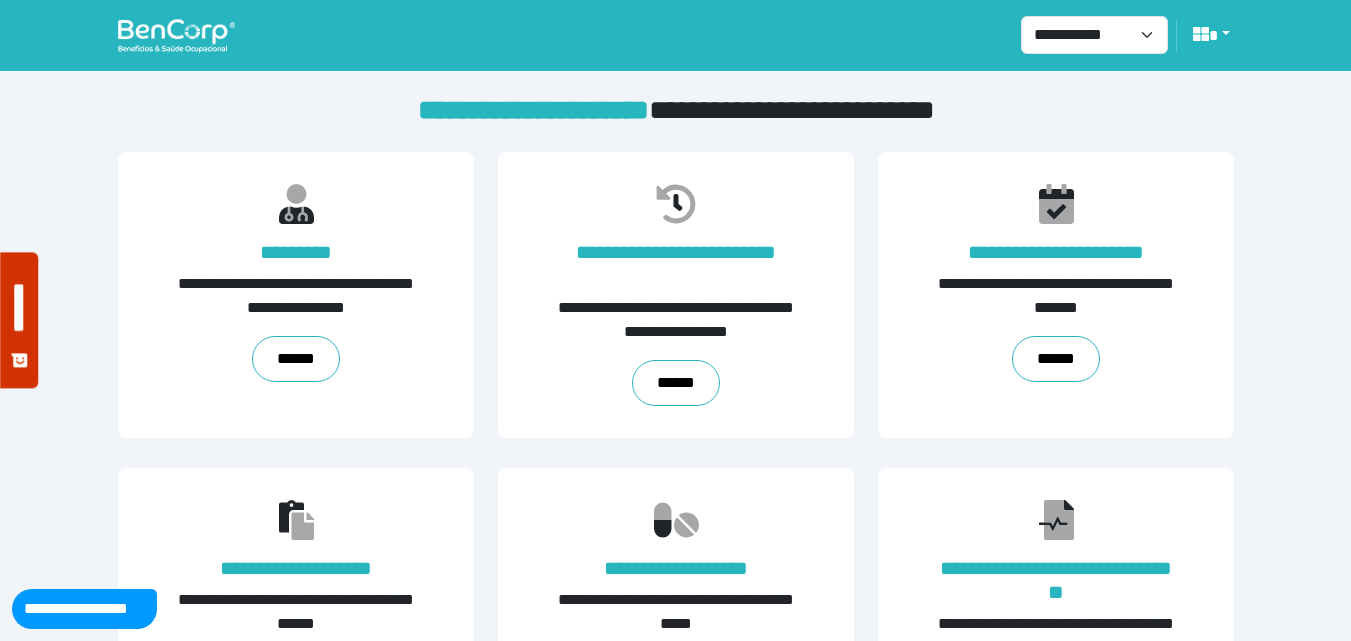 scroll, scrollTop: 455, scrollLeft: 0, axis: vertical 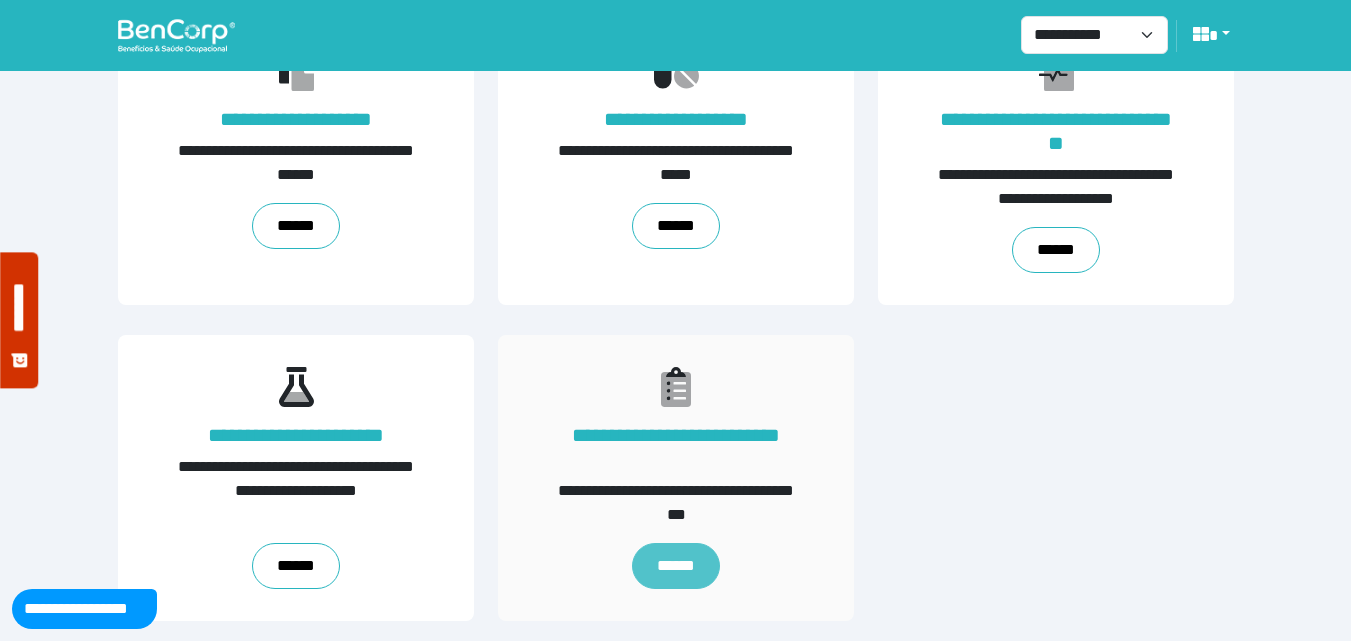 click on "******" at bounding box center [676, 566] 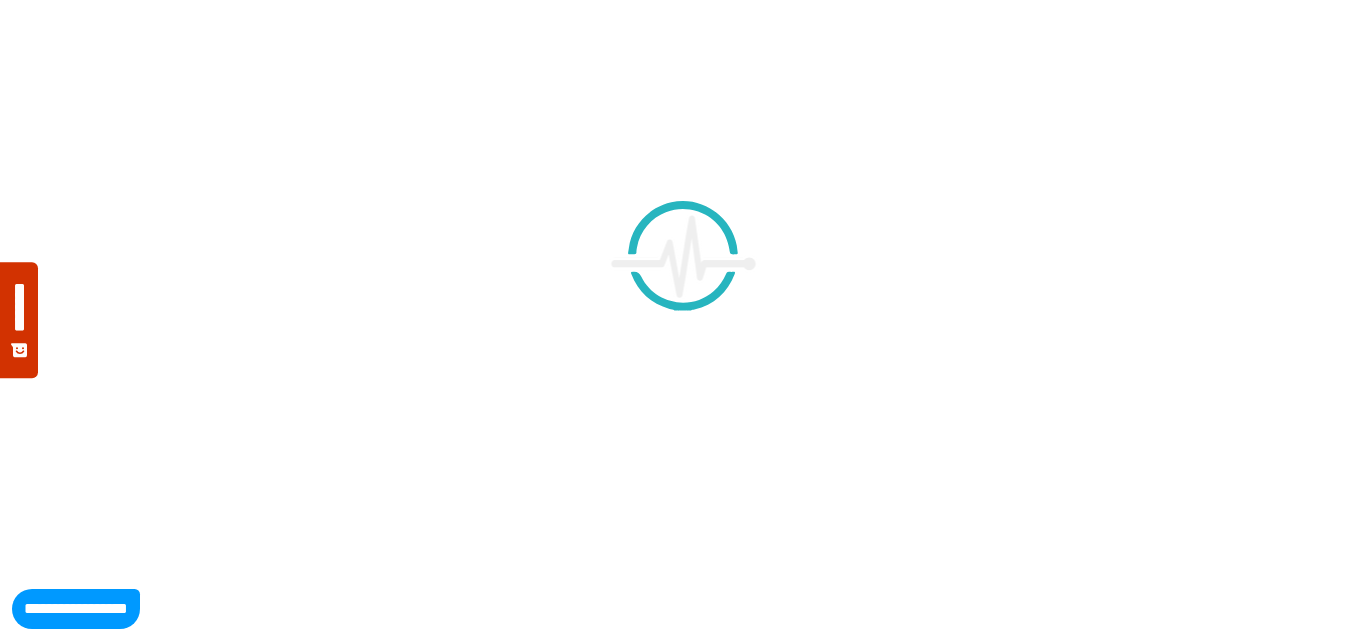 scroll, scrollTop: 0, scrollLeft: 0, axis: both 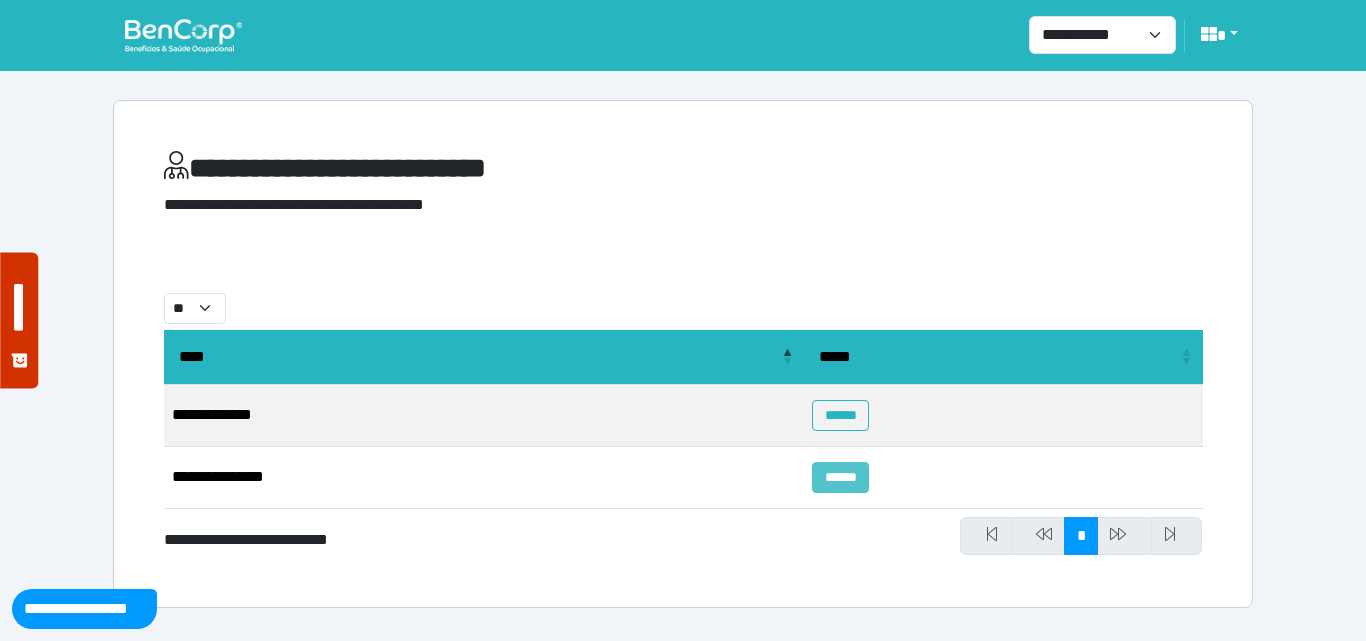 click on "******" at bounding box center (840, 477) 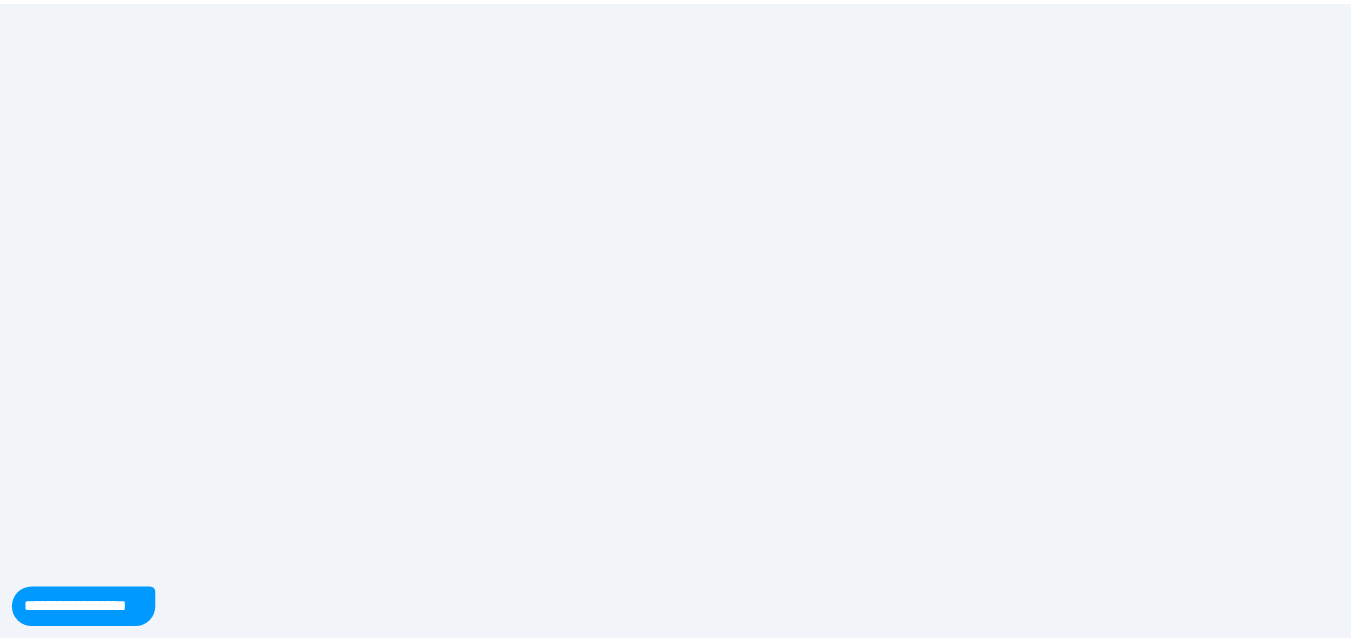 scroll, scrollTop: 0, scrollLeft: 0, axis: both 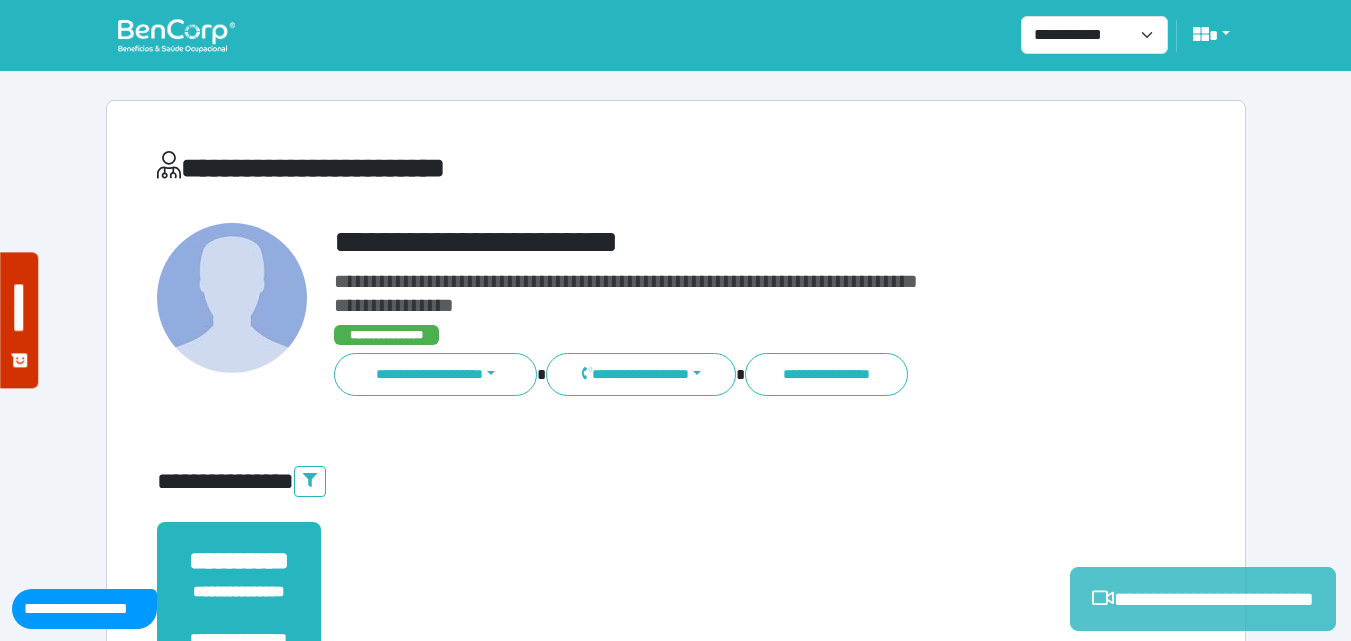 click on "**********" at bounding box center (1203, 599) 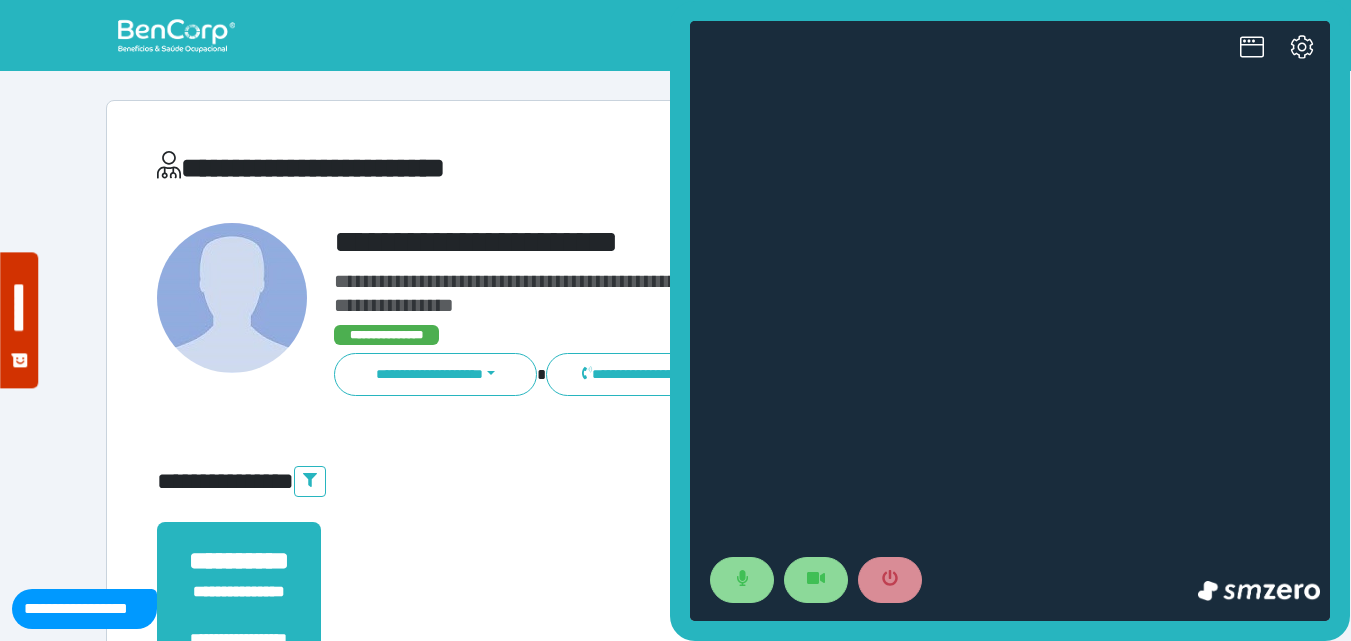 scroll, scrollTop: 0, scrollLeft: 0, axis: both 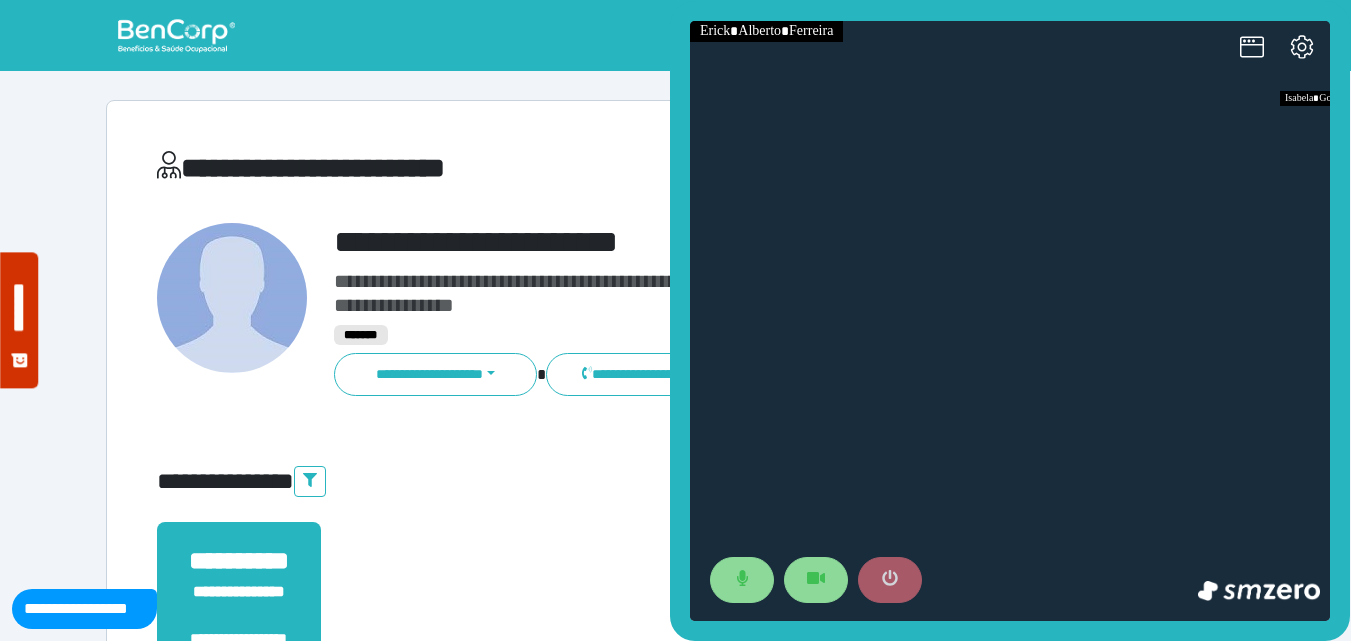 click 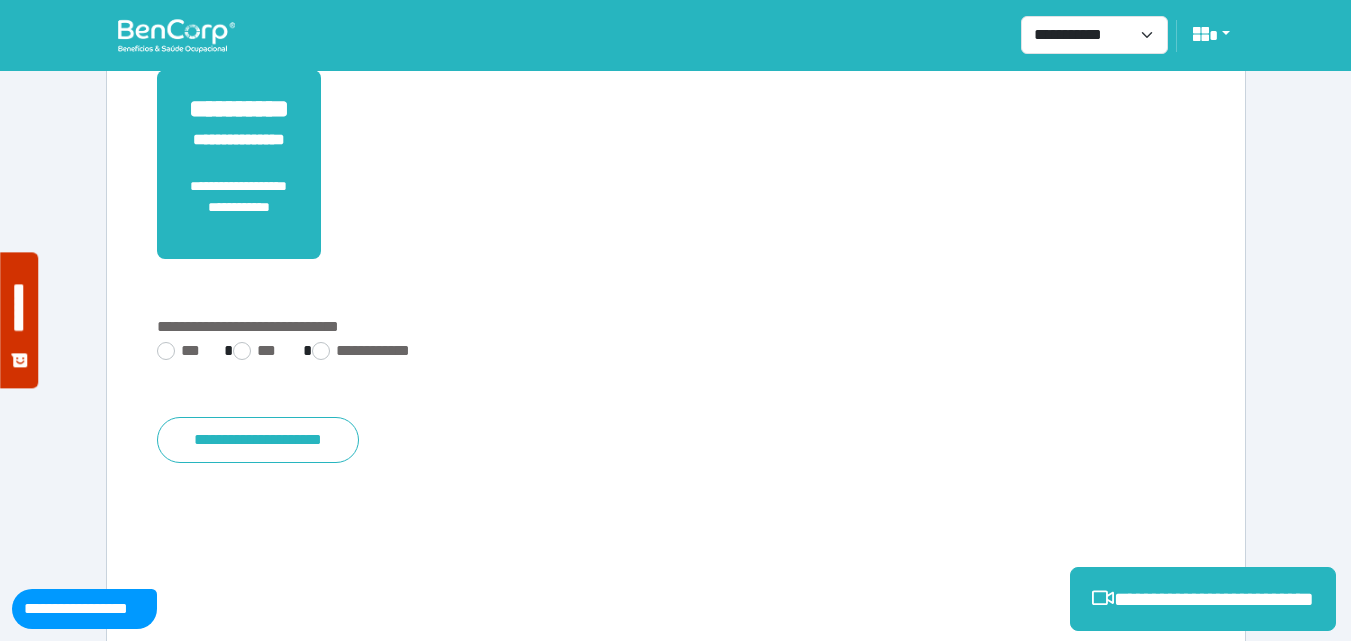 scroll, scrollTop: 495, scrollLeft: 0, axis: vertical 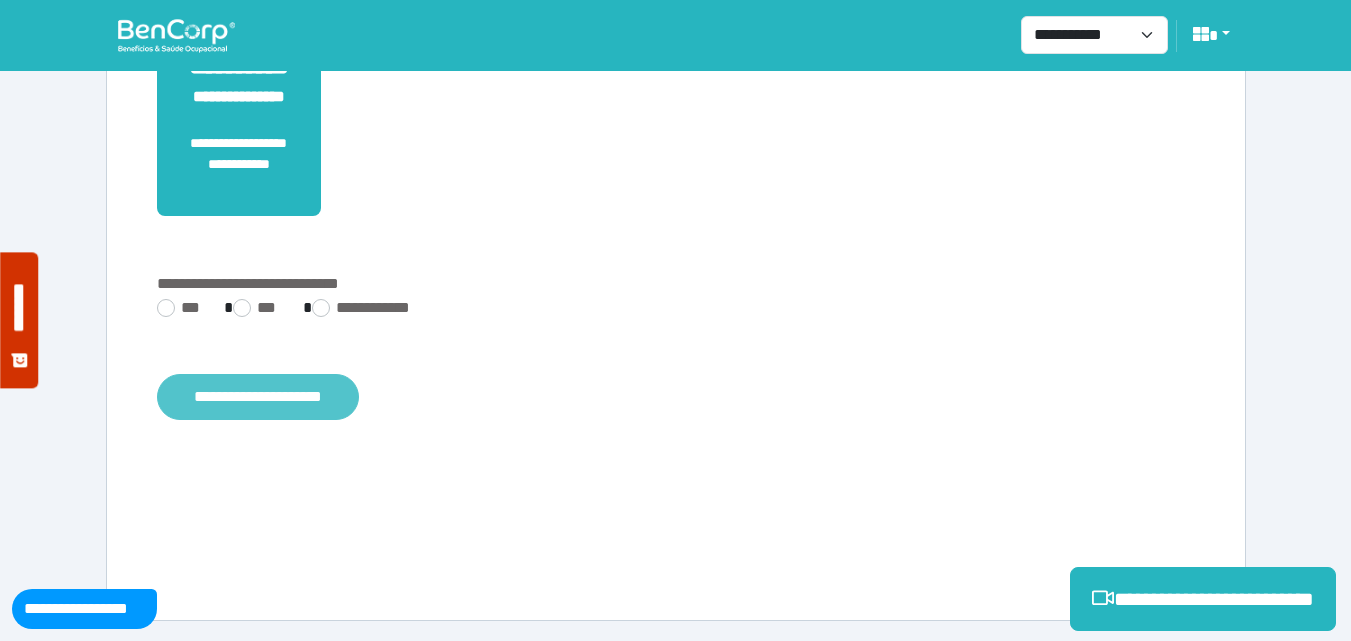 click on "**********" at bounding box center (258, 397) 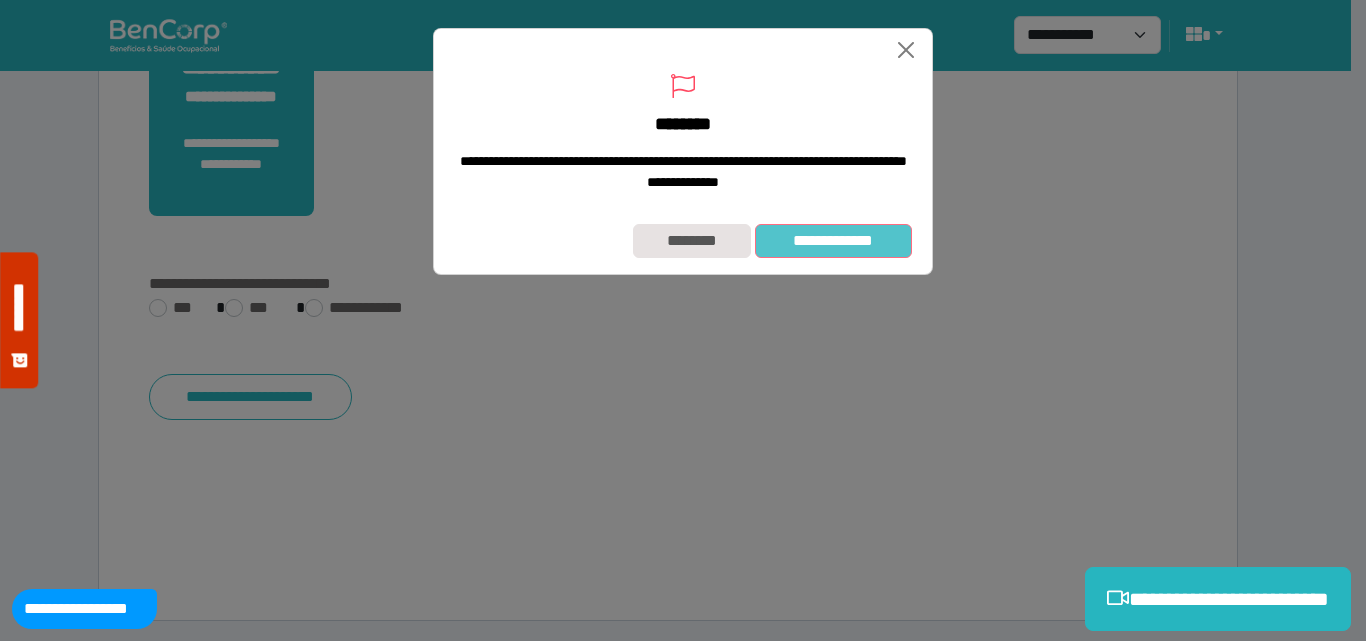 click on "**********" at bounding box center [833, 241] 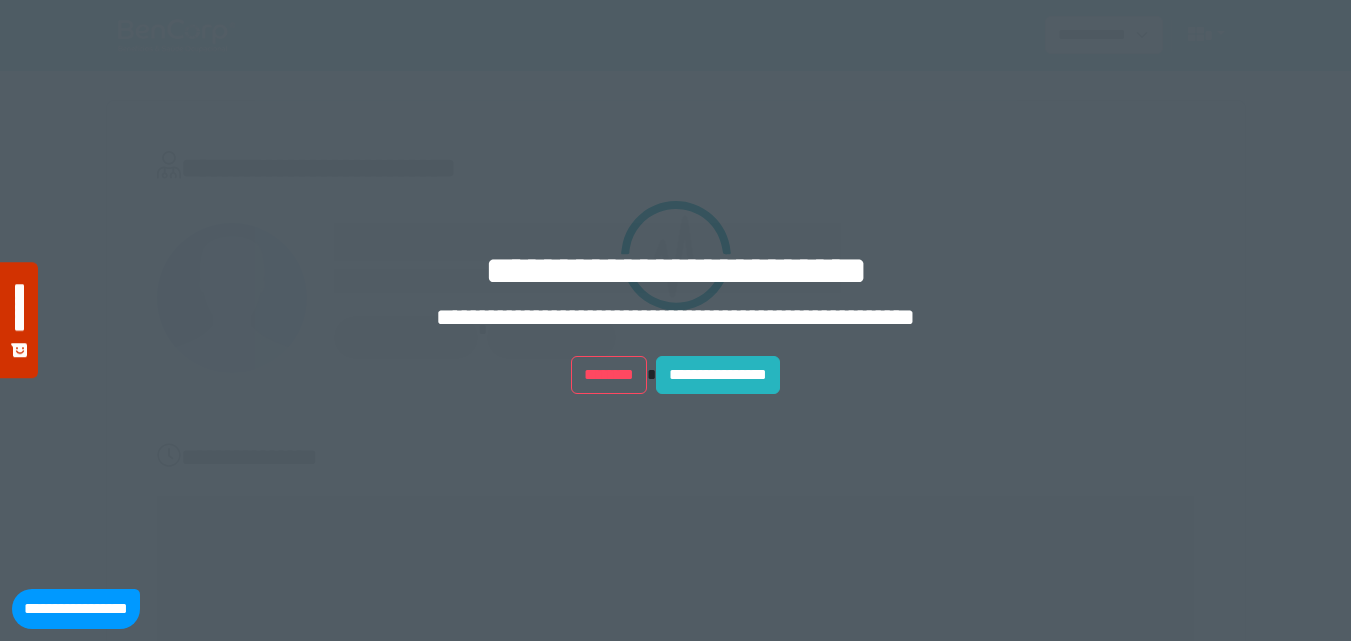 scroll, scrollTop: 0, scrollLeft: 0, axis: both 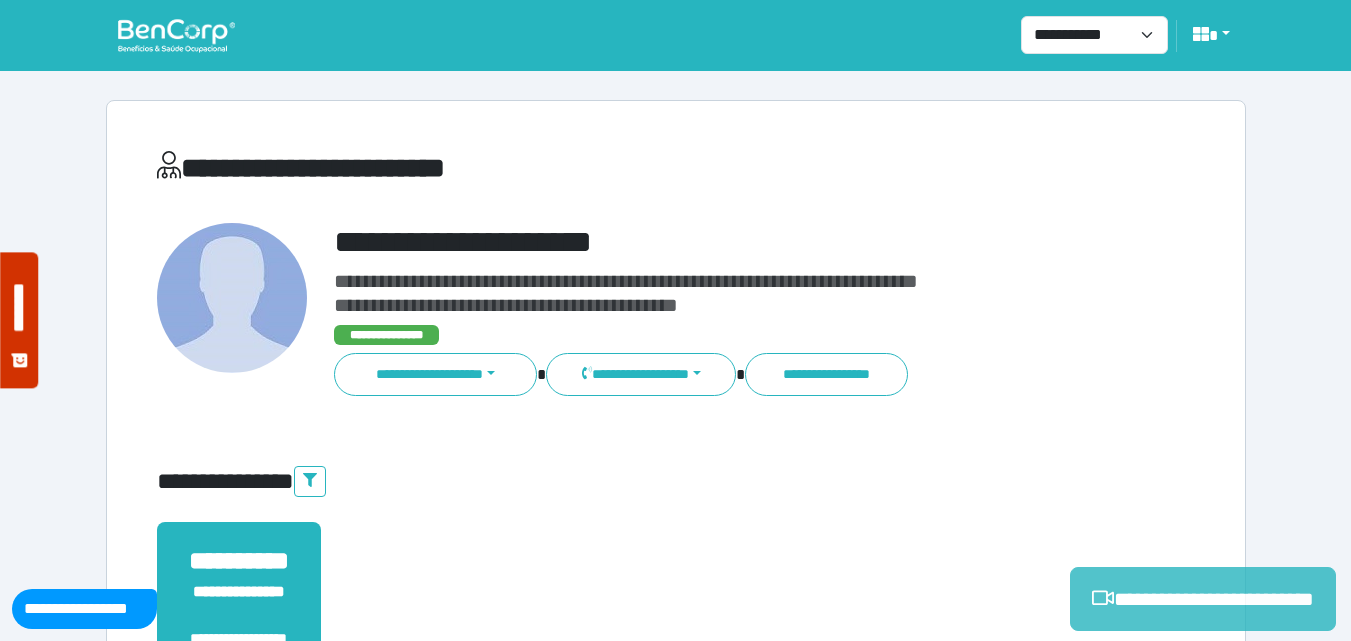 drag, startPoint x: 1251, startPoint y: 601, endPoint x: 1246, endPoint y: 592, distance: 10.29563 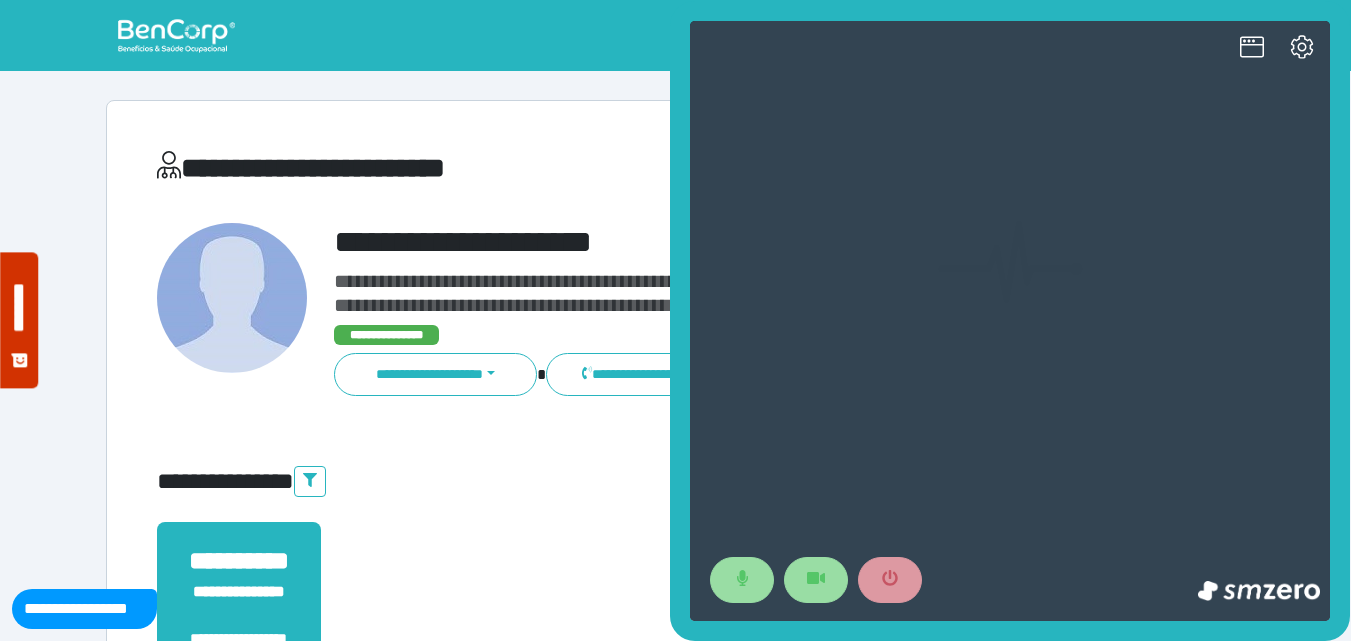 scroll, scrollTop: 0, scrollLeft: 0, axis: both 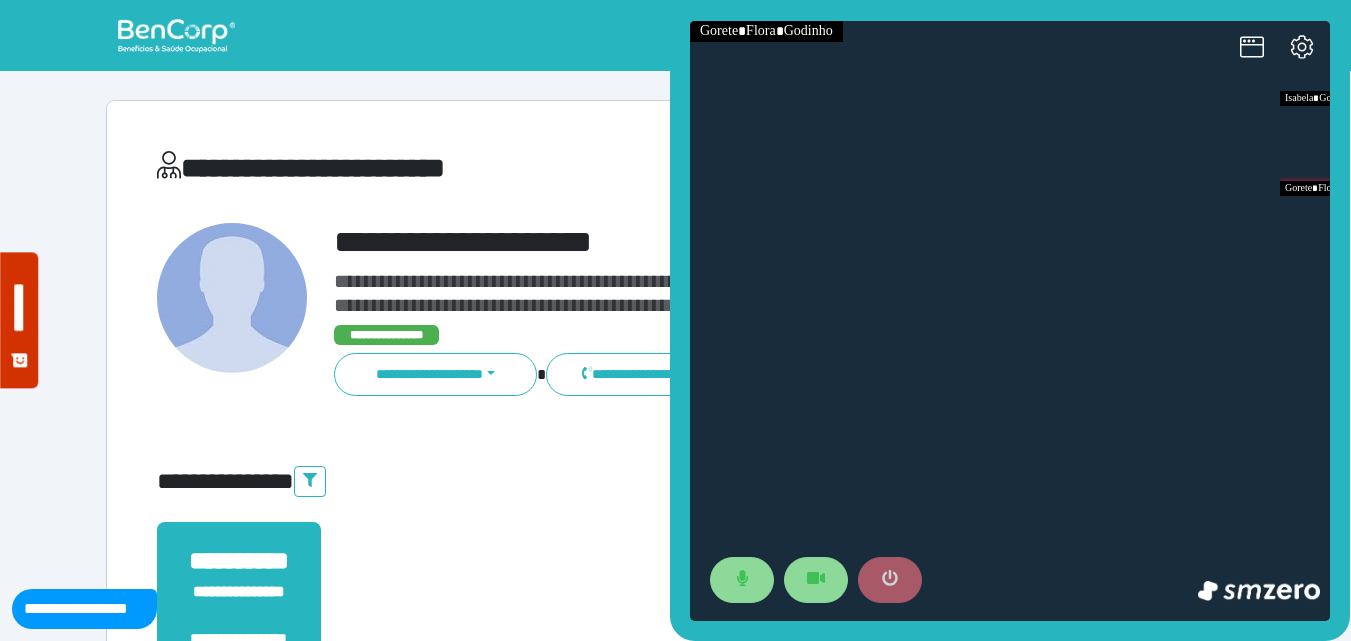 click 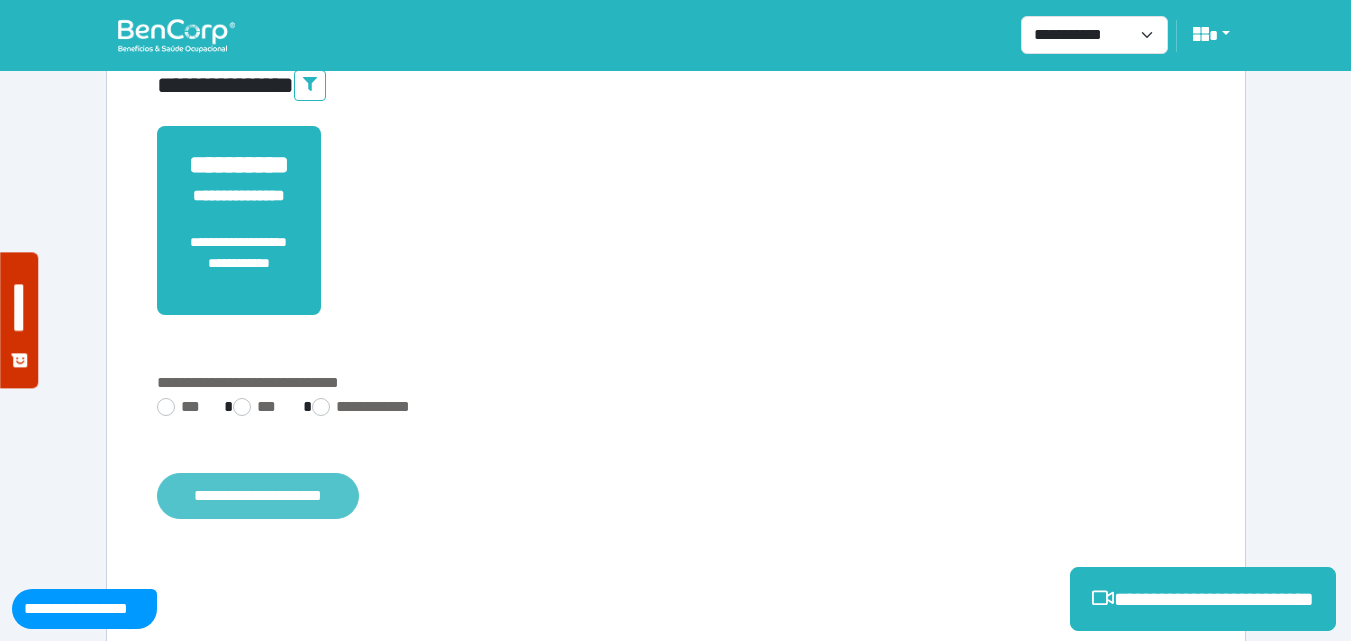 scroll, scrollTop: 495, scrollLeft: 0, axis: vertical 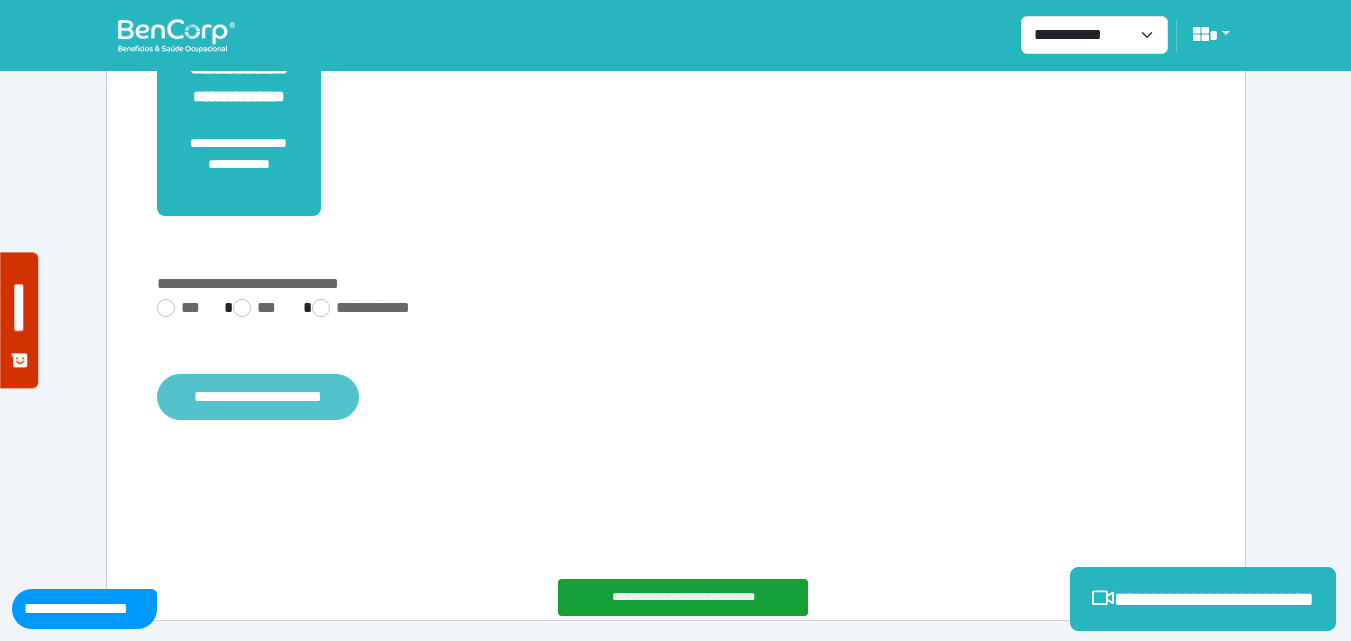 click on "**********" at bounding box center [258, 397] 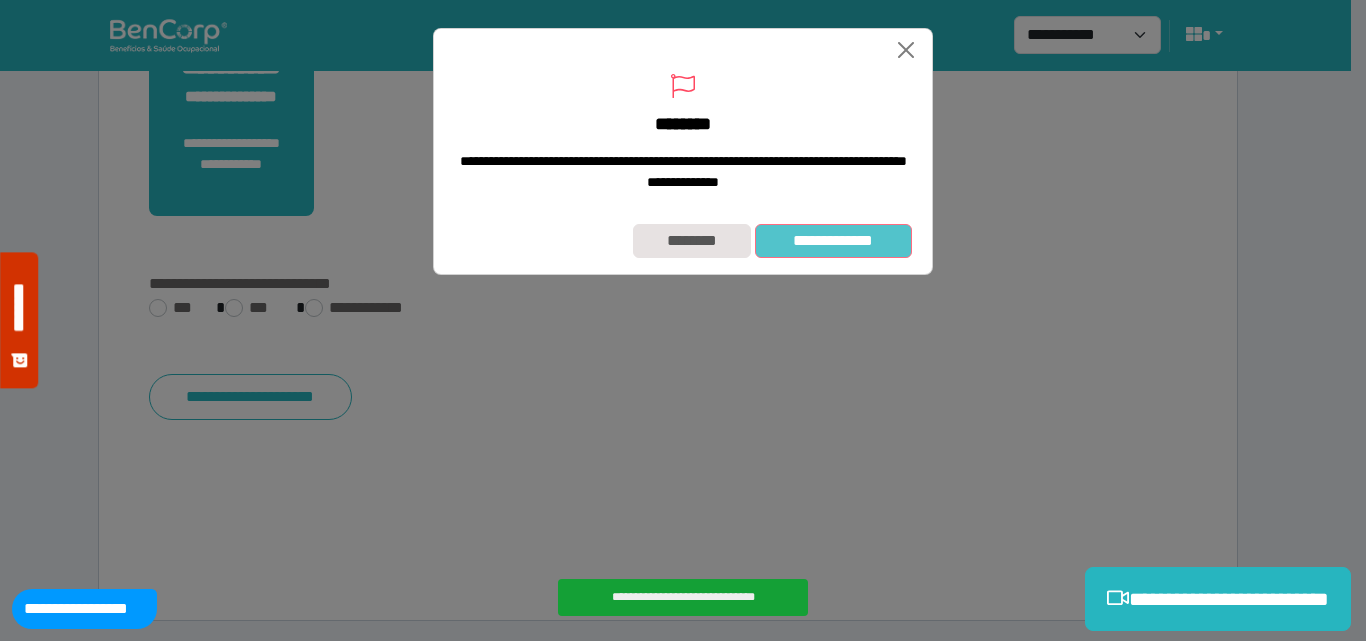 click on "**********" at bounding box center (833, 241) 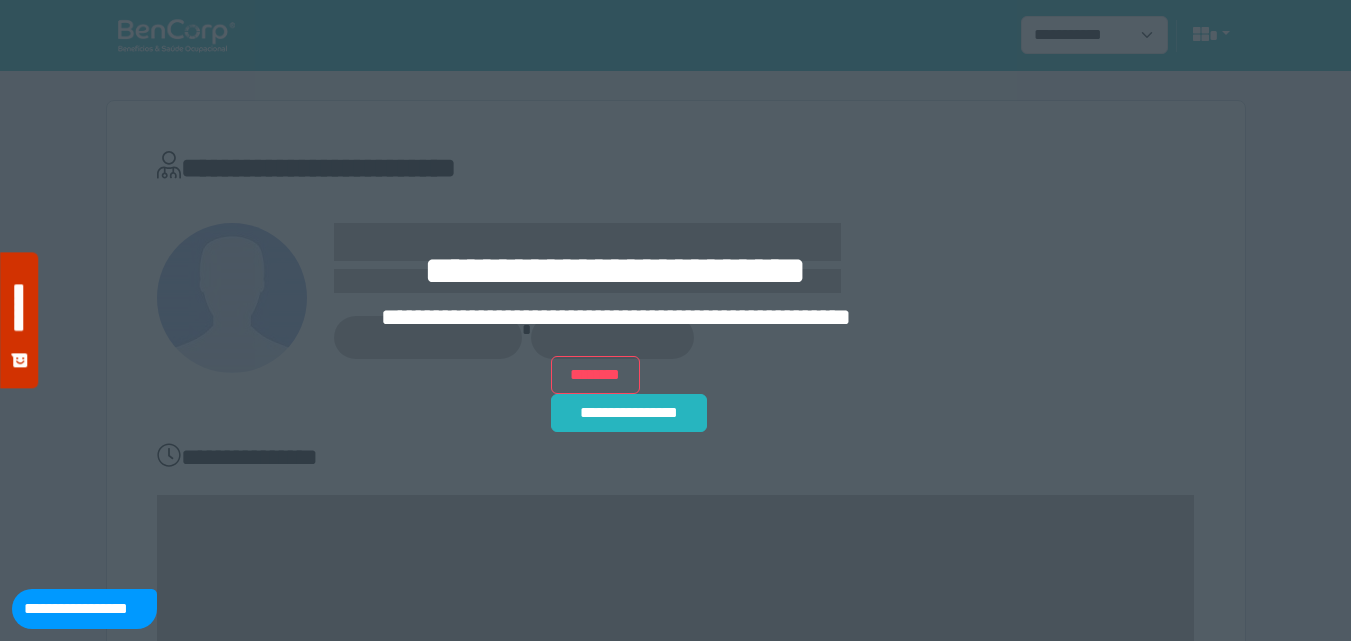 scroll, scrollTop: 0, scrollLeft: 0, axis: both 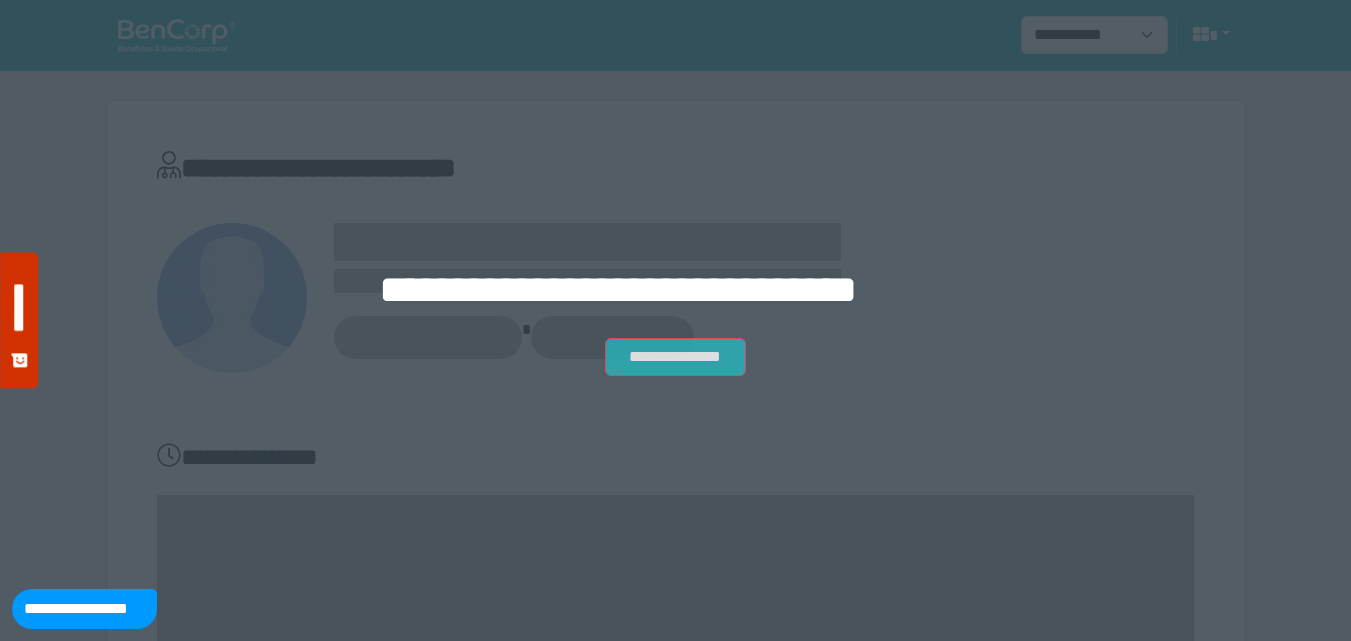click on "**********" at bounding box center [675, 357] 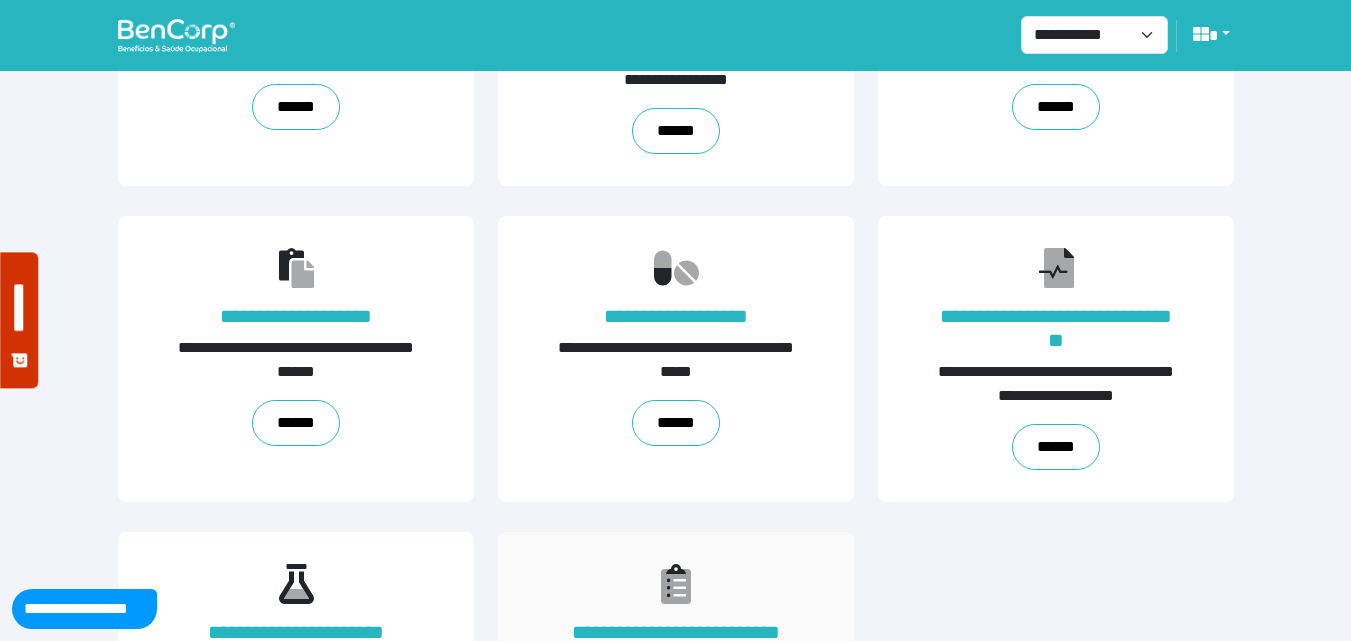 scroll, scrollTop: 455, scrollLeft: 0, axis: vertical 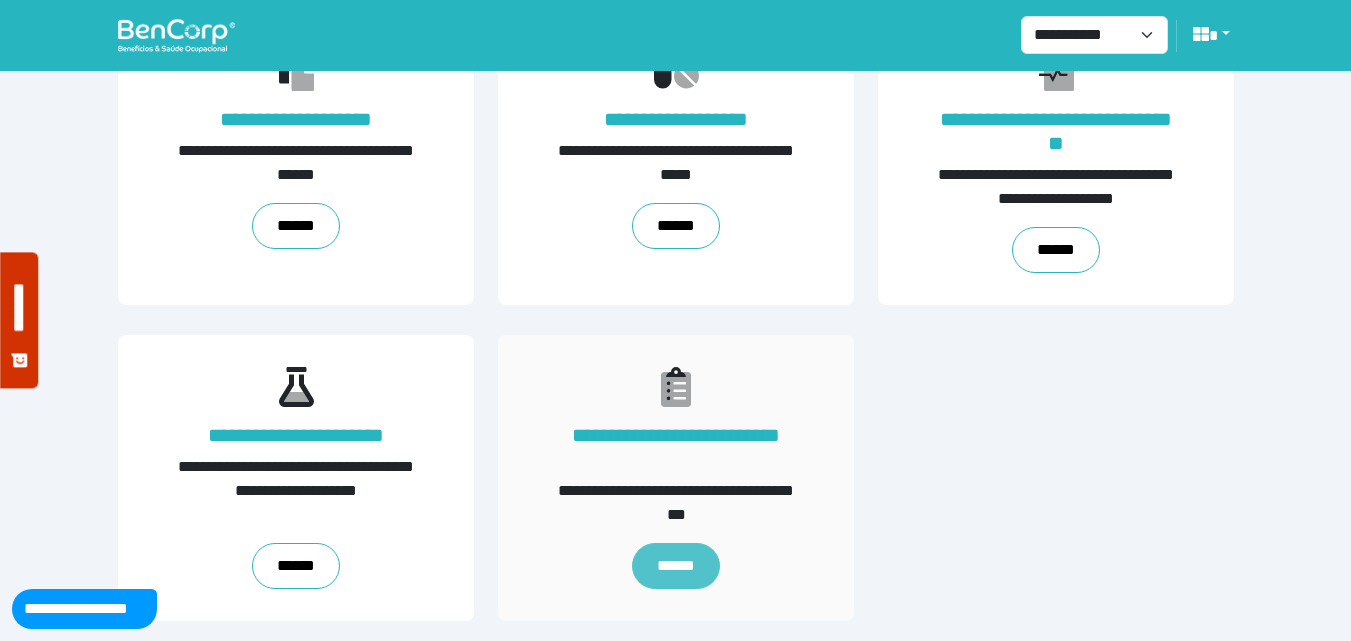 click on "******" at bounding box center [676, 566] 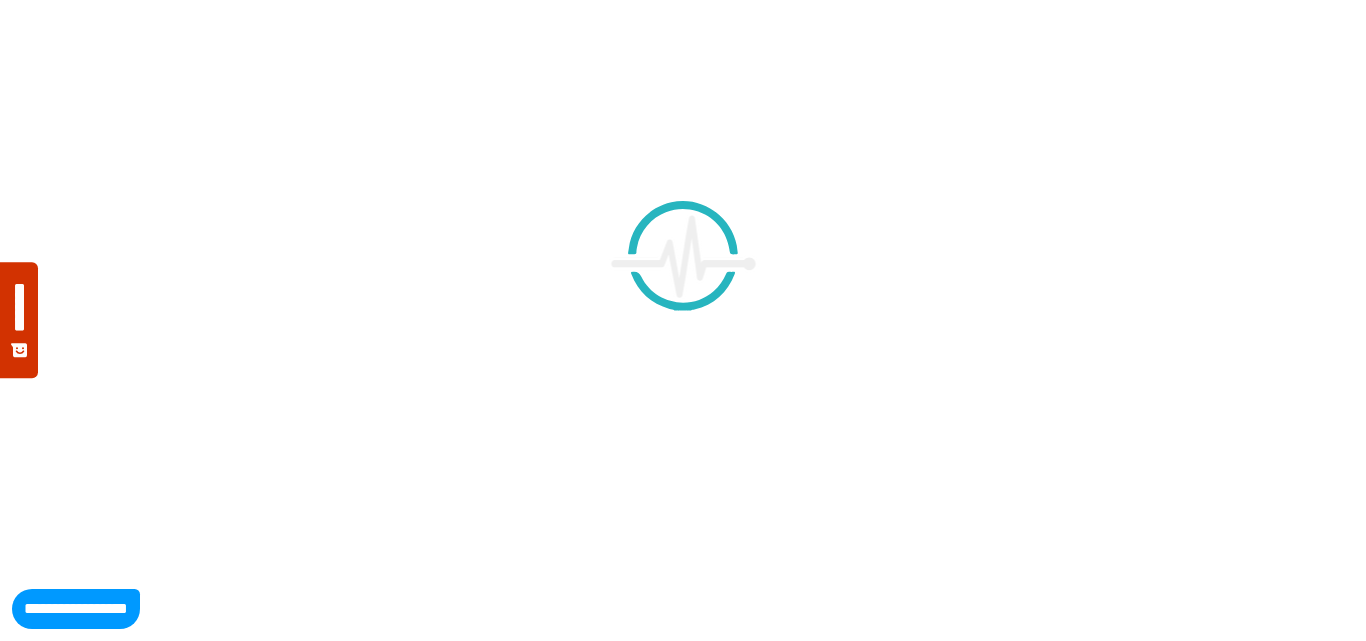 scroll, scrollTop: 0, scrollLeft: 0, axis: both 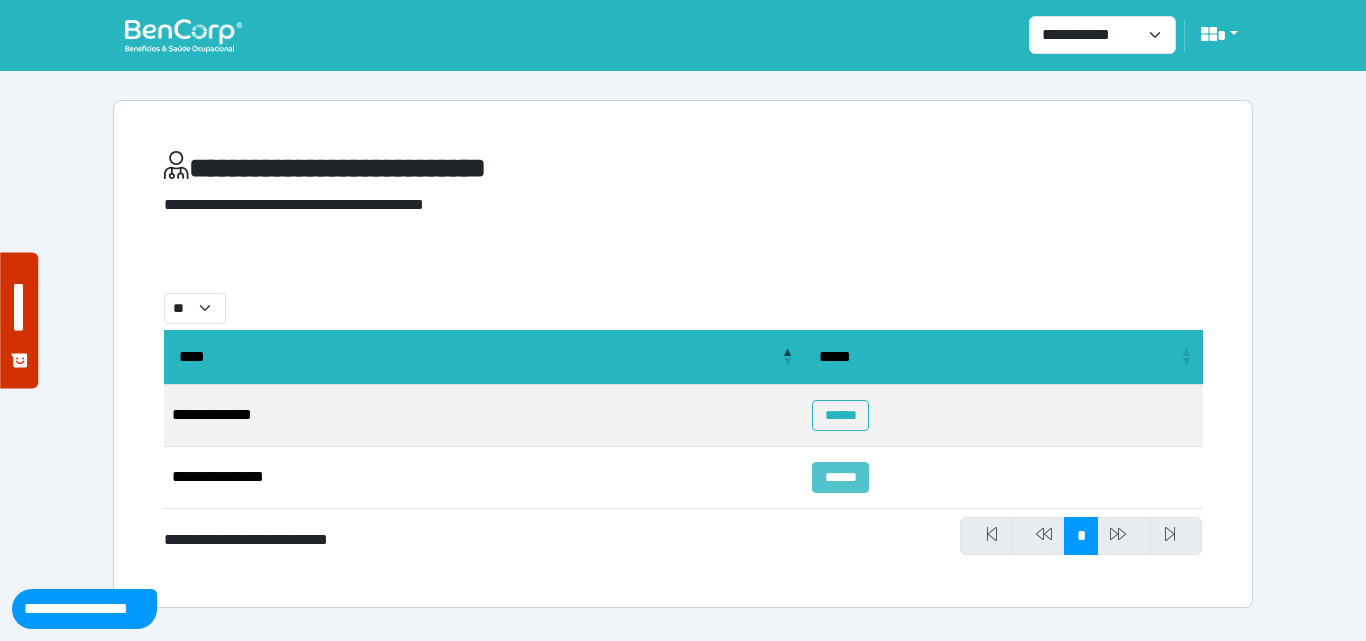 click on "******" at bounding box center (840, 477) 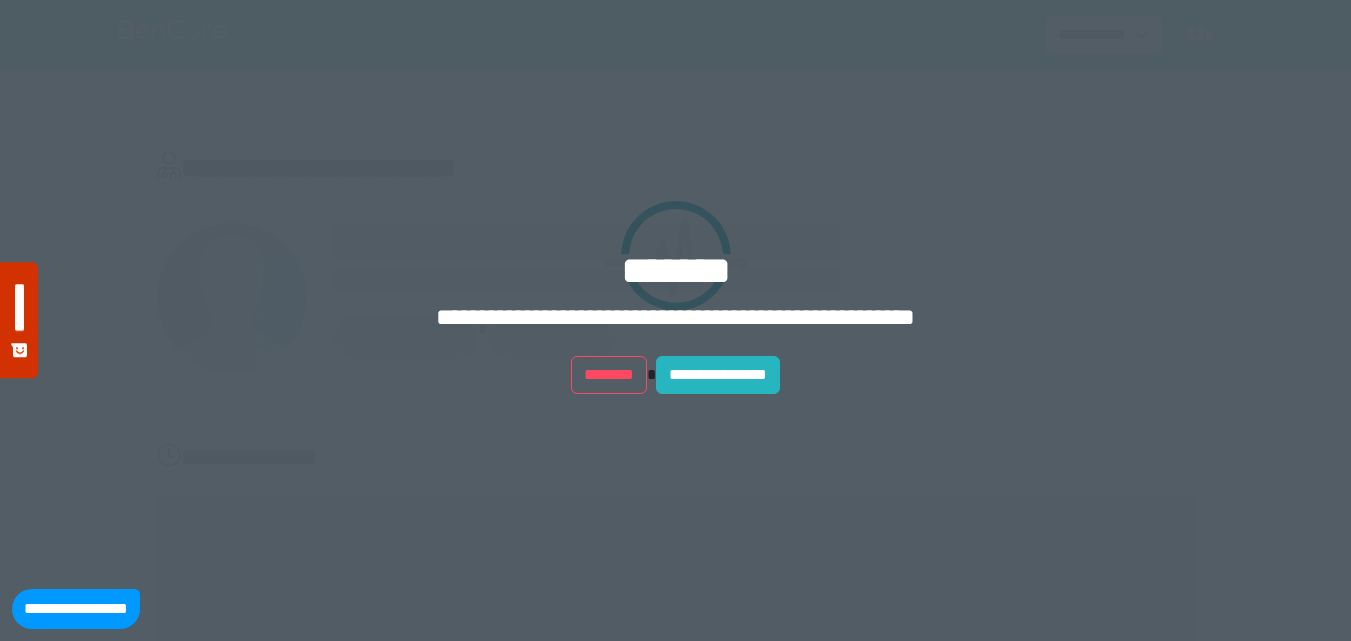 scroll, scrollTop: 0, scrollLeft: 0, axis: both 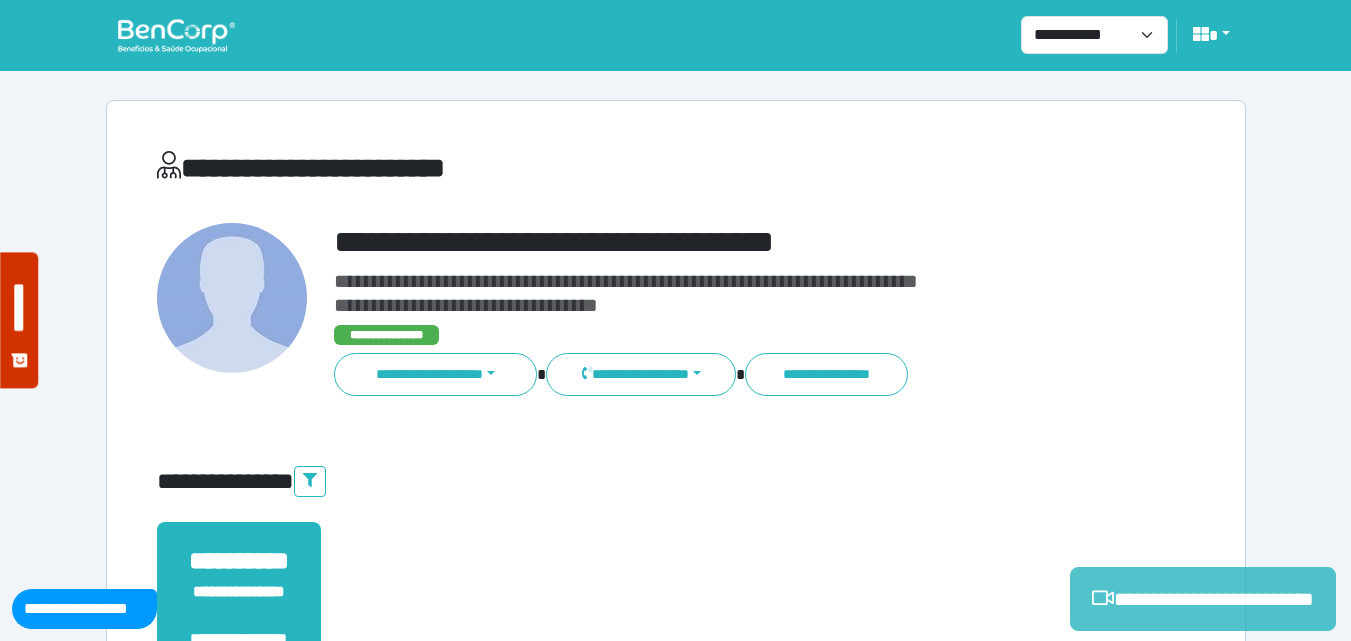 click on "**********" at bounding box center [1203, 599] 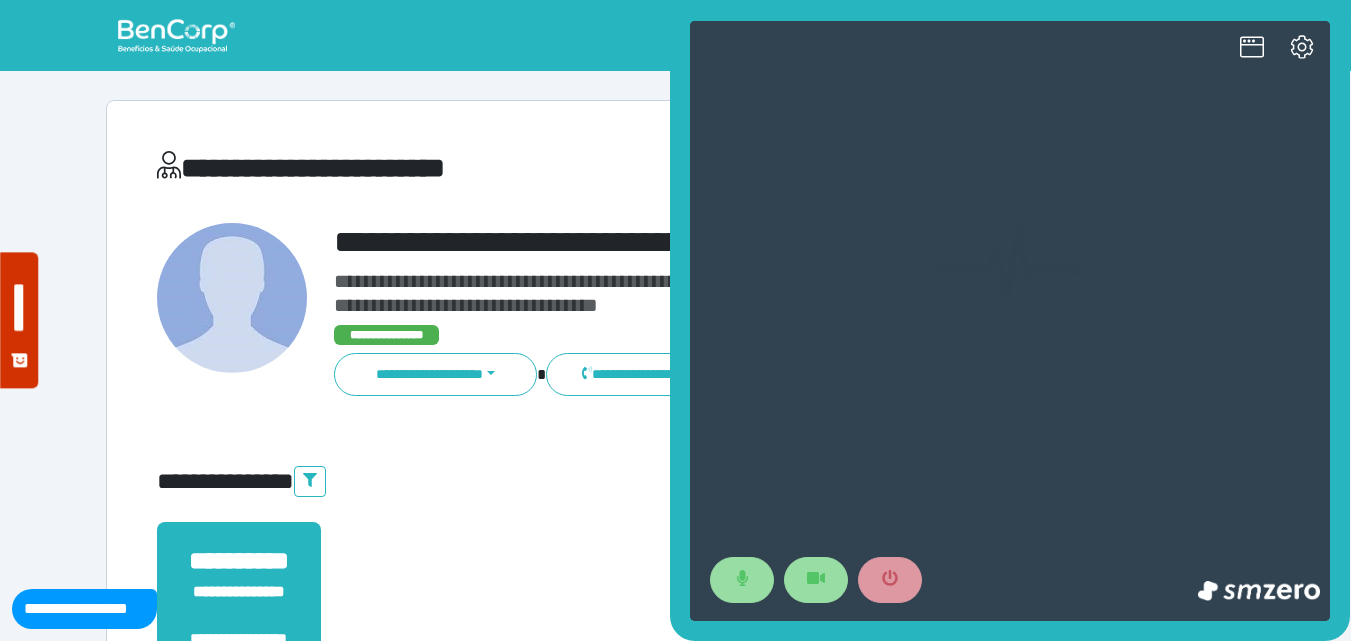 scroll, scrollTop: 0, scrollLeft: 0, axis: both 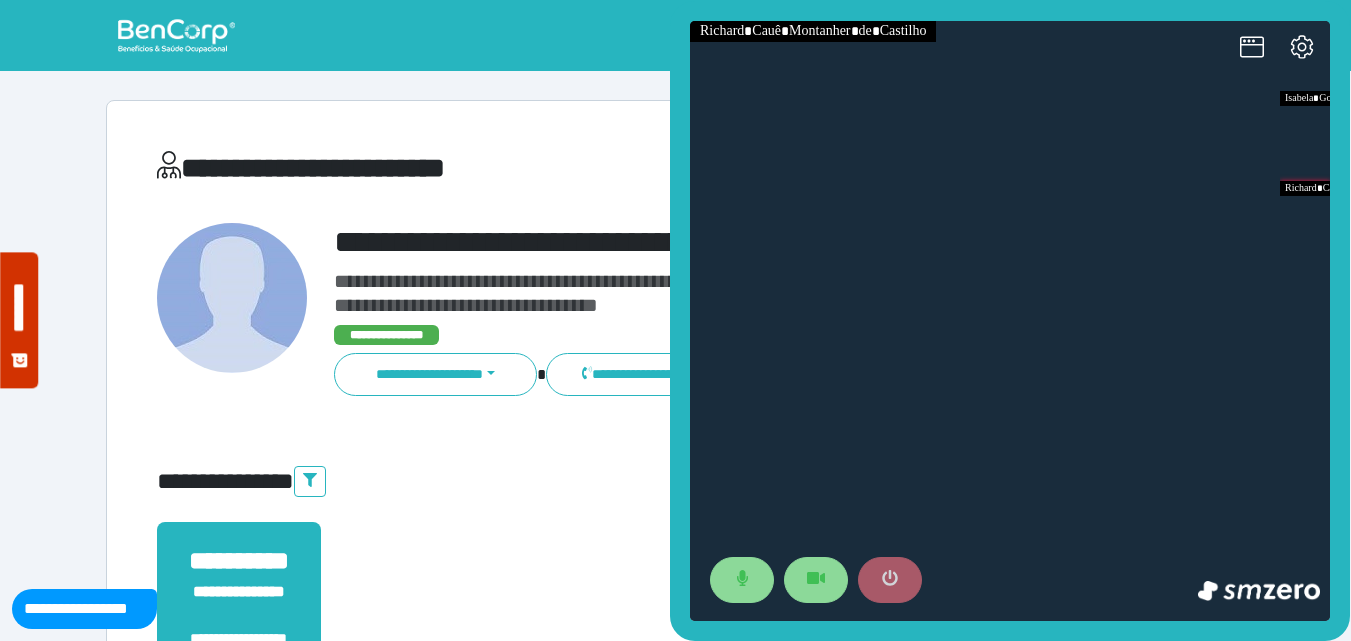 drag, startPoint x: 895, startPoint y: 585, endPoint x: 887, endPoint y: 560, distance: 26.24881 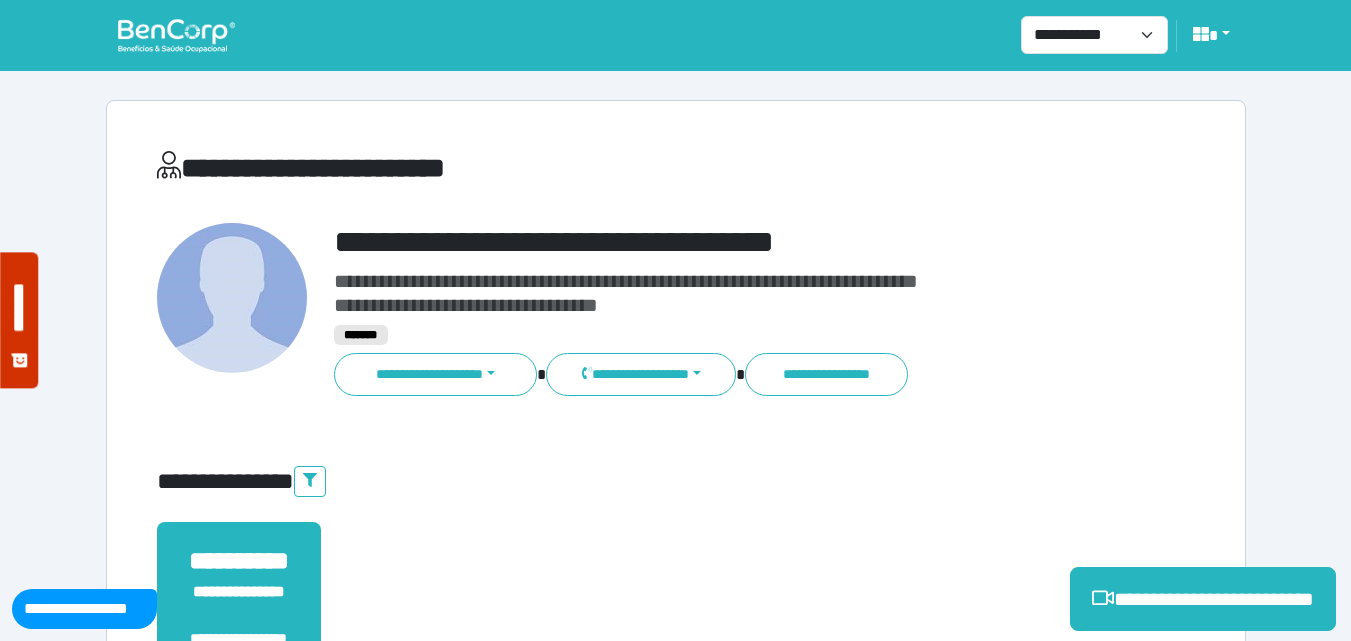 scroll, scrollTop: 495, scrollLeft: 0, axis: vertical 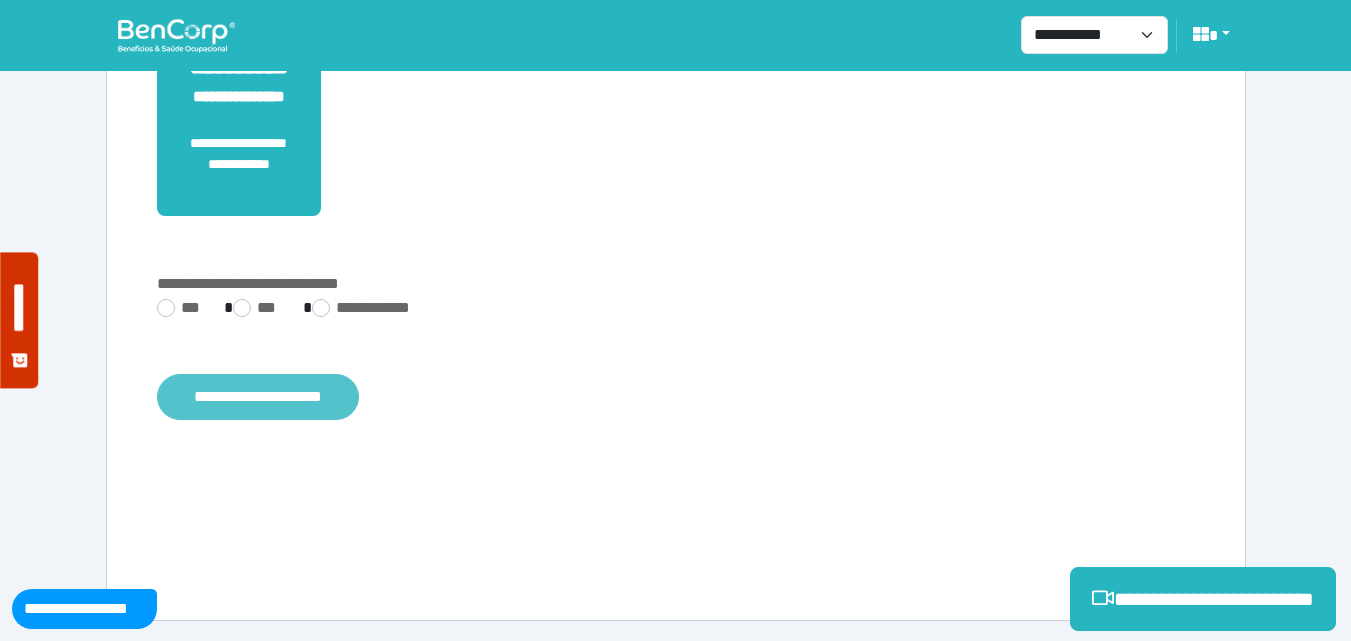 click on "**********" at bounding box center [258, 397] 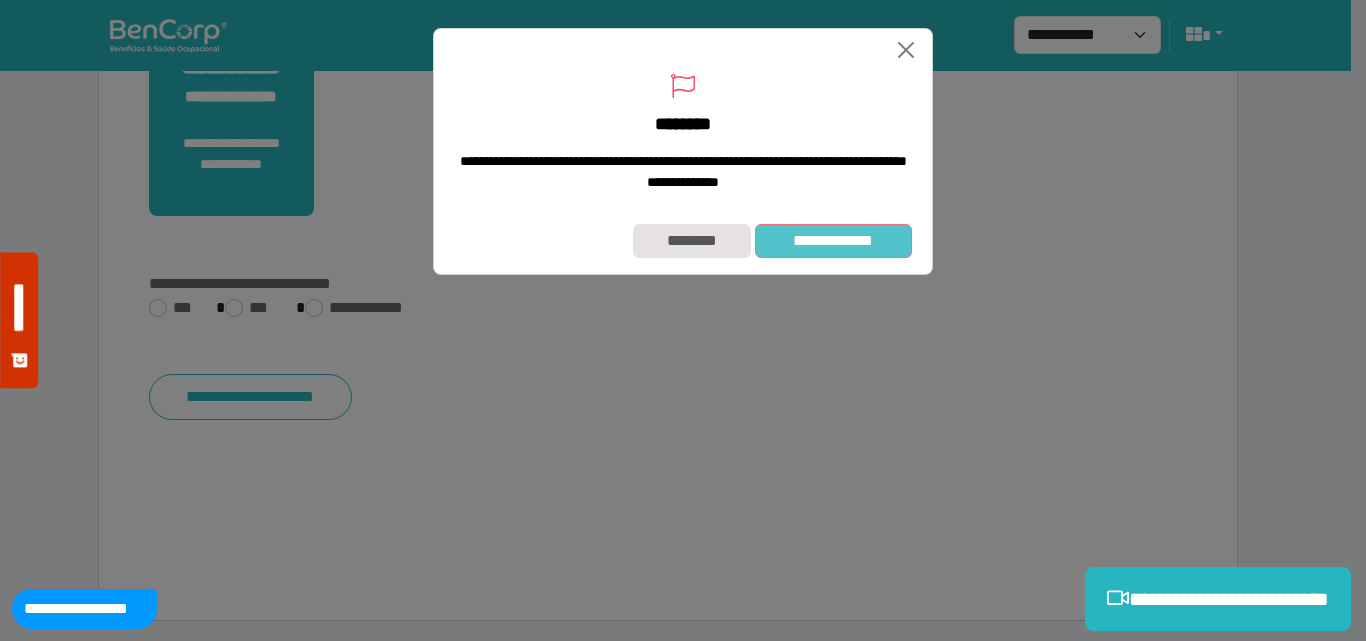 click on "**********" at bounding box center [833, 241] 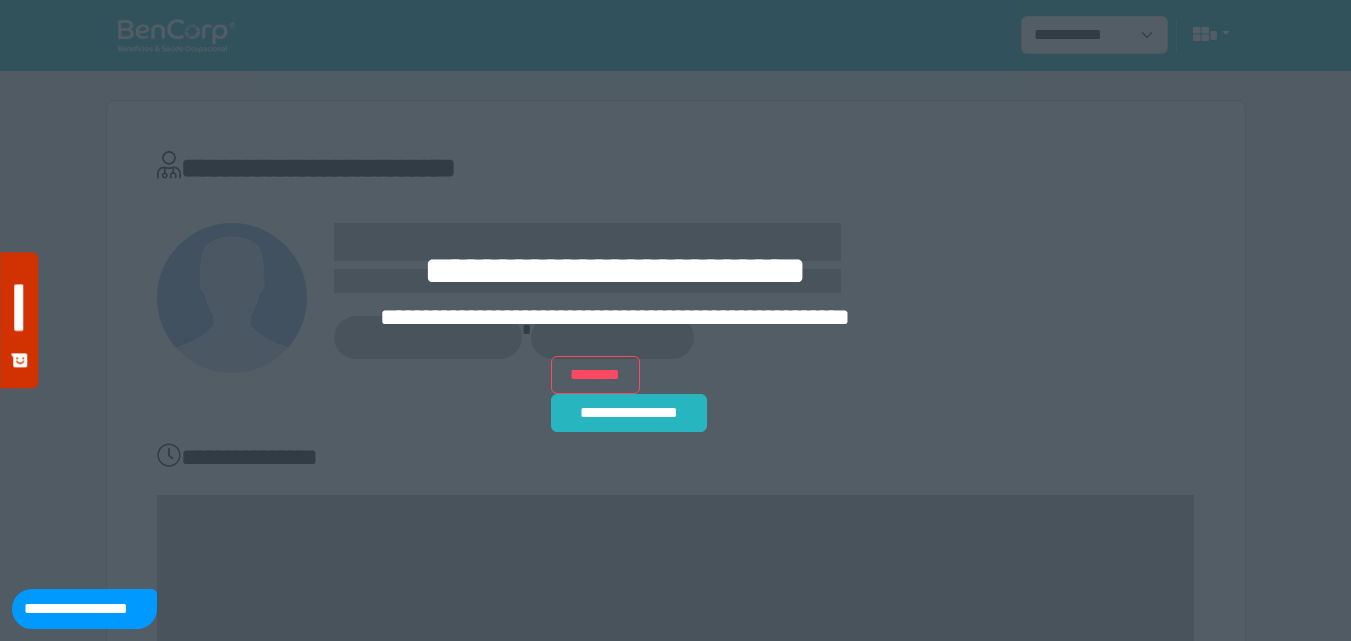 scroll, scrollTop: 0, scrollLeft: 0, axis: both 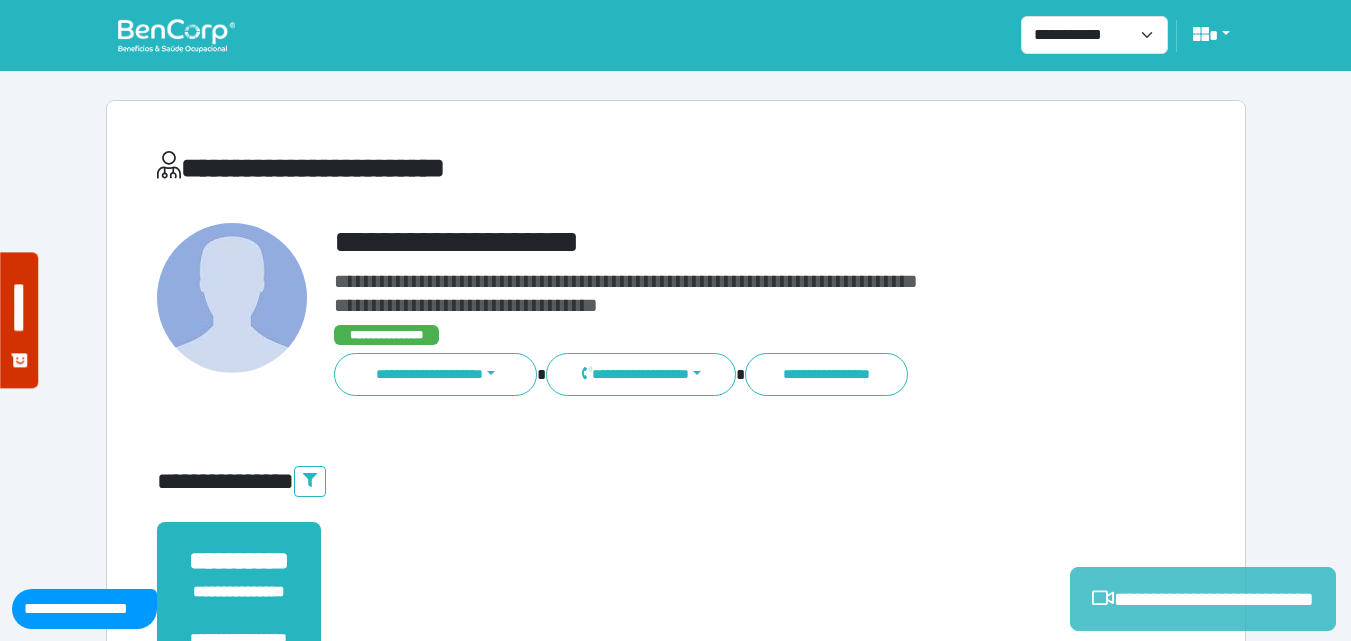 click on "**********" at bounding box center (1203, 599) 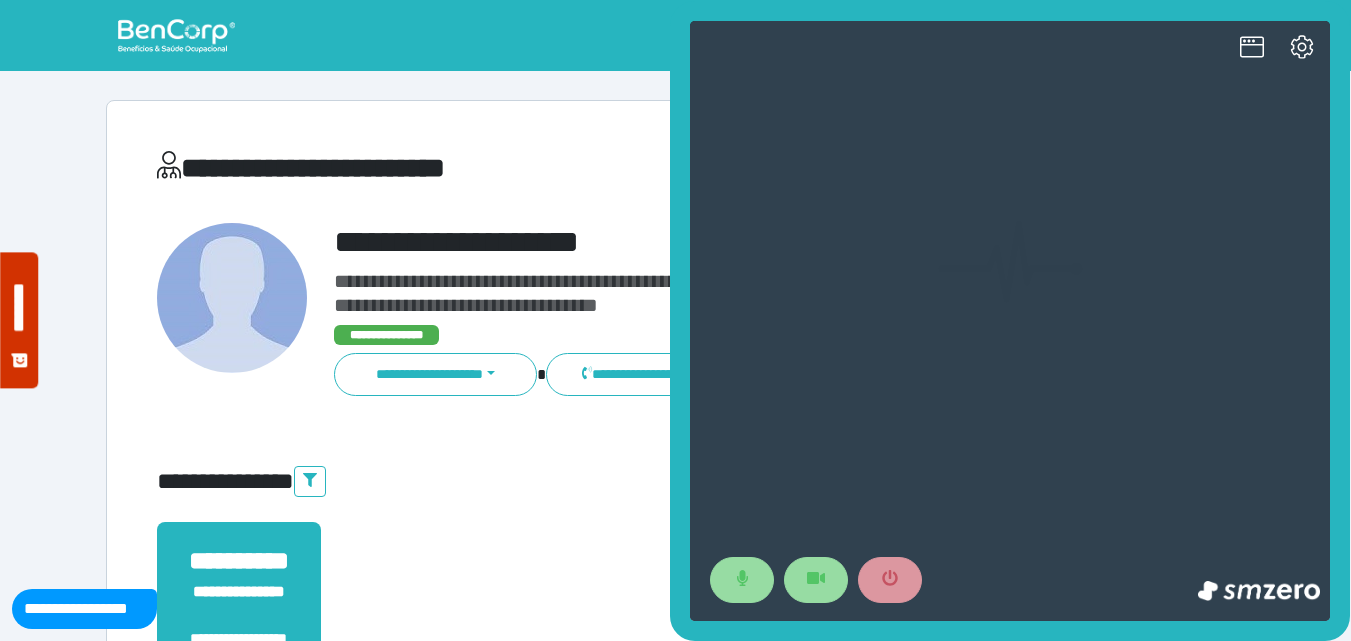 scroll, scrollTop: 0, scrollLeft: 0, axis: both 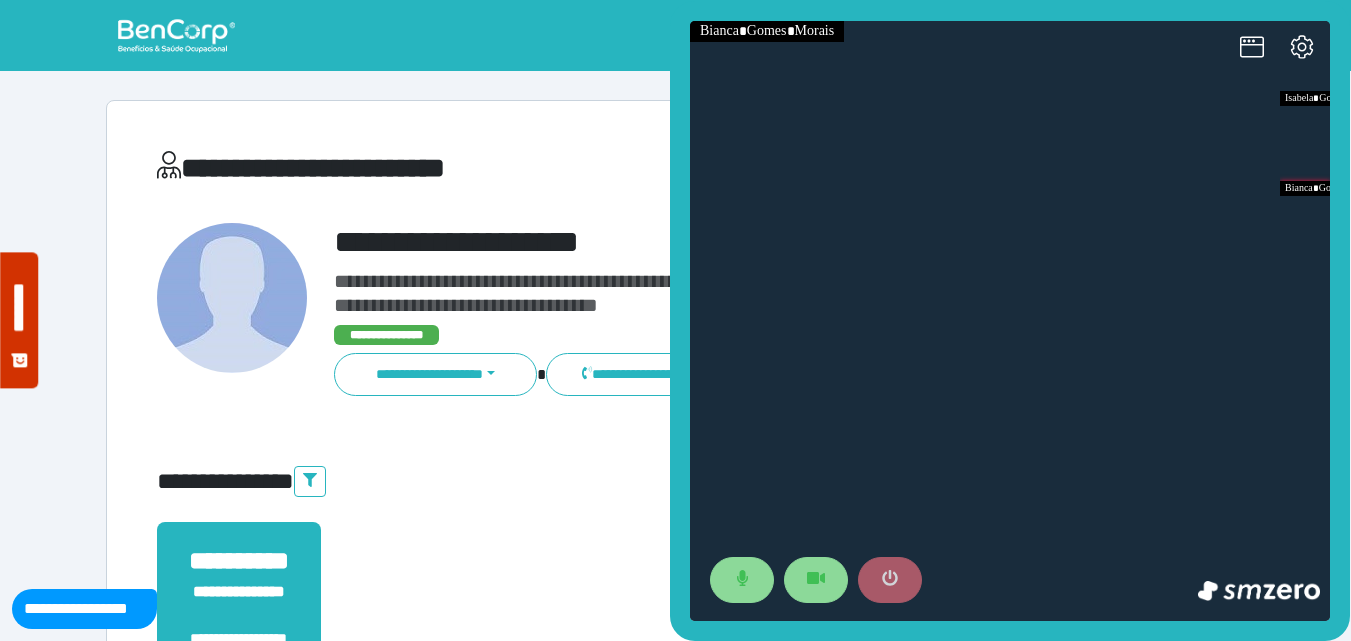 click at bounding box center (890, 580) 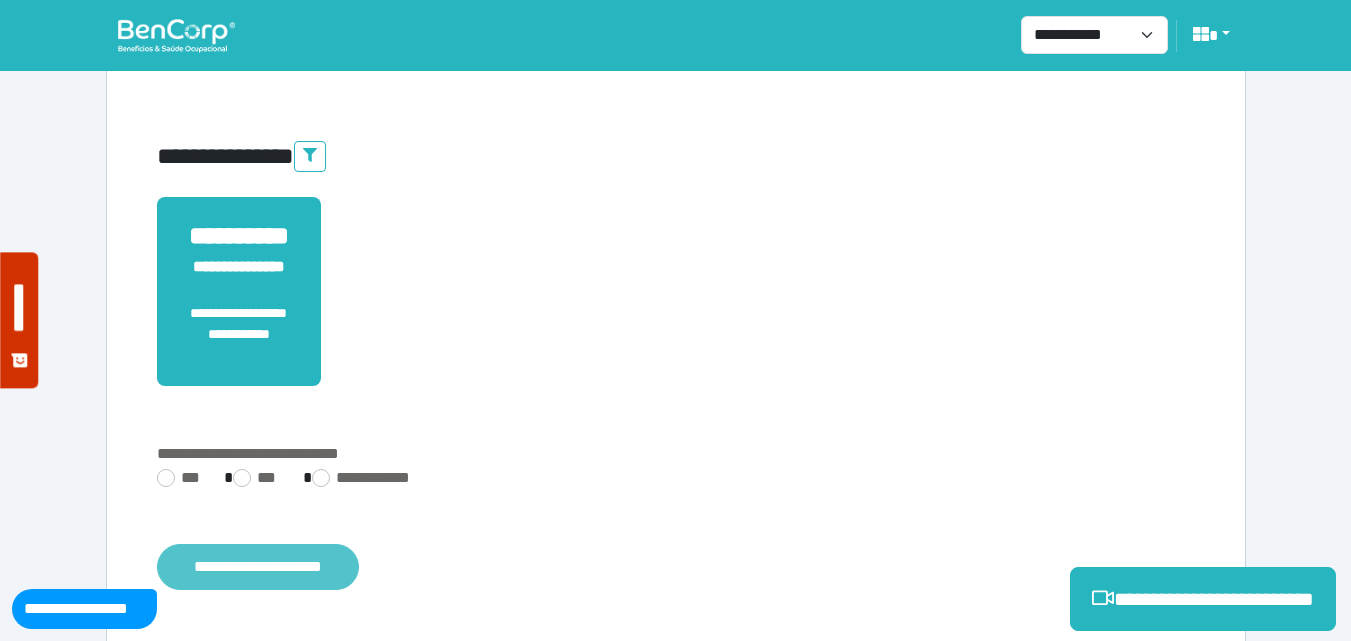 scroll, scrollTop: 495, scrollLeft: 0, axis: vertical 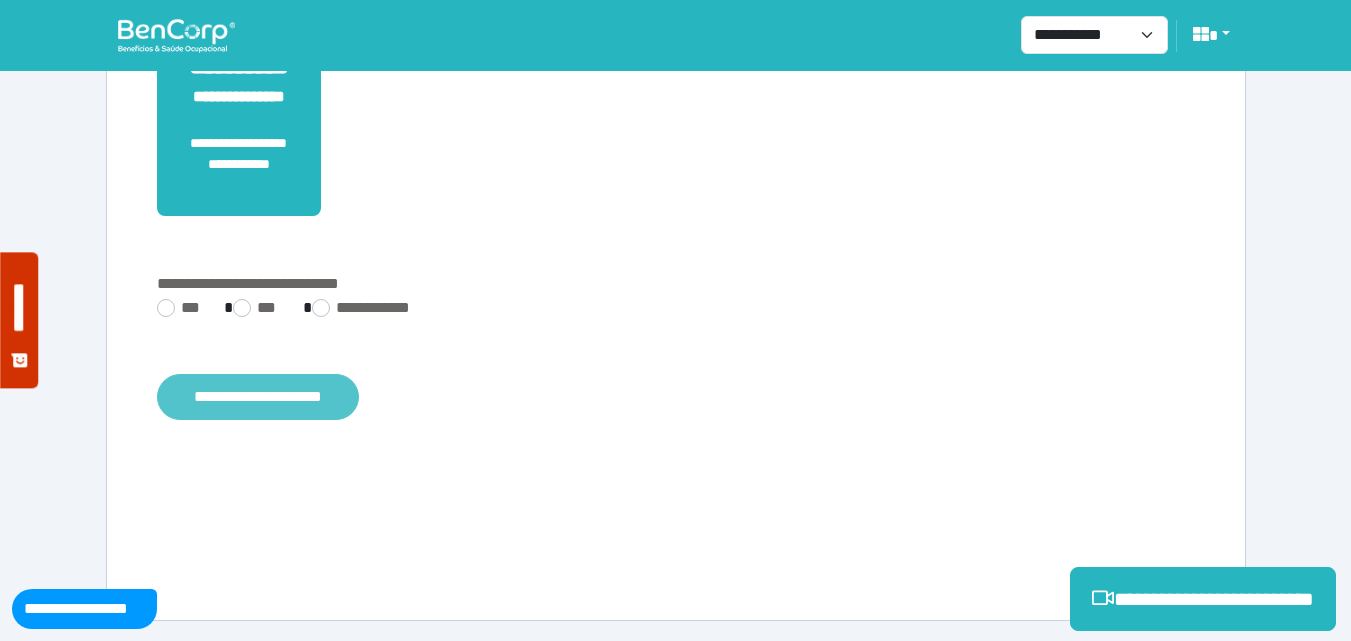 click on "**********" at bounding box center [258, 397] 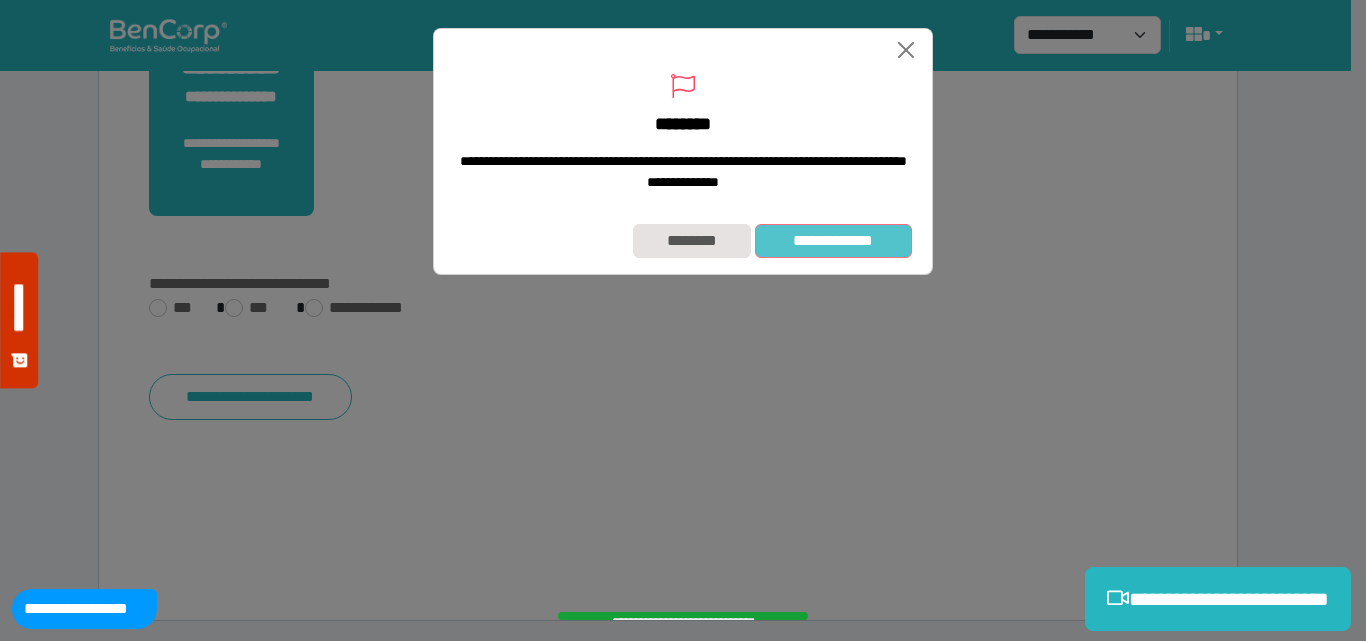 click on "**********" at bounding box center (833, 241) 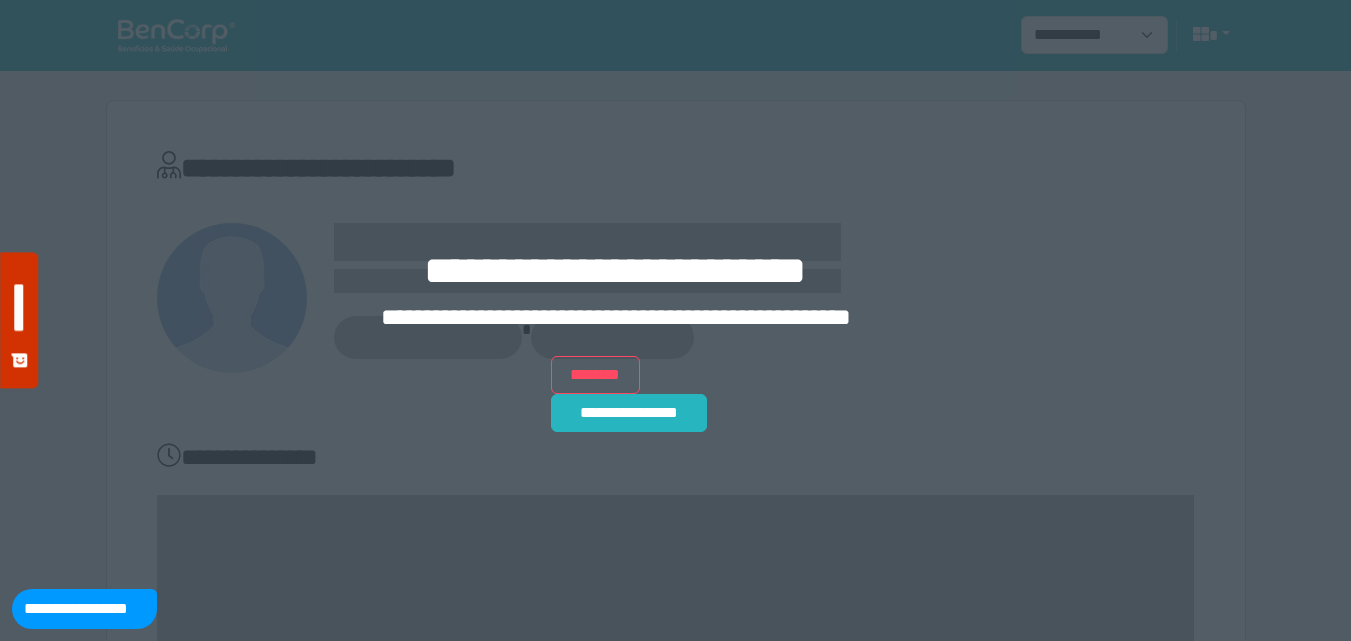 scroll, scrollTop: 0, scrollLeft: 0, axis: both 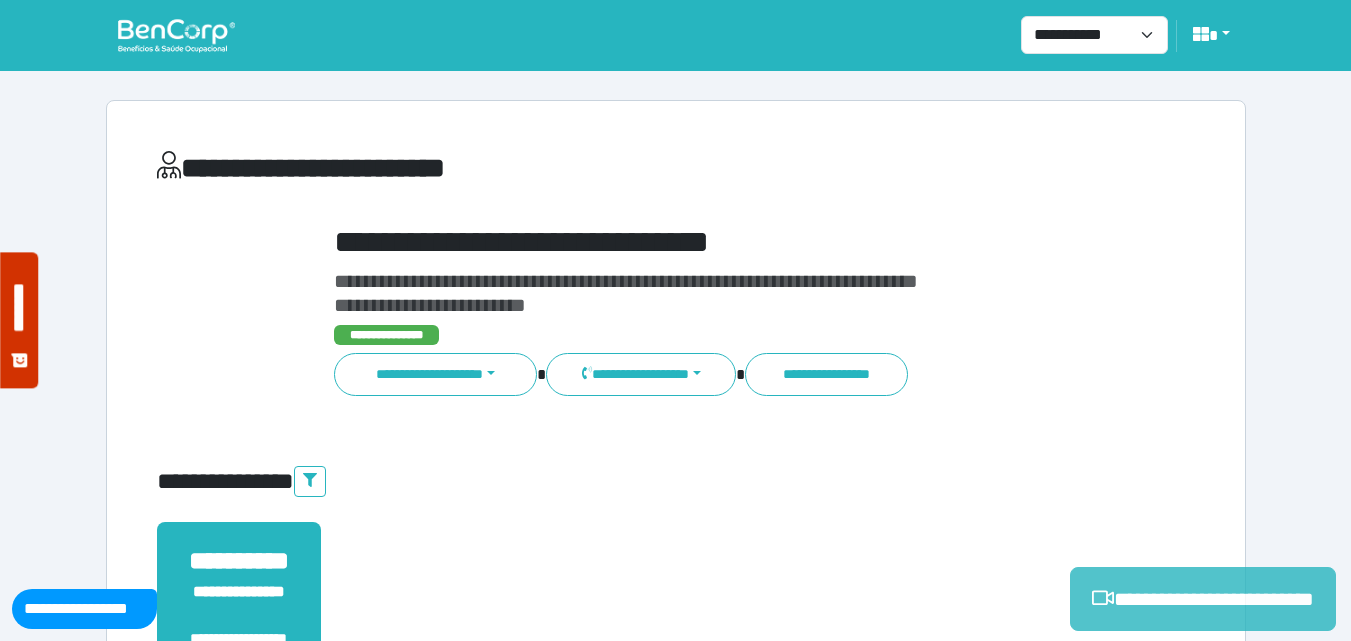 click on "**********" at bounding box center (1203, 599) 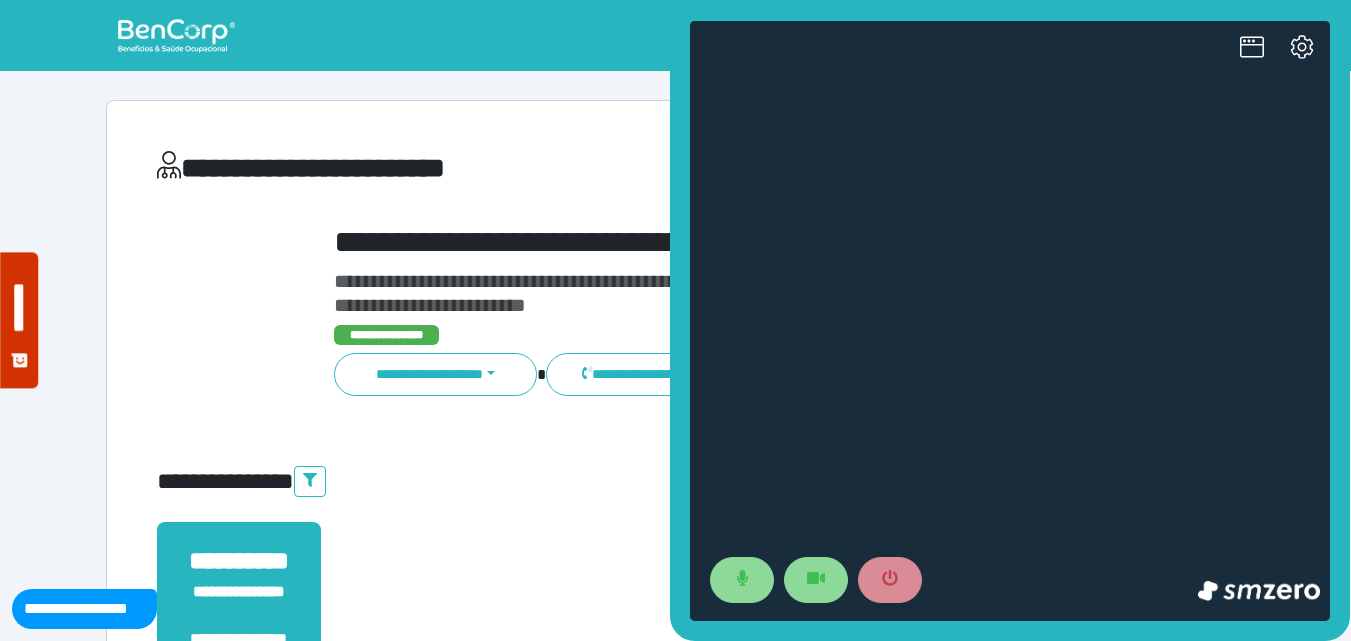 scroll, scrollTop: 0, scrollLeft: 0, axis: both 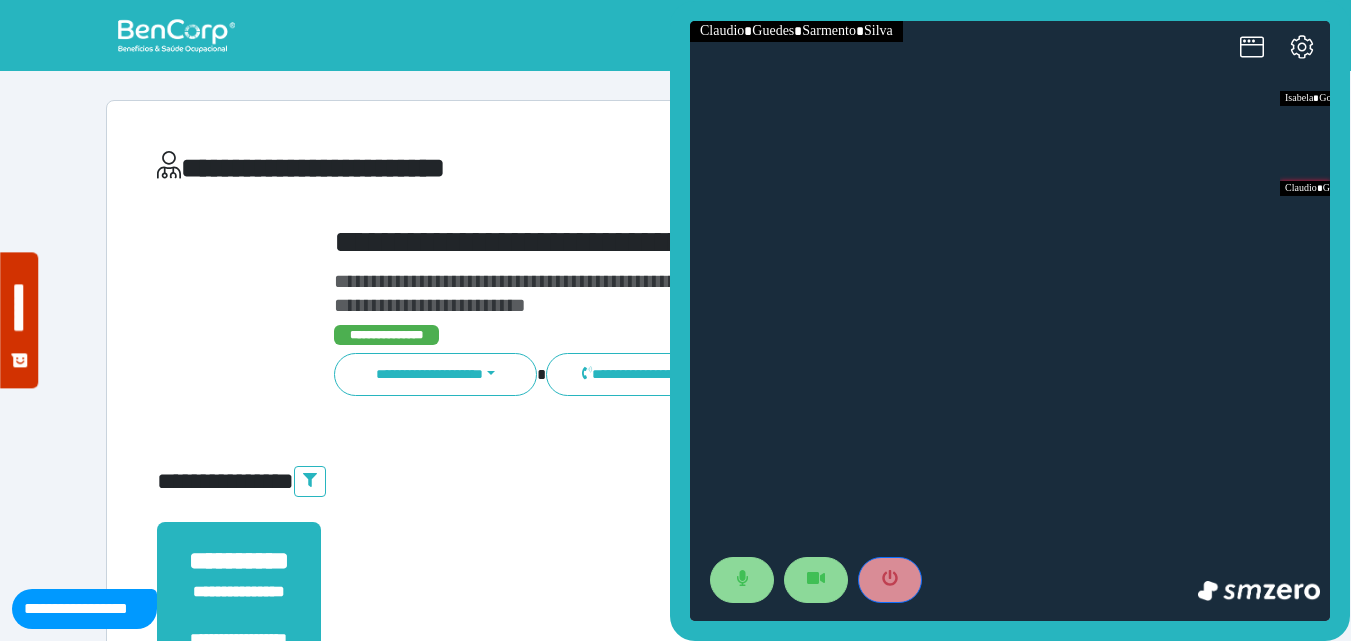 drag, startPoint x: 890, startPoint y: 570, endPoint x: 871, endPoint y: 515, distance: 58.189346 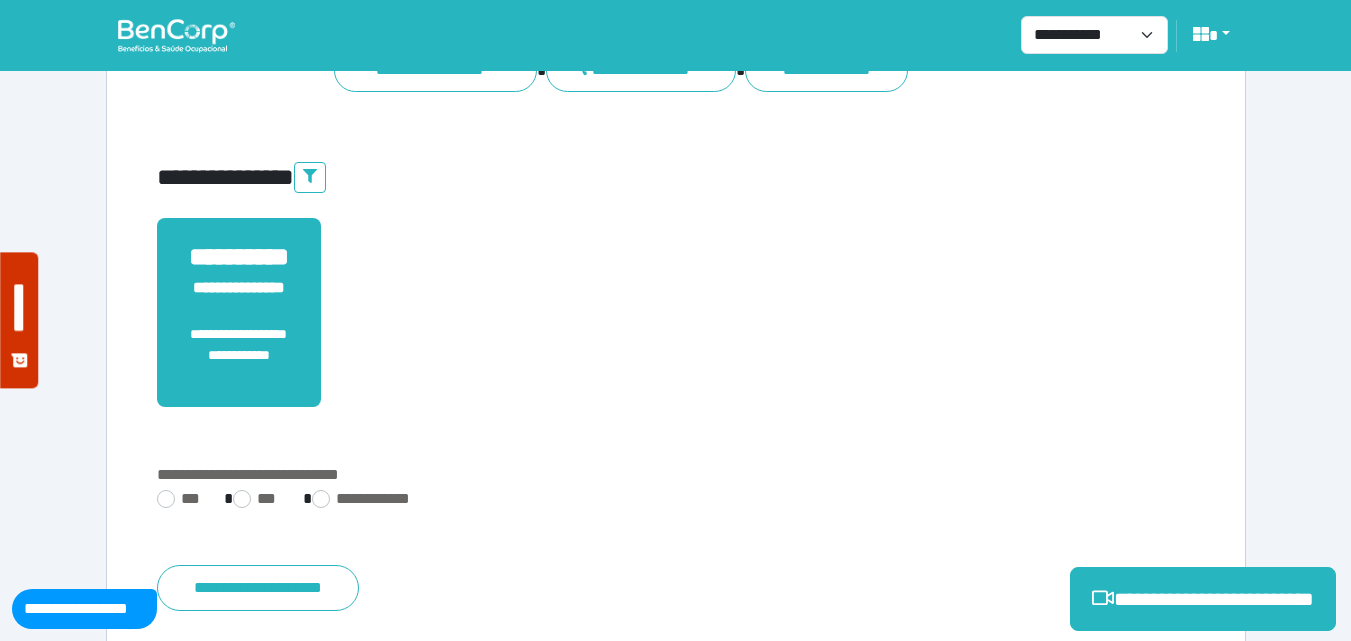 scroll, scrollTop: 495, scrollLeft: 0, axis: vertical 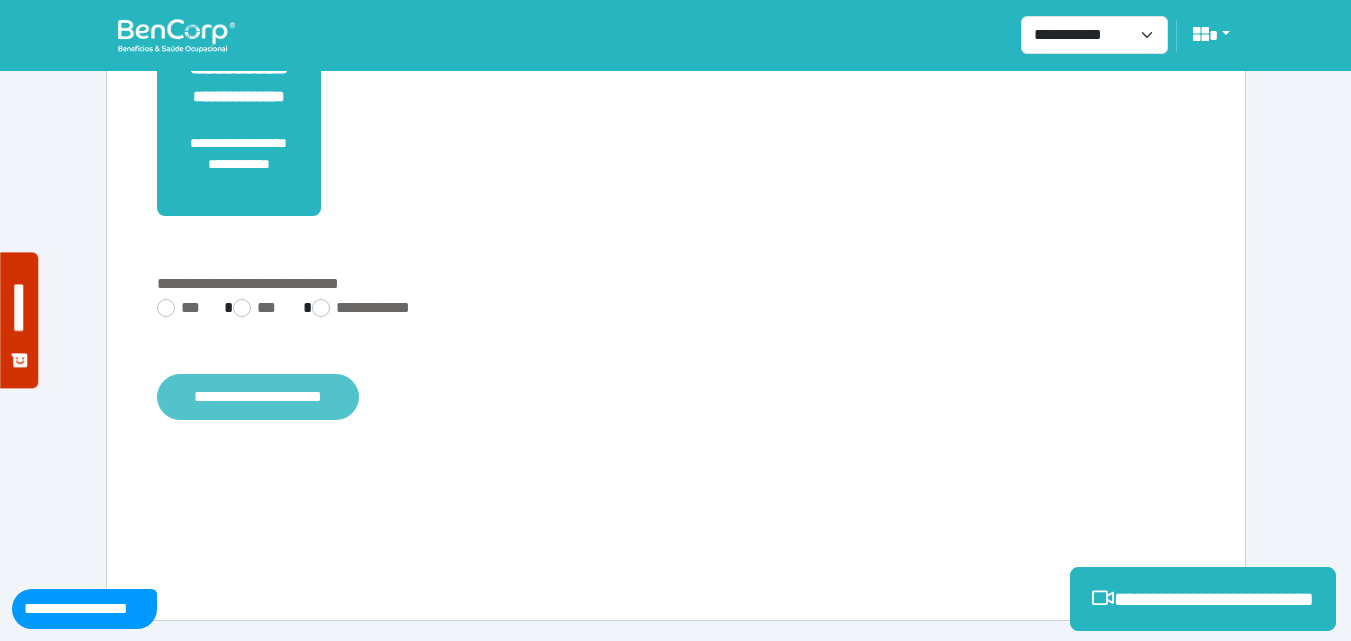 click on "**********" at bounding box center [258, 397] 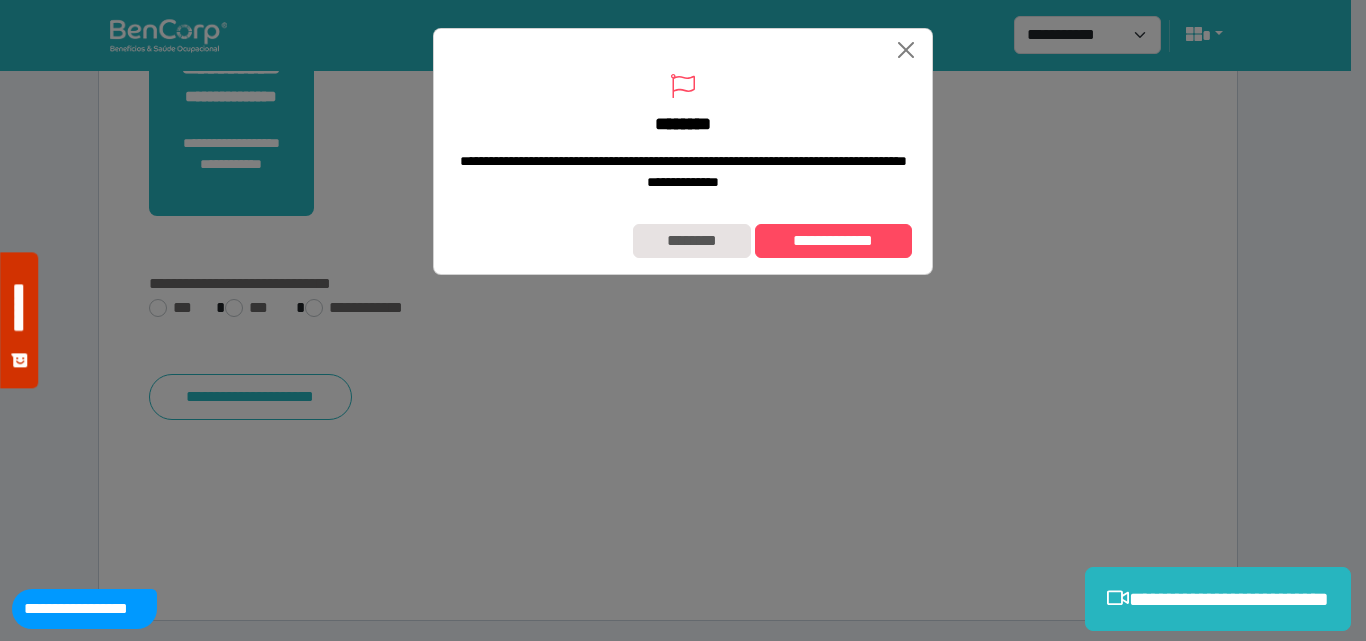 click on "**********" at bounding box center (683, 241) 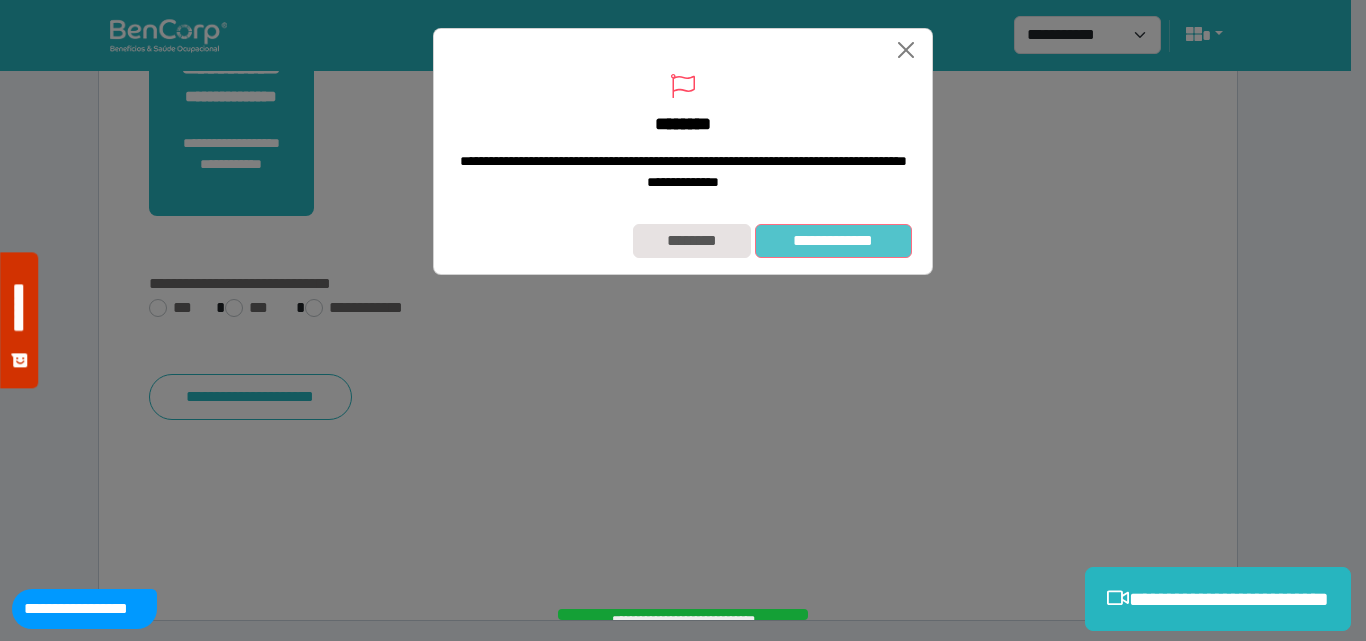 click on "**********" at bounding box center [683, 241] 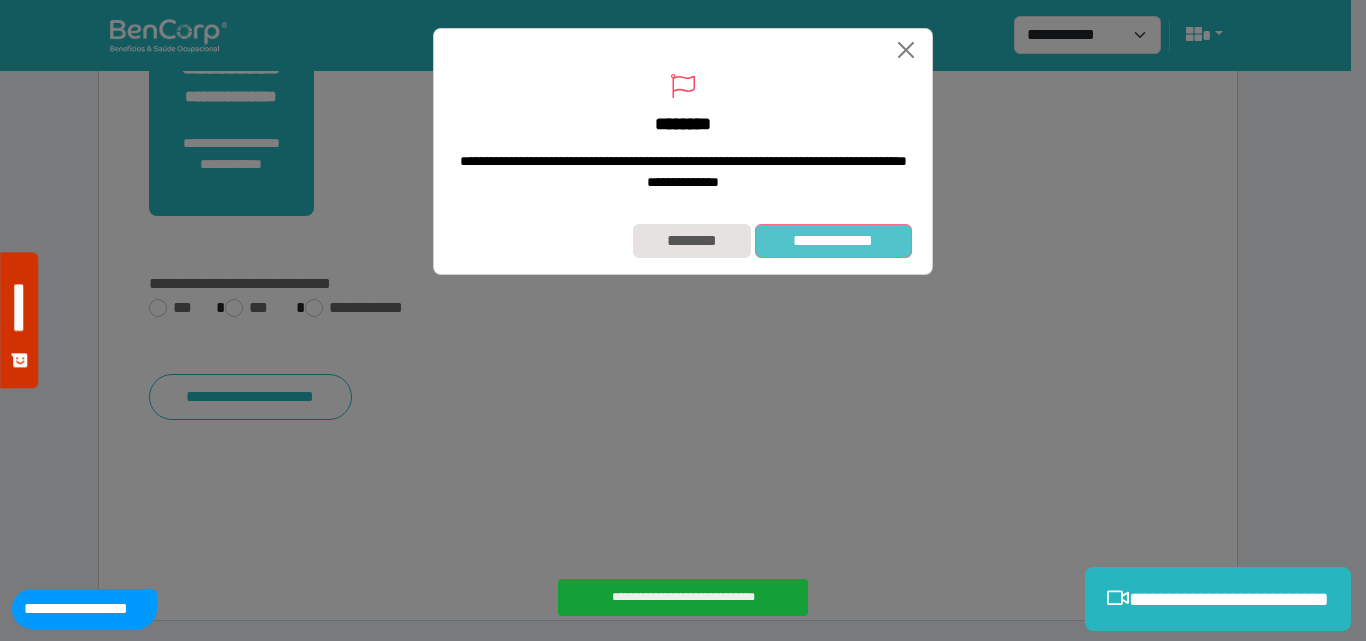 click on "**********" at bounding box center [833, 241] 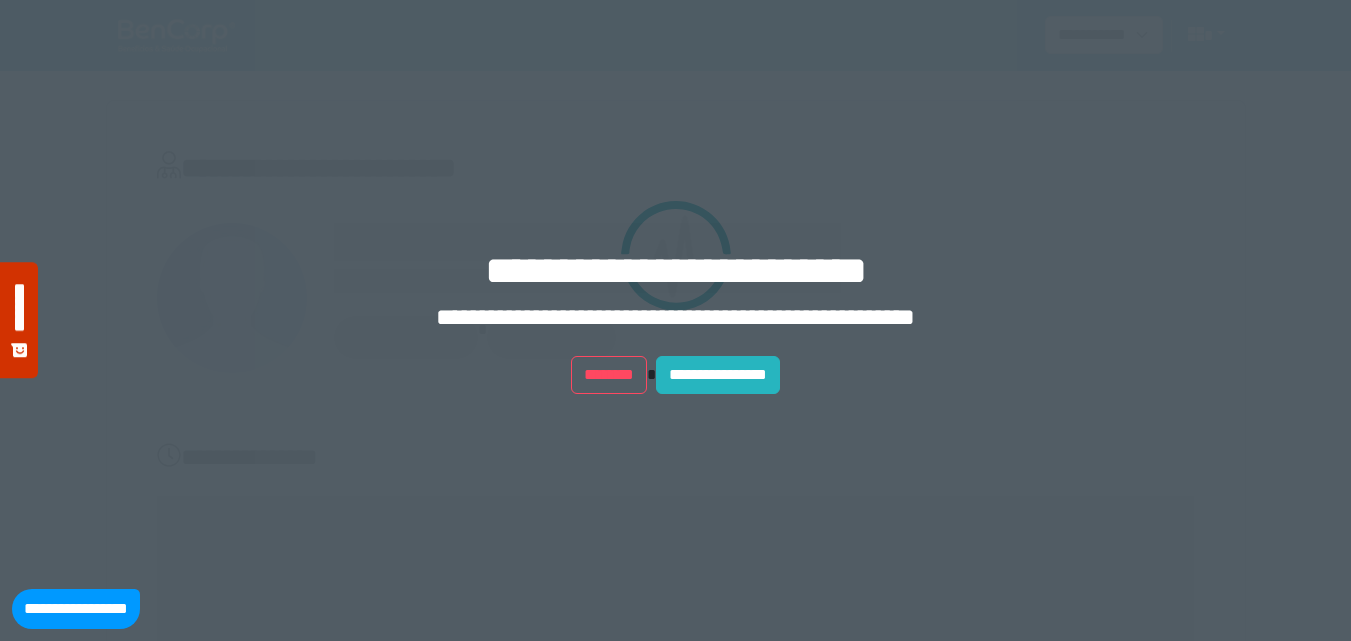scroll, scrollTop: 0, scrollLeft: 0, axis: both 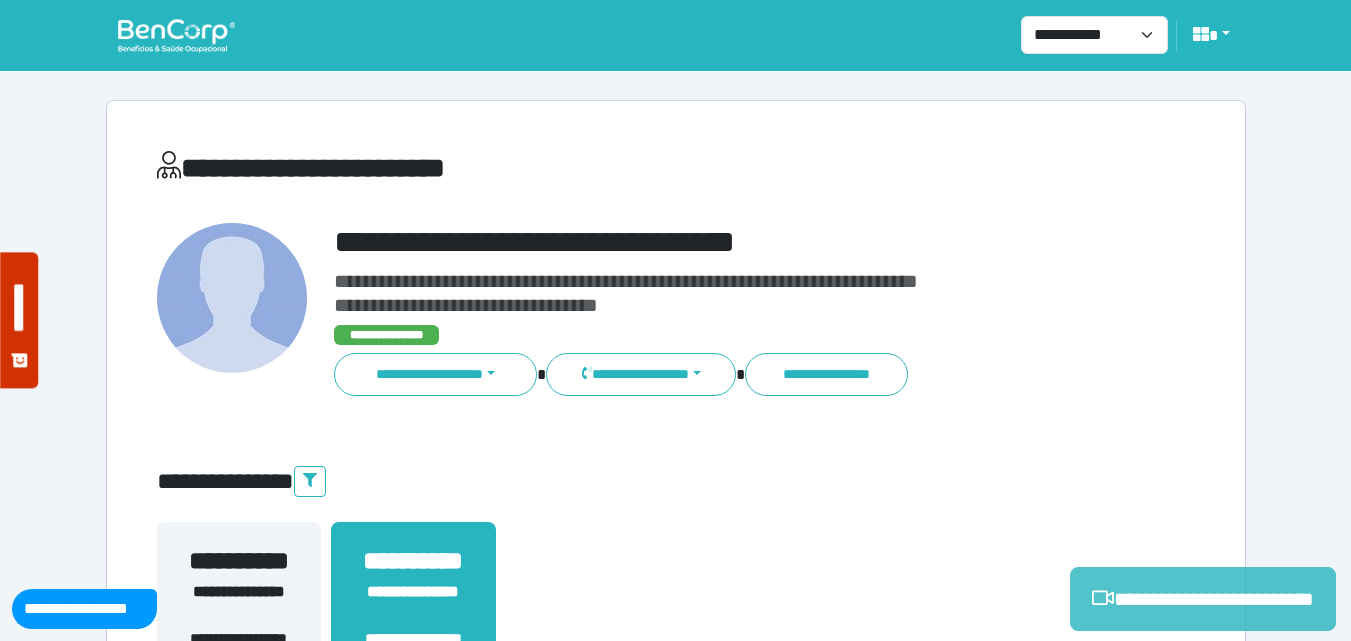 click on "**********" at bounding box center [1203, 599] 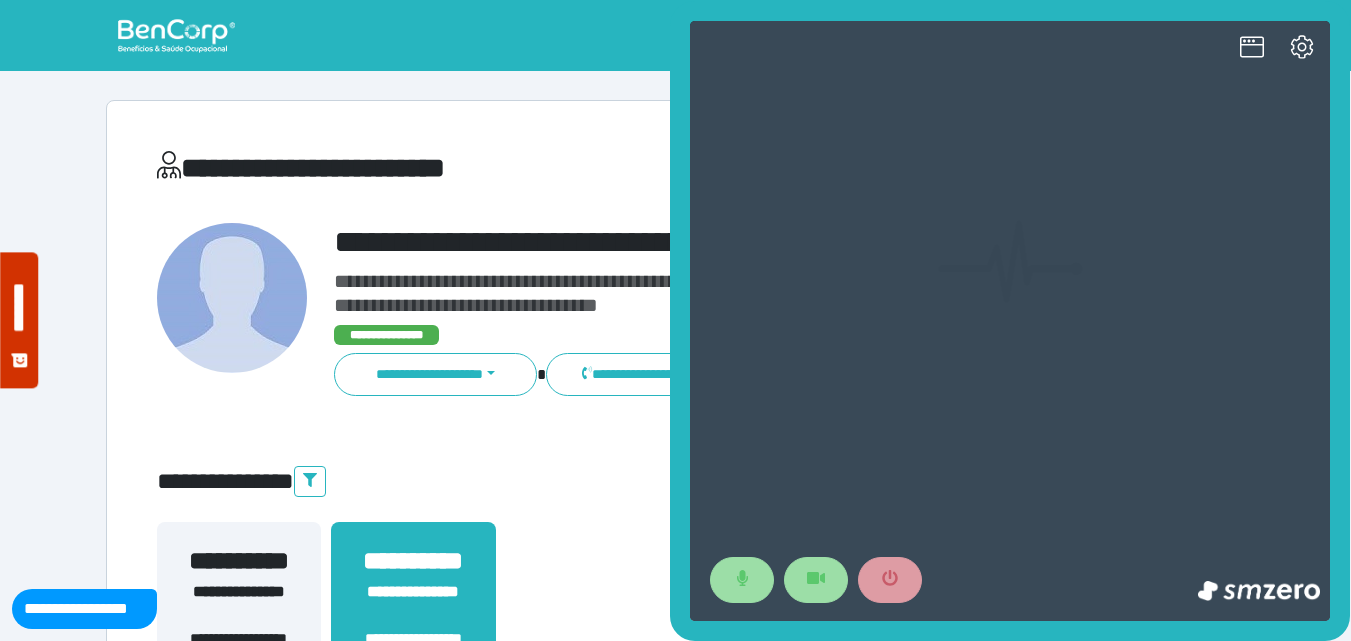 scroll, scrollTop: 0, scrollLeft: 0, axis: both 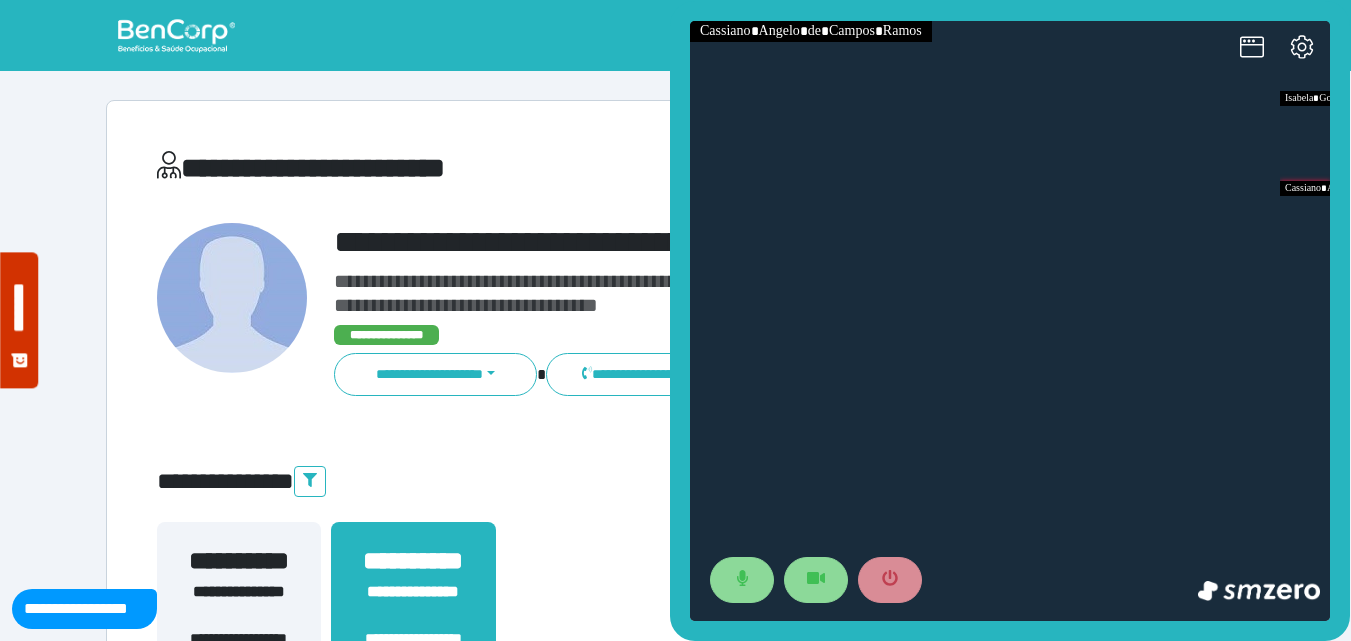 click on "**********" at bounding box center [676, 481] 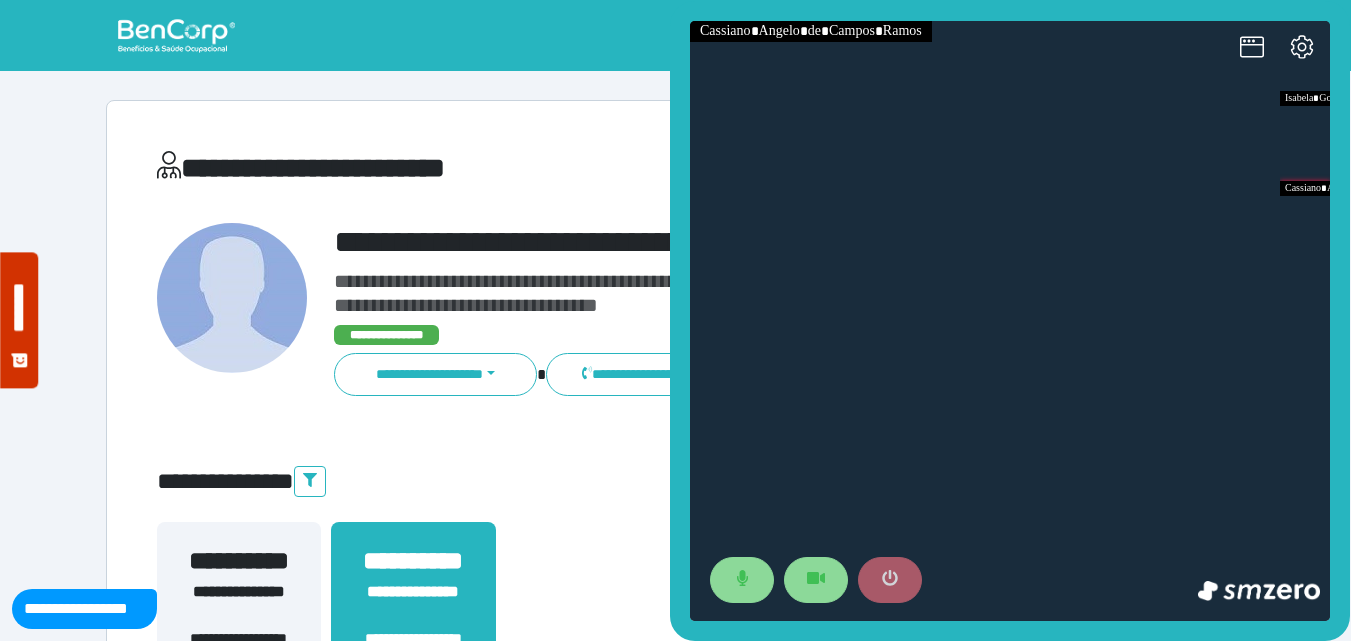 click at bounding box center [890, 580] 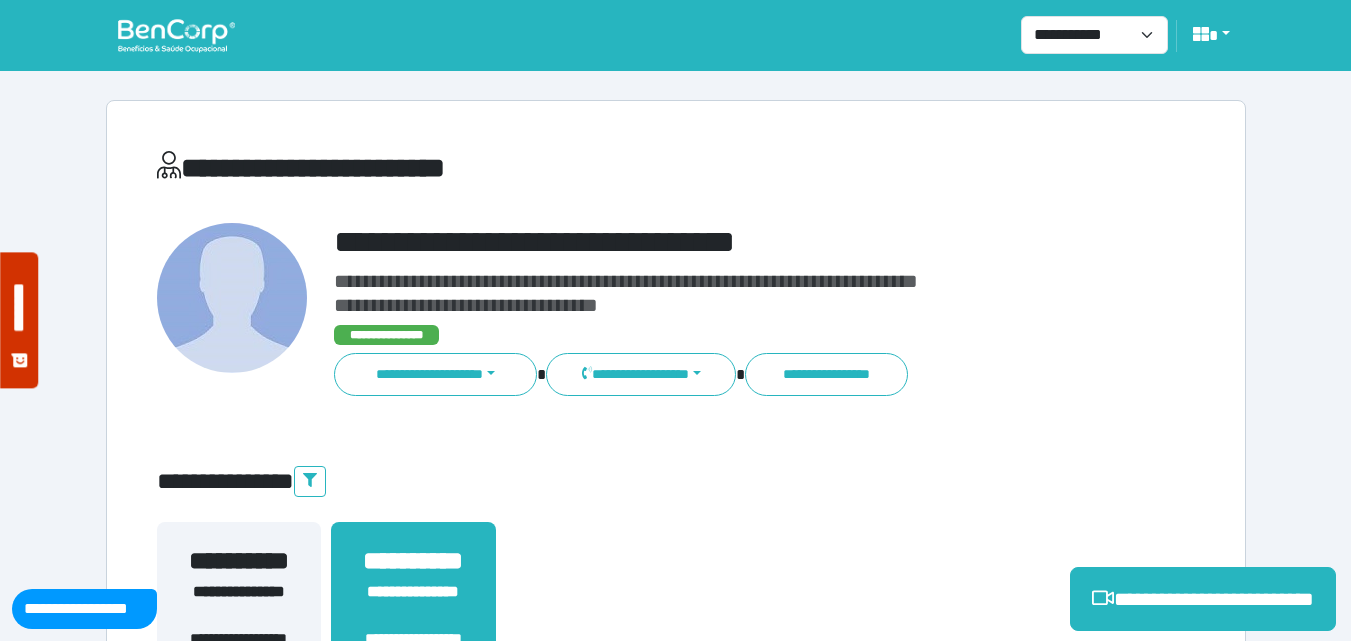 drag, startPoint x: 1047, startPoint y: 420, endPoint x: 1047, endPoint y: 287, distance: 133 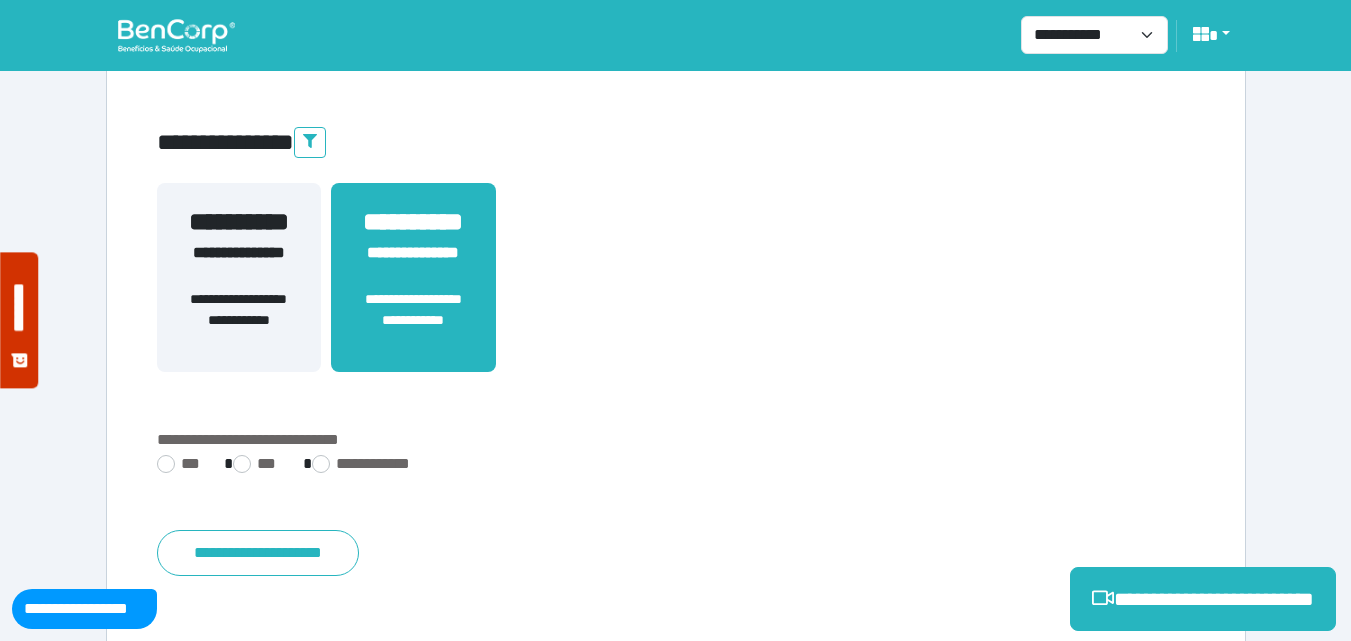 scroll, scrollTop: 495, scrollLeft: 0, axis: vertical 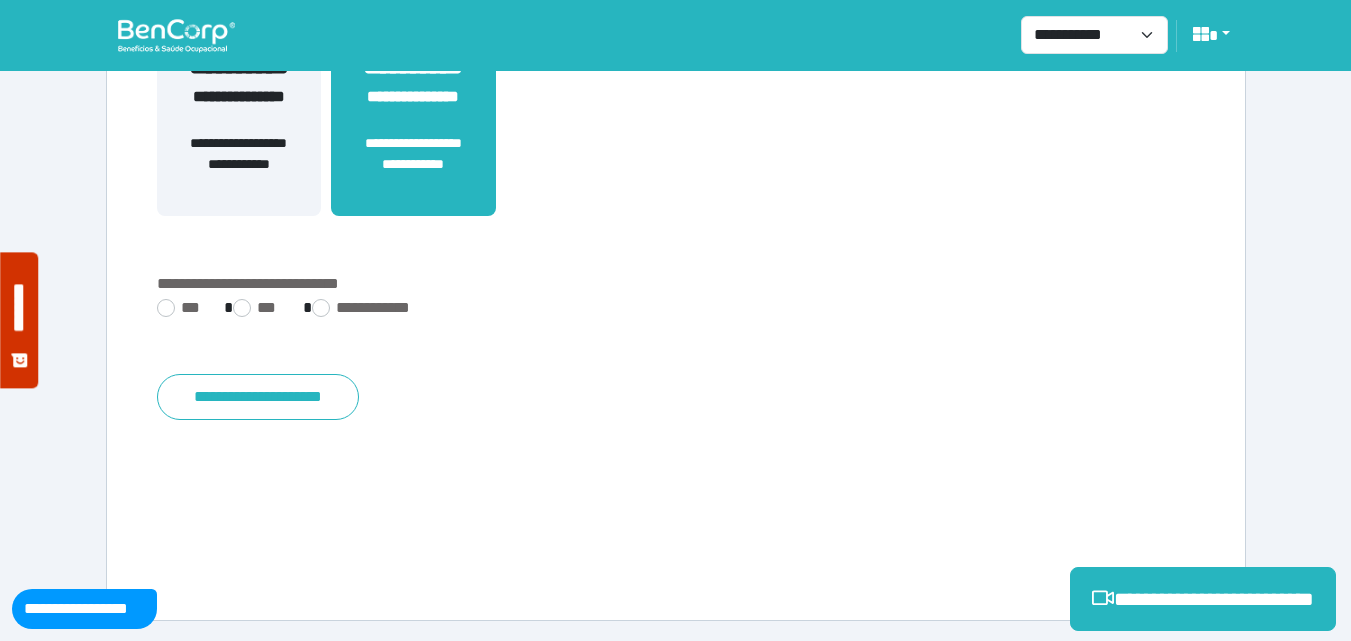 click on "**********" at bounding box center (676, 113) 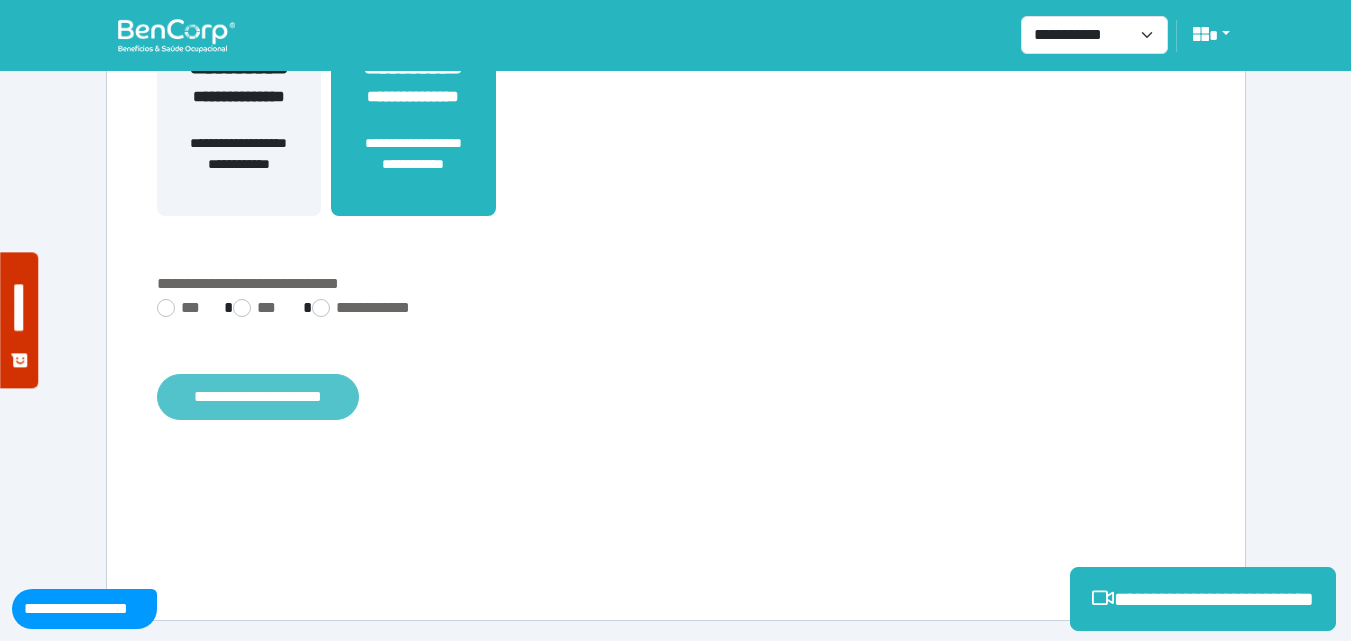 click on "**********" at bounding box center (258, 397) 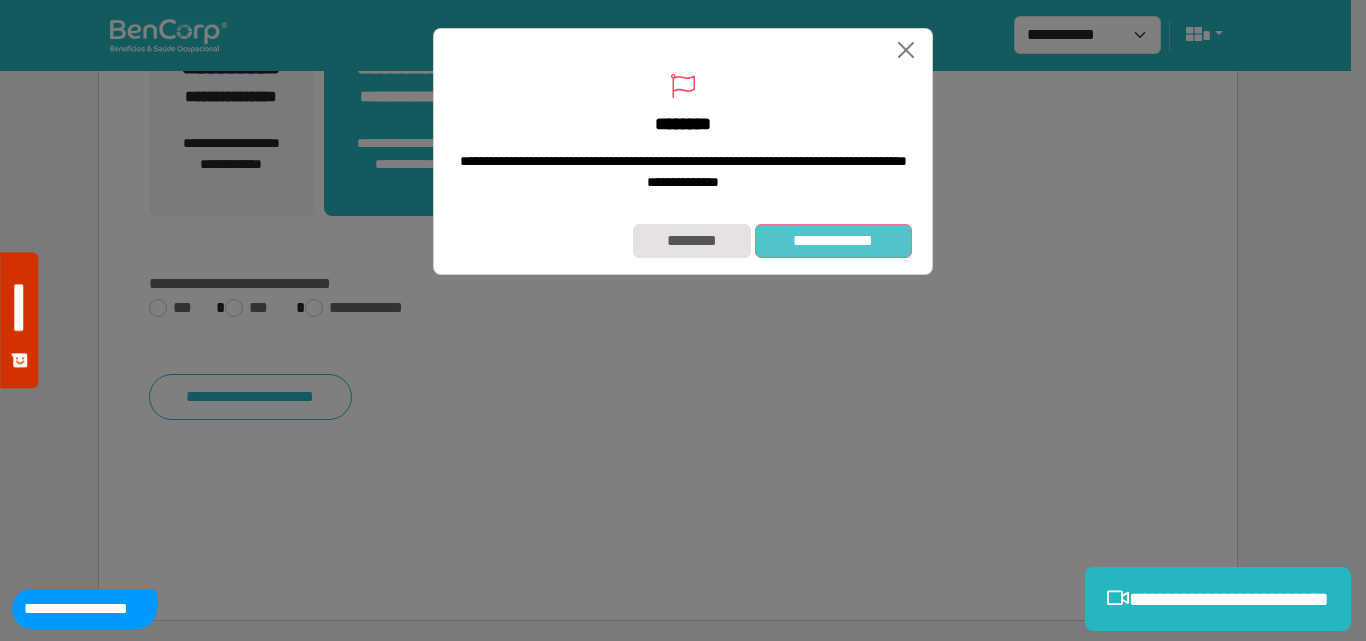 click on "**********" at bounding box center [833, 241] 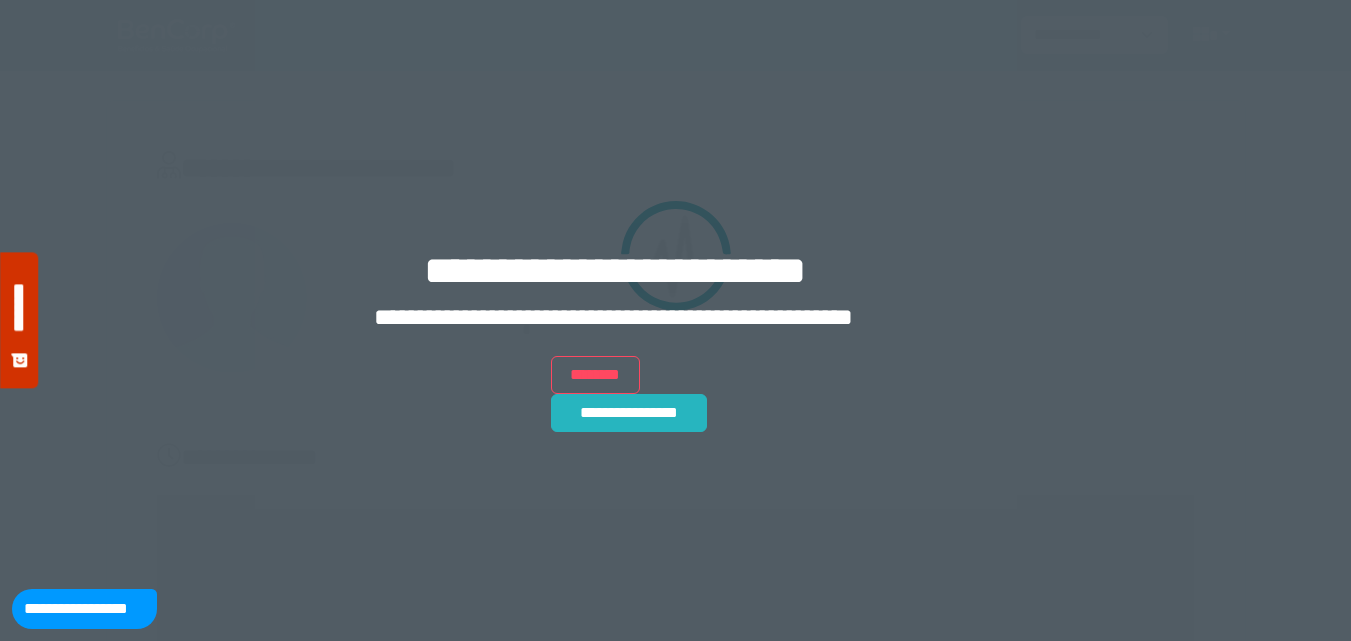 scroll, scrollTop: 0, scrollLeft: 0, axis: both 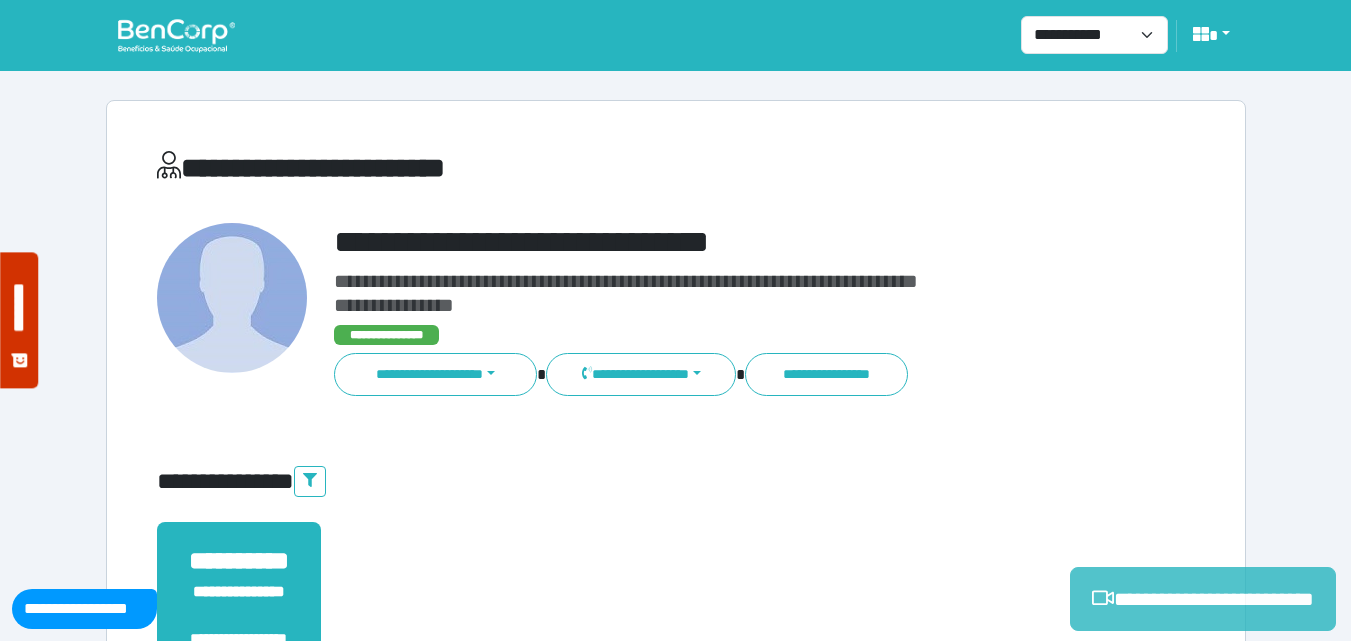 click on "**********" at bounding box center [1203, 599] 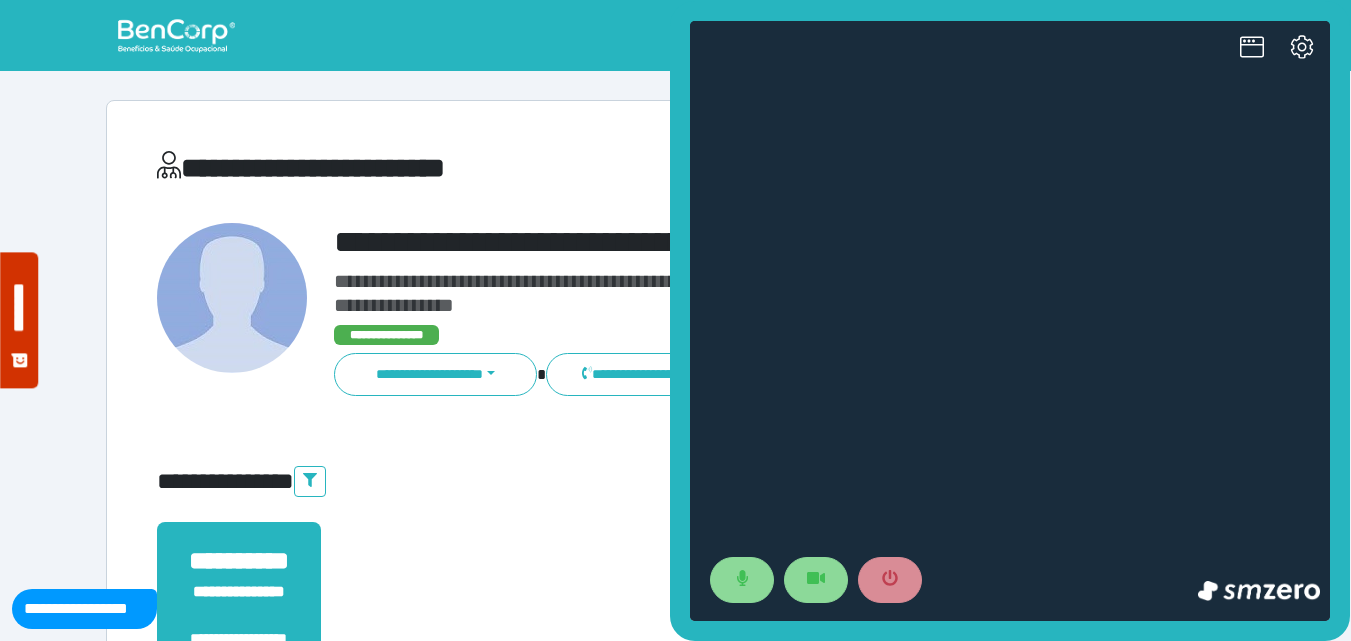 scroll, scrollTop: 0, scrollLeft: 0, axis: both 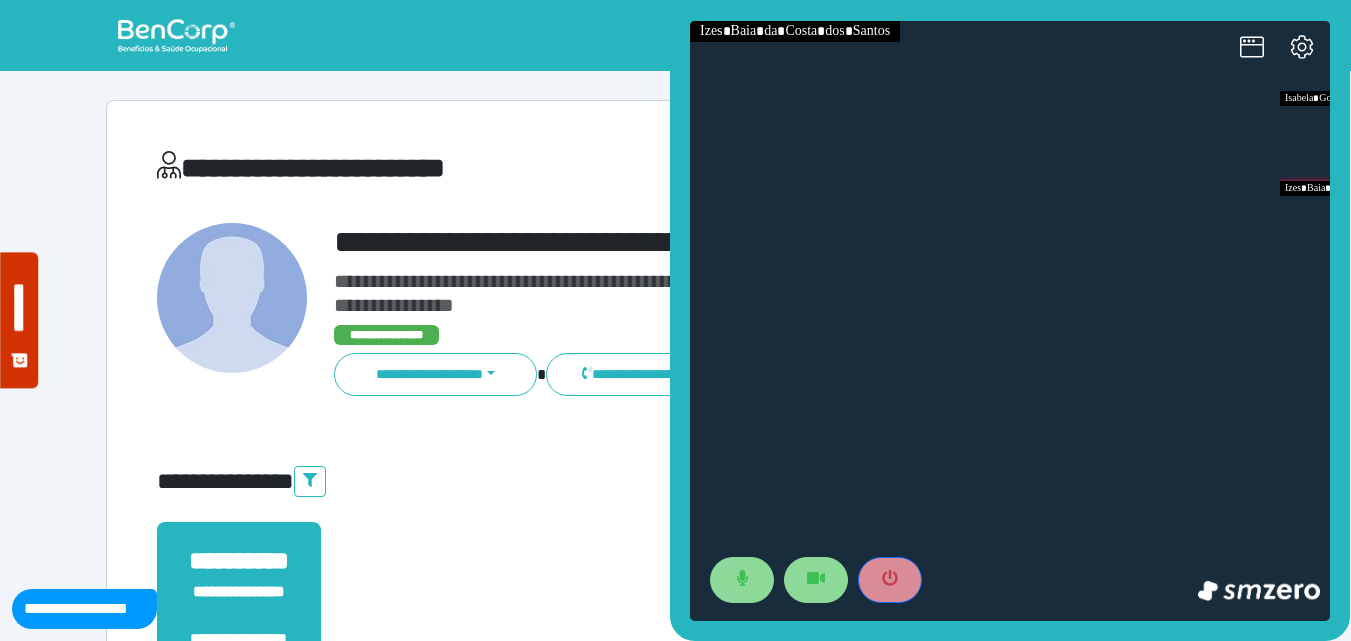 drag, startPoint x: 874, startPoint y: 581, endPoint x: 863, endPoint y: 531, distance: 51.1957 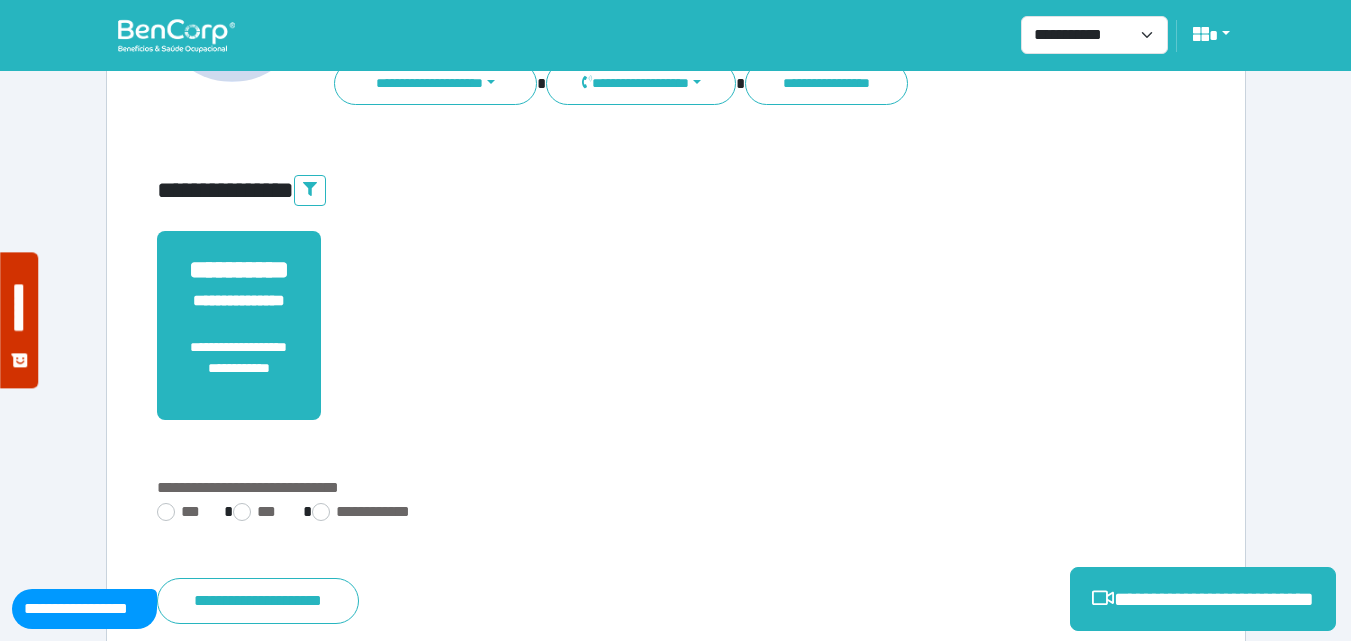scroll, scrollTop: 495, scrollLeft: 0, axis: vertical 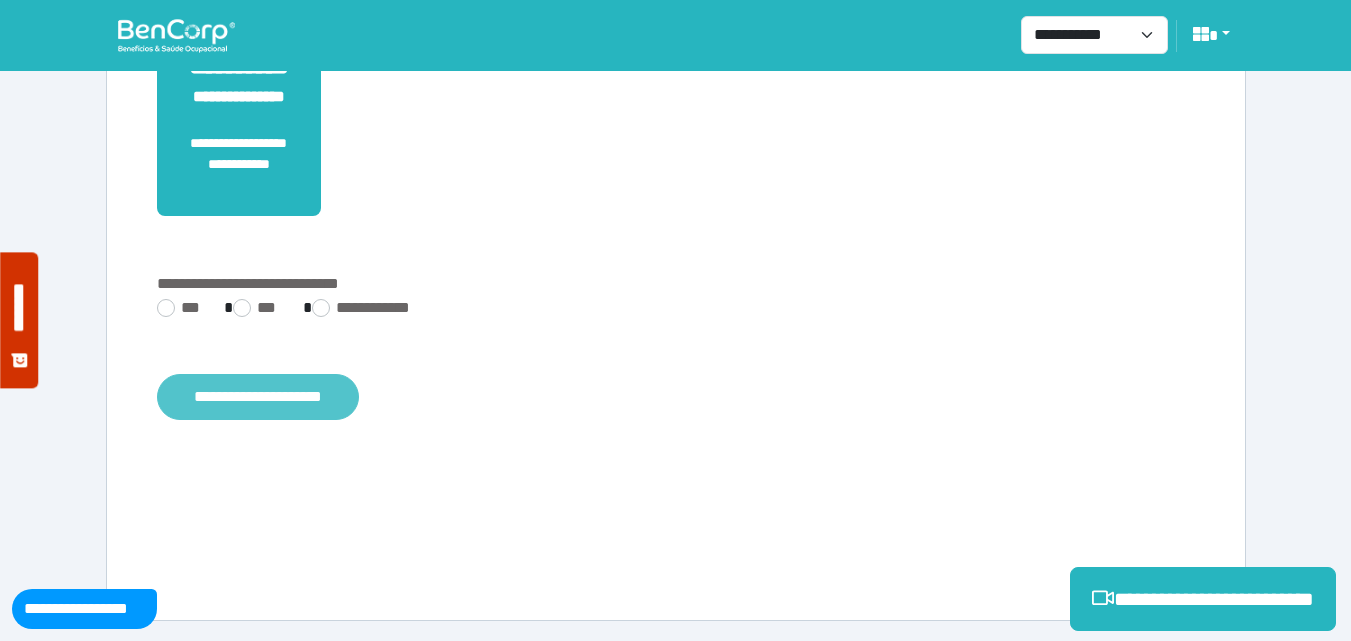 click on "**********" at bounding box center [258, 397] 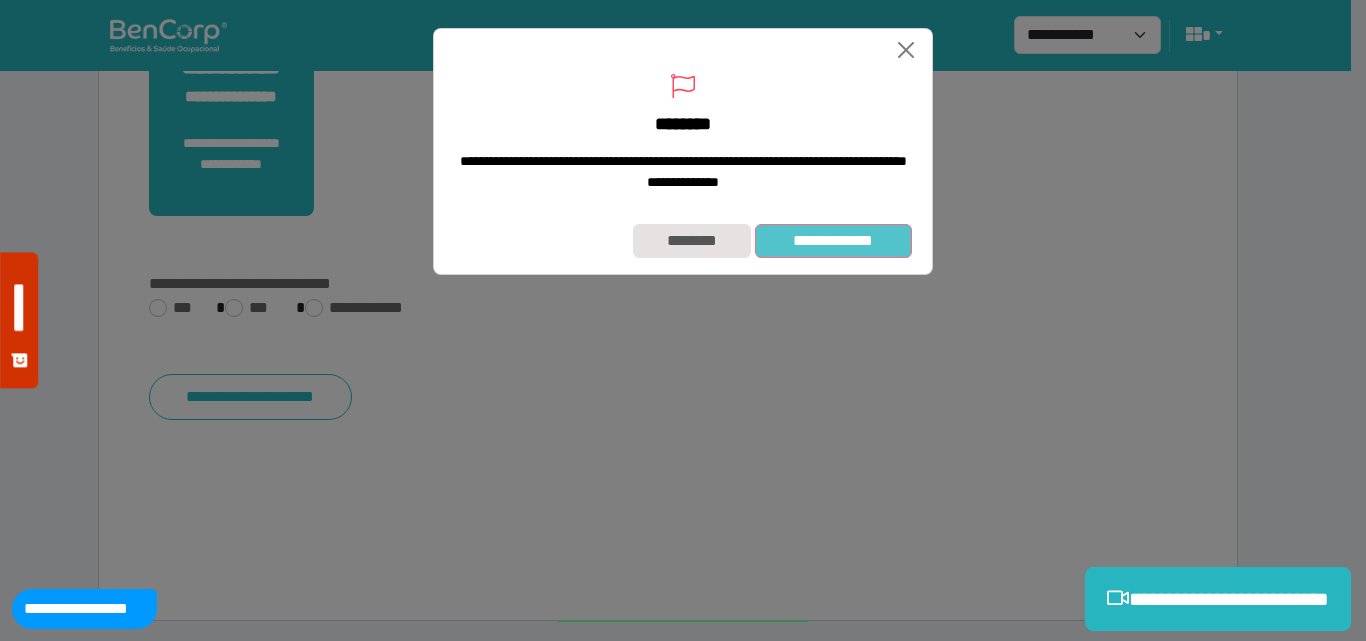 click on "**********" at bounding box center (833, 241) 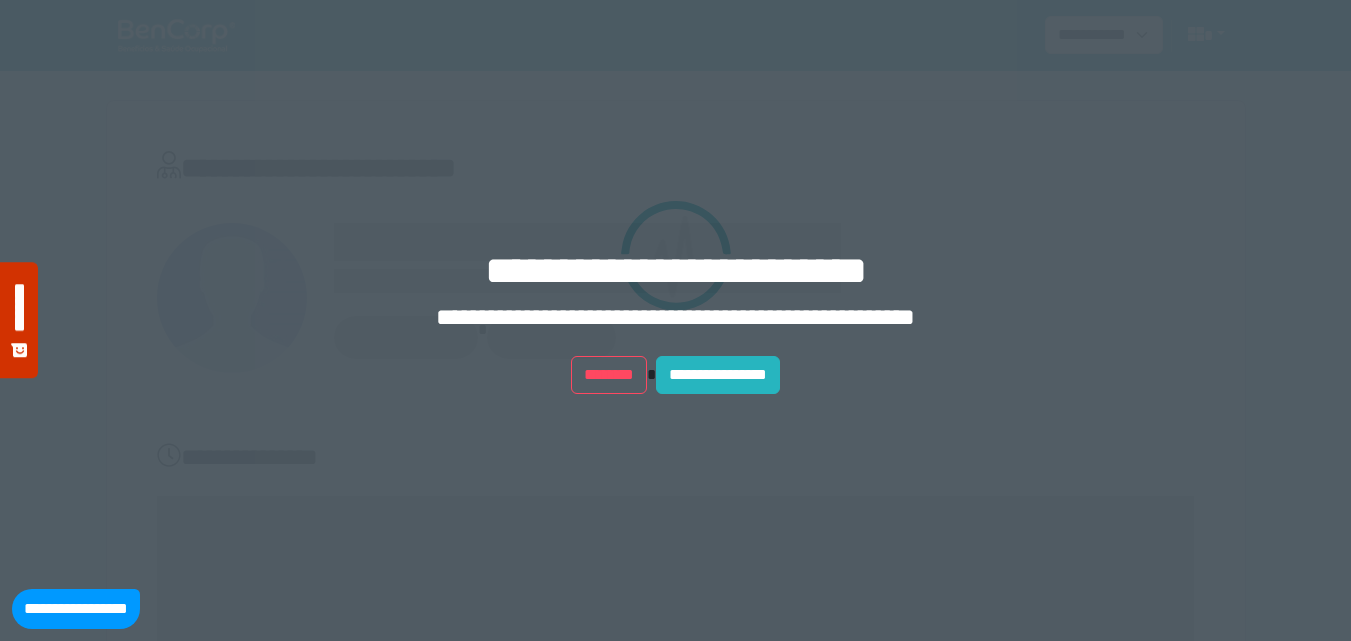scroll, scrollTop: 0, scrollLeft: 0, axis: both 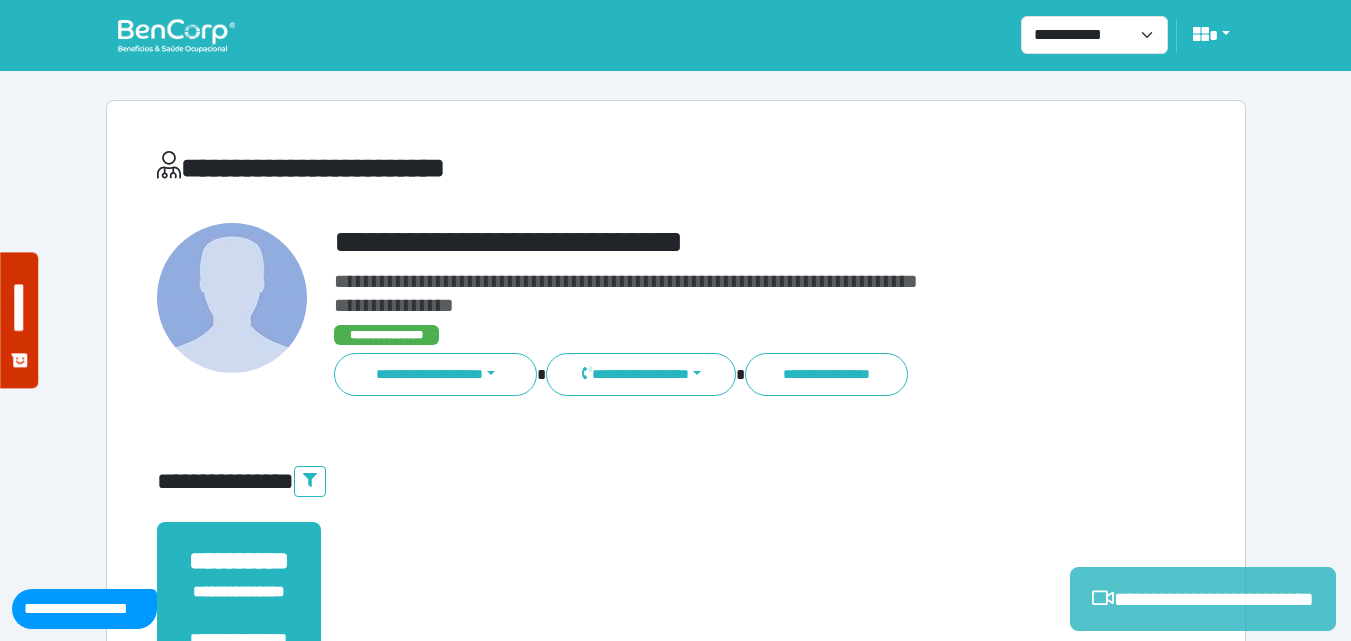 click on "**********" at bounding box center (1203, 599) 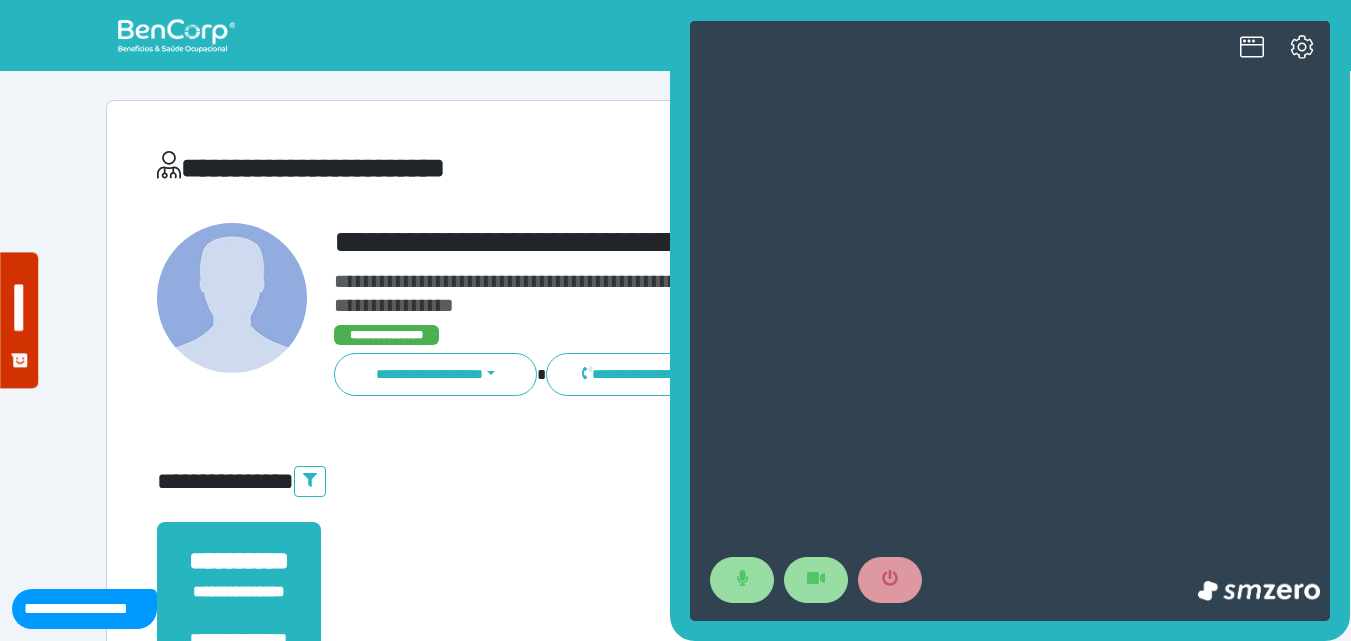 scroll, scrollTop: 0, scrollLeft: 0, axis: both 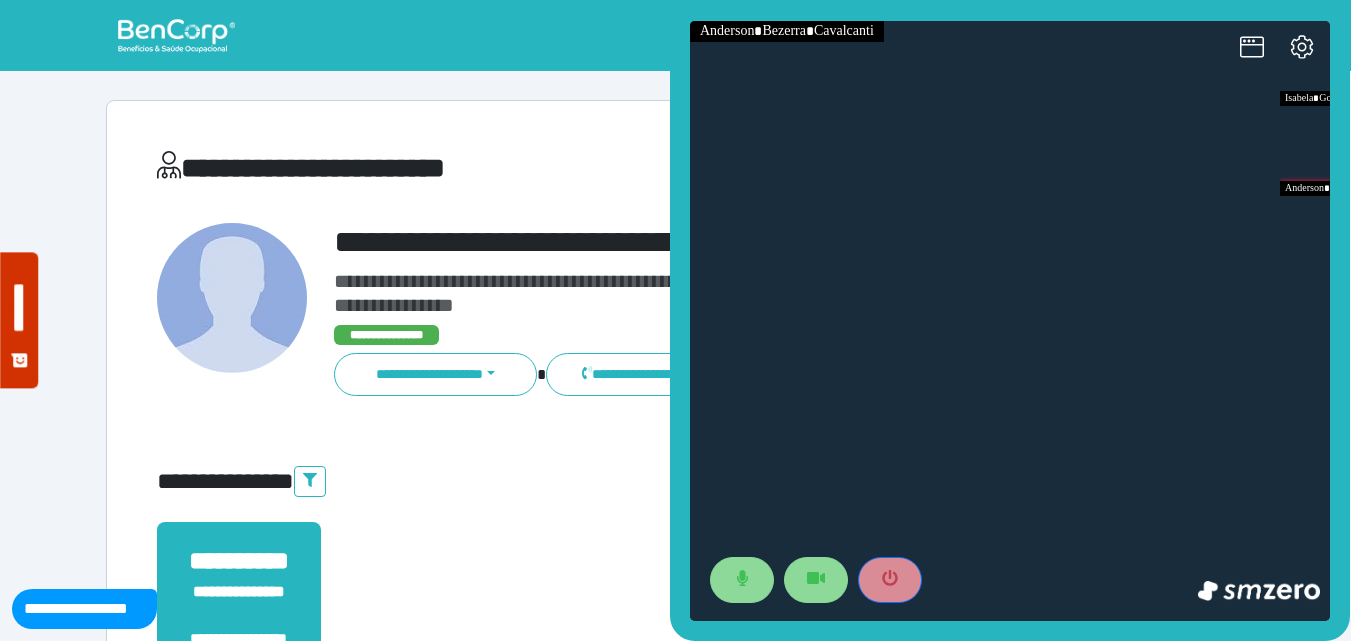 click at bounding box center (890, 580) 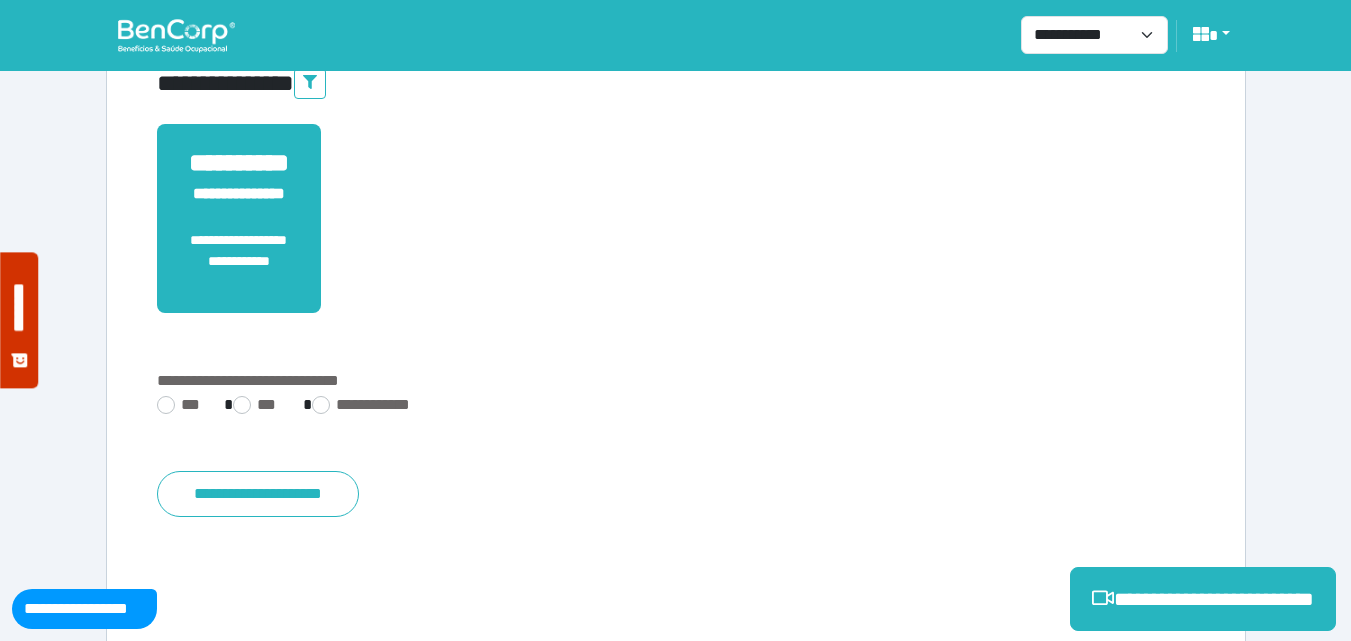 scroll, scrollTop: 495, scrollLeft: 0, axis: vertical 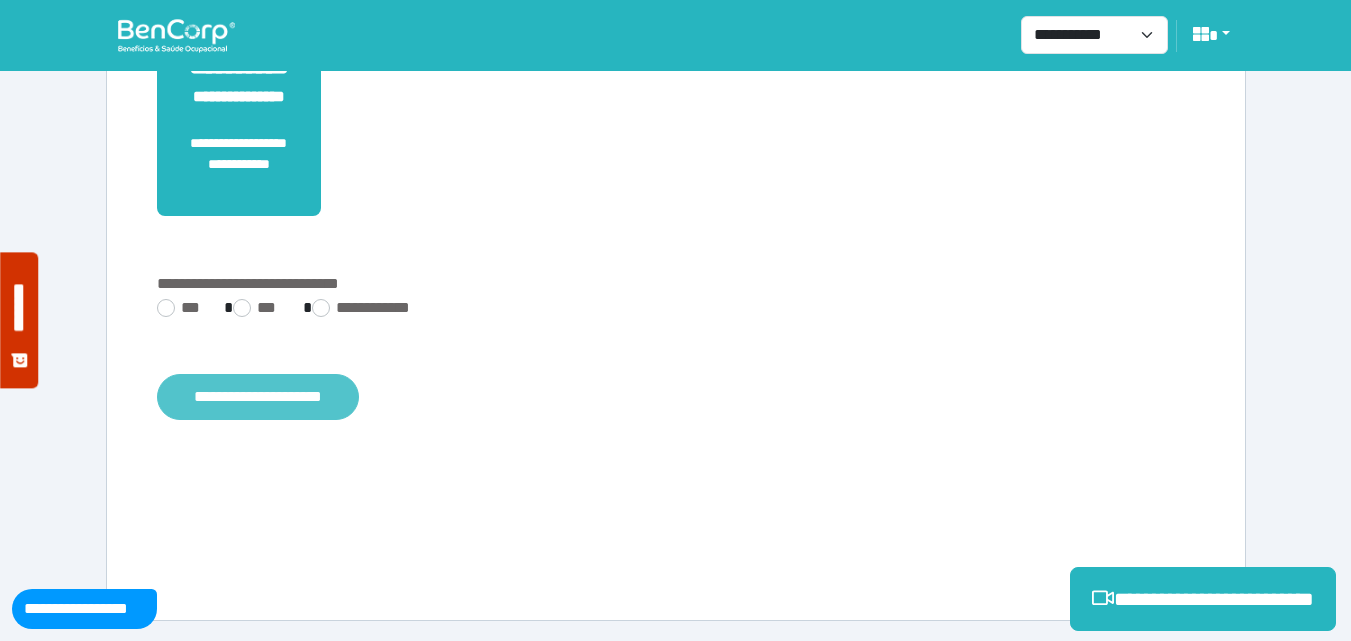 click on "**********" at bounding box center [258, 397] 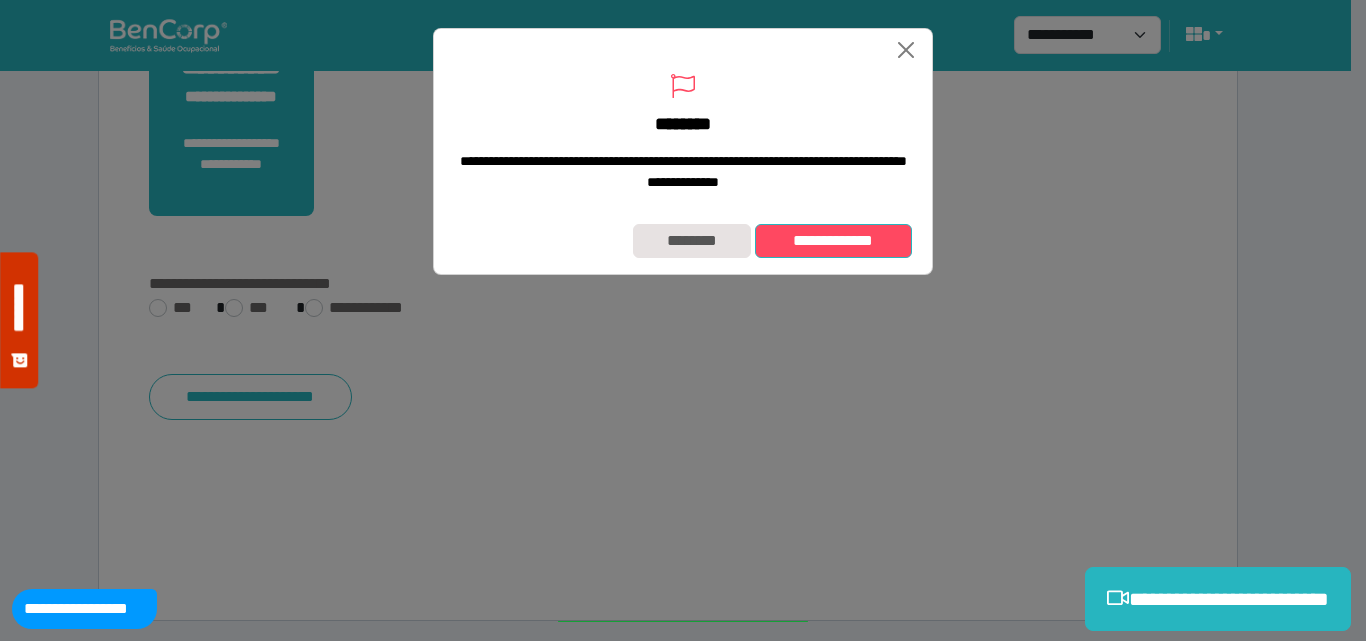 drag, startPoint x: 804, startPoint y: 259, endPoint x: 476, endPoint y: 17, distance: 407.61255 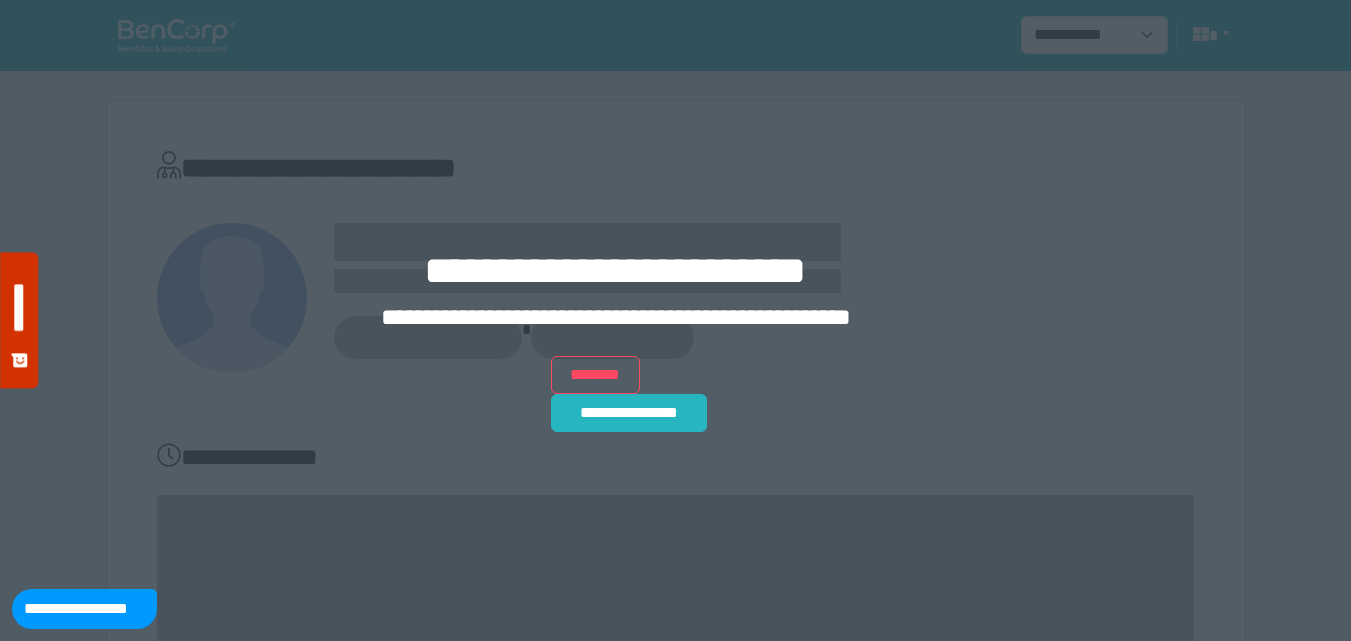scroll, scrollTop: 0, scrollLeft: 0, axis: both 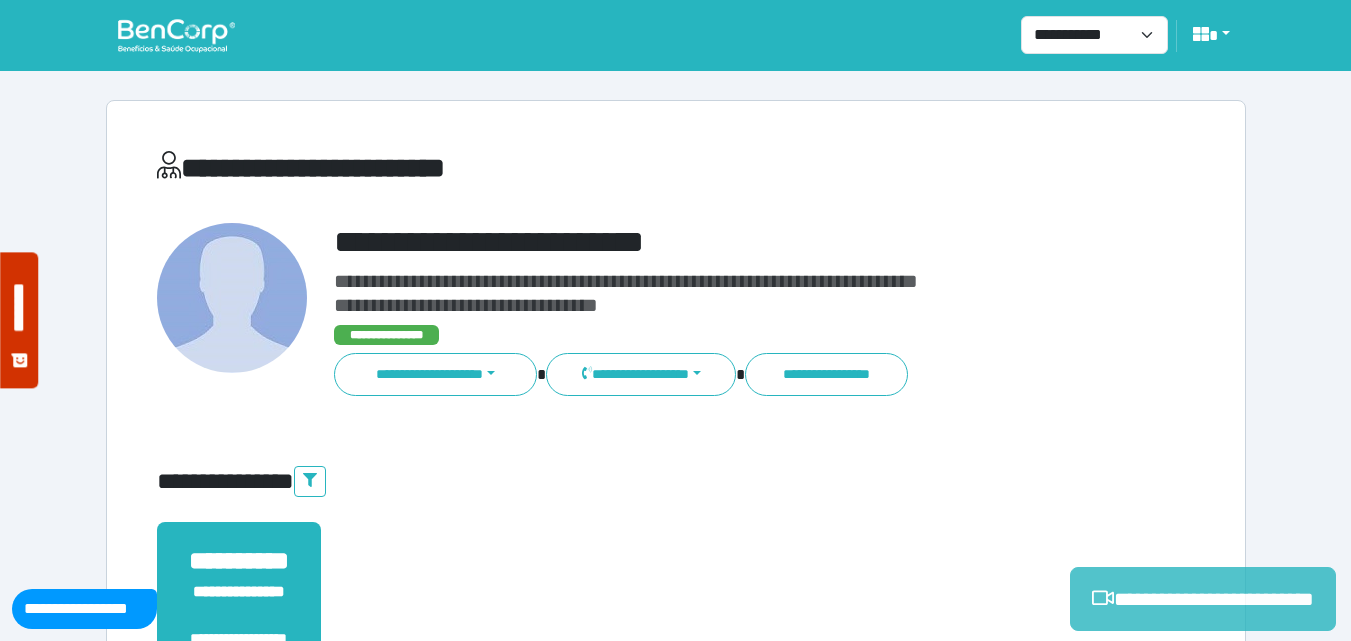 click on "**********" at bounding box center [1203, 599] 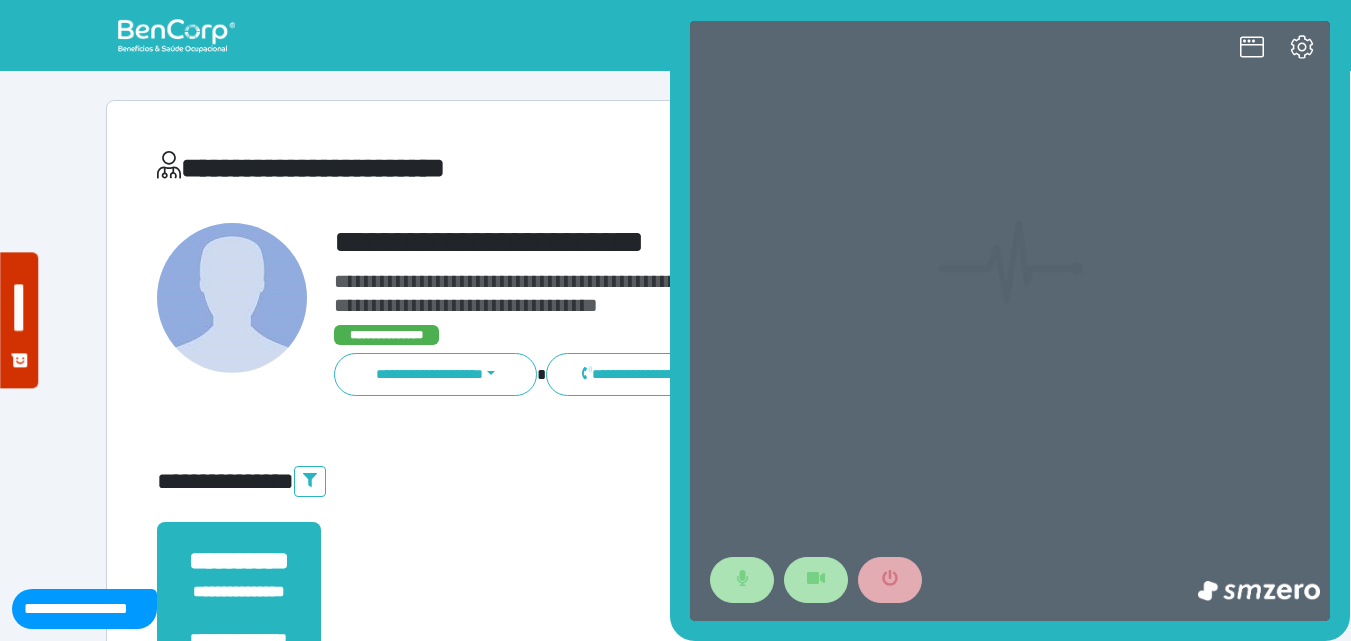 scroll, scrollTop: 0, scrollLeft: 0, axis: both 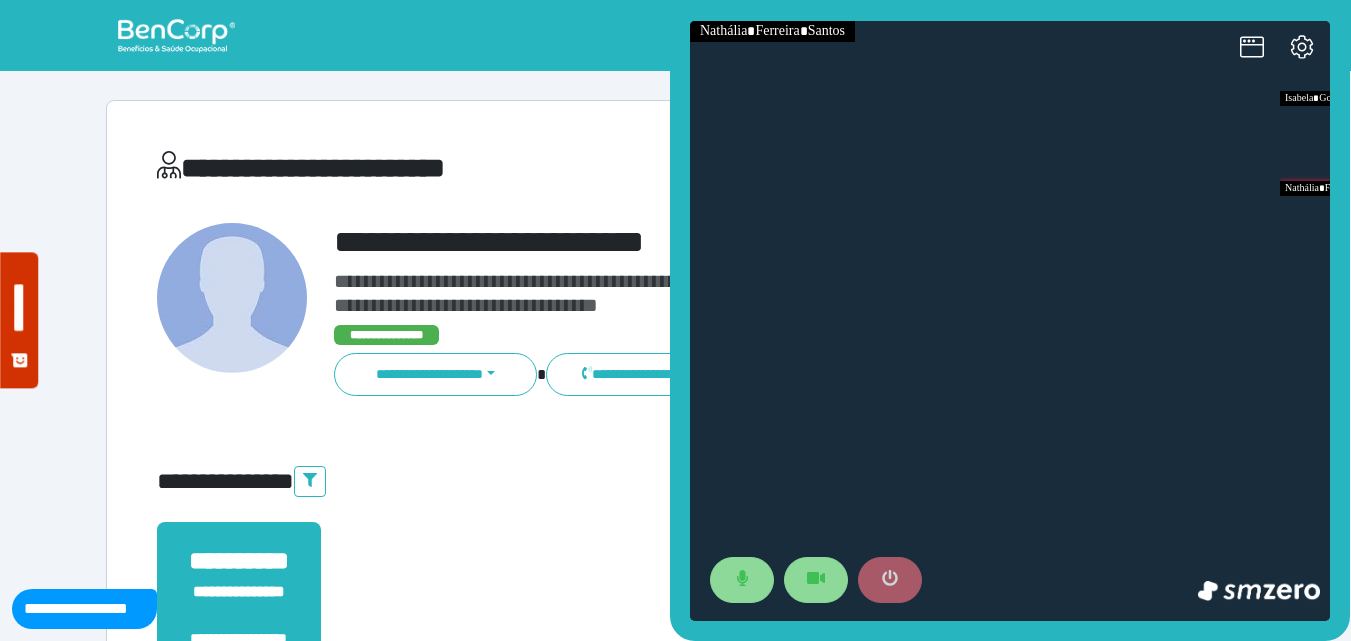 click 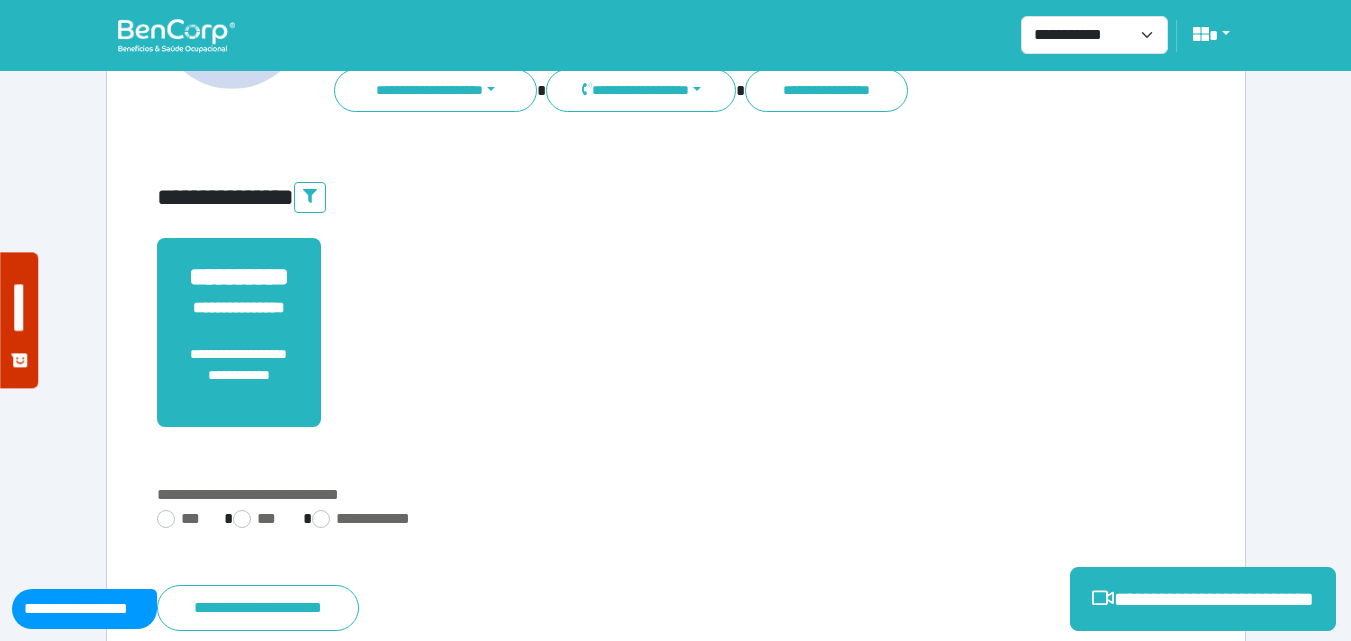 scroll, scrollTop: 495, scrollLeft: 0, axis: vertical 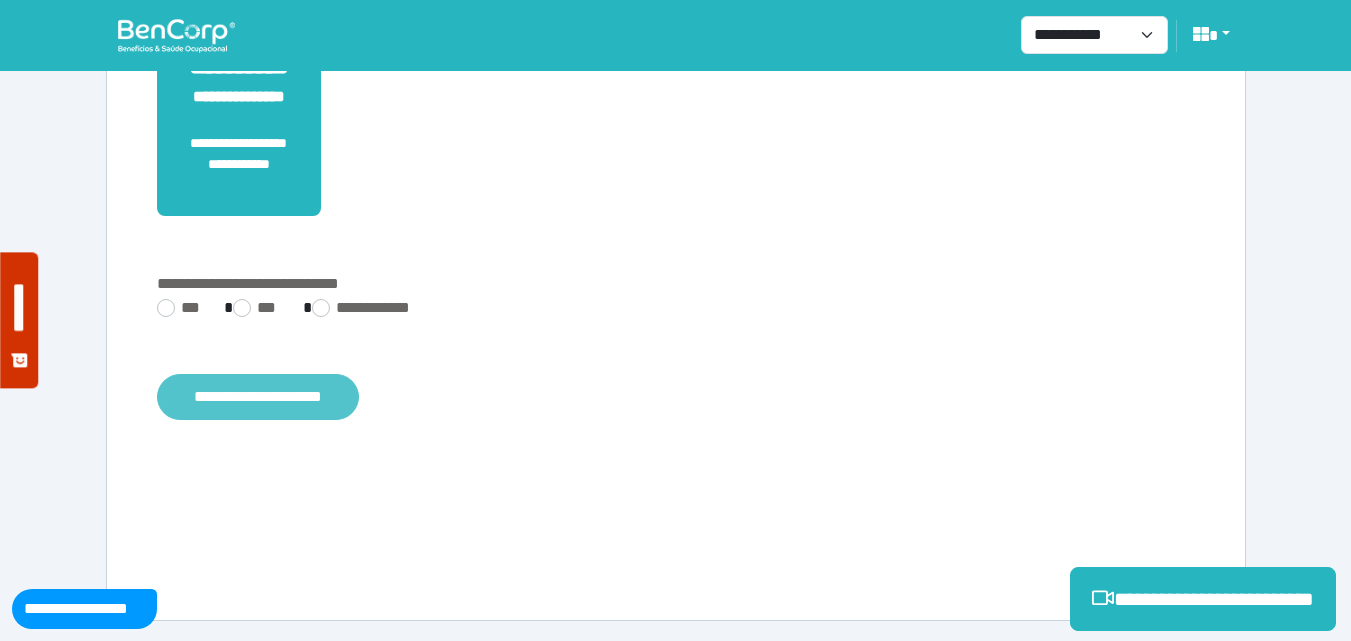 click on "**********" at bounding box center [258, 397] 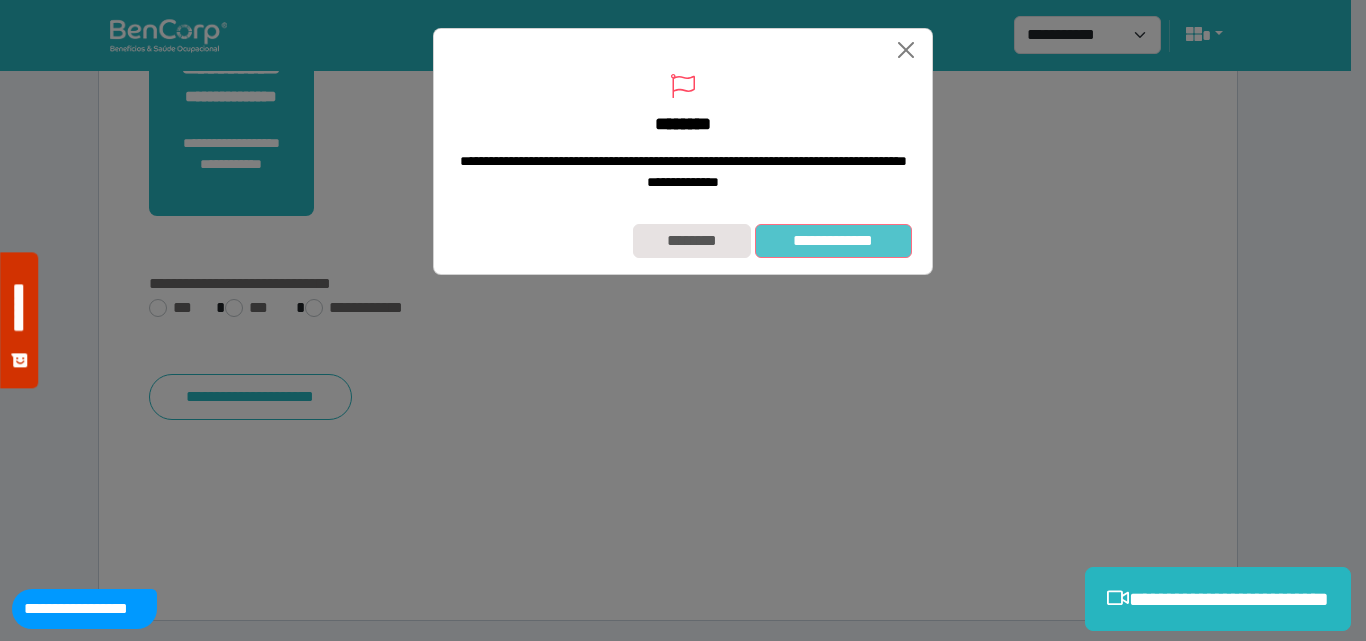click on "**********" at bounding box center (833, 241) 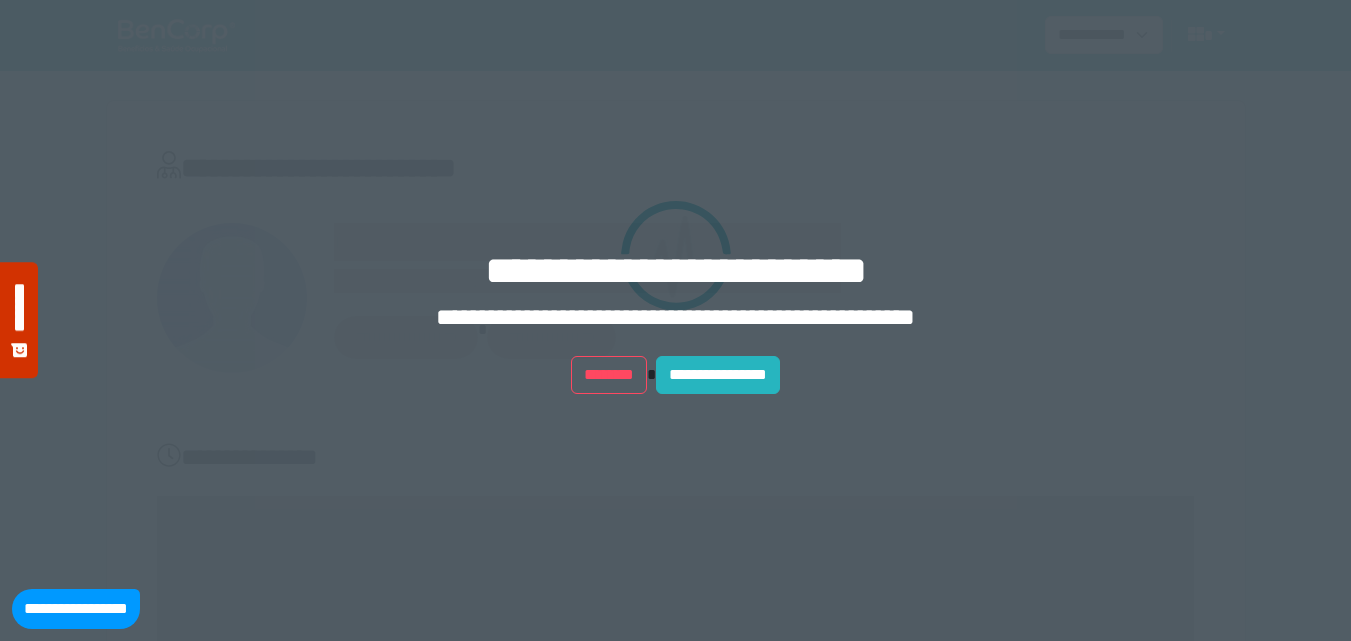 scroll, scrollTop: 0, scrollLeft: 0, axis: both 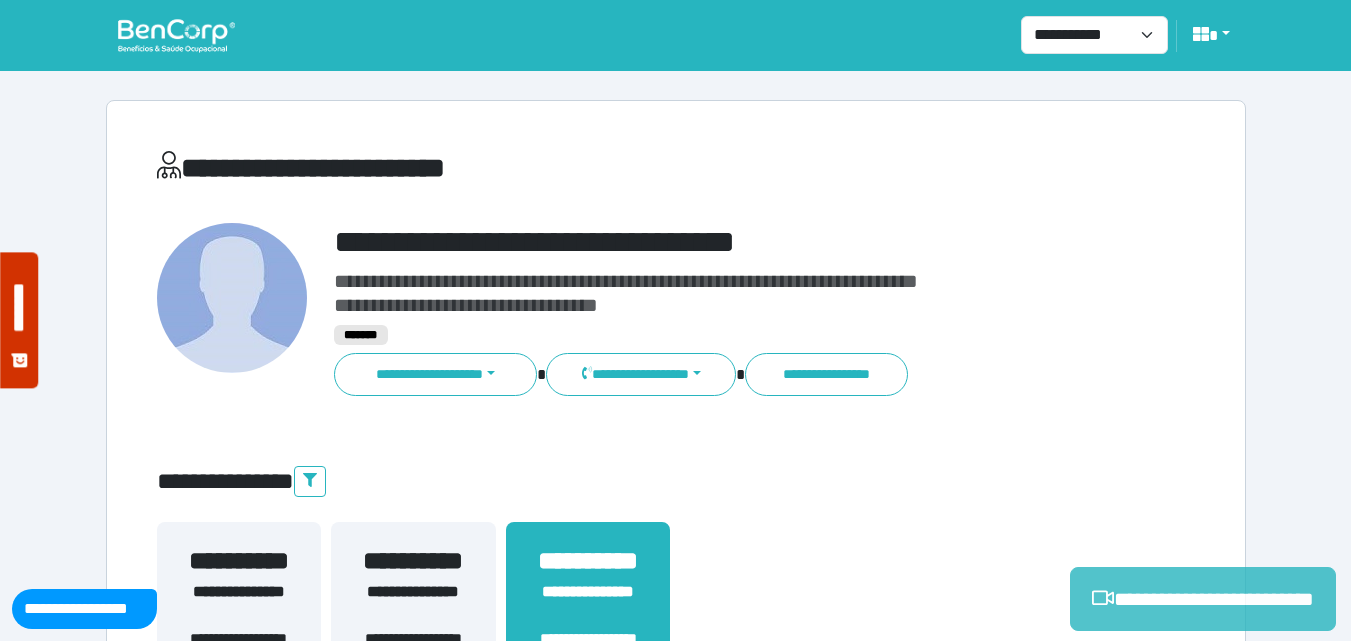 click on "**********" at bounding box center [1203, 599] 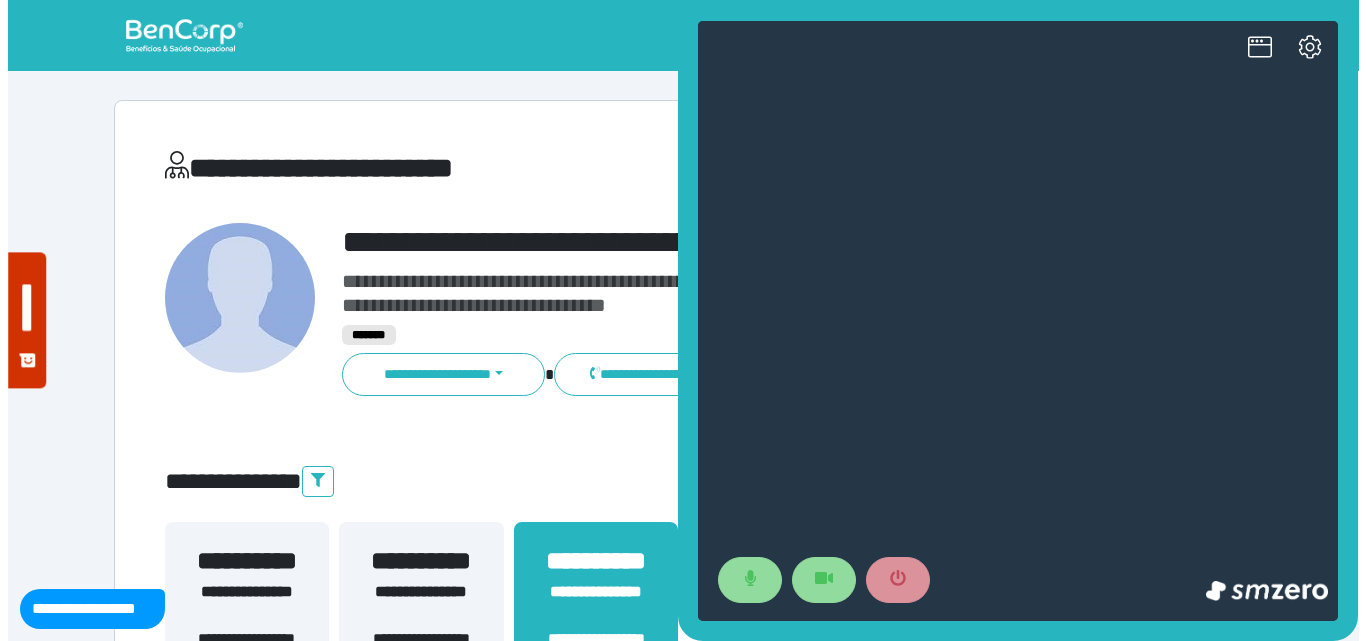 scroll, scrollTop: 0, scrollLeft: 0, axis: both 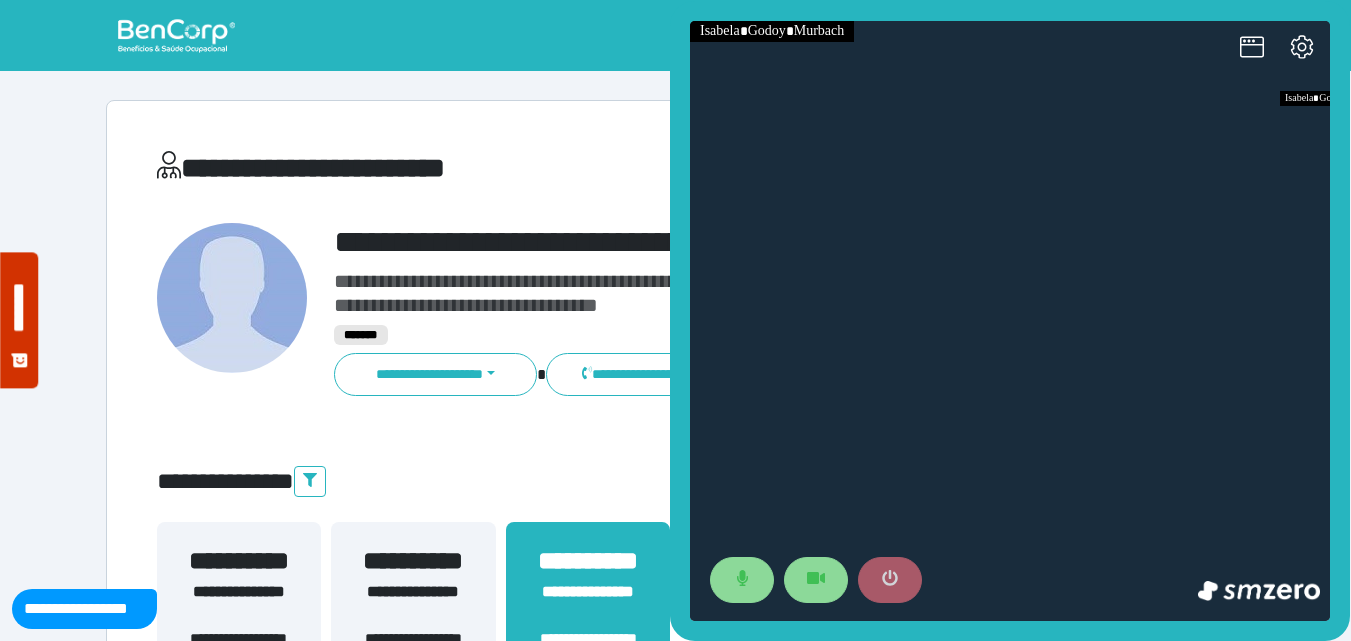 click at bounding box center (890, 580) 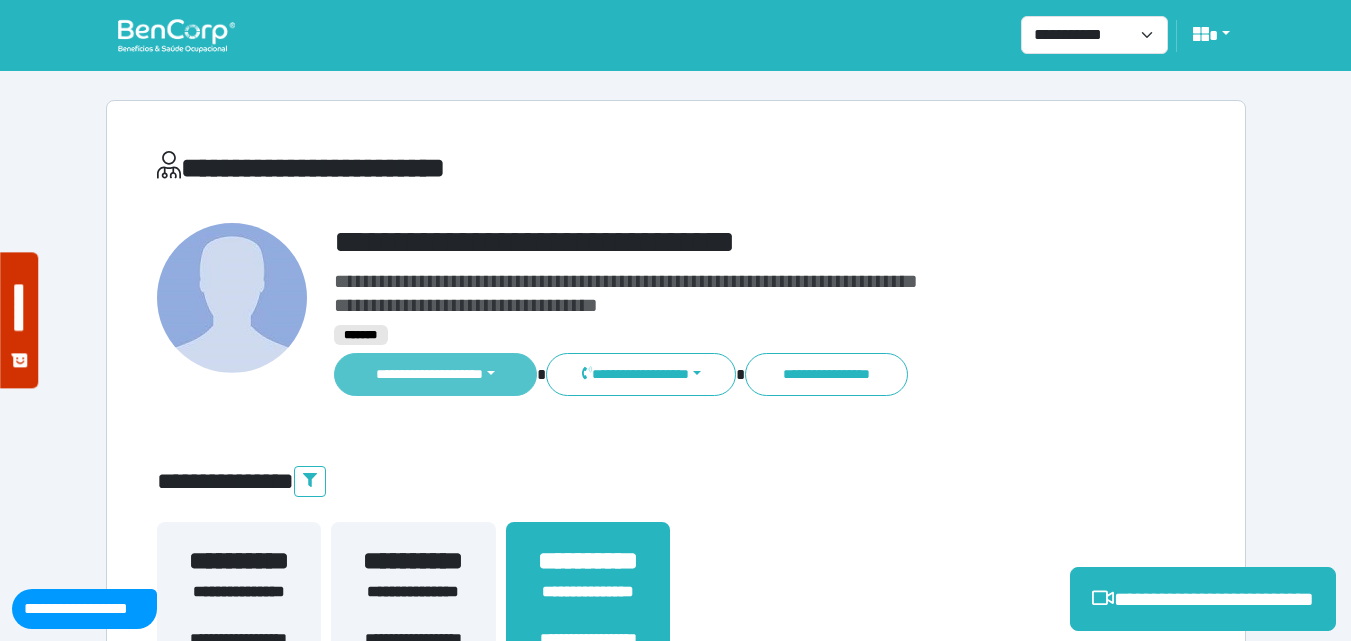 click on "**********" at bounding box center [436, 374] 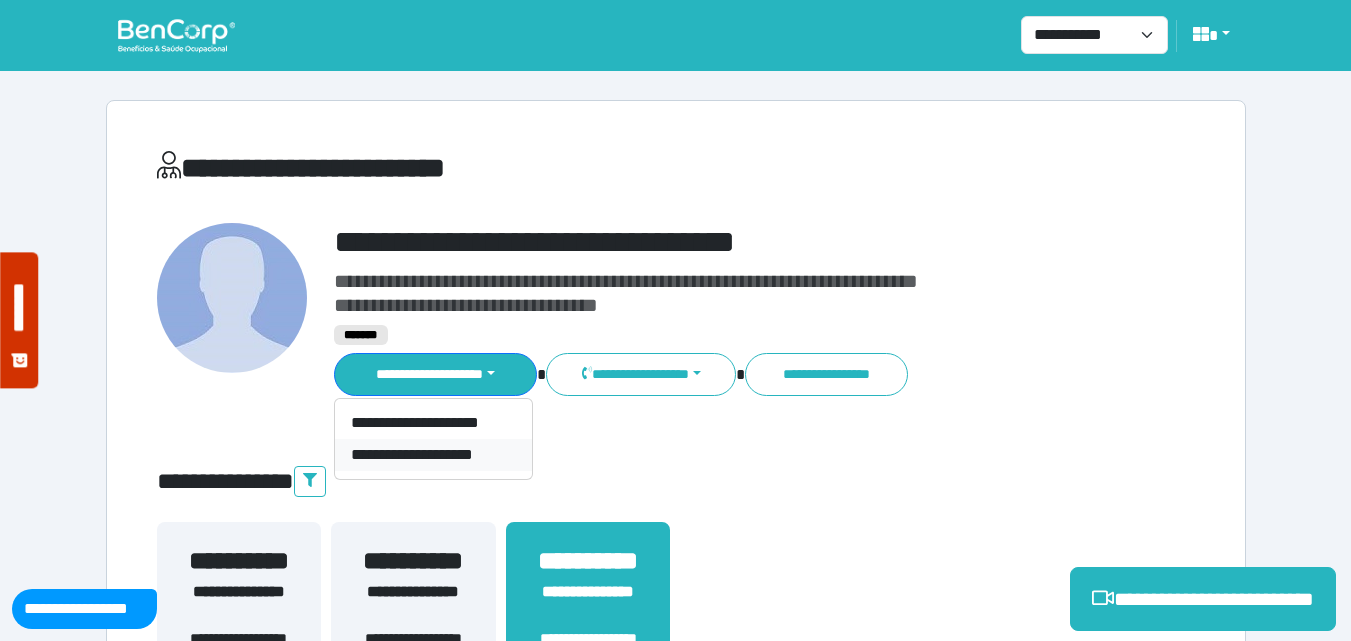 click on "**********" at bounding box center (433, 455) 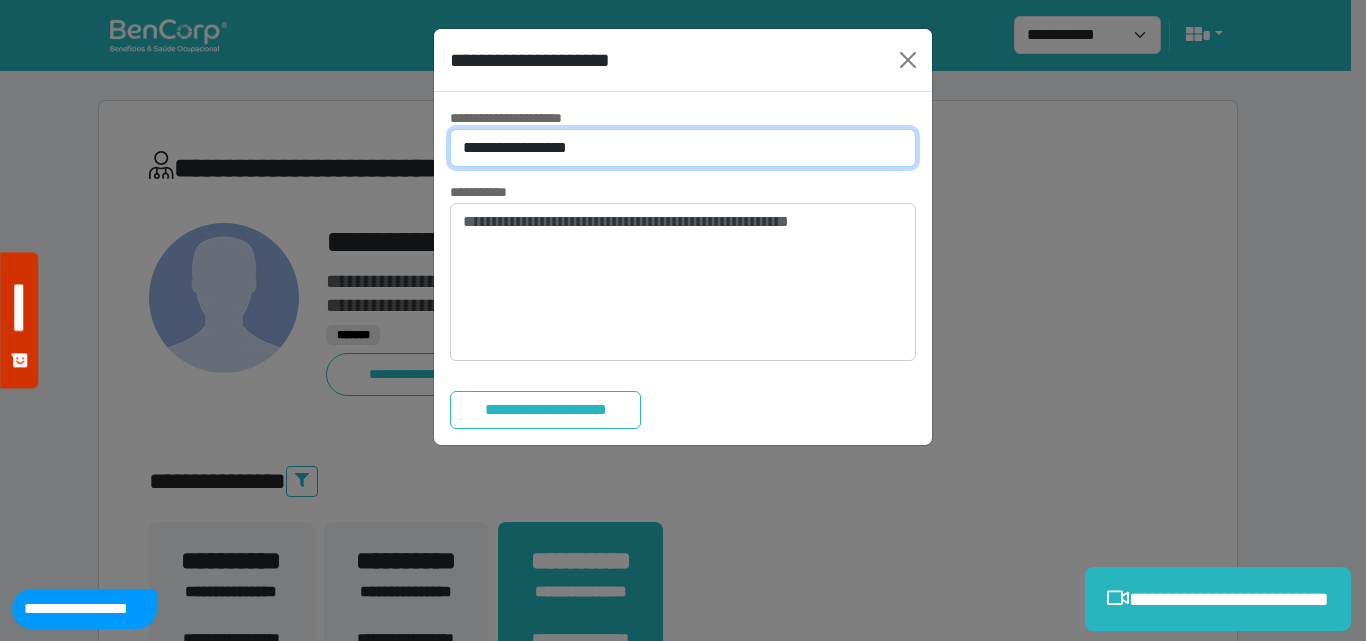 click on "**********" at bounding box center [683, 148] 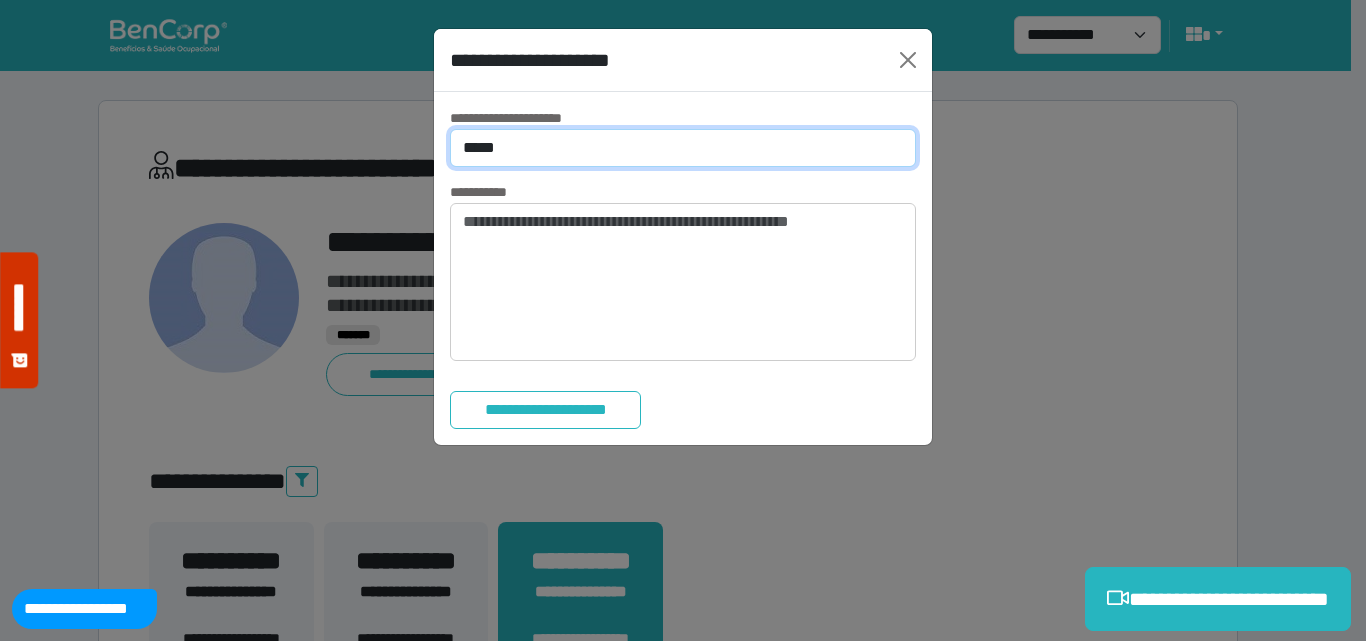 click on "**********" at bounding box center [683, 148] 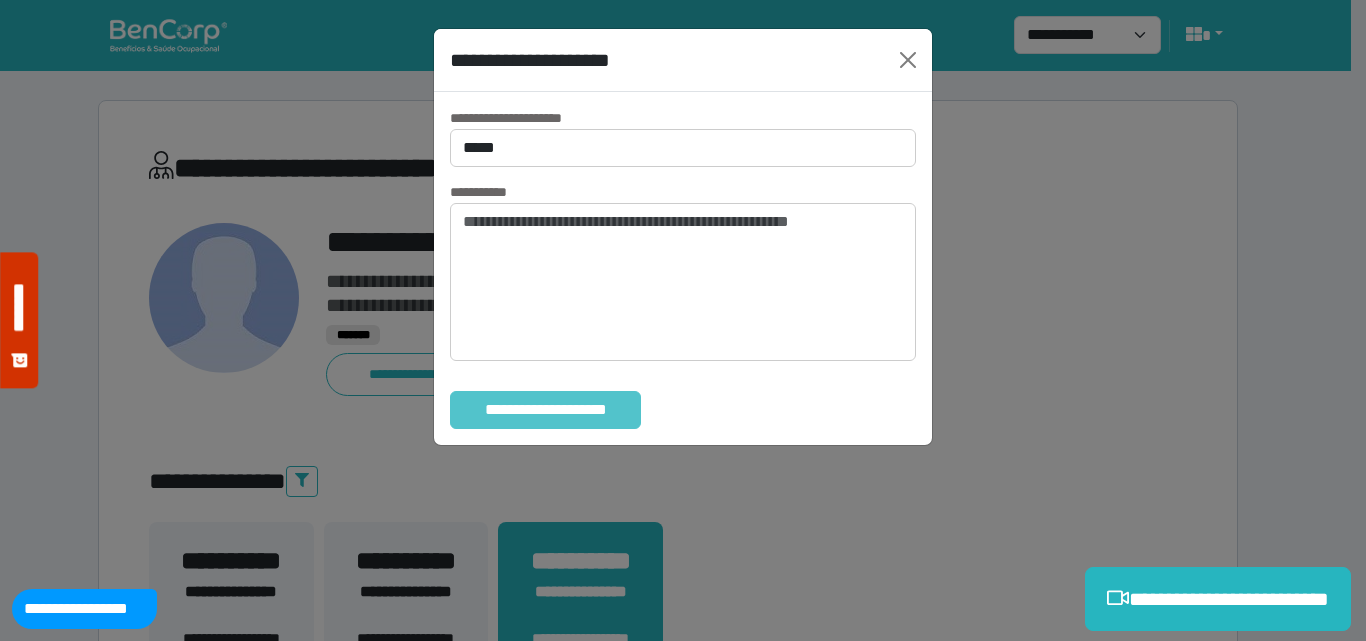click on "**********" at bounding box center [545, 410] 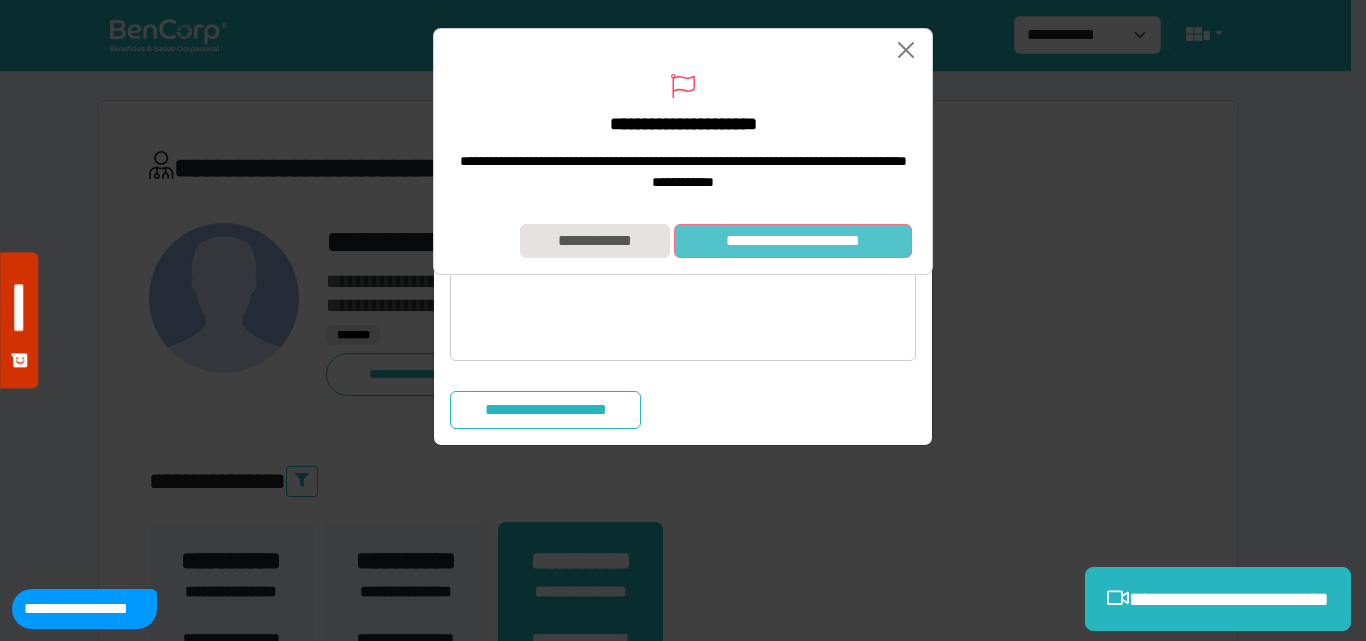 click on "**********" at bounding box center [793, 241] 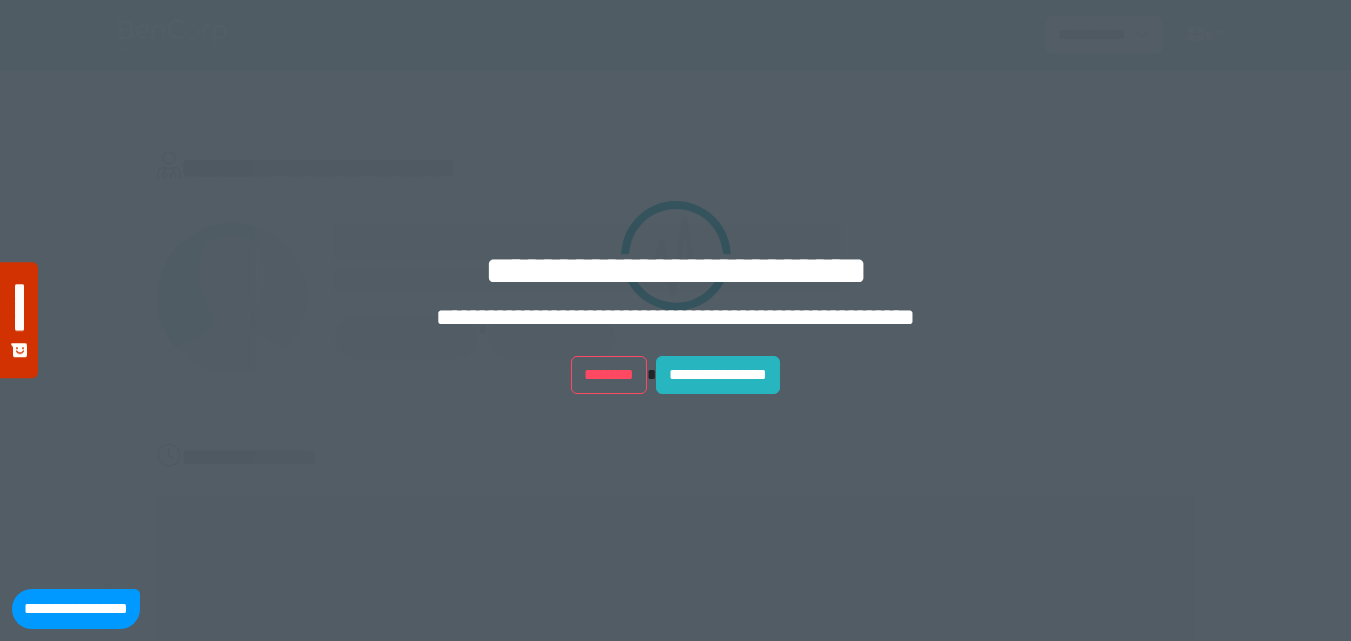scroll, scrollTop: 0, scrollLeft: 0, axis: both 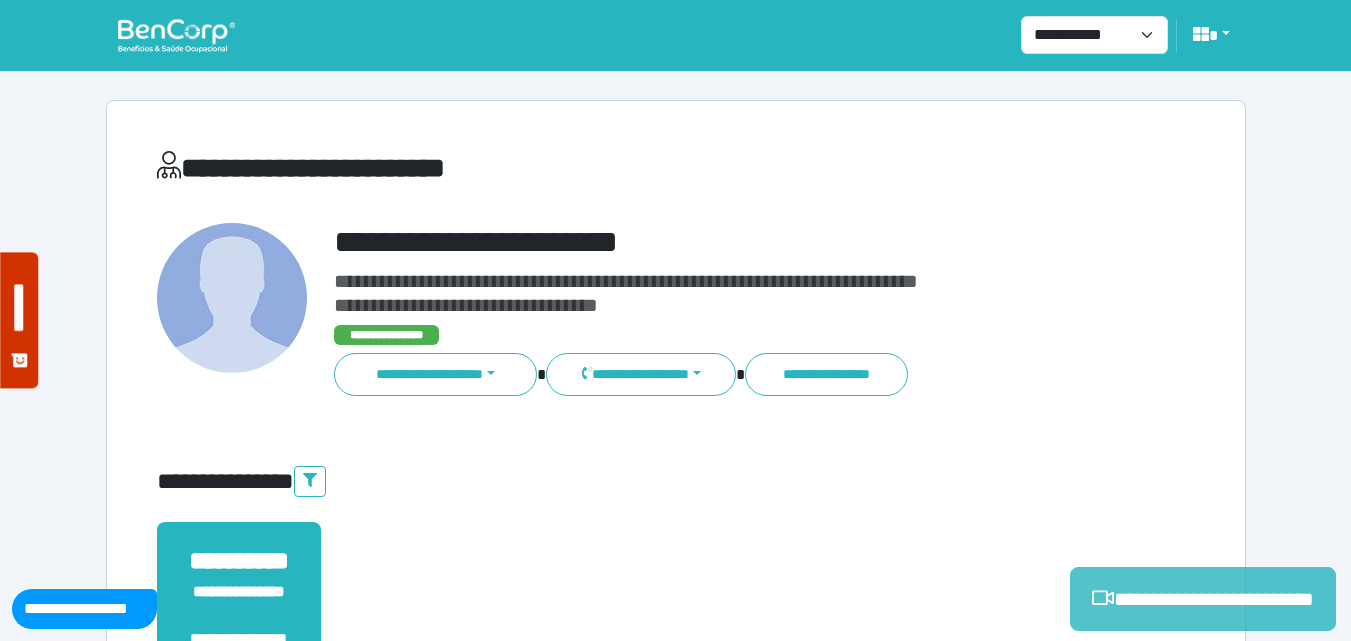 click on "**********" at bounding box center [1203, 599] 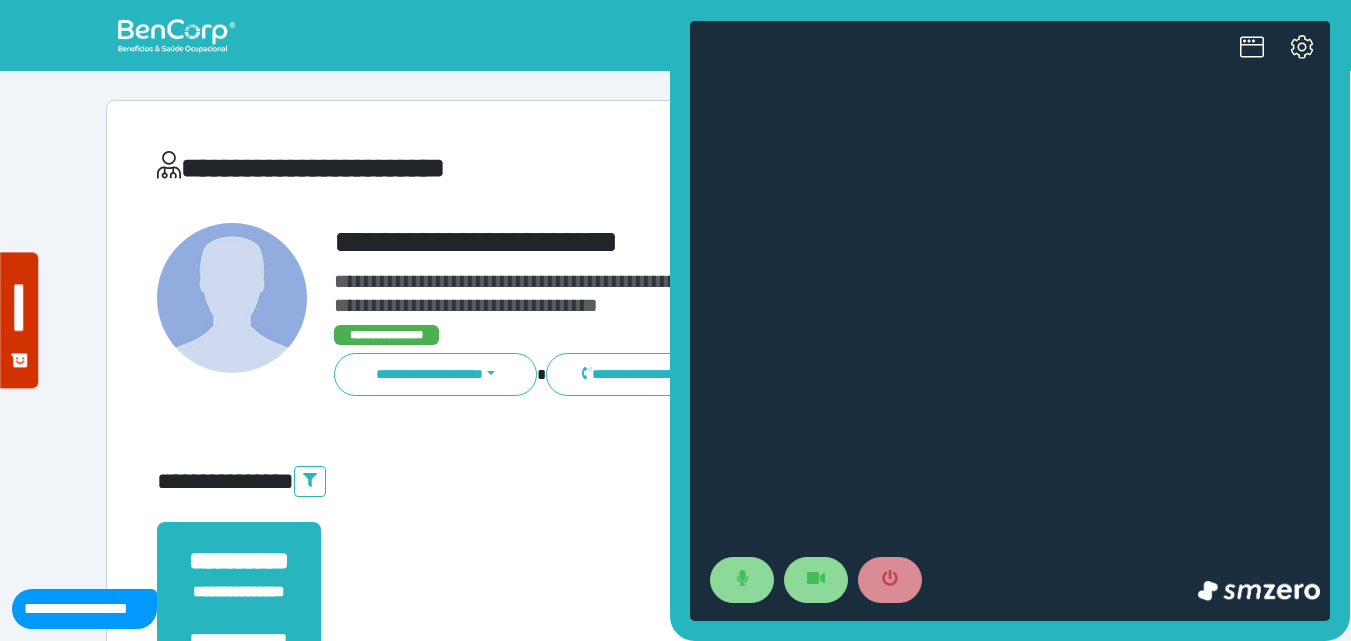 scroll, scrollTop: 0, scrollLeft: 0, axis: both 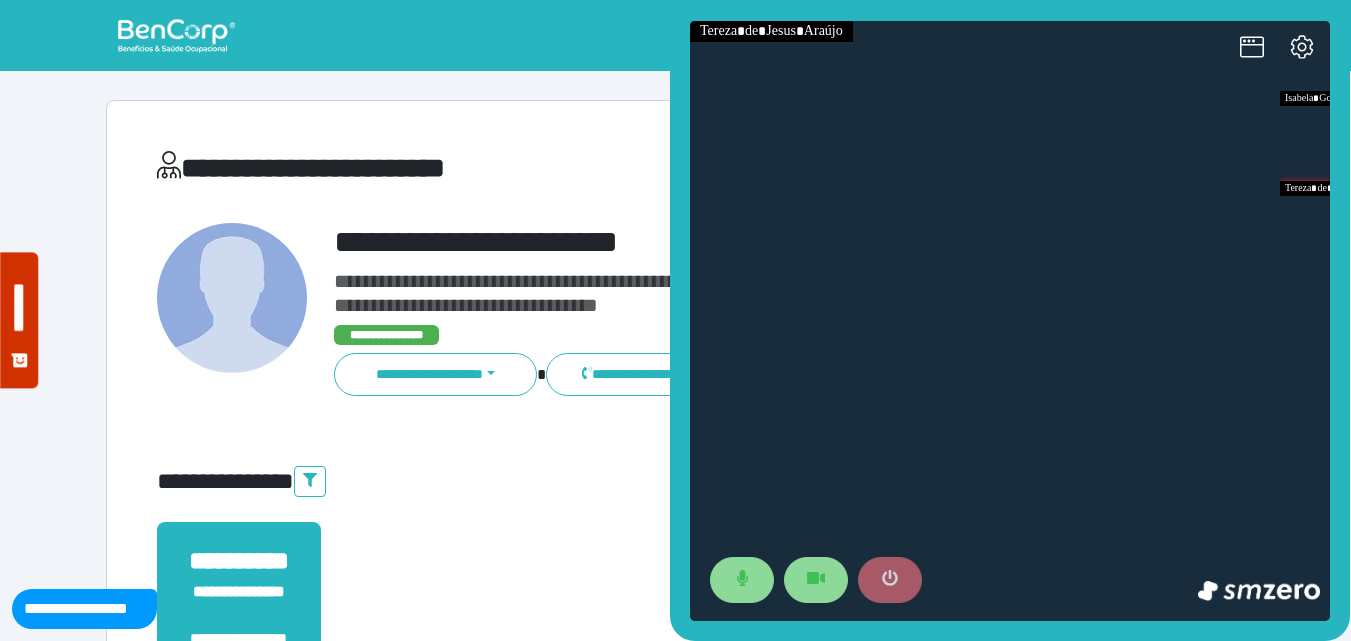 click at bounding box center (890, 580) 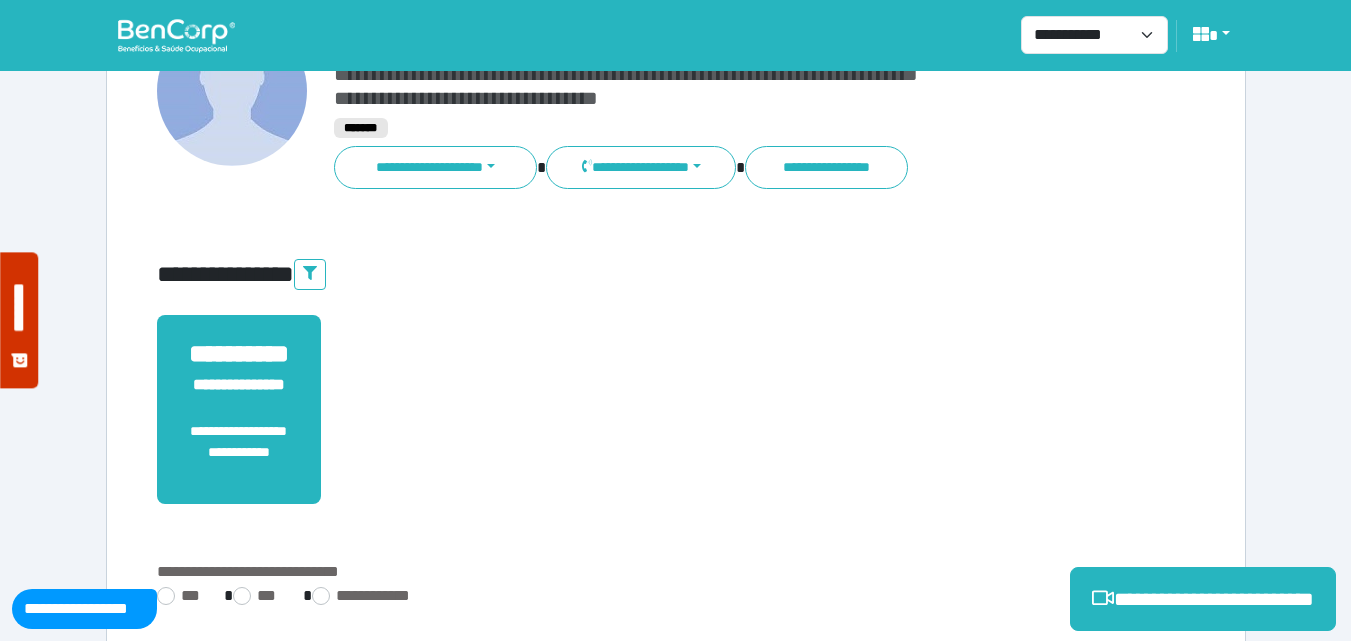 scroll, scrollTop: 495, scrollLeft: 0, axis: vertical 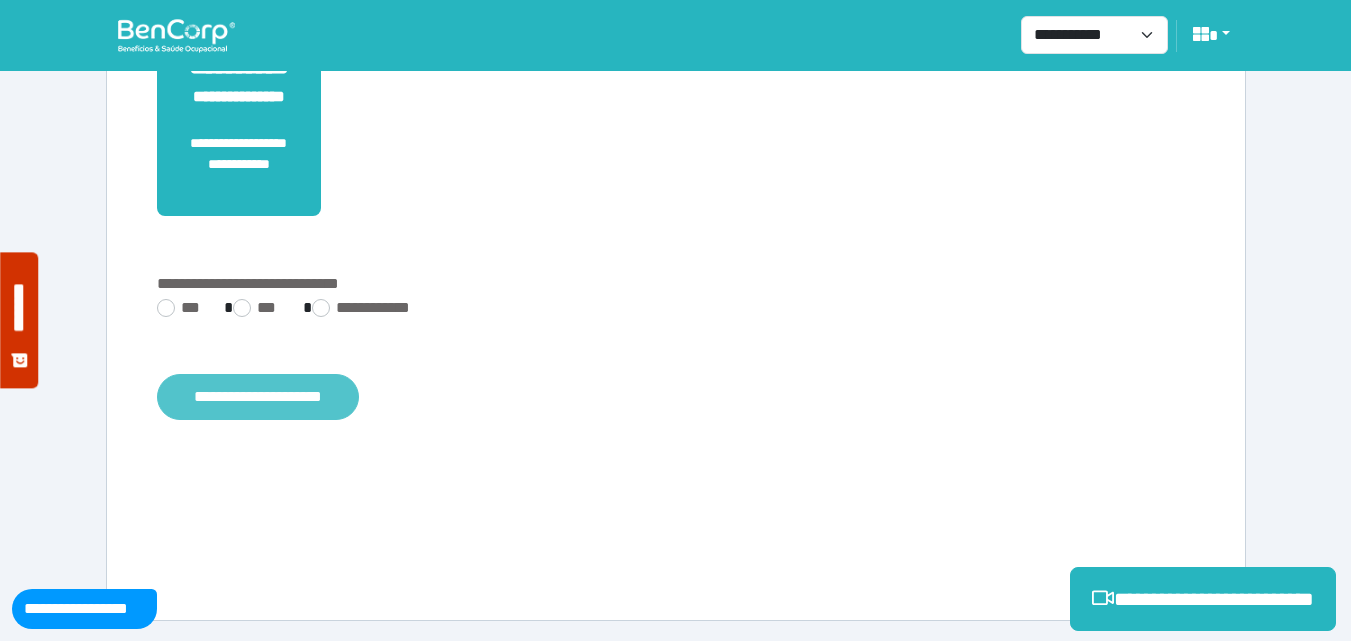 click on "**********" at bounding box center (258, 397) 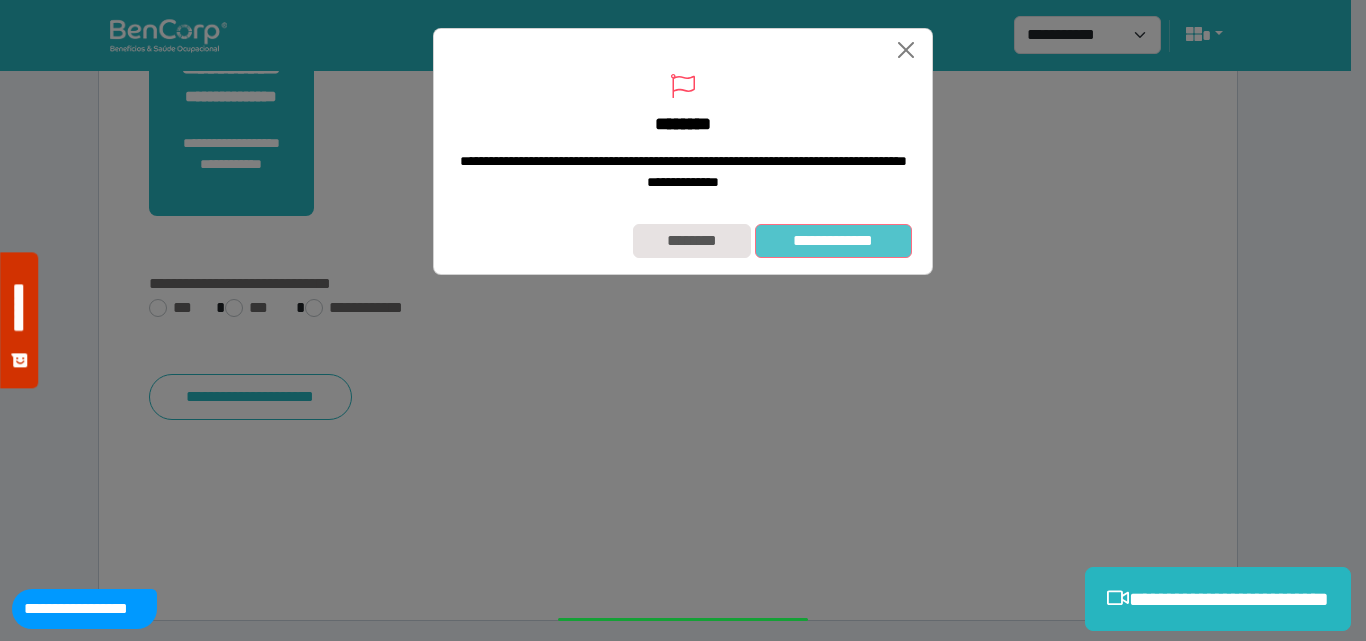 click on "**********" at bounding box center (833, 241) 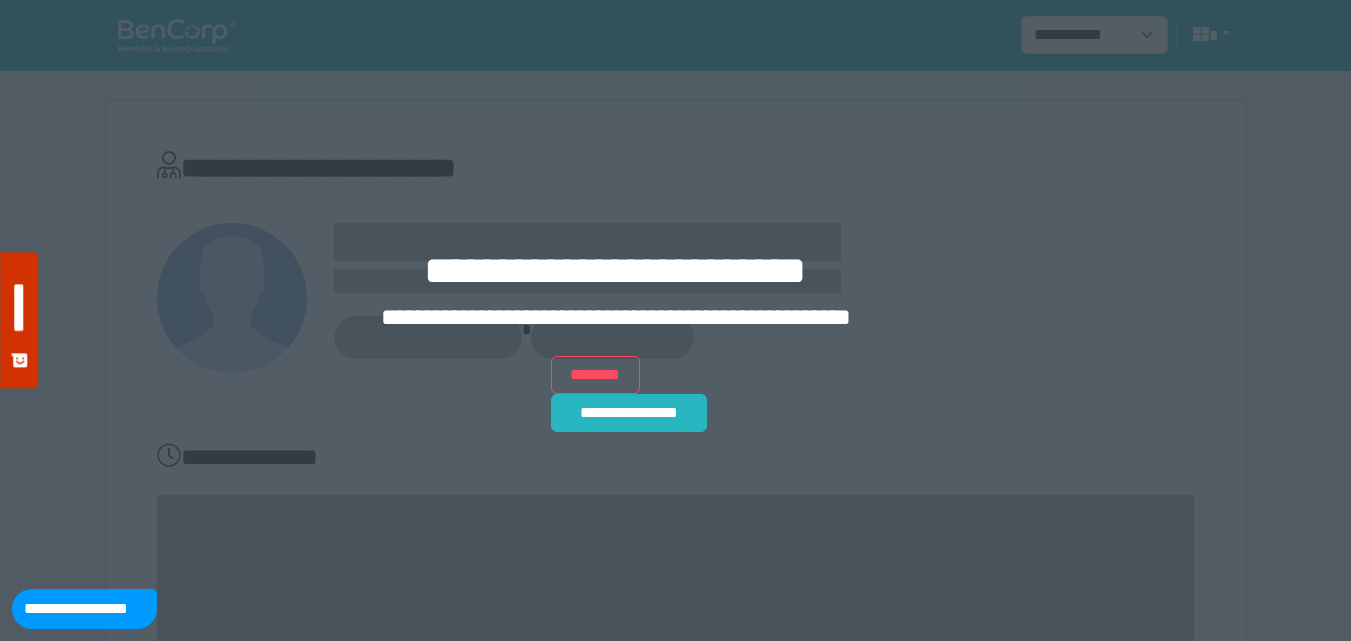 scroll, scrollTop: 0, scrollLeft: 0, axis: both 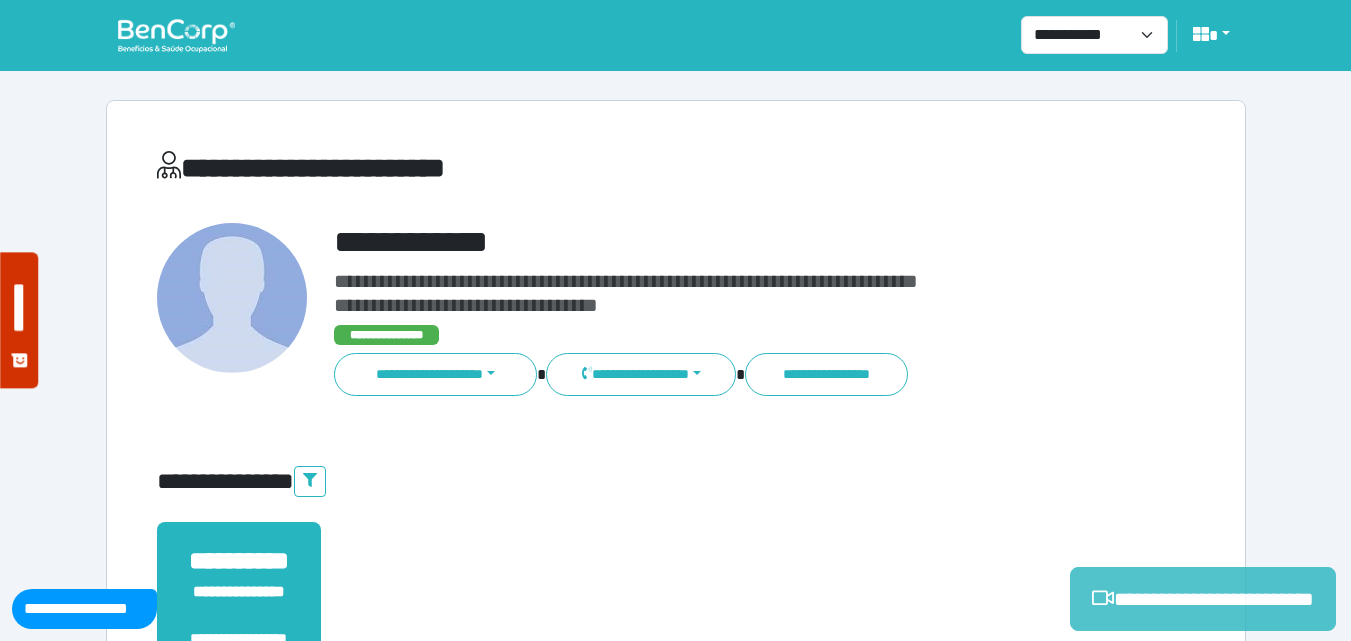 click on "**********" at bounding box center [1203, 599] 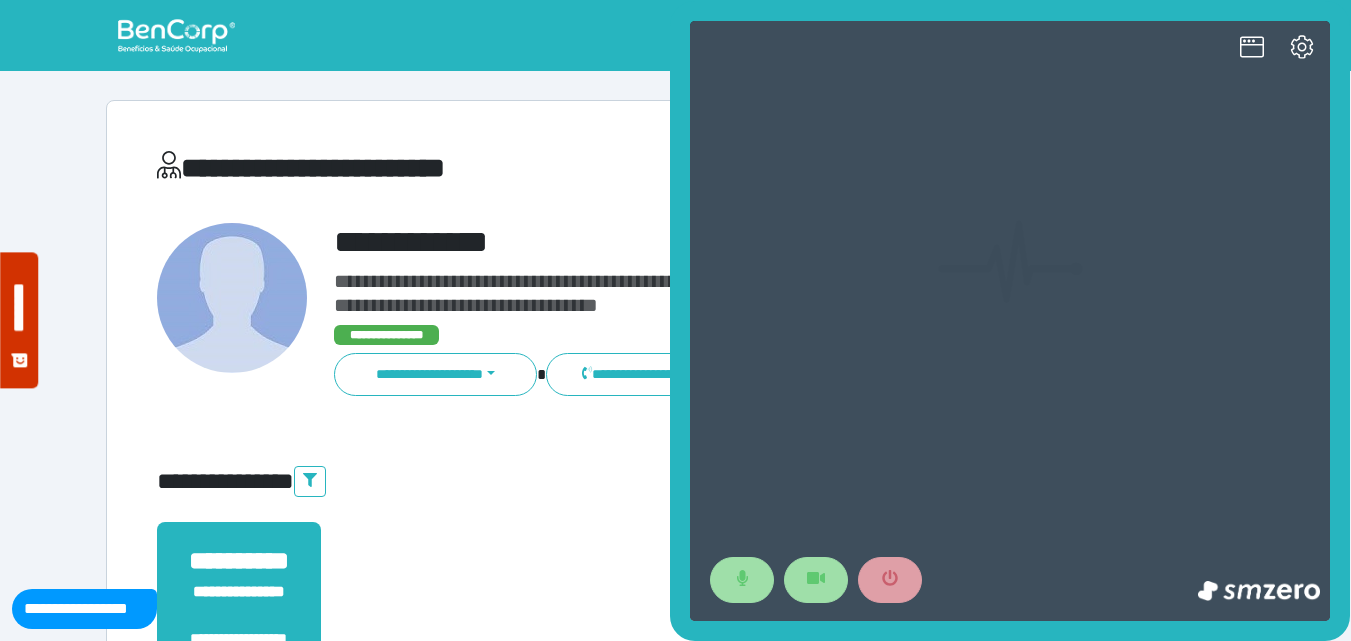 scroll, scrollTop: 0, scrollLeft: 0, axis: both 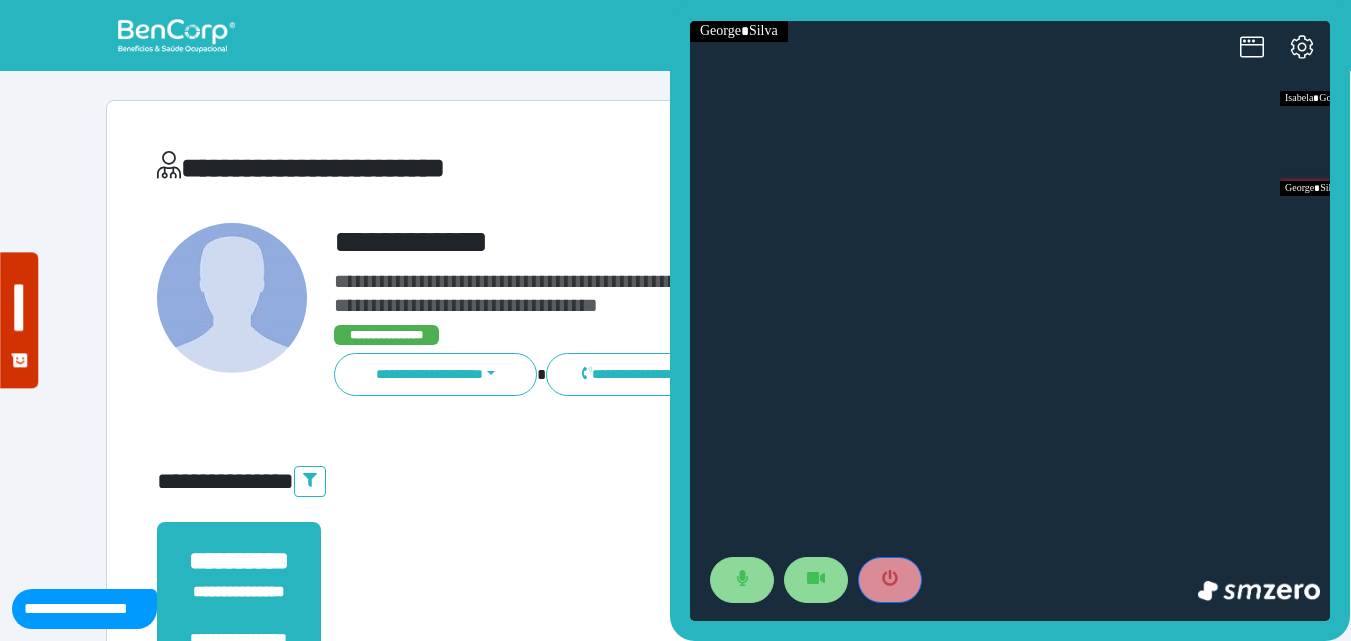 drag, startPoint x: 890, startPoint y: 577, endPoint x: 739, endPoint y: 222, distance: 385.77972 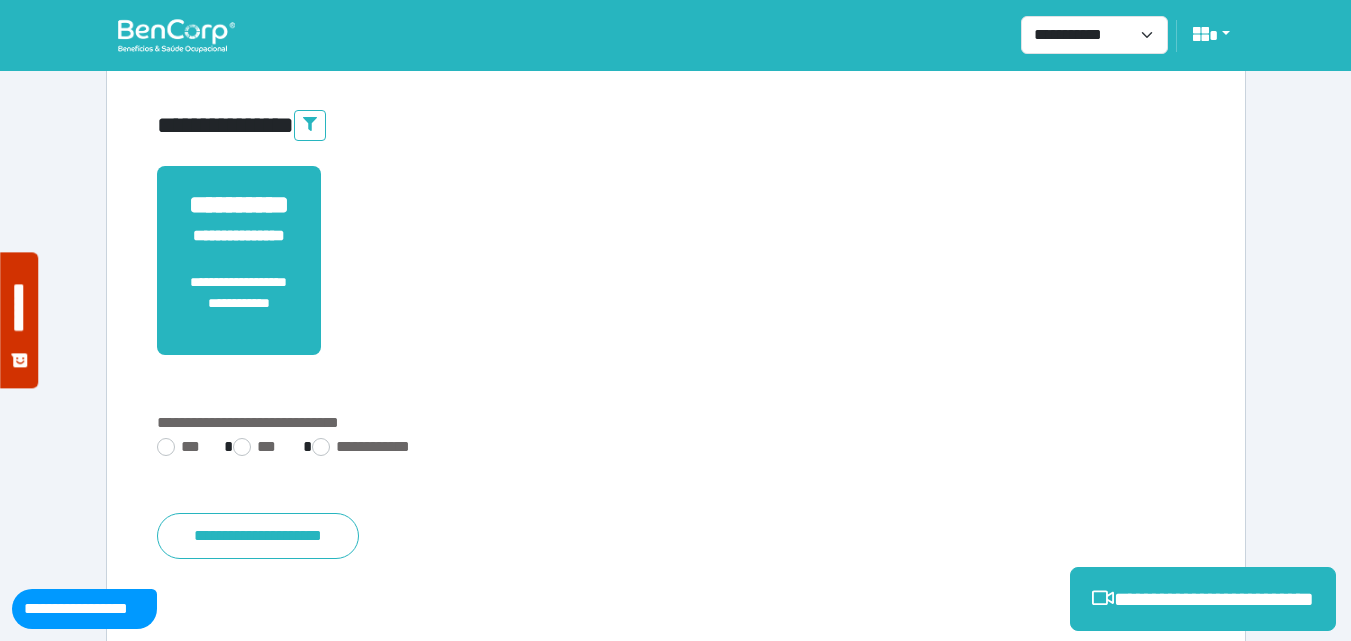 scroll, scrollTop: 495, scrollLeft: 0, axis: vertical 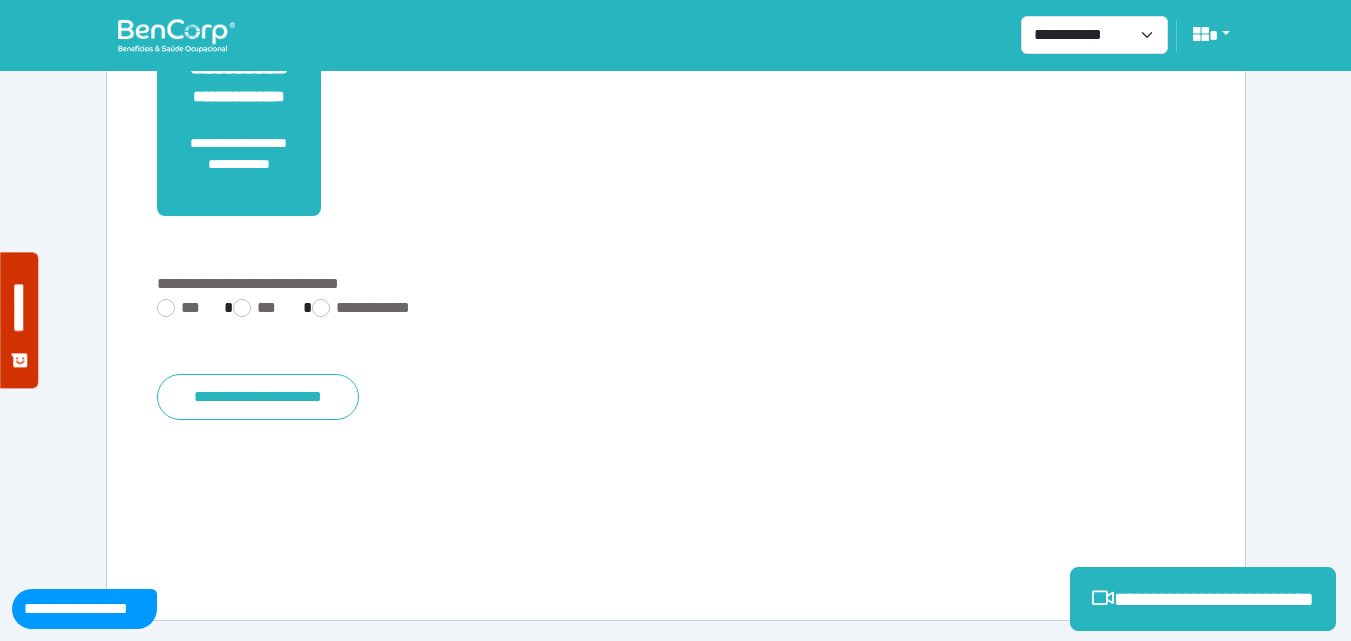 click on "**********" at bounding box center (676, 310) 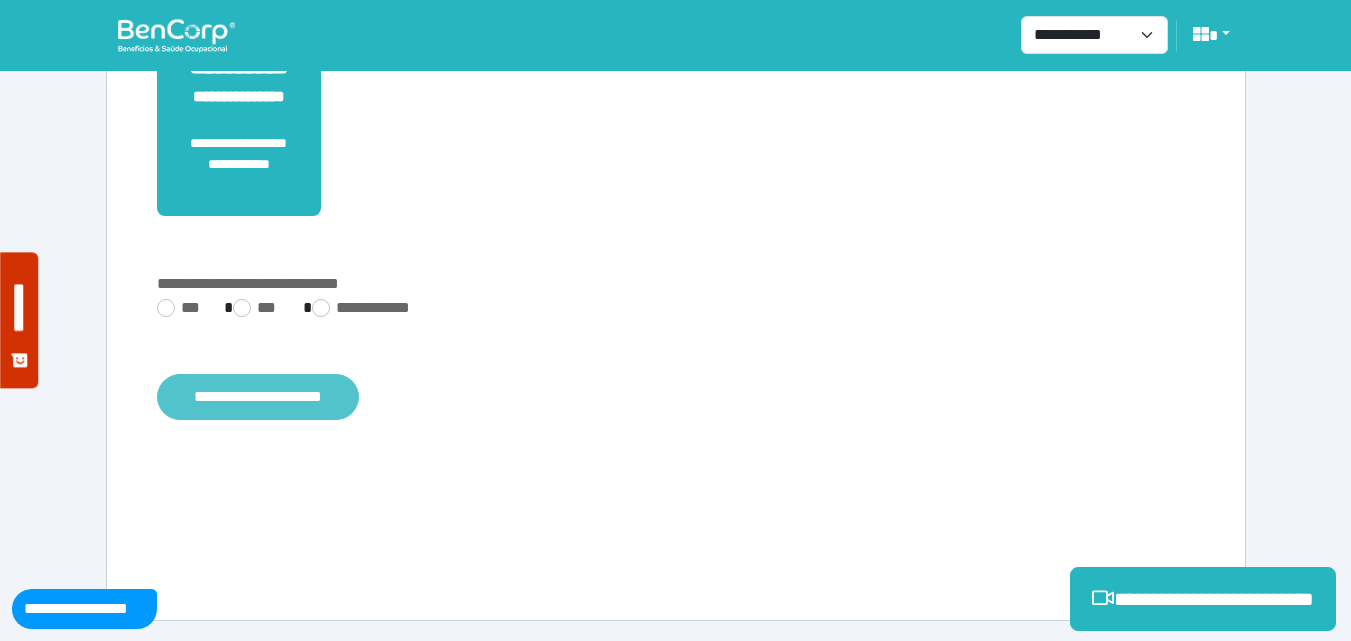 click on "**********" at bounding box center (258, 397) 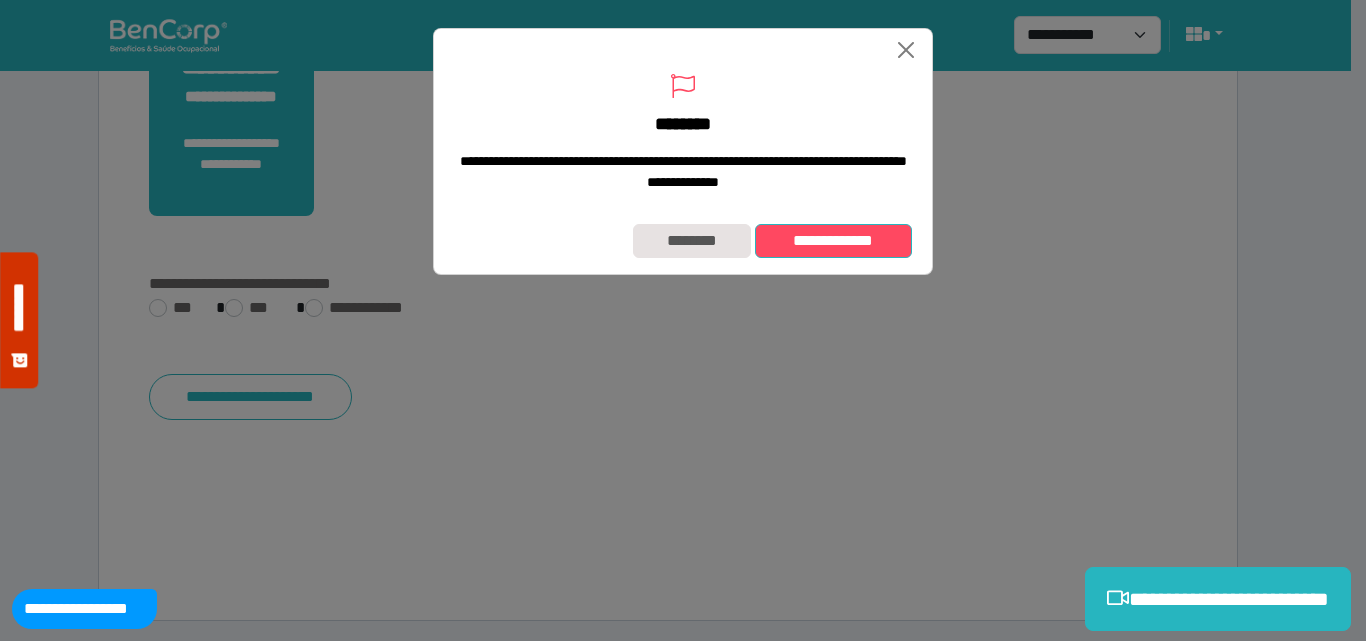click on "**********" at bounding box center (833, 241) 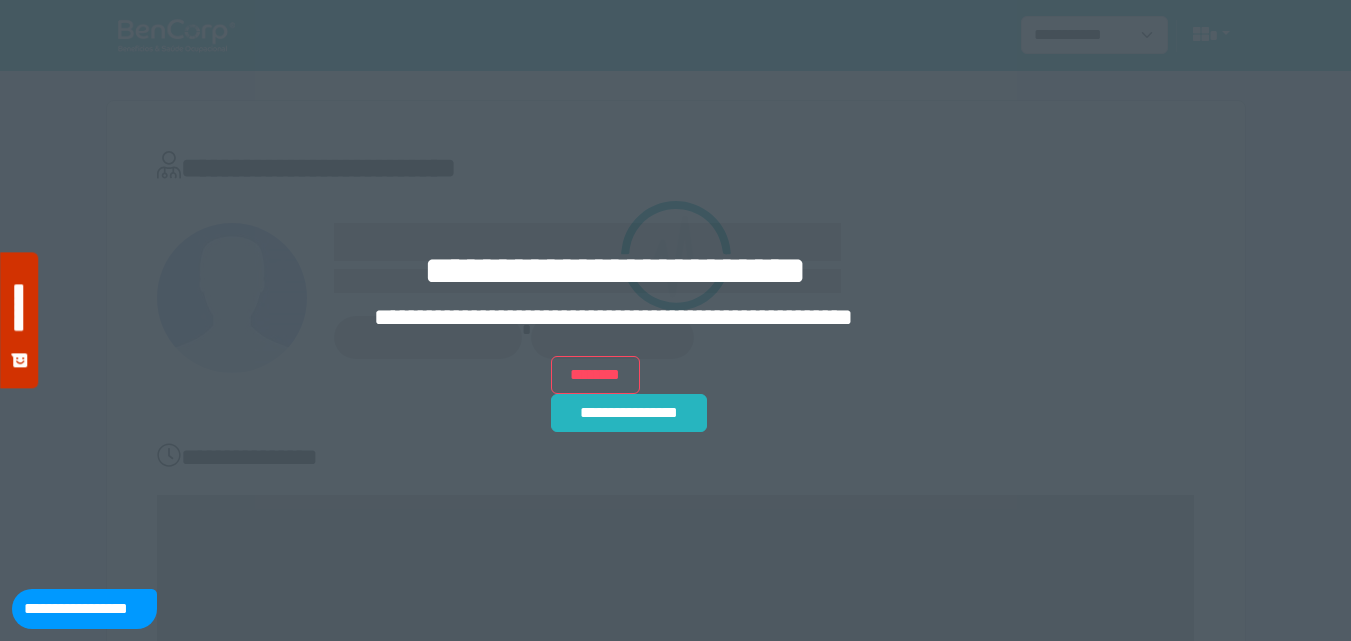 scroll, scrollTop: 0, scrollLeft: 0, axis: both 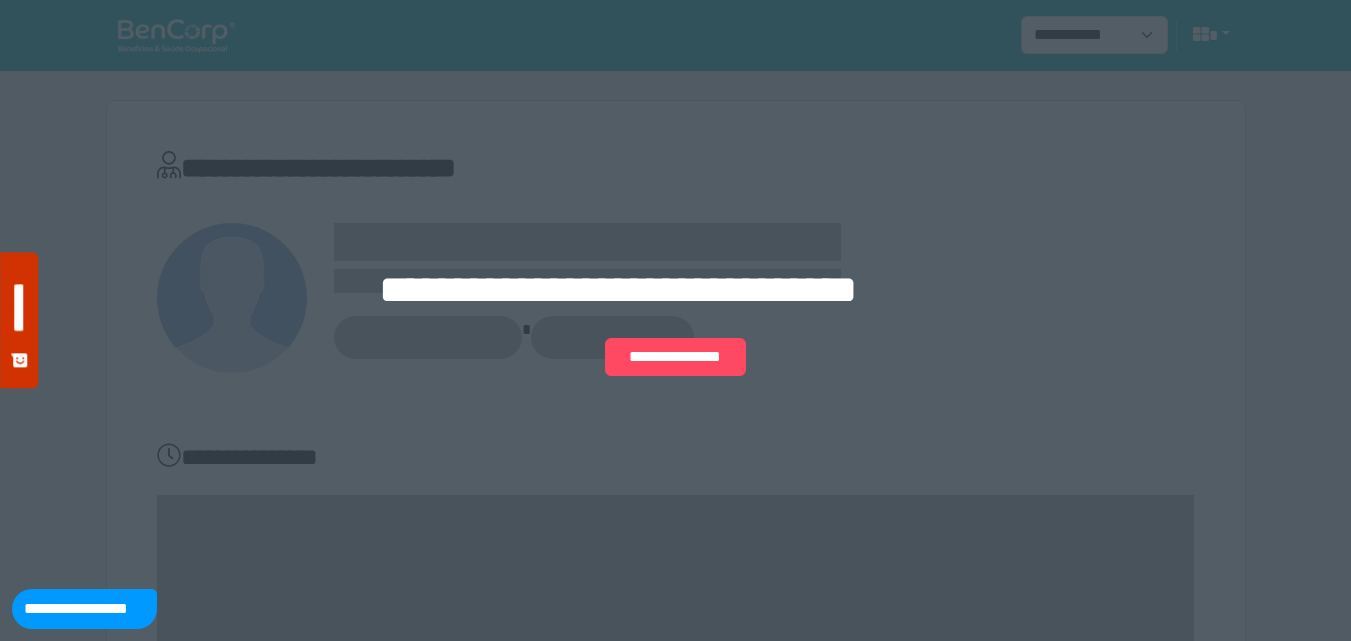 click on "**********" at bounding box center [675, 320] 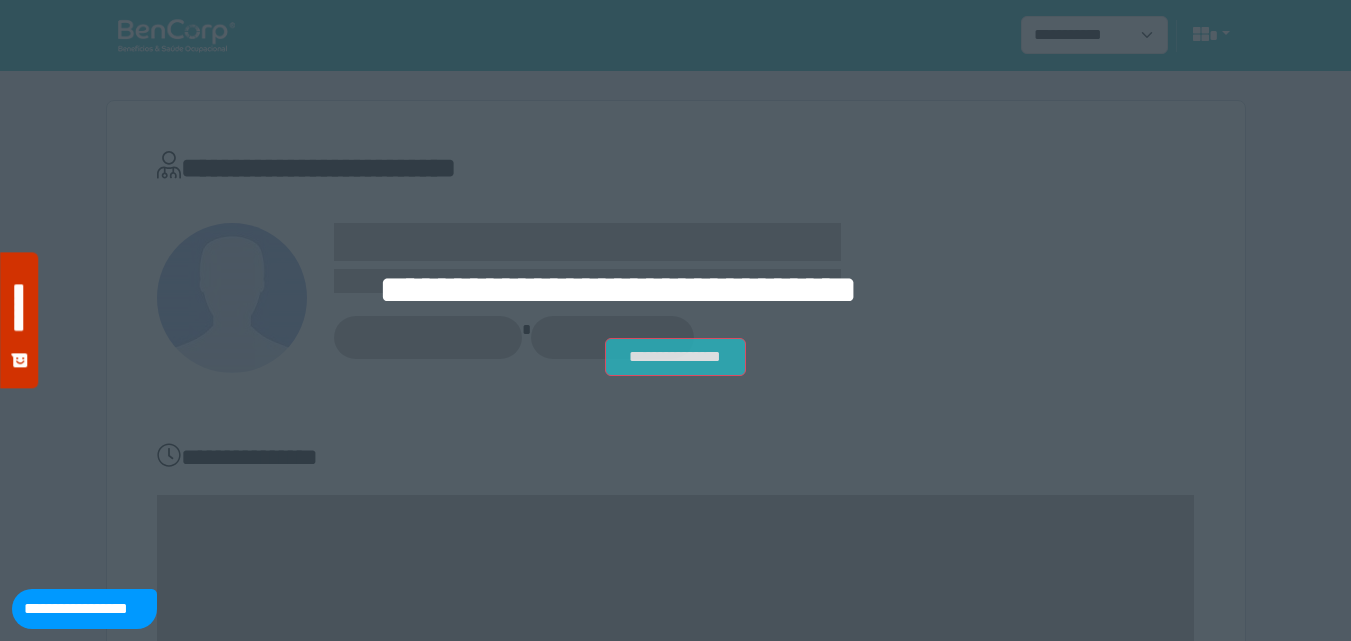 click on "**********" at bounding box center [675, 357] 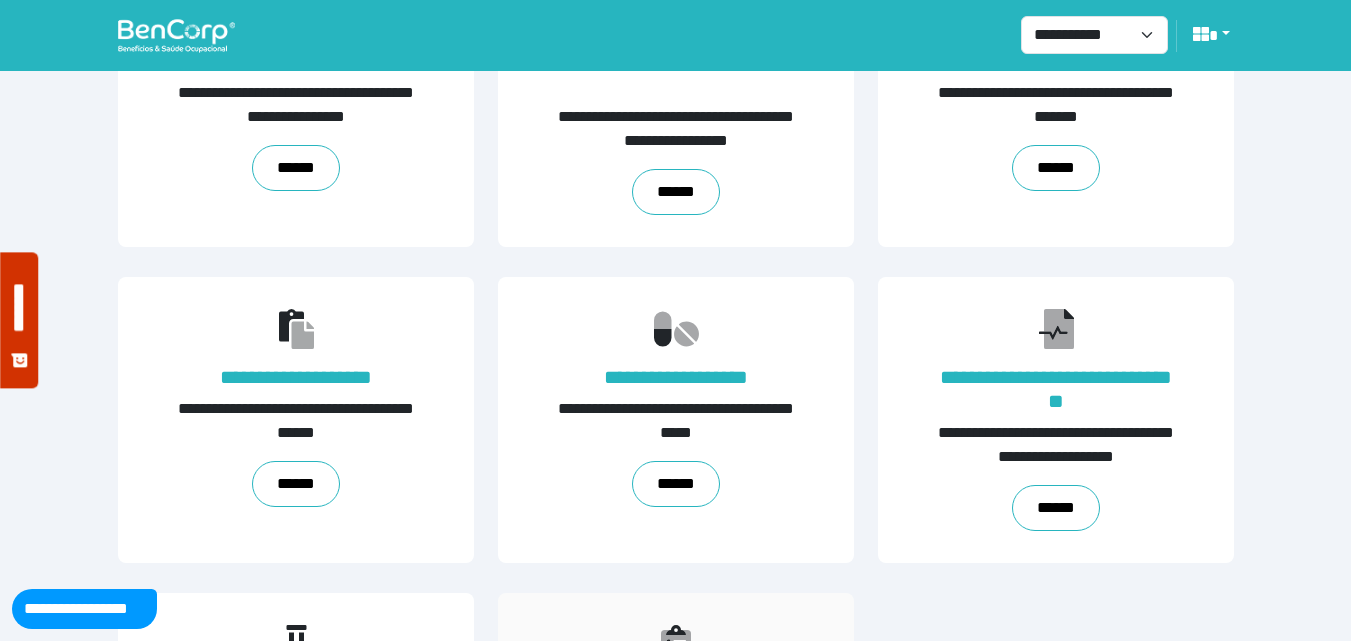 scroll, scrollTop: 455, scrollLeft: 0, axis: vertical 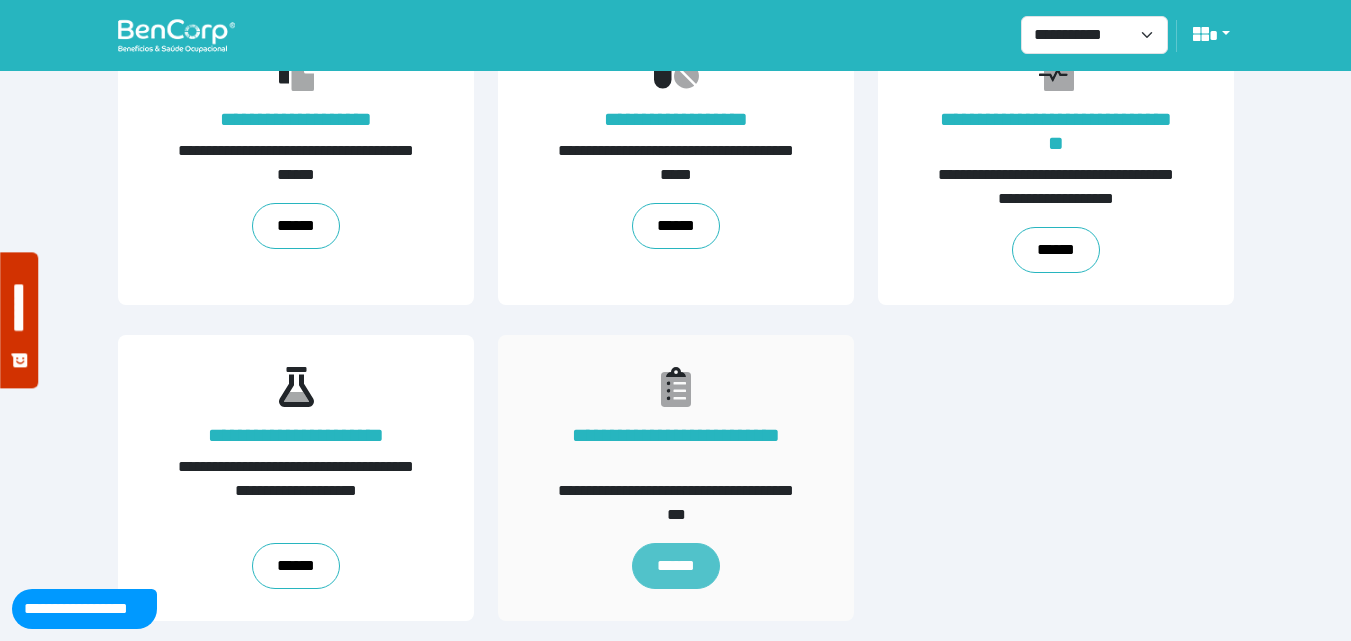 click on "******" at bounding box center (676, 566) 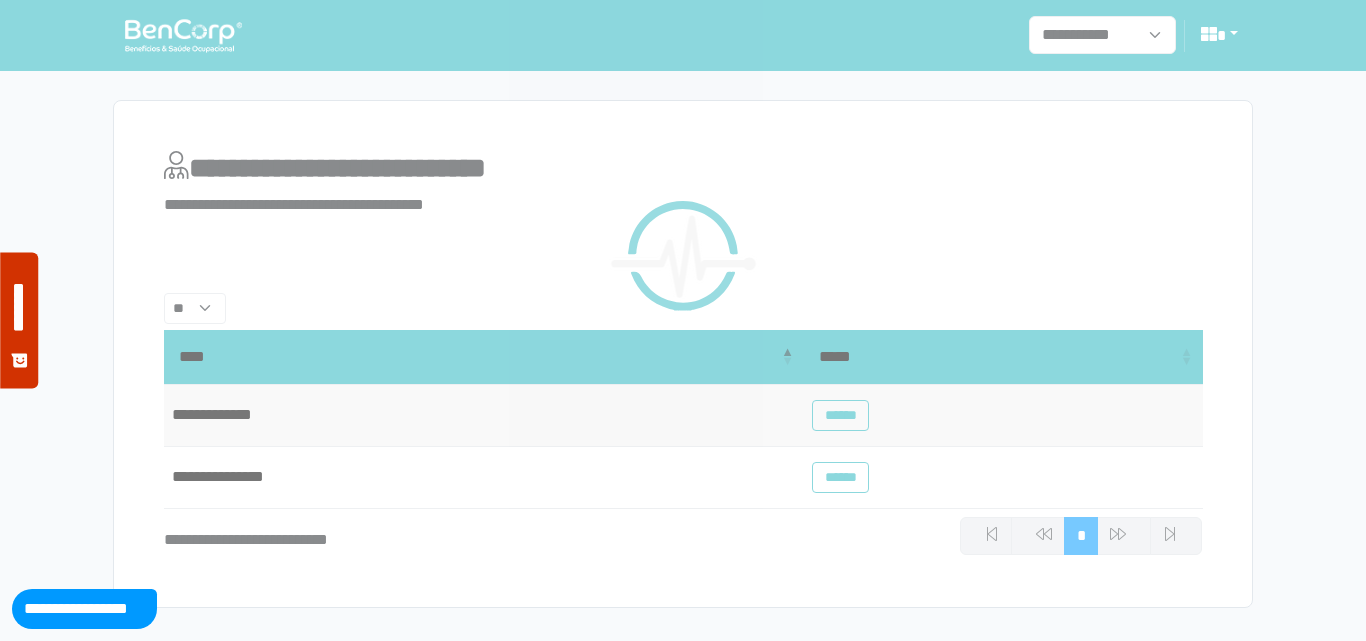 scroll, scrollTop: 0, scrollLeft: 0, axis: both 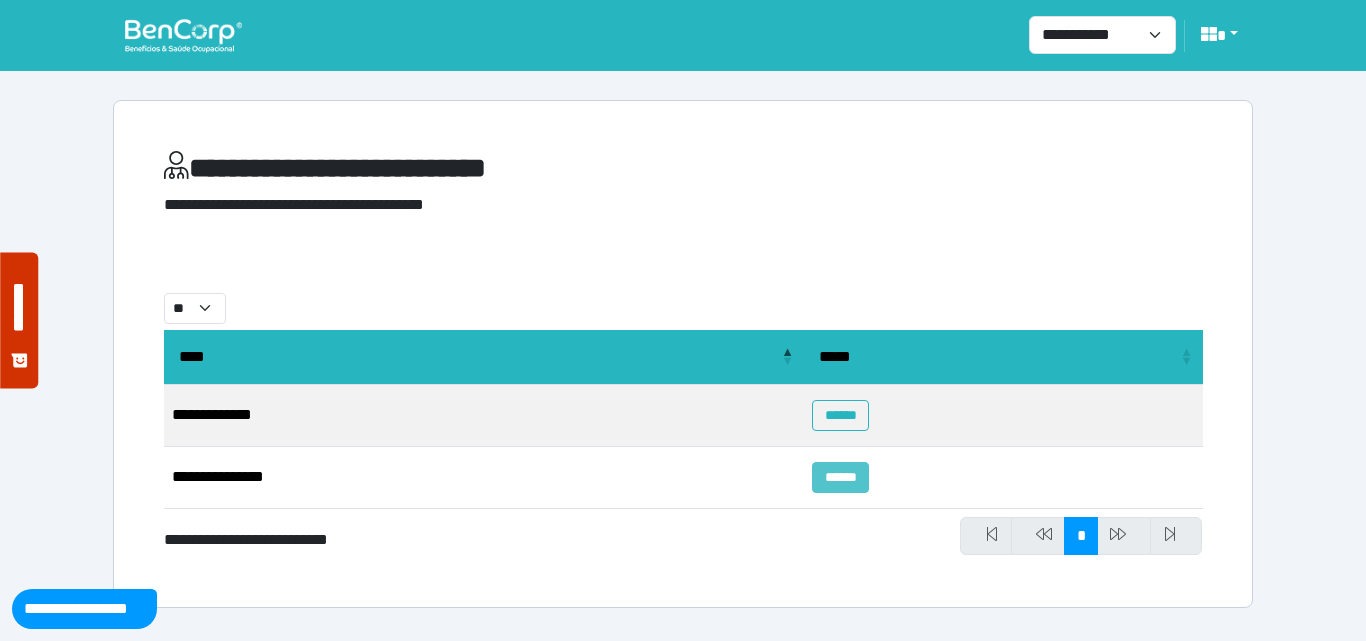 click on "******" at bounding box center [840, 477] 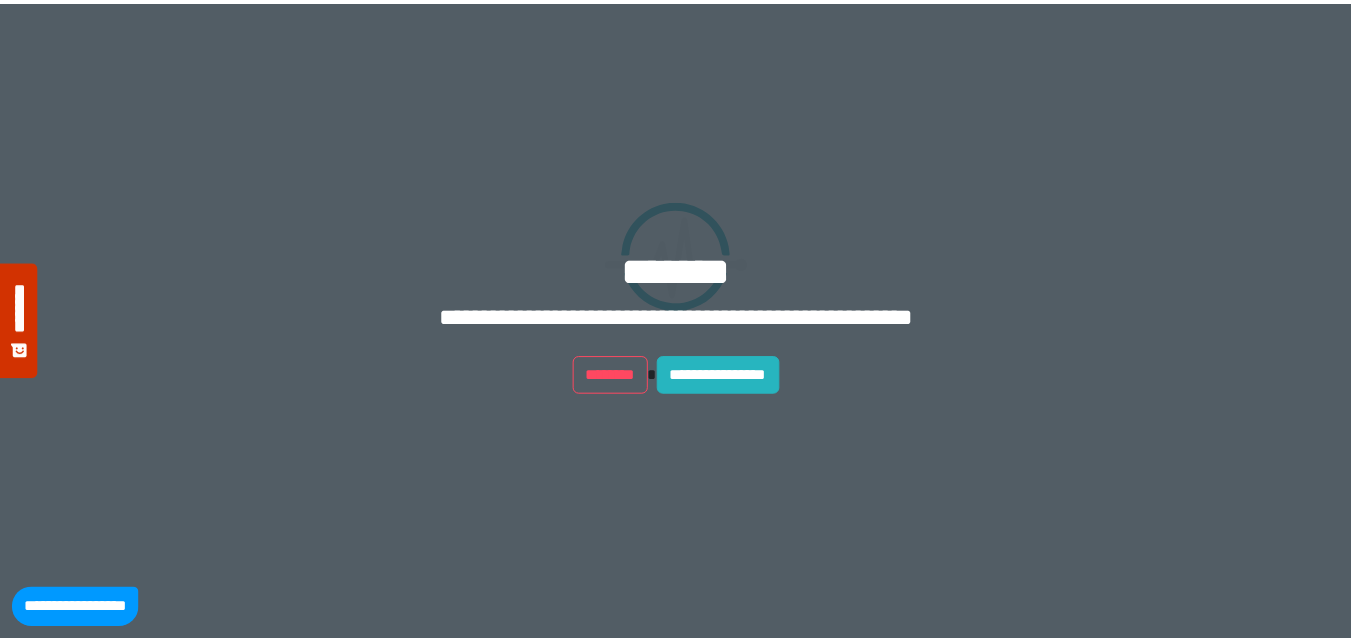 scroll, scrollTop: 0, scrollLeft: 0, axis: both 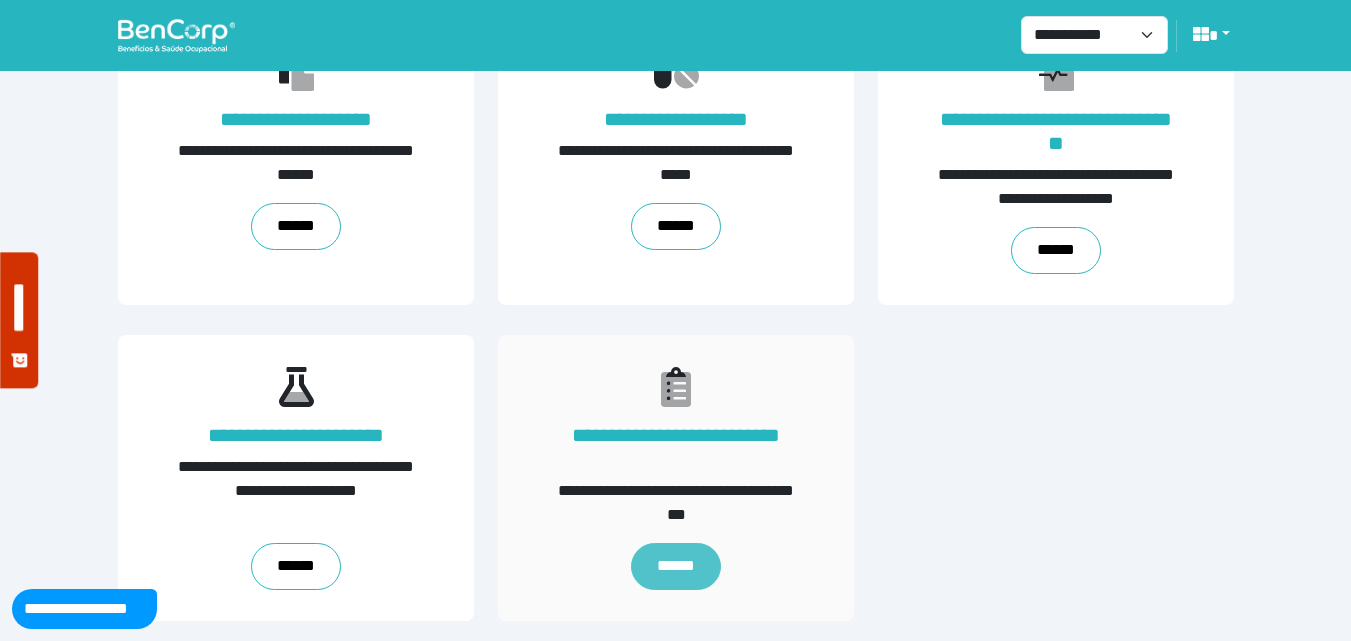 click on "******" at bounding box center (675, 566) 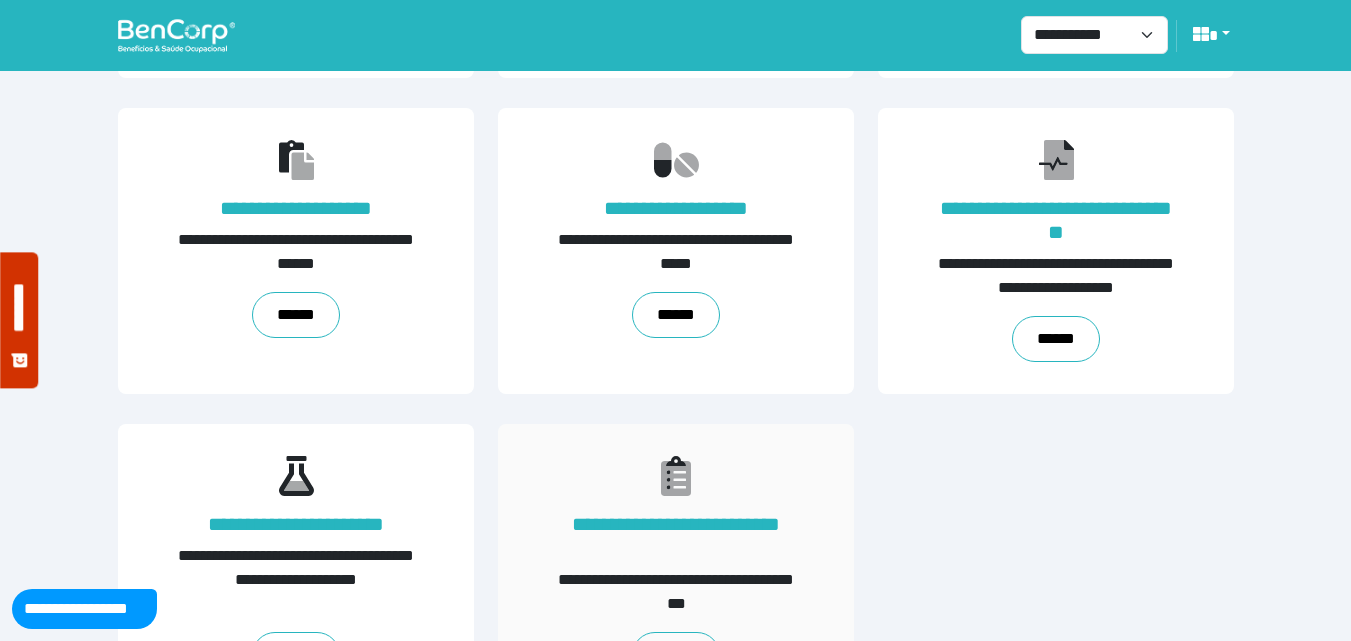 scroll, scrollTop: 455, scrollLeft: 0, axis: vertical 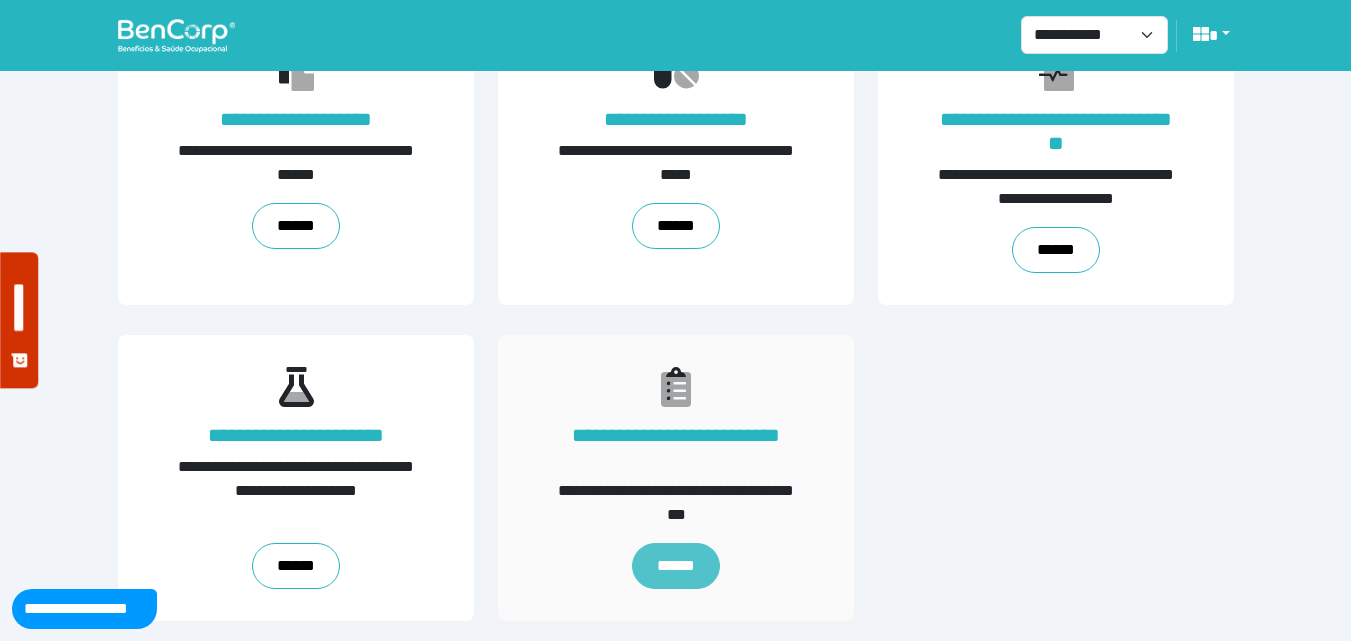 click on "******" at bounding box center (676, 566) 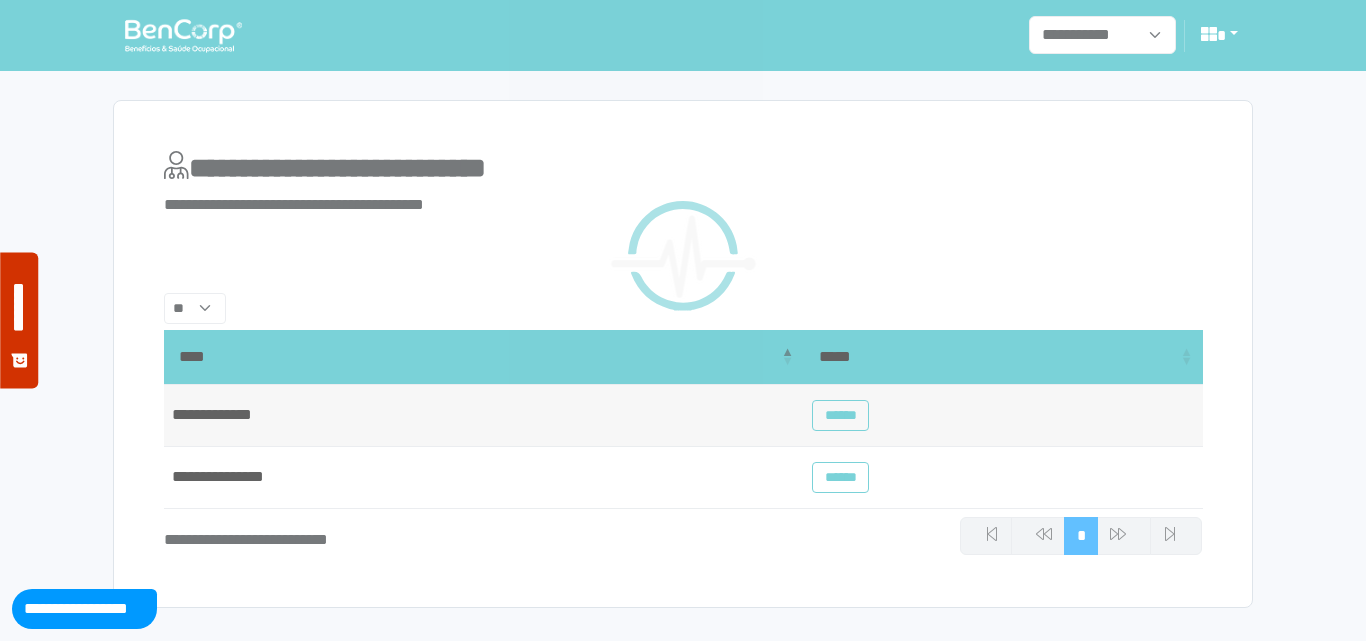 scroll, scrollTop: 0, scrollLeft: 0, axis: both 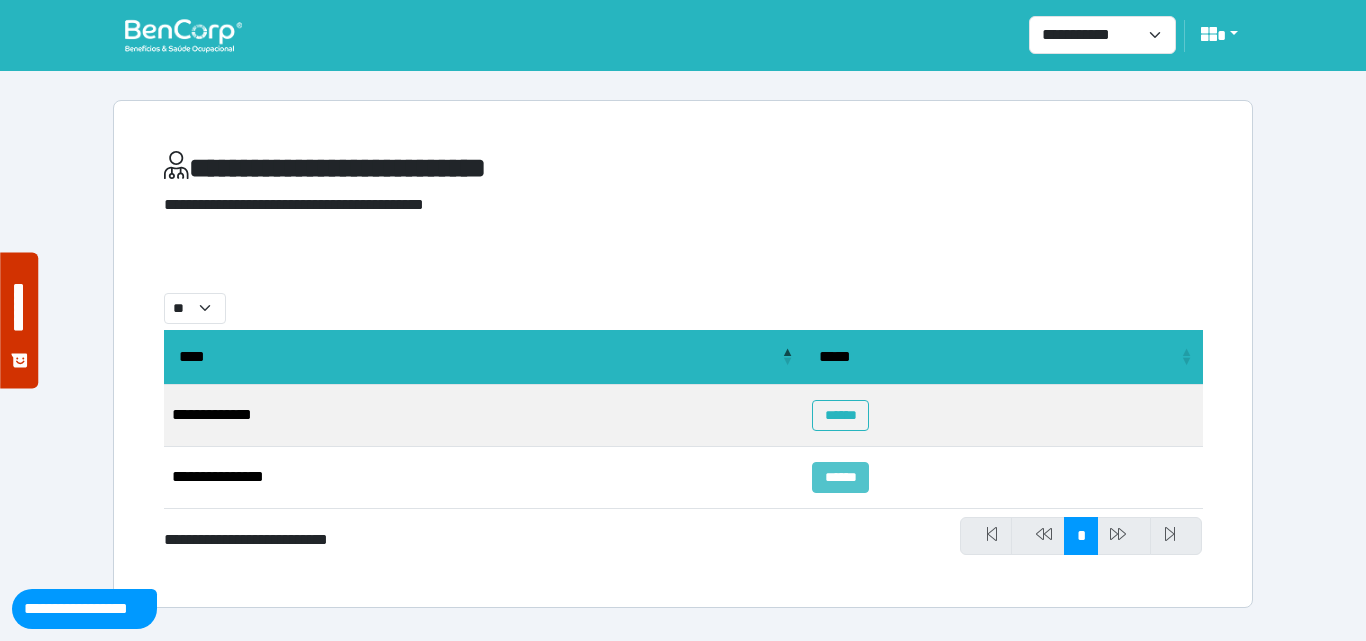 click on "******" at bounding box center [840, 477] 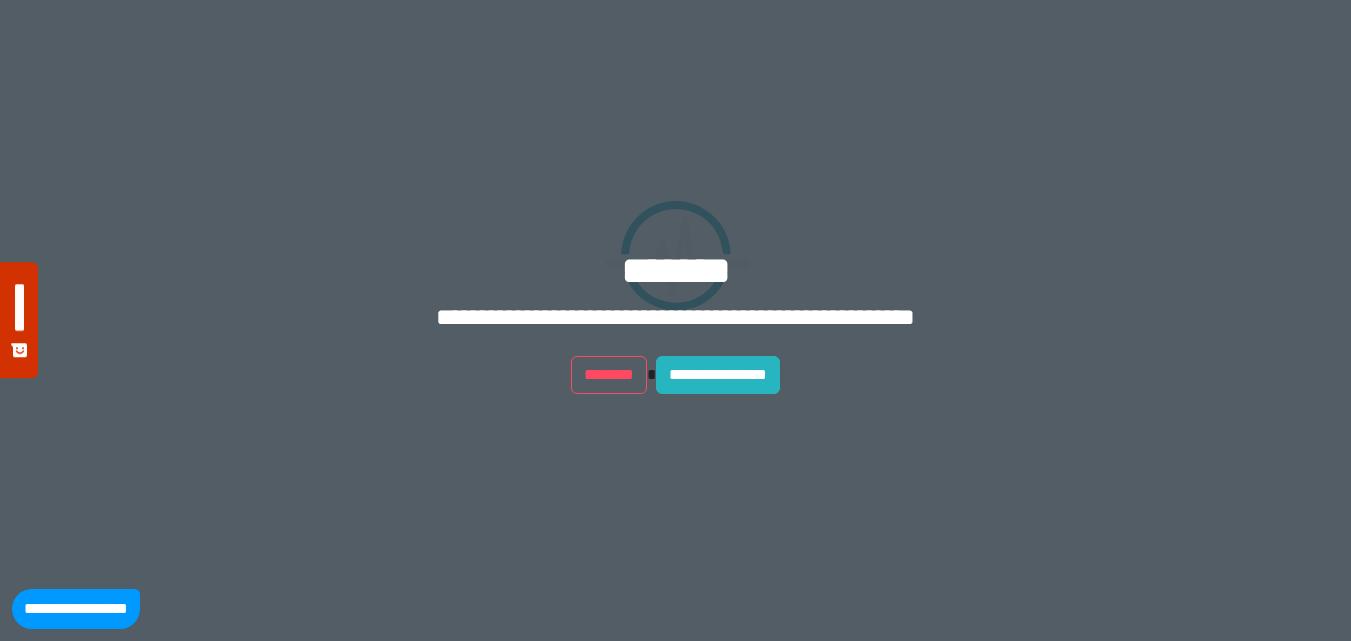 scroll, scrollTop: 0, scrollLeft: 0, axis: both 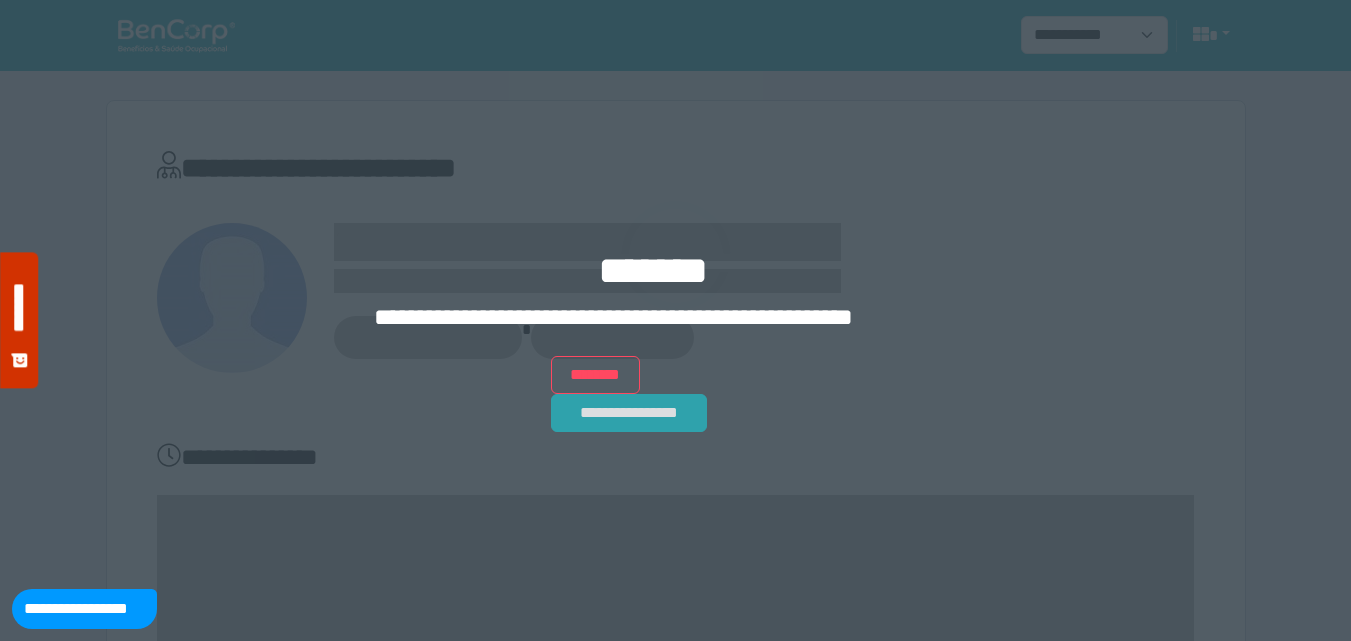 click on "**********" at bounding box center (629, 413) 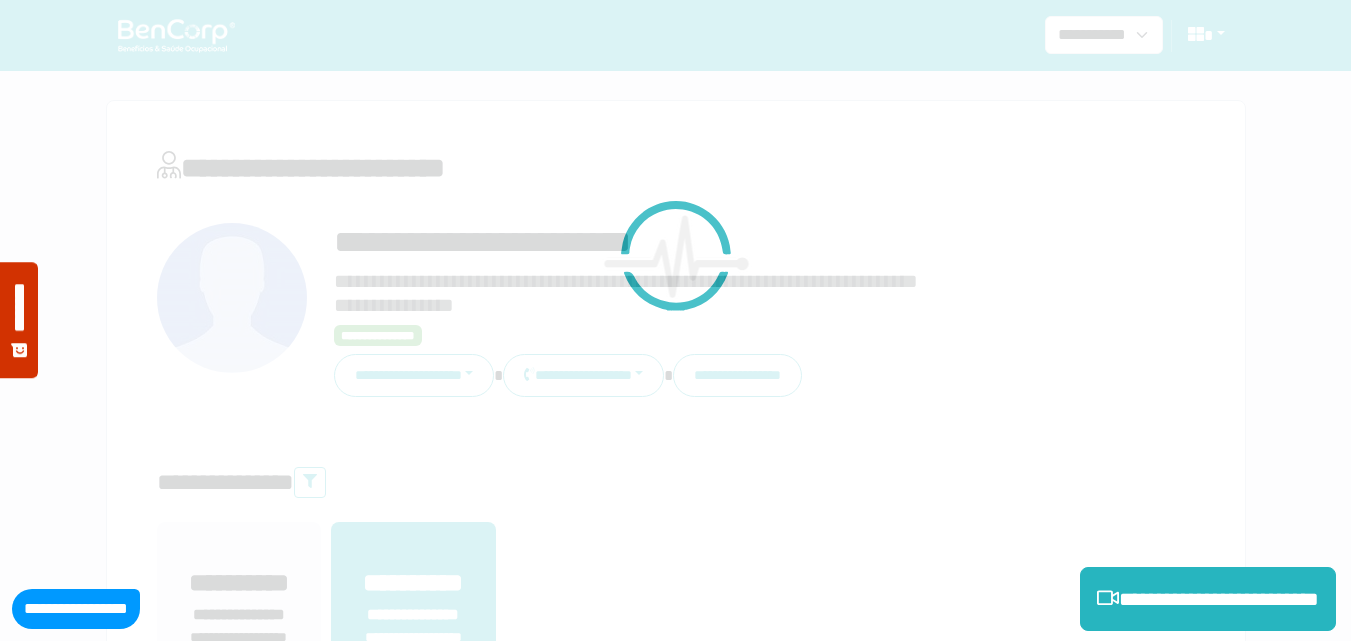 scroll, scrollTop: 0, scrollLeft: 0, axis: both 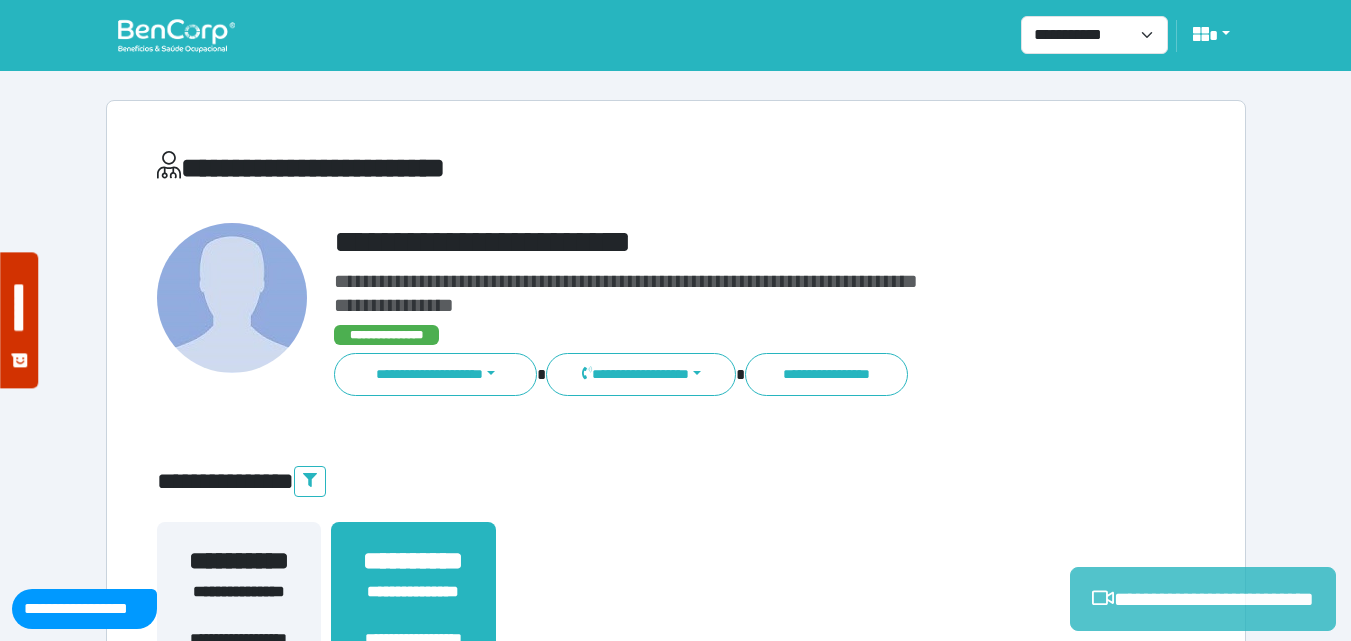 click on "**********" at bounding box center (1203, 599) 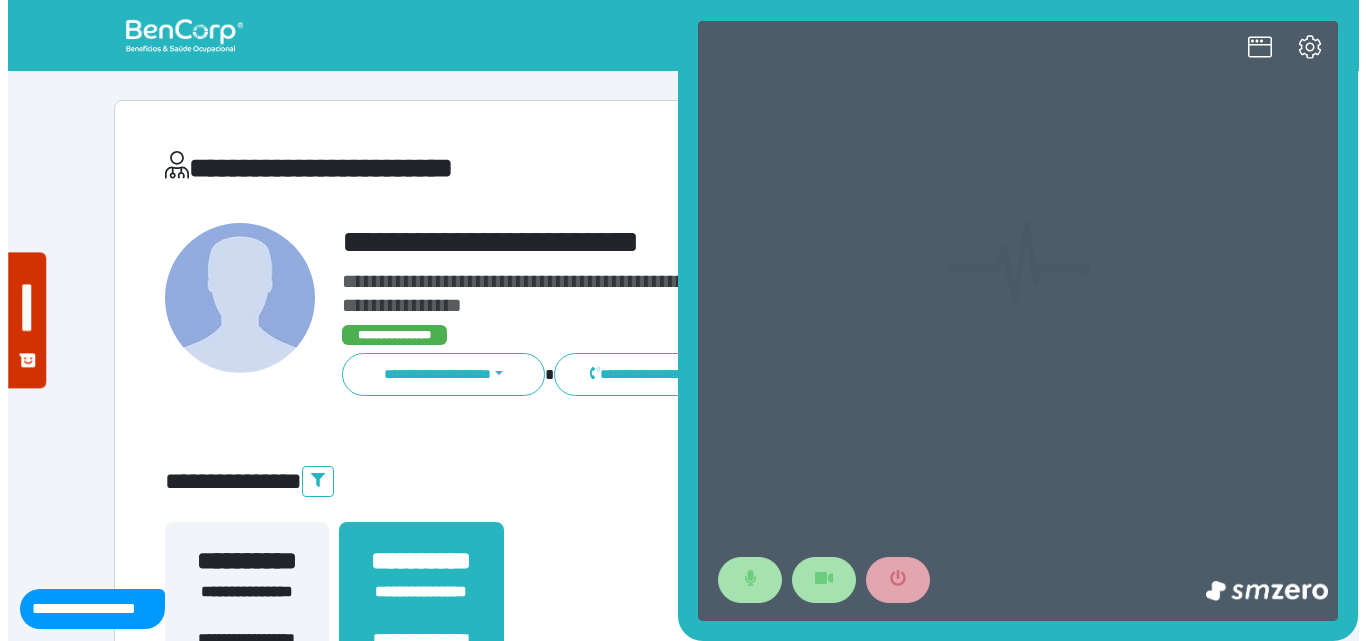 scroll, scrollTop: 0, scrollLeft: 0, axis: both 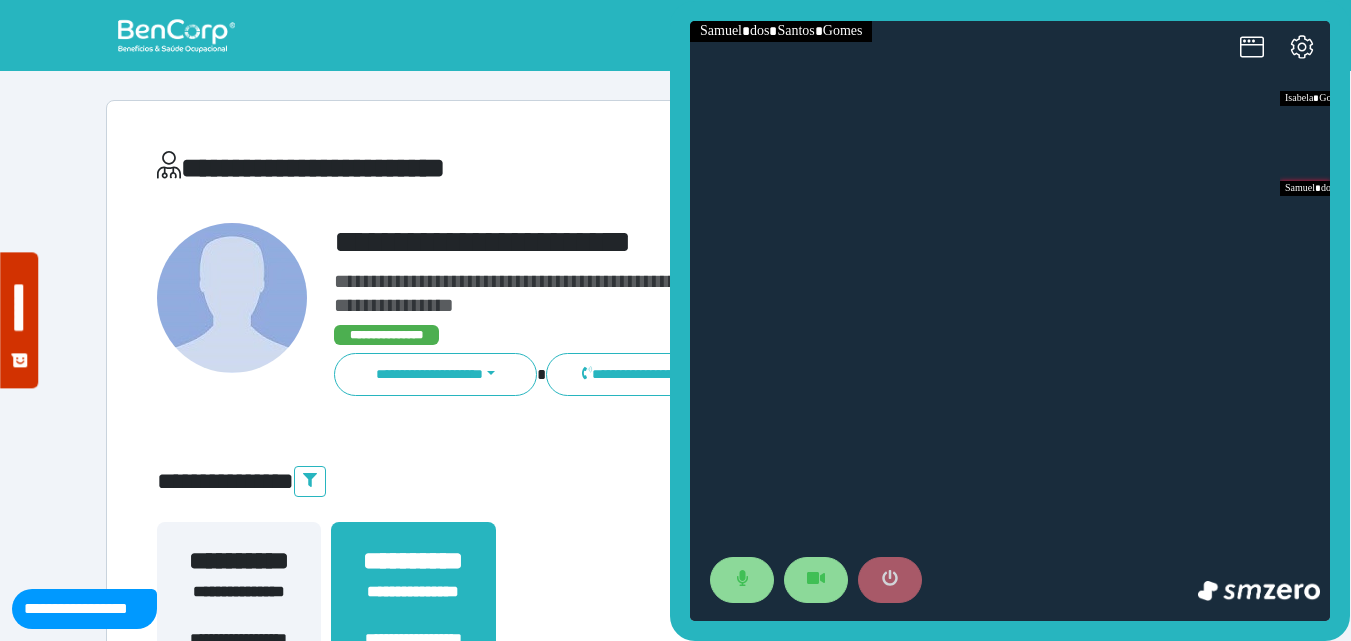 click at bounding box center [890, 580] 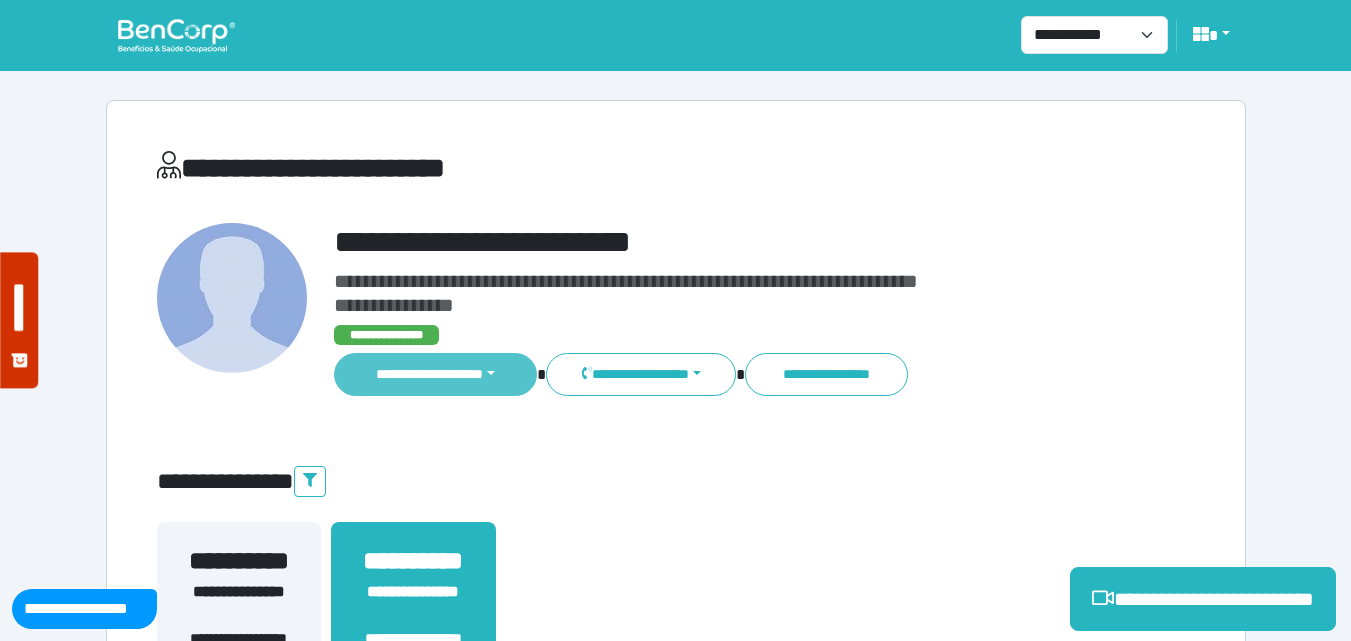 click on "**********" at bounding box center (436, 374) 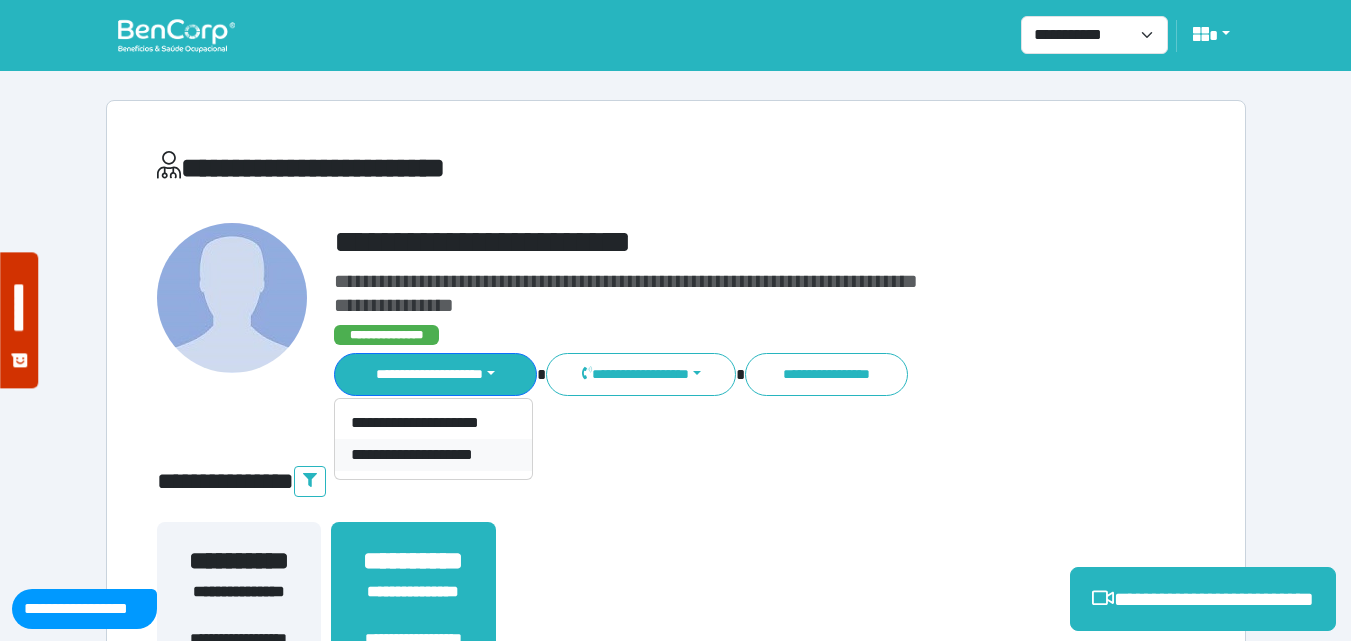 click on "**********" at bounding box center [433, 455] 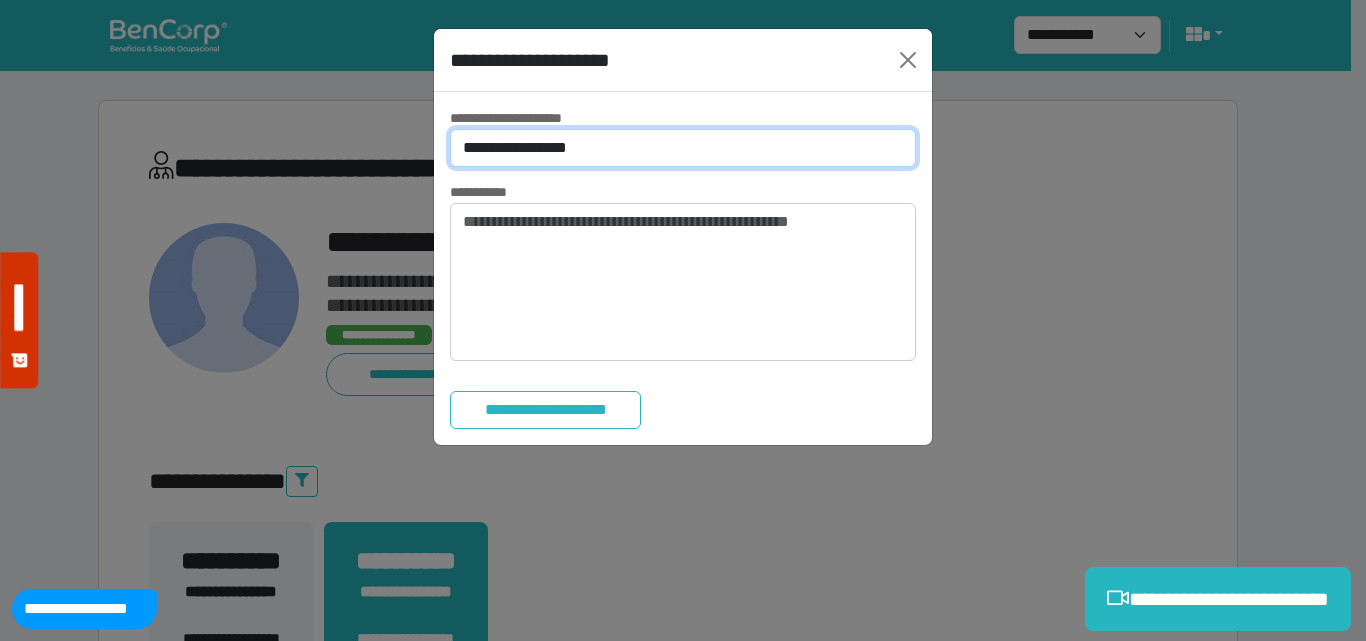 click on "**********" at bounding box center [683, 148] 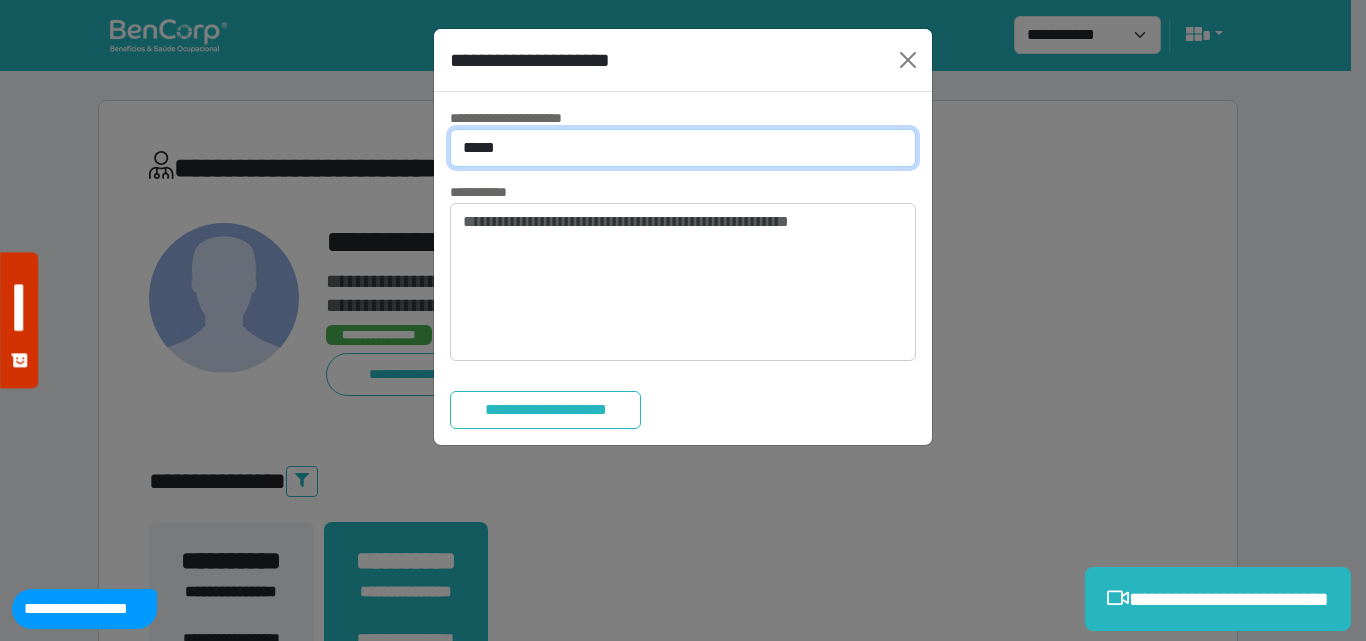 click on "**********" at bounding box center (683, 148) 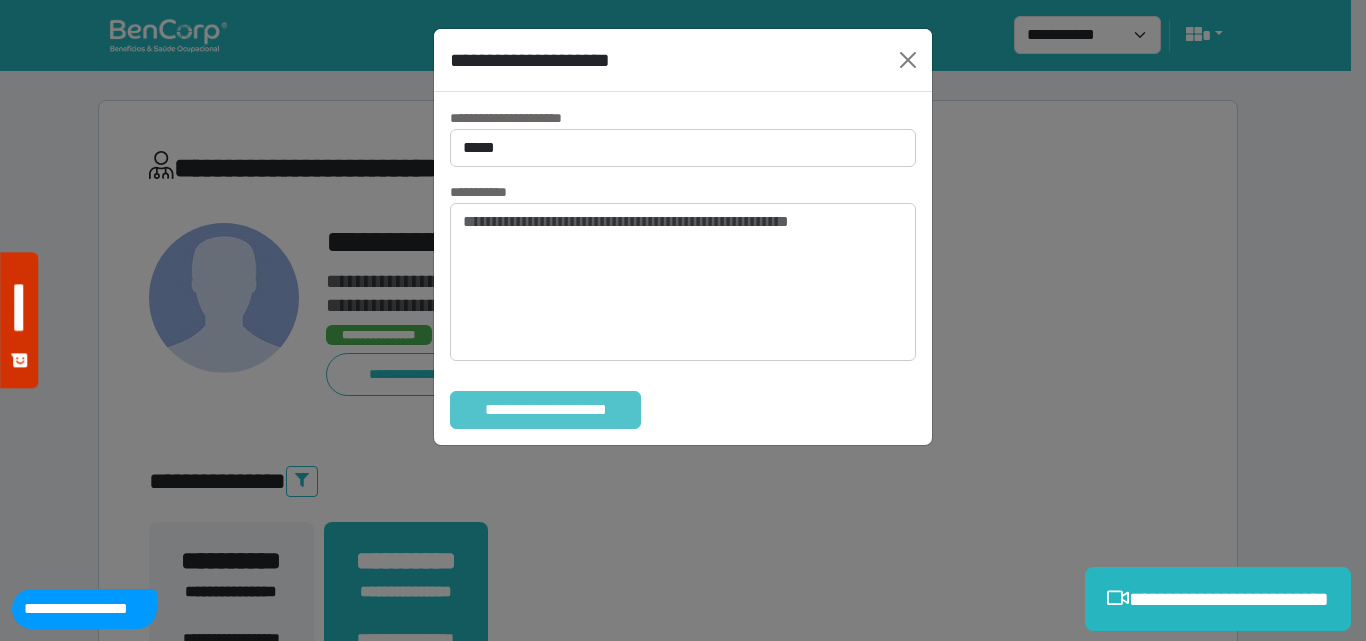 click on "**********" at bounding box center [545, 410] 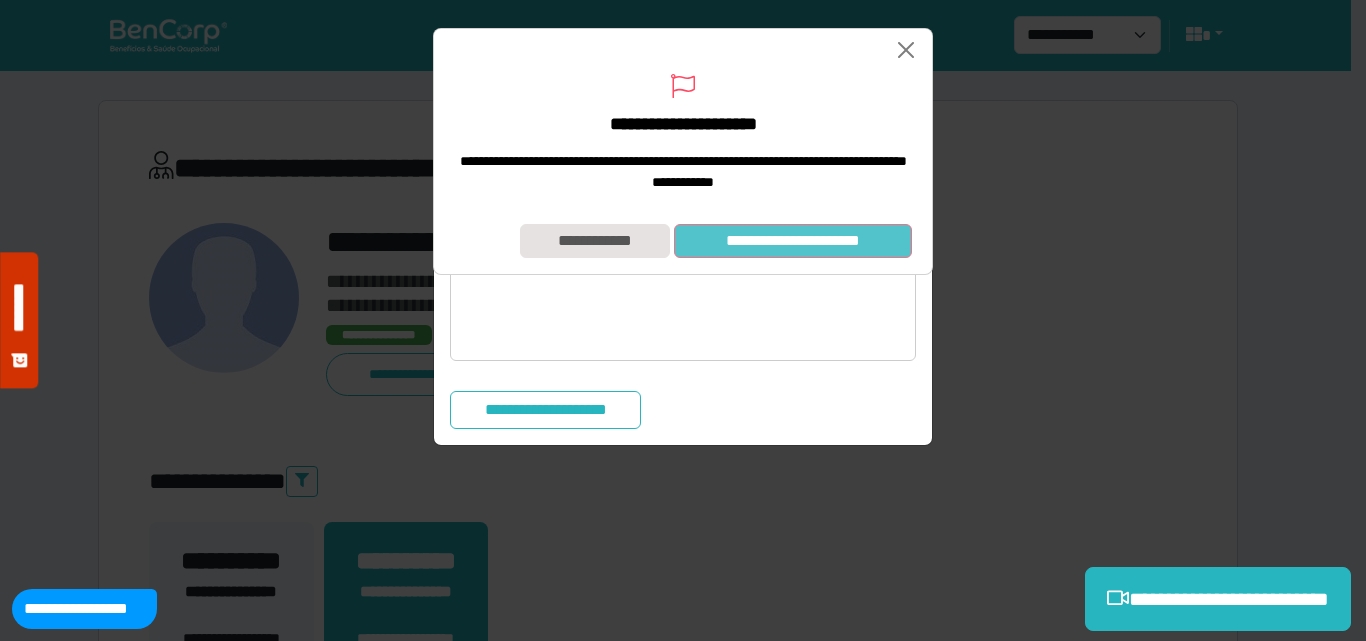 click on "**********" at bounding box center (793, 241) 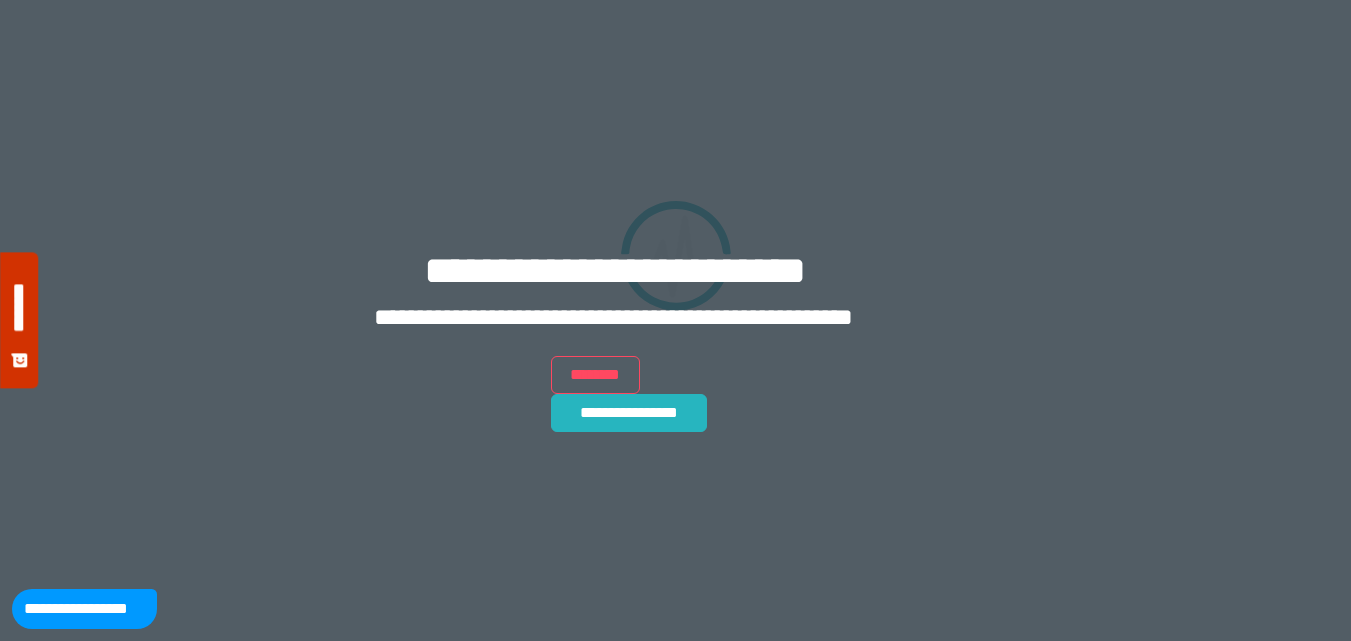 scroll, scrollTop: 0, scrollLeft: 0, axis: both 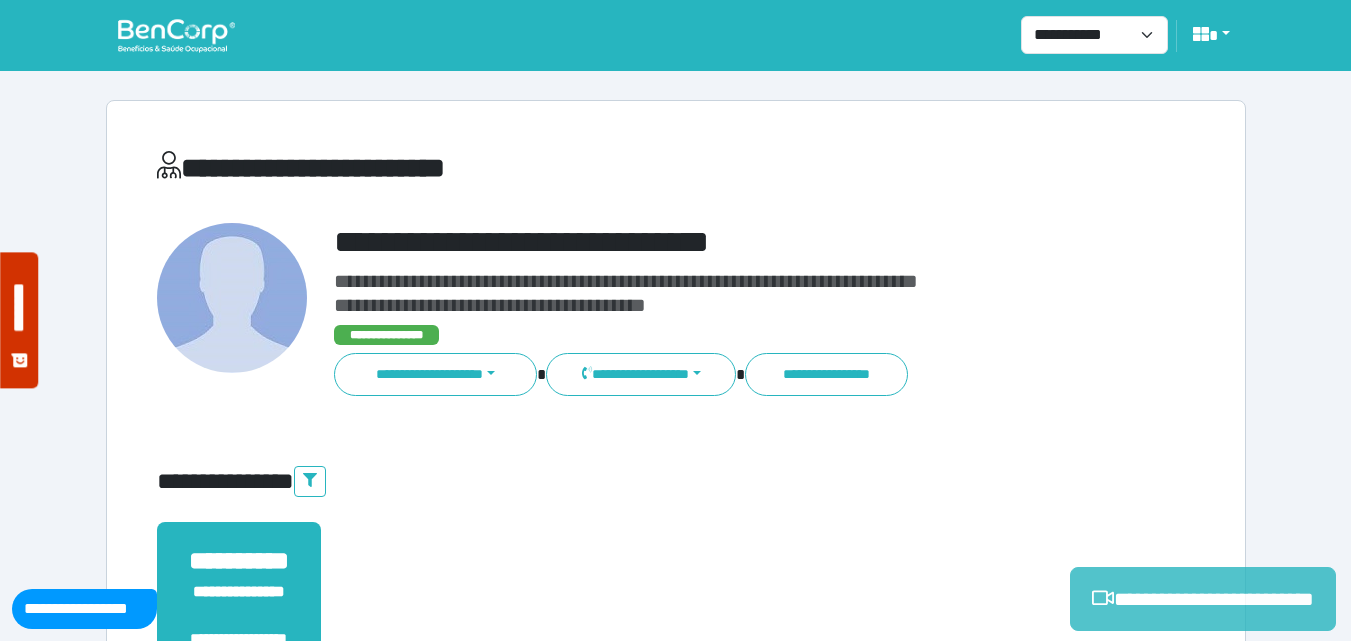 click on "**********" at bounding box center [1203, 599] 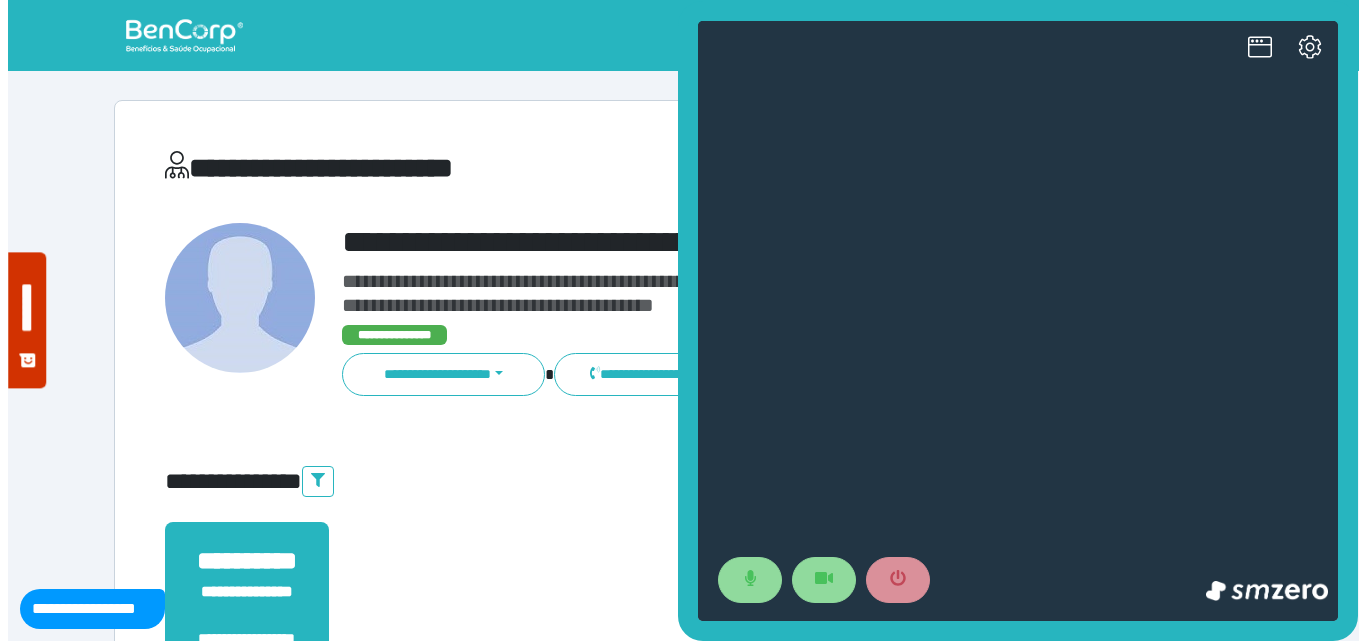 scroll, scrollTop: 0, scrollLeft: 0, axis: both 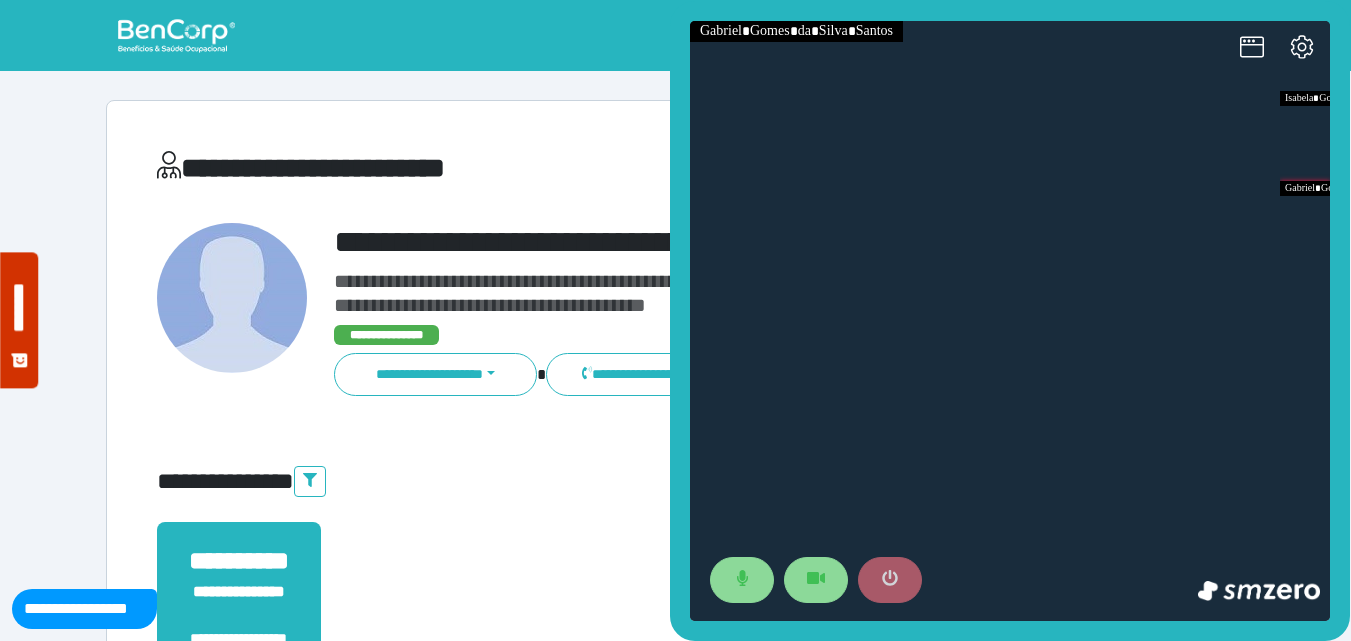 click at bounding box center (890, 580) 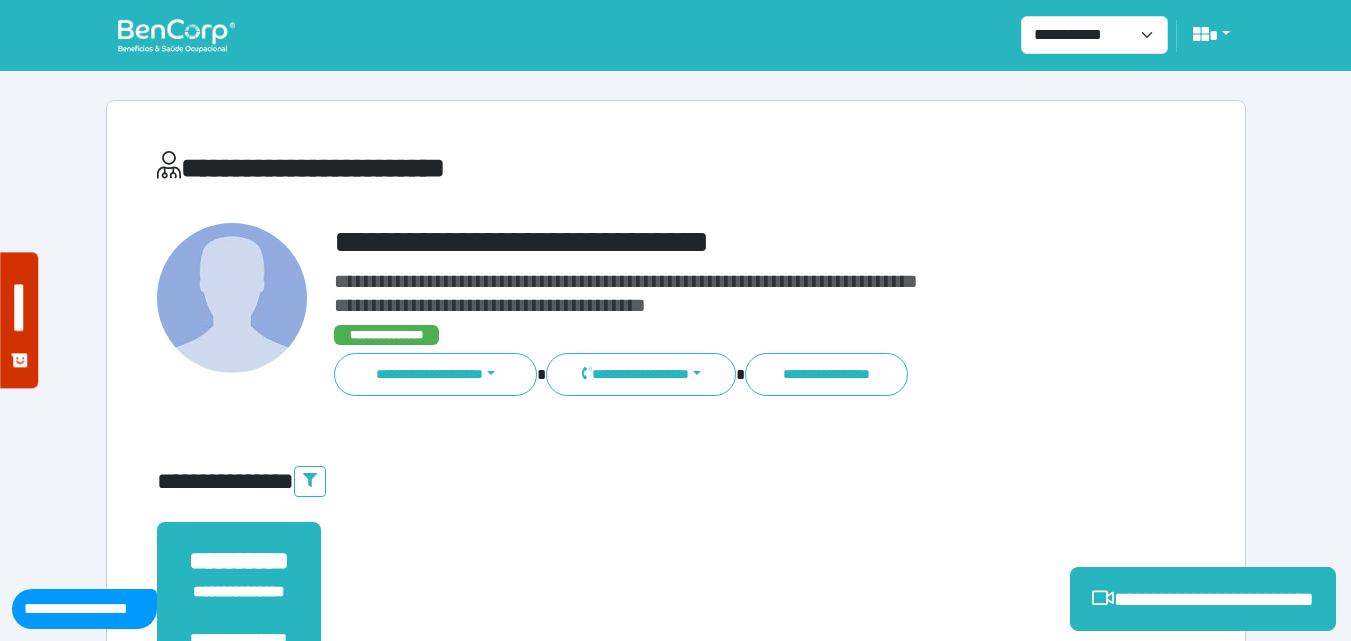 click on "**********" at bounding box center [676, 628] 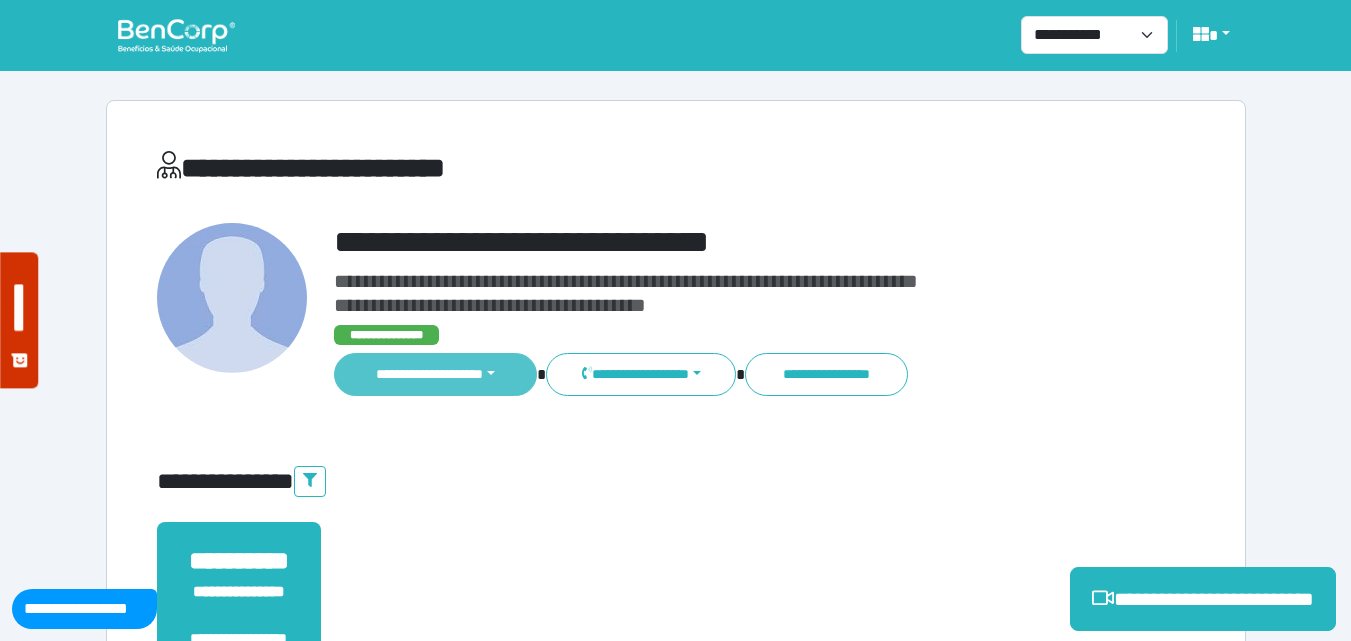 click on "**********" at bounding box center (436, 374) 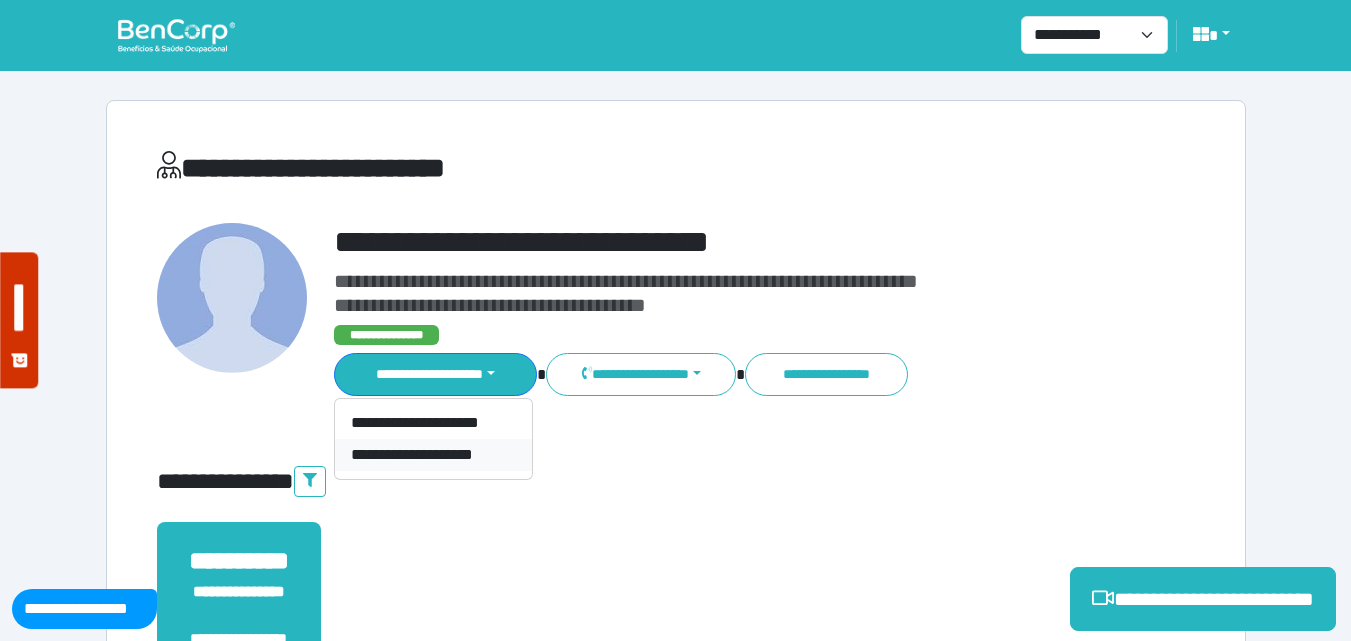 click on "**********" at bounding box center [433, 455] 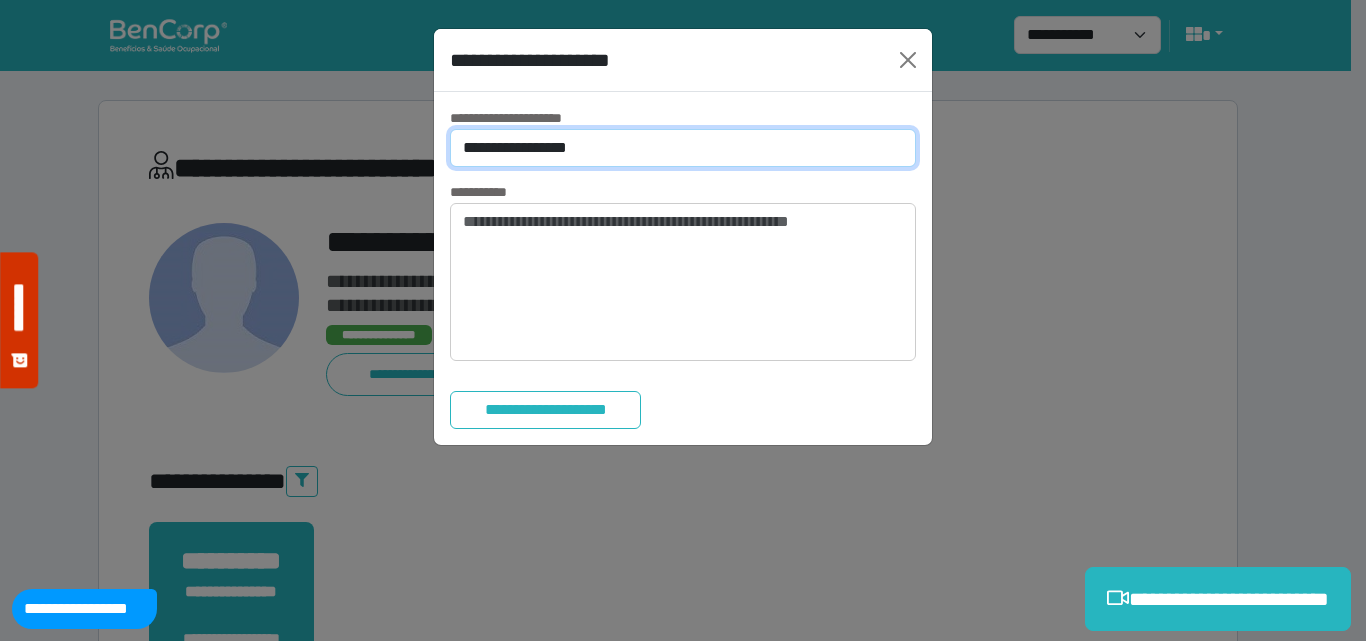 click on "**********" at bounding box center (683, 148) 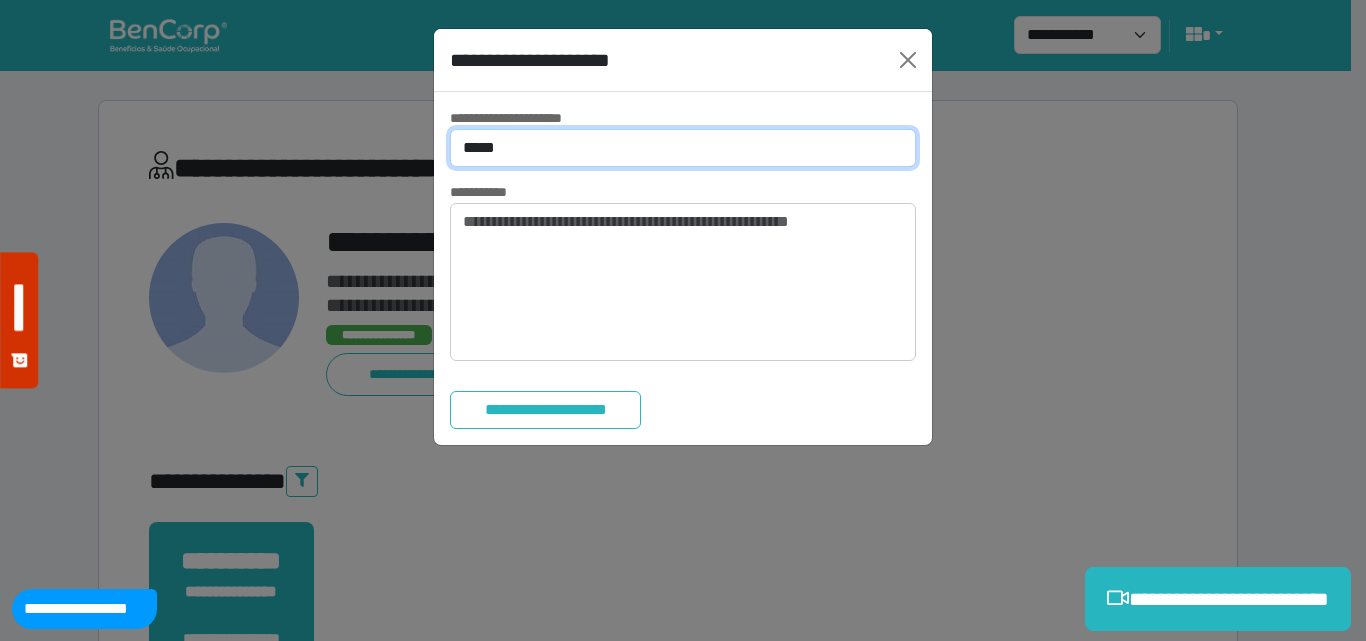 click on "**********" at bounding box center [683, 148] 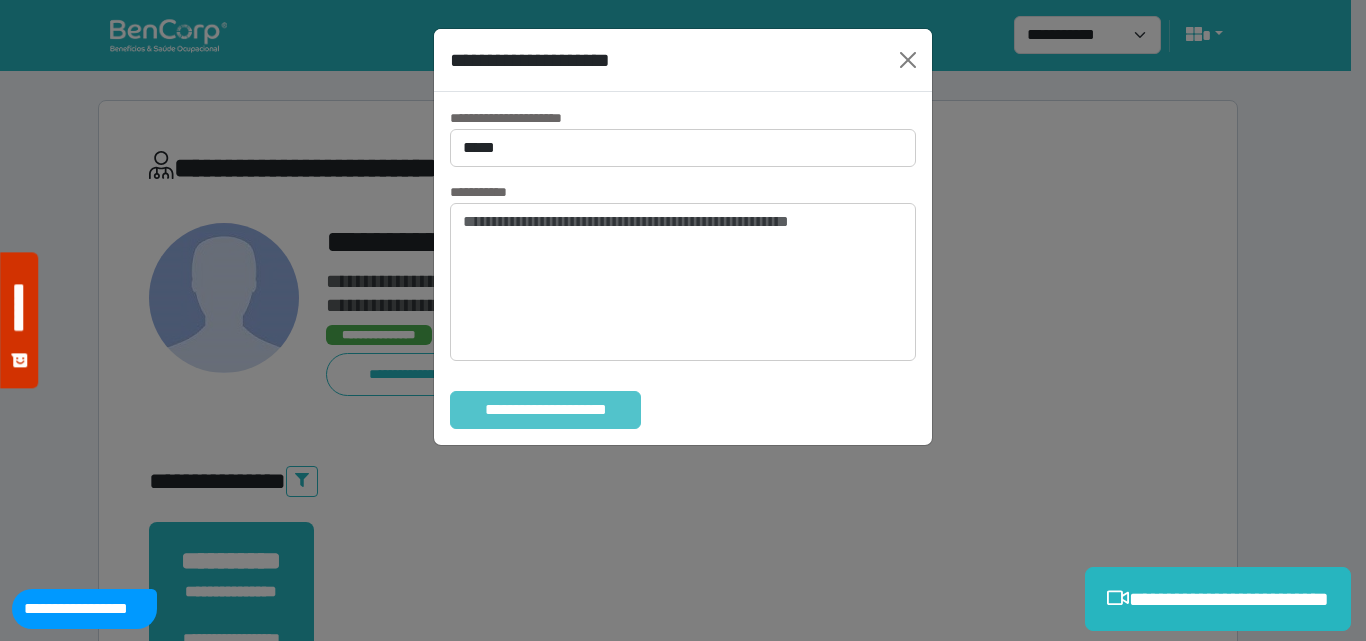 click on "**********" at bounding box center (545, 410) 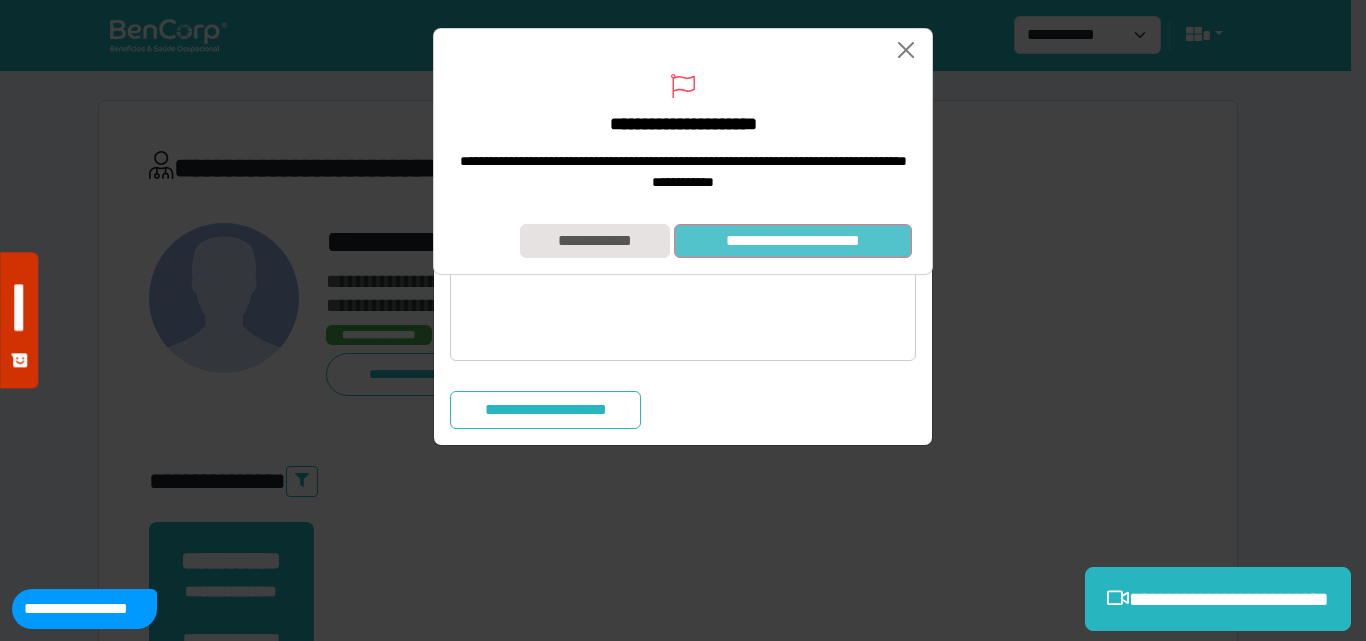 click on "**********" at bounding box center [793, 241] 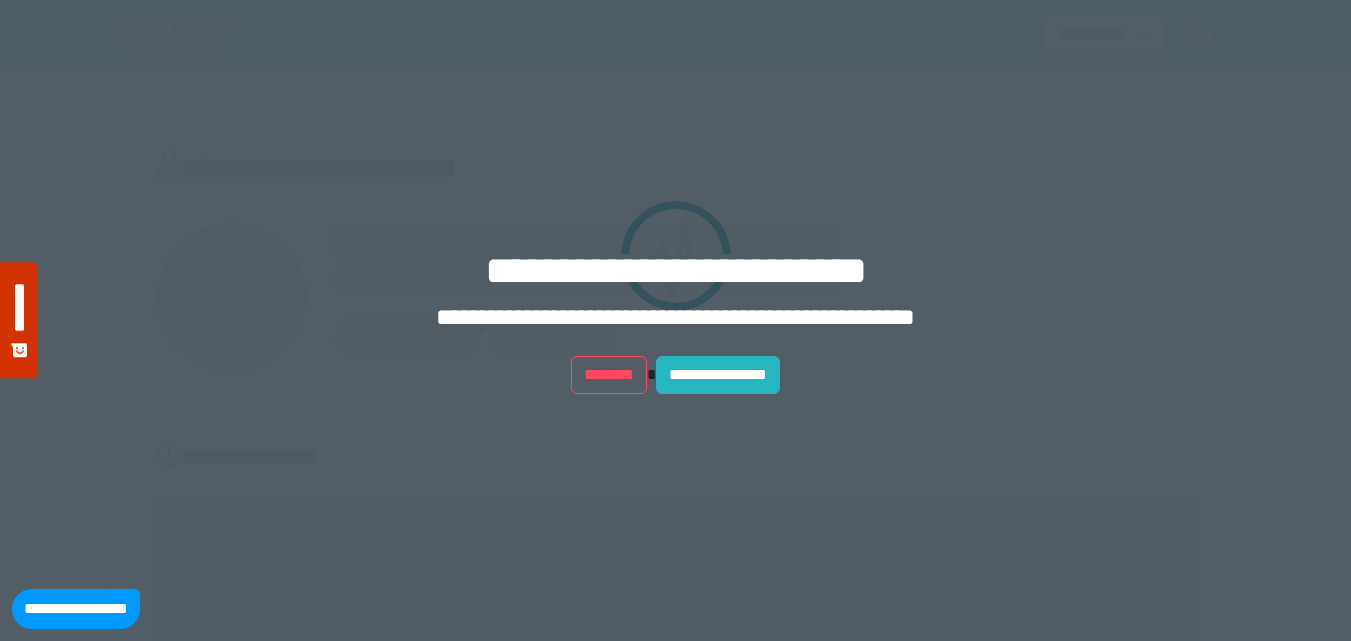 scroll, scrollTop: 0, scrollLeft: 0, axis: both 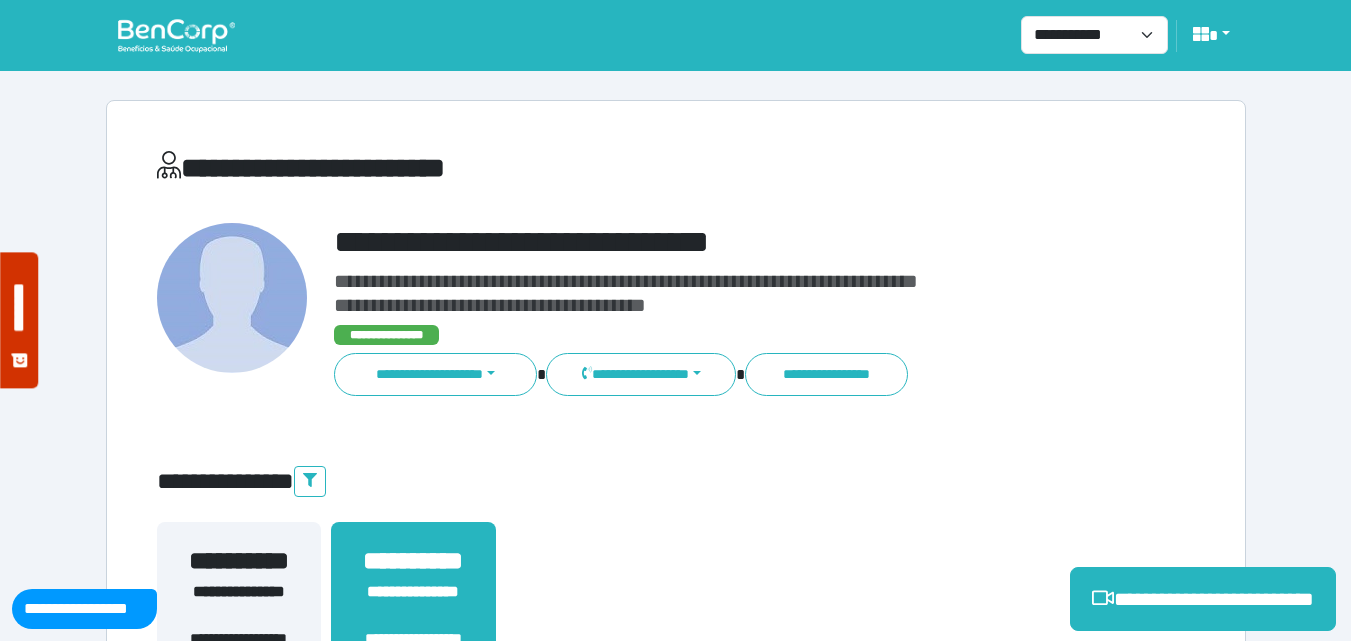 drag, startPoint x: 1271, startPoint y: 583, endPoint x: 1257, endPoint y: 562, distance: 25.23886 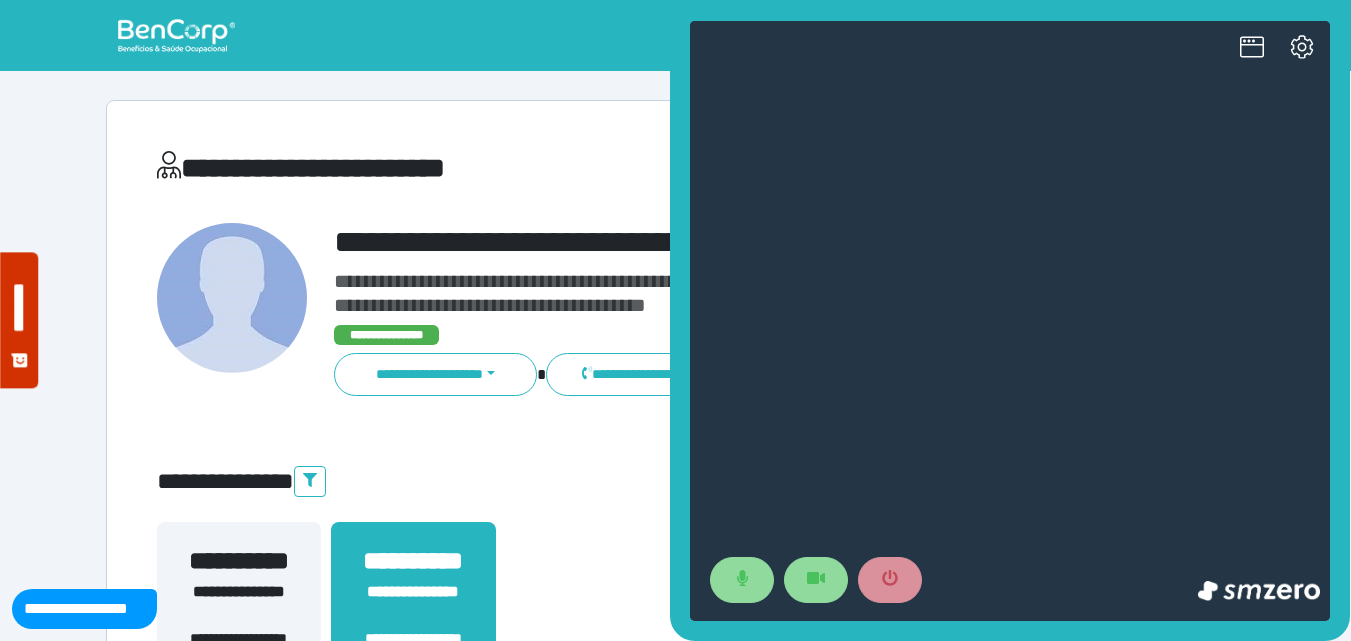scroll, scrollTop: 0, scrollLeft: 0, axis: both 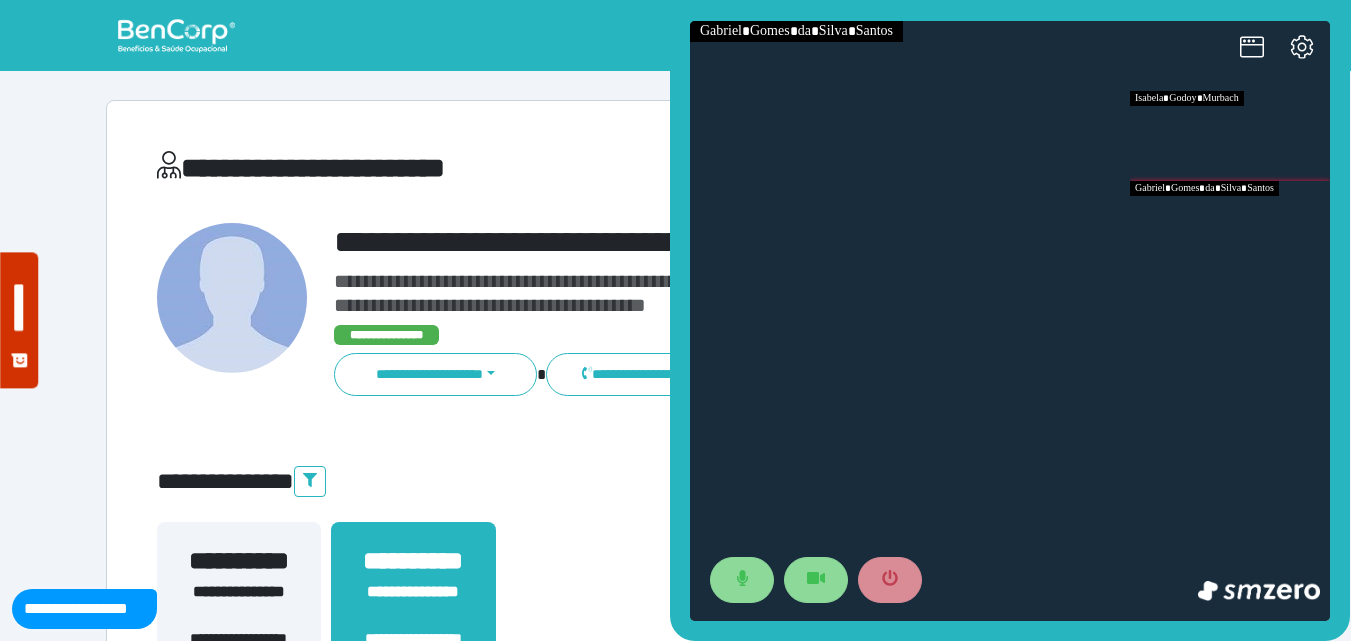 click at bounding box center [1230, 226] 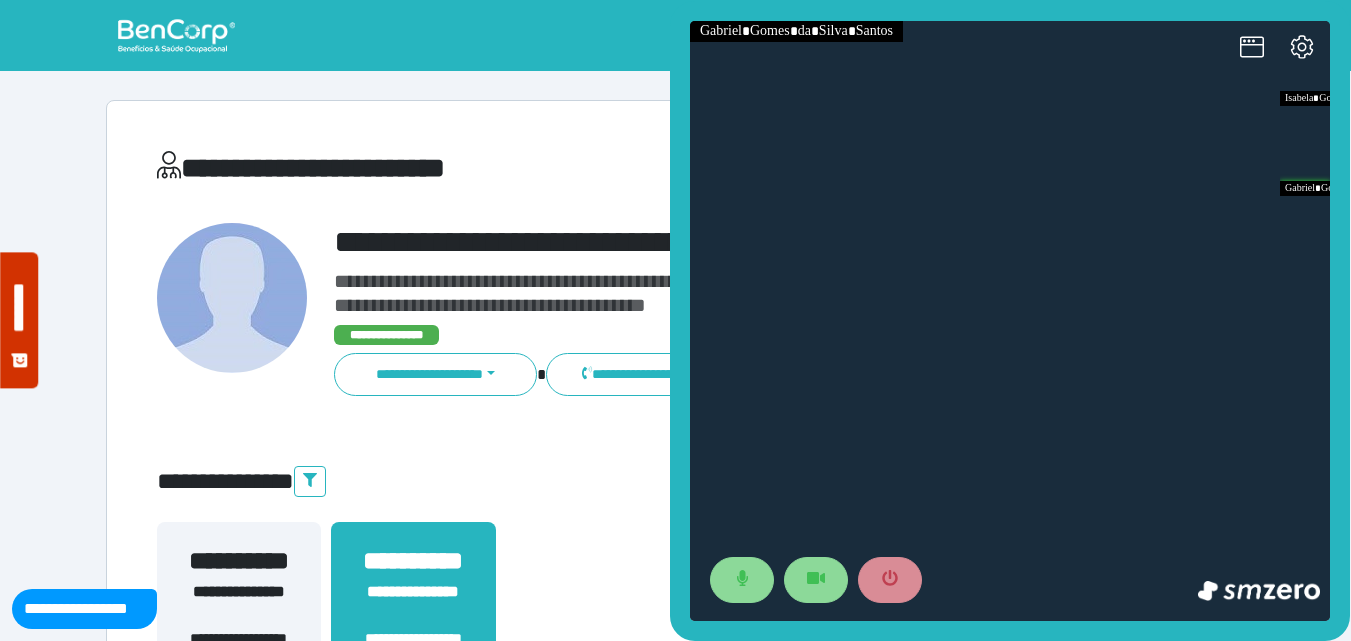 click 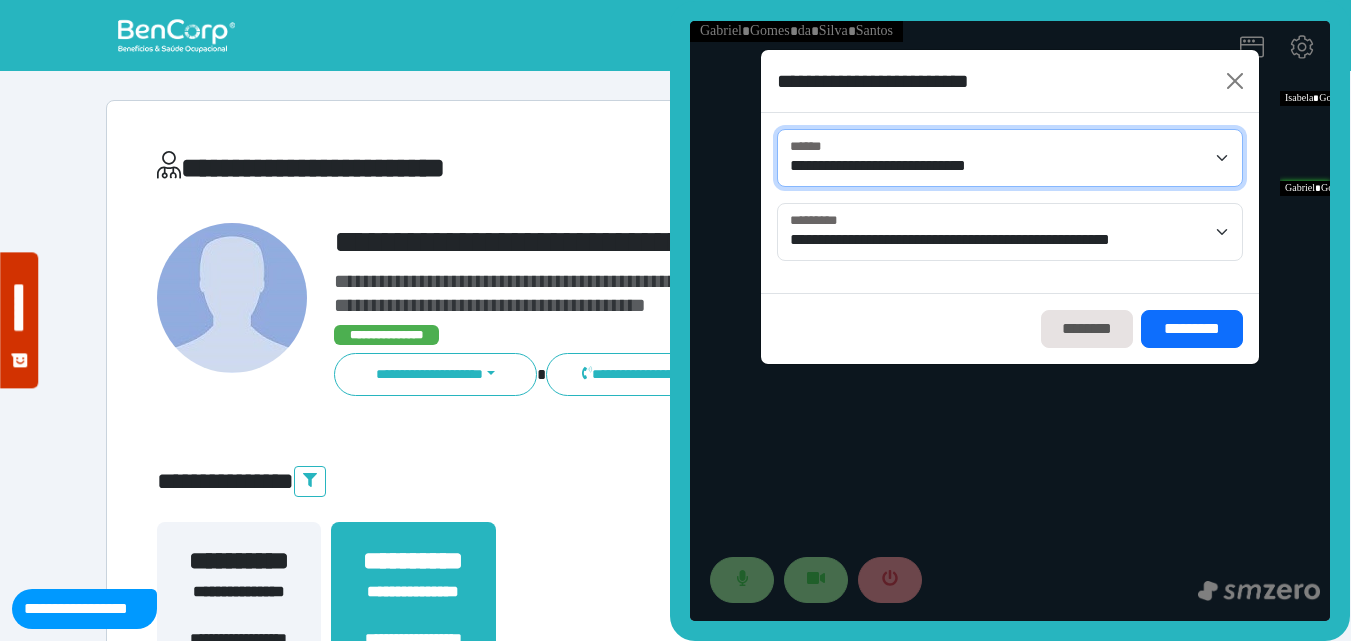 click on "**********" at bounding box center (1010, 158) 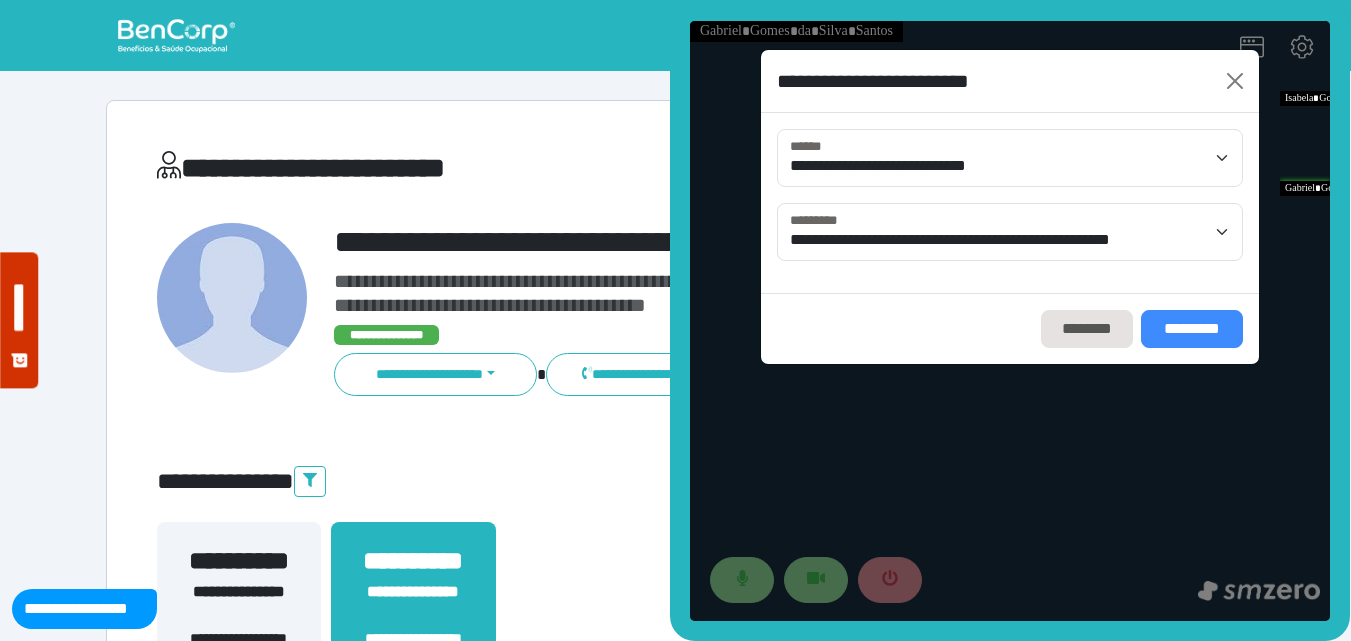 click on "*********" at bounding box center (1192, 329) 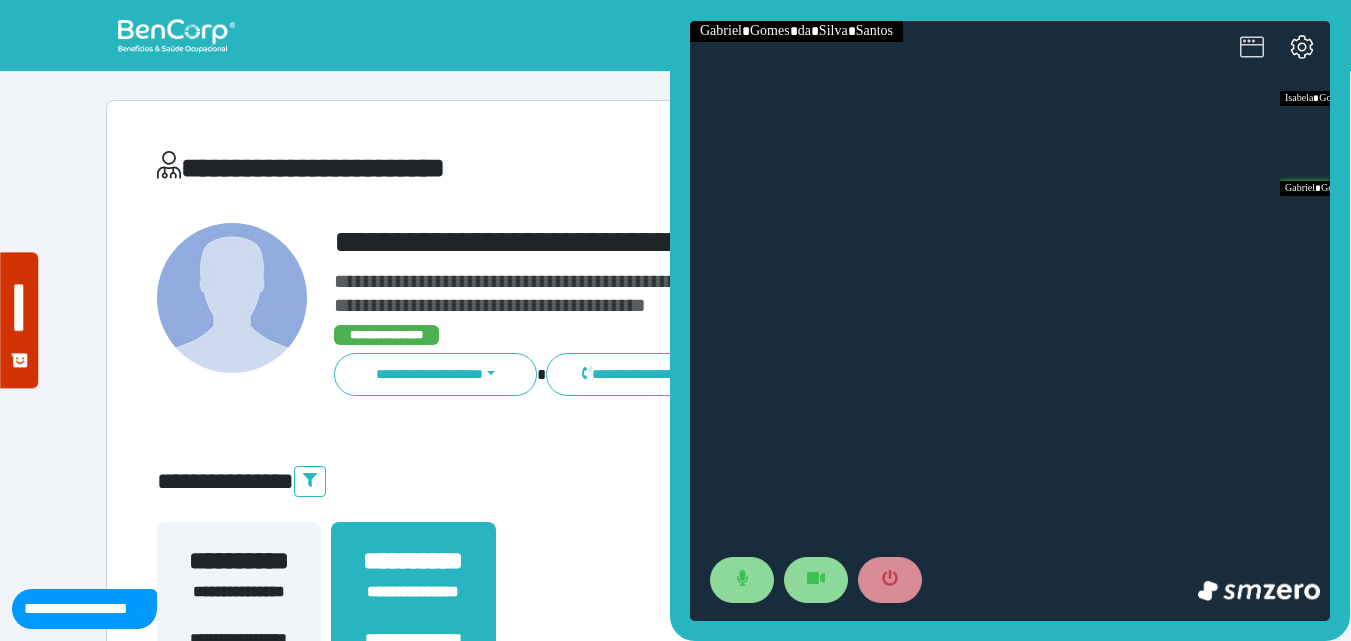 click 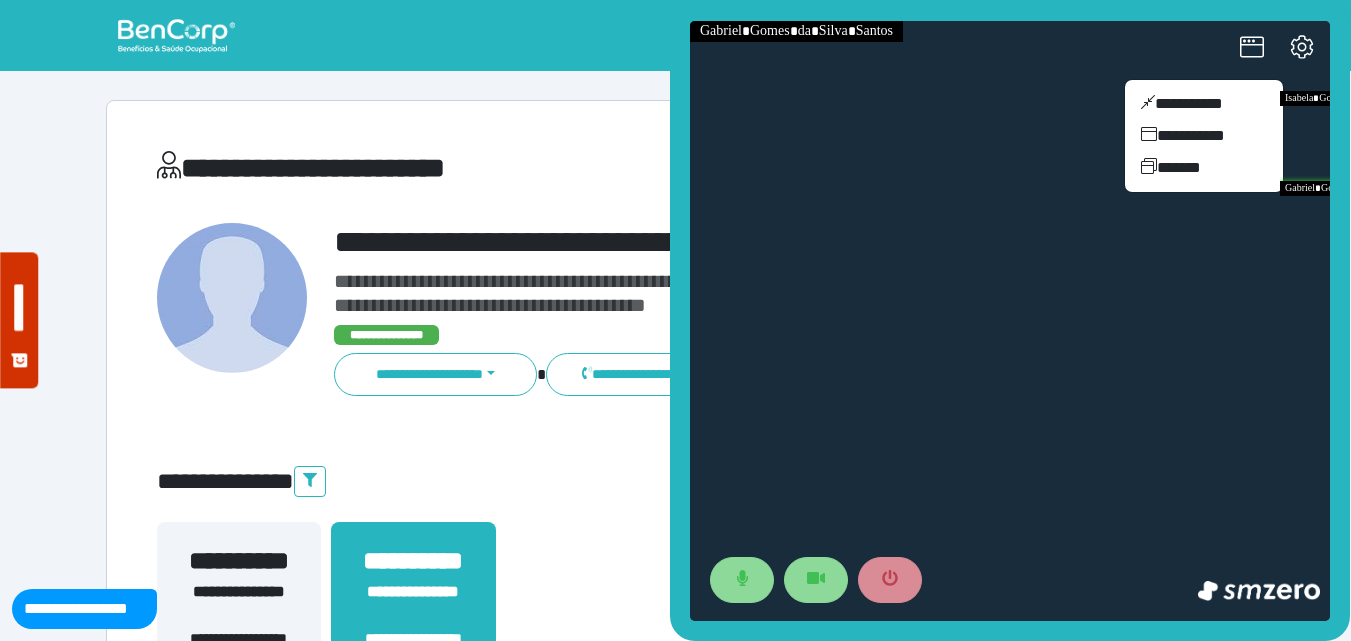 click at bounding box center [1010, 321] 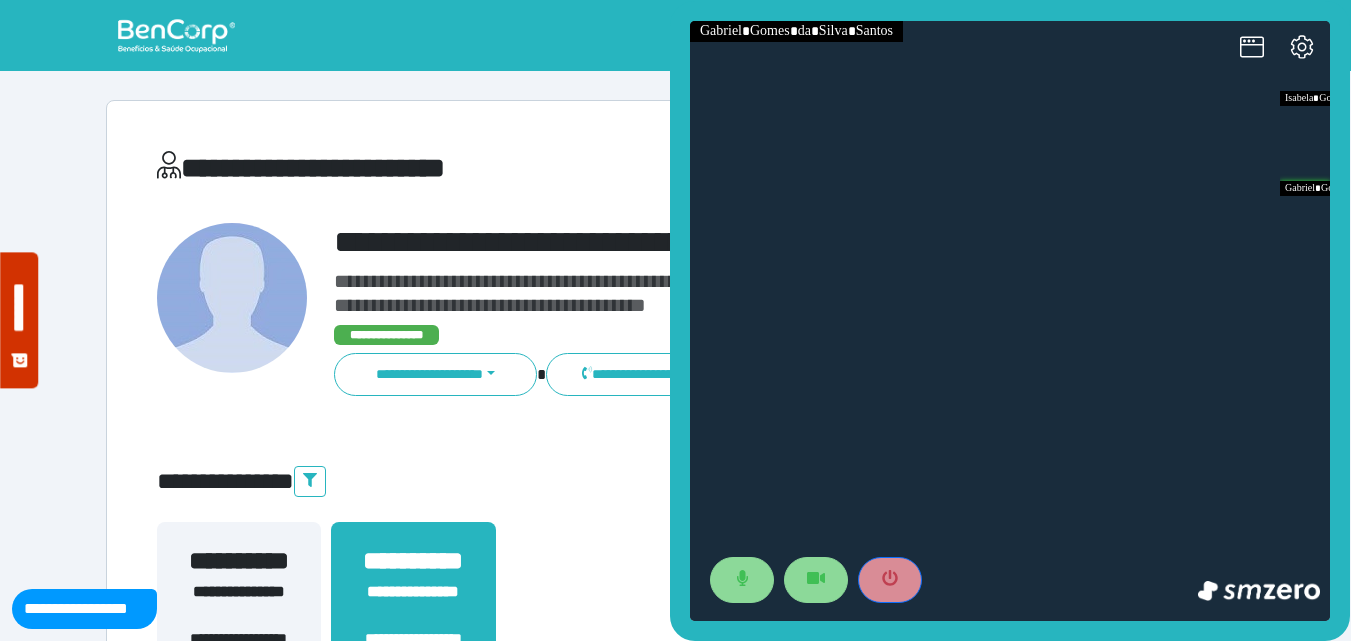 drag, startPoint x: 895, startPoint y: 584, endPoint x: 772, endPoint y: 249, distance: 356.8669 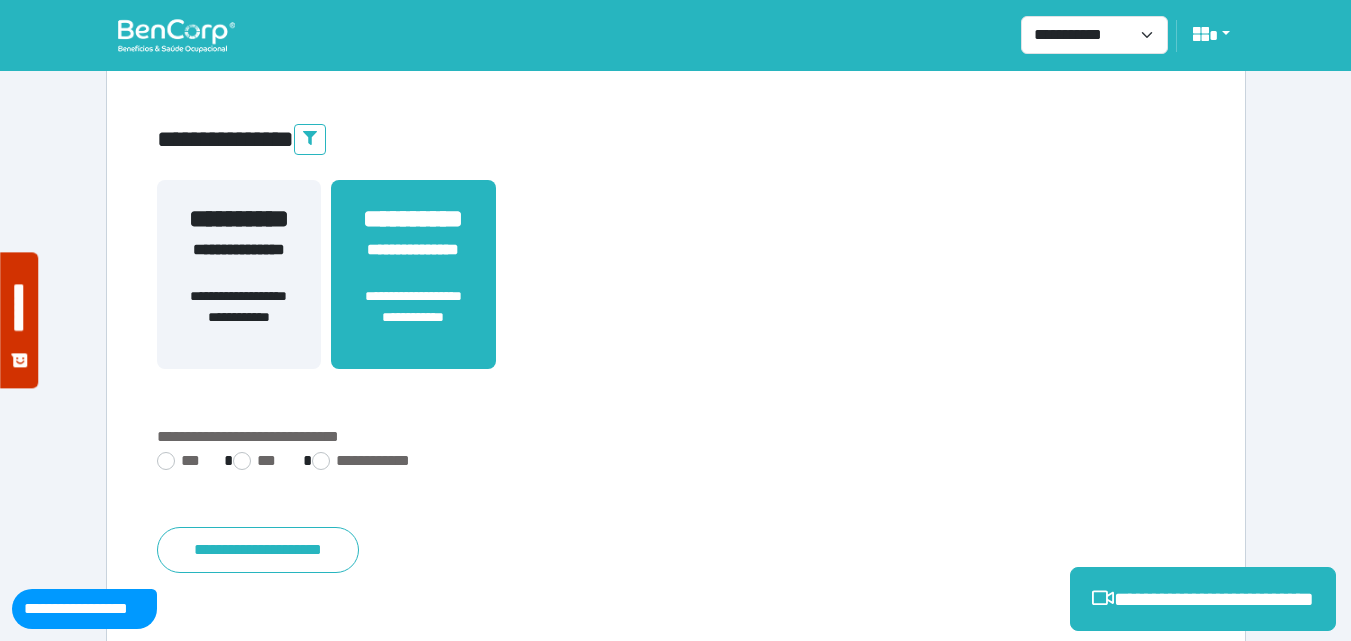 scroll, scrollTop: 495, scrollLeft: 0, axis: vertical 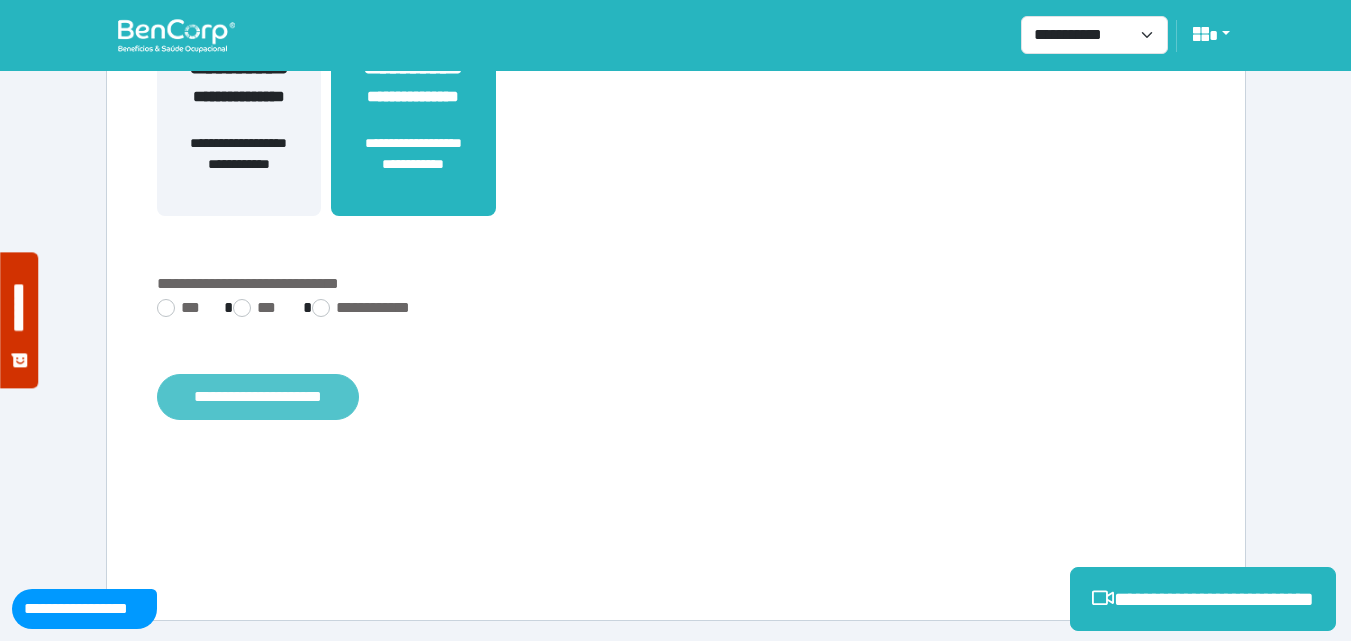 click on "**********" at bounding box center (258, 397) 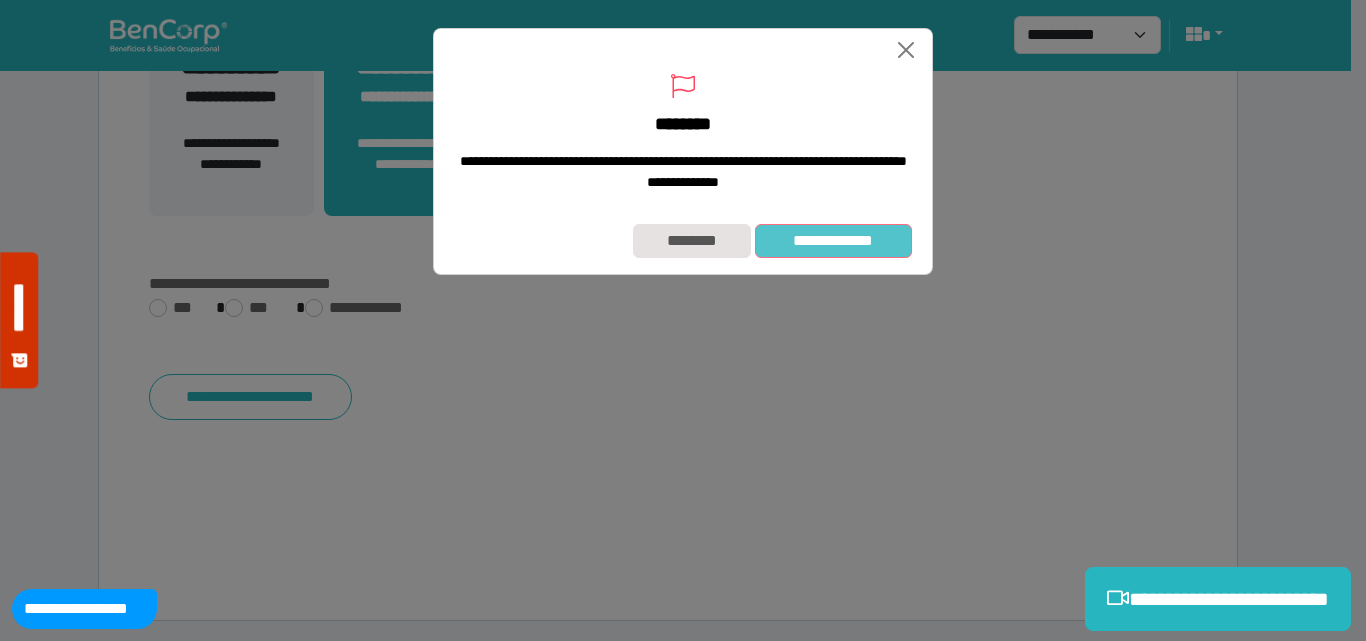 click on "**********" at bounding box center (833, 241) 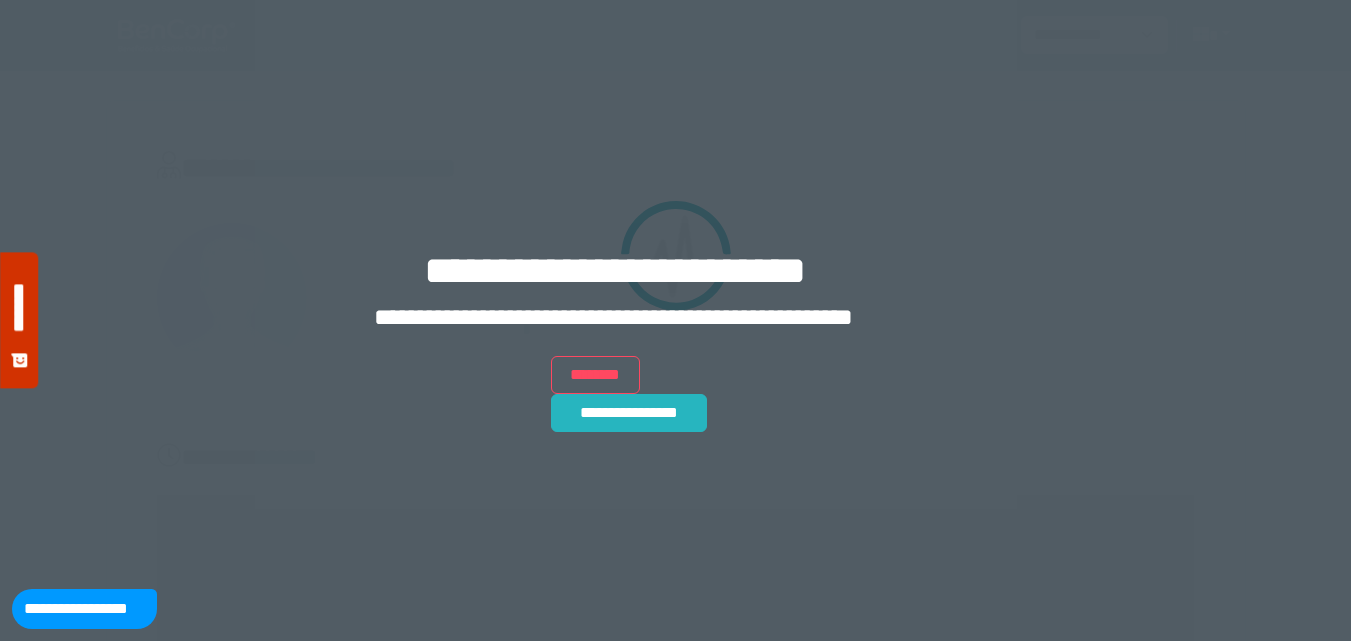 scroll, scrollTop: 0, scrollLeft: 0, axis: both 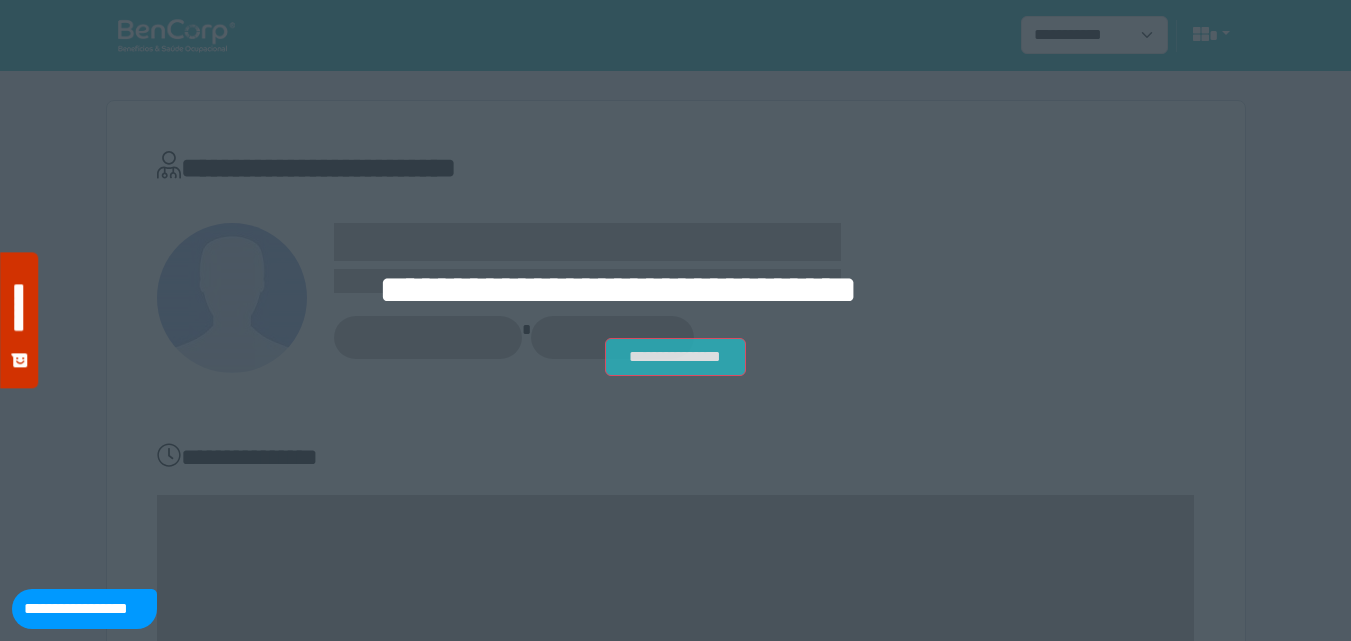 click on "**********" at bounding box center [675, 357] 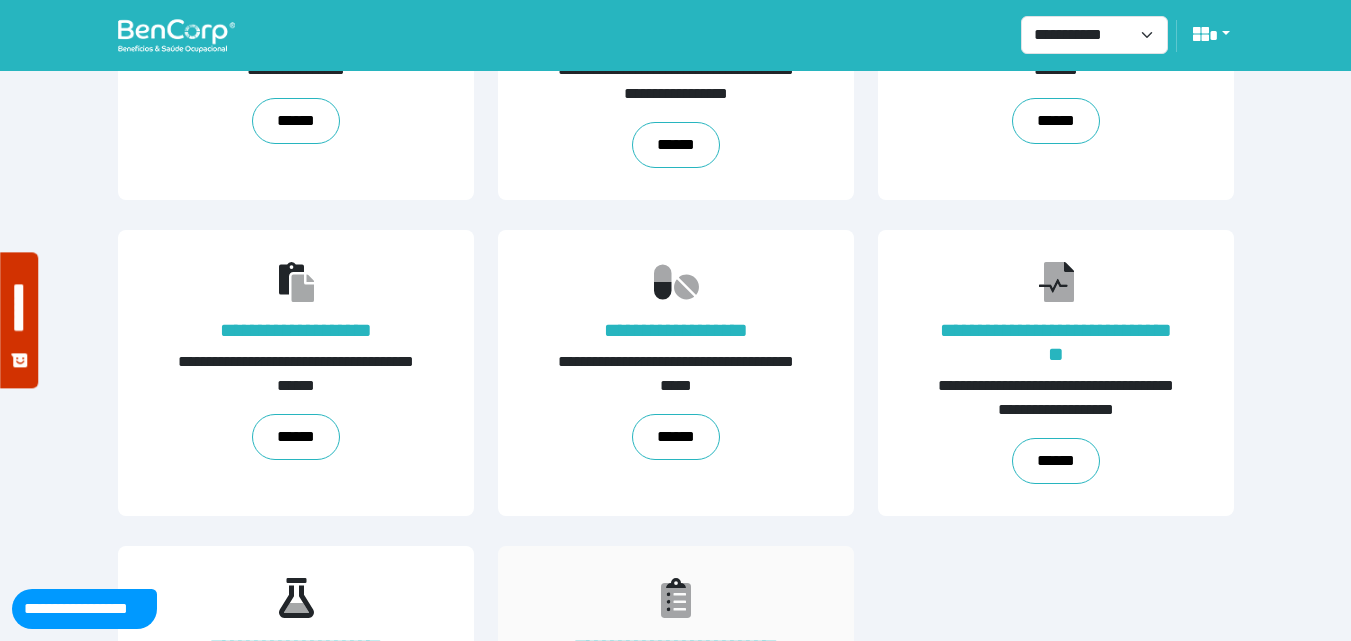 scroll, scrollTop: 455, scrollLeft: 0, axis: vertical 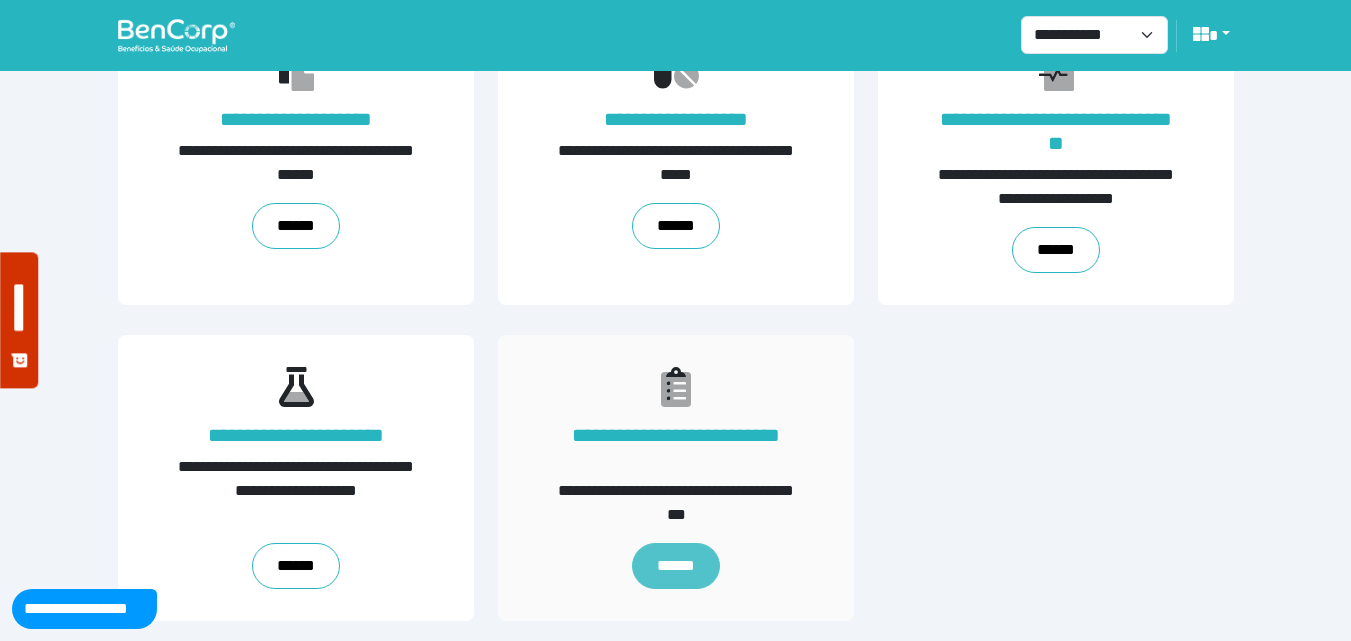 click on "******" at bounding box center (675, 566) 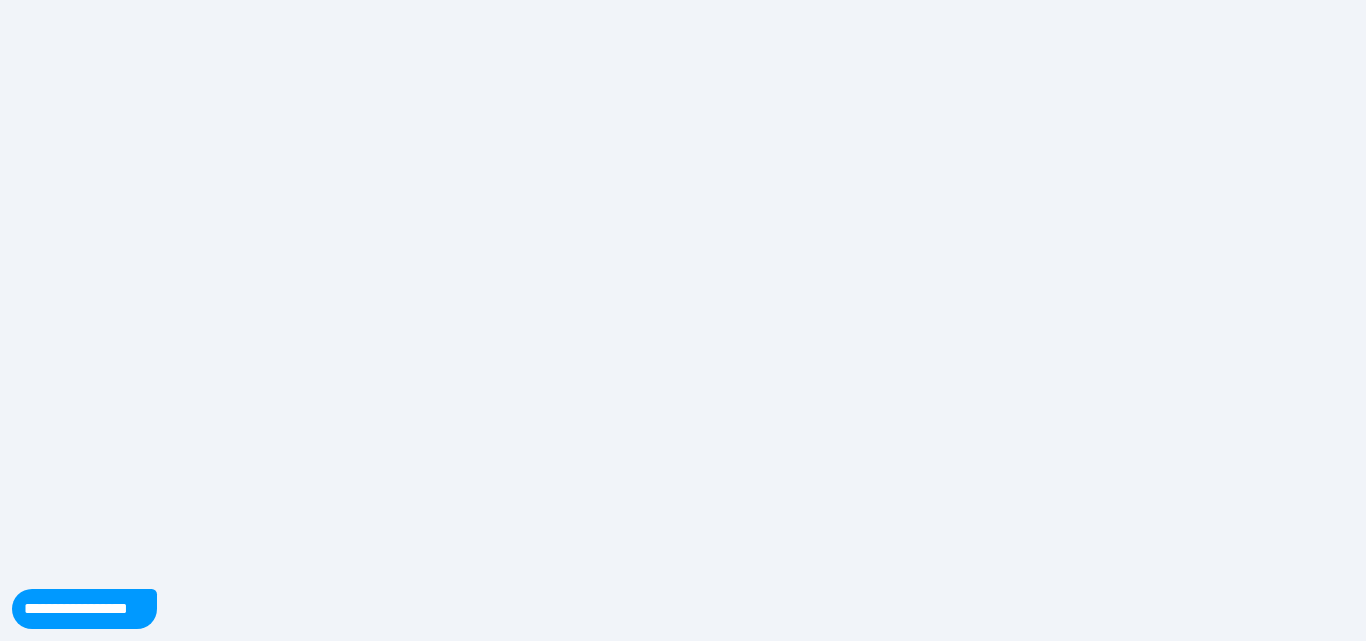 scroll, scrollTop: 0, scrollLeft: 0, axis: both 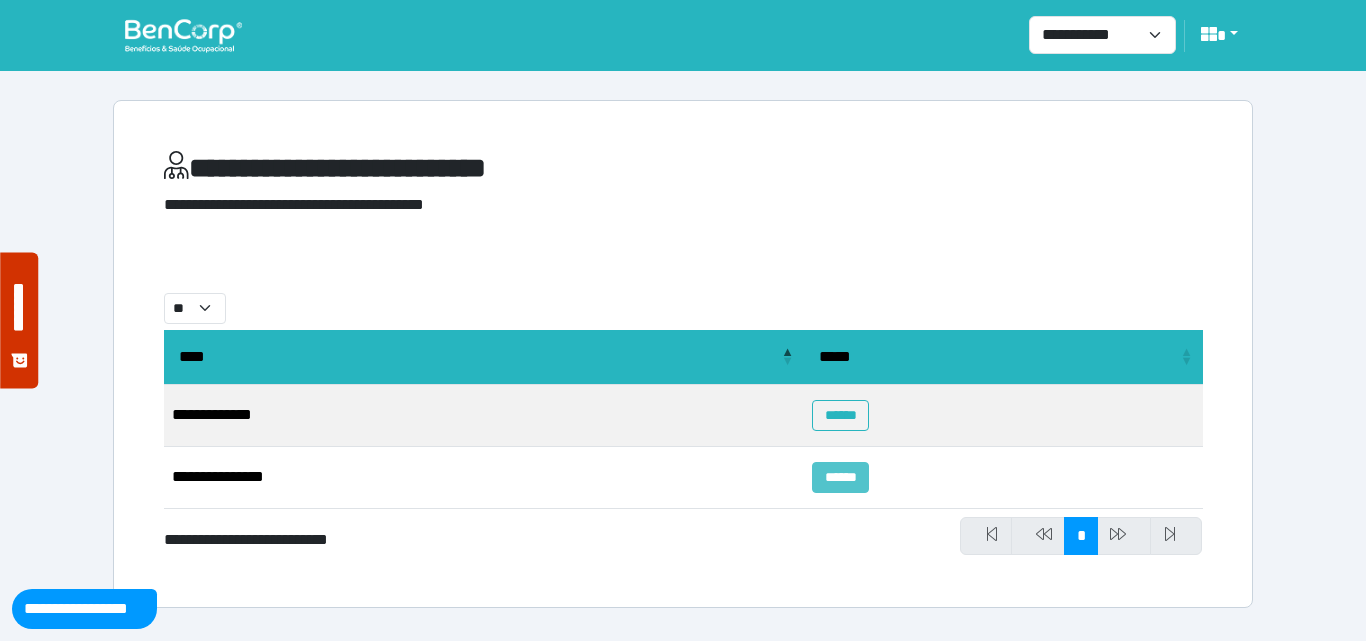 click on "******" at bounding box center [840, 477] 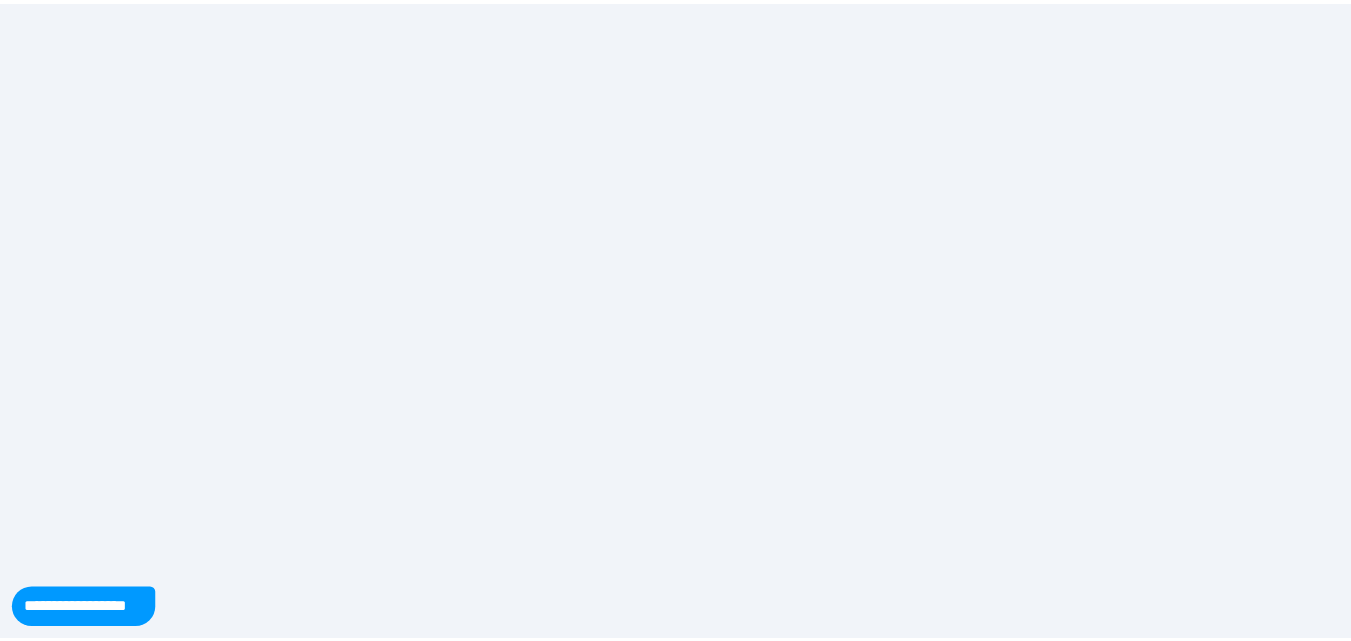 scroll, scrollTop: 0, scrollLeft: 0, axis: both 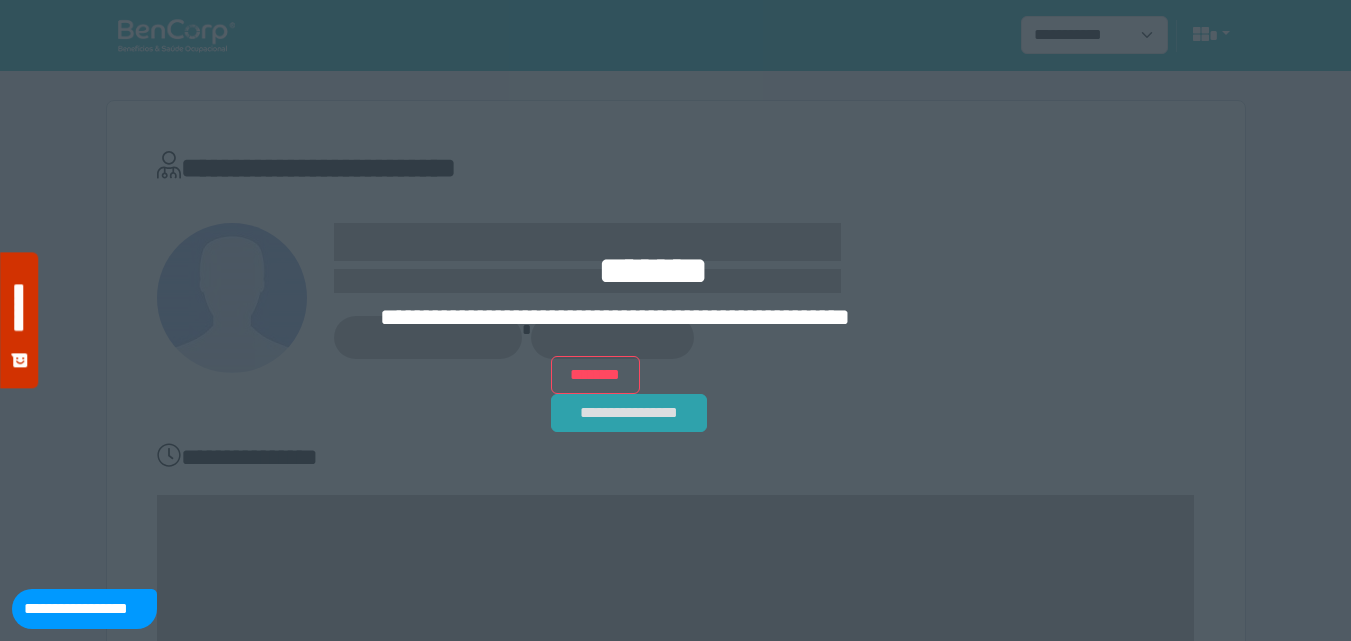 click on "**********" at bounding box center (629, 413) 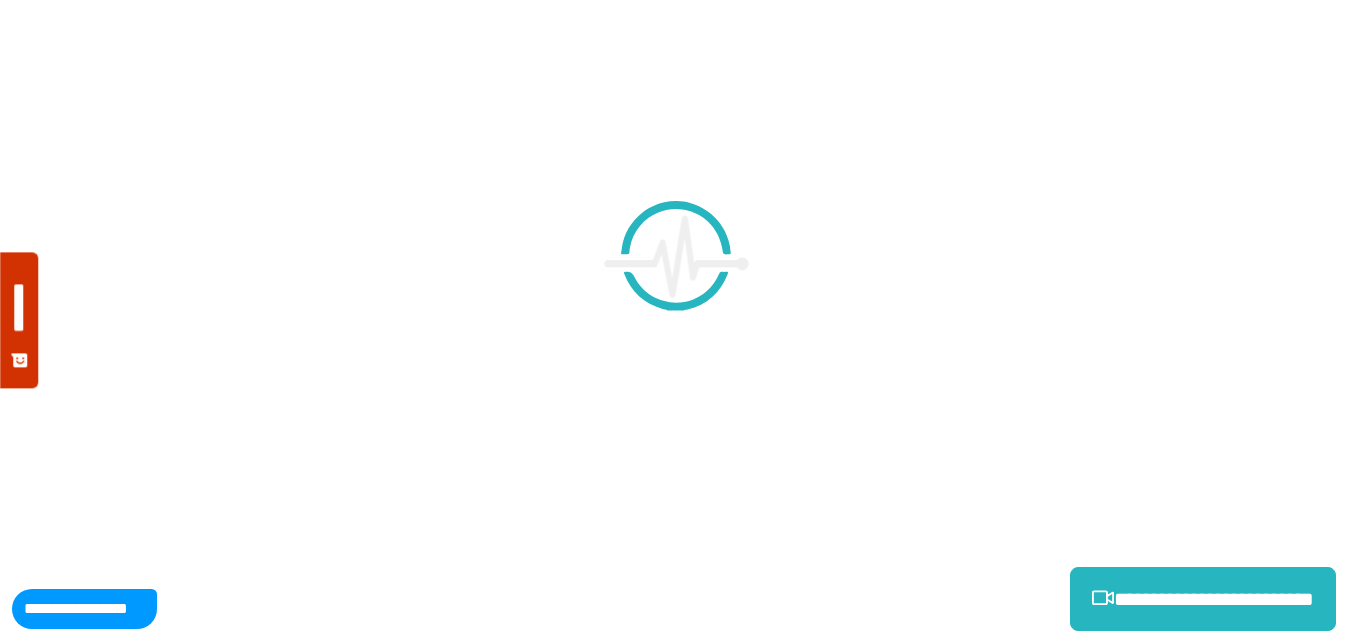 scroll, scrollTop: 0, scrollLeft: 0, axis: both 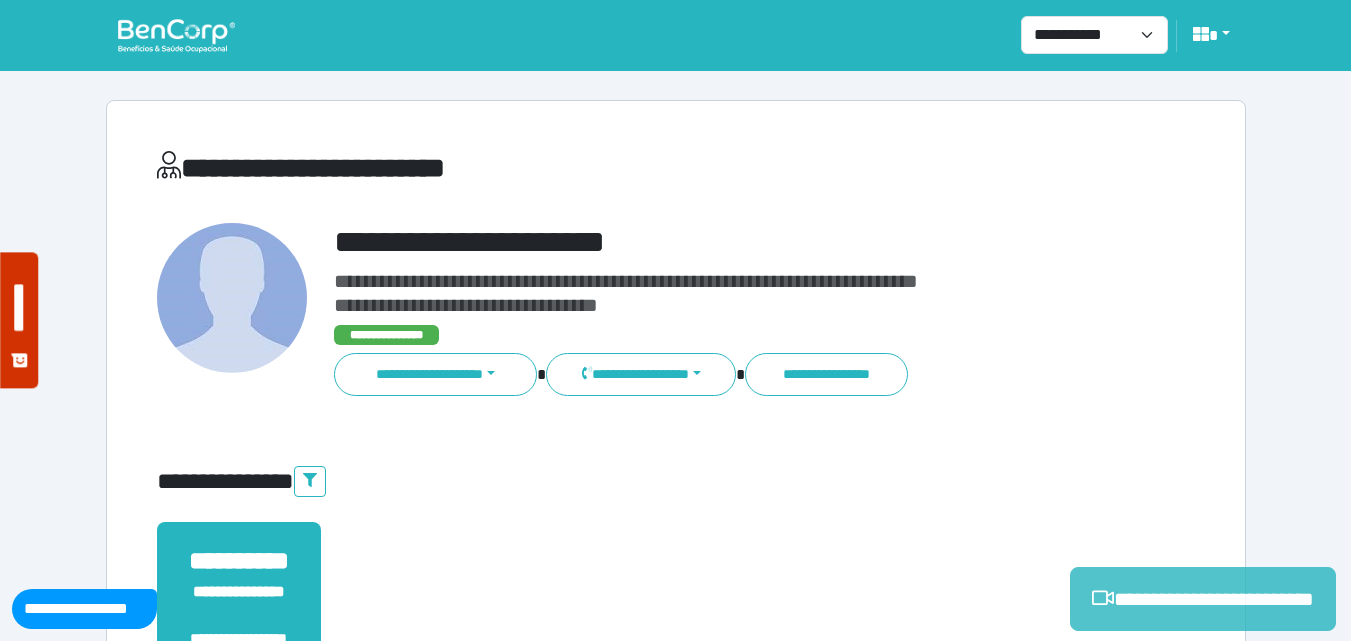 click on "**********" at bounding box center (1203, 599) 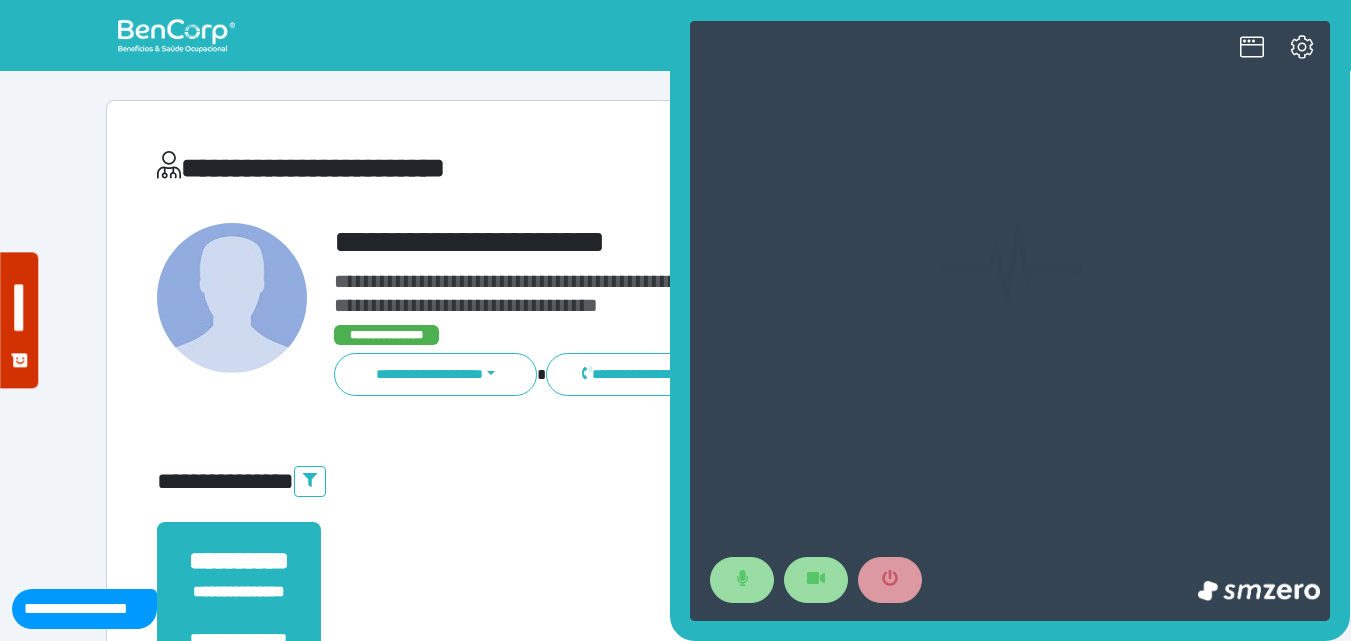 scroll, scrollTop: 0, scrollLeft: 0, axis: both 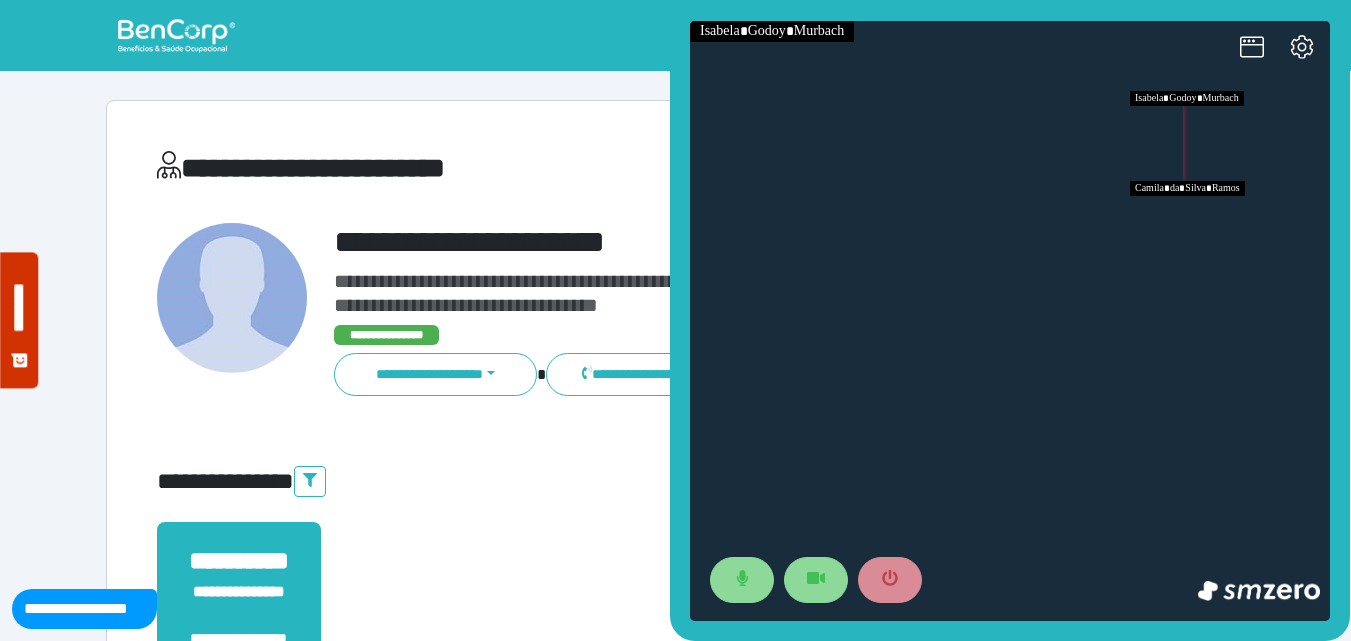 click at bounding box center [1230, 226] 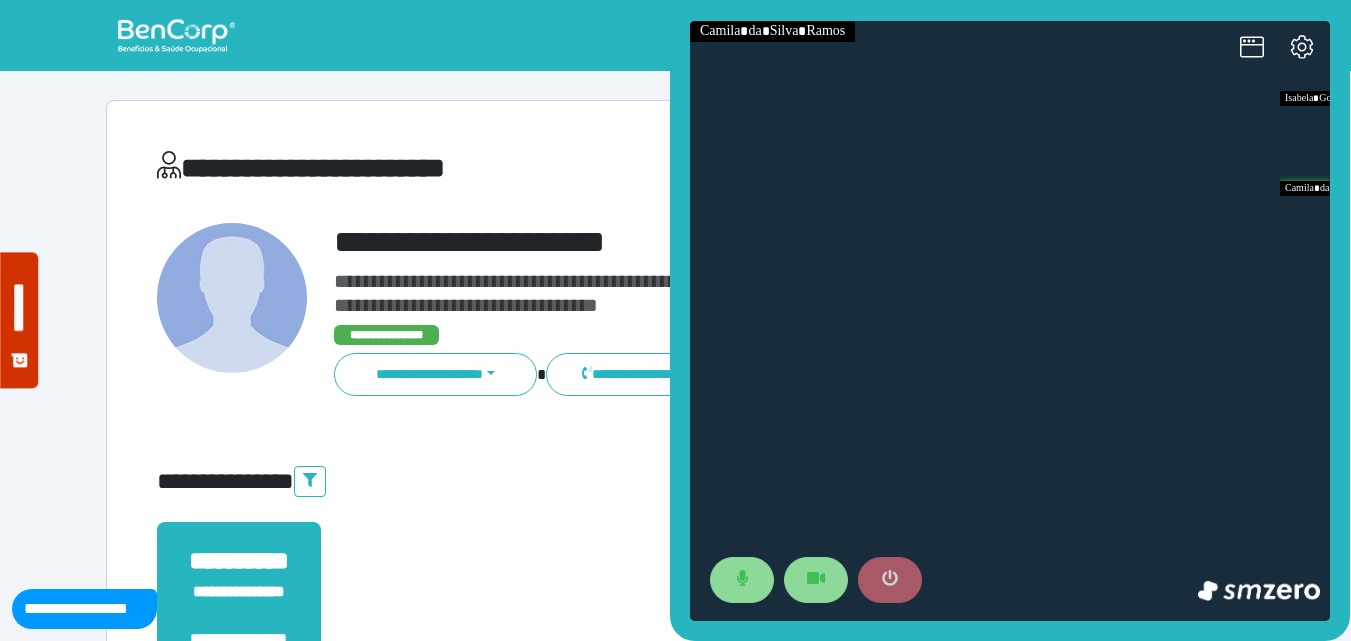 click at bounding box center [890, 580] 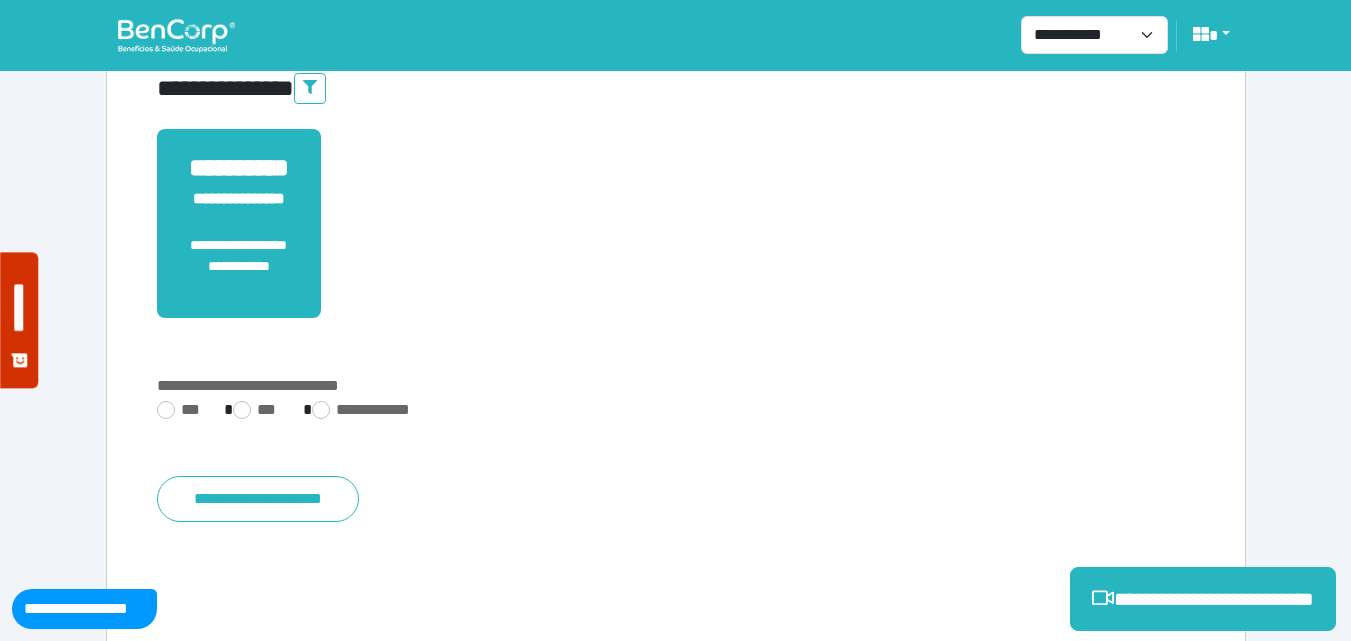 scroll, scrollTop: 495, scrollLeft: 0, axis: vertical 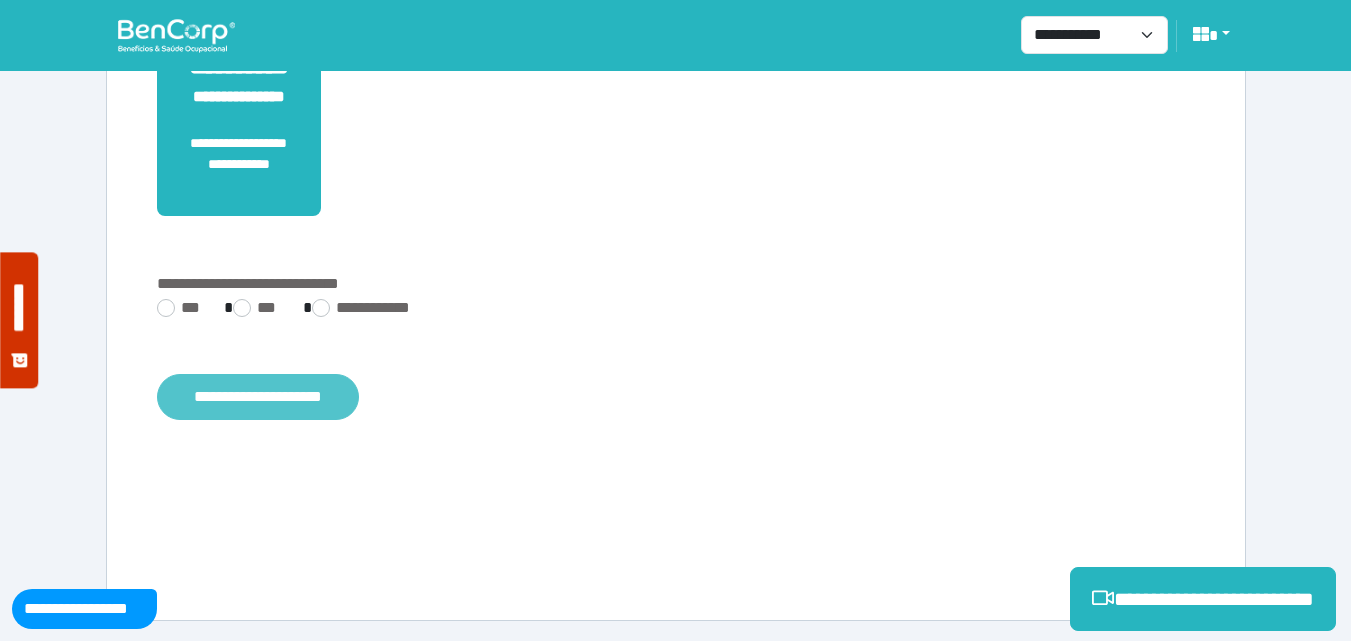click on "**********" at bounding box center (258, 397) 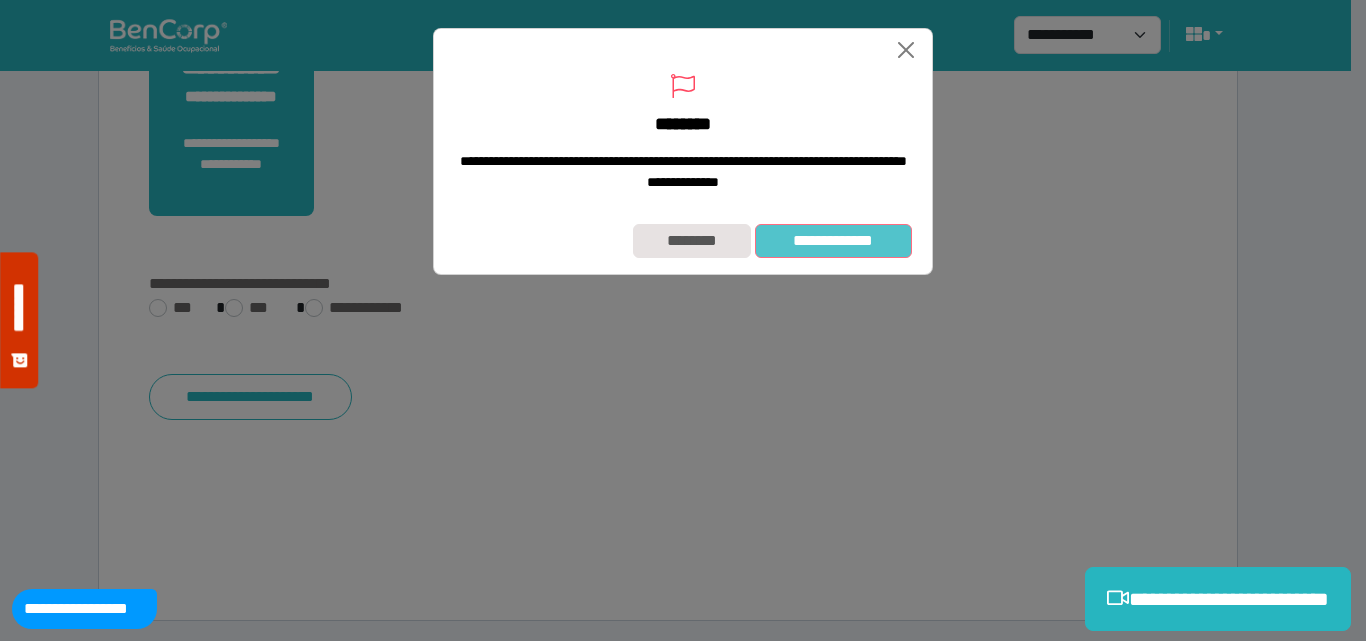 click on "**********" at bounding box center [833, 241] 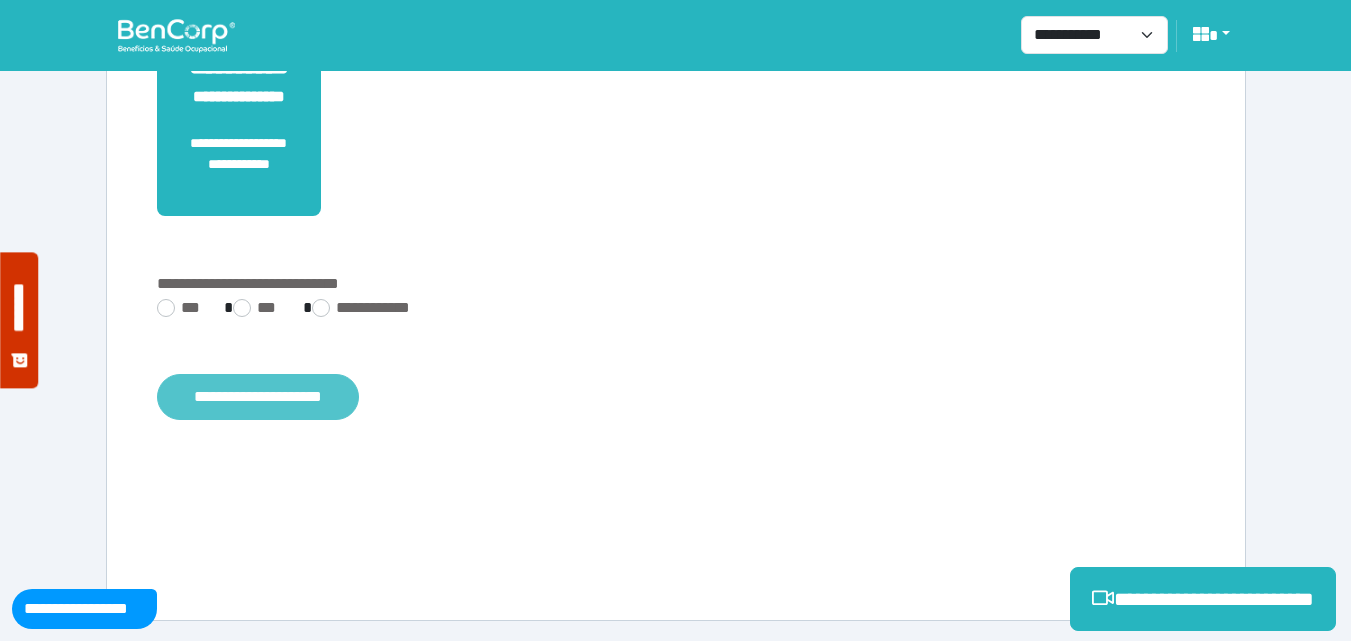 click on "**********" at bounding box center (258, 397) 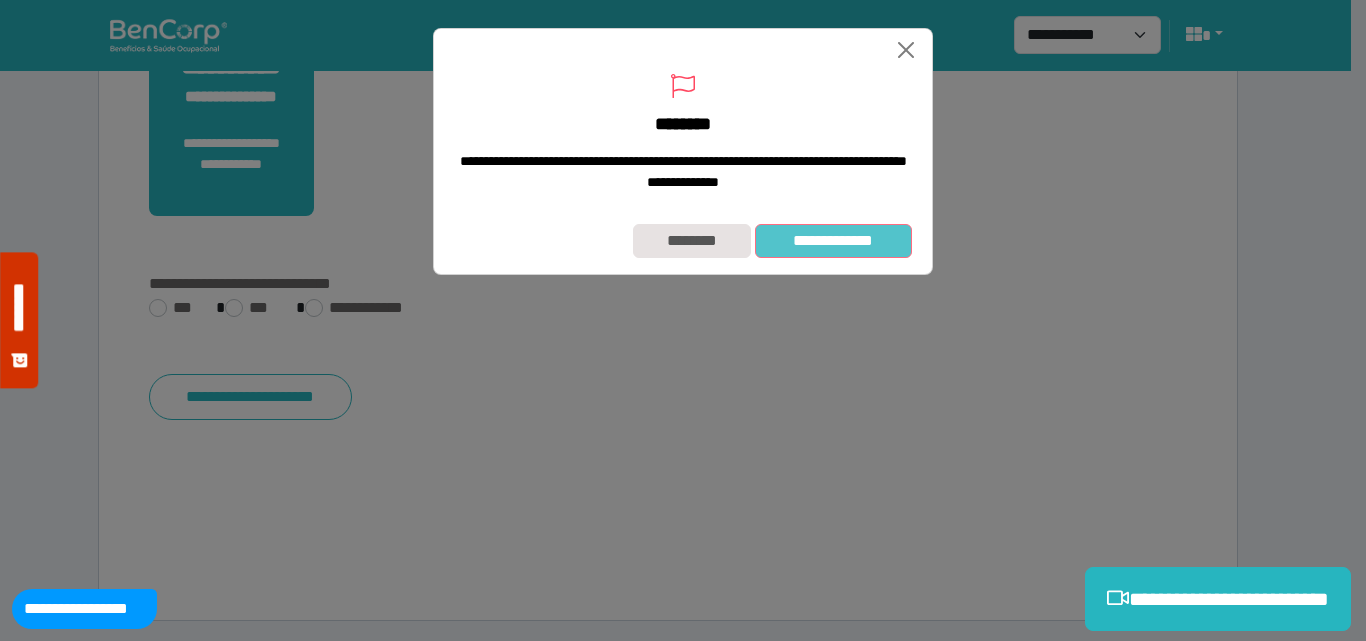 click on "**********" at bounding box center [833, 241] 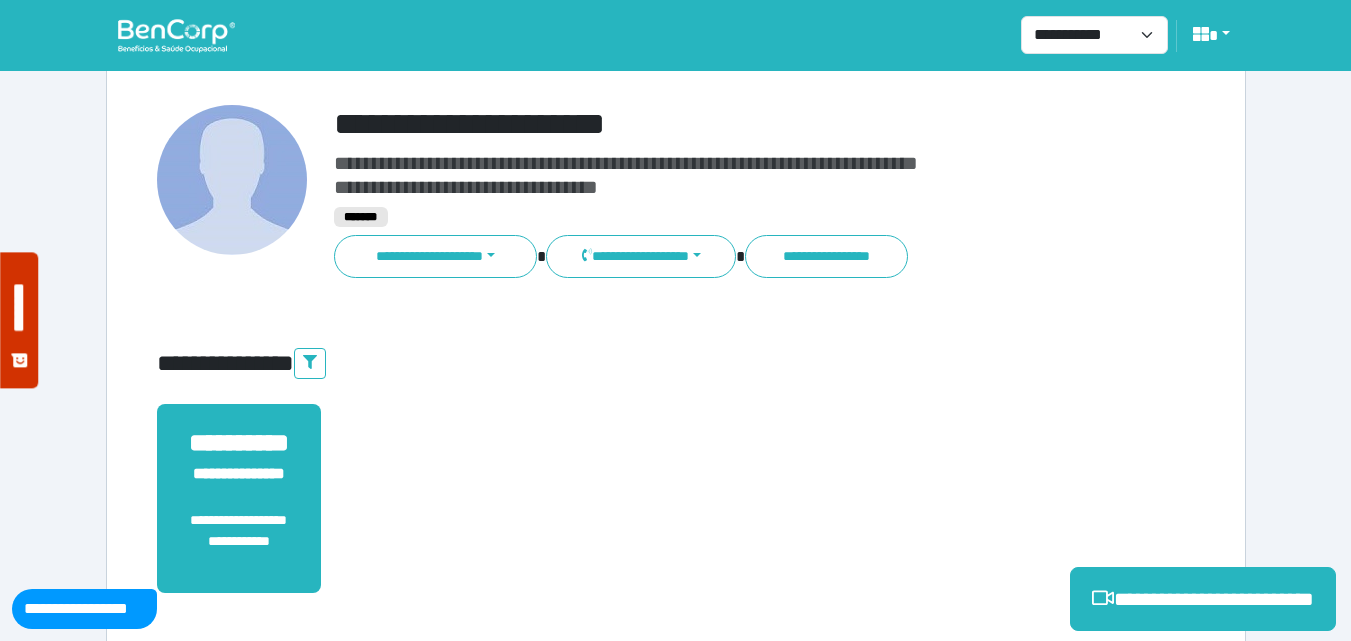 scroll, scrollTop: 0, scrollLeft: 0, axis: both 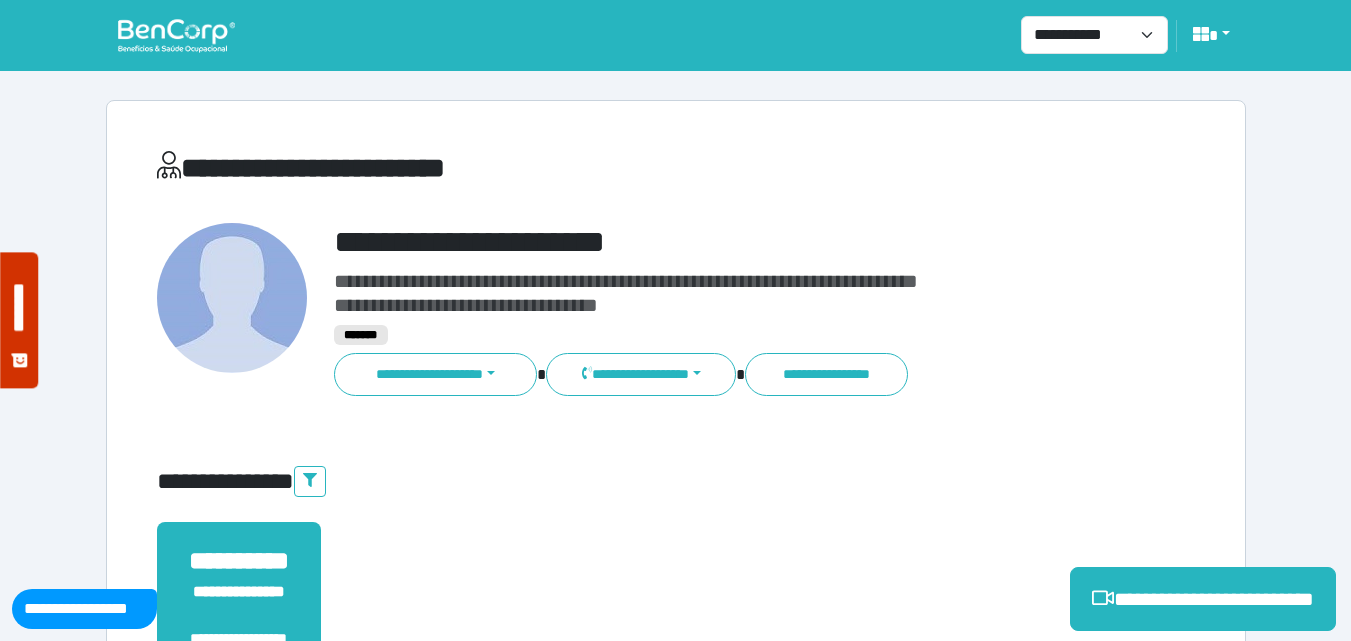 click at bounding box center [176, 35] 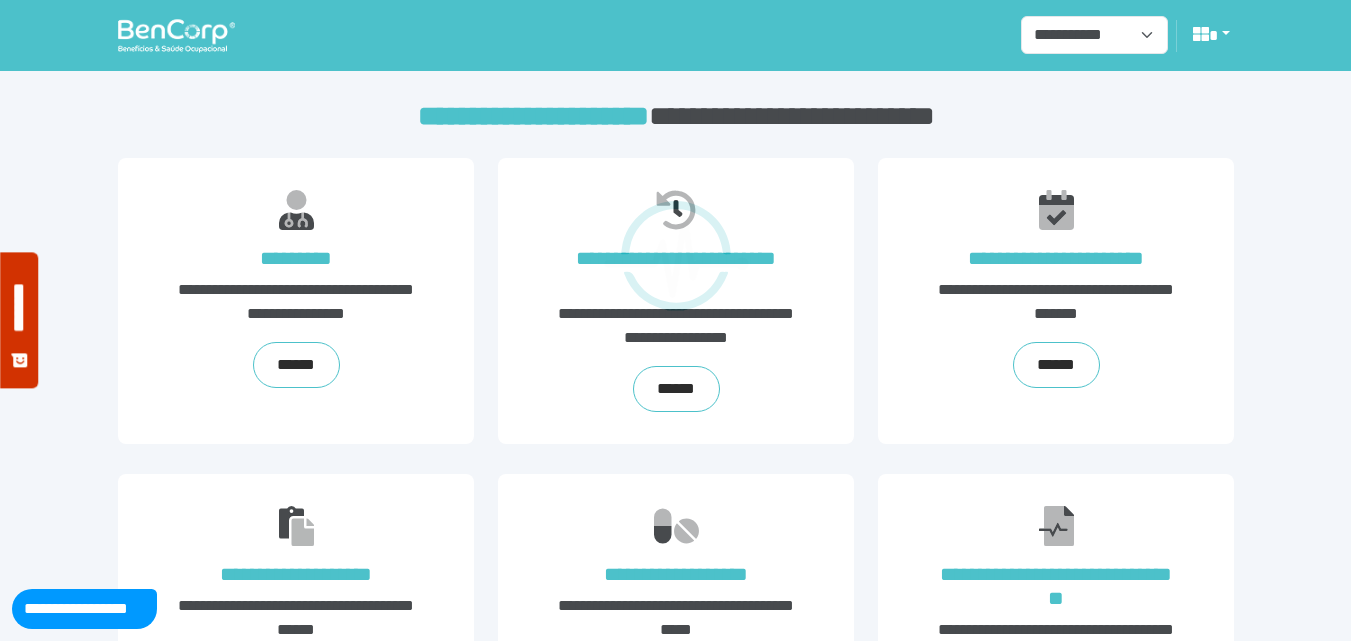 scroll, scrollTop: 0, scrollLeft: 0, axis: both 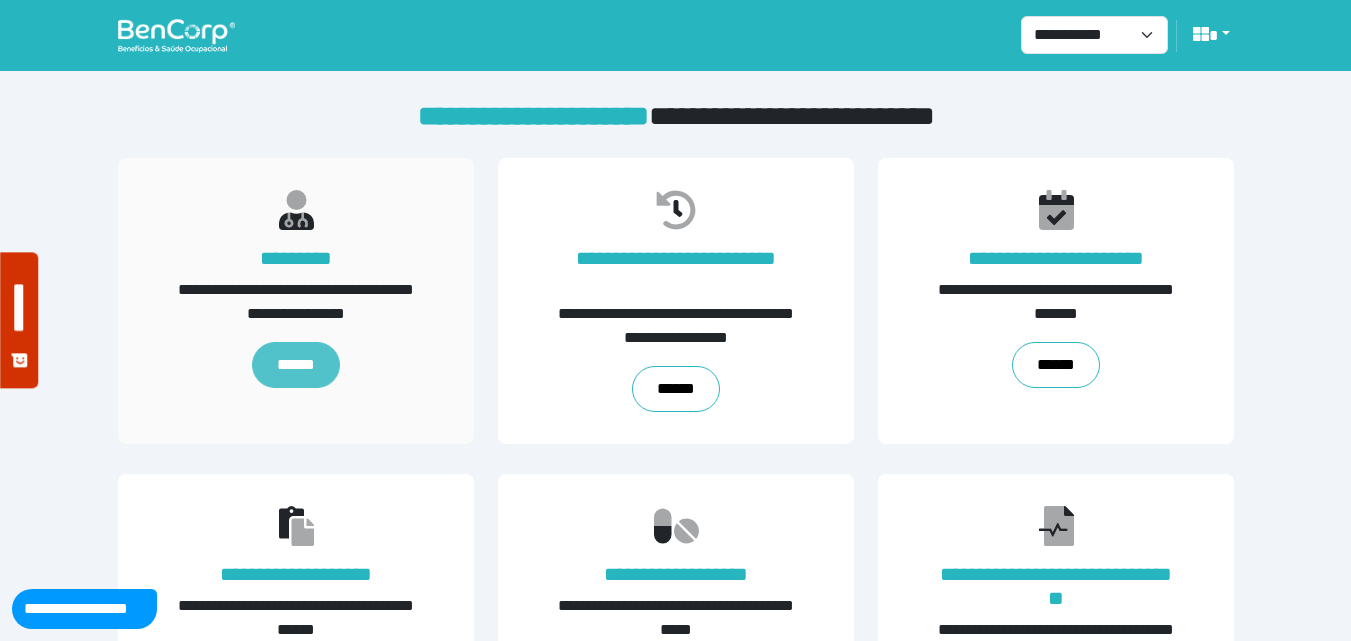 click on "******" at bounding box center (295, 365) 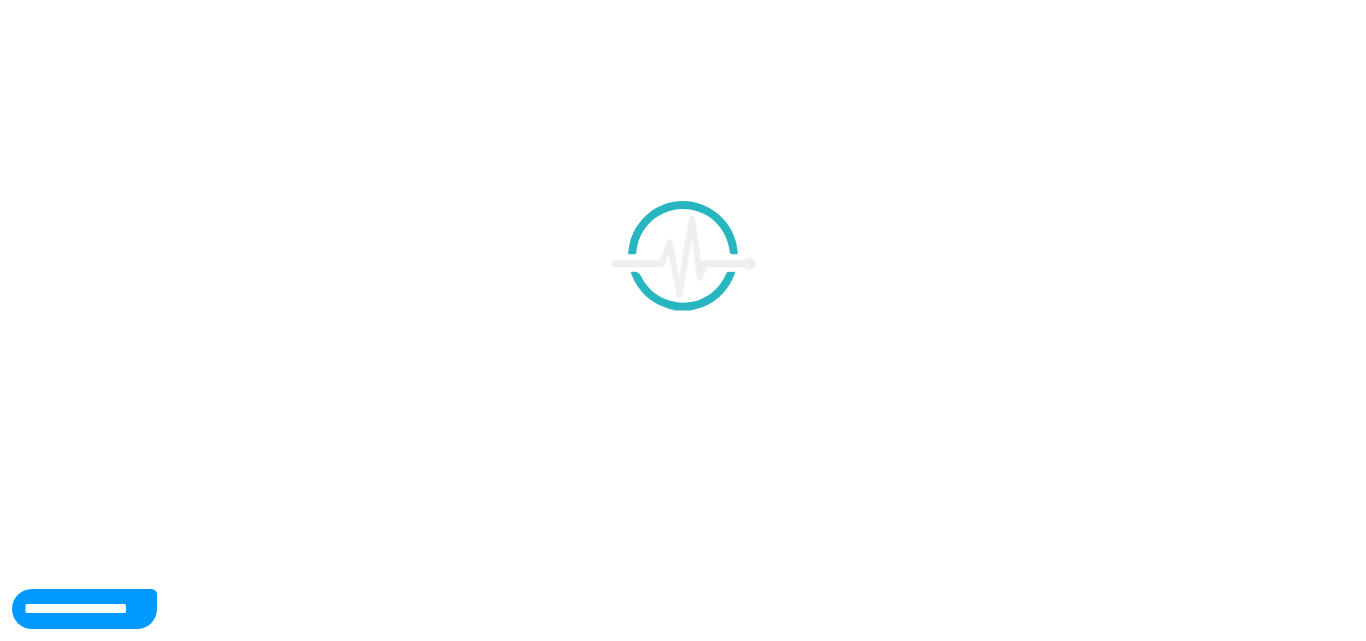 scroll, scrollTop: 0, scrollLeft: 0, axis: both 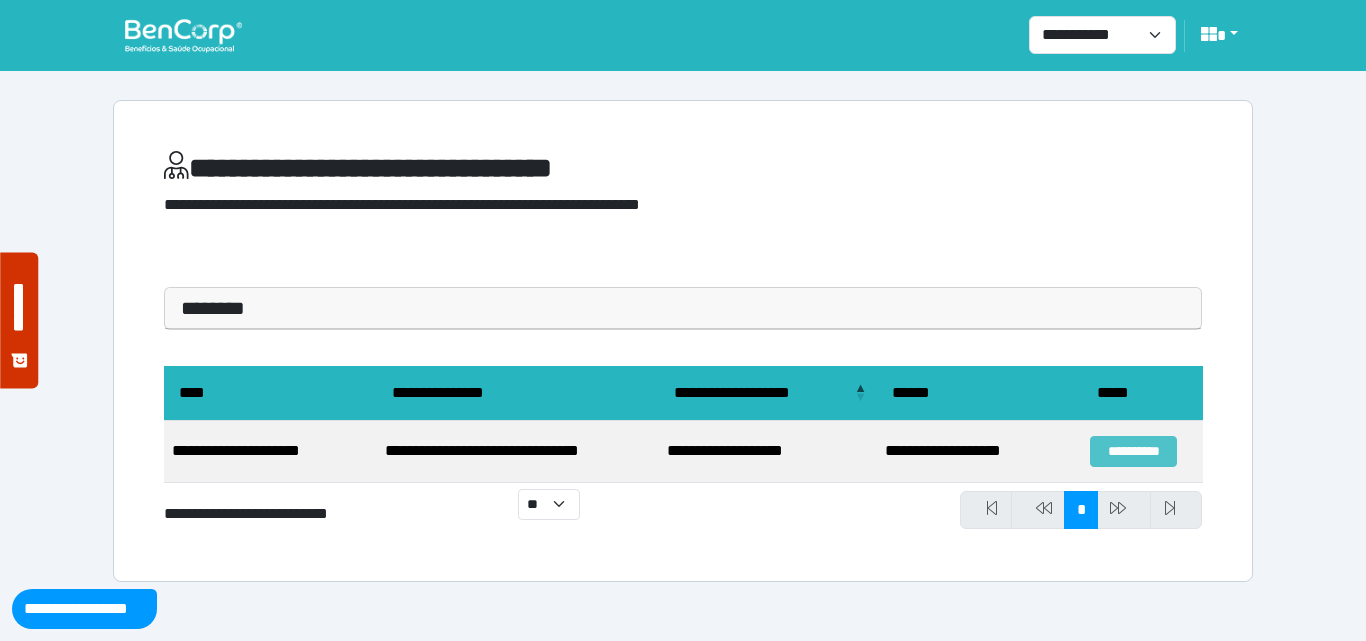 click on "**********" at bounding box center (1133, 451) 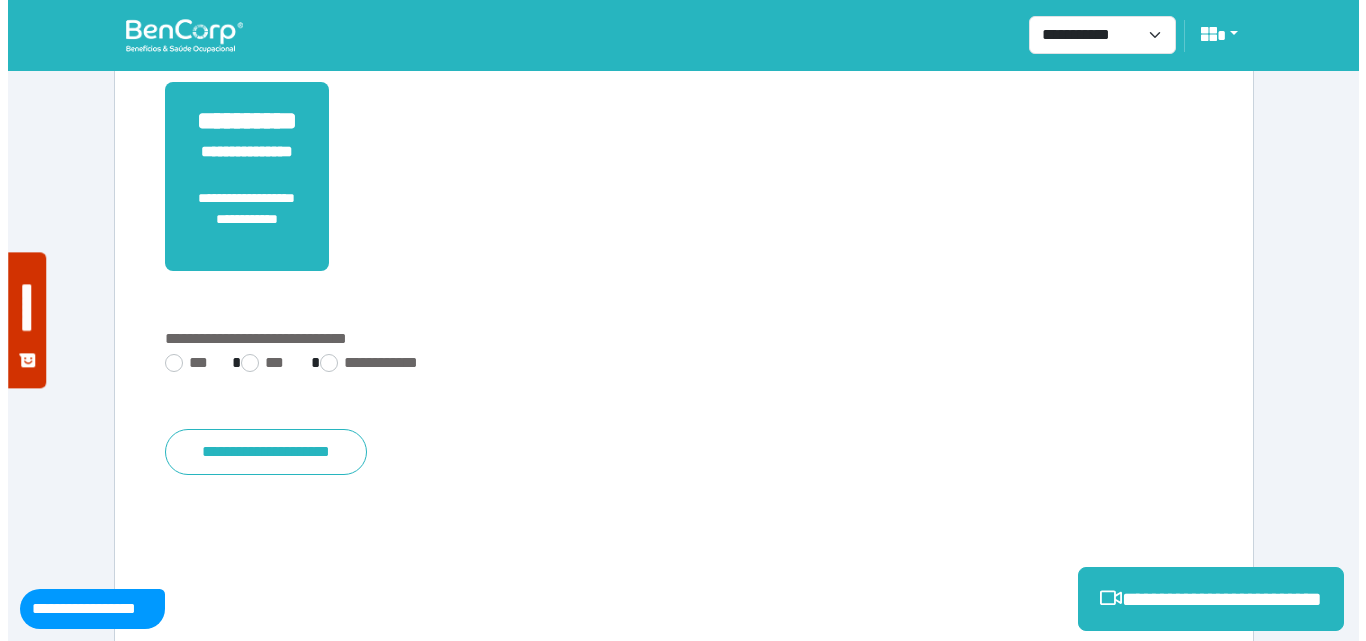scroll, scrollTop: 495, scrollLeft: 0, axis: vertical 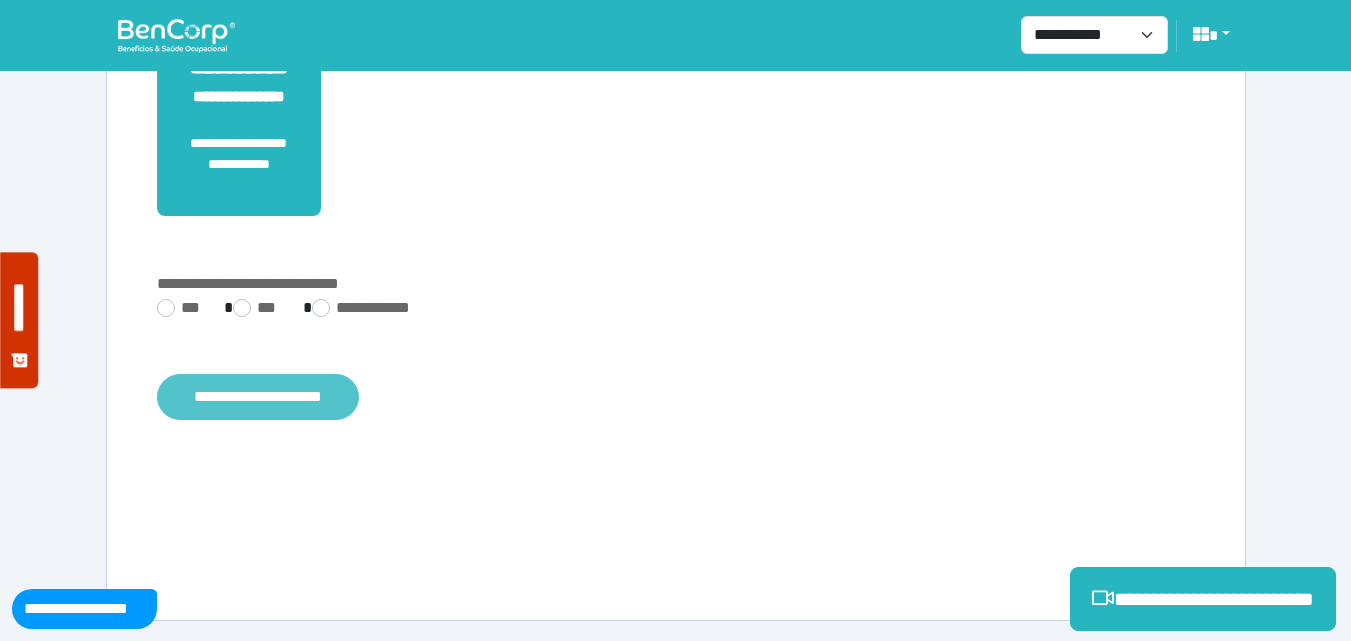 click on "**********" at bounding box center [258, 397] 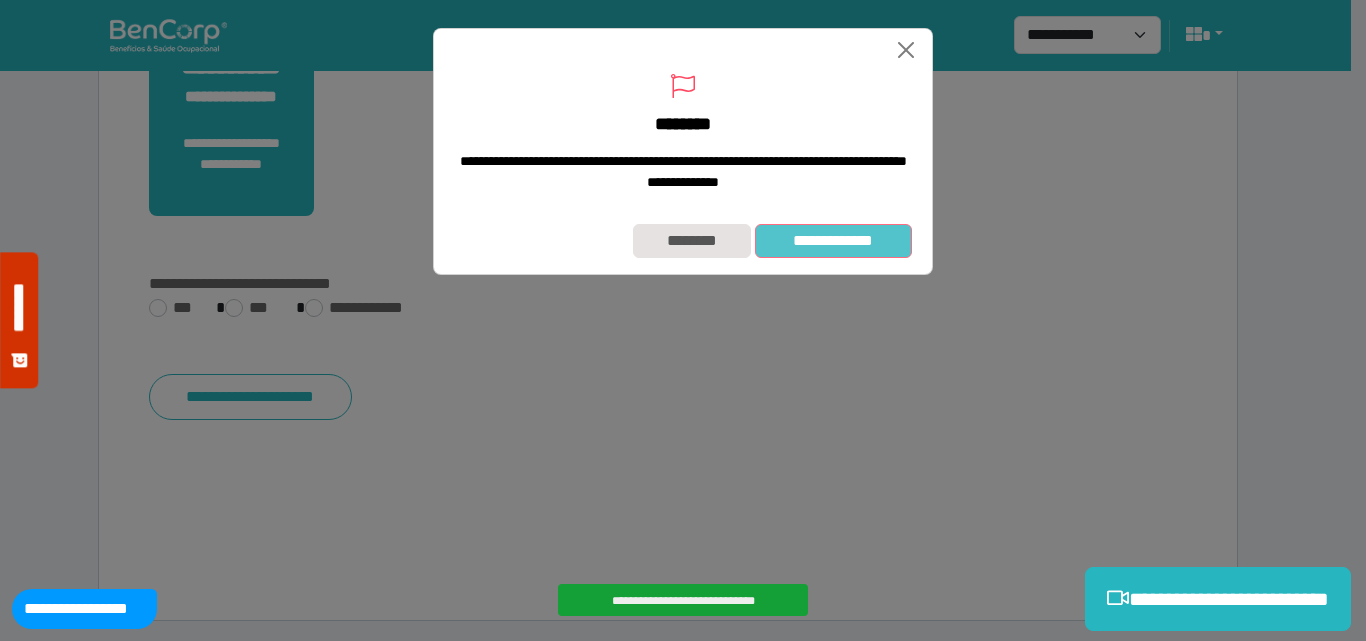 click on "**********" at bounding box center (833, 241) 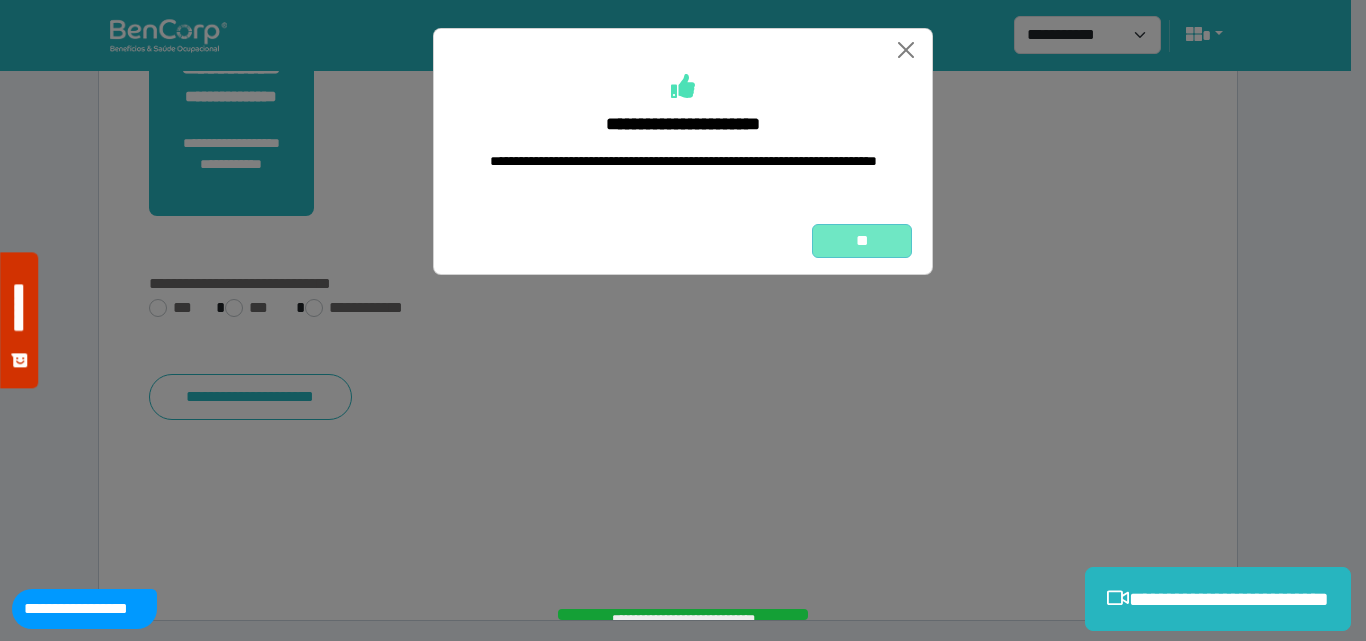 click on "**" at bounding box center (862, 241) 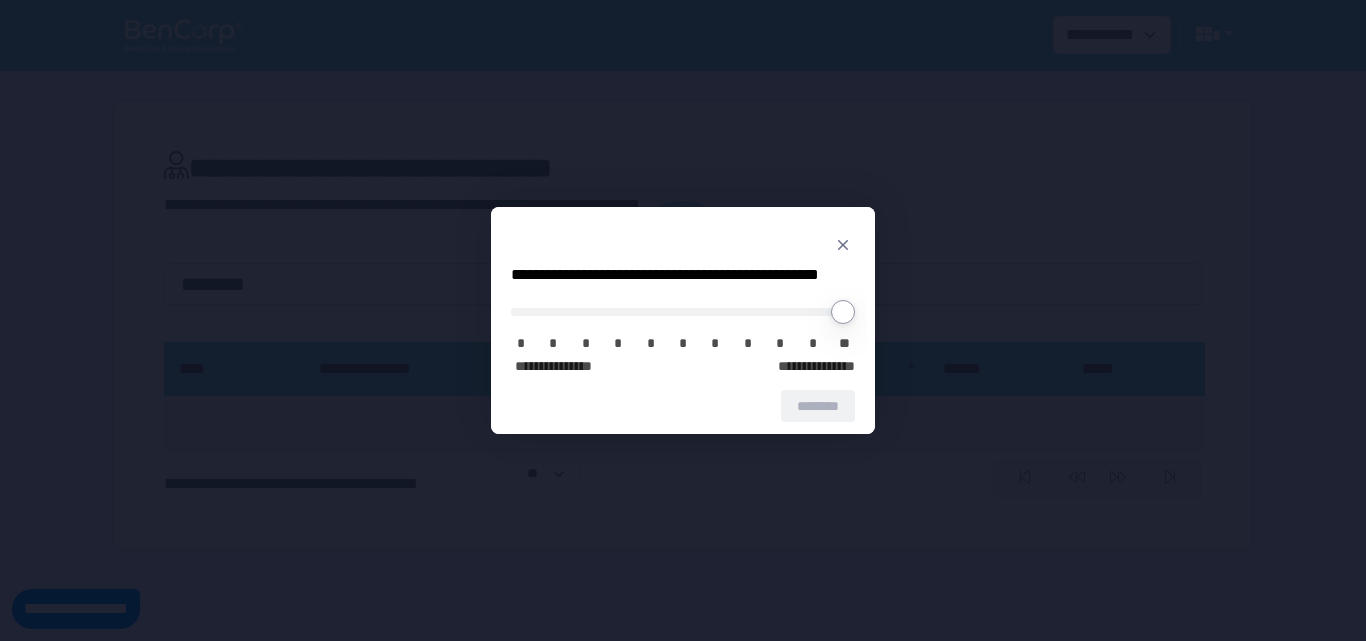 scroll, scrollTop: 0, scrollLeft: 0, axis: both 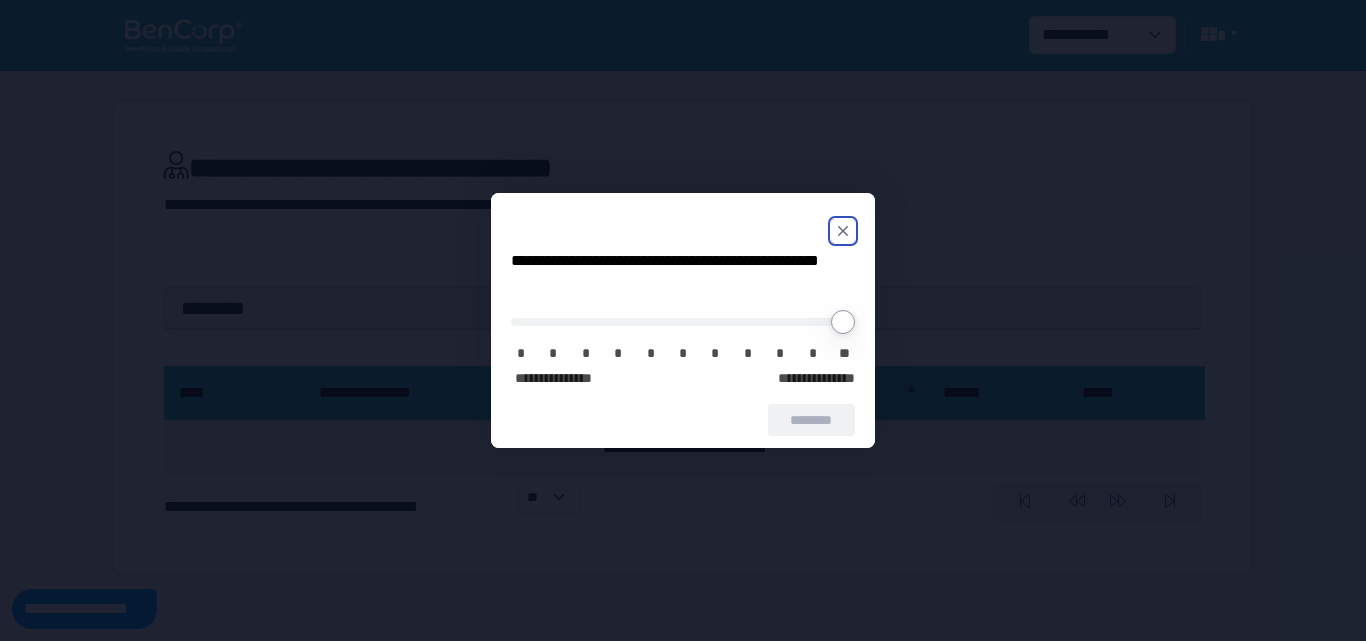click 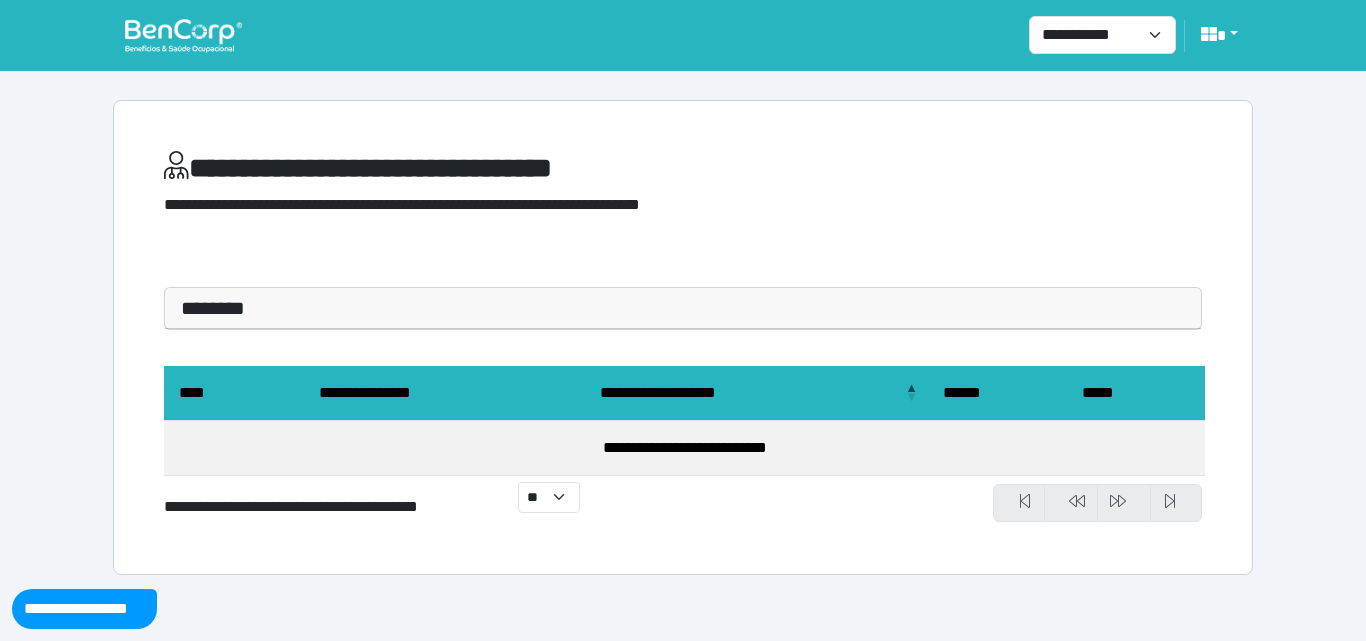 click at bounding box center (183, 35) 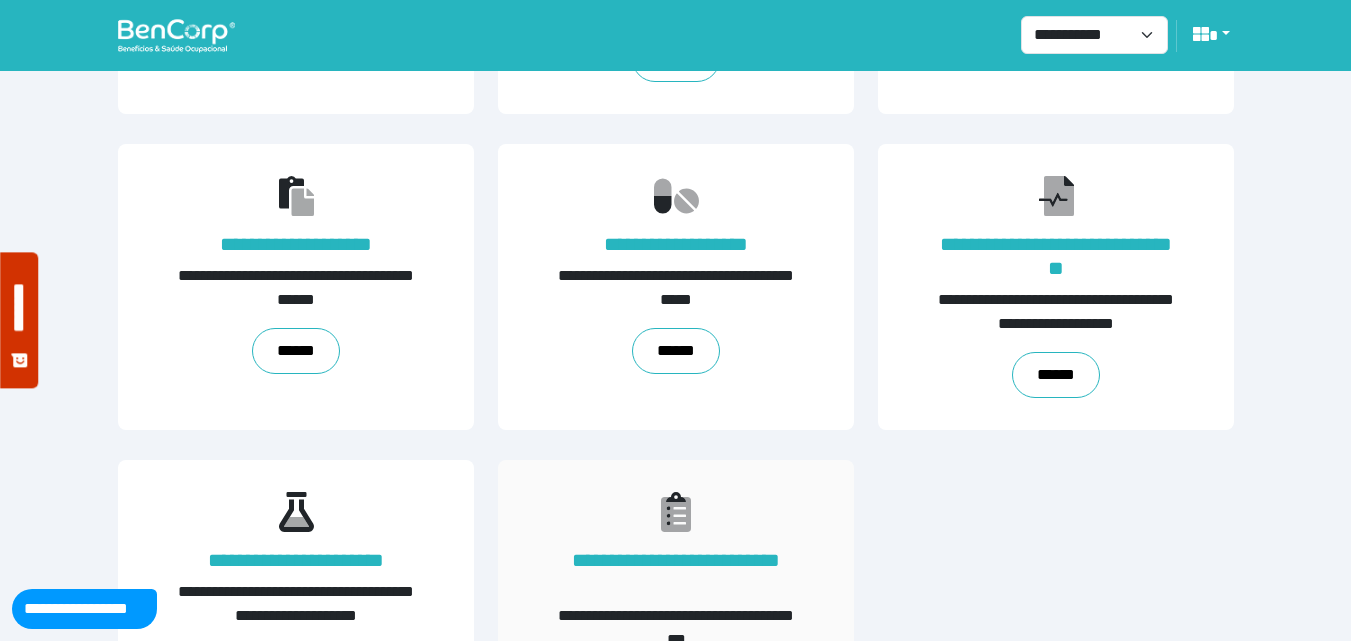 scroll, scrollTop: 455, scrollLeft: 0, axis: vertical 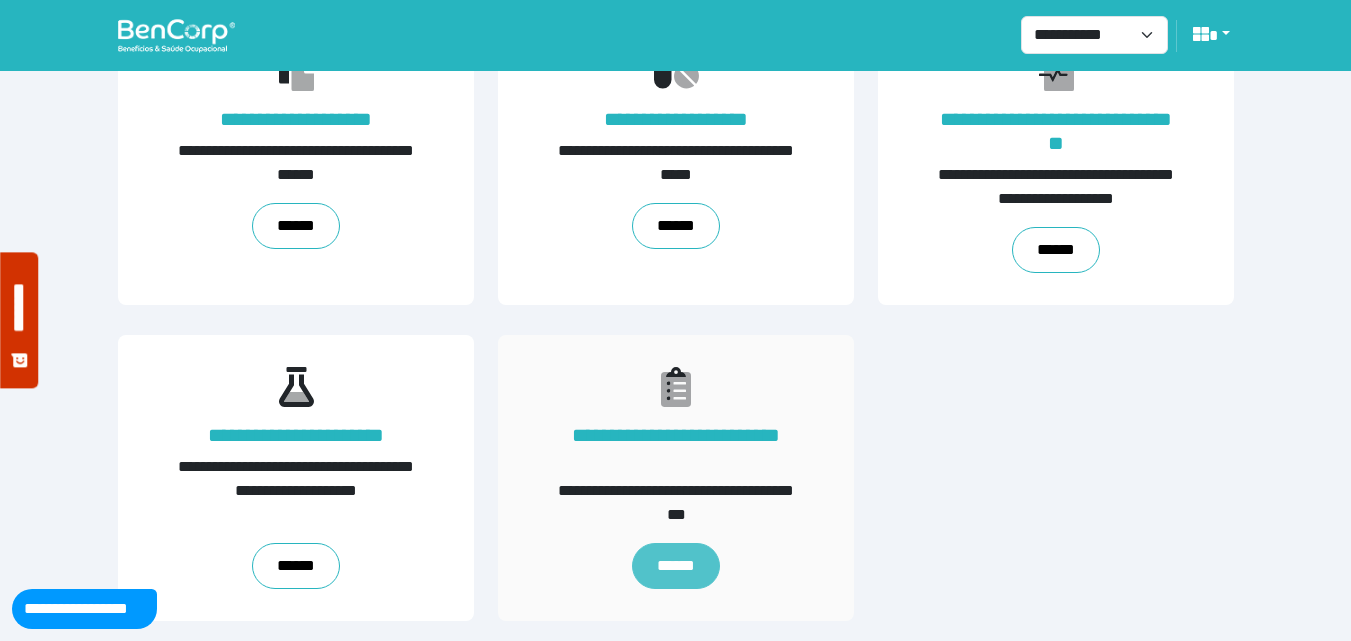 click on "******" at bounding box center [675, 566] 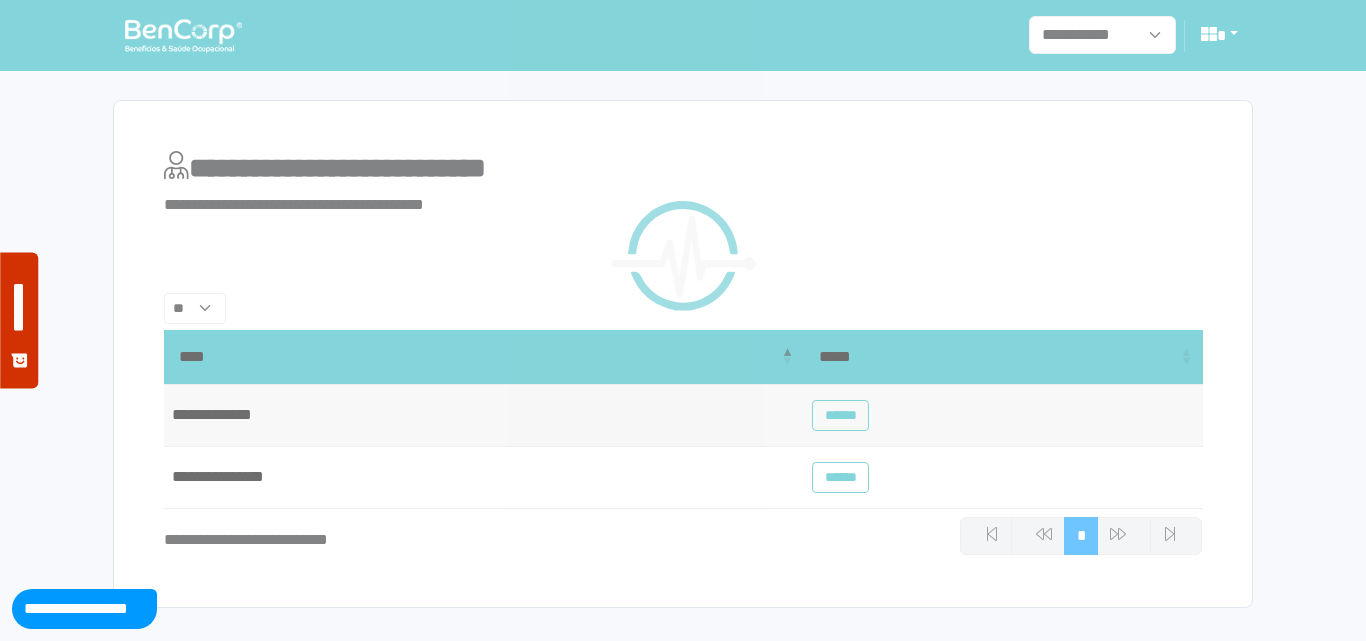 scroll, scrollTop: 0, scrollLeft: 0, axis: both 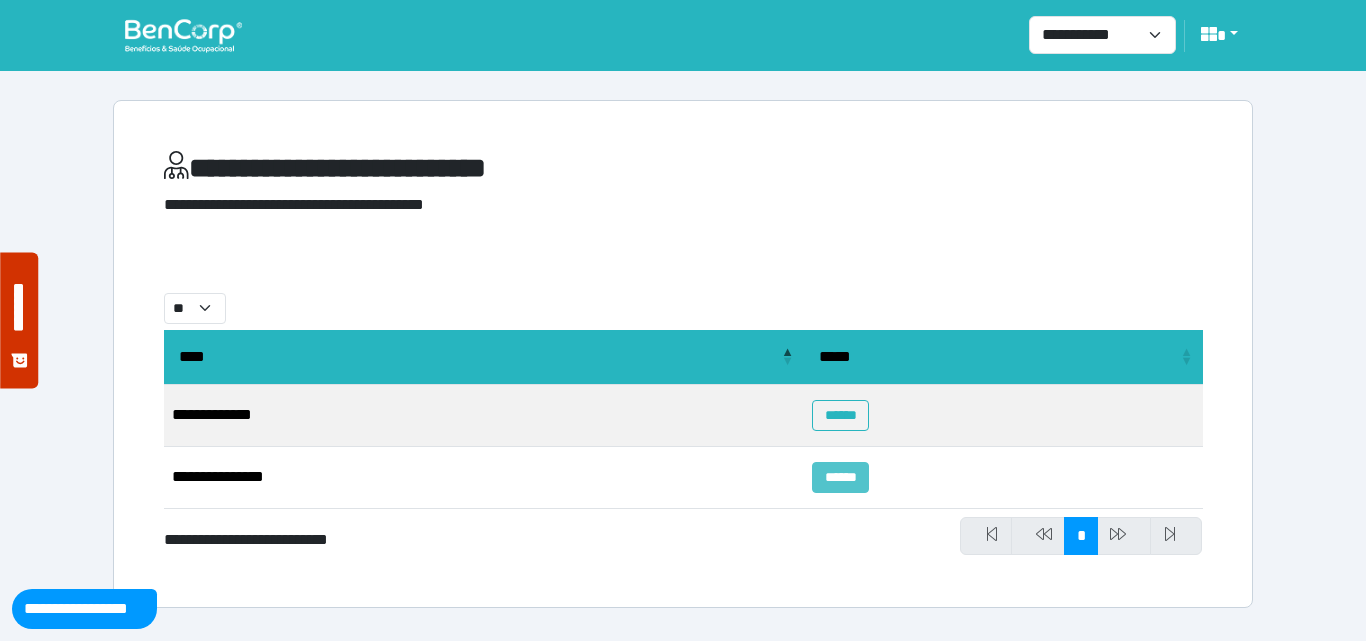 click on "******" at bounding box center [840, 477] 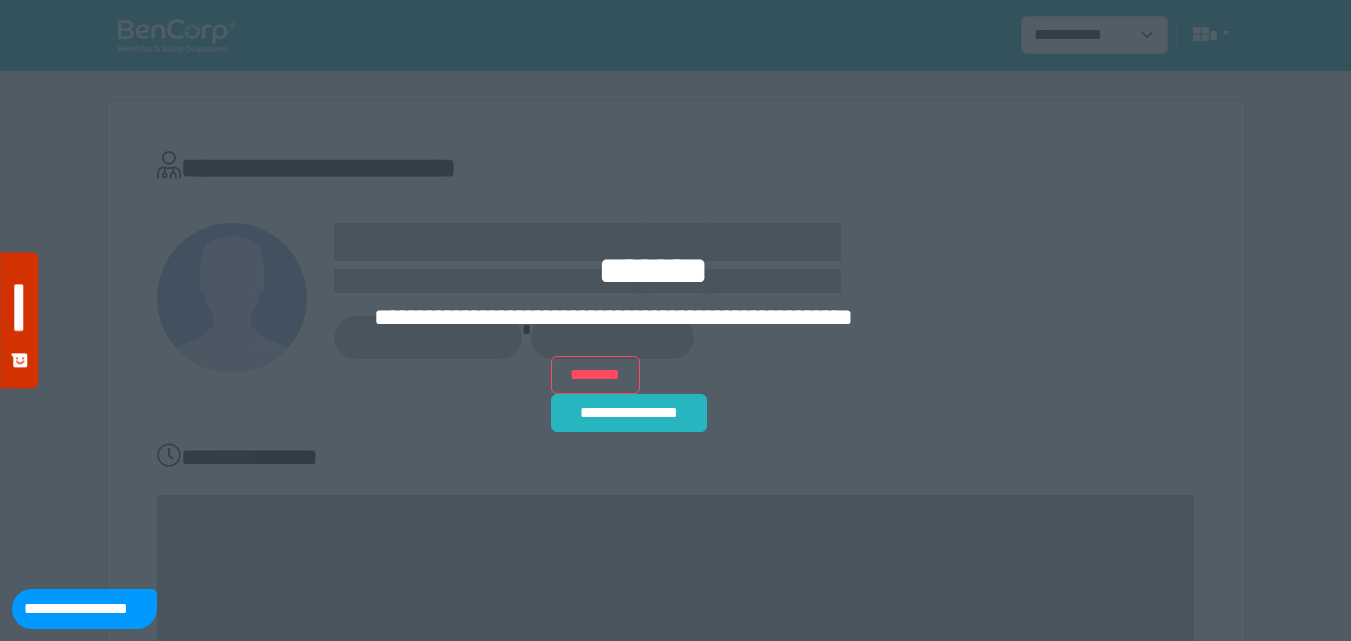 scroll, scrollTop: 0, scrollLeft: 0, axis: both 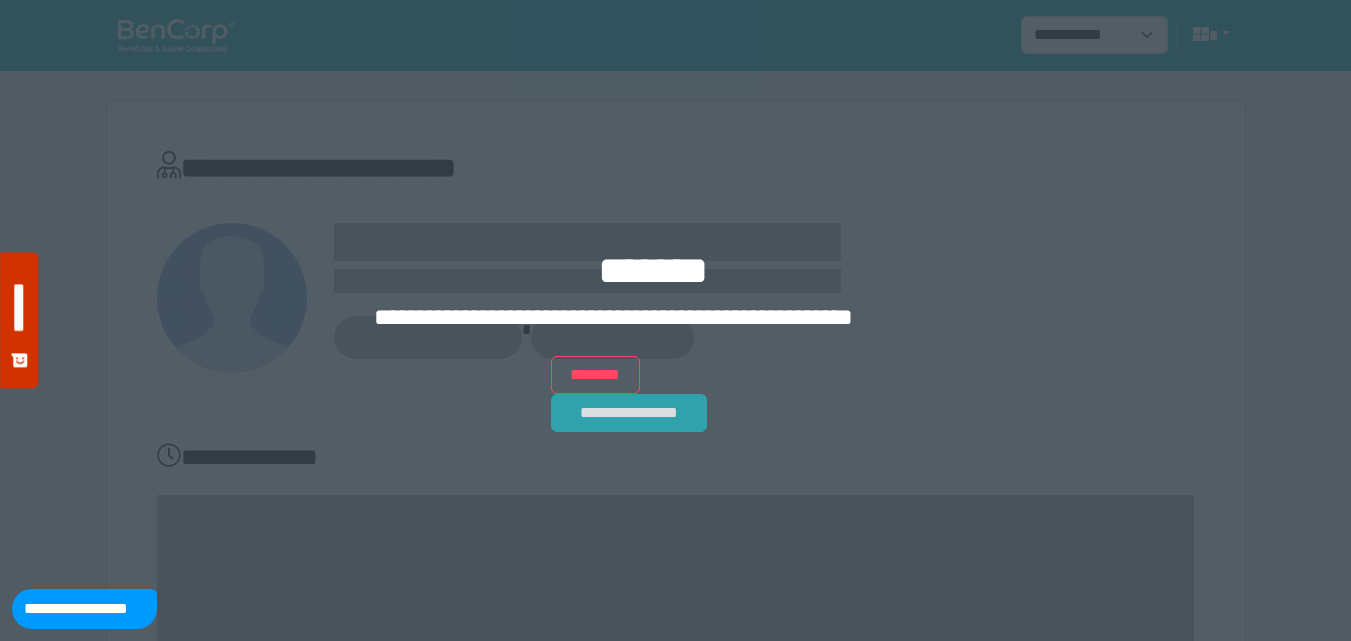 click on "**********" at bounding box center [629, 413] 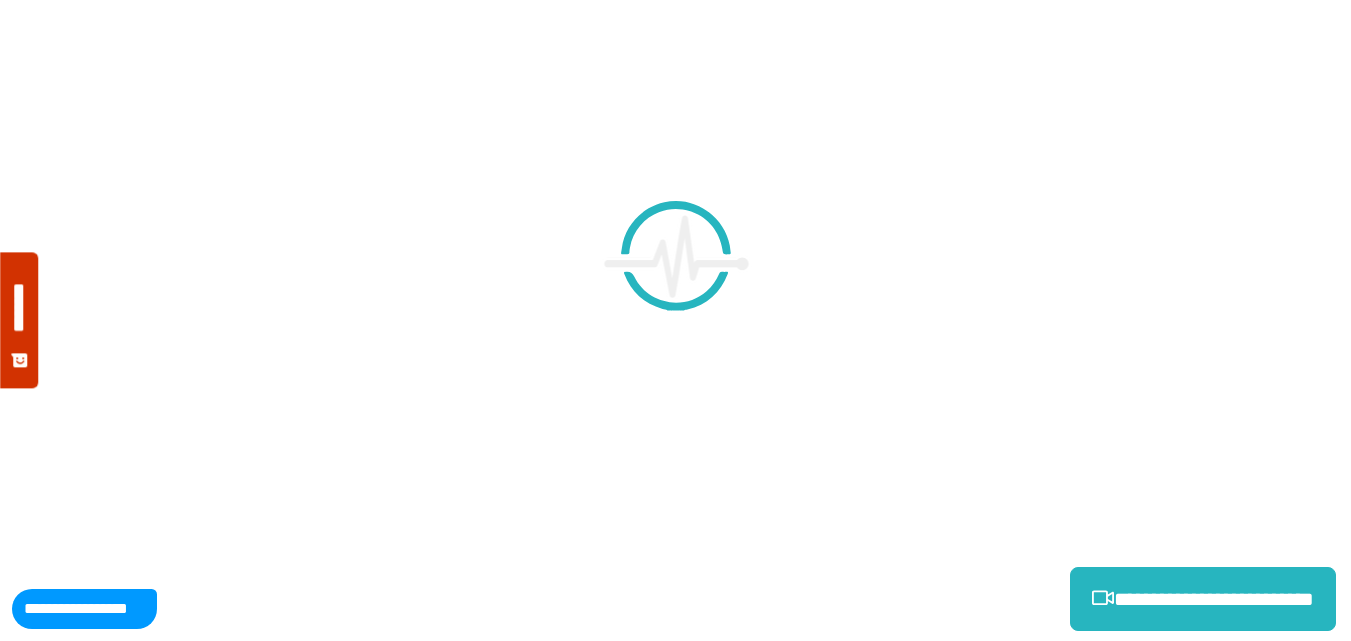 scroll, scrollTop: 0, scrollLeft: 0, axis: both 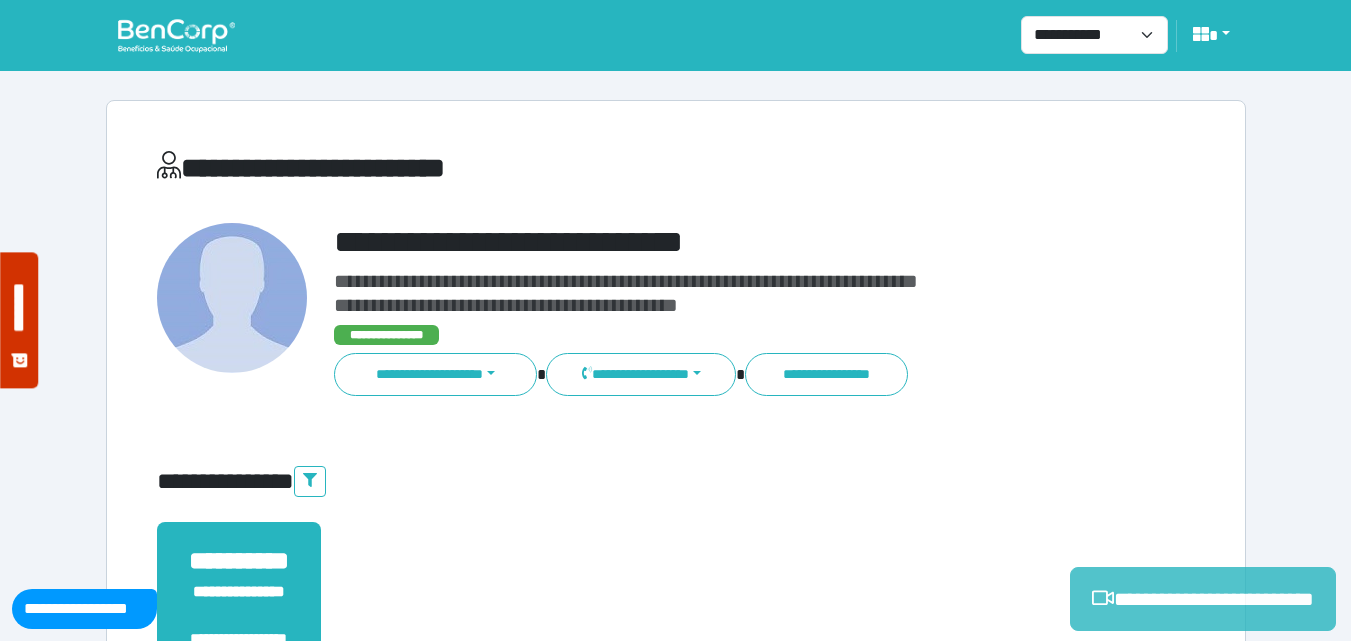 click on "**********" at bounding box center (1203, 599) 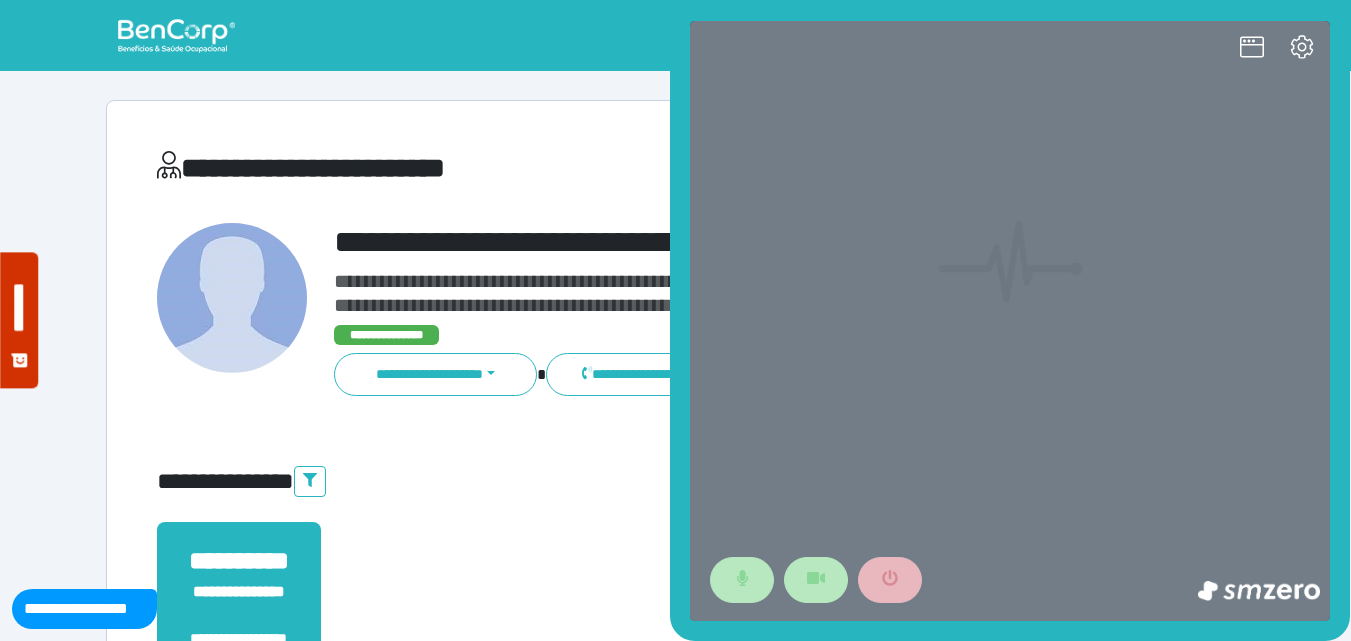 scroll, scrollTop: 0, scrollLeft: 0, axis: both 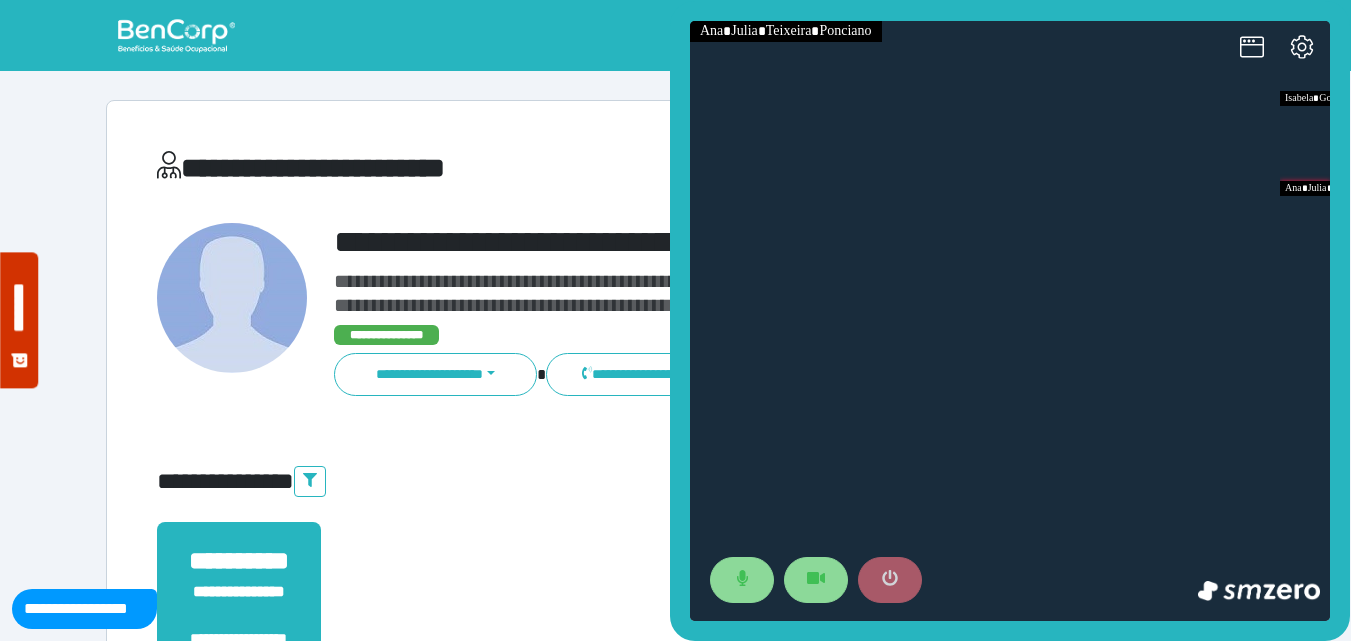 click at bounding box center [890, 580] 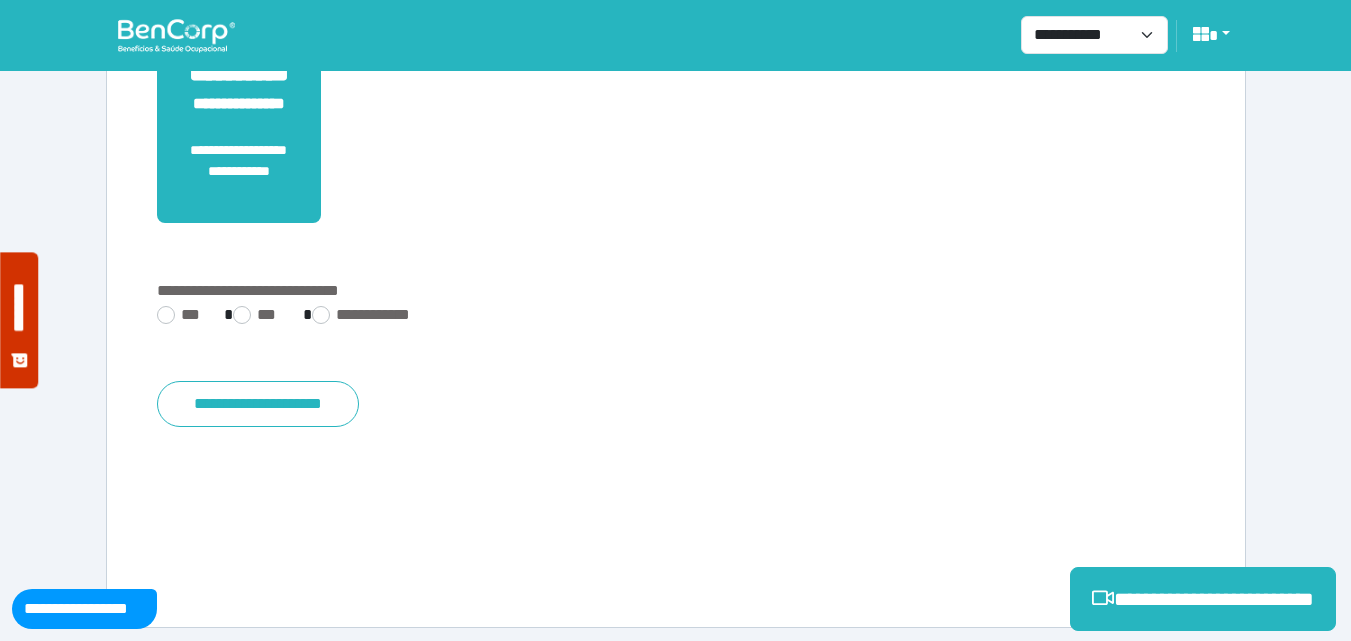 scroll, scrollTop: 495, scrollLeft: 0, axis: vertical 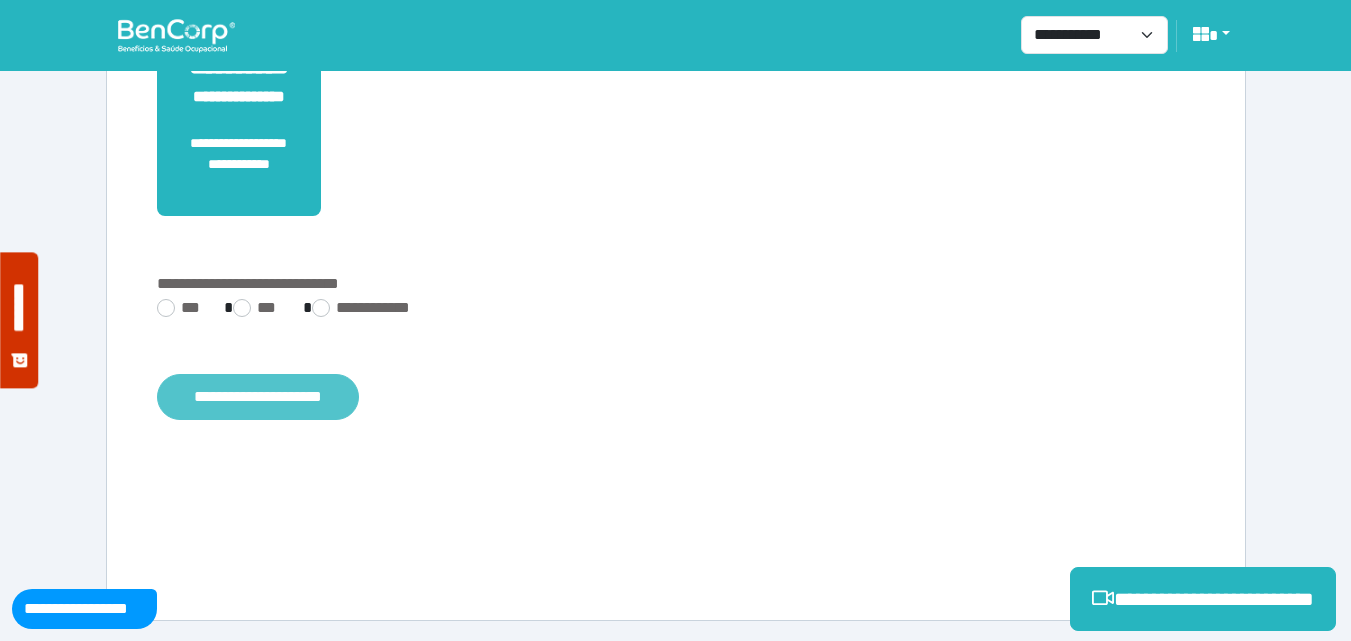 click on "**********" at bounding box center (258, 397) 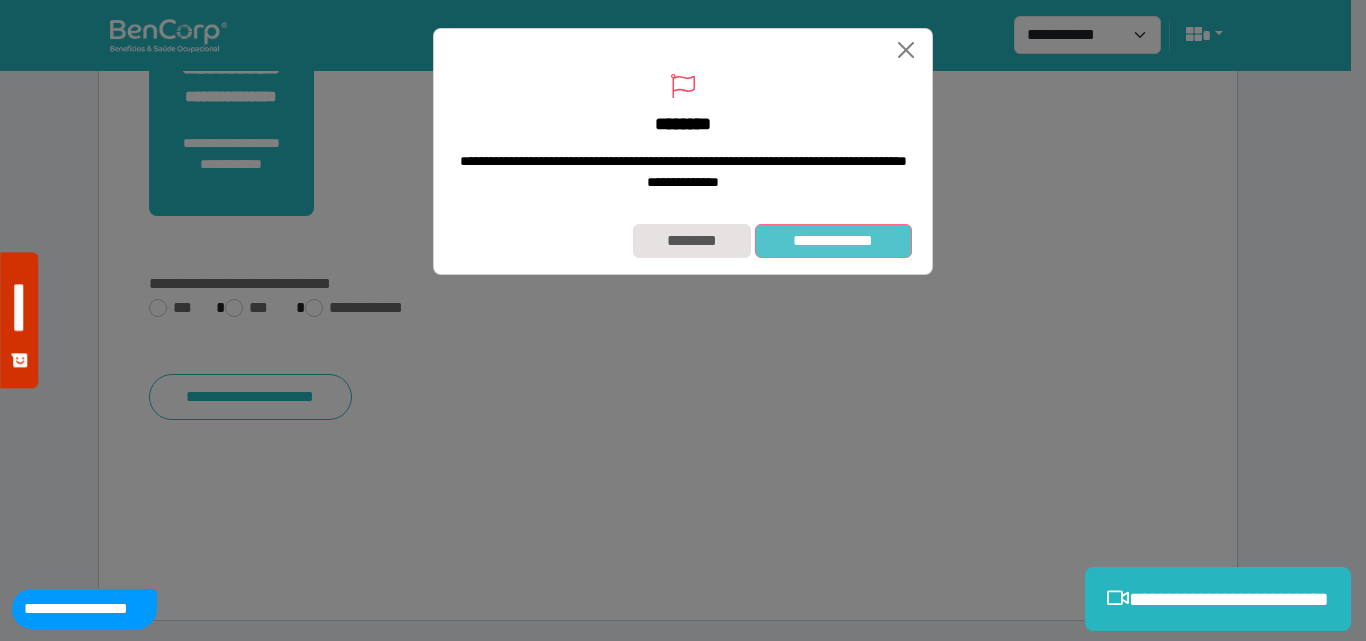 click on "**********" at bounding box center (833, 241) 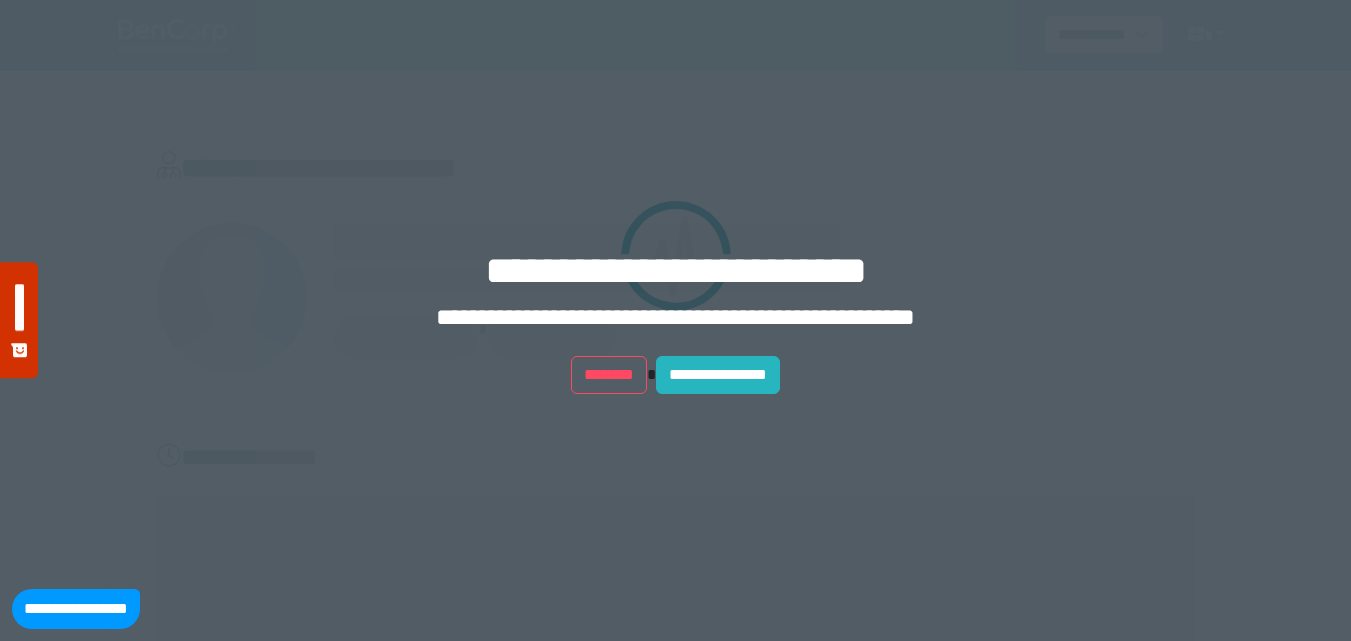 scroll, scrollTop: 0, scrollLeft: 0, axis: both 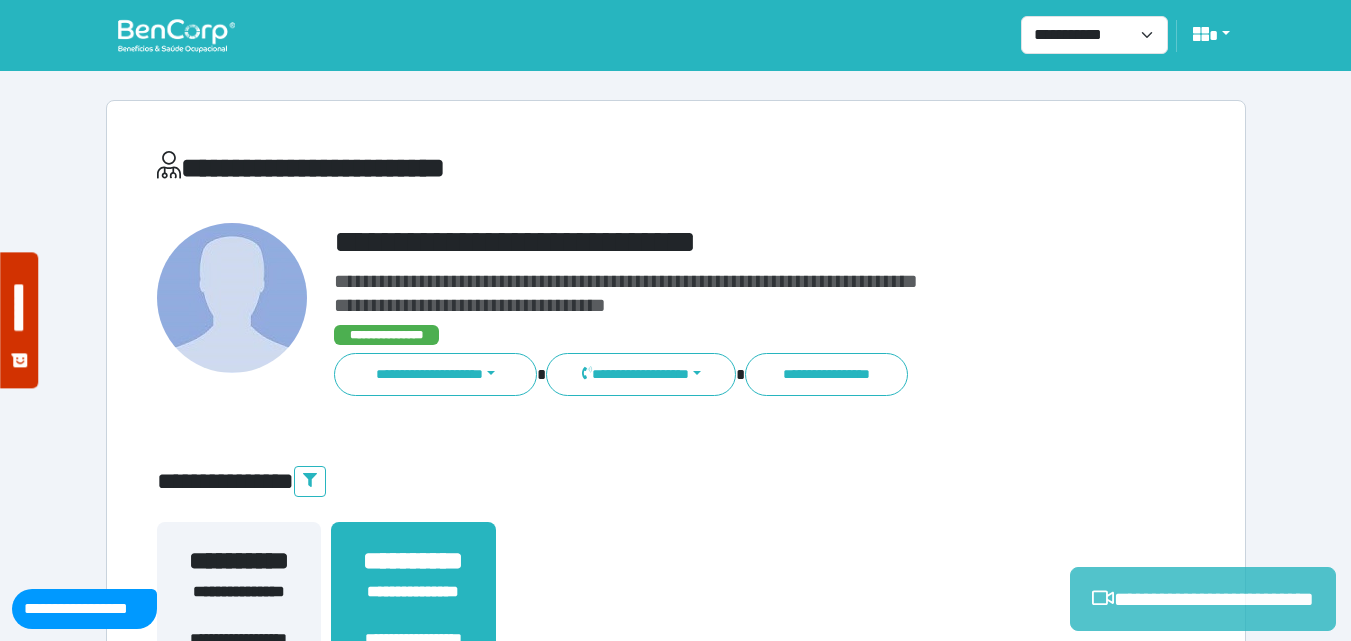 click on "**********" at bounding box center [1203, 599] 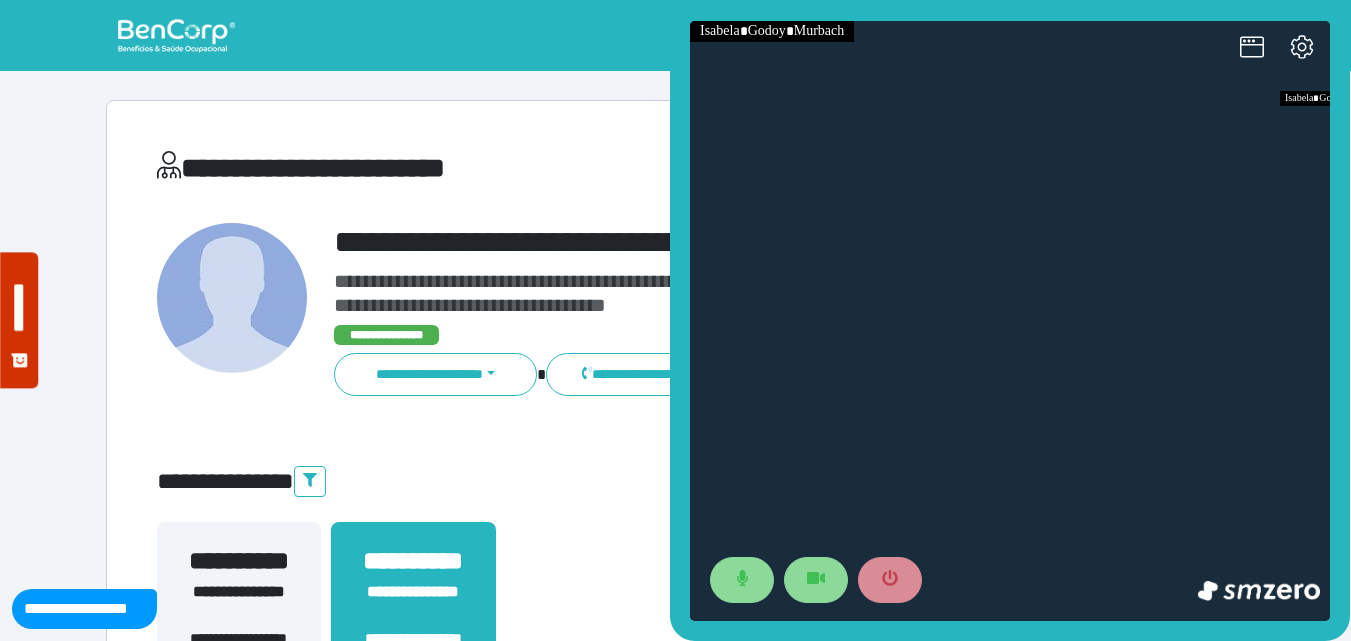 scroll, scrollTop: 0, scrollLeft: 0, axis: both 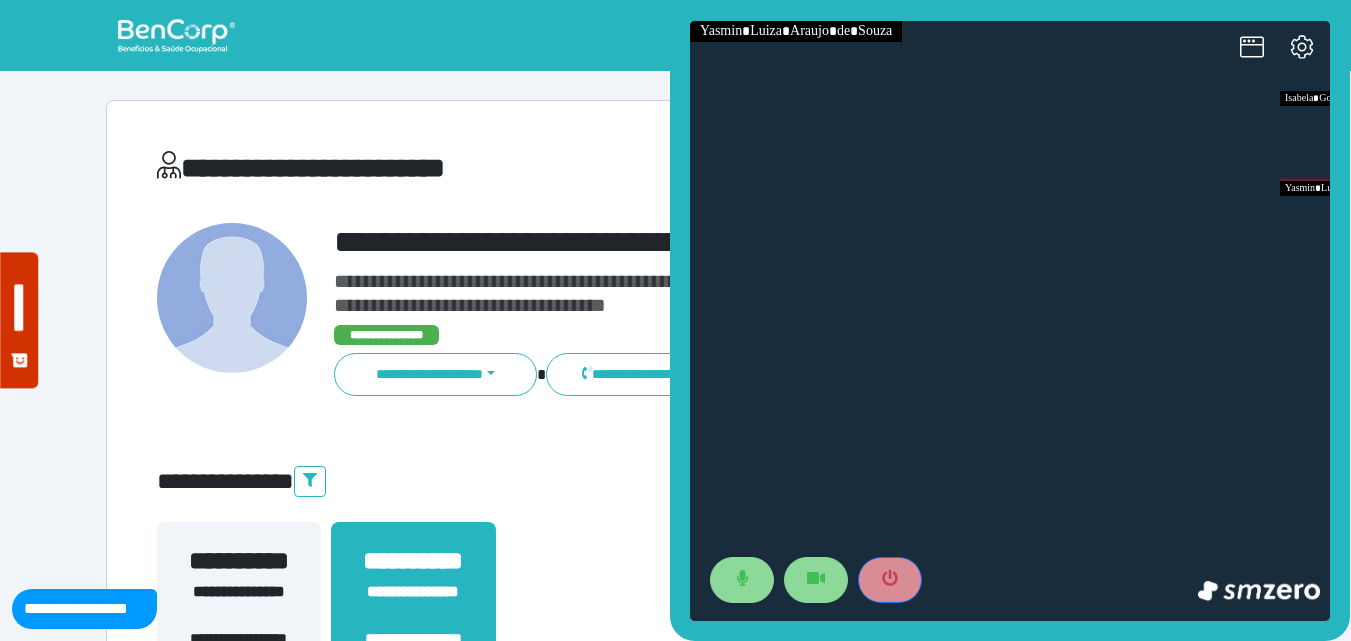 drag, startPoint x: 891, startPoint y: 579, endPoint x: 800, endPoint y: 313, distance: 281.1352 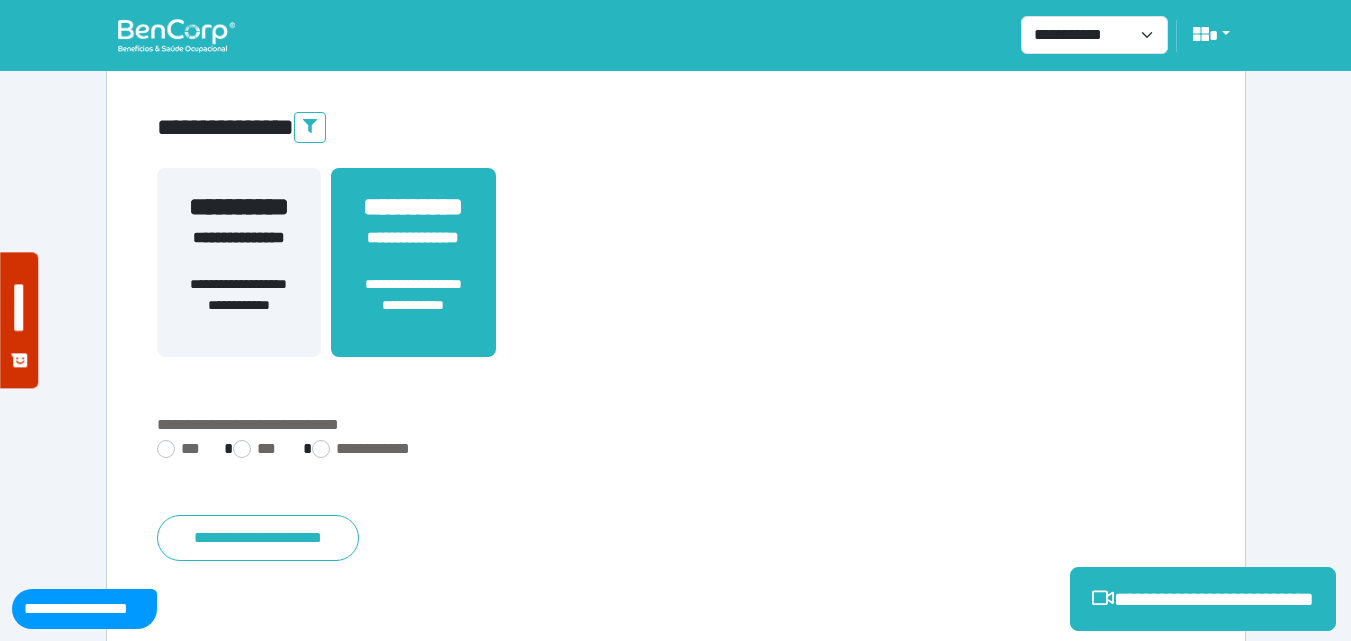 scroll, scrollTop: 495, scrollLeft: 0, axis: vertical 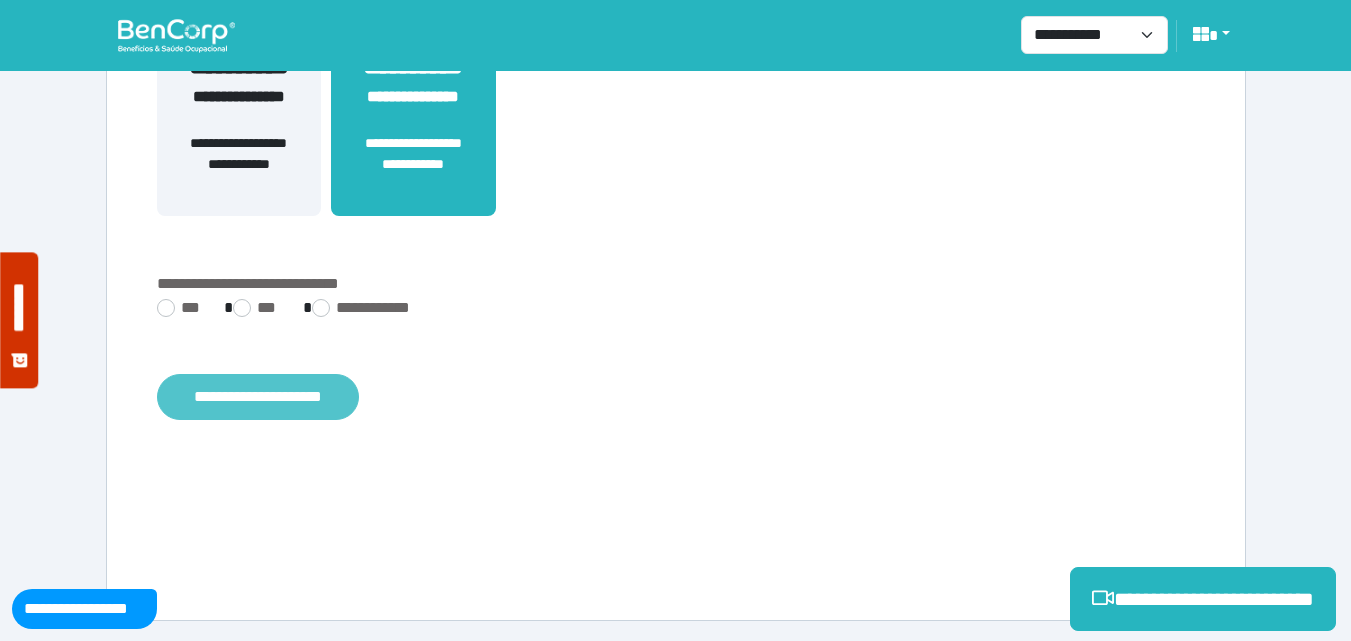 click on "**********" at bounding box center (258, 397) 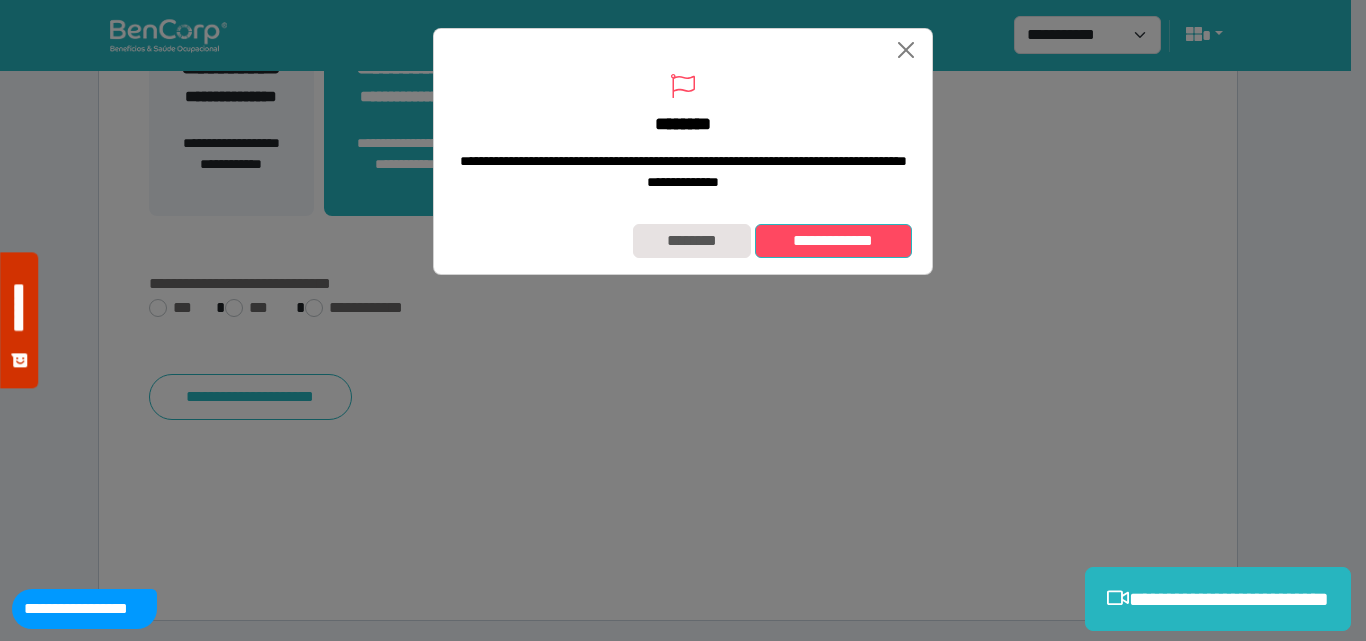 drag, startPoint x: 877, startPoint y: 265, endPoint x: 841, endPoint y: 234, distance: 47.507893 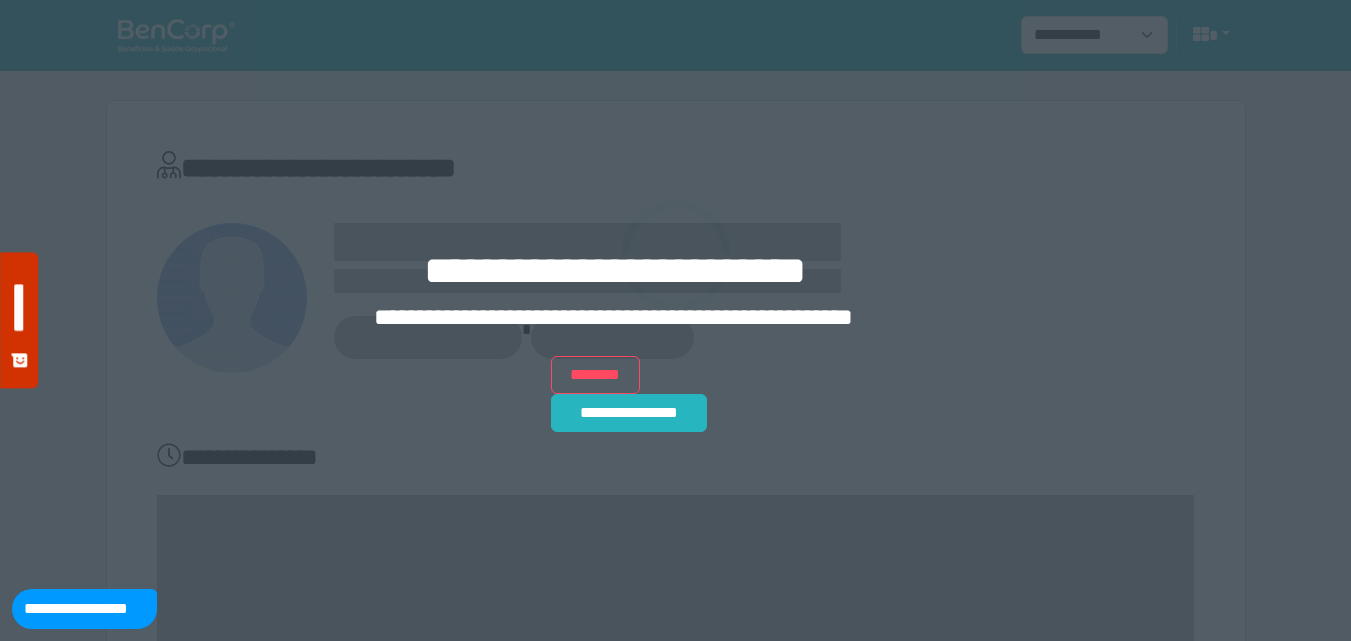 scroll, scrollTop: 0, scrollLeft: 0, axis: both 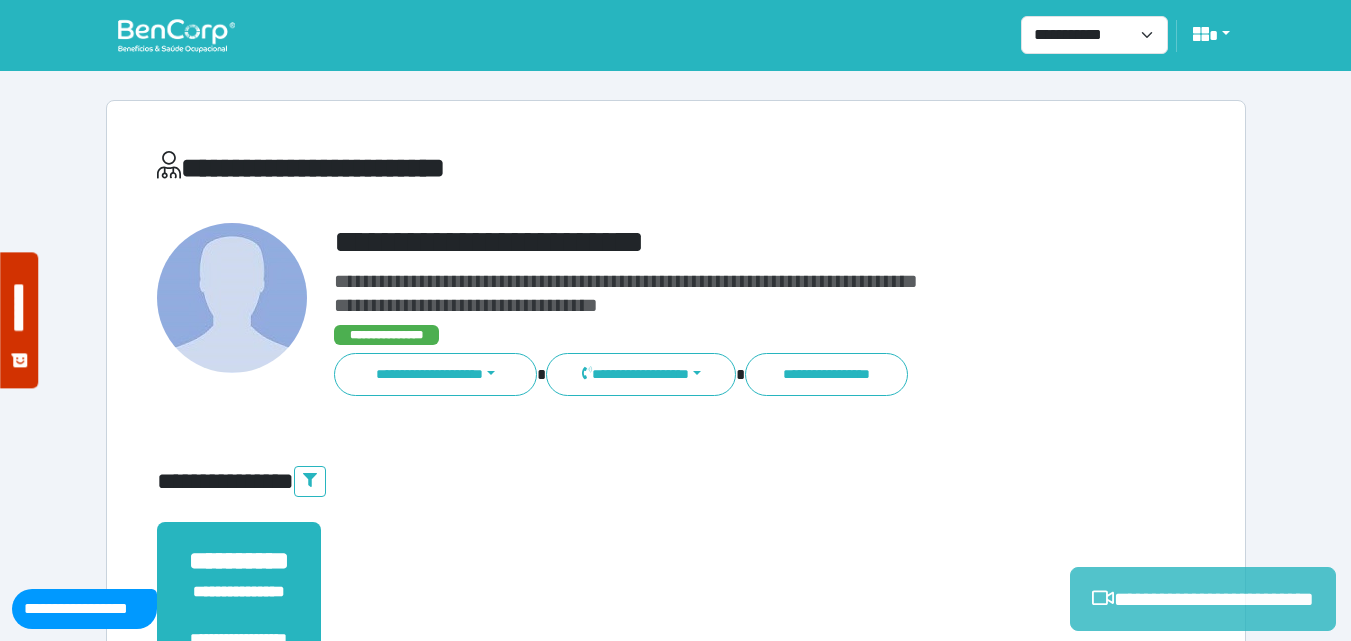 click on "**********" at bounding box center (1203, 599) 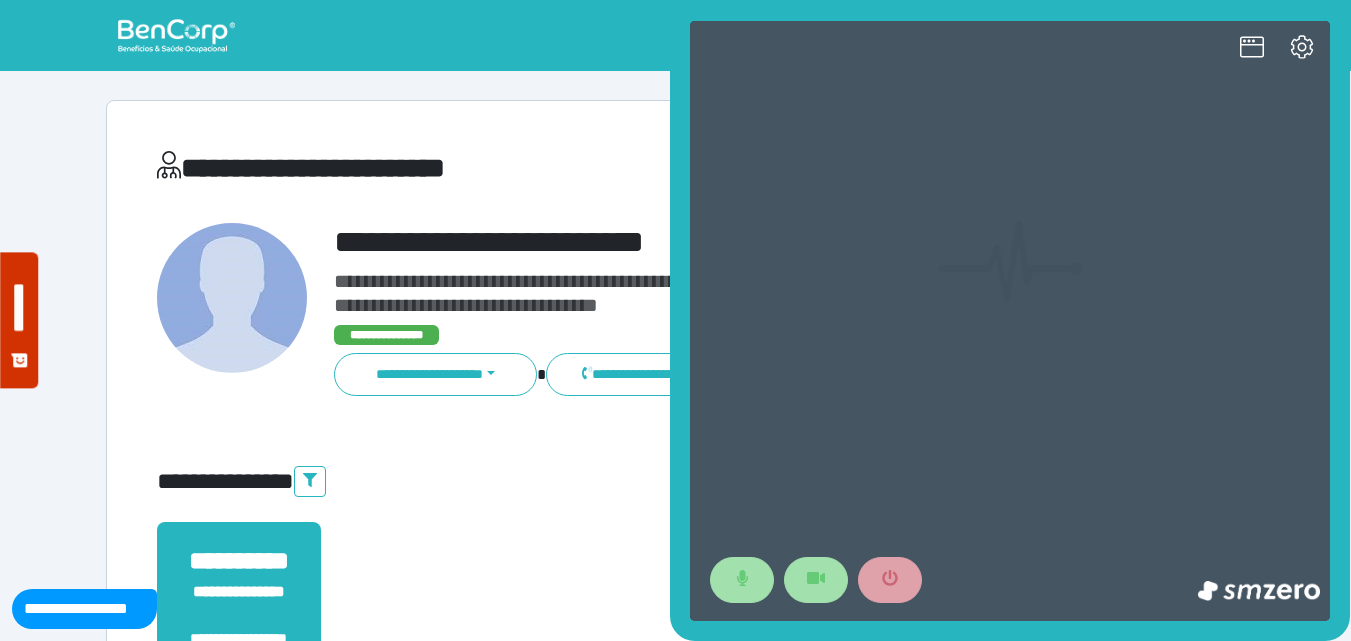 scroll, scrollTop: 0, scrollLeft: 0, axis: both 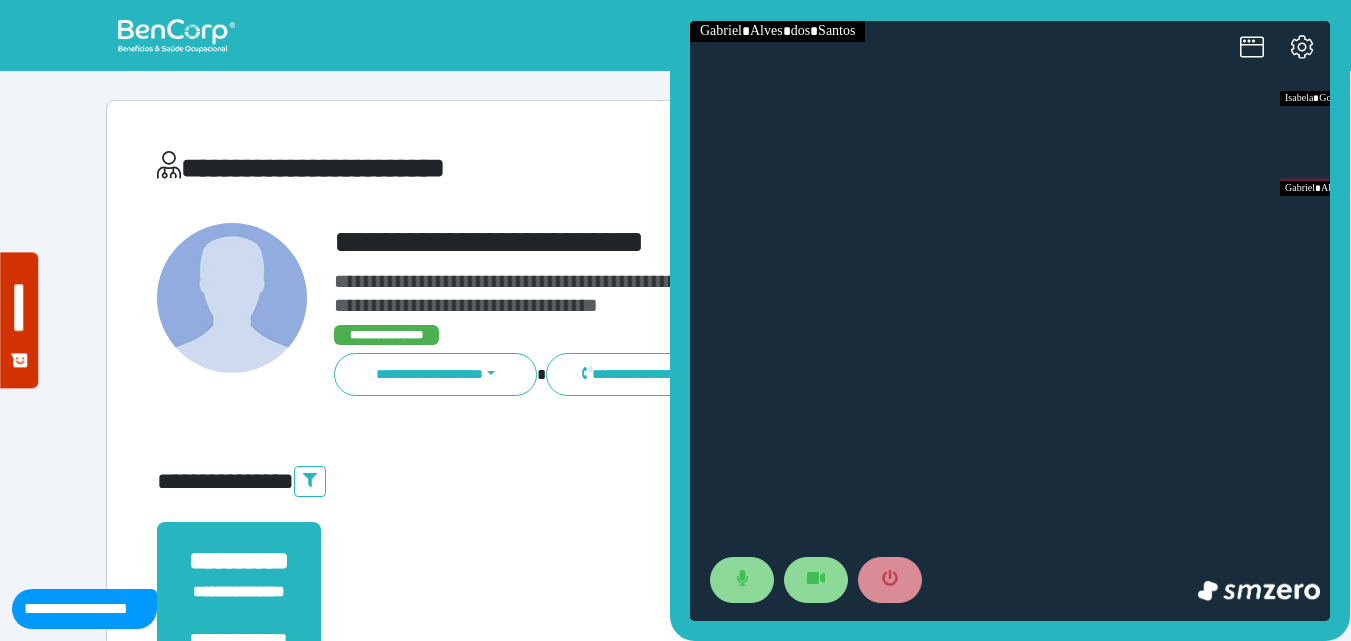 click on "**********" at bounding box center [676, 481] 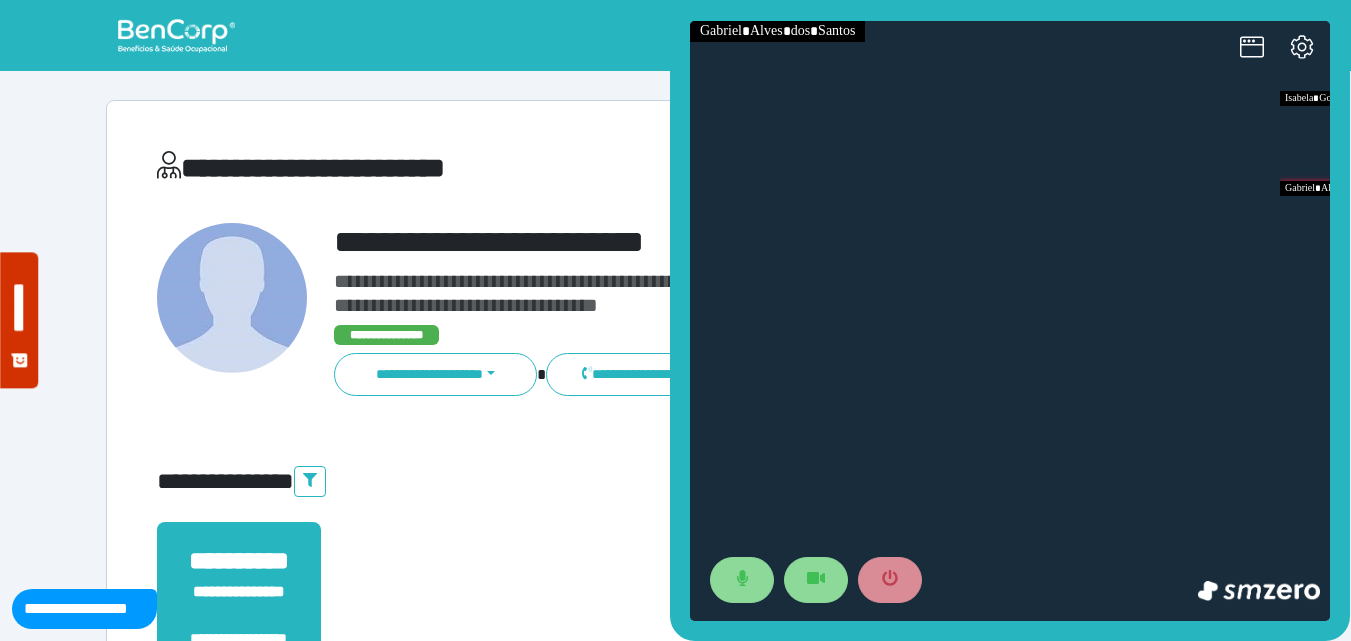click on "**********" at bounding box center (676, 628) 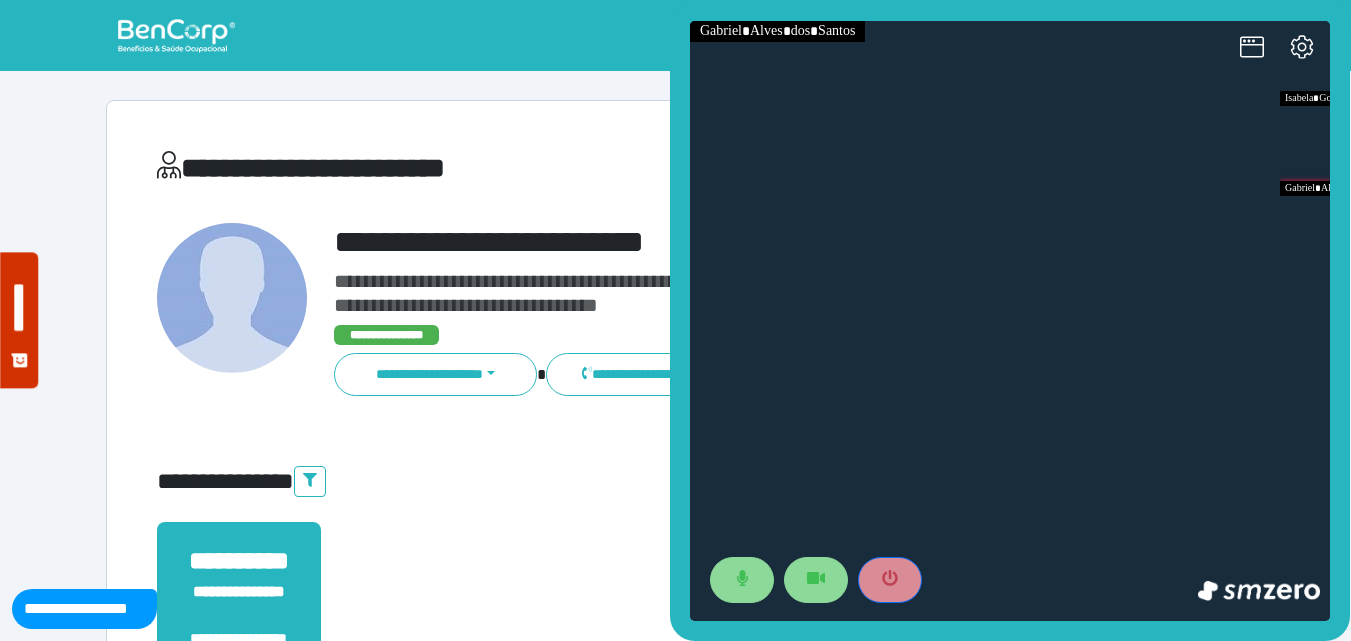 drag, startPoint x: 896, startPoint y: 577, endPoint x: 883, endPoint y: 553, distance: 27.294687 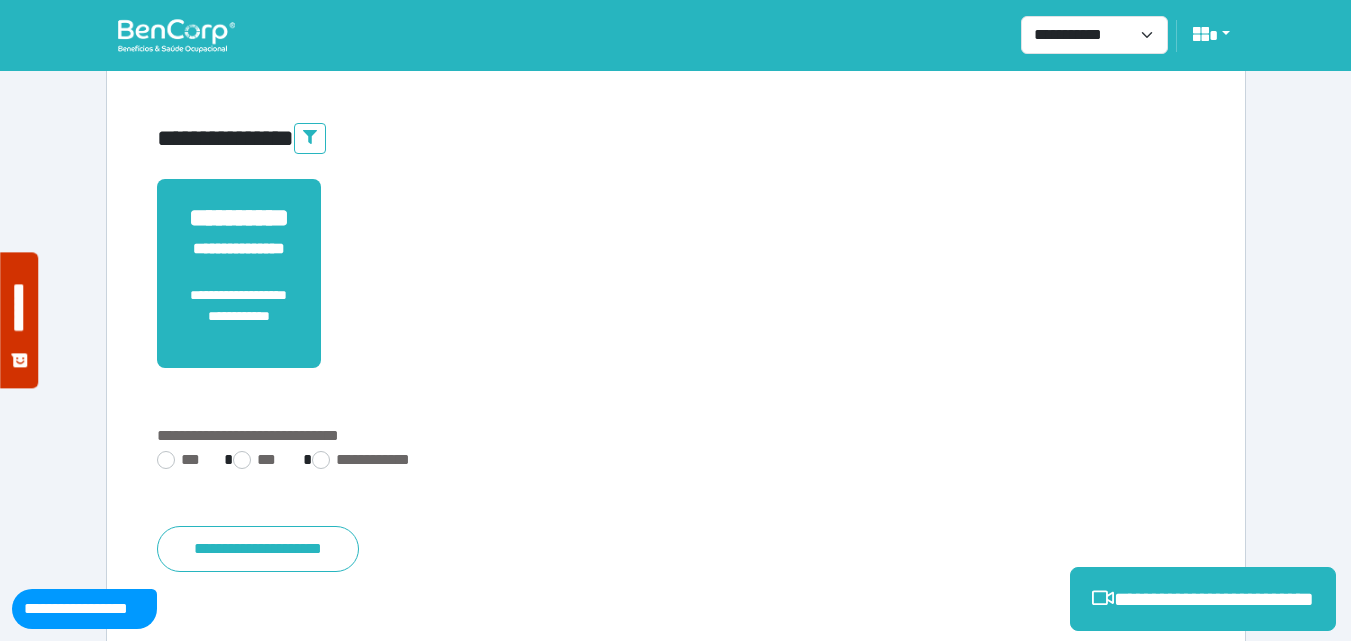 scroll, scrollTop: 495, scrollLeft: 0, axis: vertical 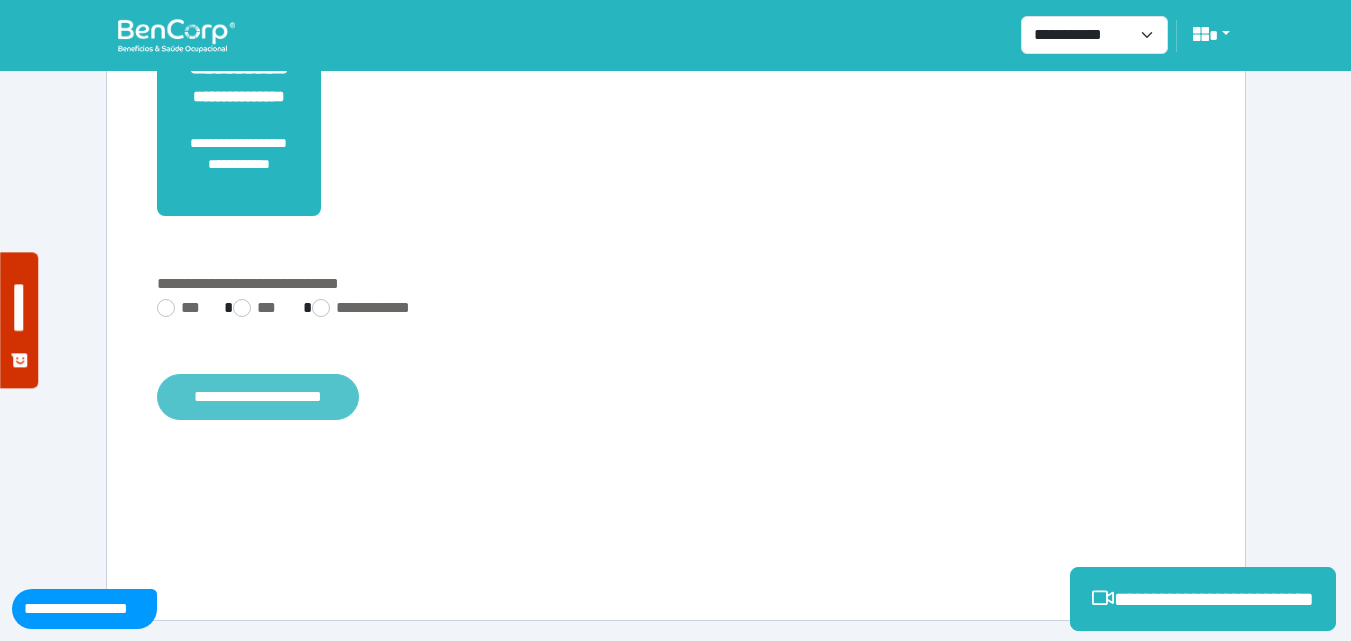 click on "**********" at bounding box center (258, 397) 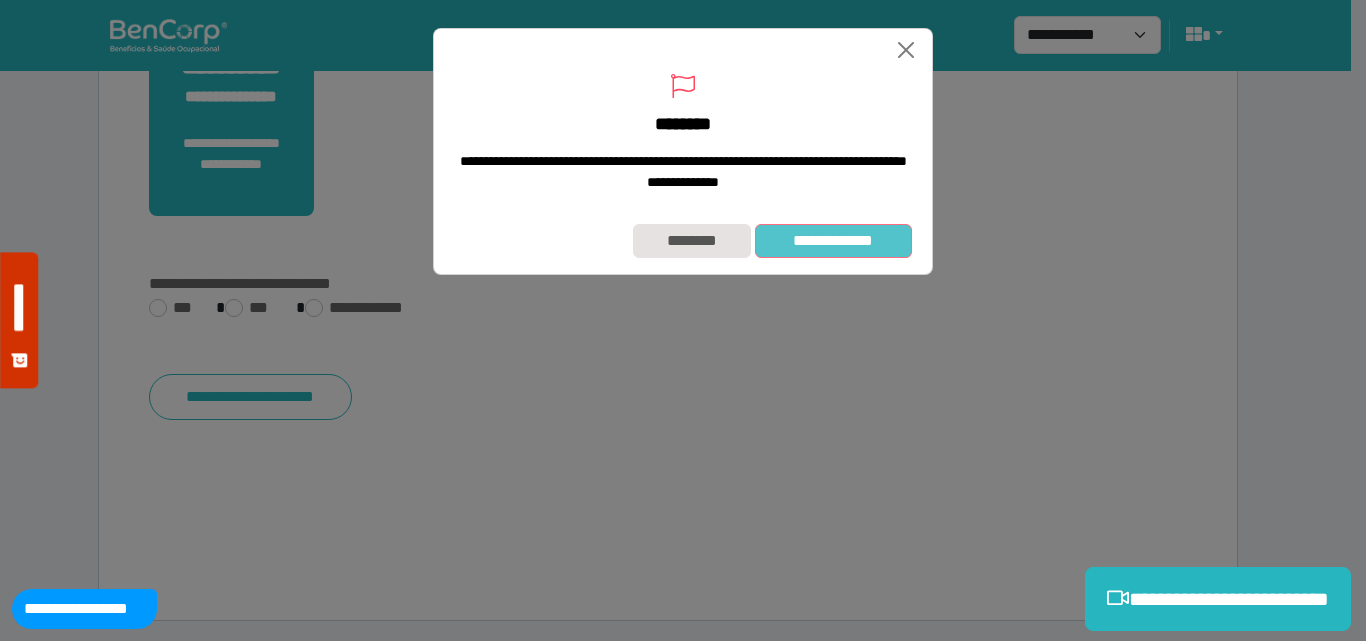 click on "**********" at bounding box center (833, 241) 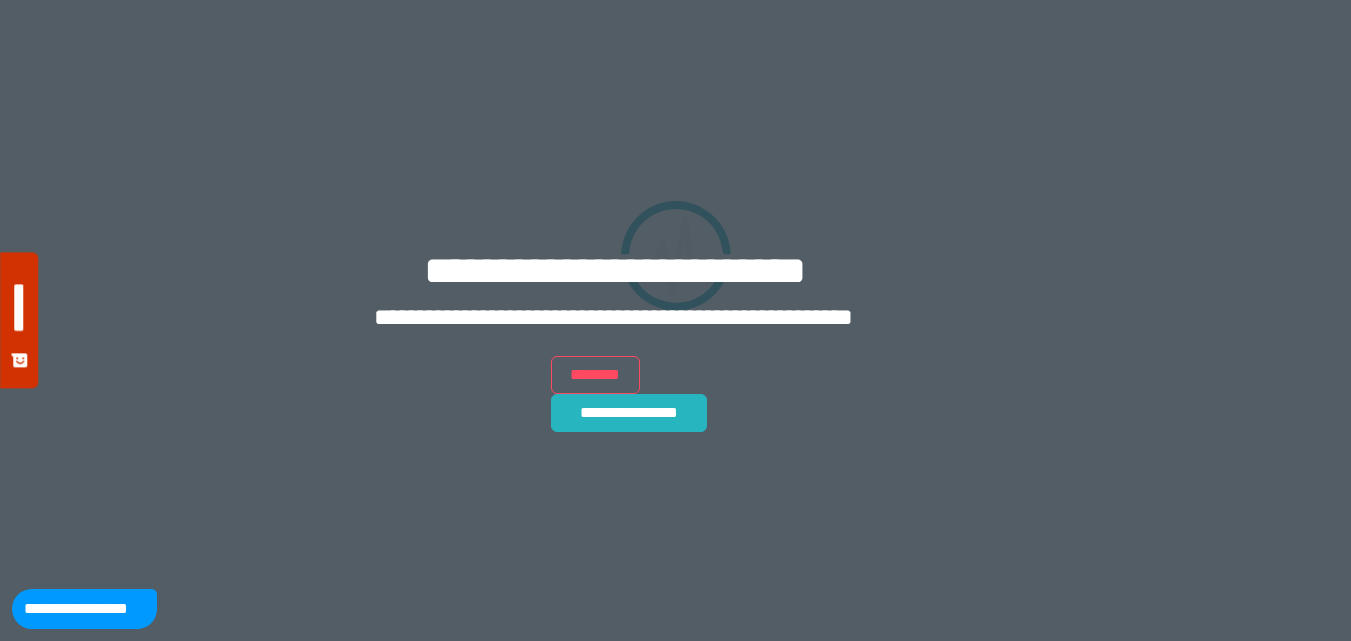 scroll, scrollTop: 0, scrollLeft: 0, axis: both 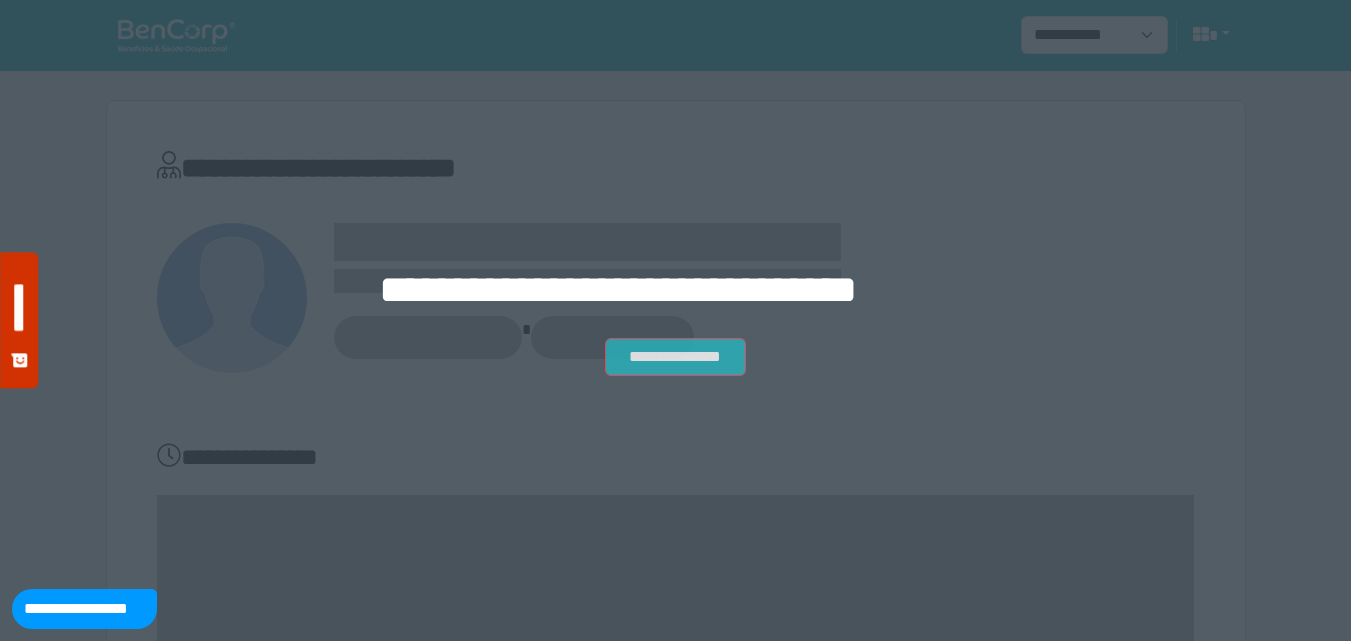 click on "**********" at bounding box center (675, 357) 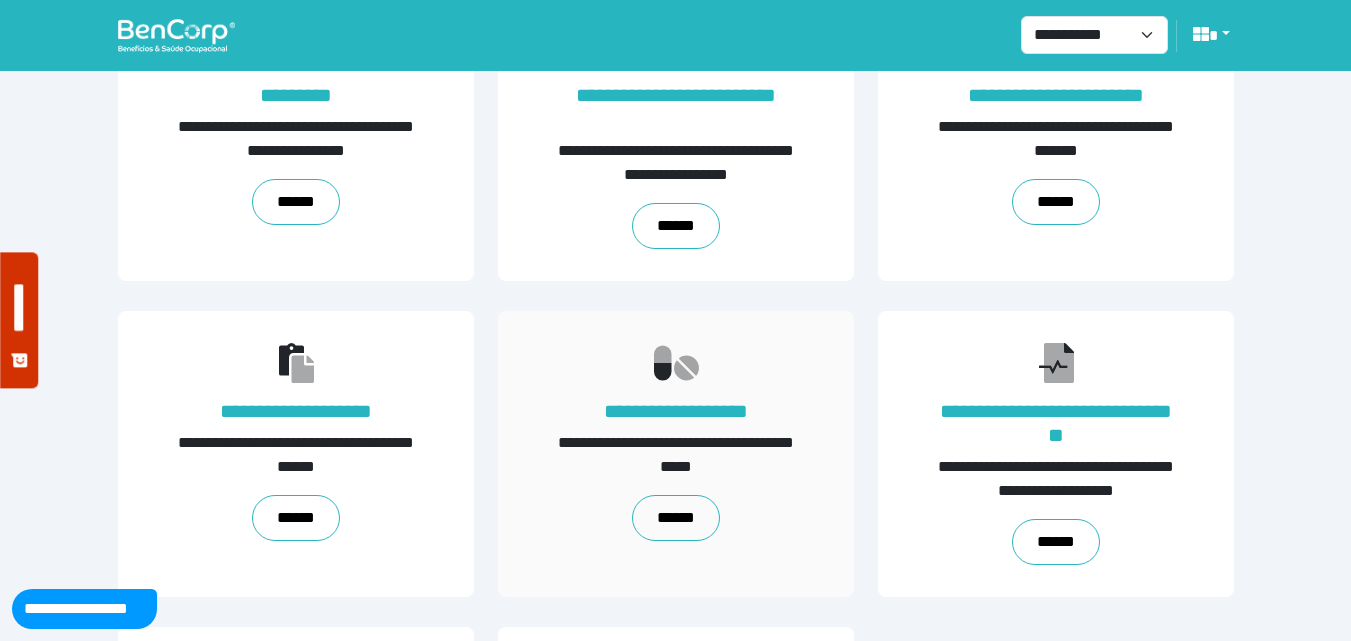 scroll, scrollTop: 455, scrollLeft: 0, axis: vertical 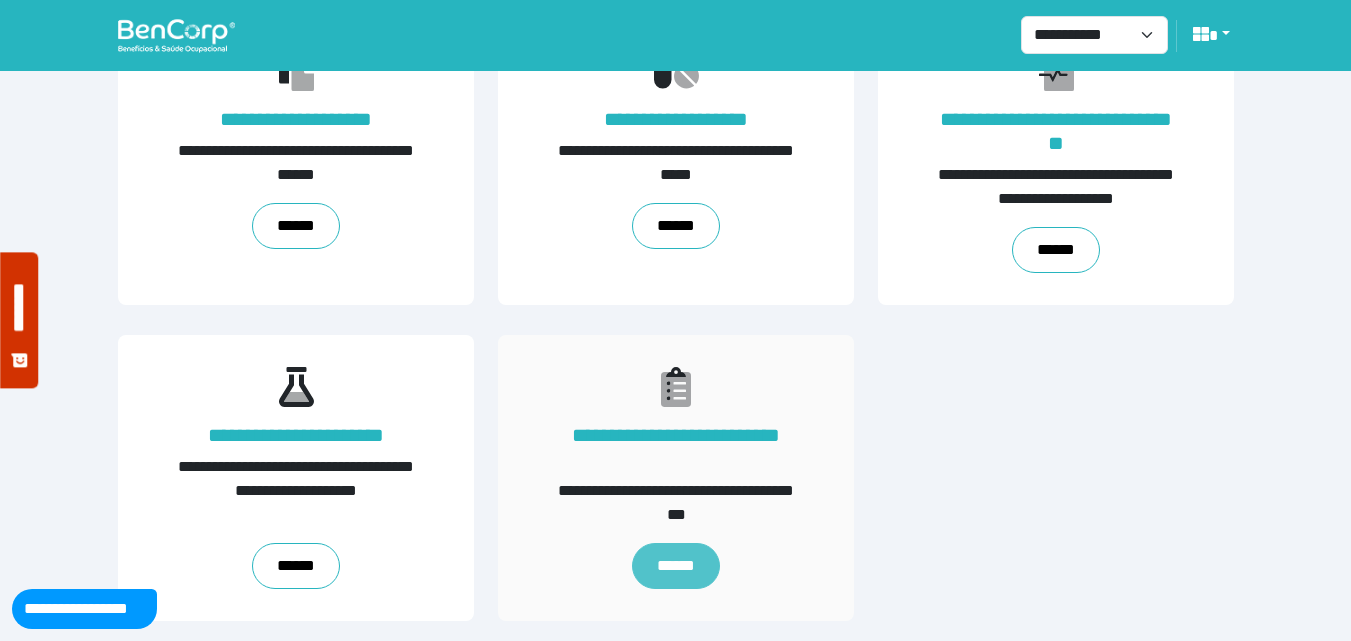 click on "******" at bounding box center [675, 566] 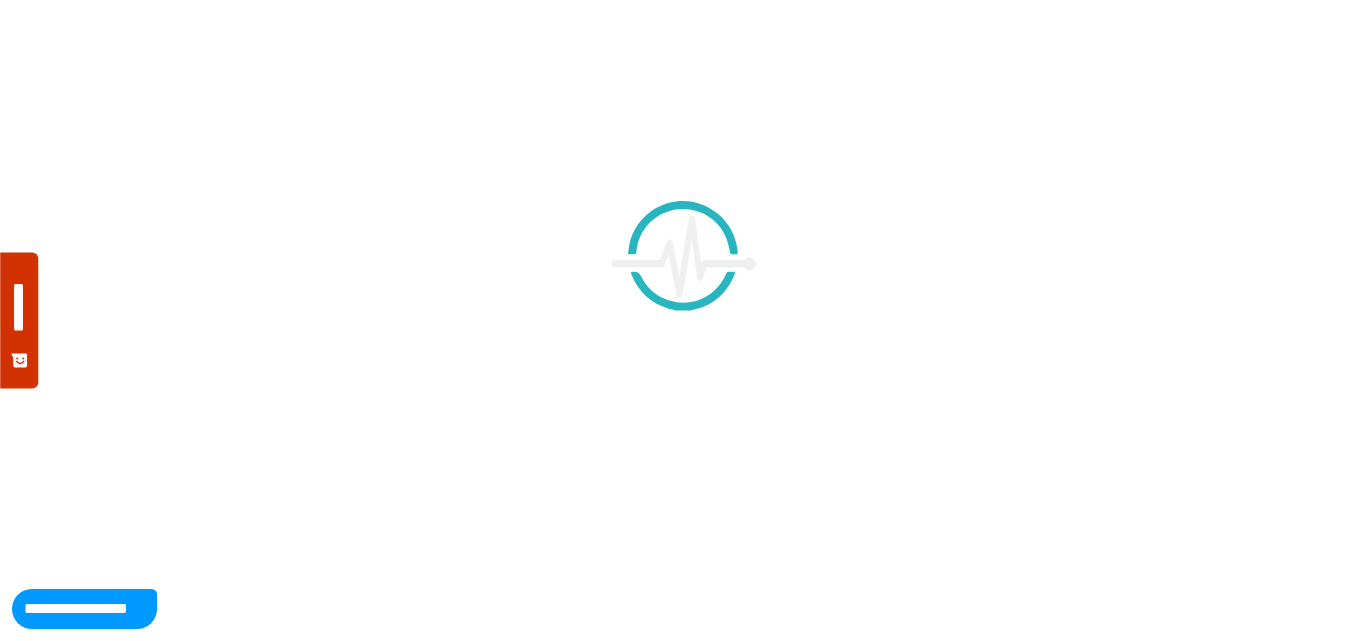 scroll, scrollTop: 0, scrollLeft: 0, axis: both 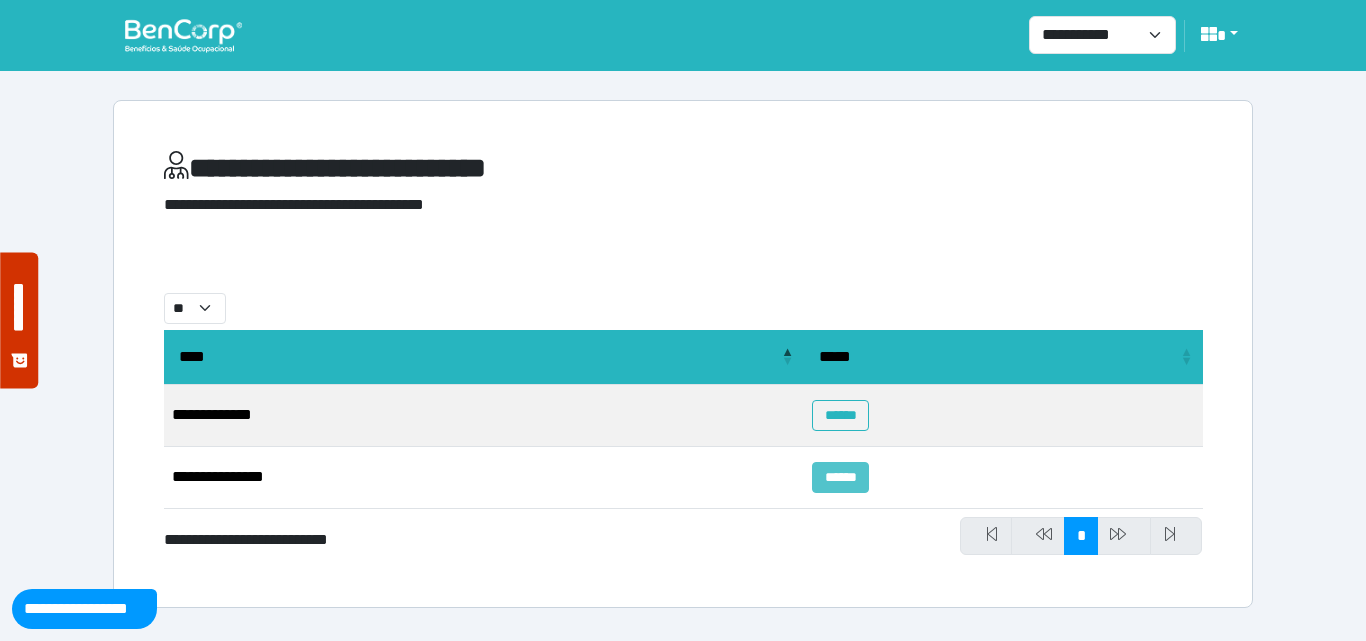 click on "******" at bounding box center (840, 477) 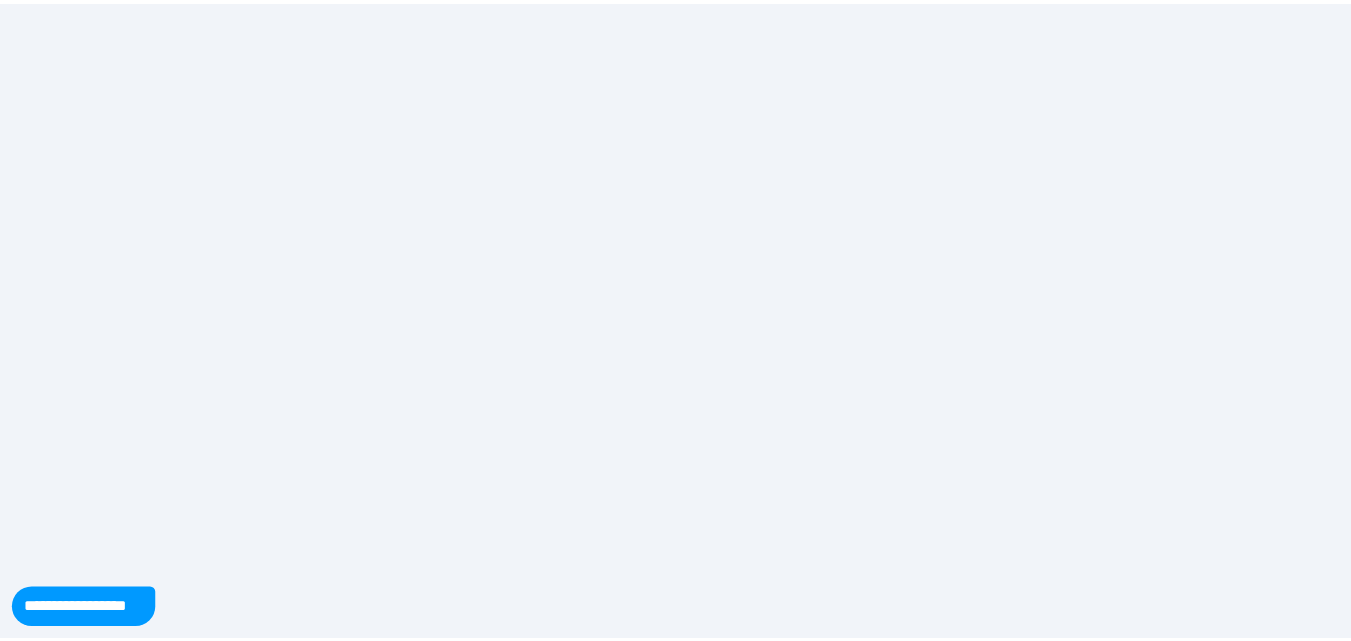 scroll, scrollTop: 0, scrollLeft: 0, axis: both 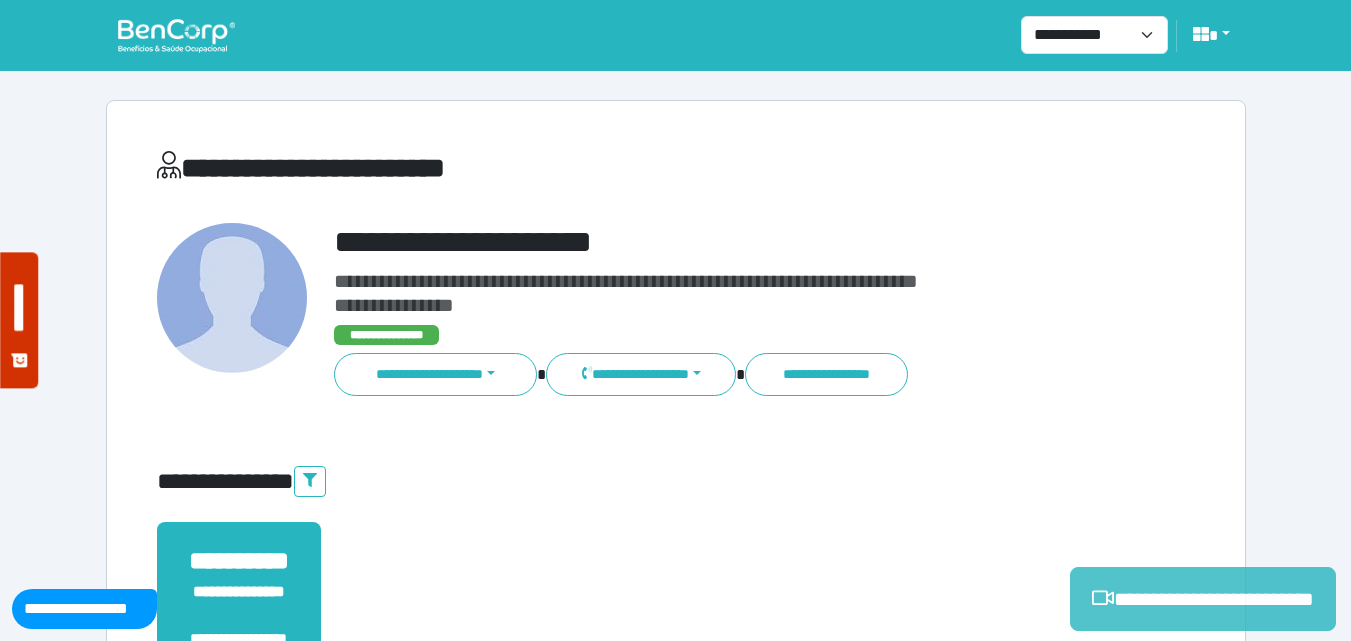 click on "**********" at bounding box center [1203, 599] 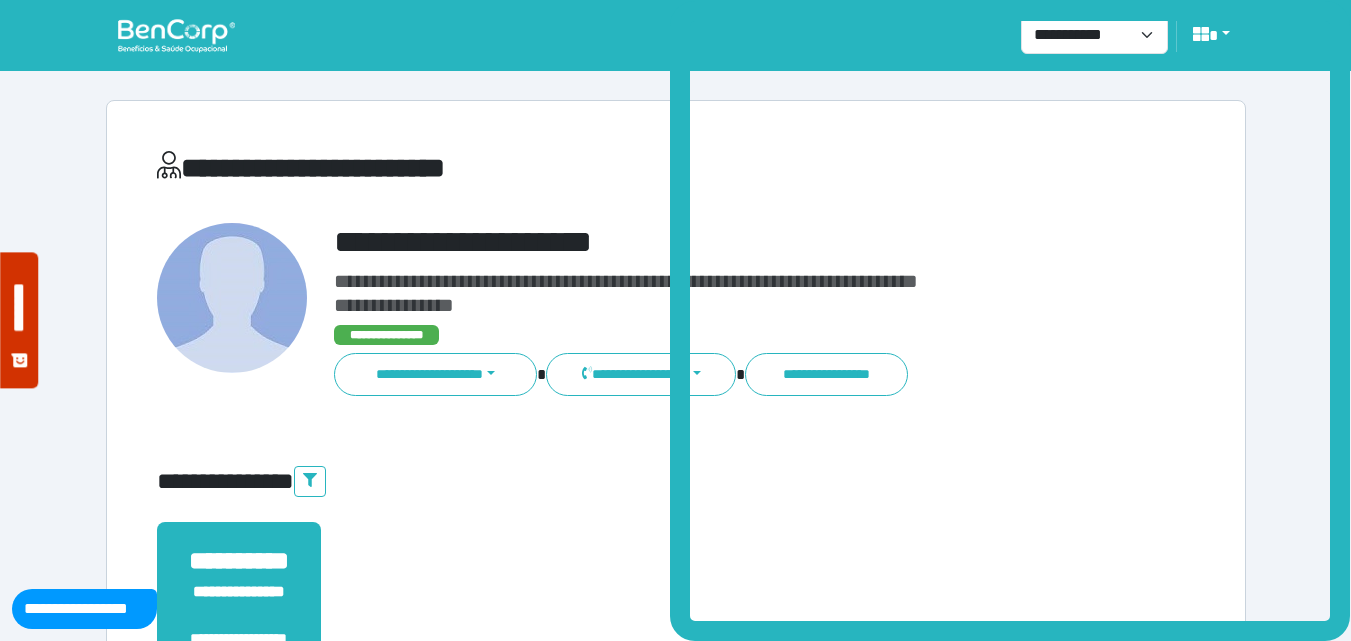 click on "**********" at bounding box center [676, 628] 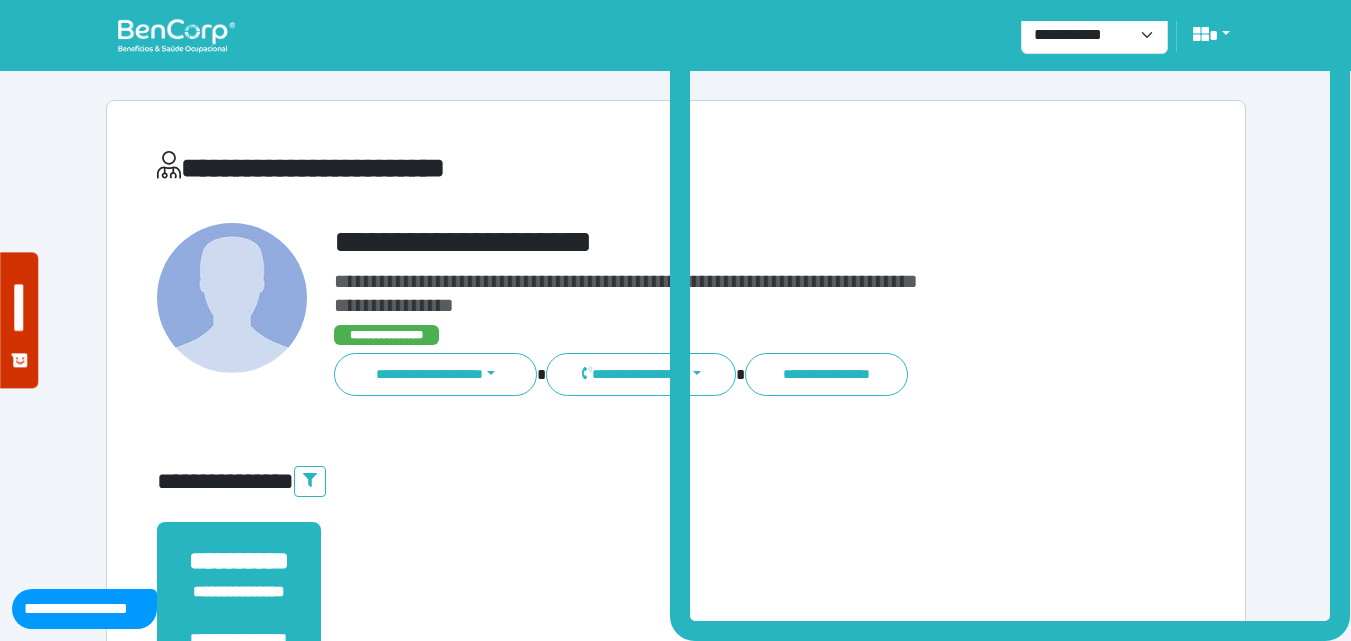 click on "**********" at bounding box center (626, 281) 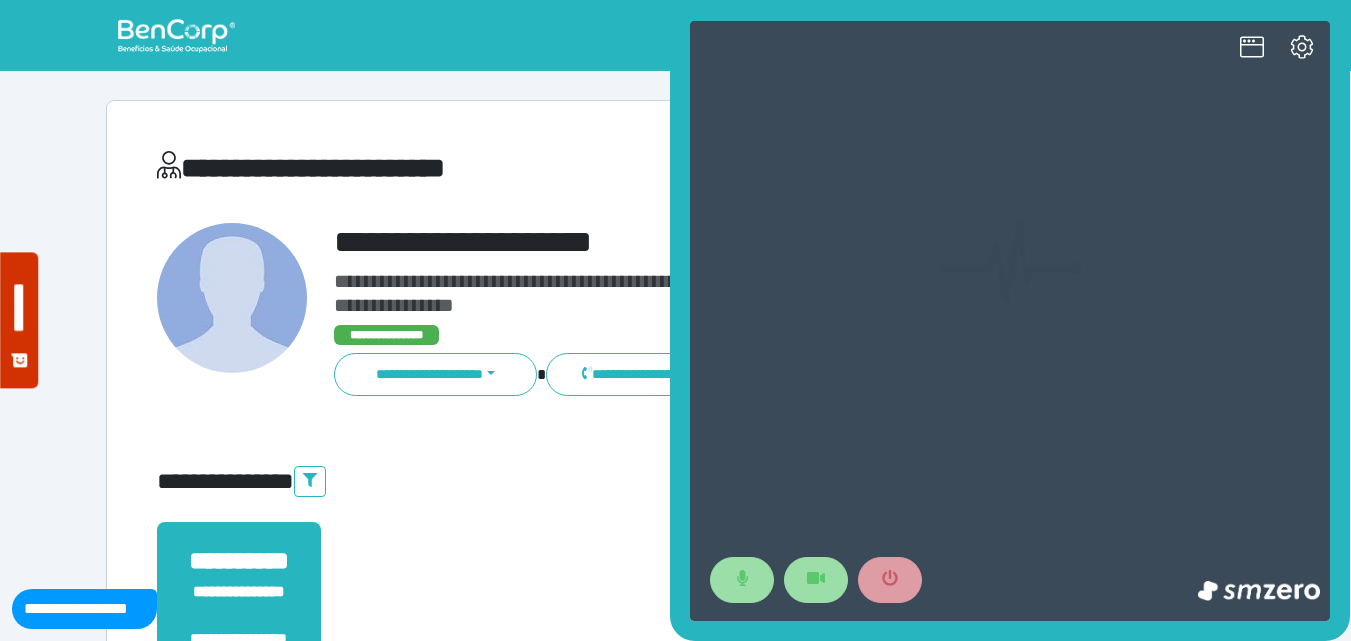 scroll, scrollTop: 0, scrollLeft: 0, axis: both 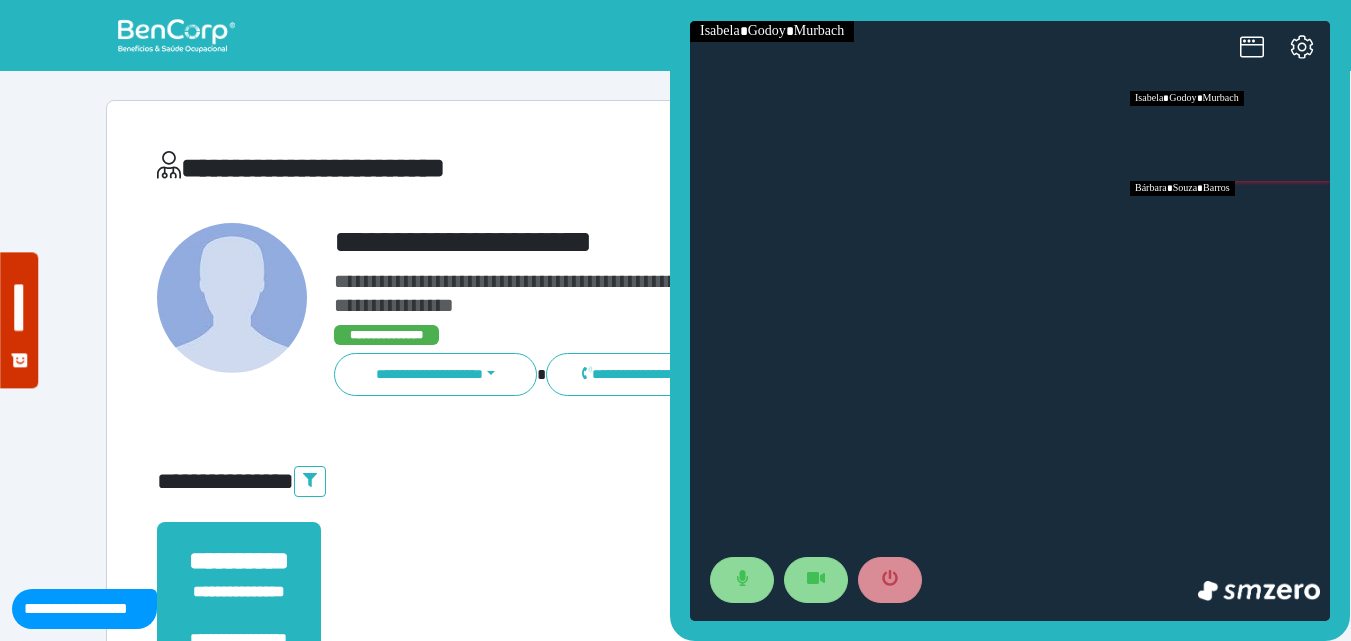 click at bounding box center [1230, 226] 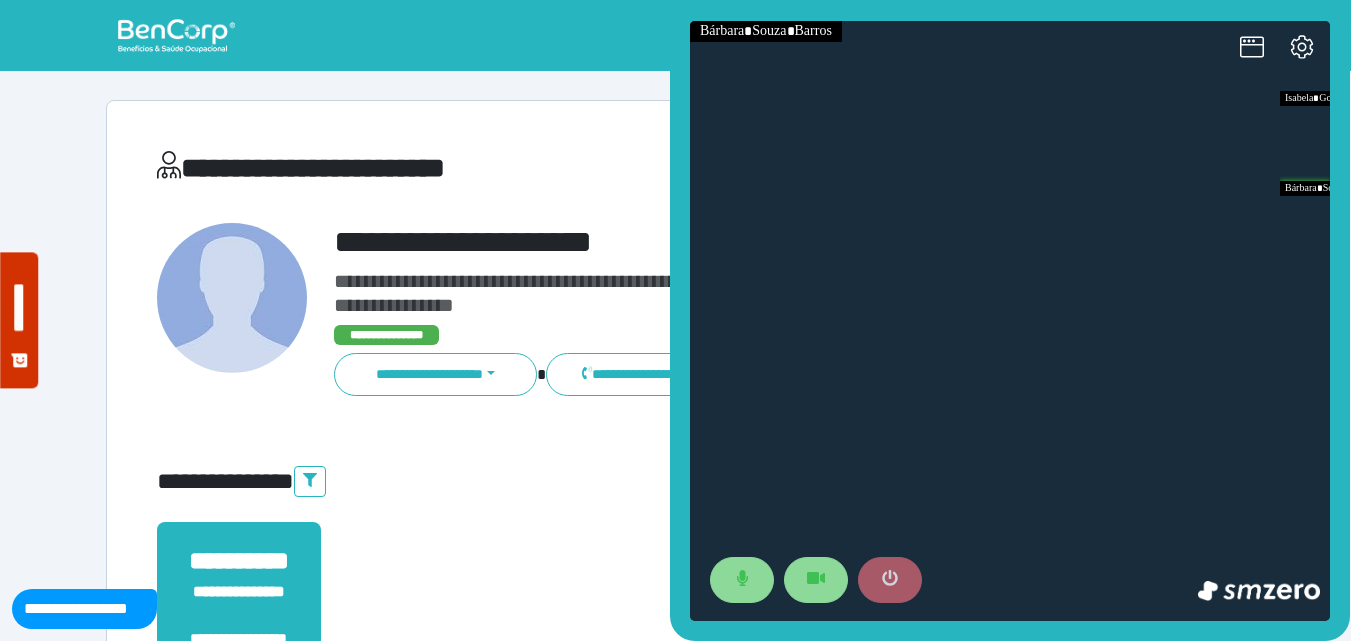 click at bounding box center [890, 580] 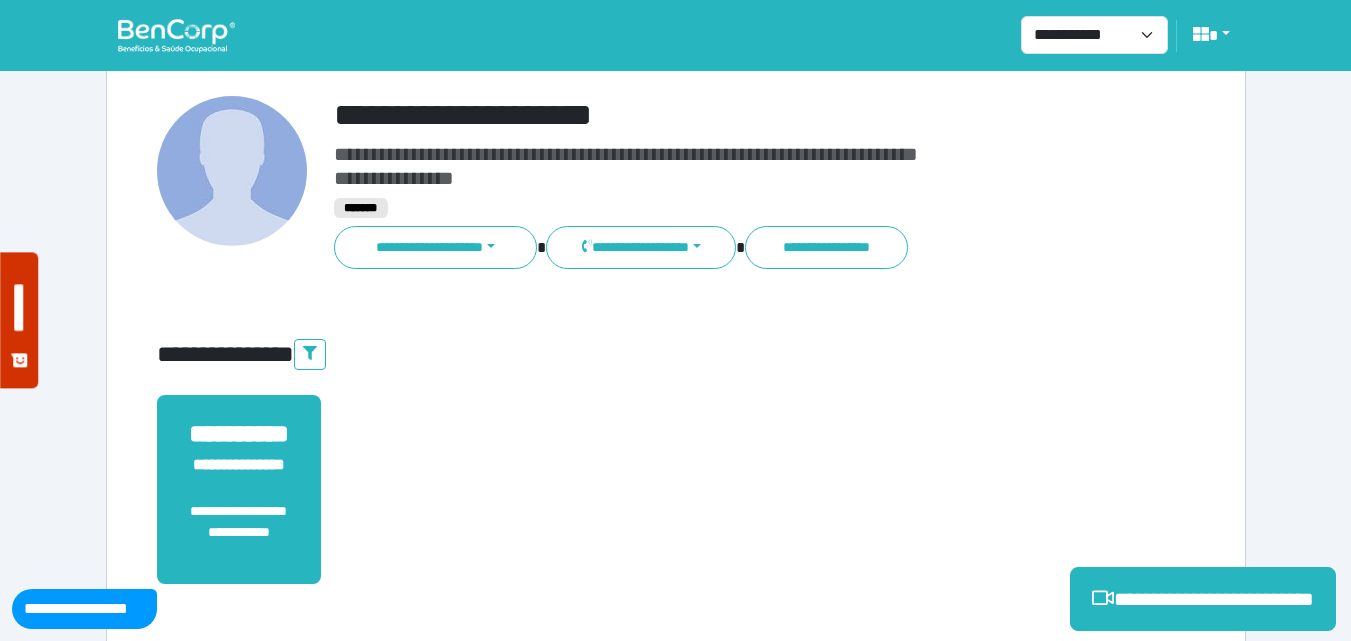 scroll, scrollTop: 400, scrollLeft: 0, axis: vertical 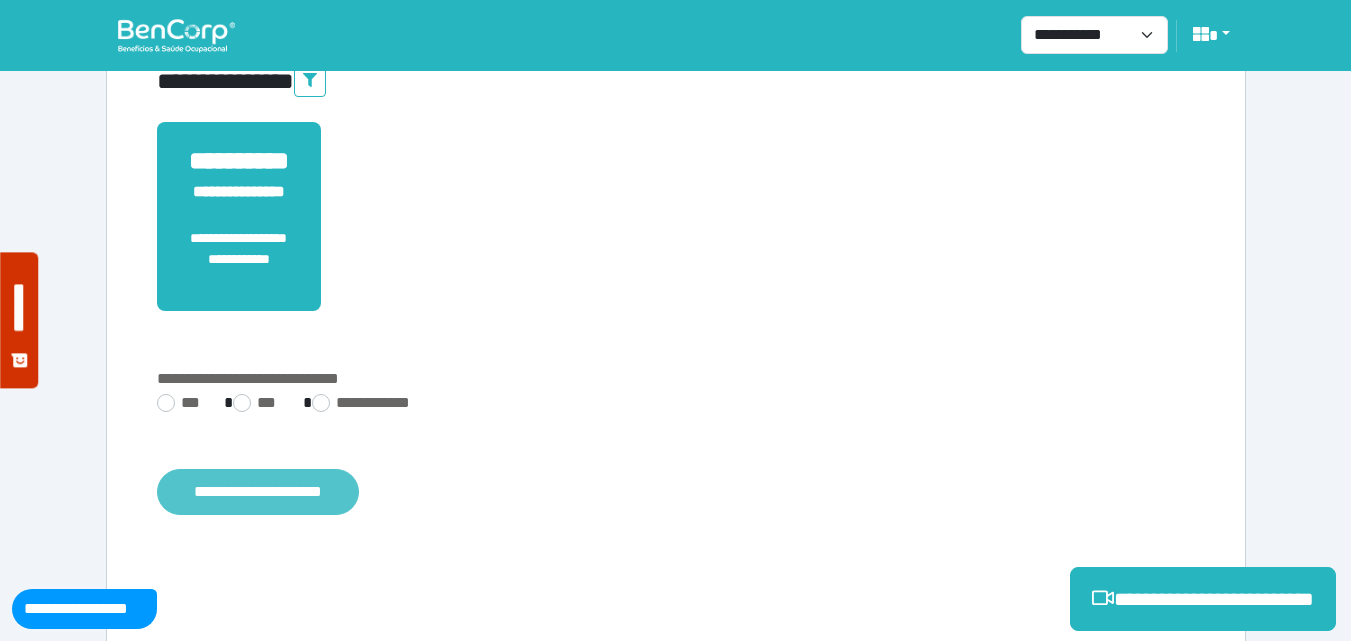 click on "**********" at bounding box center [258, 492] 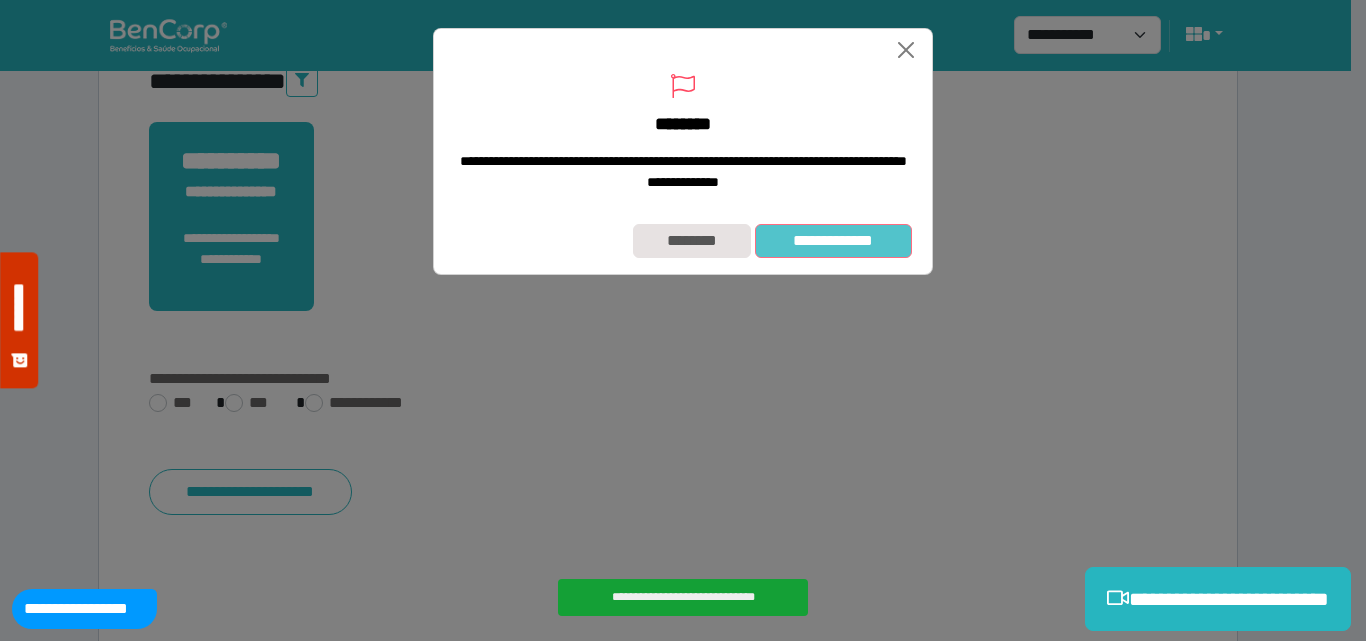 click on "**********" at bounding box center (833, 241) 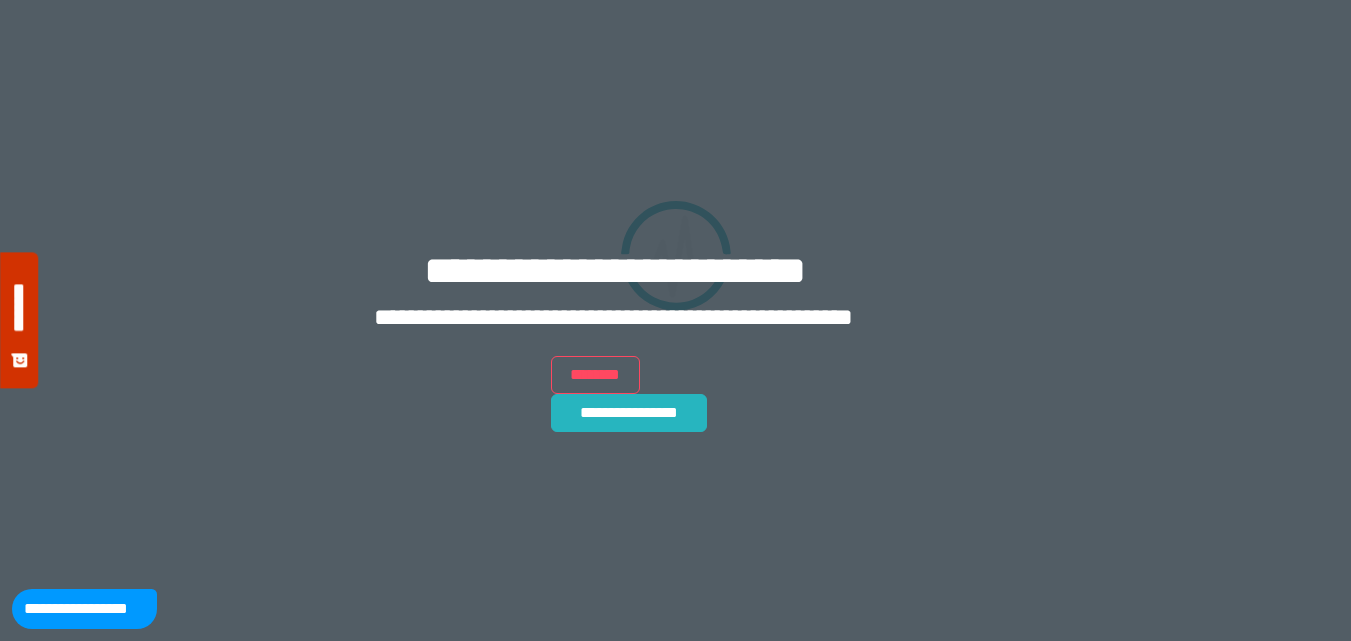 scroll, scrollTop: 0, scrollLeft: 0, axis: both 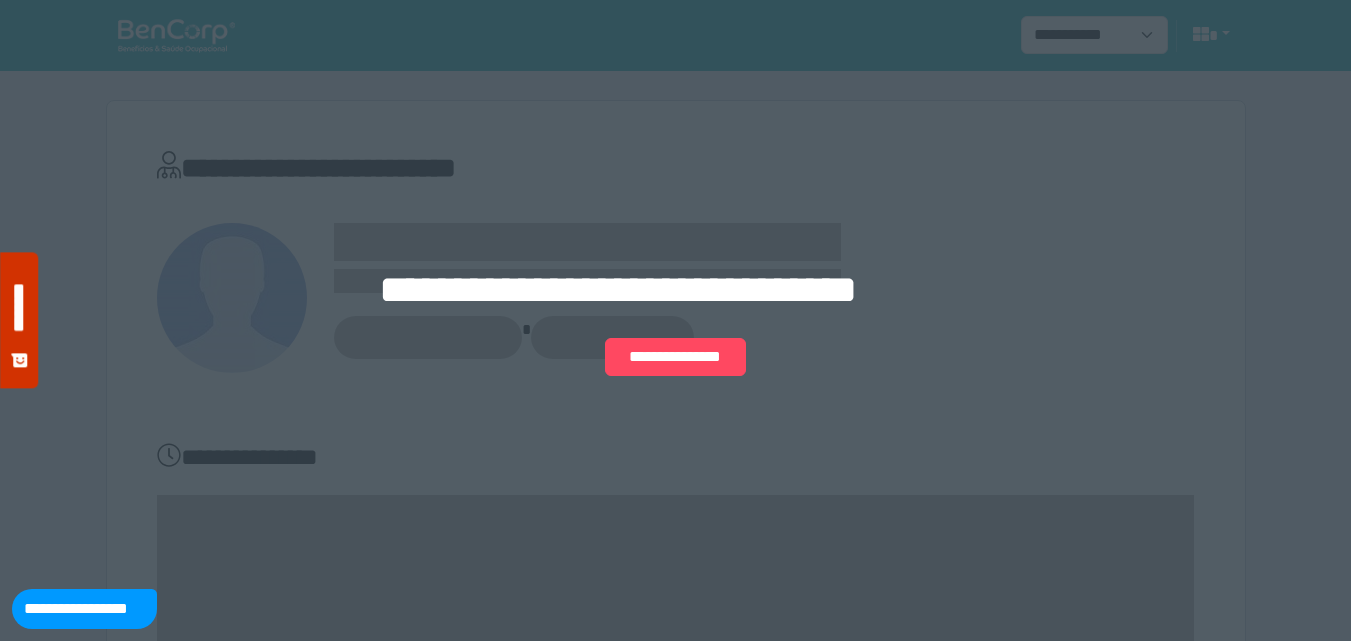 drag, startPoint x: 1153, startPoint y: 260, endPoint x: 1143, endPoint y: 235, distance: 26.925823 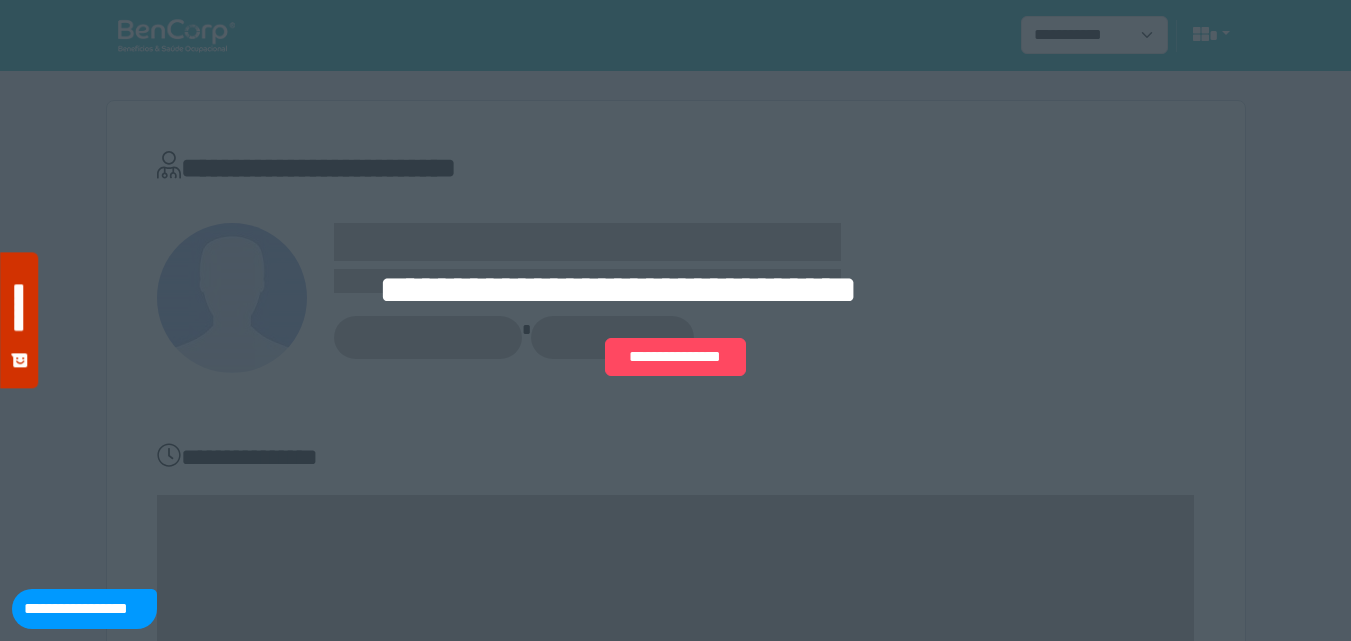 drag, startPoint x: 815, startPoint y: 120, endPoint x: 550, endPoint y: 3, distance: 289.67914 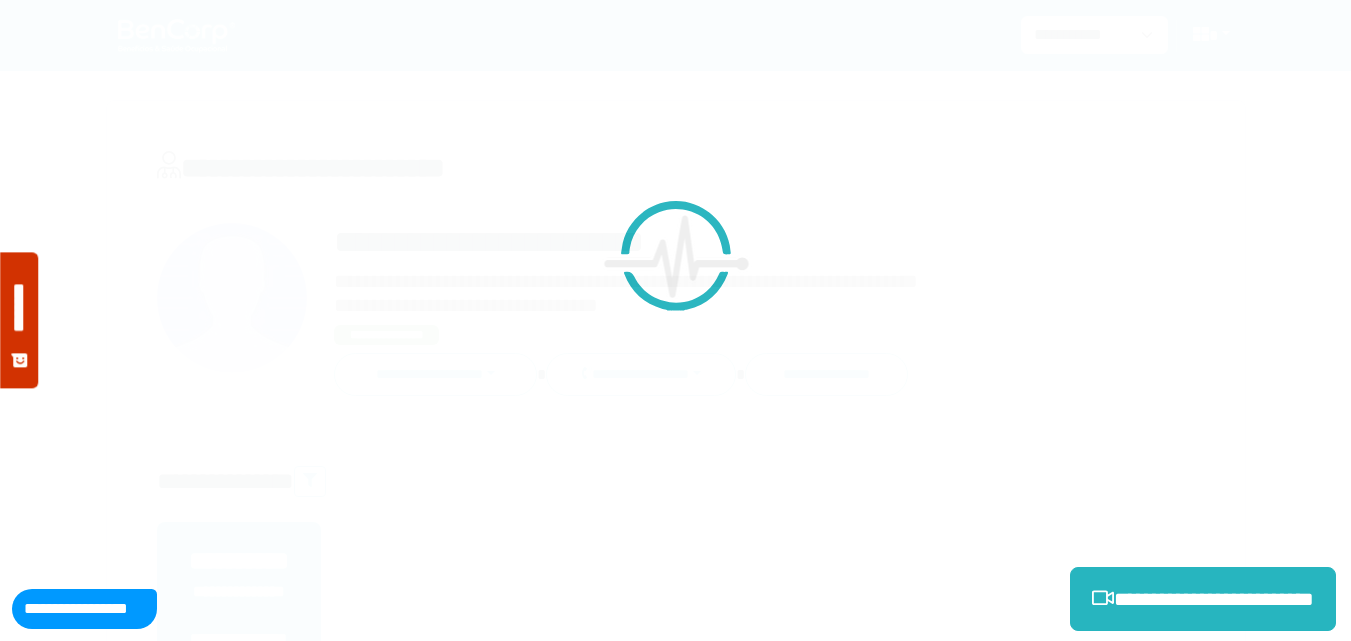 scroll, scrollTop: 0, scrollLeft: 0, axis: both 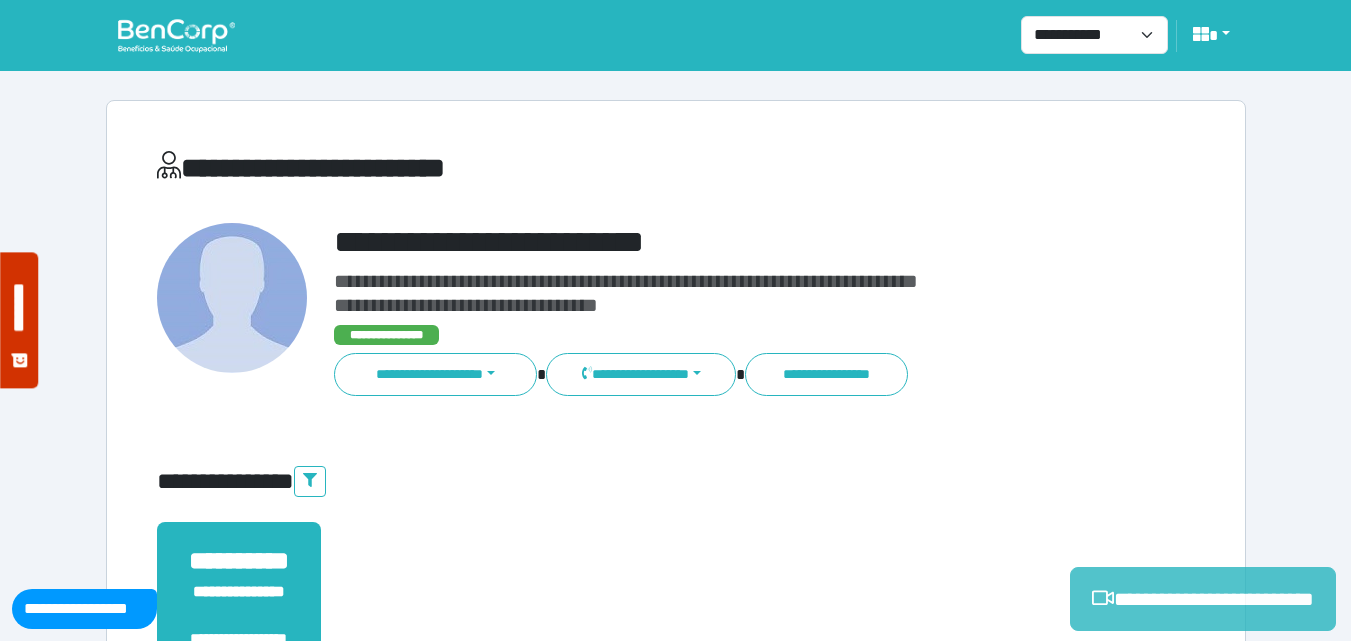click on "**********" at bounding box center [1203, 599] 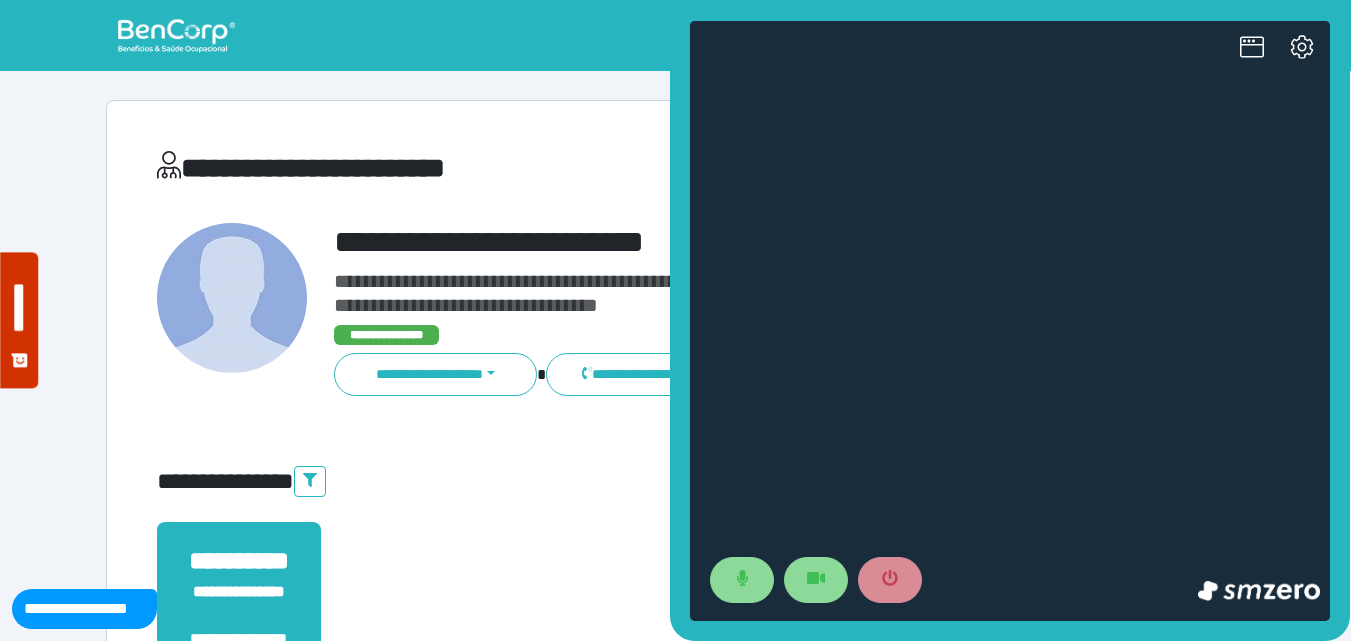 scroll, scrollTop: 0, scrollLeft: 0, axis: both 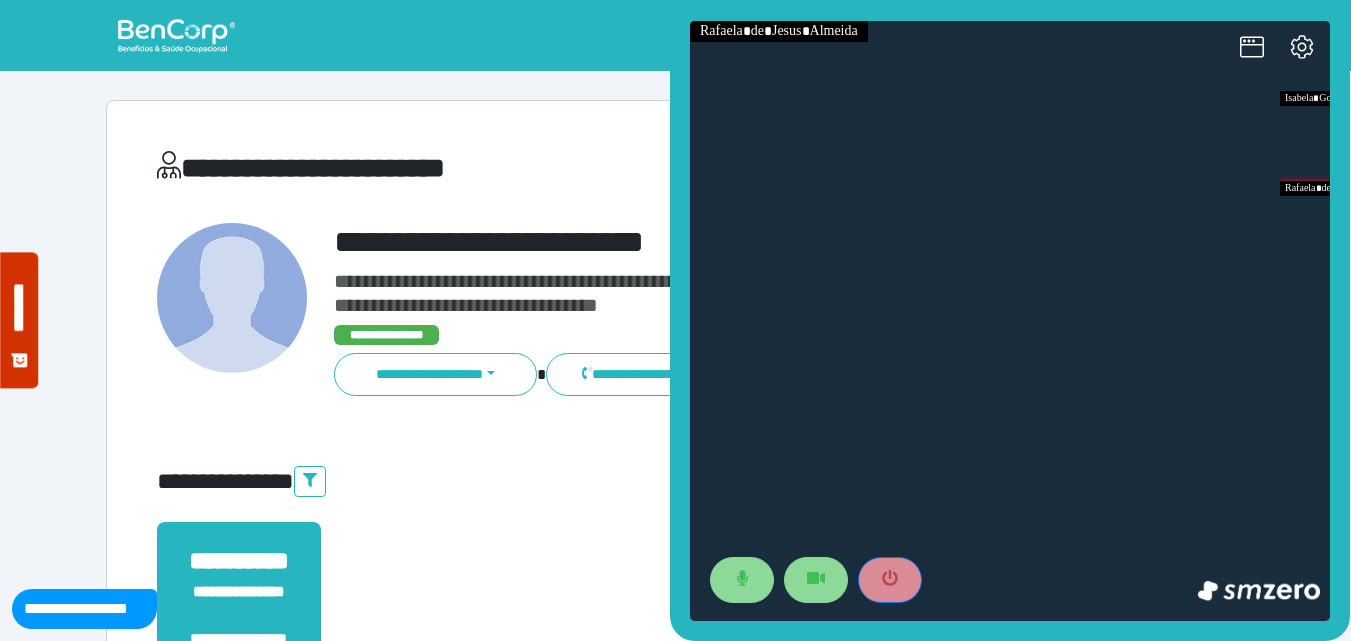 click 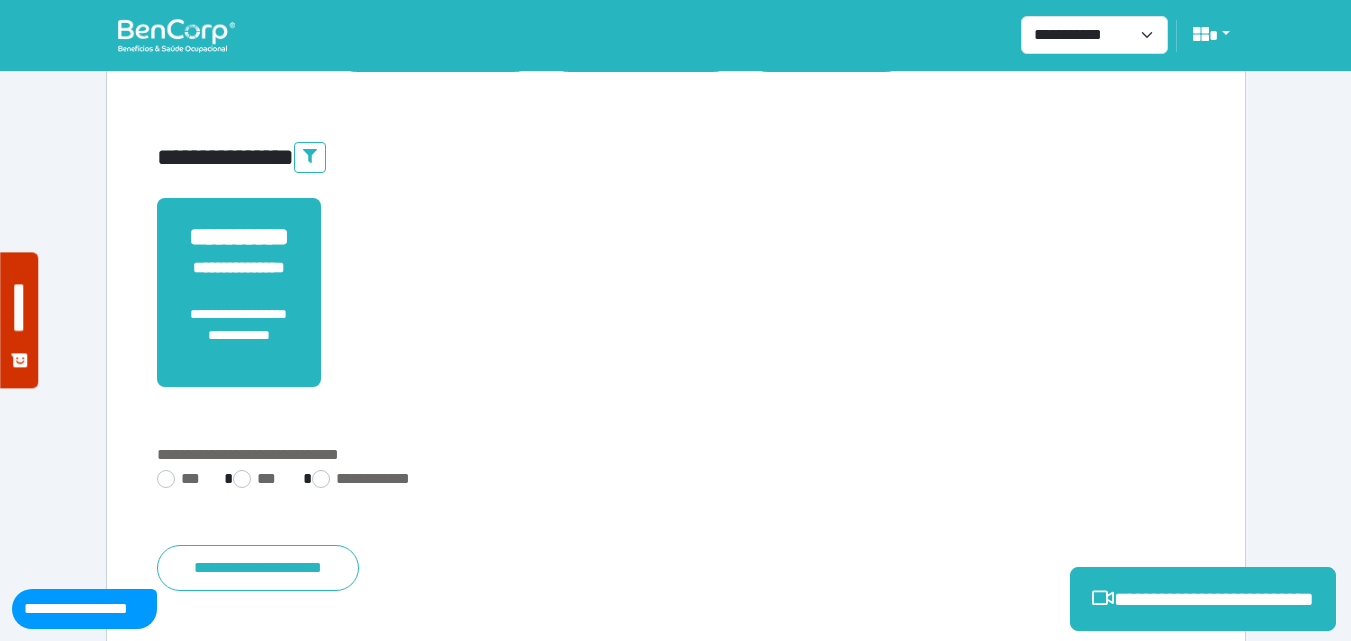 scroll, scrollTop: 495, scrollLeft: 0, axis: vertical 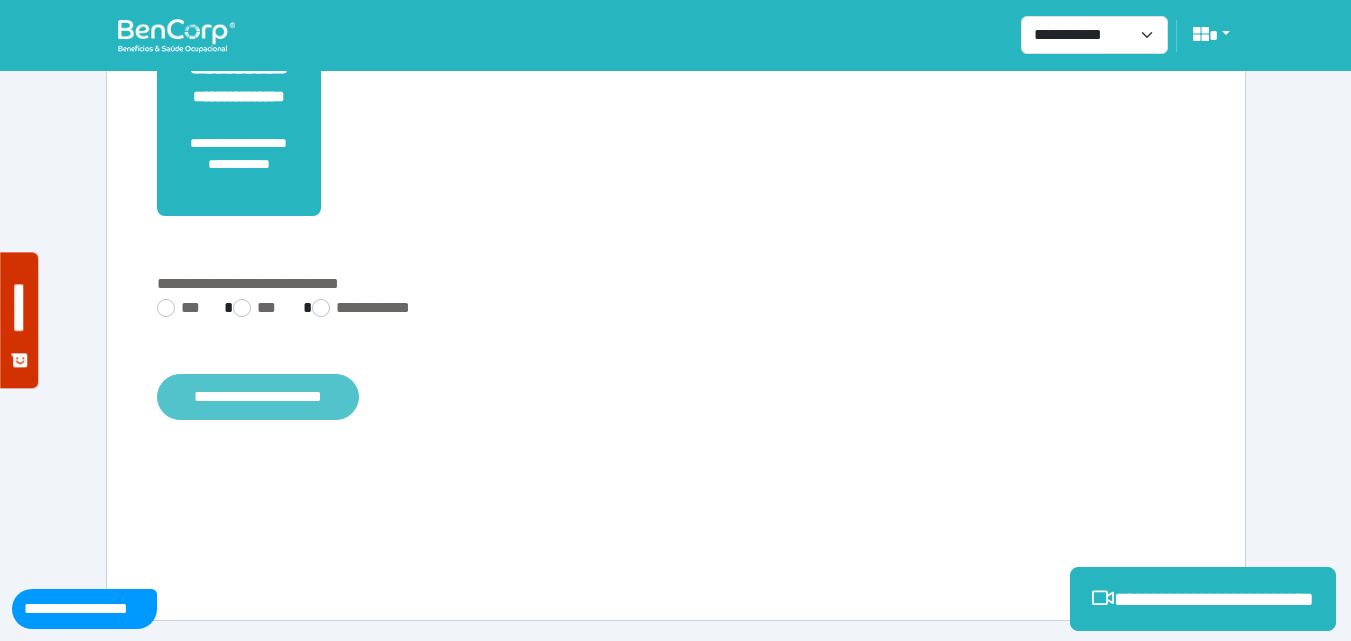 click on "**********" at bounding box center [258, 397] 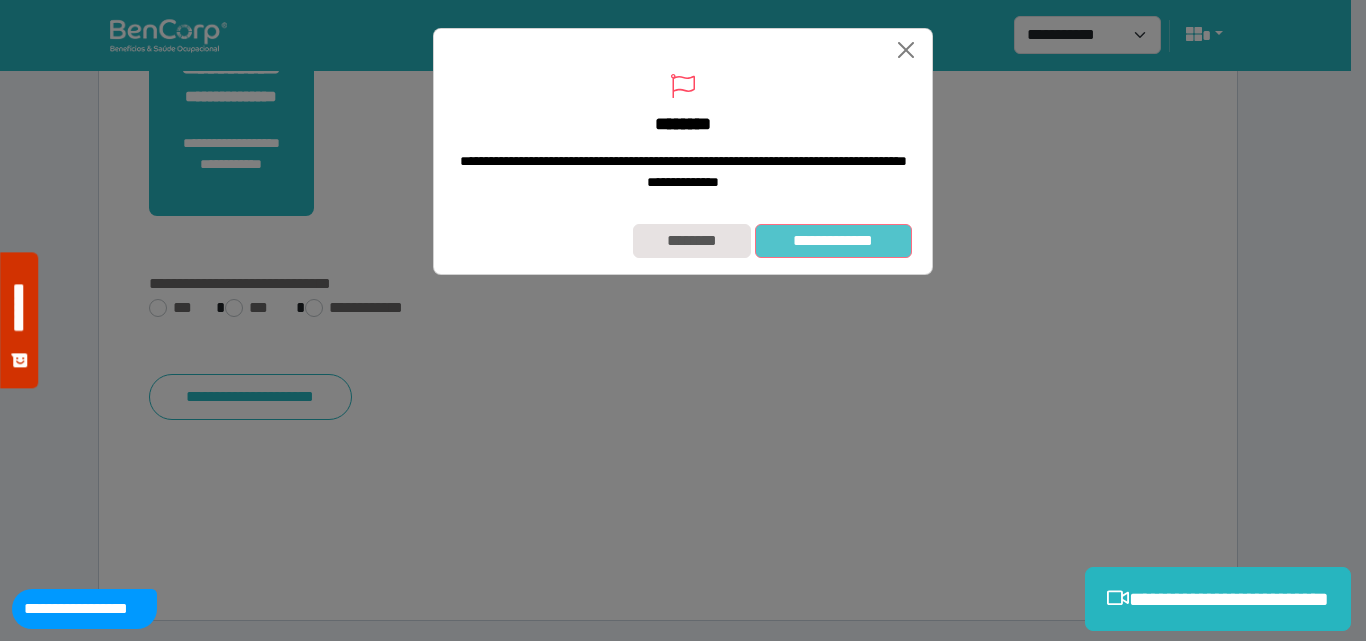 click on "**********" at bounding box center (833, 241) 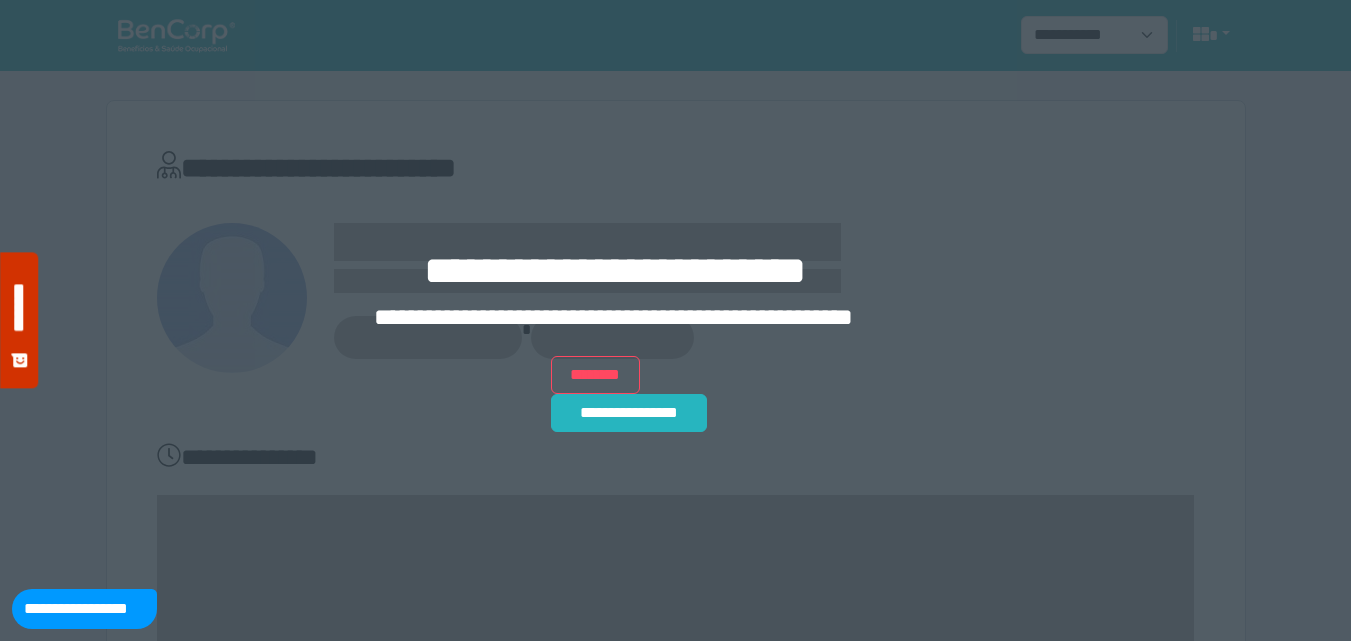 scroll, scrollTop: 0, scrollLeft: 0, axis: both 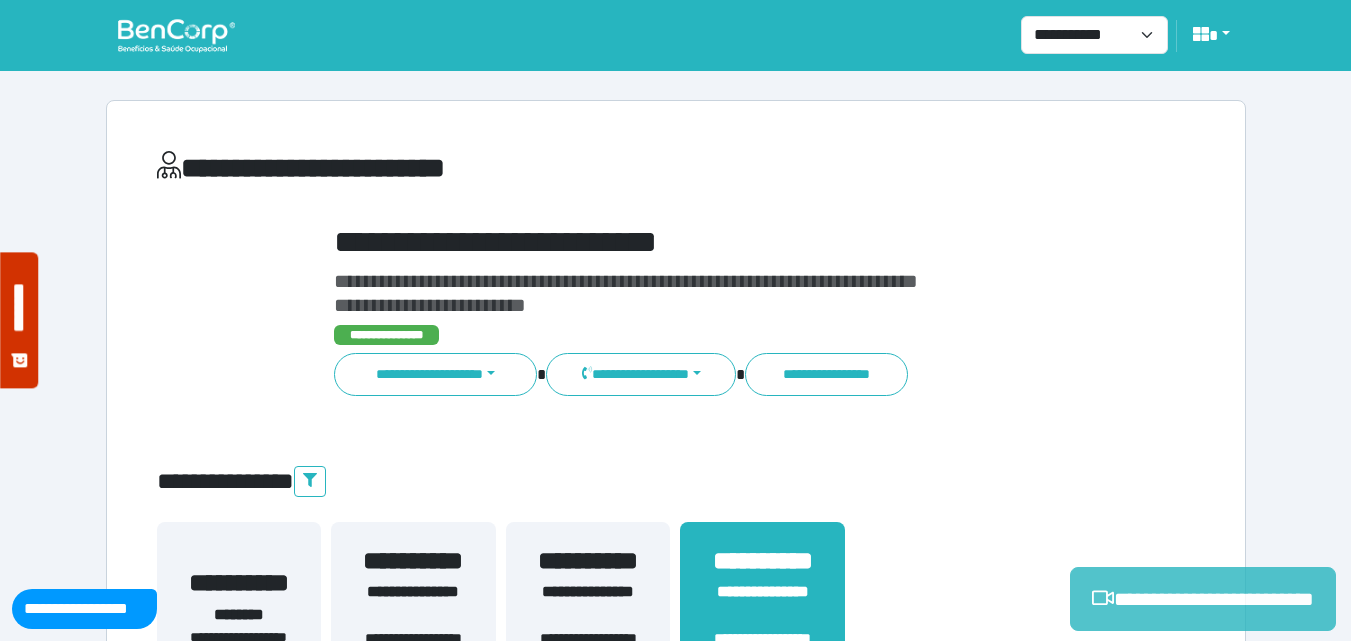 click on "**********" at bounding box center (1203, 599) 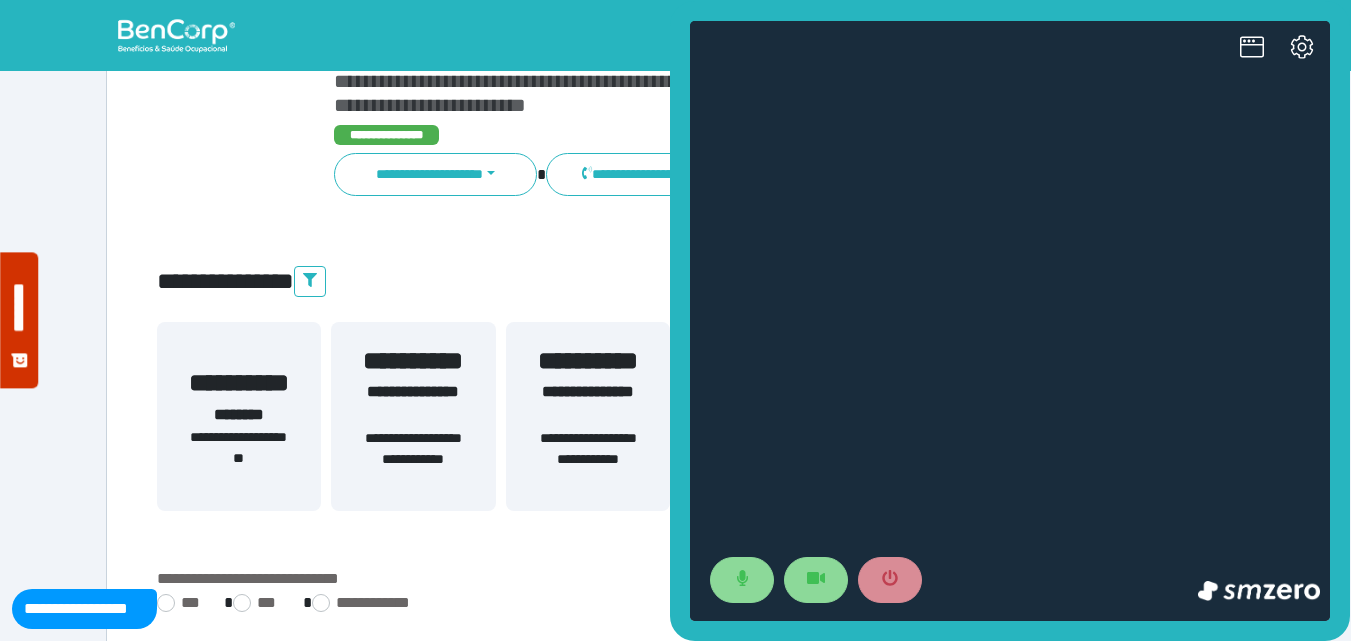 scroll, scrollTop: 0, scrollLeft: 0, axis: both 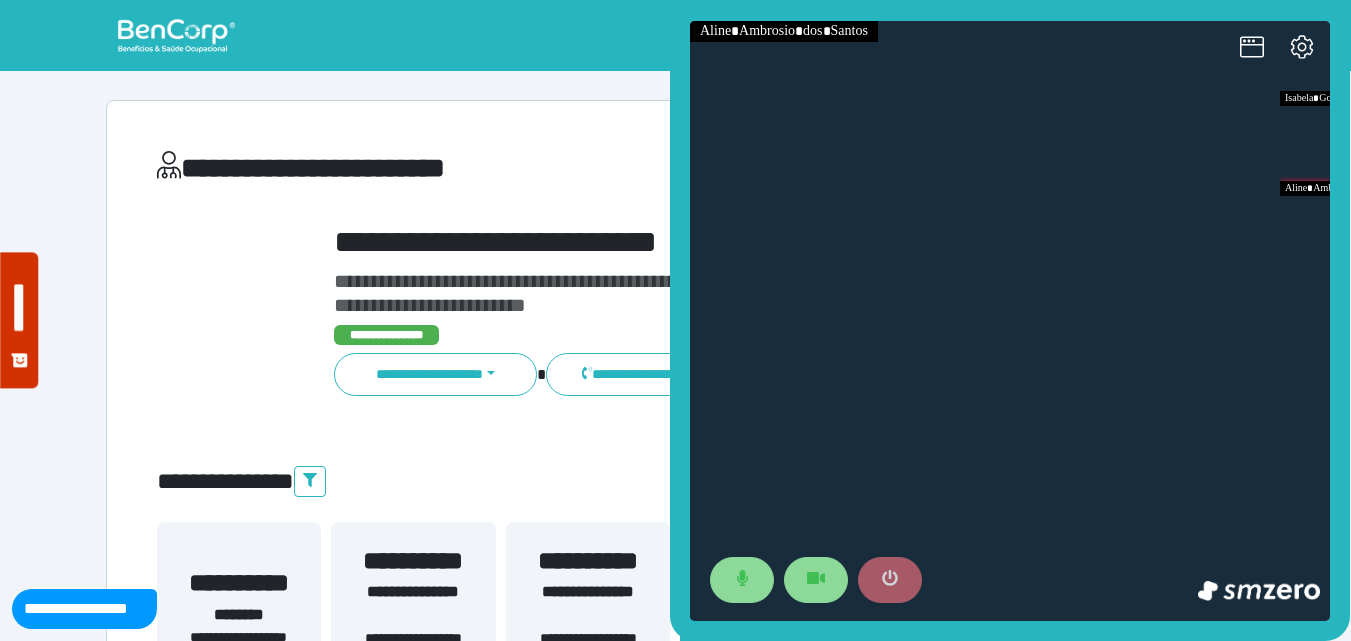 click 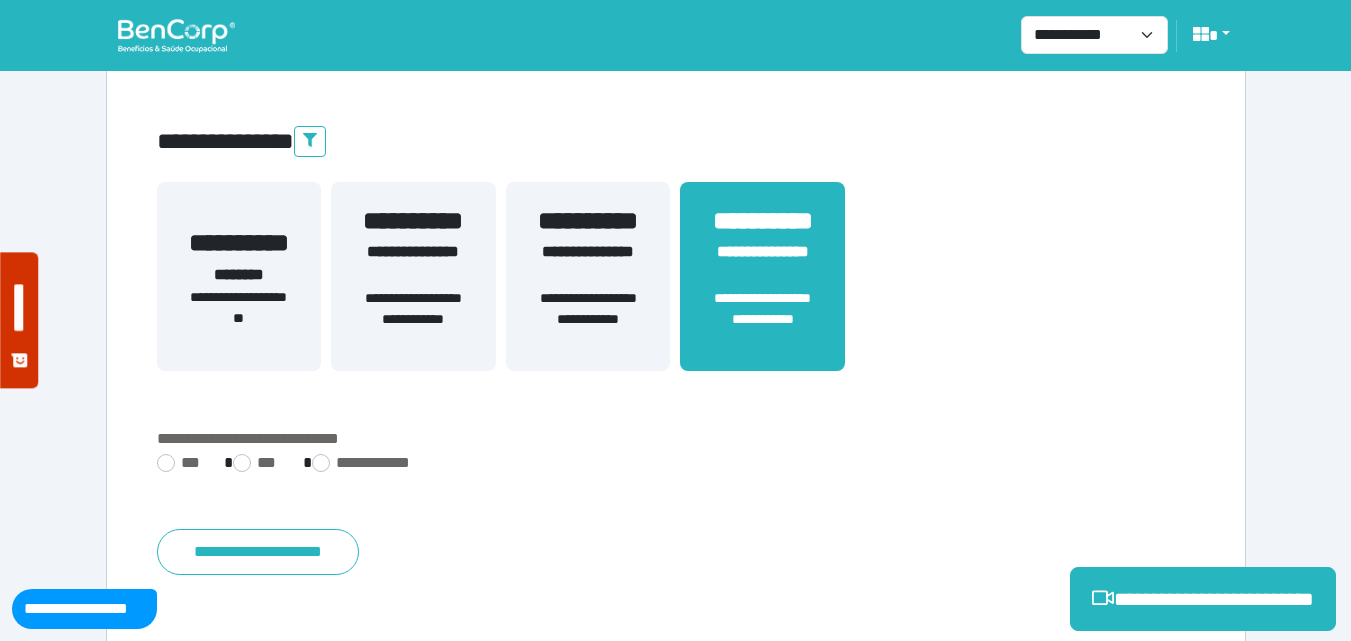 scroll, scrollTop: 495, scrollLeft: 0, axis: vertical 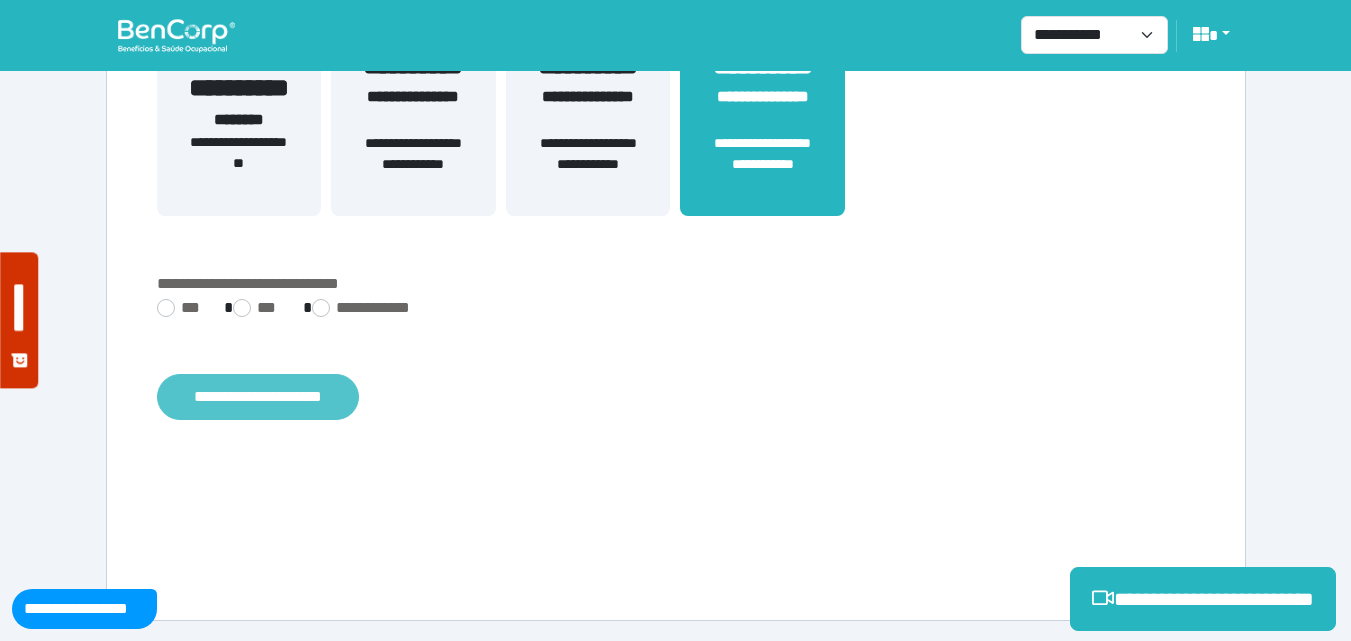 click on "**********" at bounding box center [258, 397] 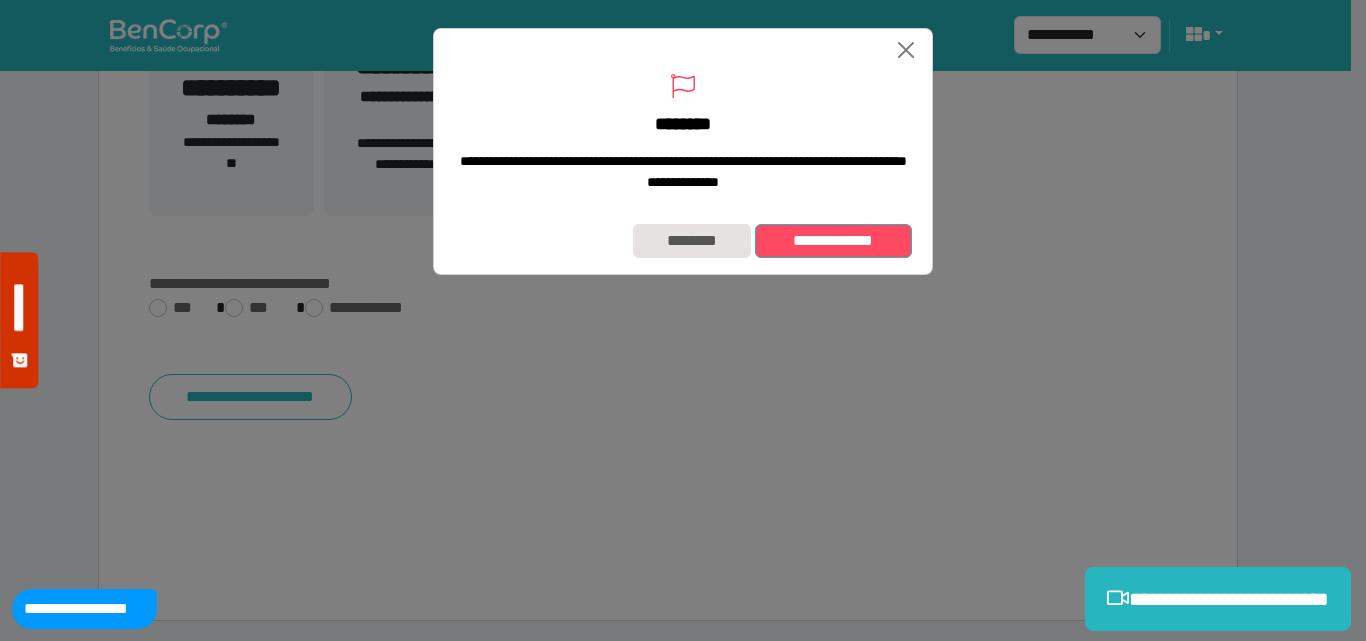 drag, startPoint x: 809, startPoint y: 256, endPoint x: 794, endPoint y: 218, distance: 40.853397 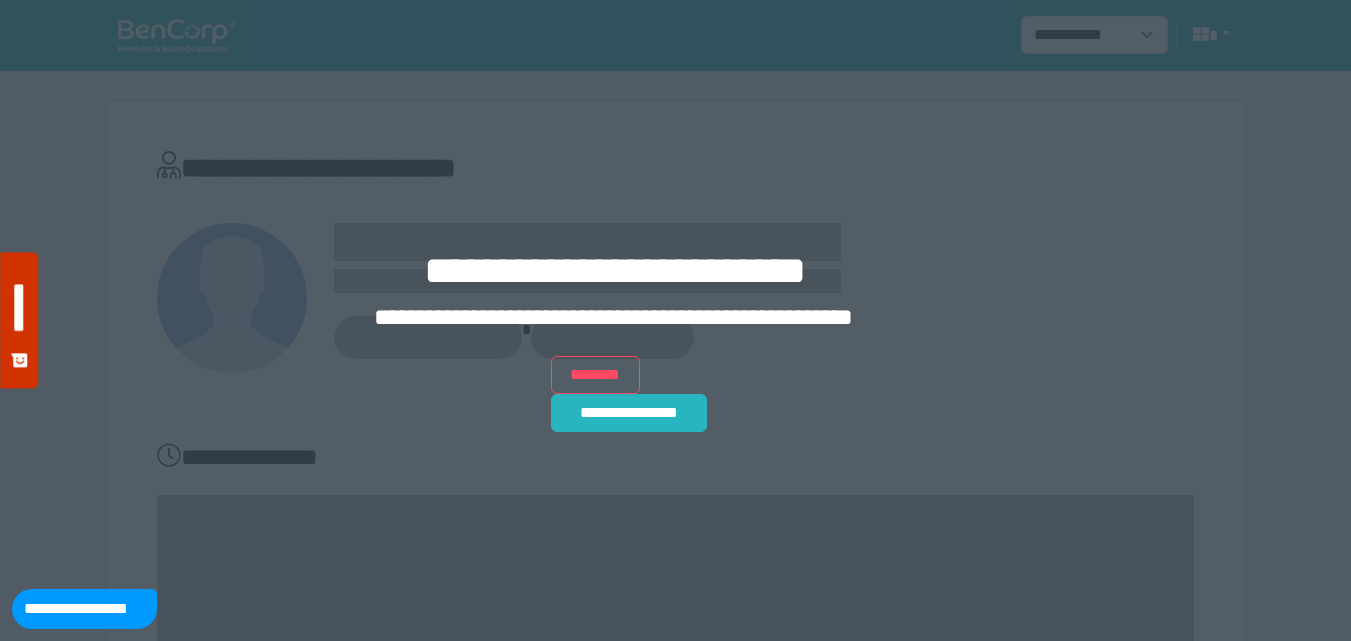scroll, scrollTop: 0, scrollLeft: 0, axis: both 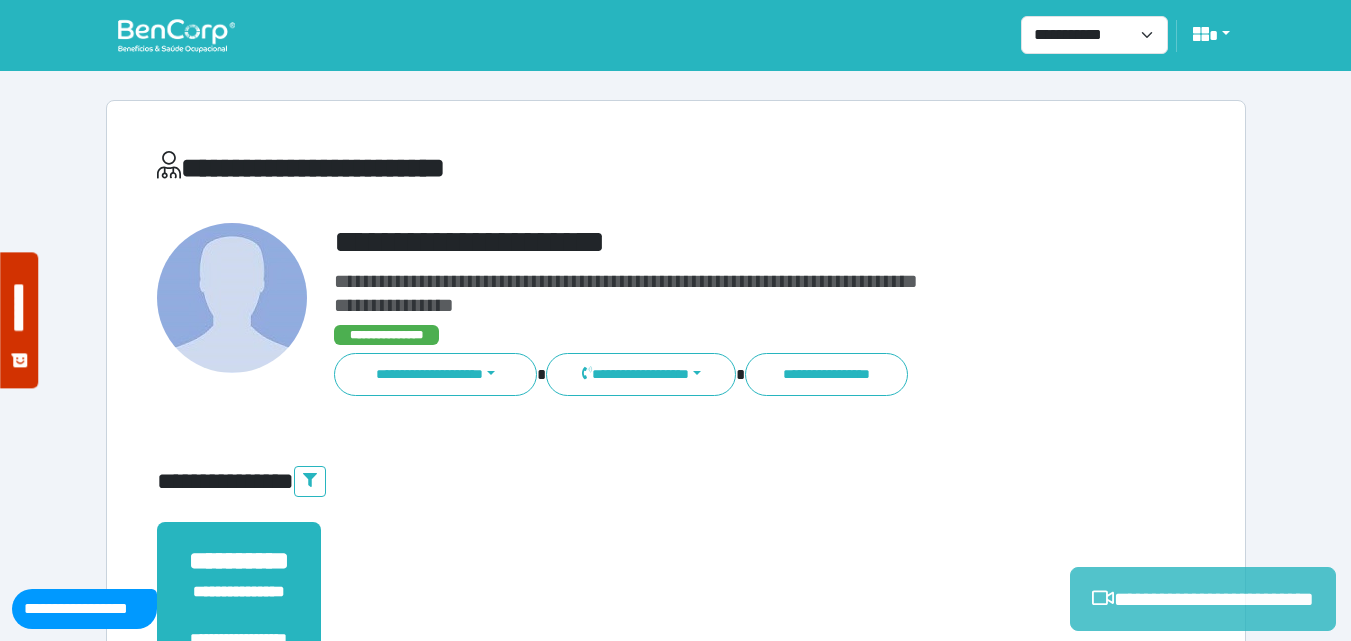 click on "**********" at bounding box center (1203, 599) 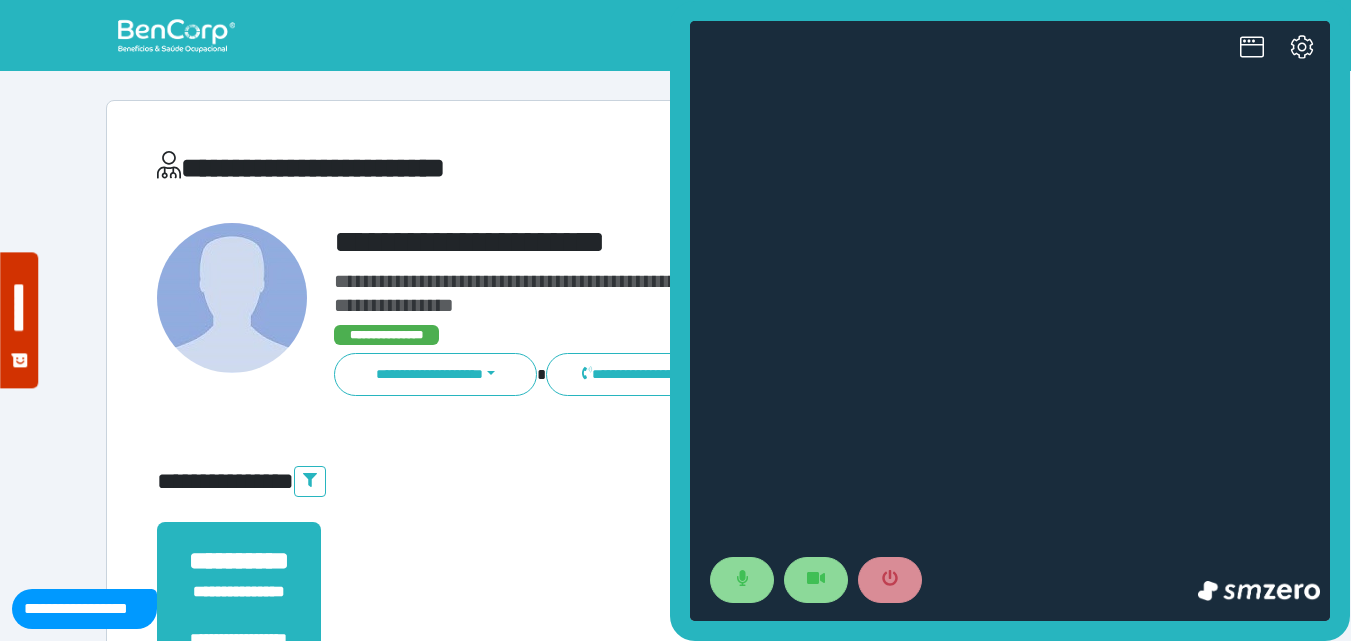 scroll, scrollTop: 0, scrollLeft: 0, axis: both 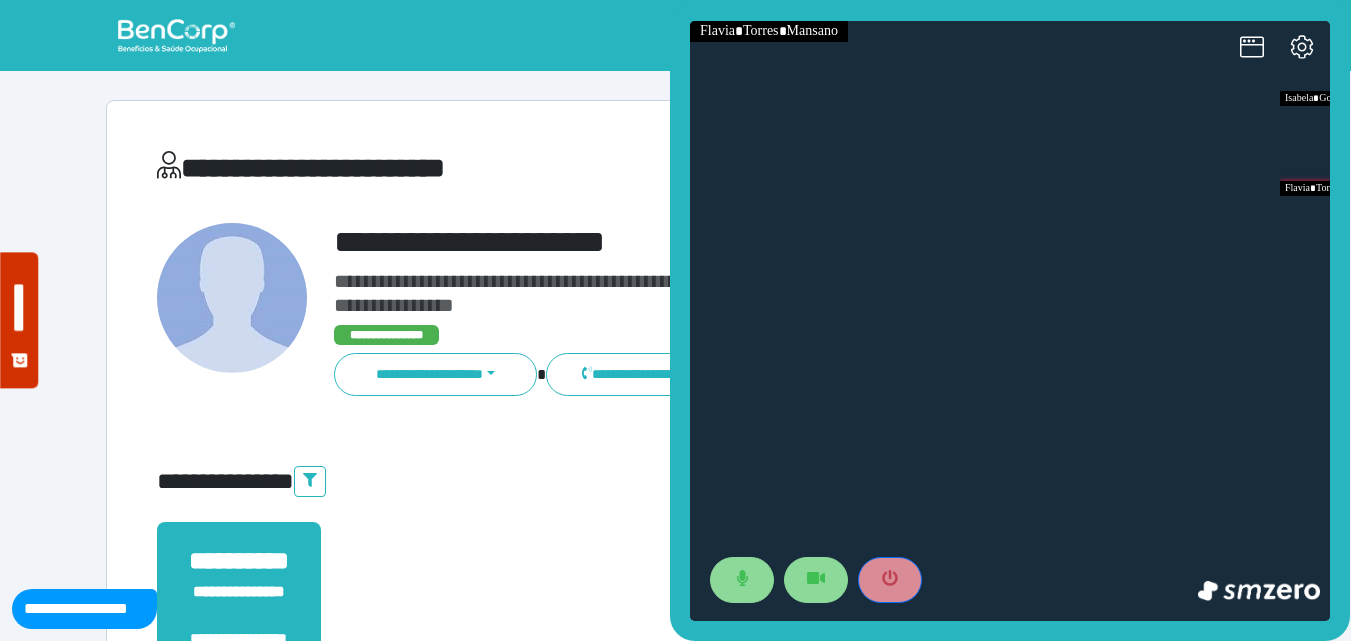 drag, startPoint x: 899, startPoint y: 570, endPoint x: 906, endPoint y: 470, distance: 100.2447 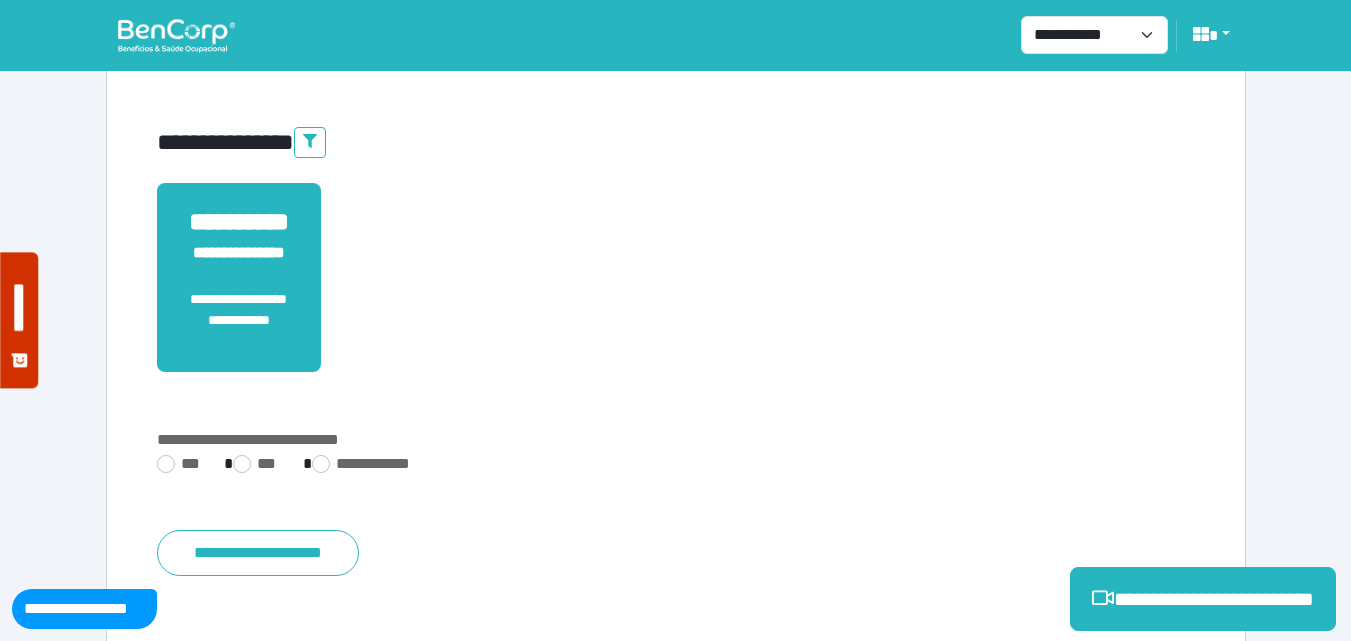 scroll, scrollTop: 495, scrollLeft: 0, axis: vertical 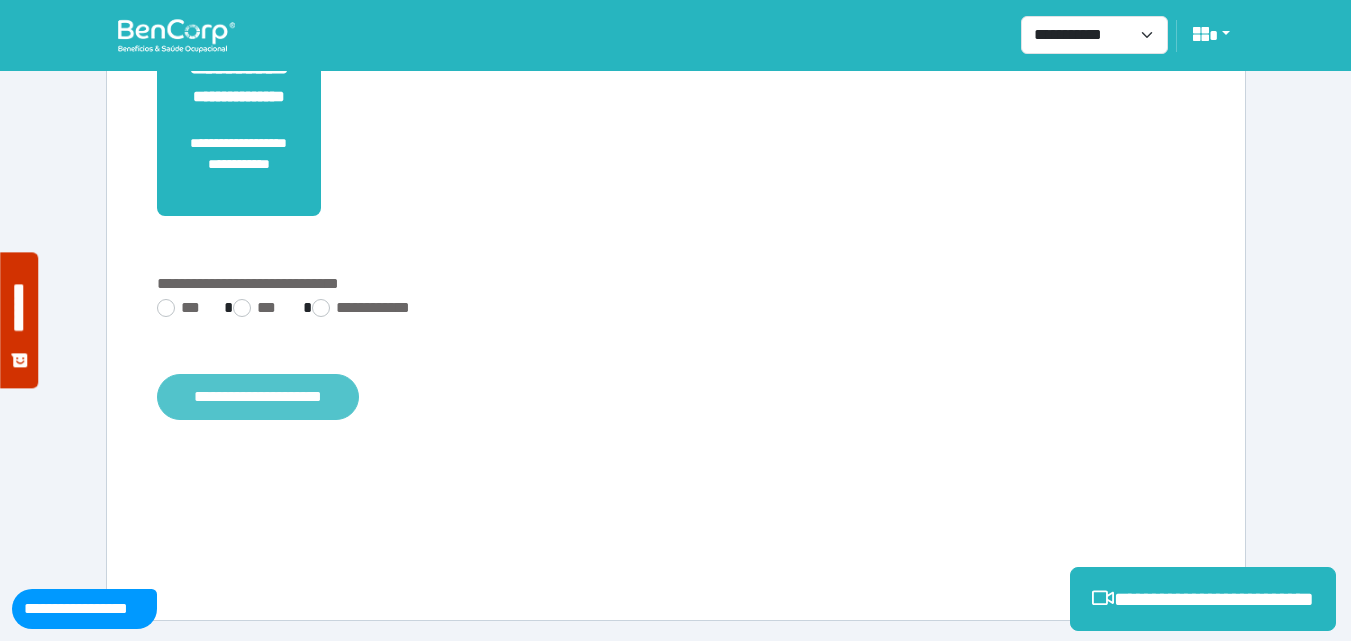 click on "**********" at bounding box center [258, 397] 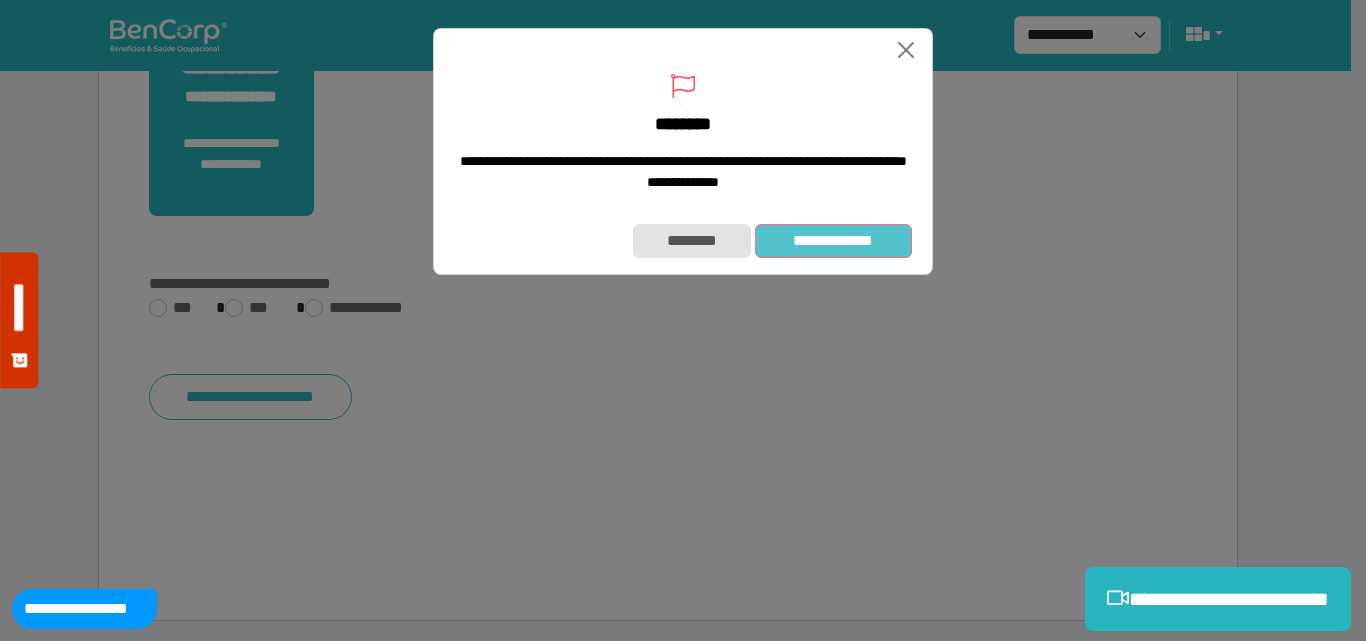 click on "**********" at bounding box center (833, 241) 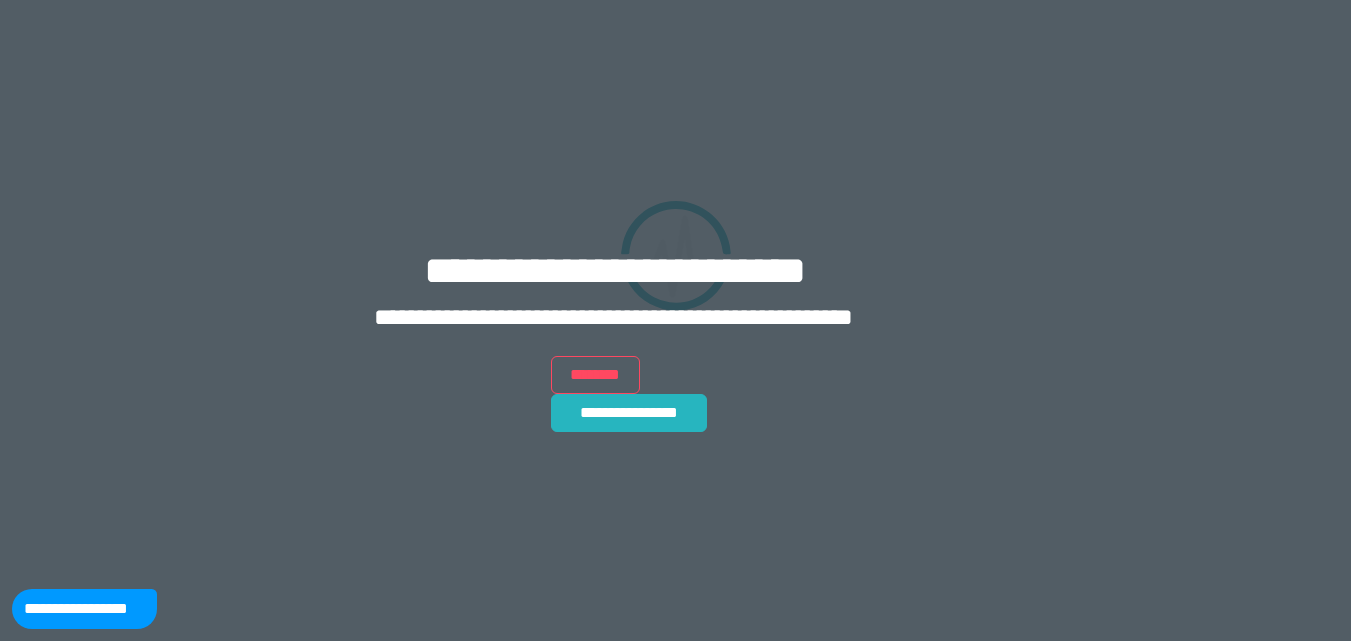 scroll, scrollTop: 0, scrollLeft: 0, axis: both 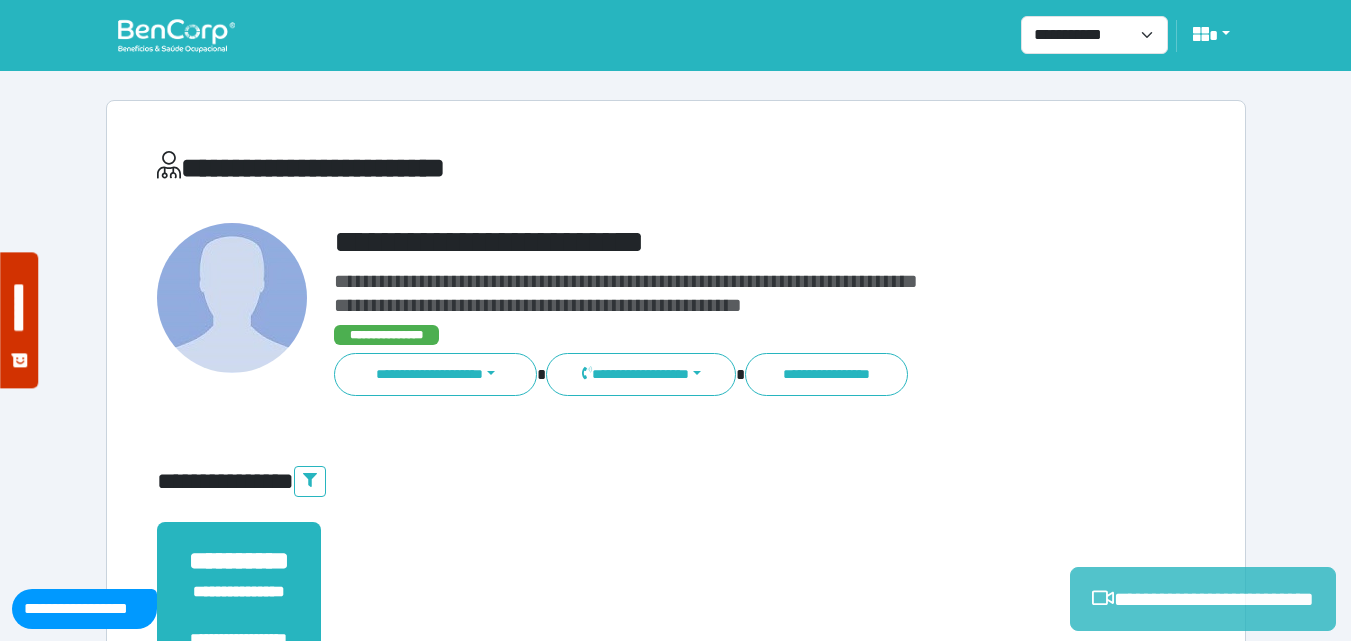 click on "**********" at bounding box center [1203, 599] 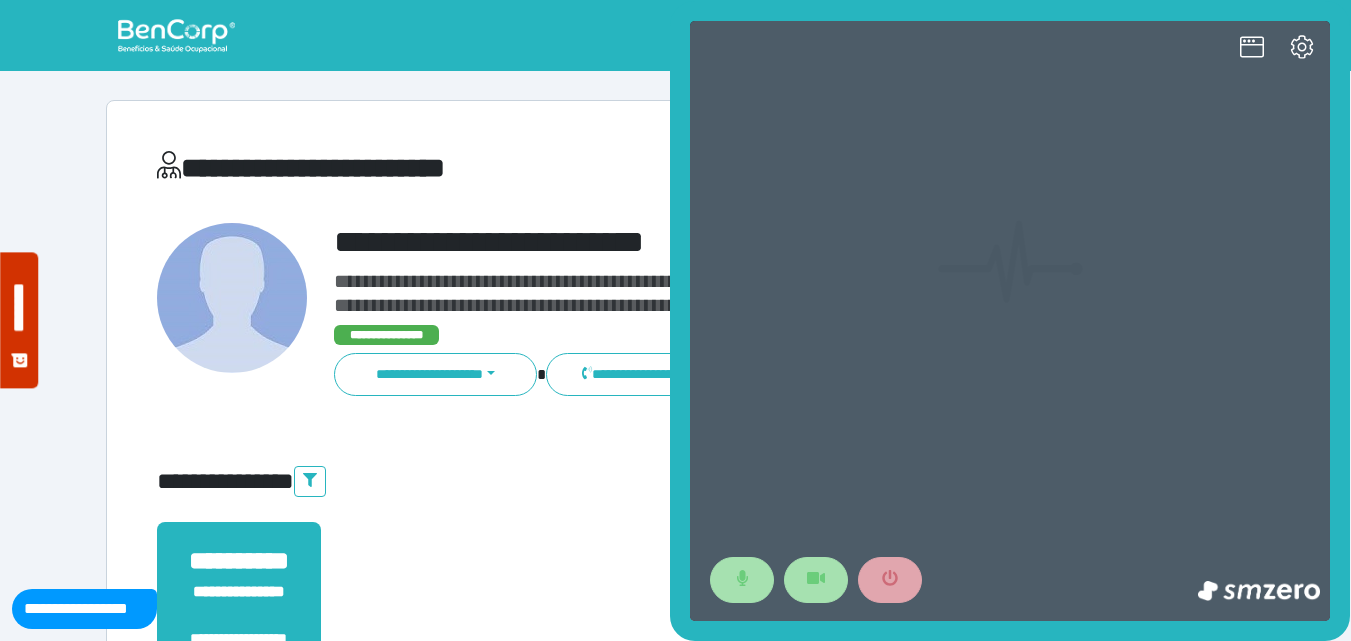 scroll, scrollTop: 0, scrollLeft: 0, axis: both 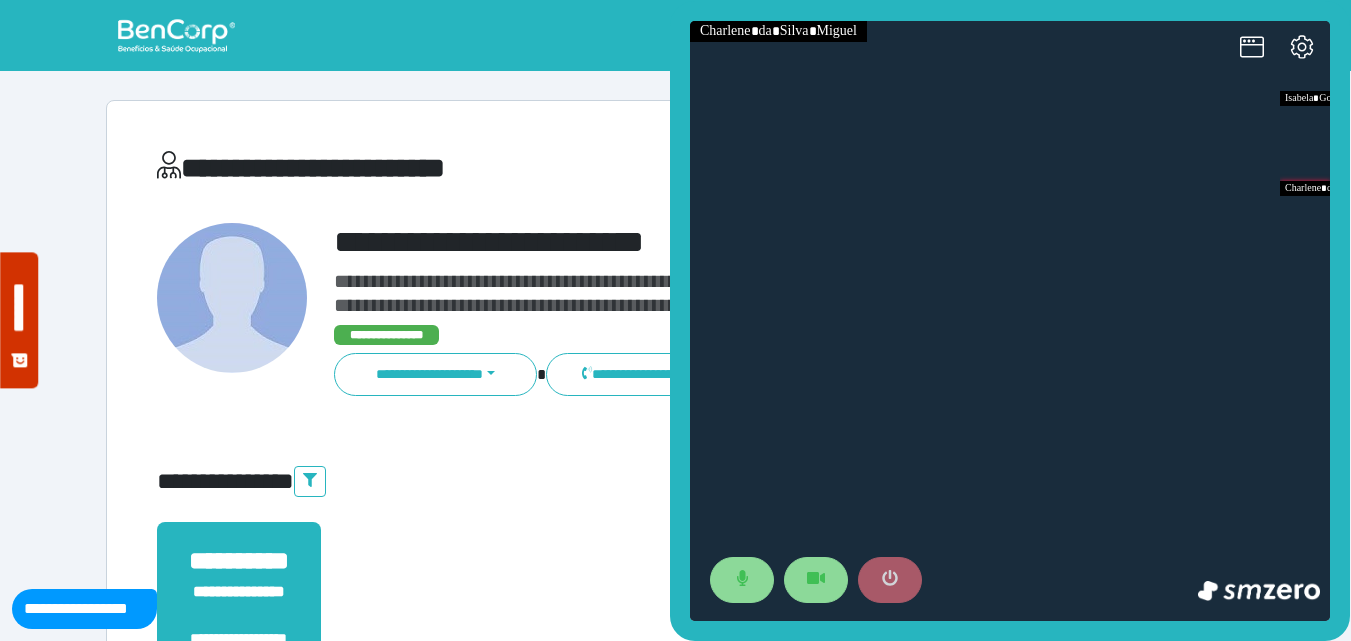 click at bounding box center [890, 580] 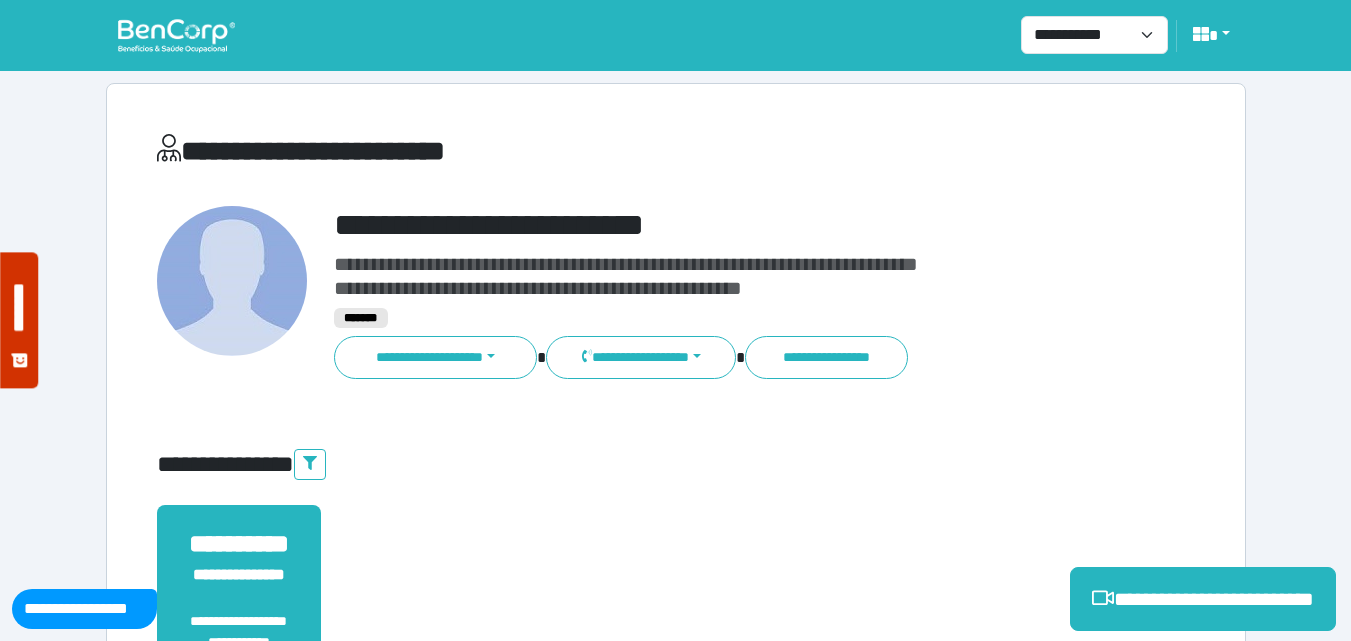scroll, scrollTop: 495, scrollLeft: 0, axis: vertical 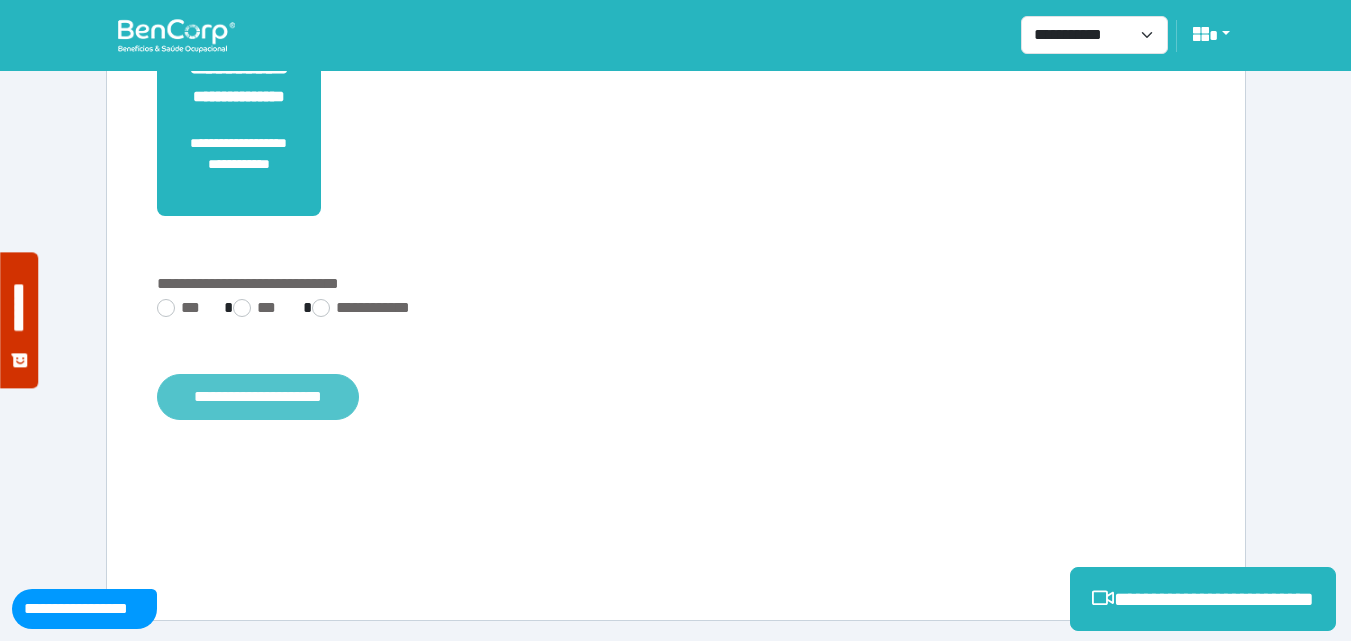 click on "**********" at bounding box center (258, 397) 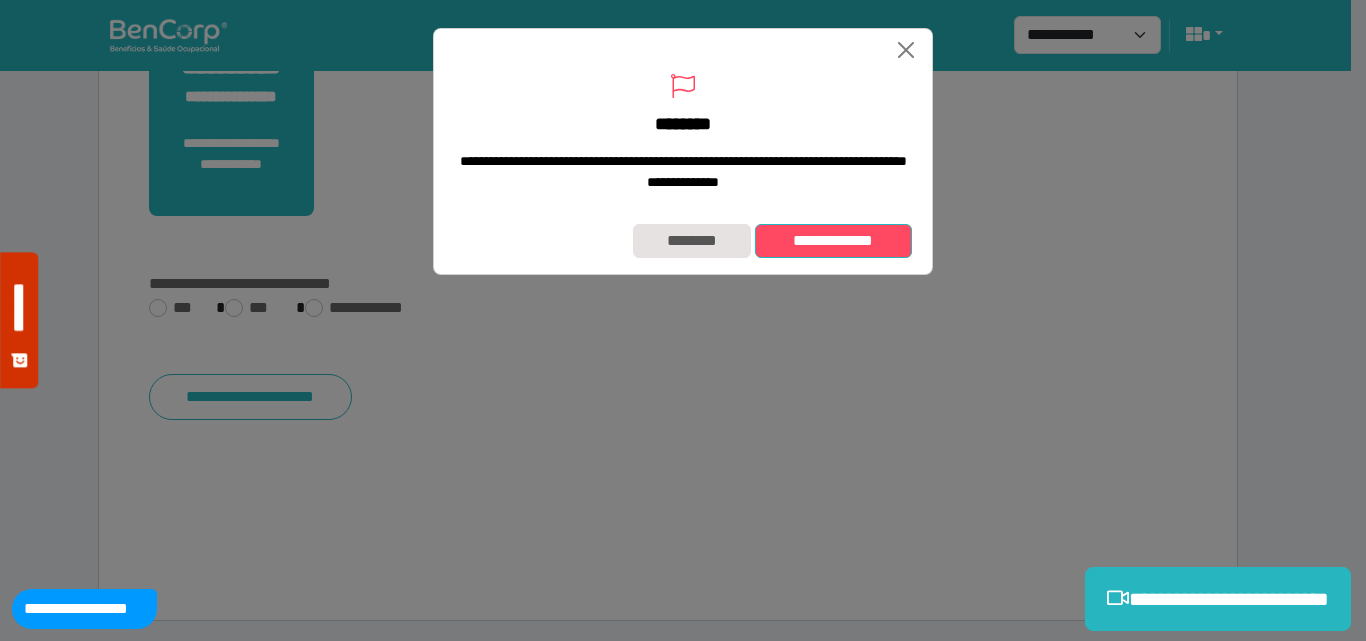 click on "**********" at bounding box center [833, 241] 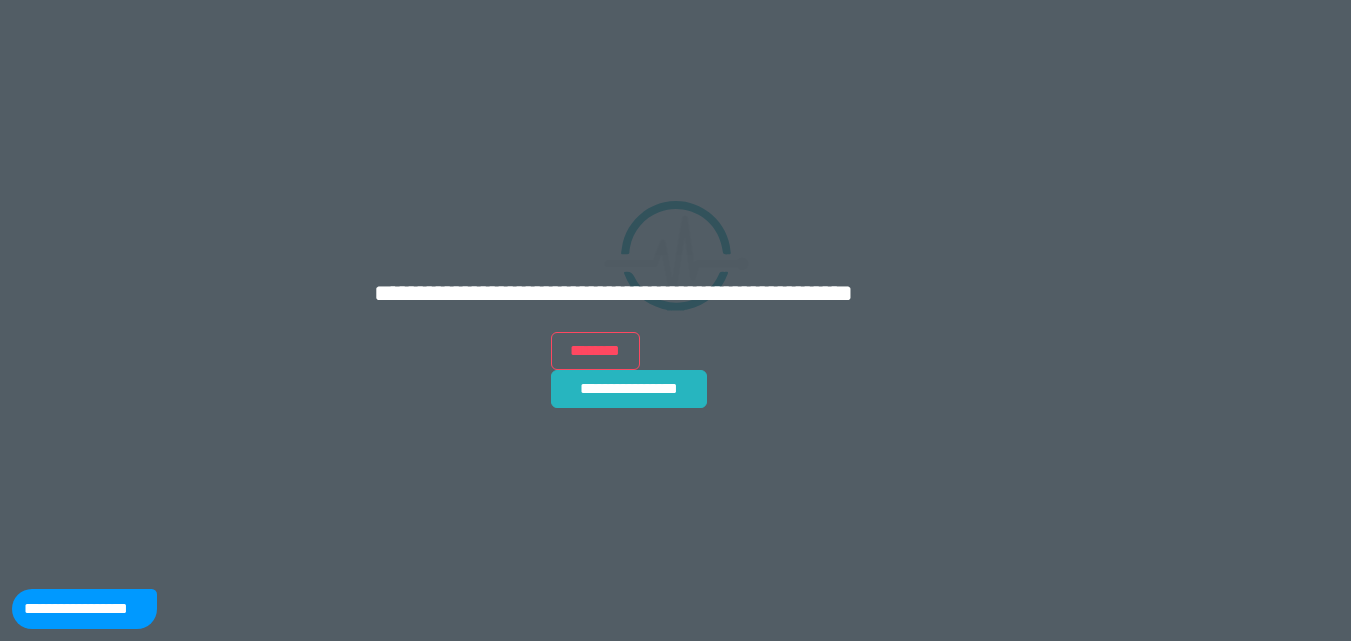 scroll, scrollTop: 0, scrollLeft: 0, axis: both 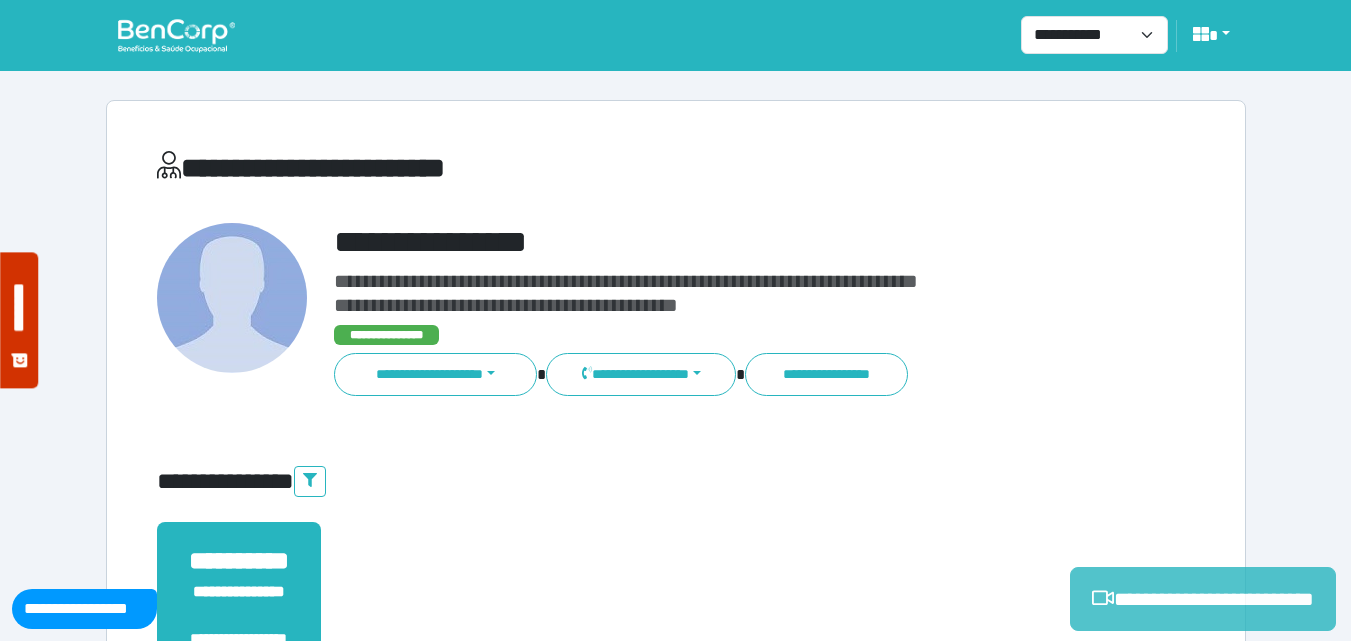 click on "**********" at bounding box center [1203, 599] 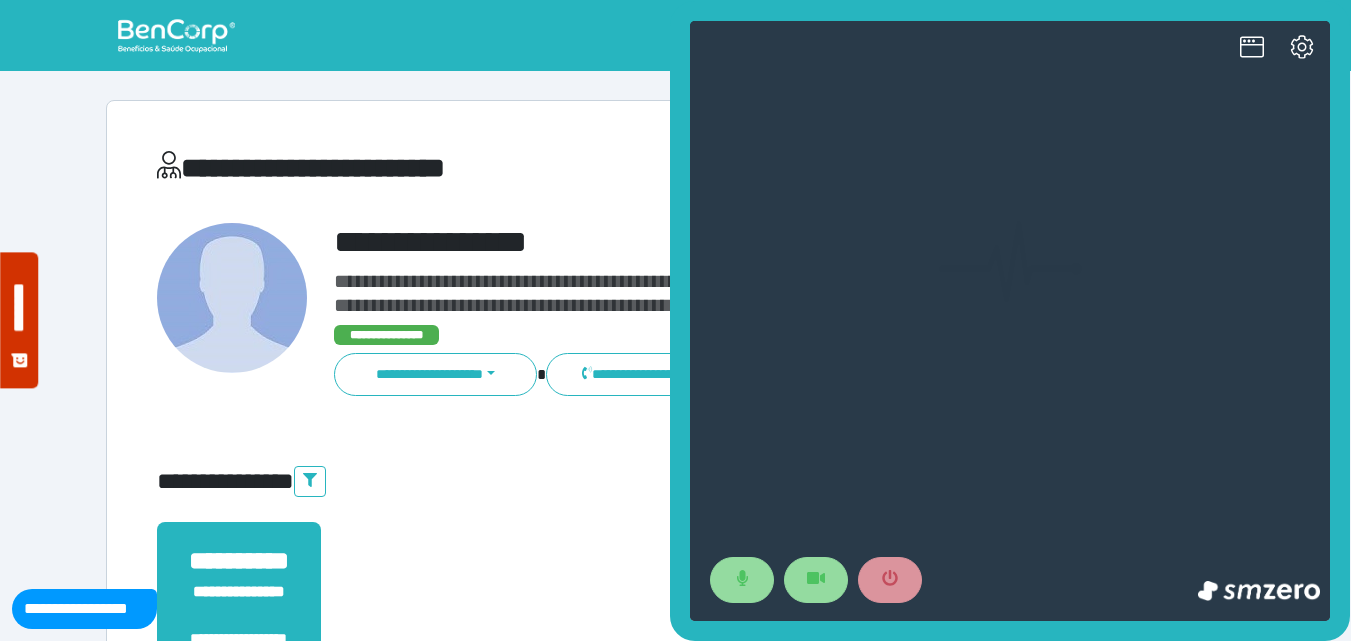 scroll, scrollTop: 0, scrollLeft: 0, axis: both 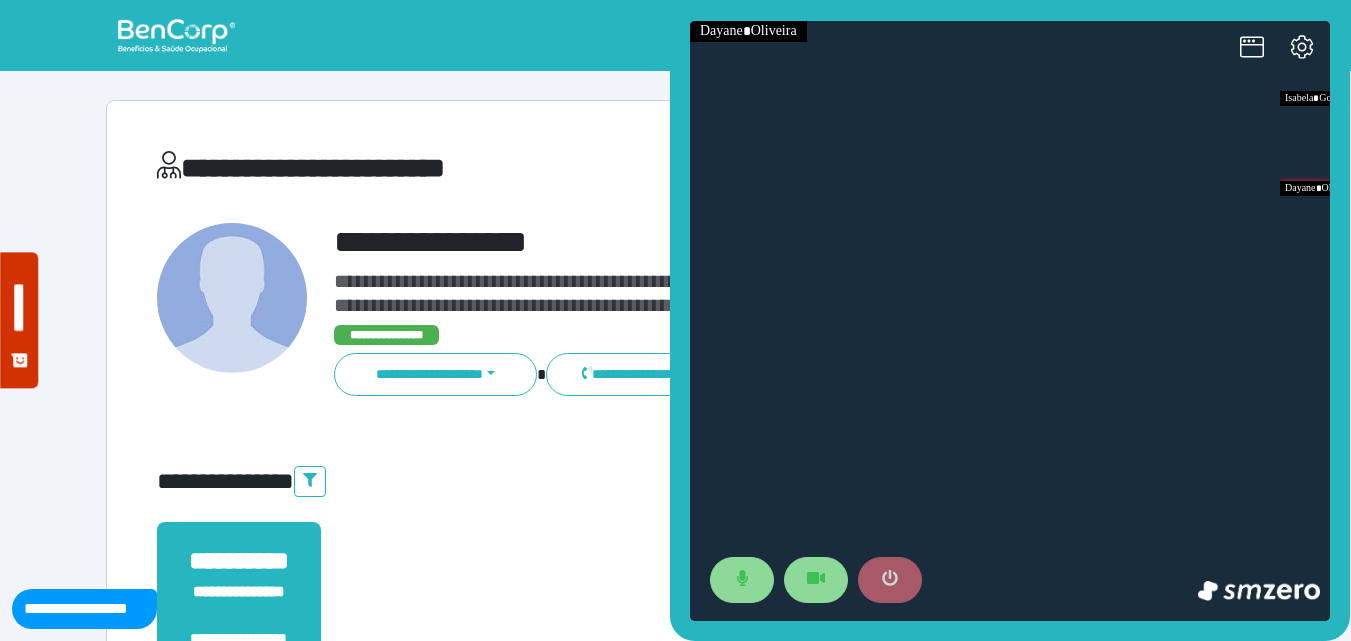 click at bounding box center (890, 580) 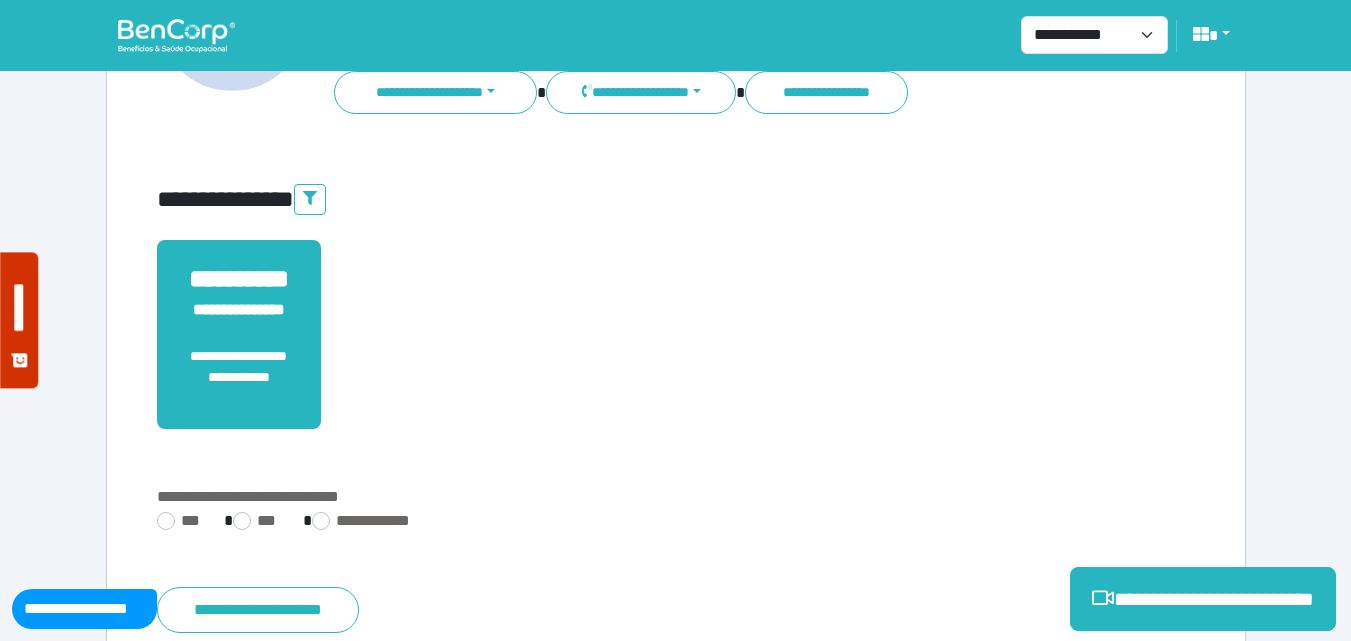 scroll, scrollTop: 495, scrollLeft: 0, axis: vertical 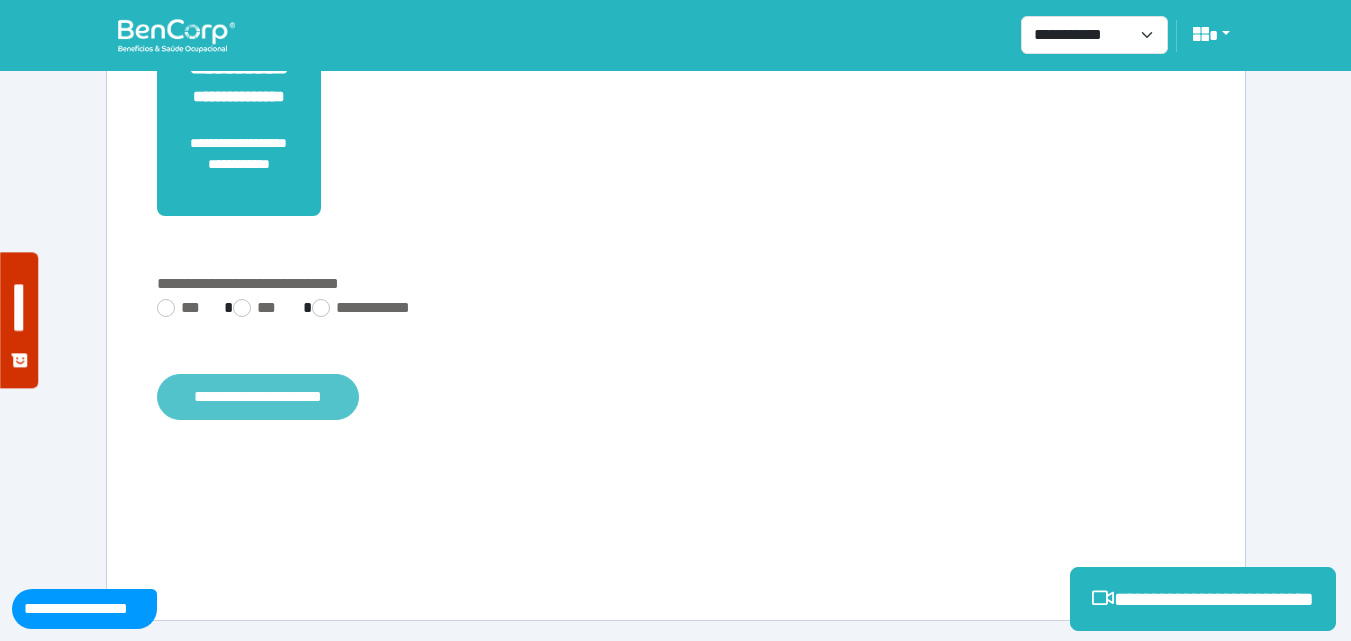 click on "**********" at bounding box center (258, 397) 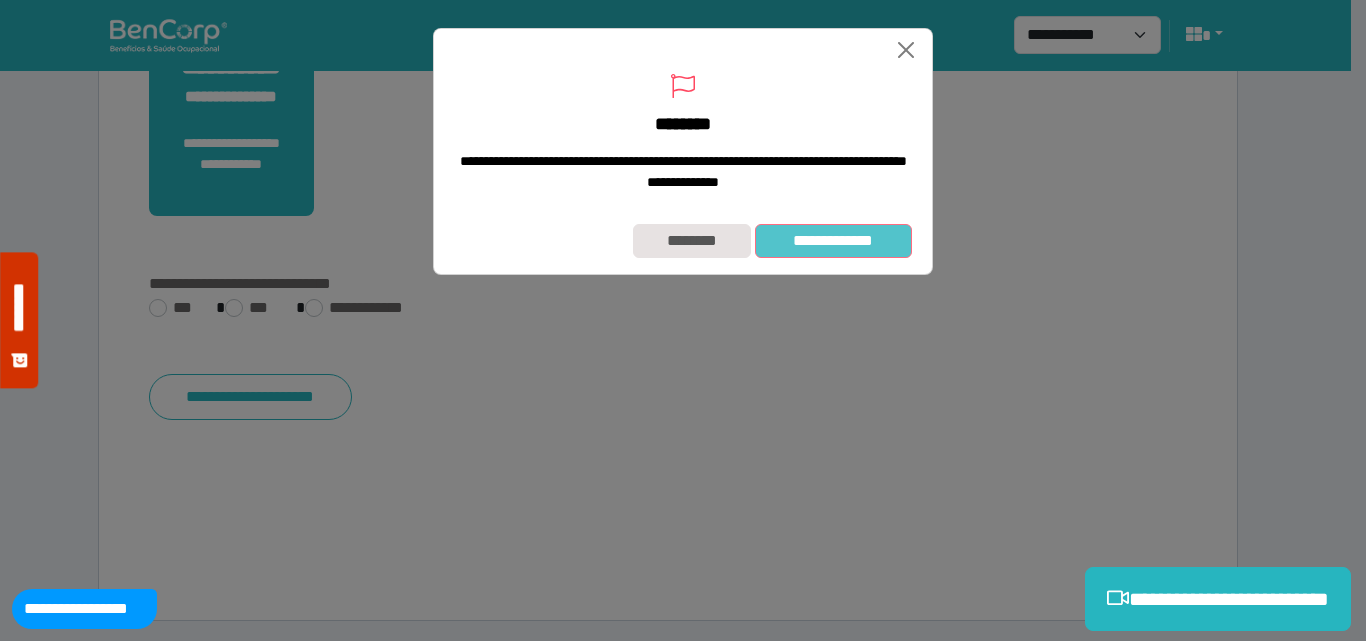 click on "**********" at bounding box center [833, 241] 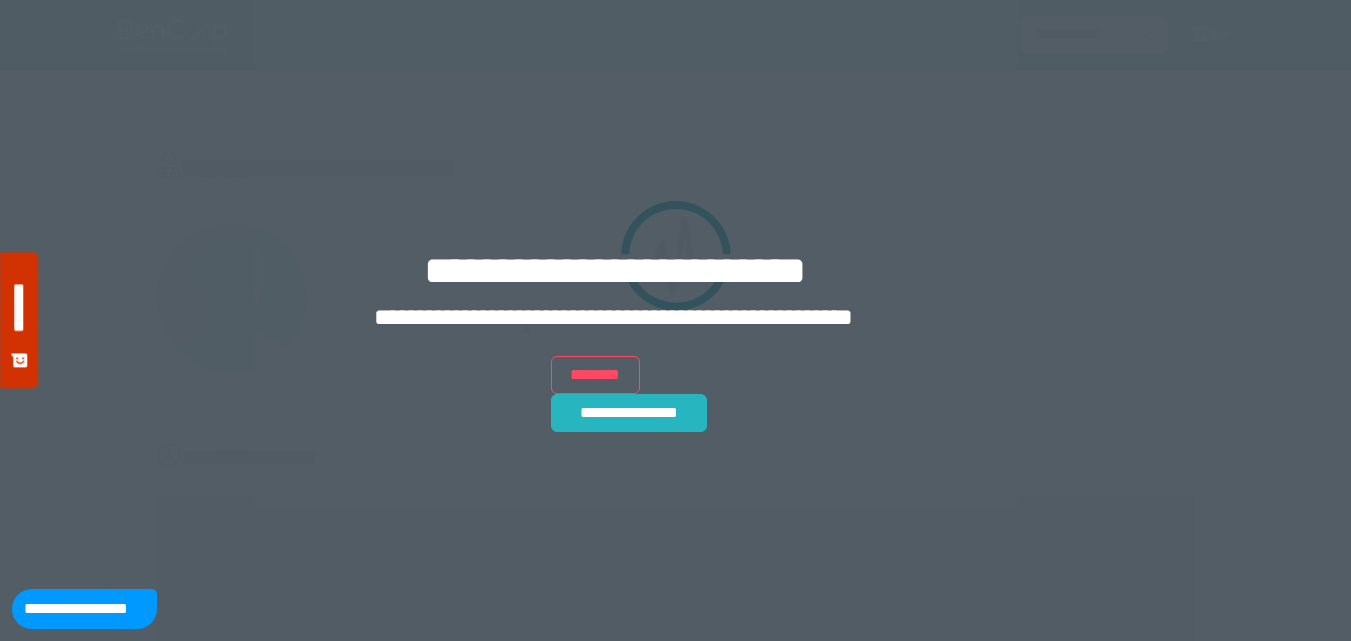 scroll, scrollTop: 0, scrollLeft: 0, axis: both 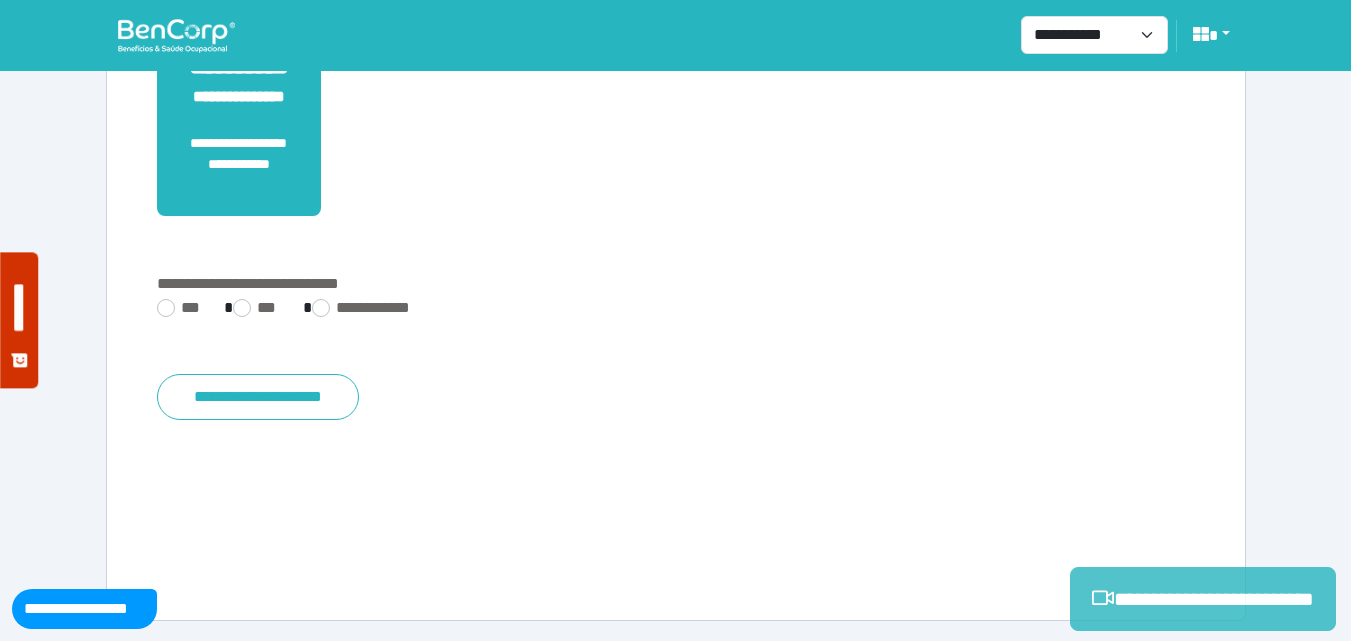 click on "**********" at bounding box center (1203, 599) 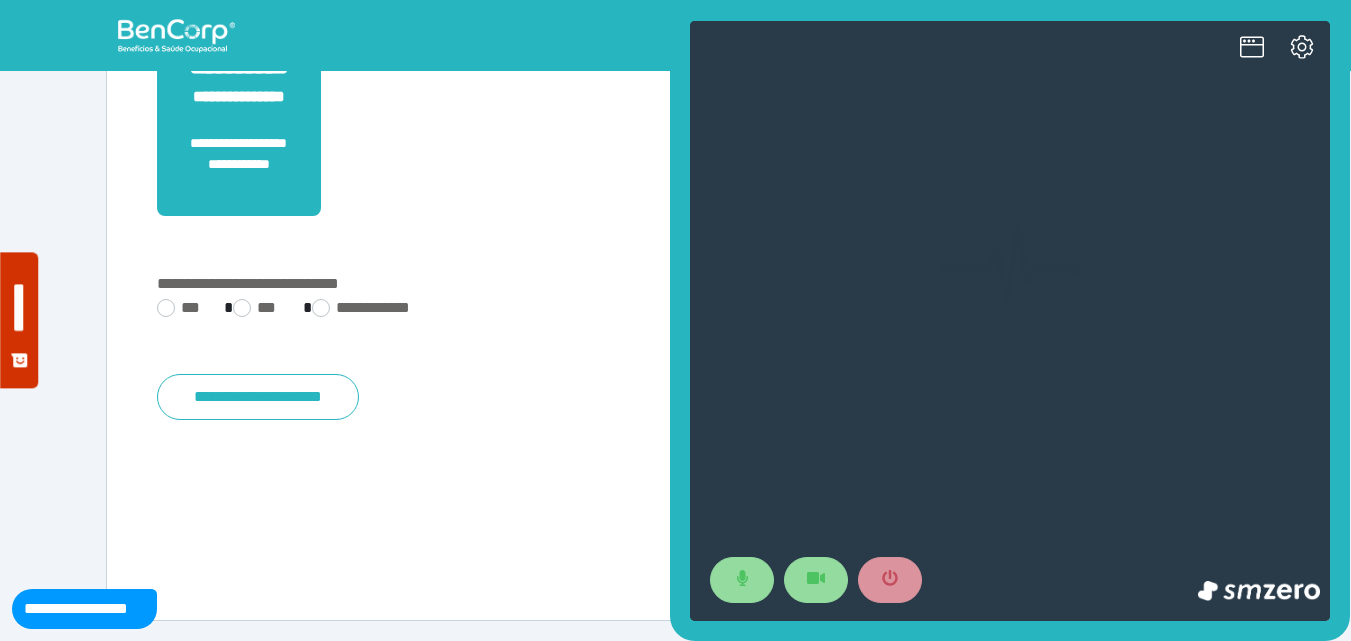 scroll, scrollTop: 0, scrollLeft: 0, axis: both 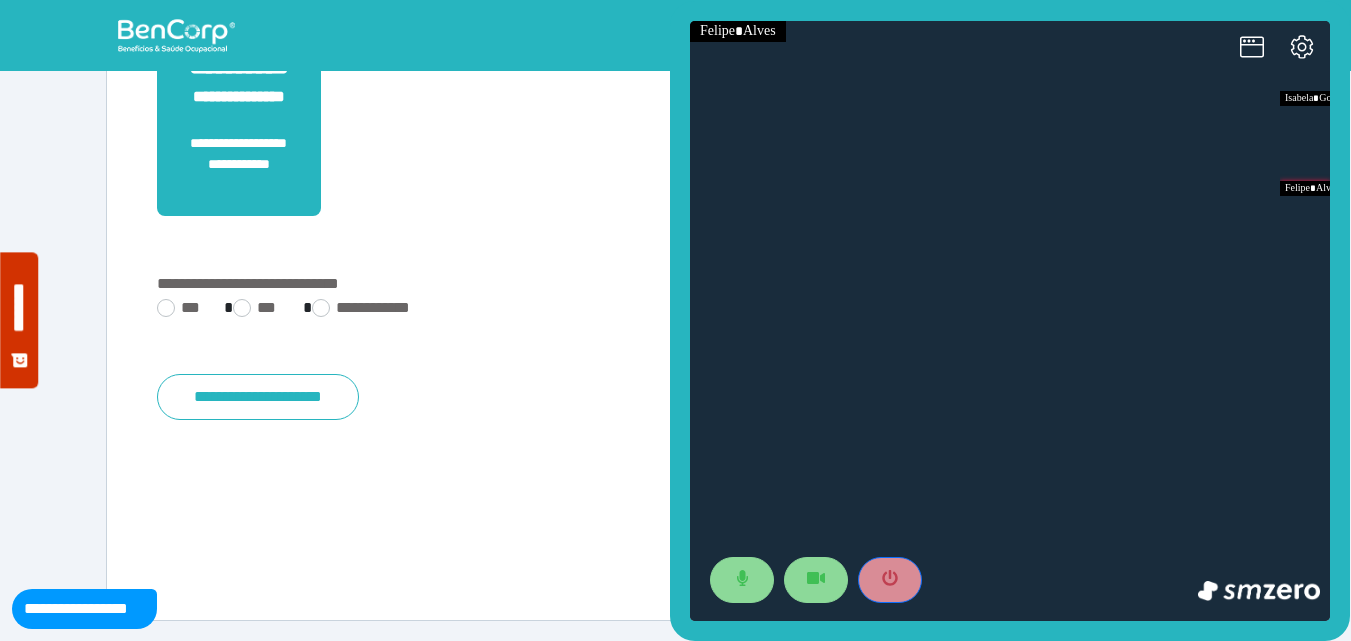 drag, startPoint x: 885, startPoint y: 570, endPoint x: 867, endPoint y: 554, distance: 24.083189 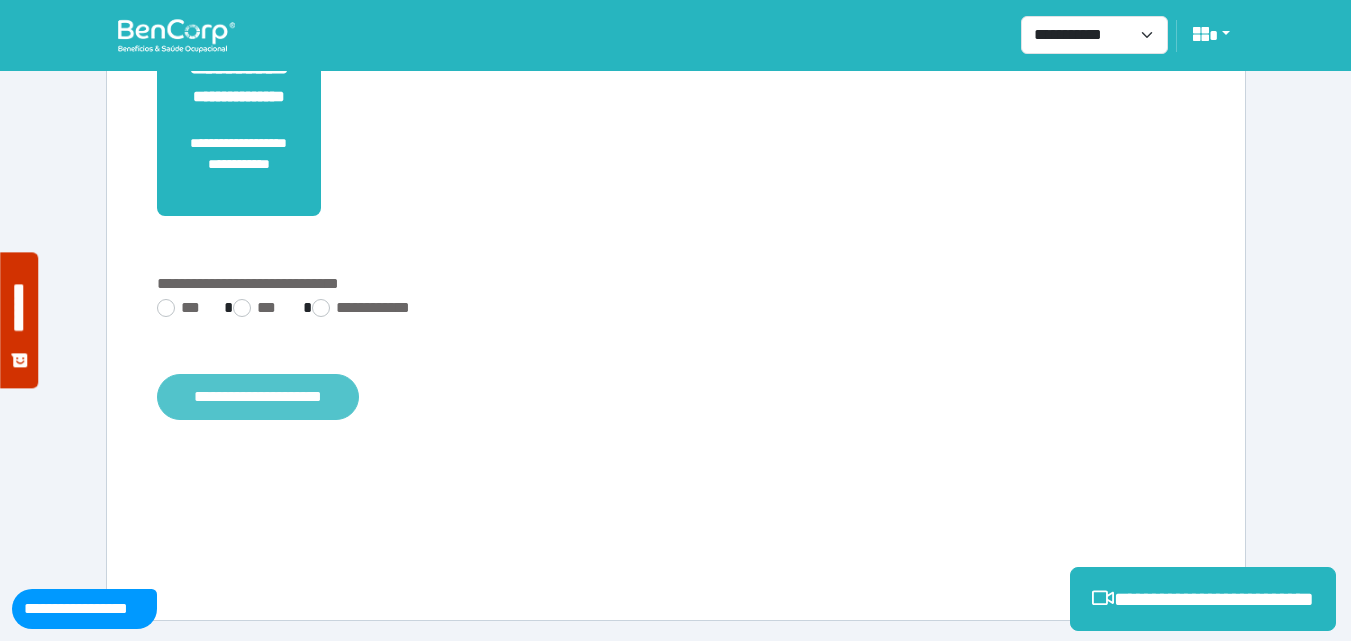 click on "**********" at bounding box center [258, 397] 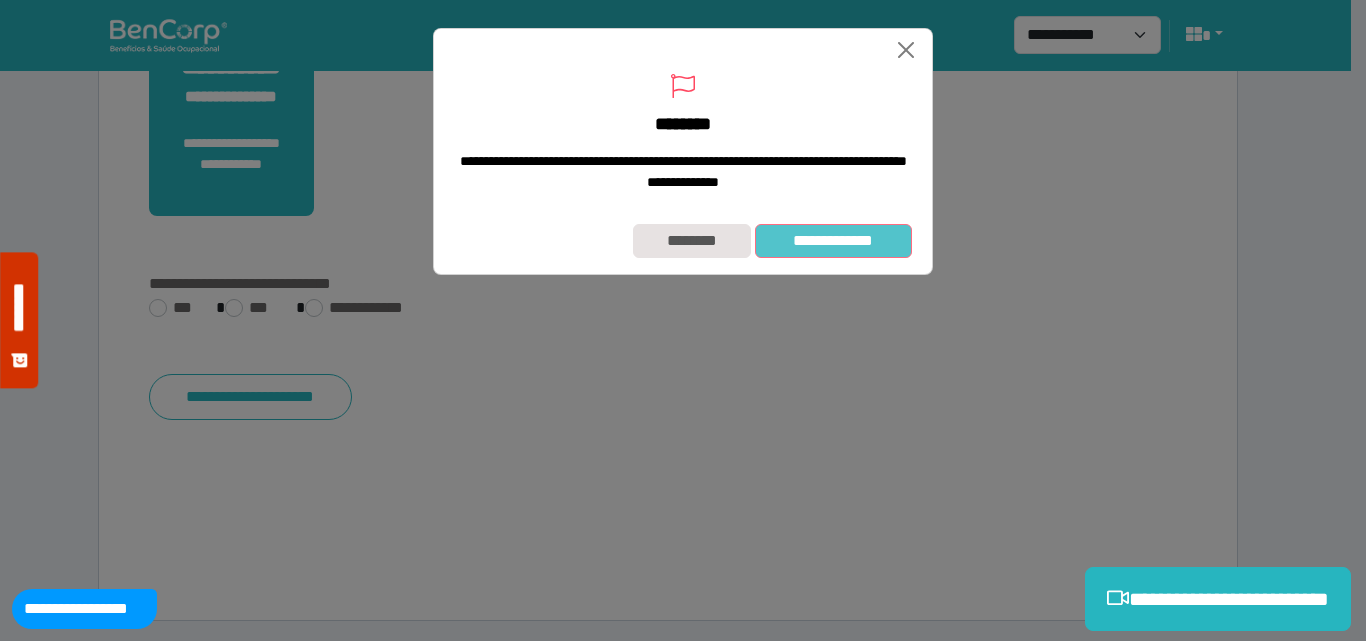 click on "**********" at bounding box center (833, 241) 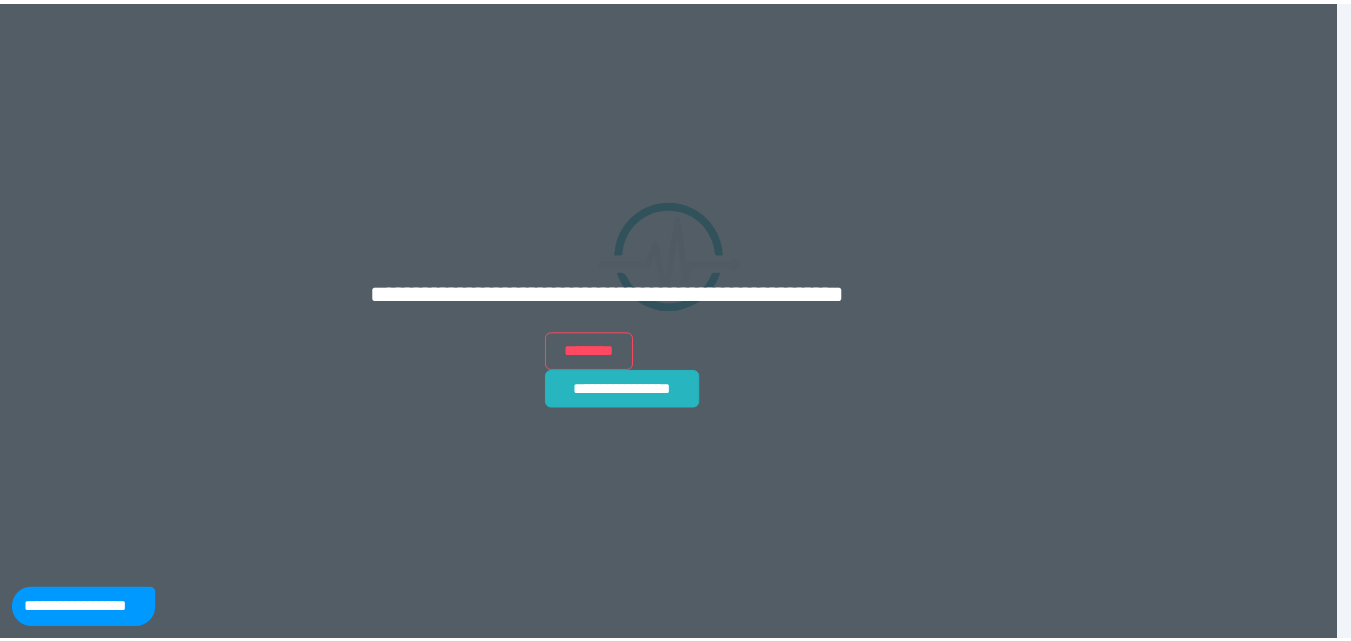 scroll, scrollTop: 0, scrollLeft: 0, axis: both 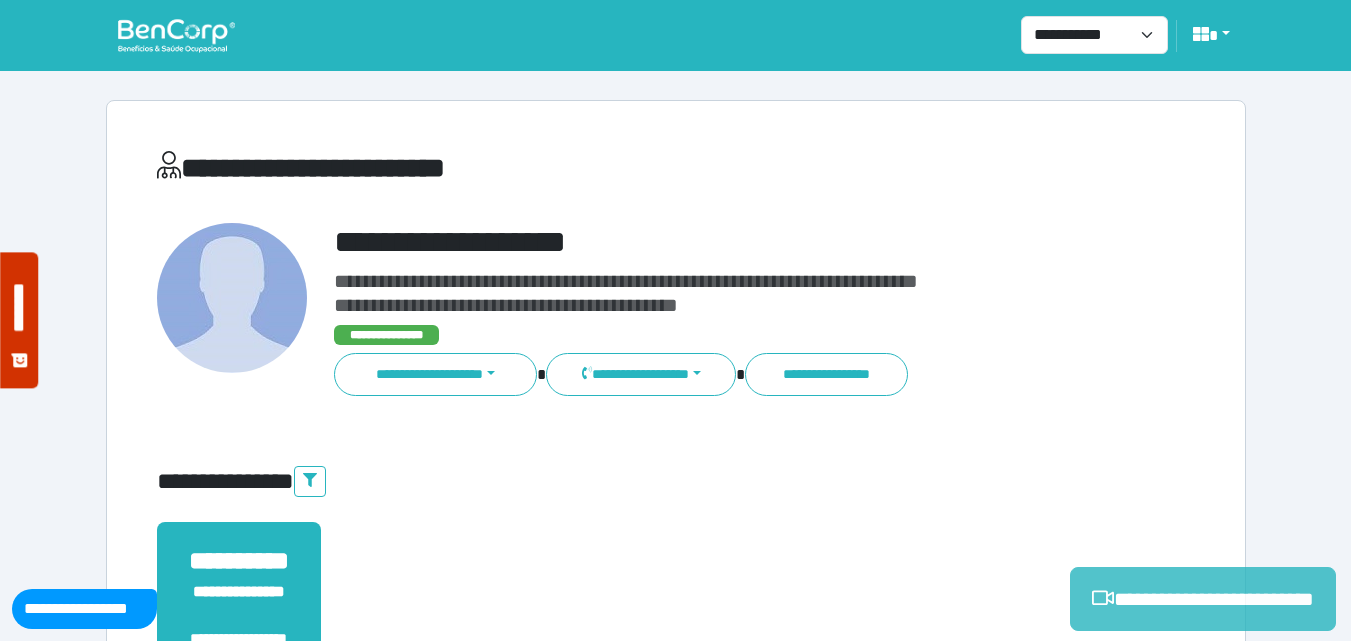 click on "**********" at bounding box center [1203, 599] 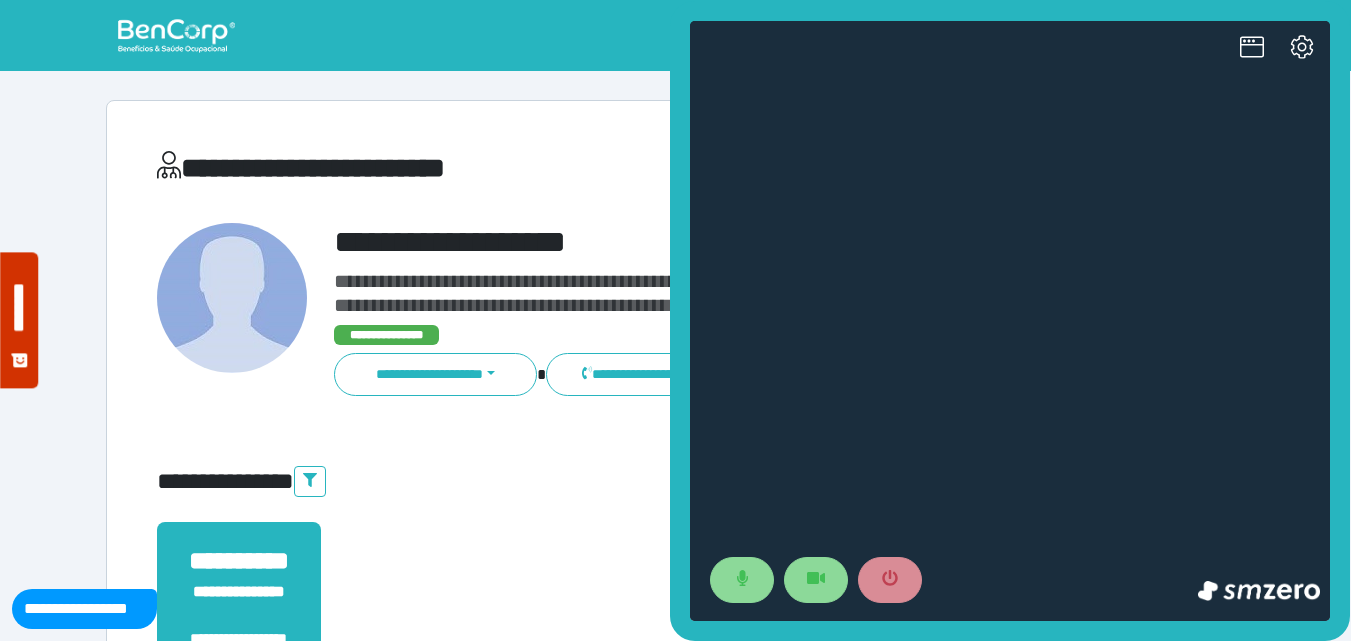 scroll, scrollTop: 0, scrollLeft: 0, axis: both 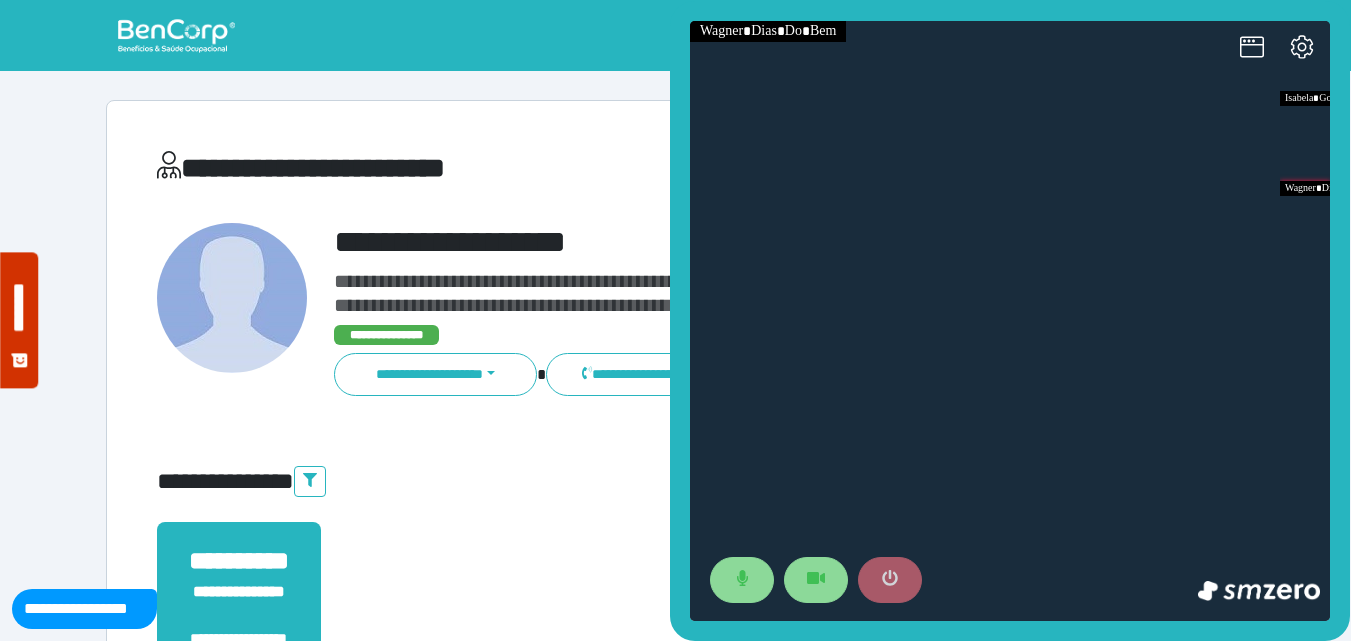 click at bounding box center [890, 580] 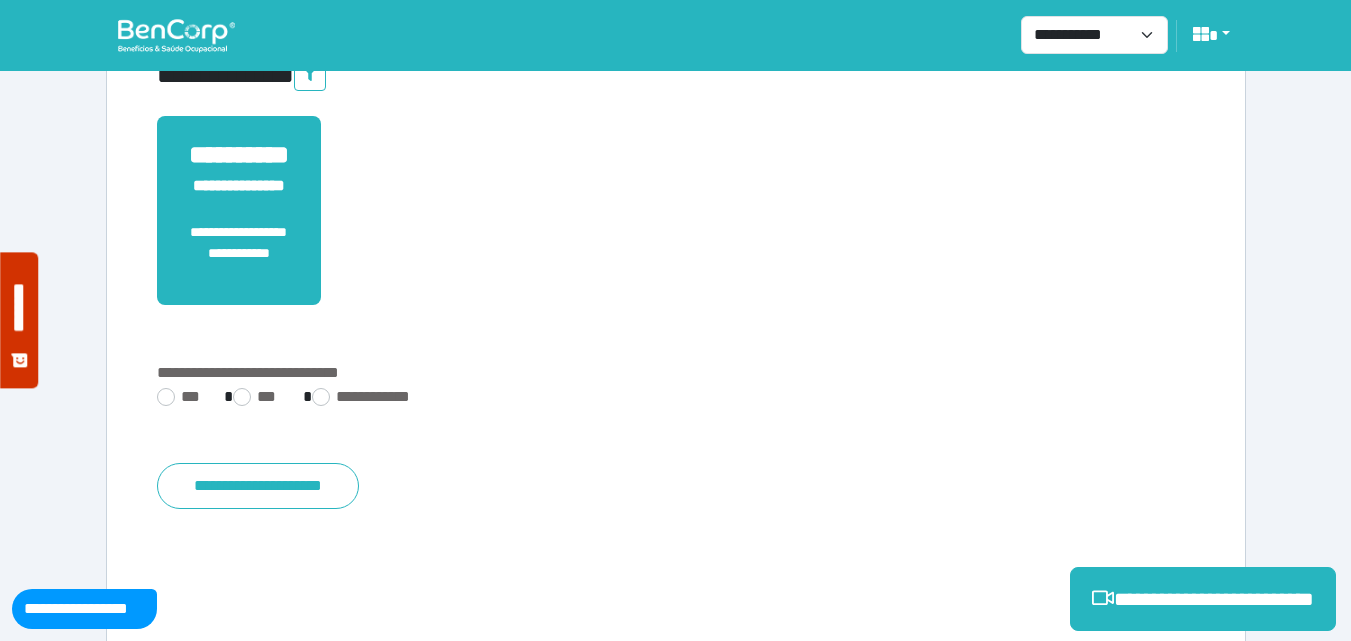 scroll, scrollTop: 495, scrollLeft: 0, axis: vertical 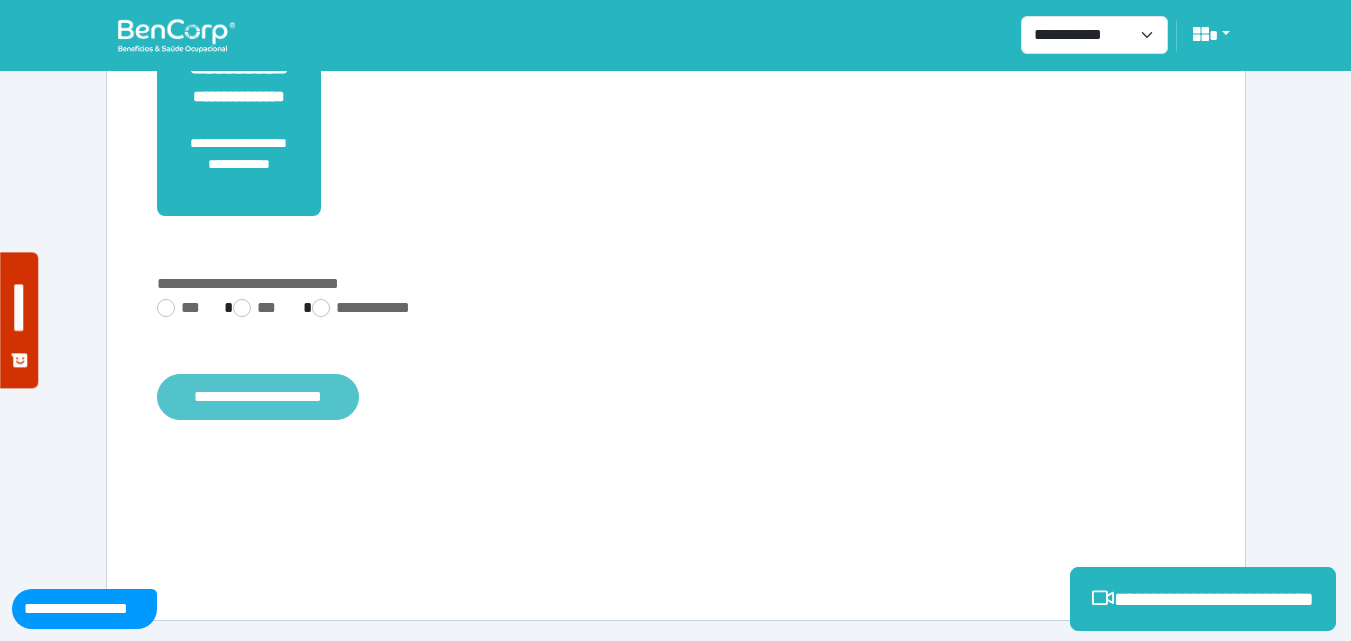 click on "**********" at bounding box center [258, 397] 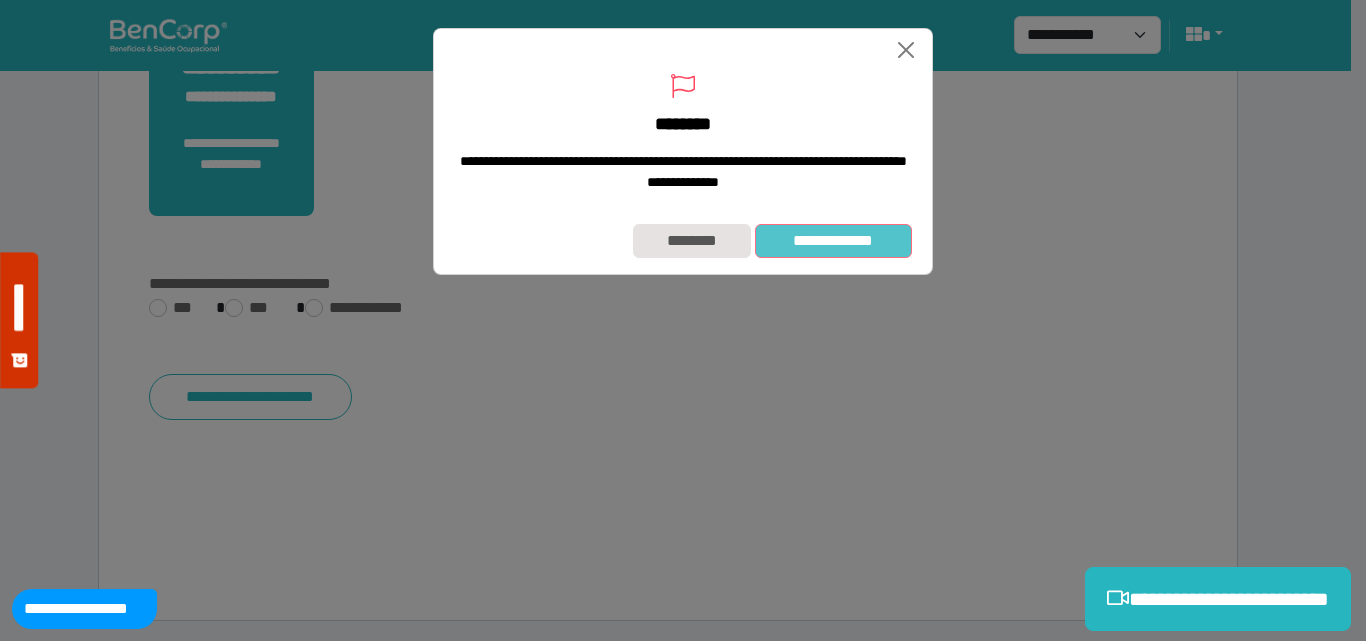 click on "**********" at bounding box center [833, 241] 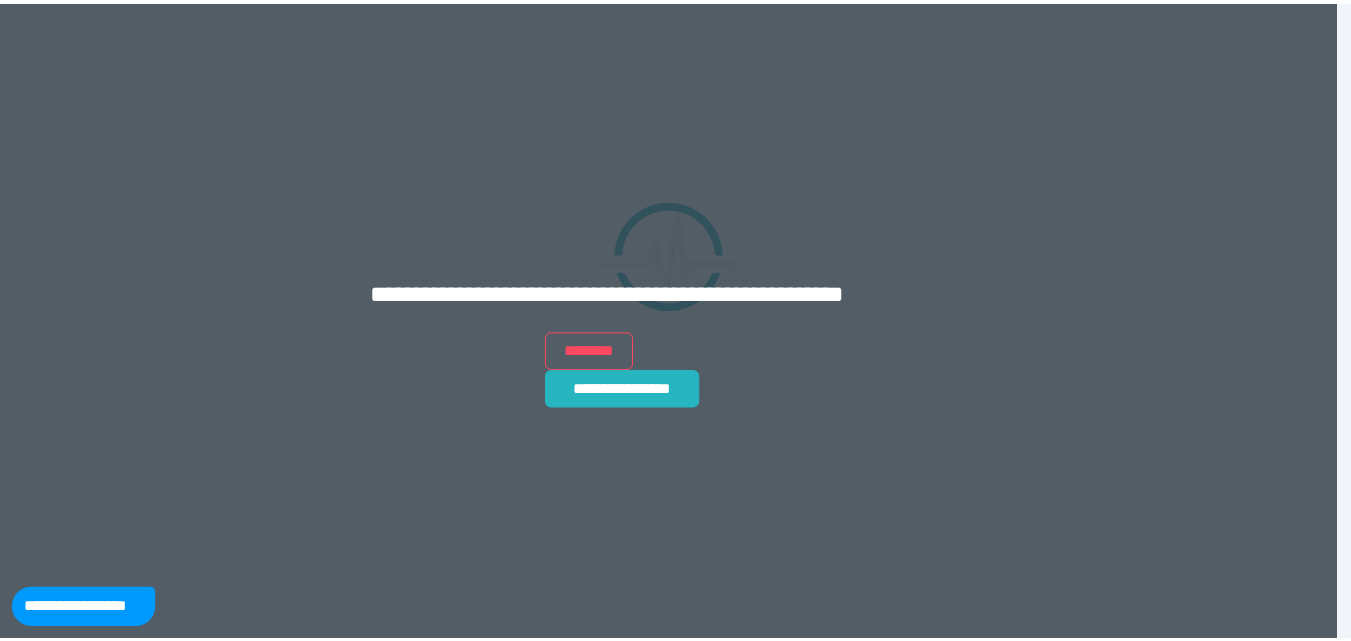 scroll, scrollTop: 0, scrollLeft: 0, axis: both 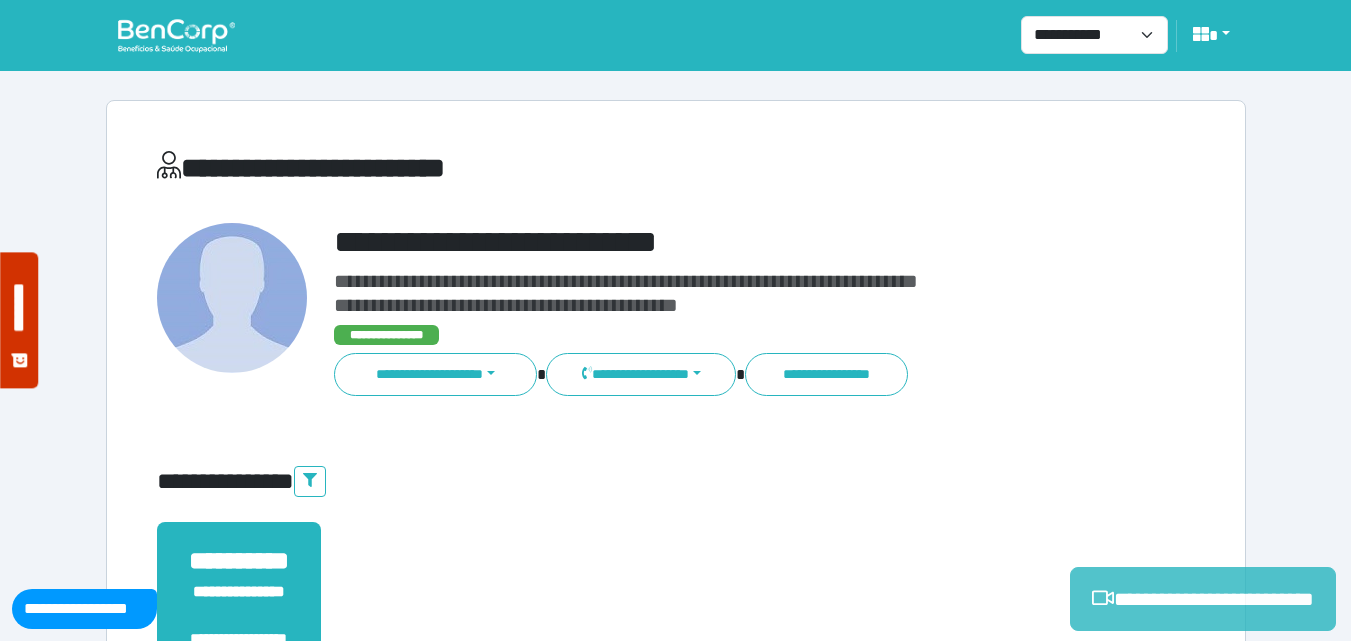 drag, startPoint x: 1120, startPoint y: 588, endPoint x: 1101, endPoint y: 572, distance: 24.839485 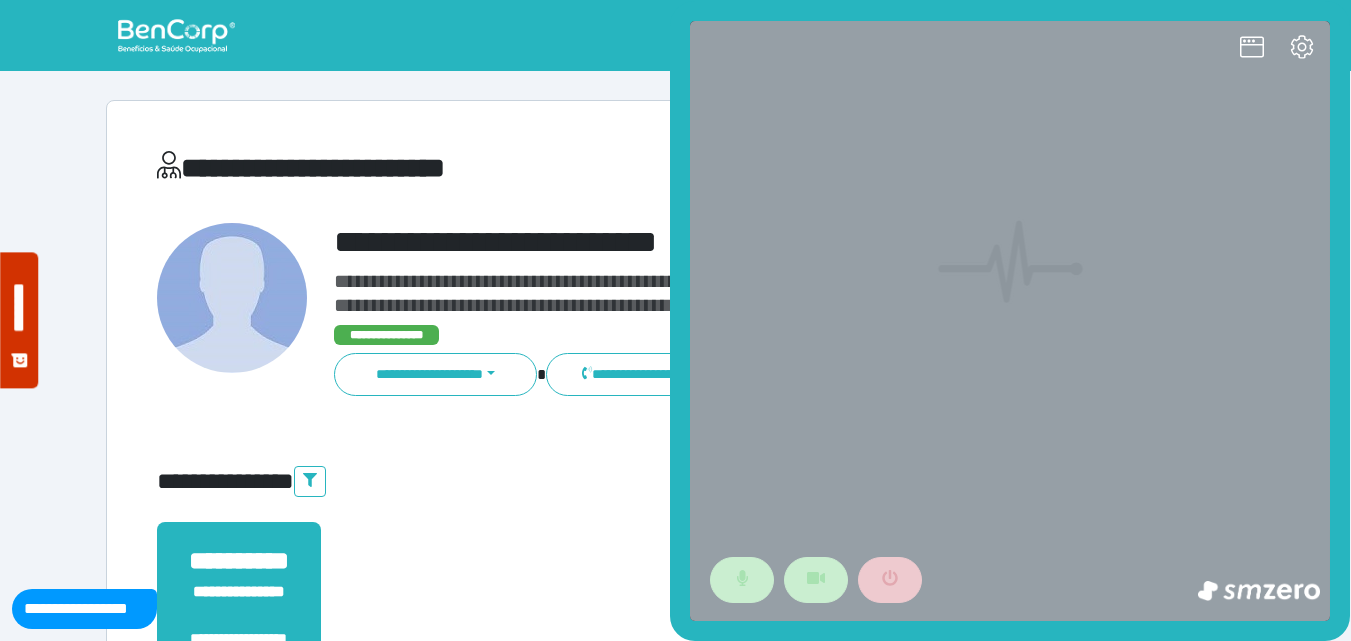 scroll, scrollTop: 0, scrollLeft: 0, axis: both 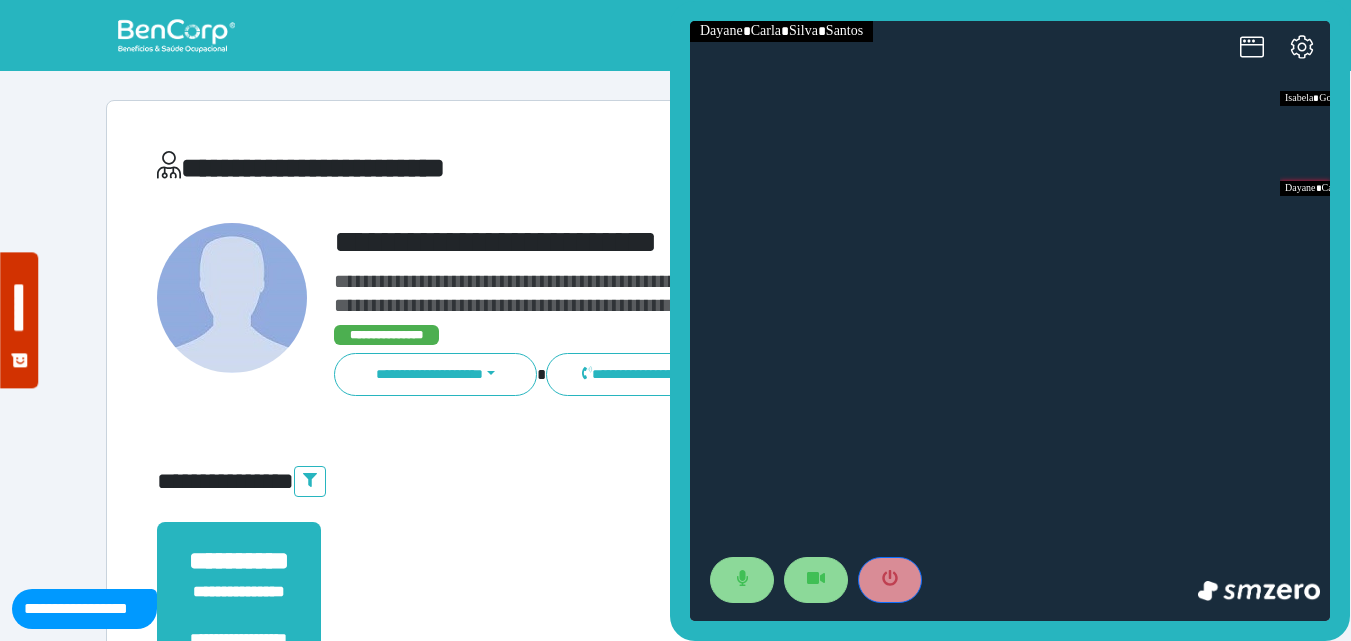 drag, startPoint x: 882, startPoint y: 581, endPoint x: 824, endPoint y: 488, distance: 109.60383 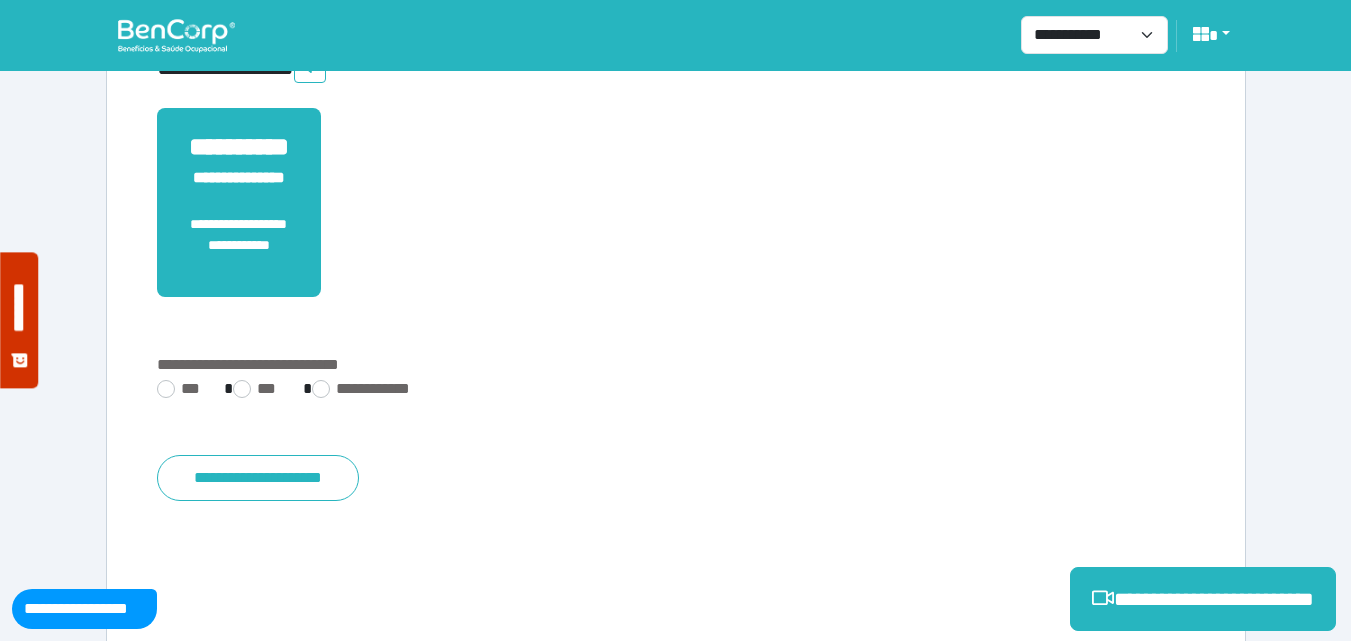 scroll, scrollTop: 495, scrollLeft: 0, axis: vertical 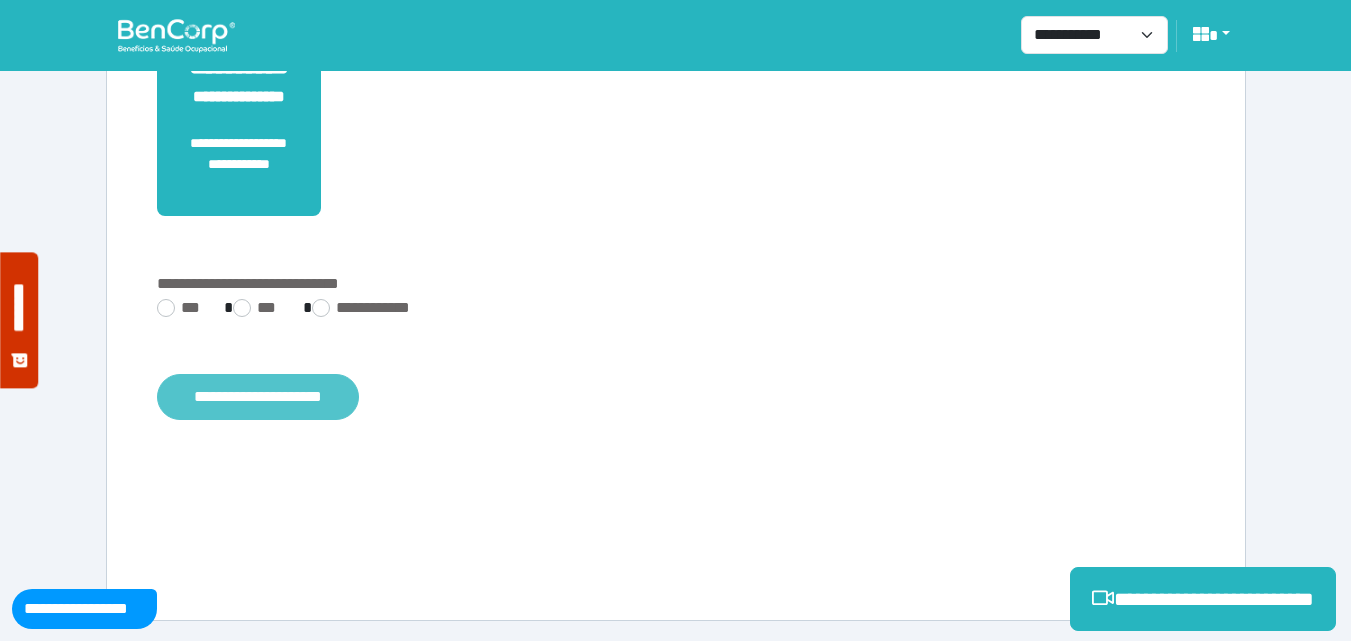 click on "**********" at bounding box center [258, 397] 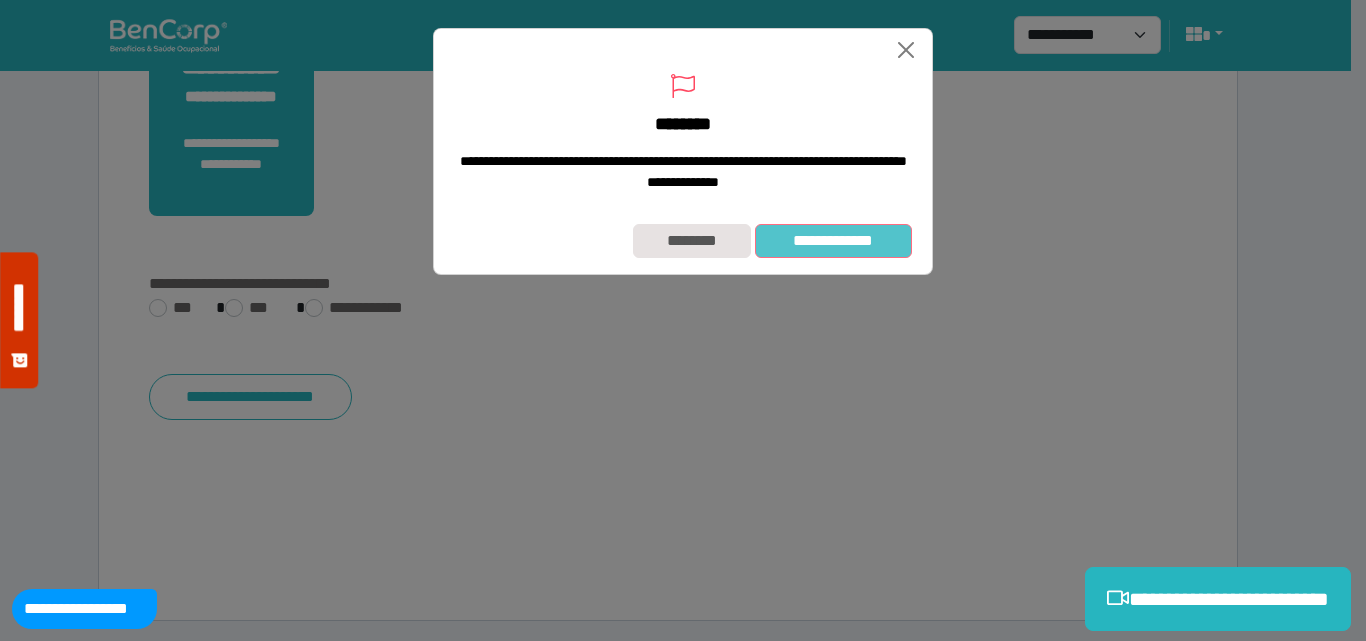 click on "**********" at bounding box center [833, 241] 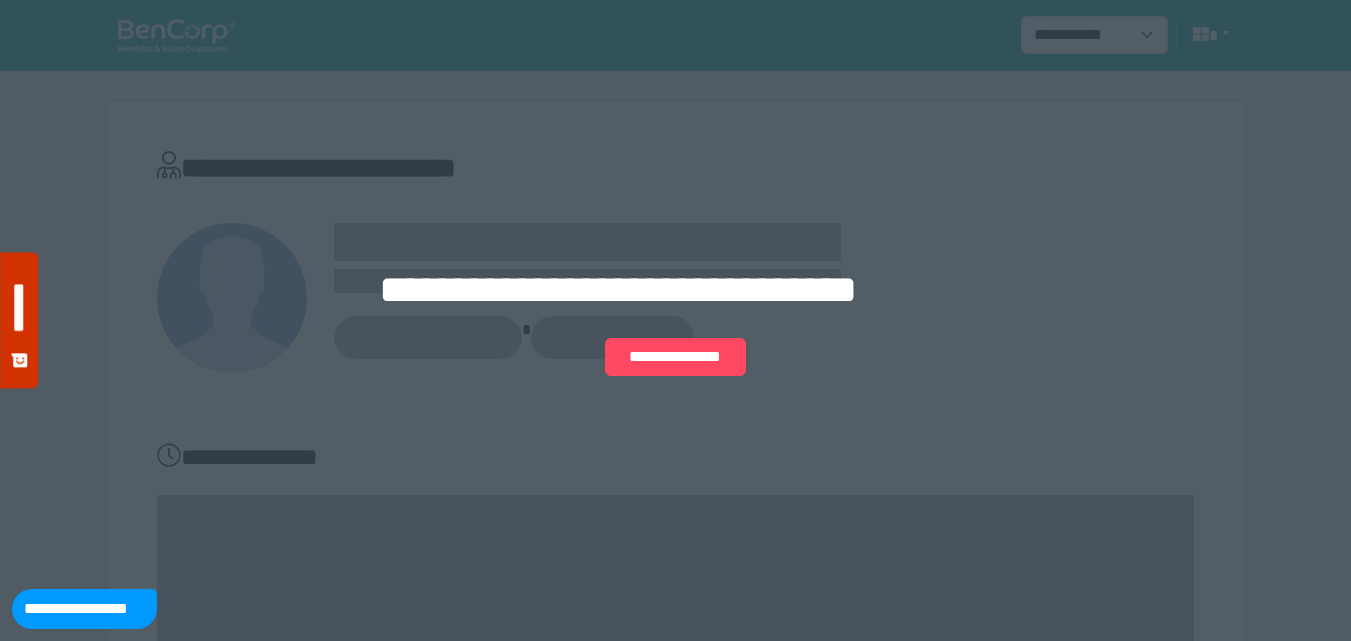 scroll, scrollTop: 0, scrollLeft: 0, axis: both 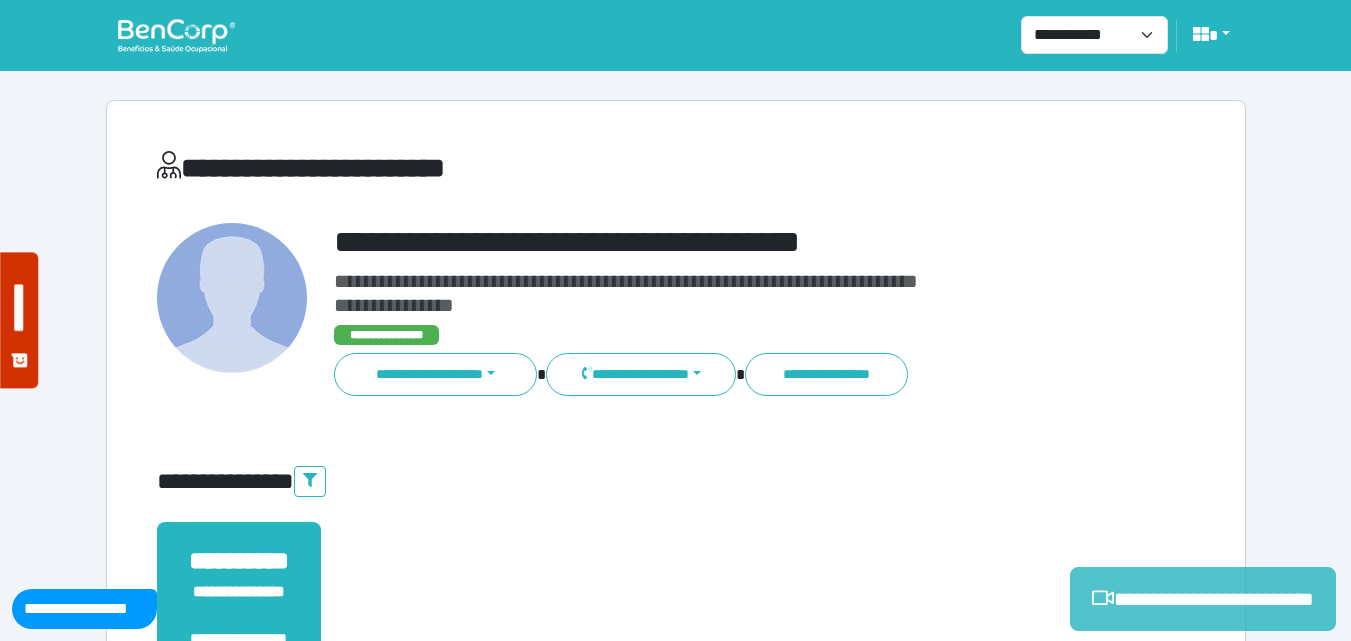 click on "**********" at bounding box center [1203, 599] 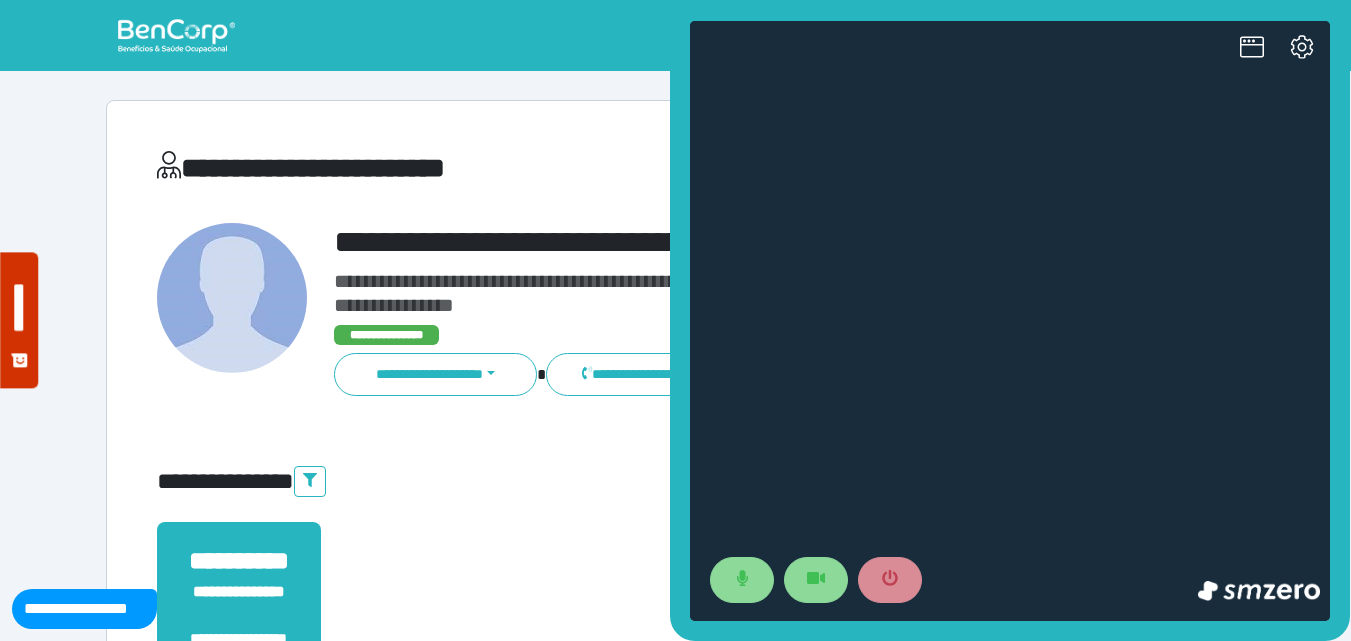 scroll, scrollTop: 0, scrollLeft: 0, axis: both 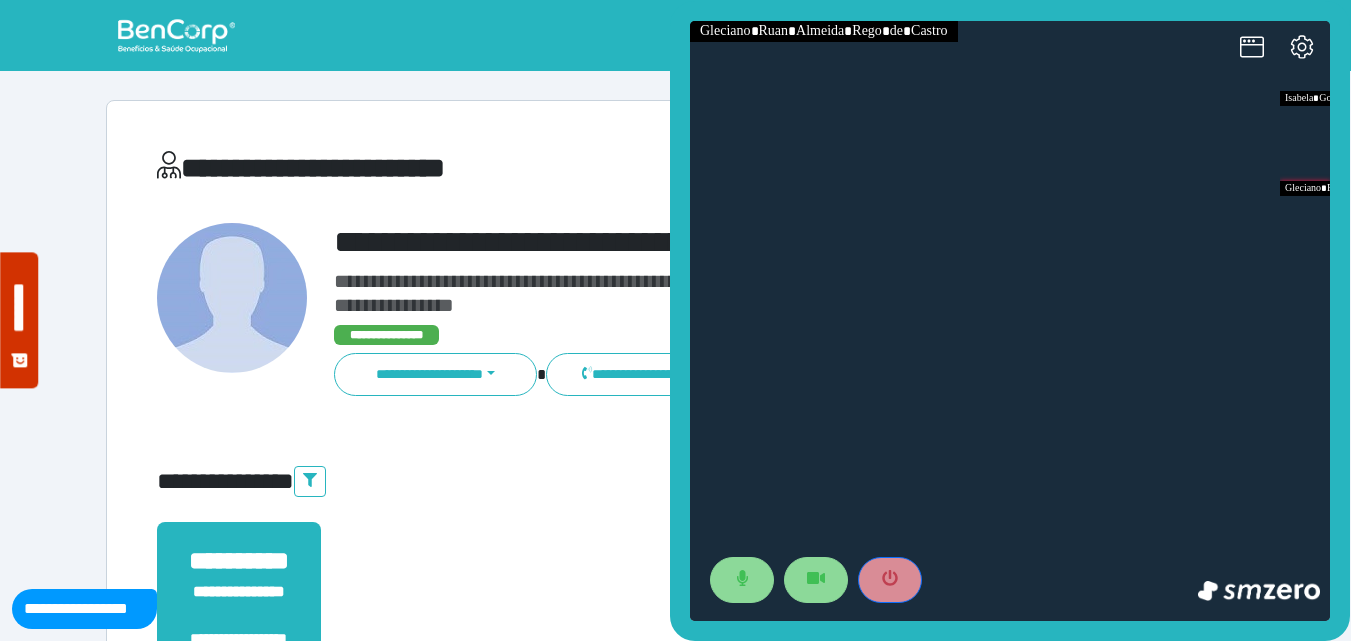 drag, startPoint x: 895, startPoint y: 585, endPoint x: 847, endPoint y: 395, distance: 195.96939 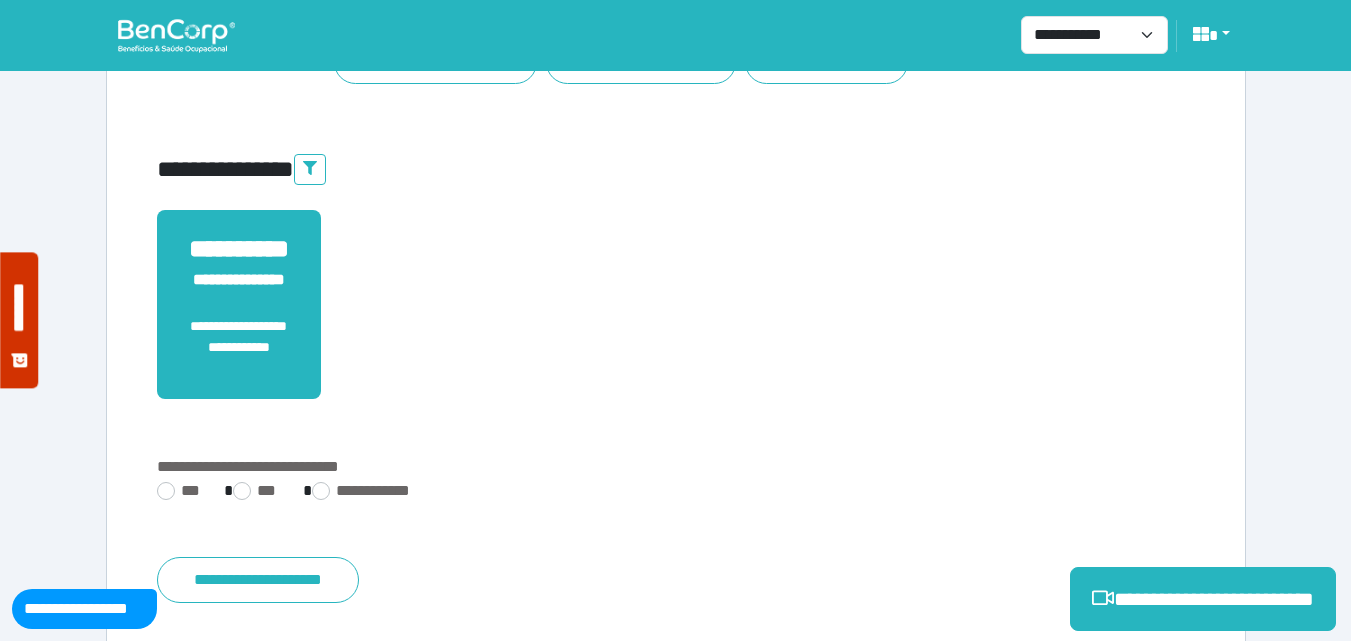 scroll, scrollTop: 495, scrollLeft: 0, axis: vertical 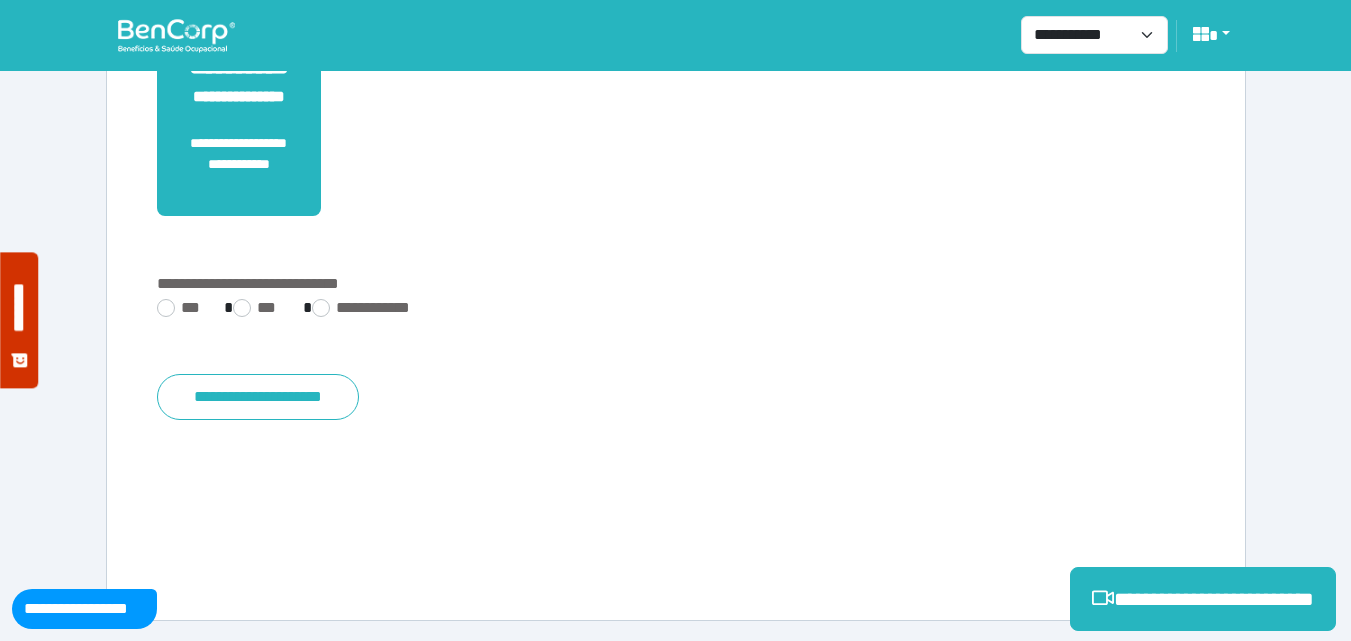 click on "***" at bounding box center [182, 308] 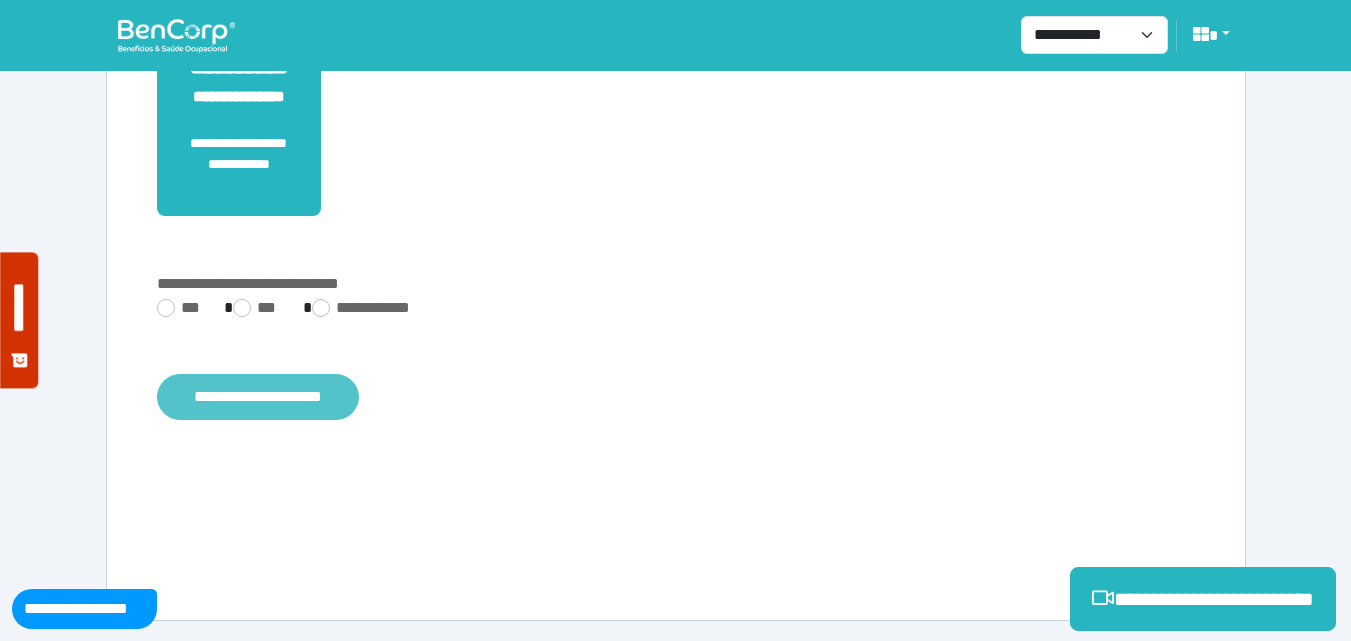 click on "**********" at bounding box center (258, 397) 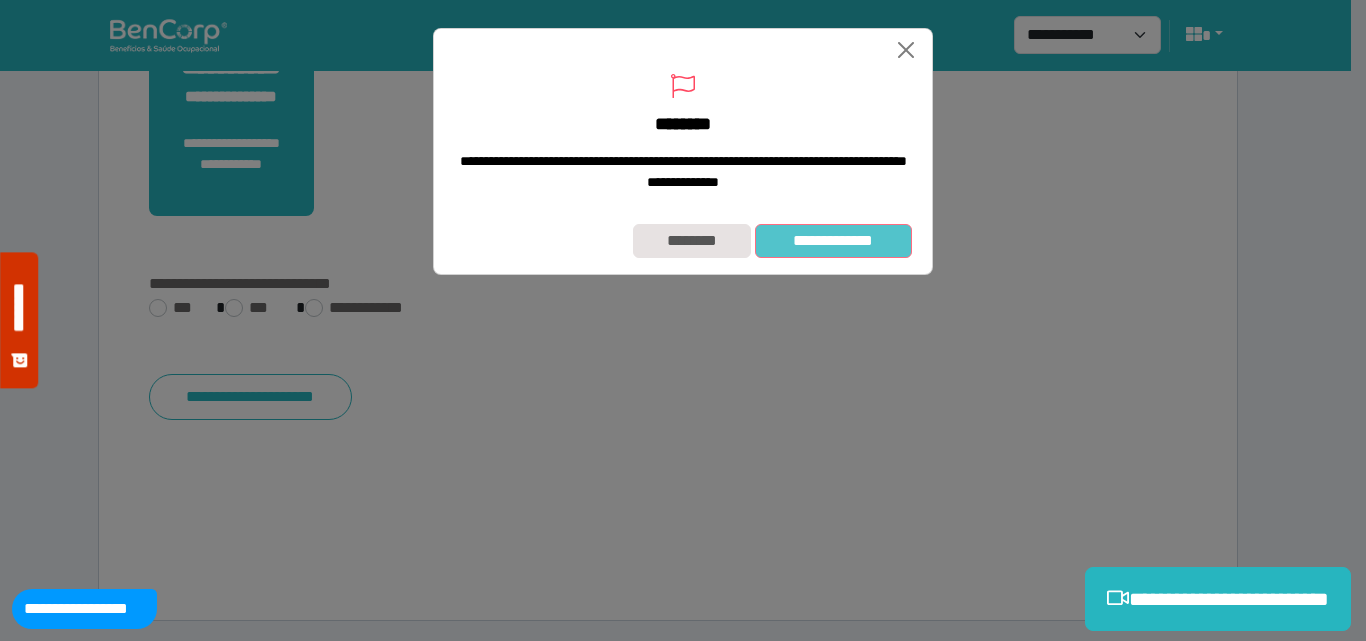 drag, startPoint x: 804, startPoint y: 264, endPoint x: 659, endPoint y: 22, distance: 282.11523 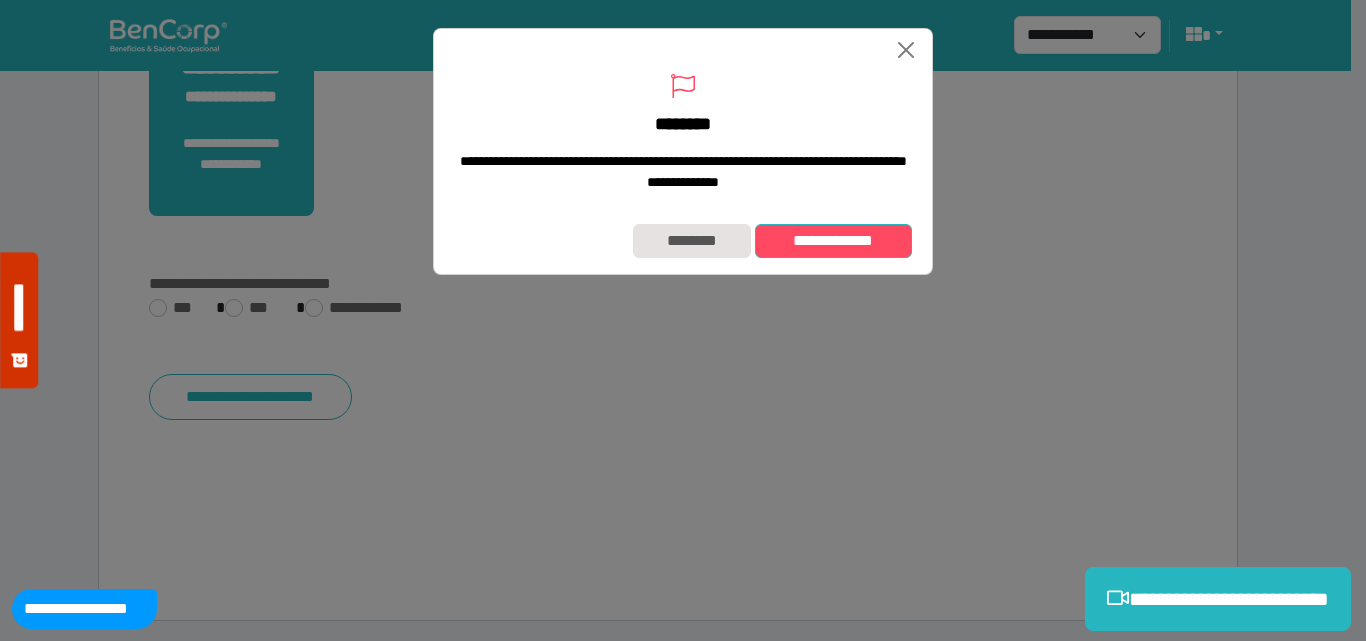 click on "**********" at bounding box center (833, 241) 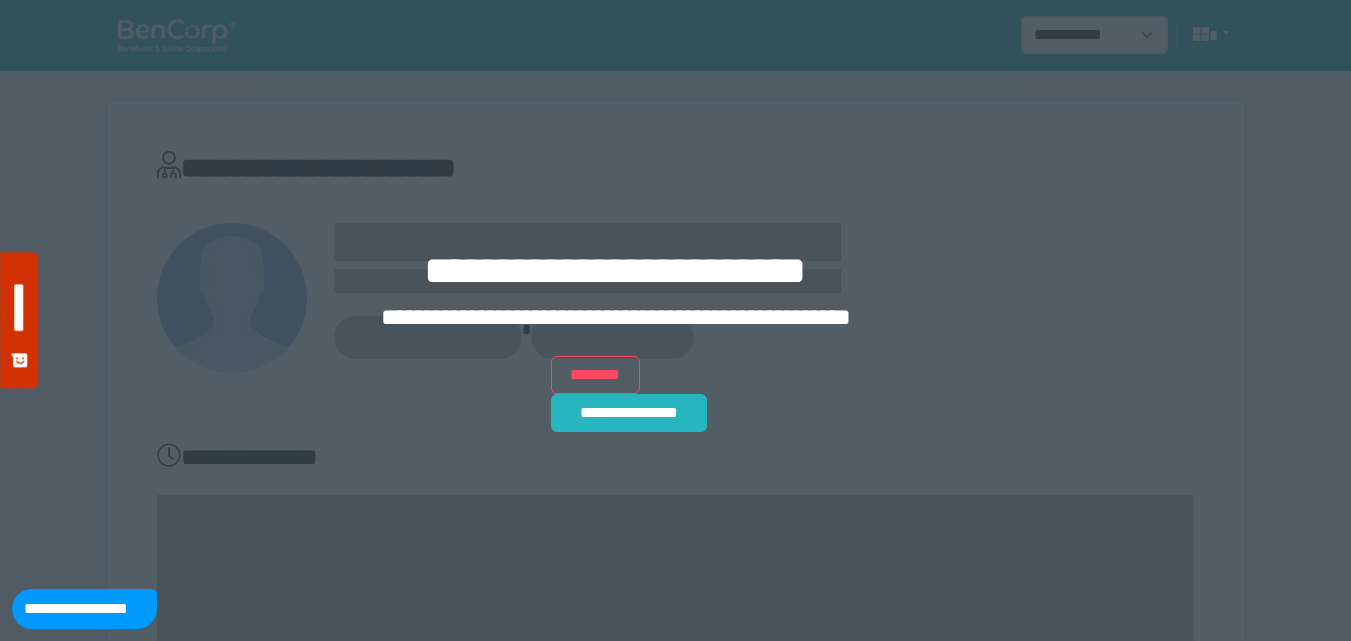 scroll, scrollTop: 0, scrollLeft: 0, axis: both 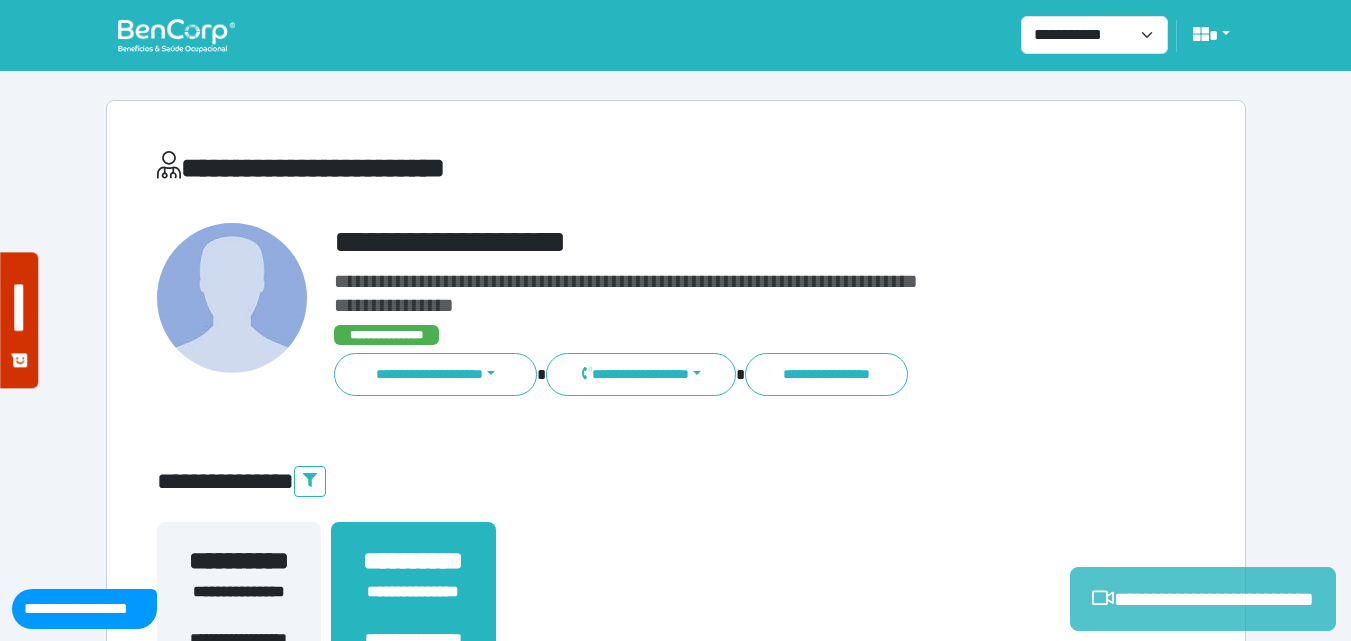 click on "**********" at bounding box center (1203, 599) 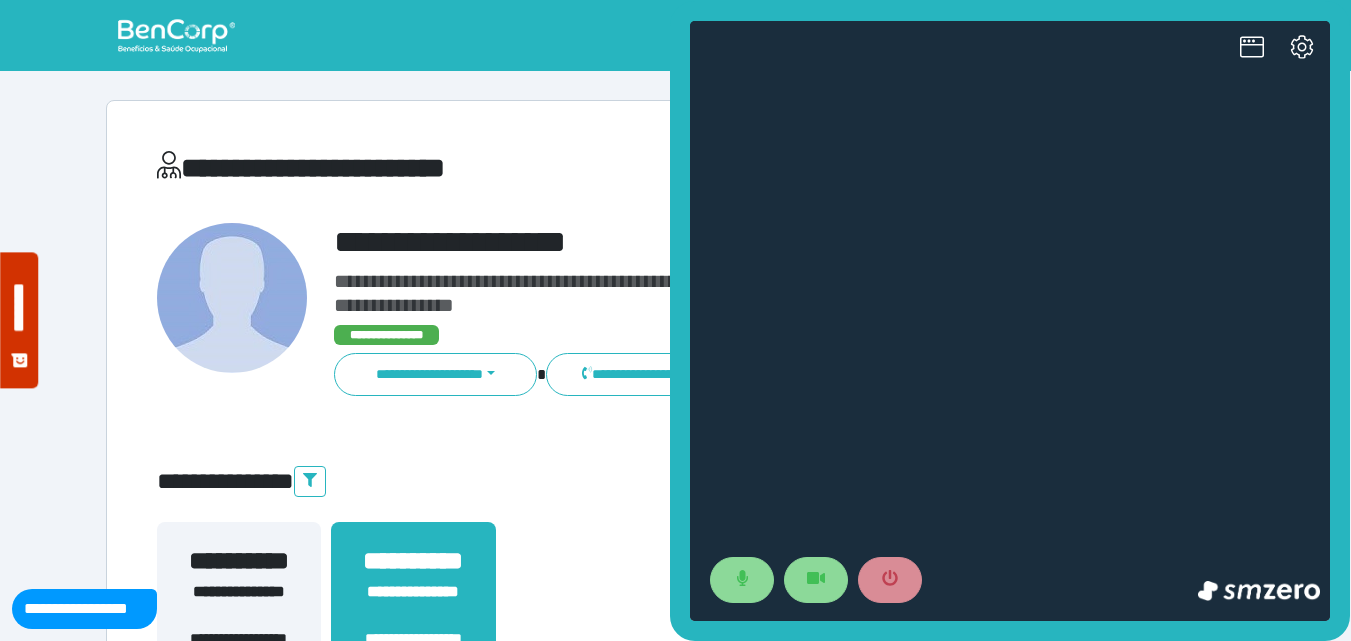 scroll, scrollTop: 0, scrollLeft: 0, axis: both 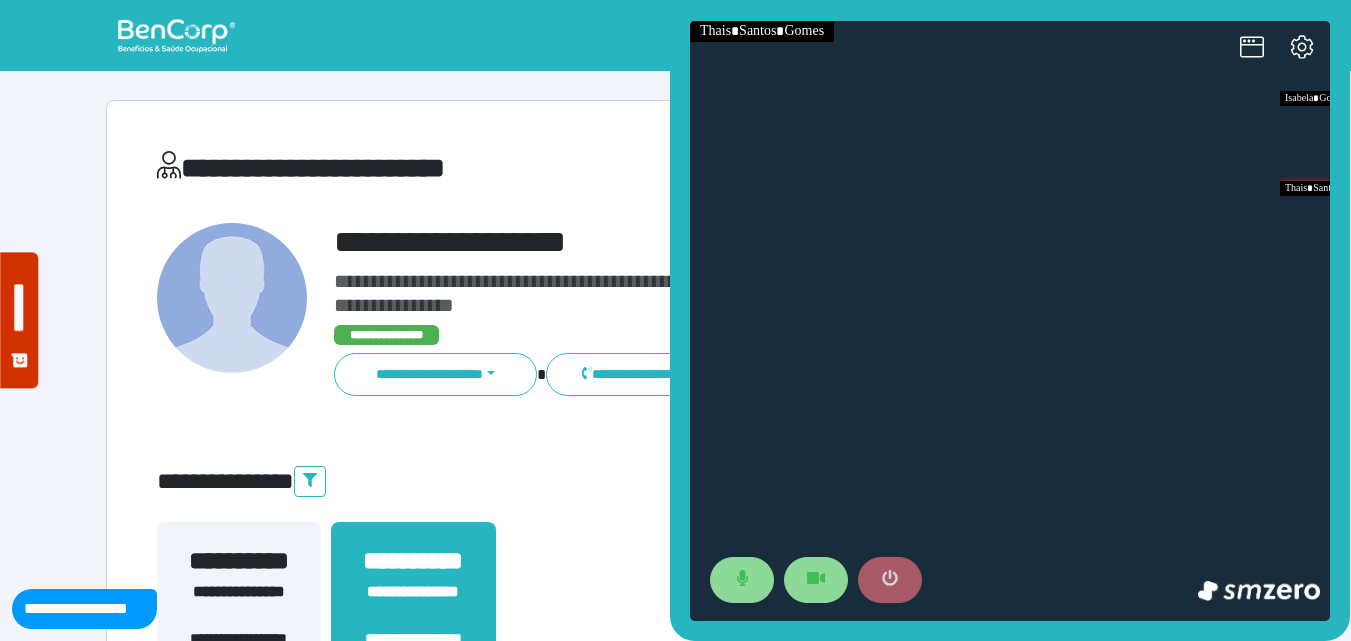 click 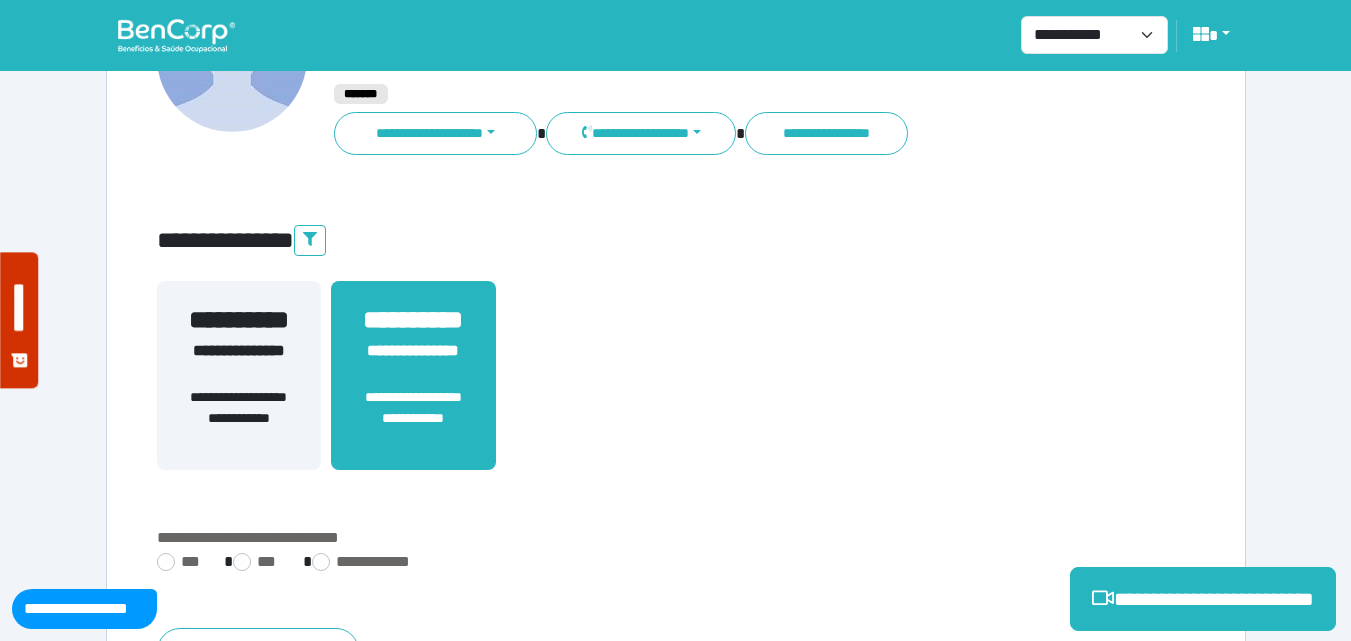 scroll, scrollTop: 495, scrollLeft: 0, axis: vertical 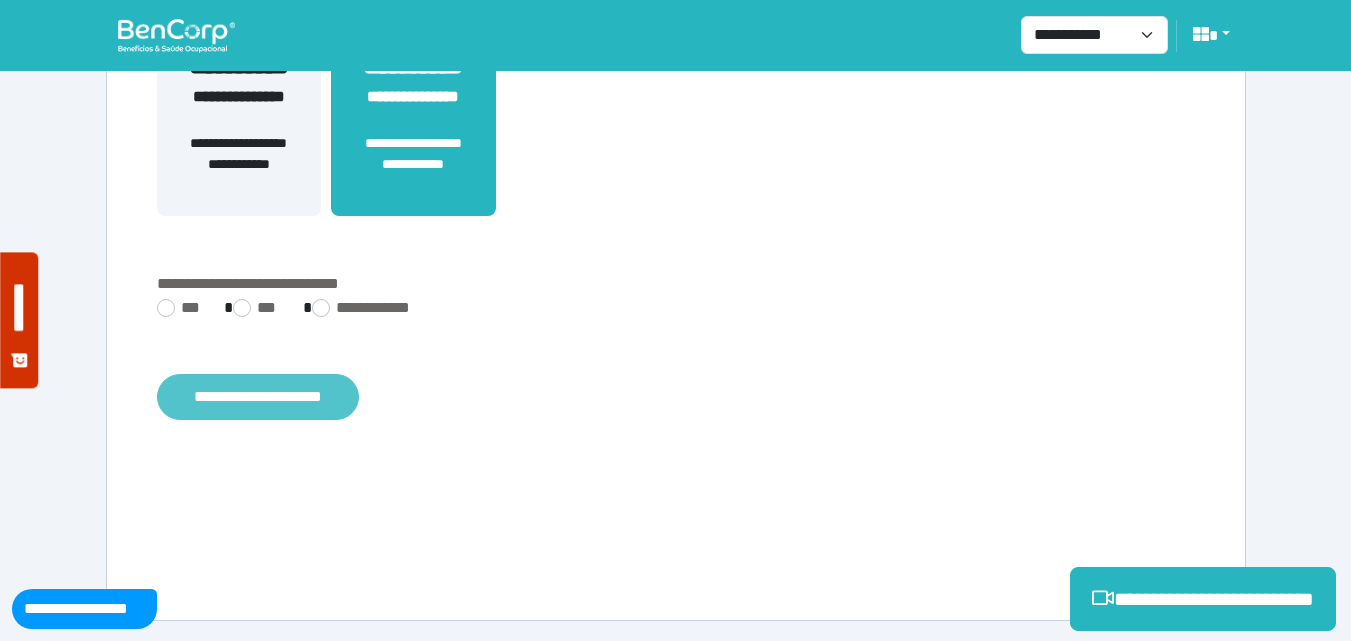 click on "**********" 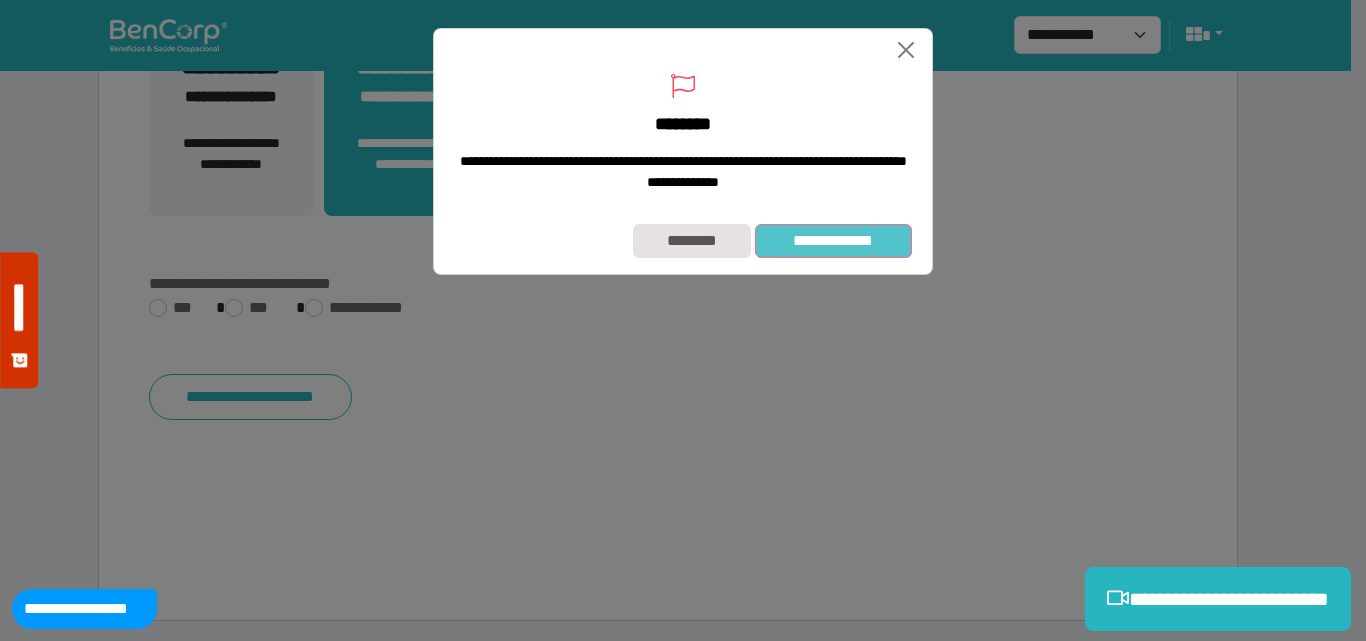 click on "**********" 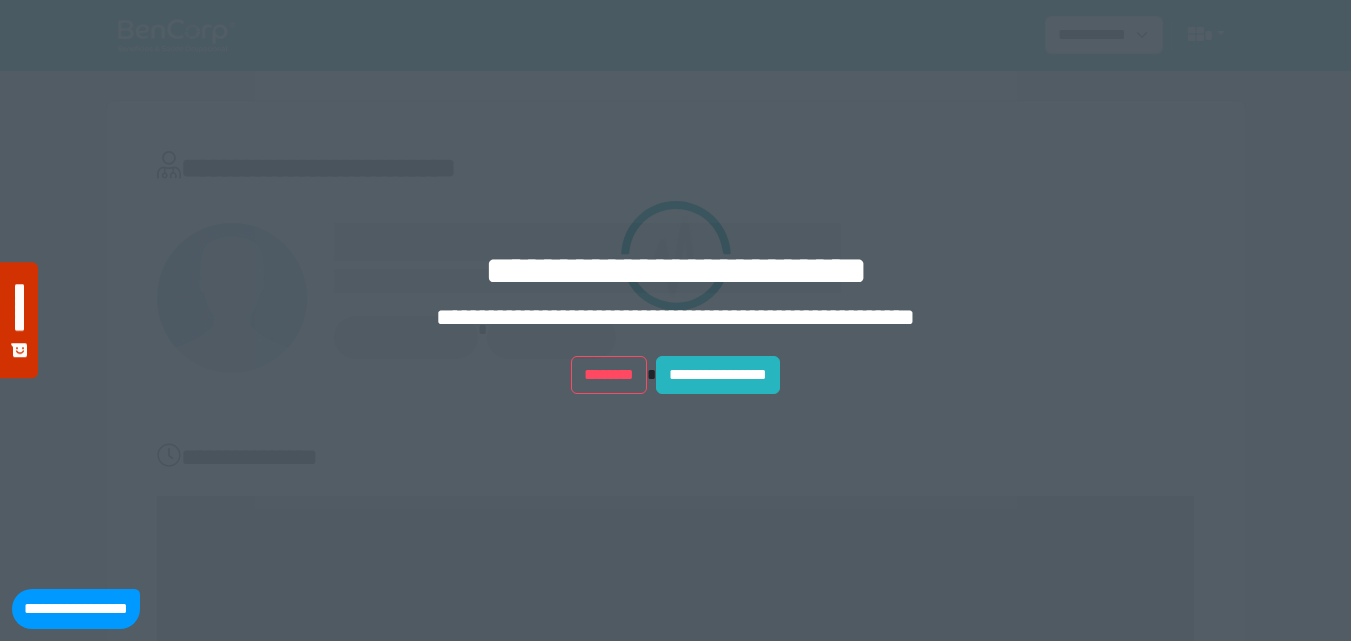 scroll, scrollTop: 0, scrollLeft: 0, axis: both 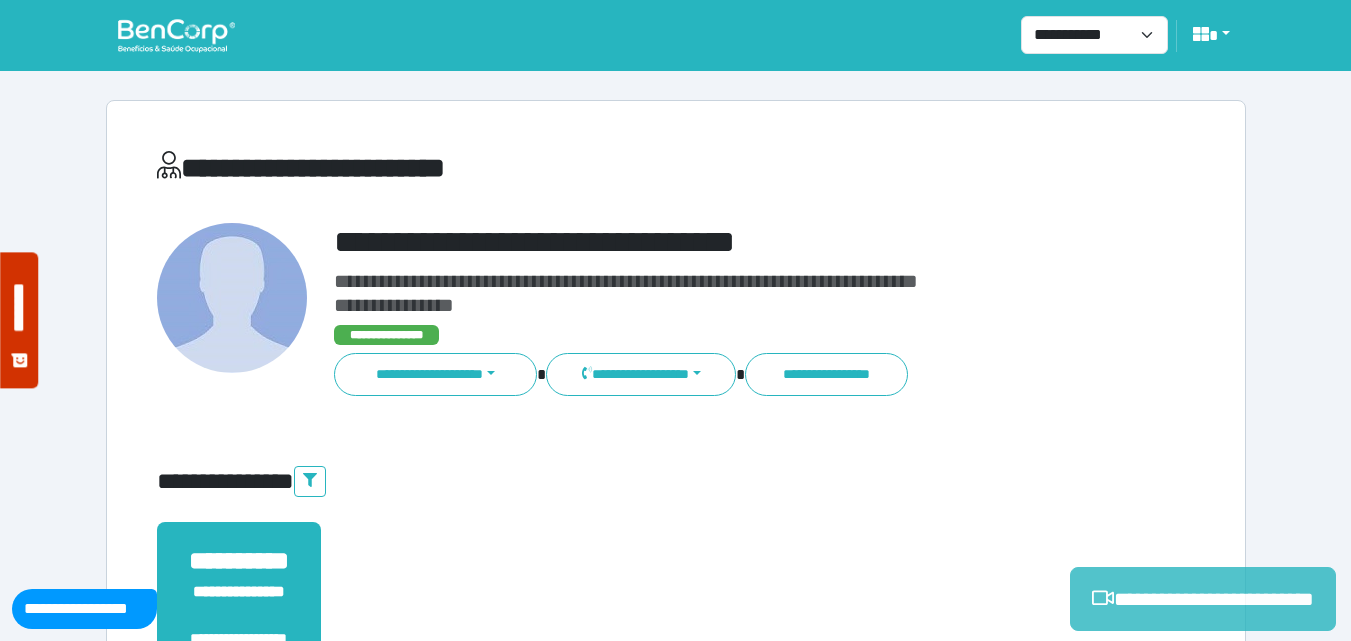 click on "**********" at bounding box center (1203, 599) 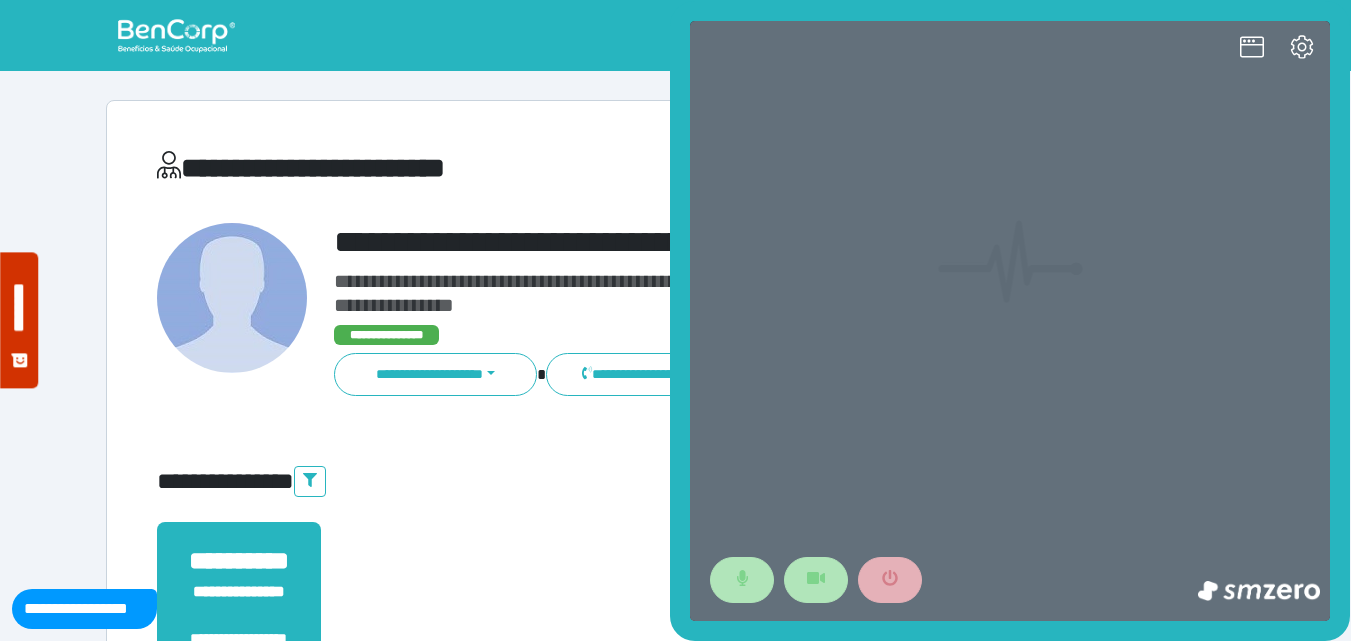 scroll, scrollTop: 0, scrollLeft: 0, axis: both 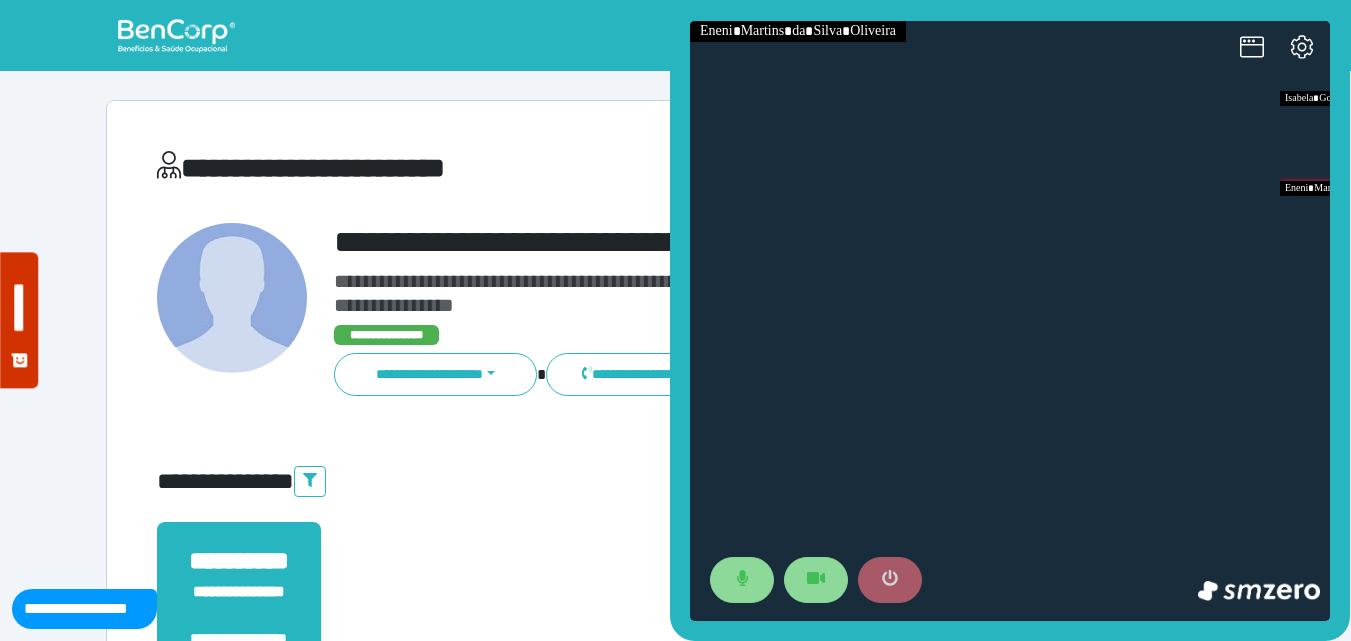 drag, startPoint x: 878, startPoint y: 576, endPoint x: 868, endPoint y: 565, distance: 14.866069 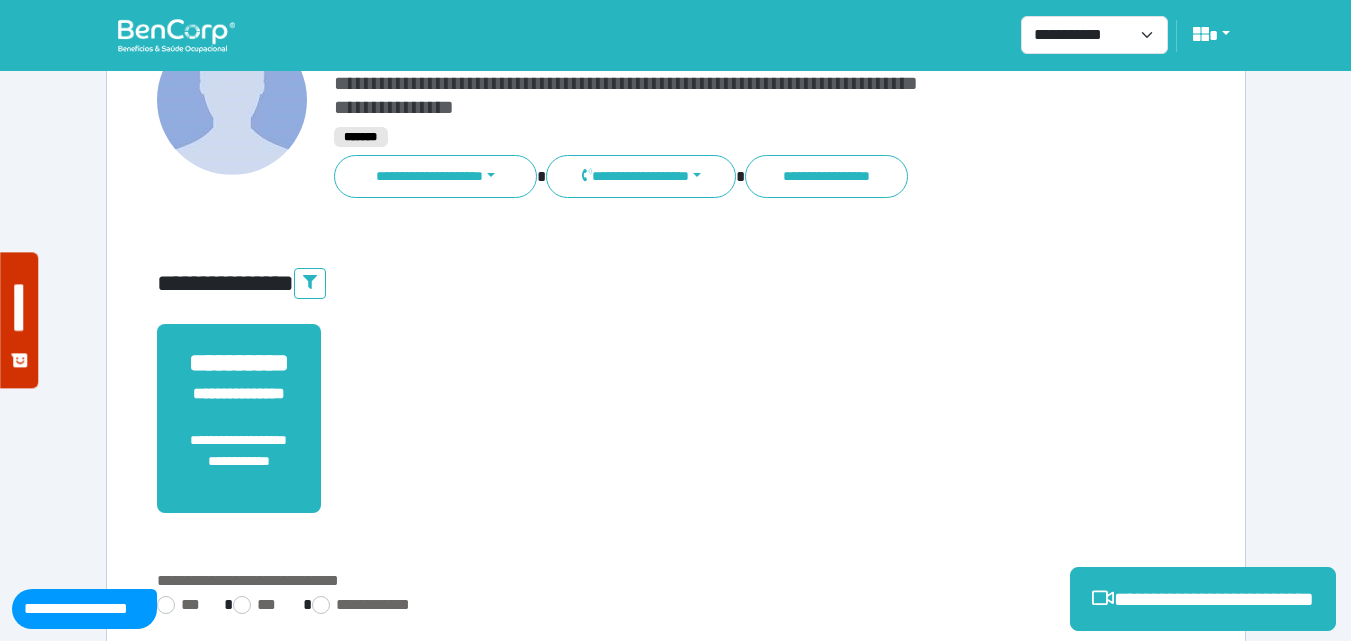 scroll, scrollTop: 495, scrollLeft: 0, axis: vertical 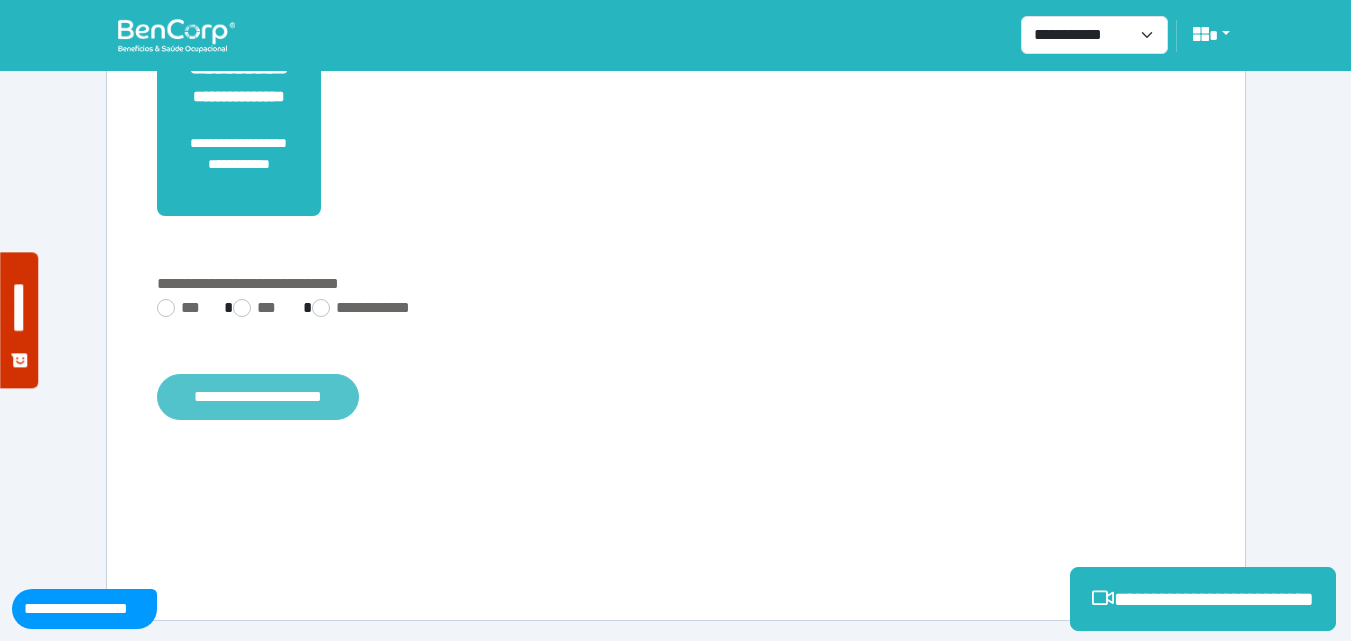 click on "**********" at bounding box center (258, 397) 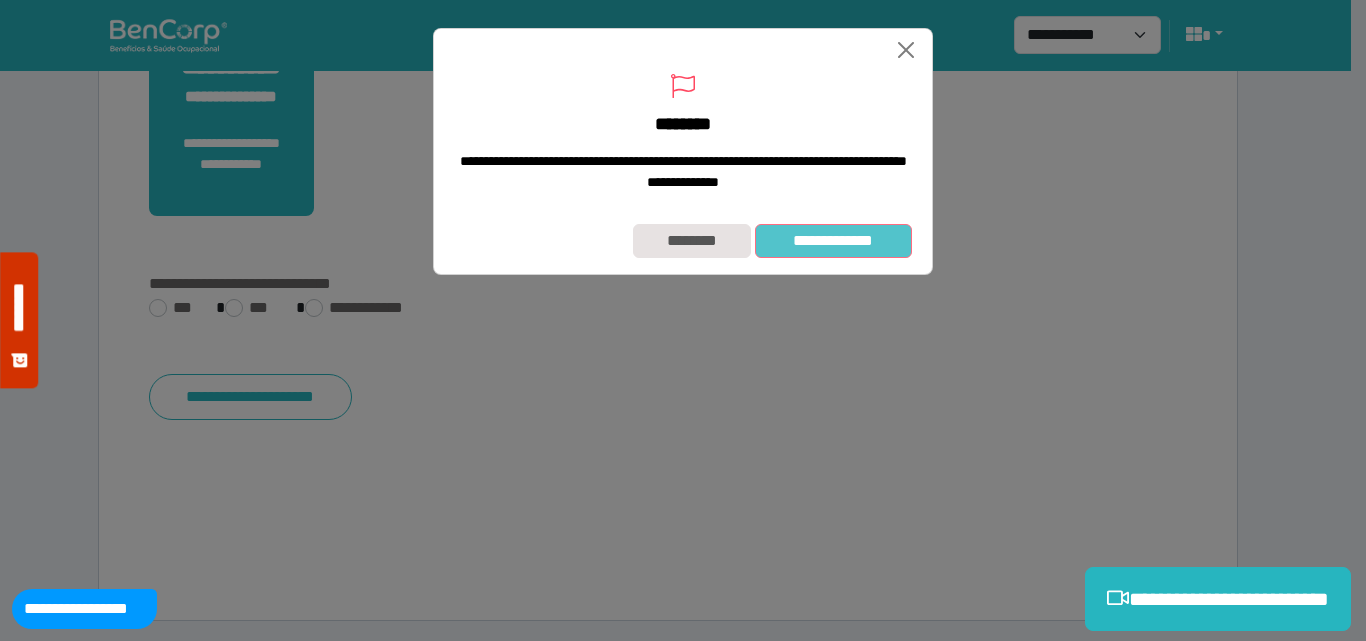 click on "**********" at bounding box center (833, 241) 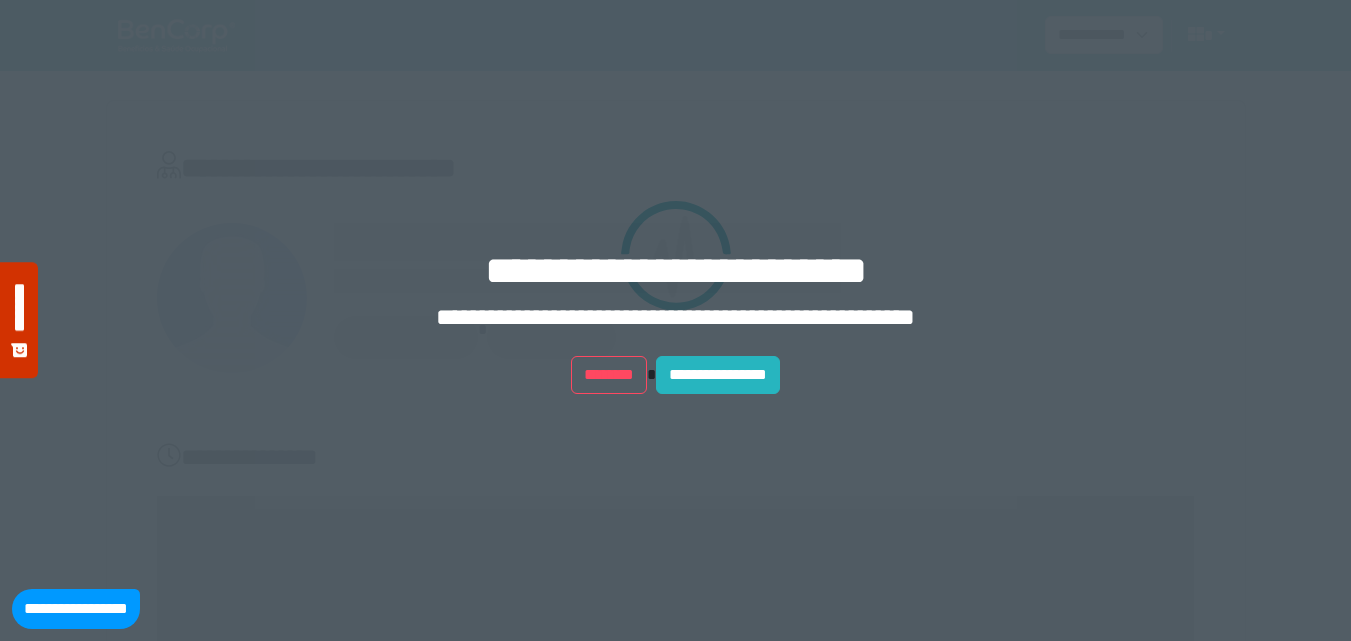 scroll, scrollTop: 0, scrollLeft: 0, axis: both 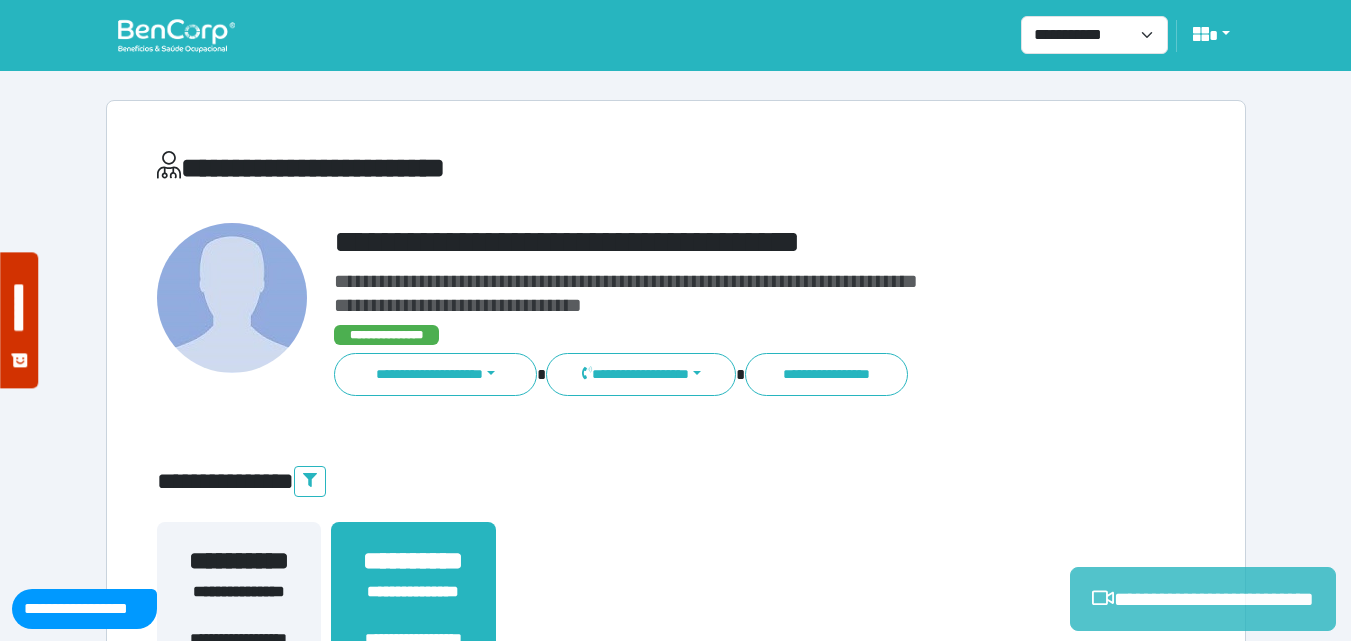 drag, startPoint x: 1200, startPoint y: 599, endPoint x: 1194, endPoint y: 589, distance: 11.661903 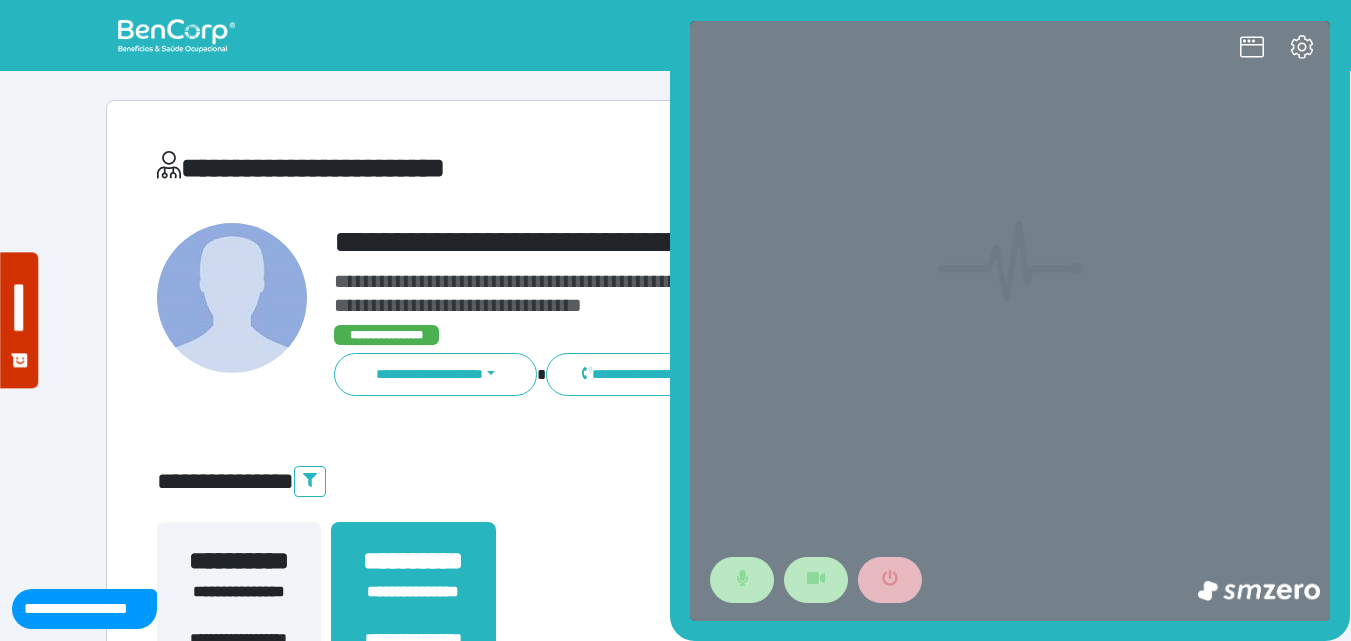 scroll, scrollTop: 0, scrollLeft: 0, axis: both 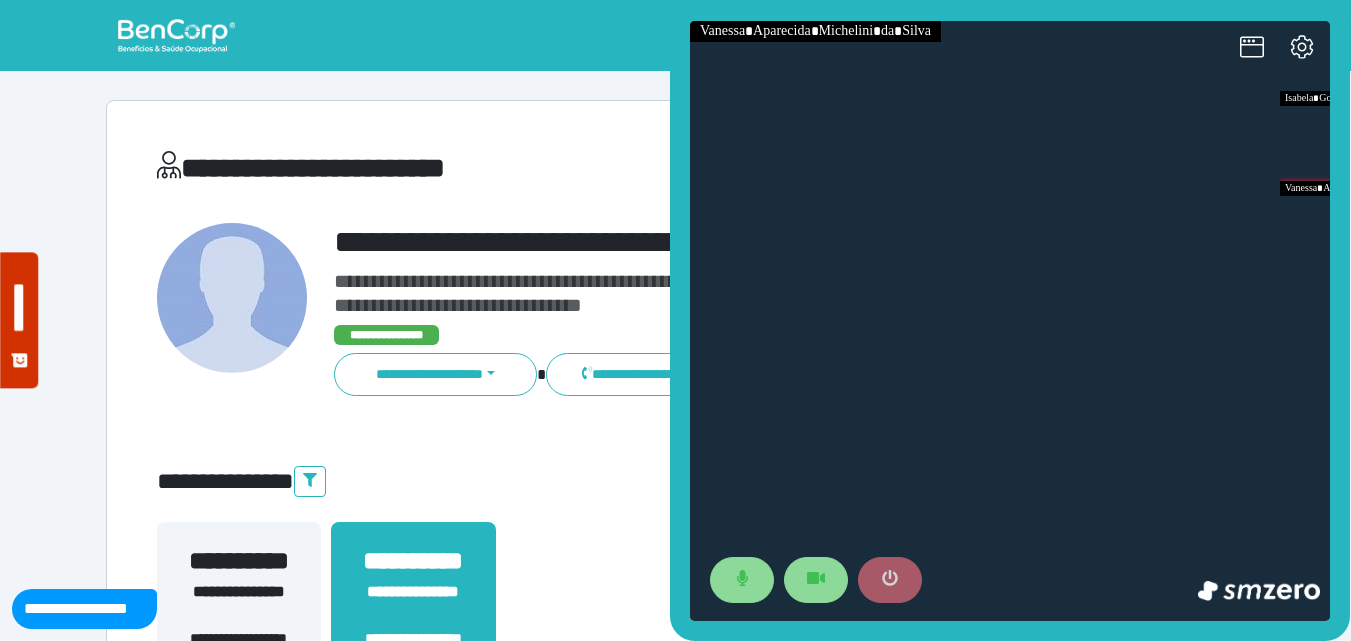 click at bounding box center (890, 580) 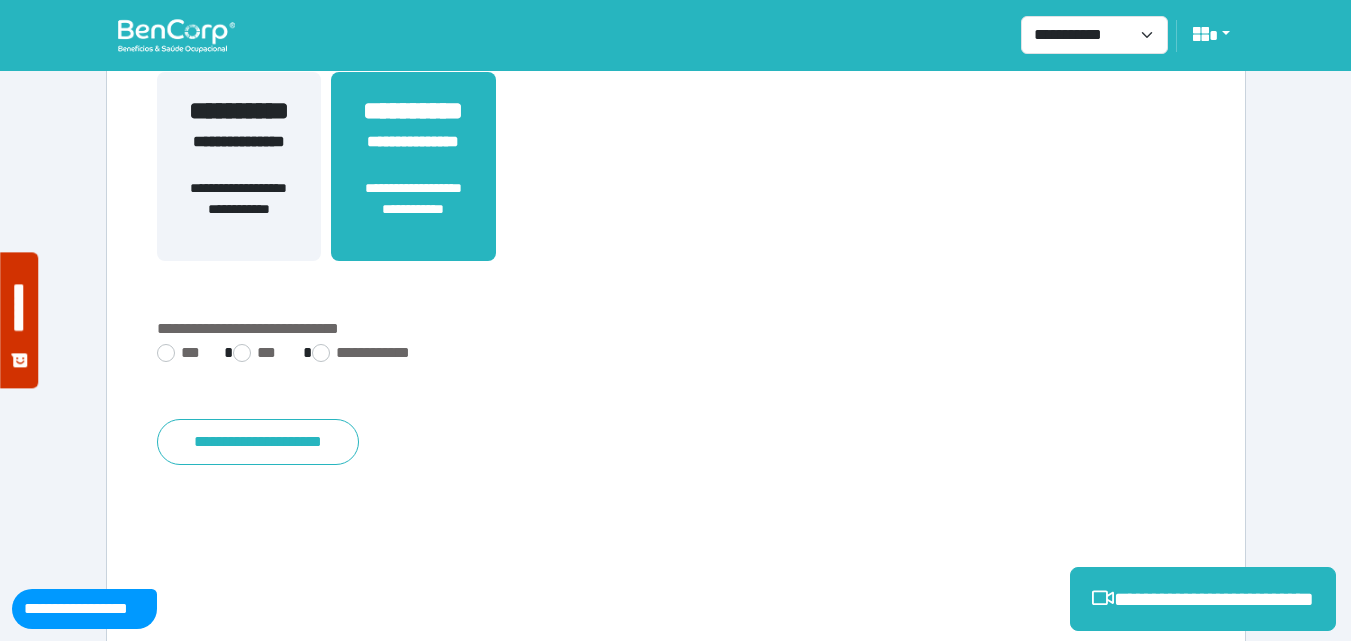 scroll, scrollTop: 495, scrollLeft: 0, axis: vertical 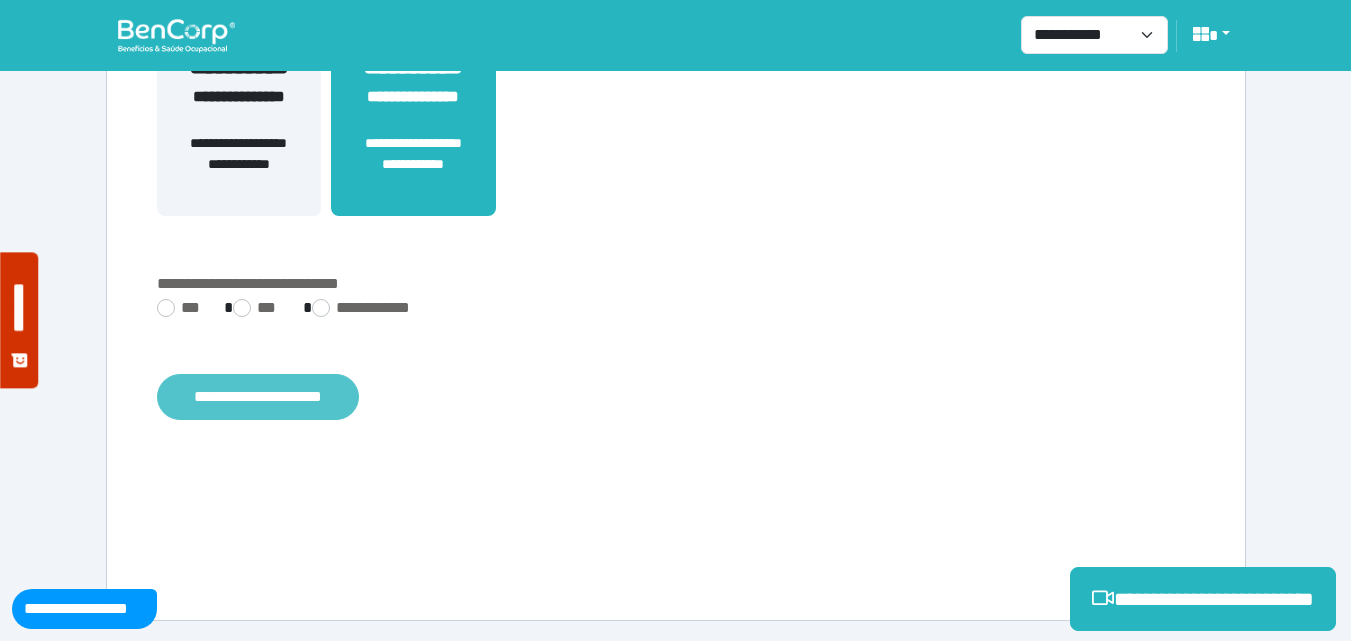 click on "**********" at bounding box center [258, 397] 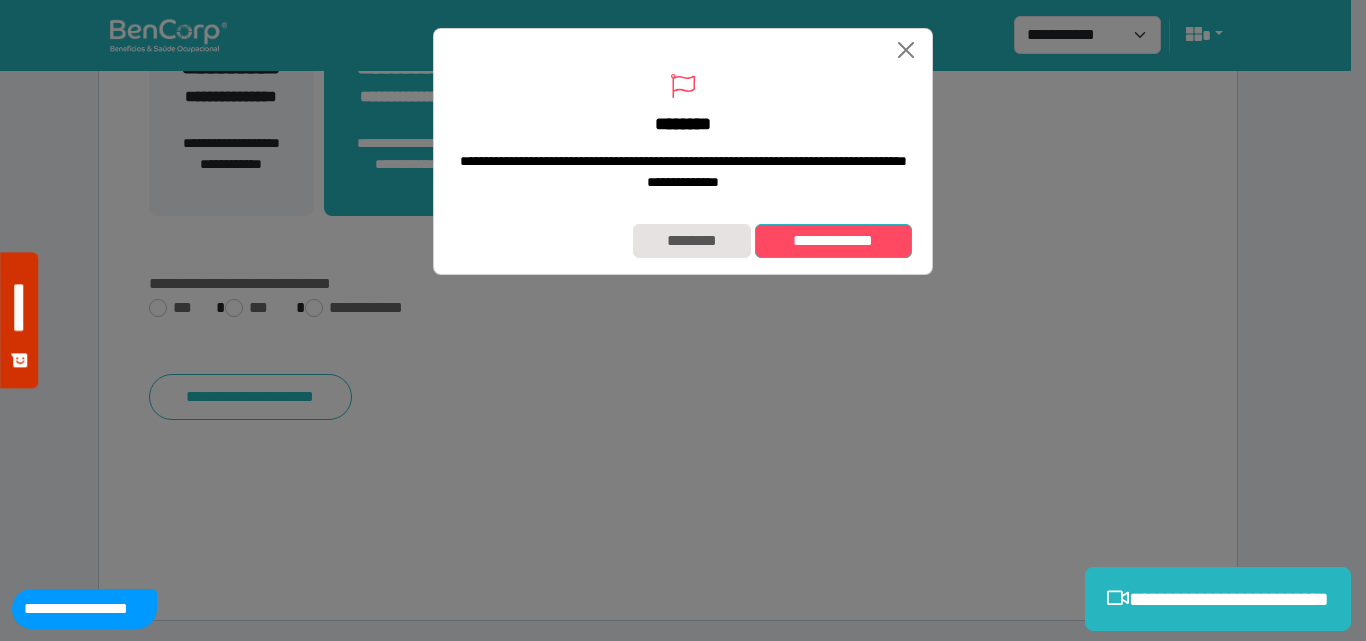 click on "**********" at bounding box center [833, 241] 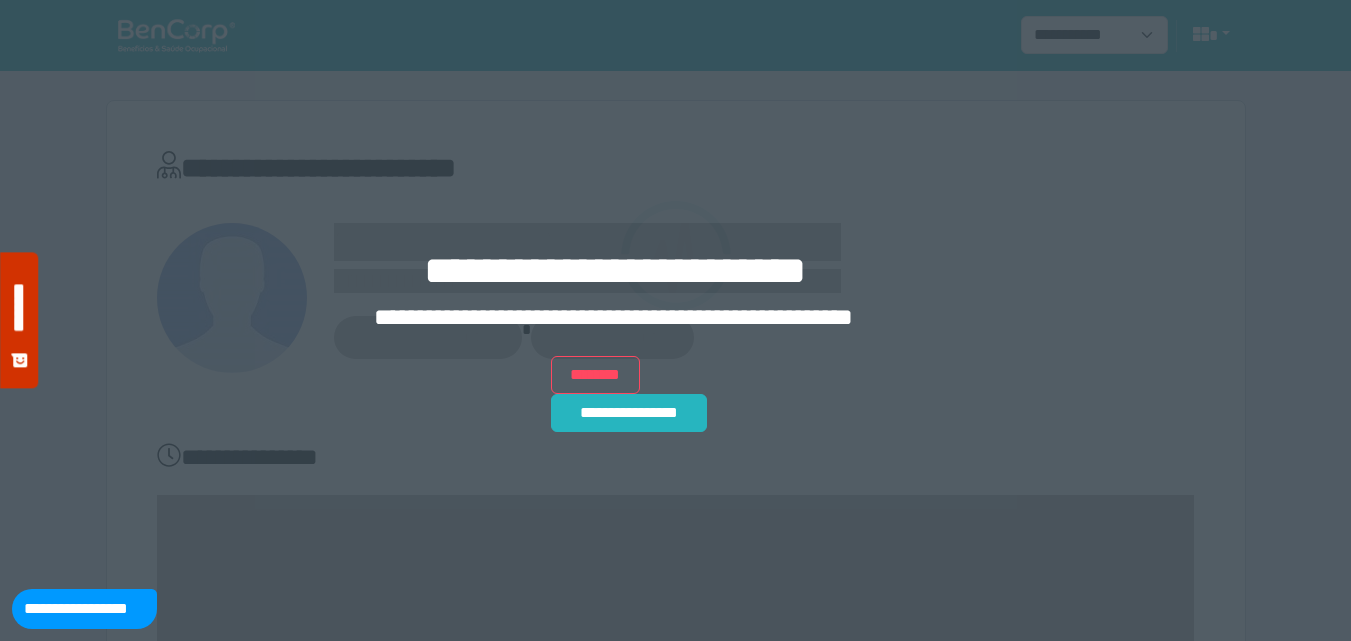 scroll, scrollTop: 0, scrollLeft: 0, axis: both 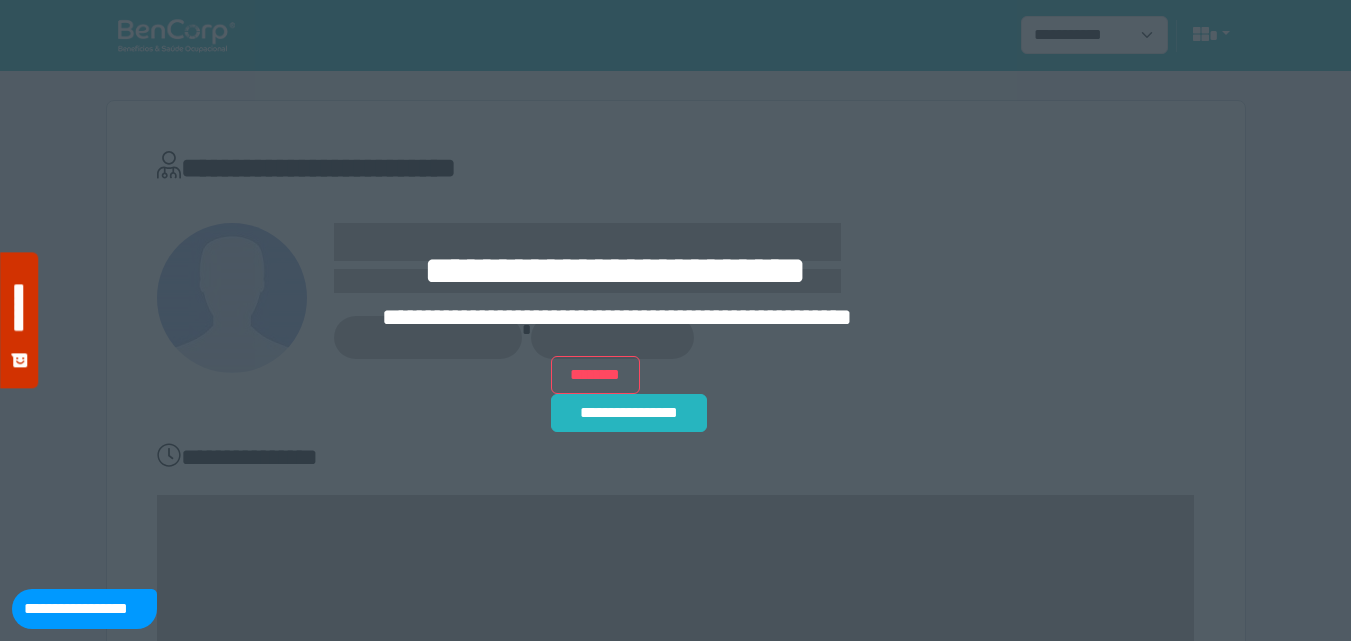 drag, startPoint x: 1238, startPoint y: 205, endPoint x: 1224, endPoint y: 202, distance: 14.3178215 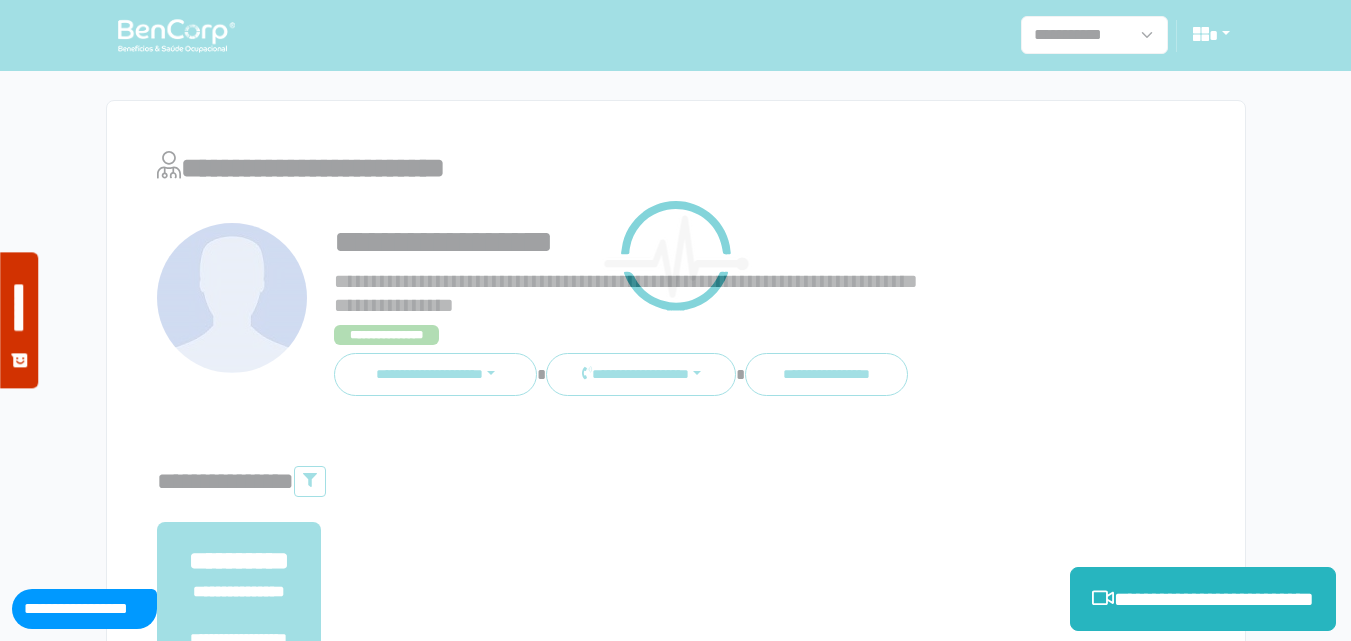 scroll, scrollTop: 0, scrollLeft: 0, axis: both 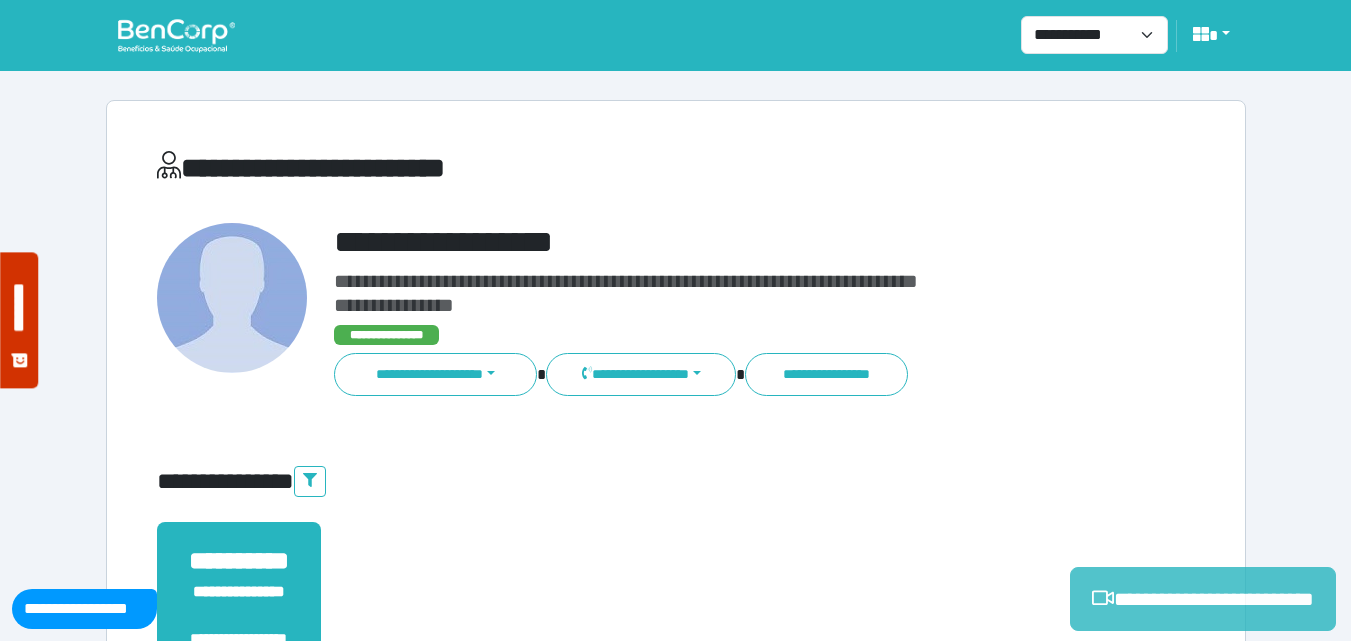 click on "**********" at bounding box center [1203, 599] 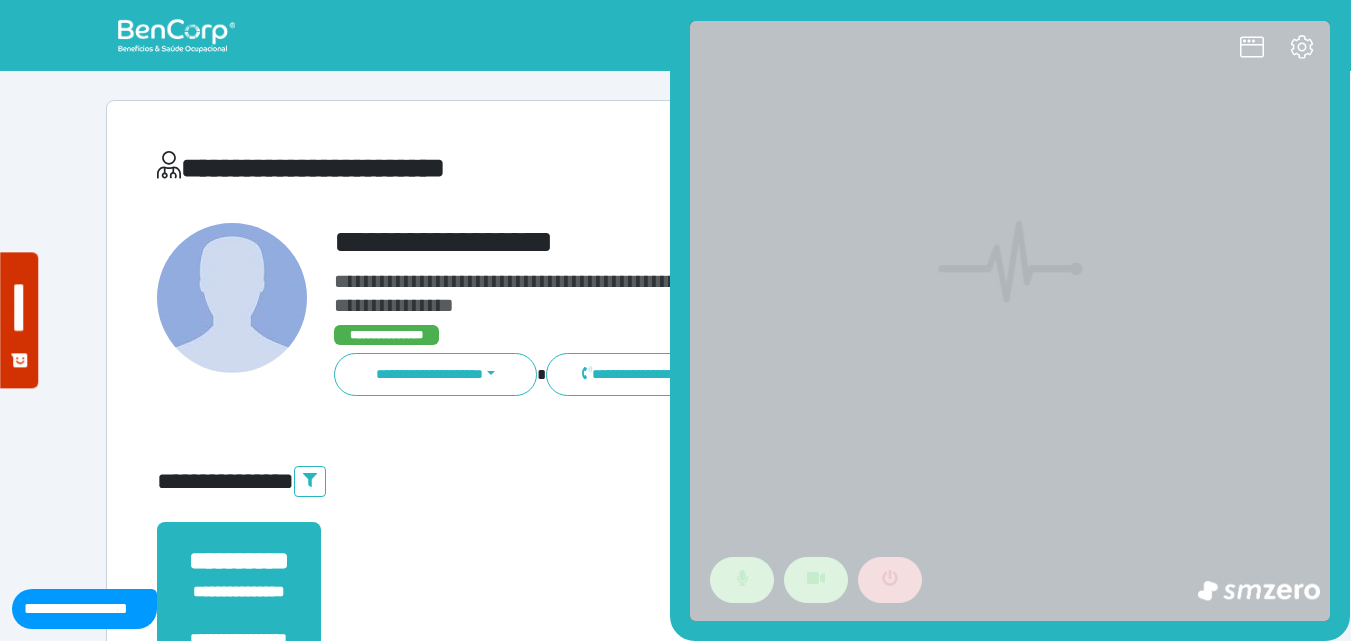 scroll, scrollTop: 0, scrollLeft: 0, axis: both 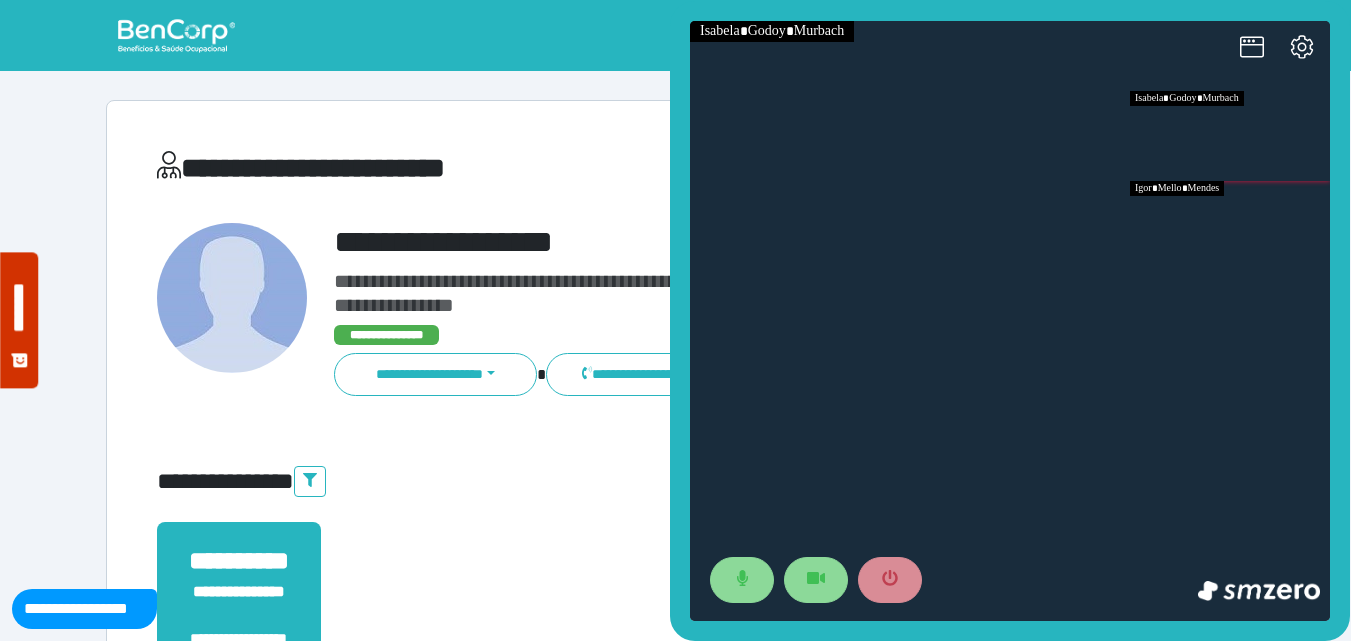 click at bounding box center [1230, 226] 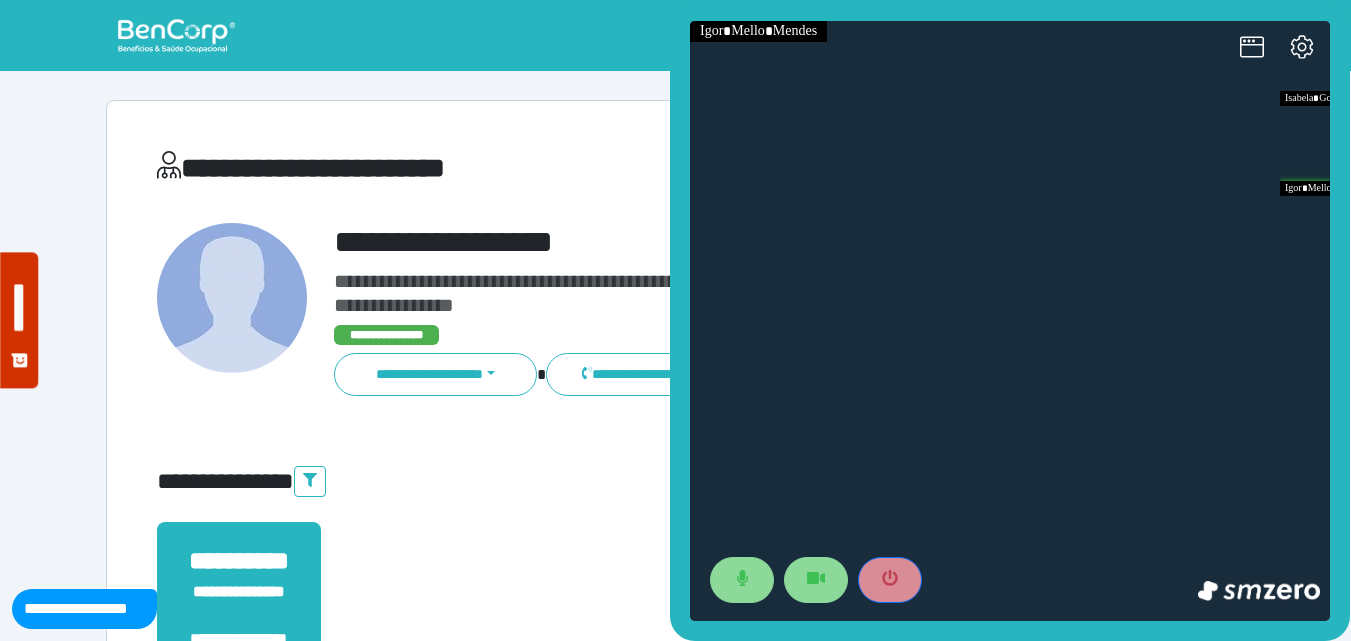 drag, startPoint x: 890, startPoint y: 567, endPoint x: 888, endPoint y: 535, distance: 32.06244 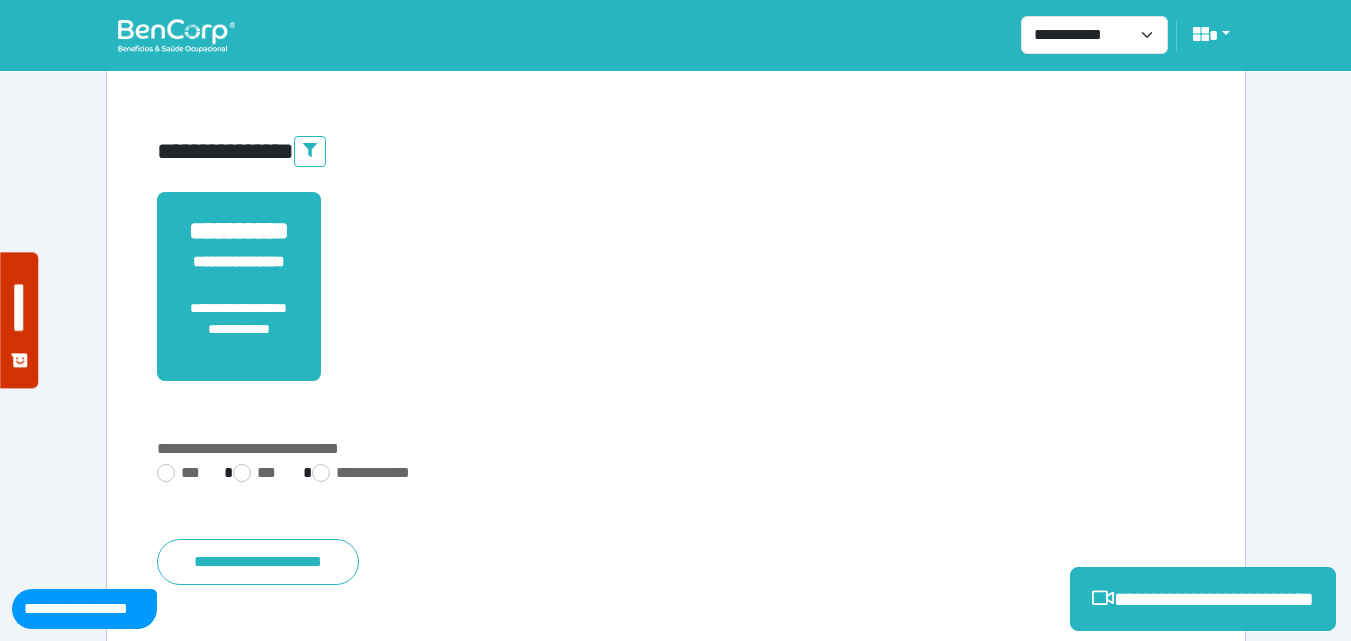 scroll, scrollTop: 495, scrollLeft: 0, axis: vertical 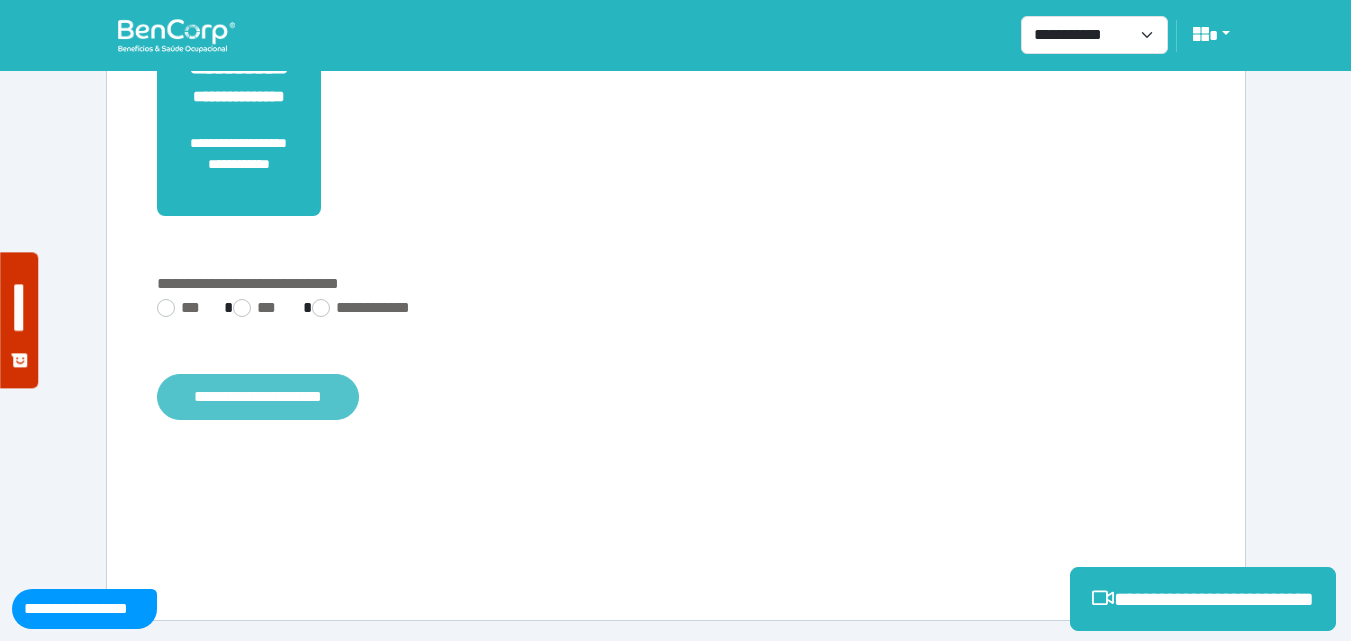 click on "**********" at bounding box center [258, 397] 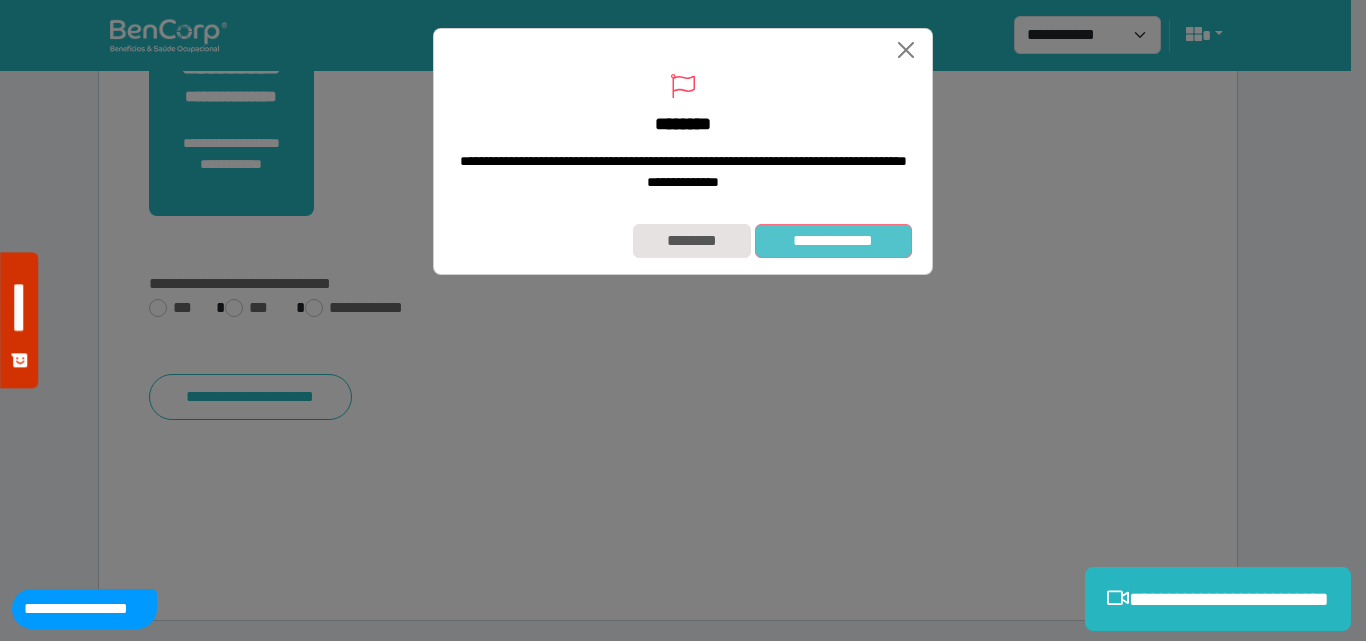 click on "**********" at bounding box center (833, 241) 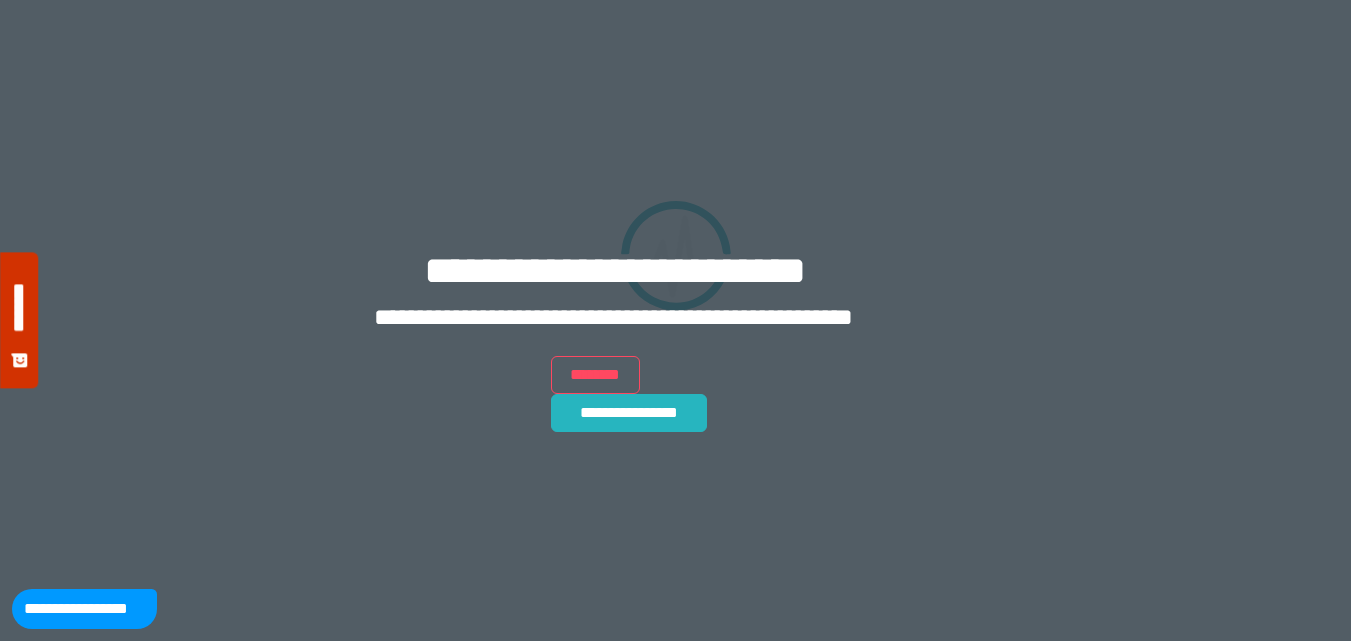 scroll, scrollTop: 0, scrollLeft: 0, axis: both 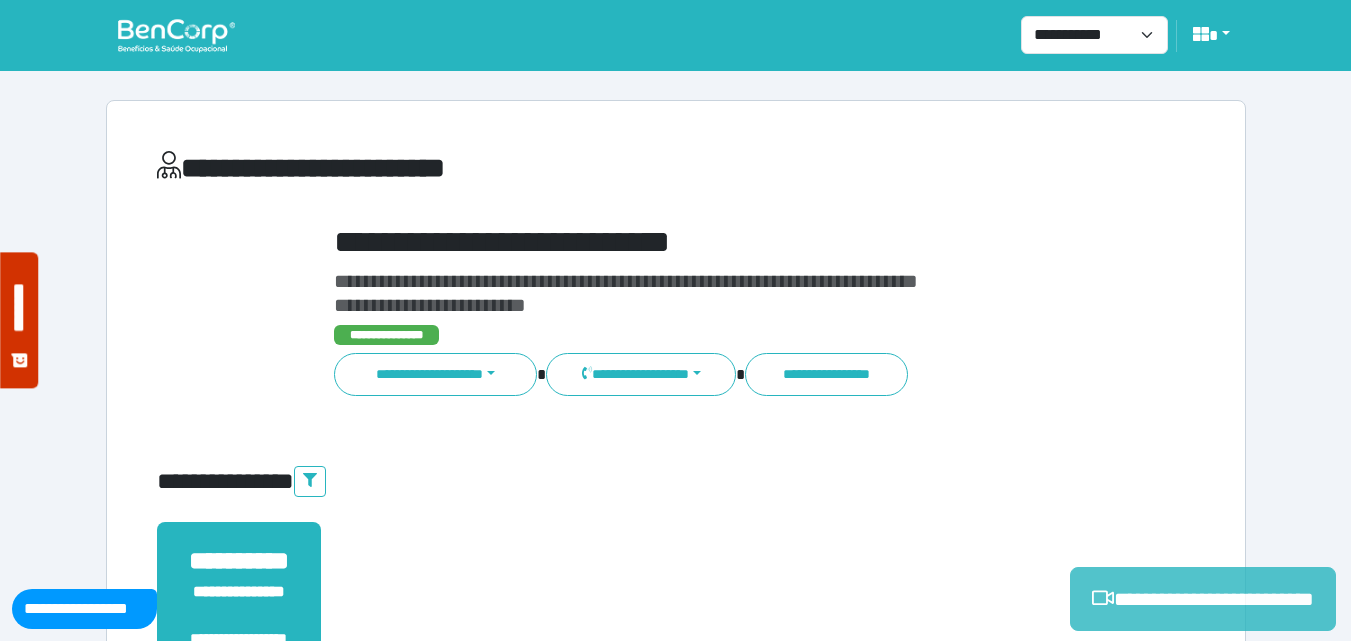 click on "**********" at bounding box center (1203, 599) 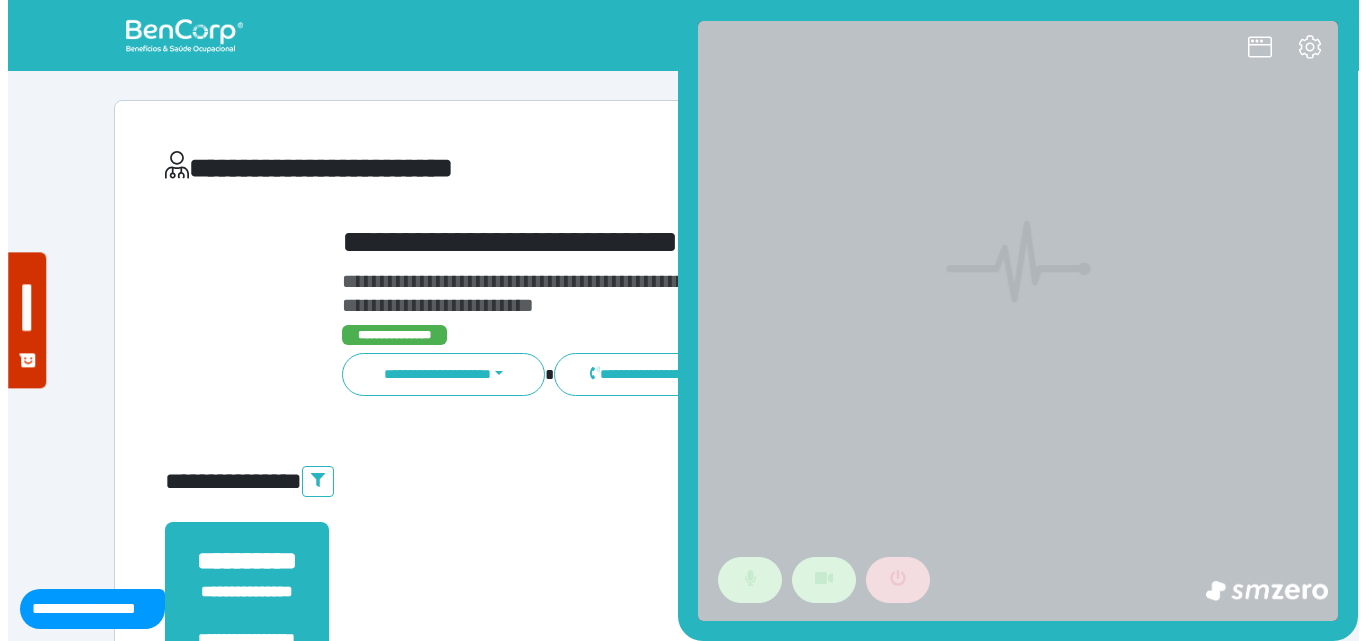 scroll, scrollTop: 0, scrollLeft: 0, axis: both 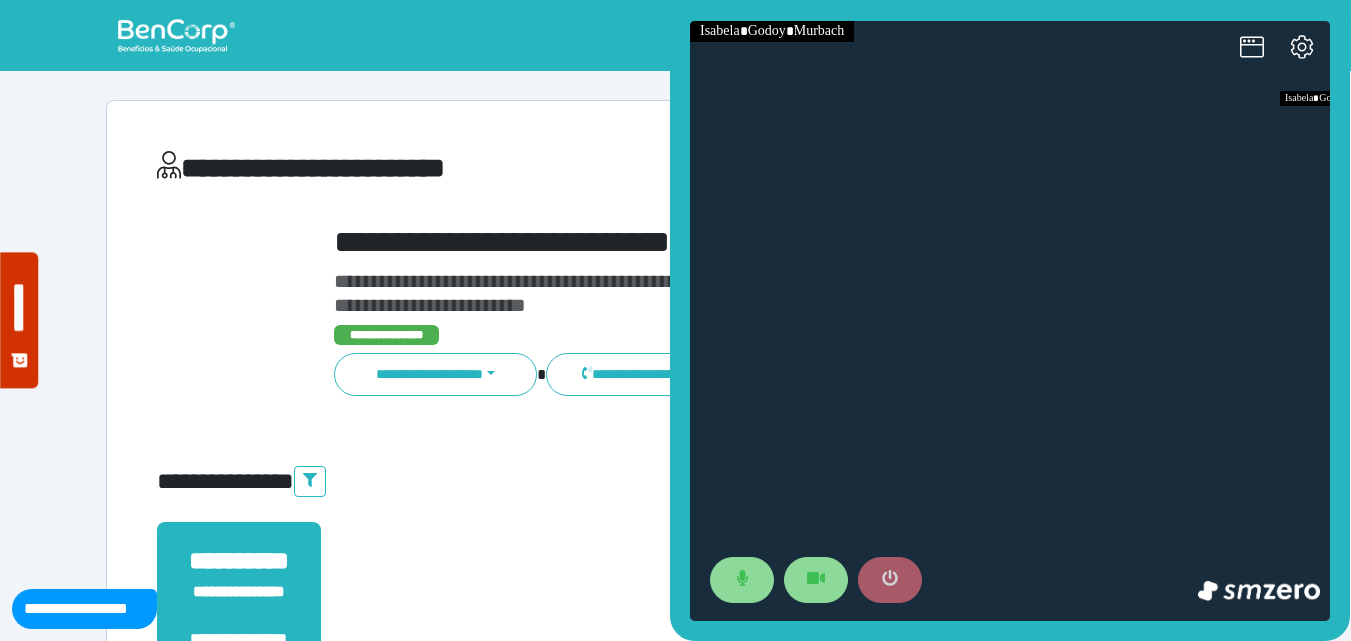 click at bounding box center [890, 580] 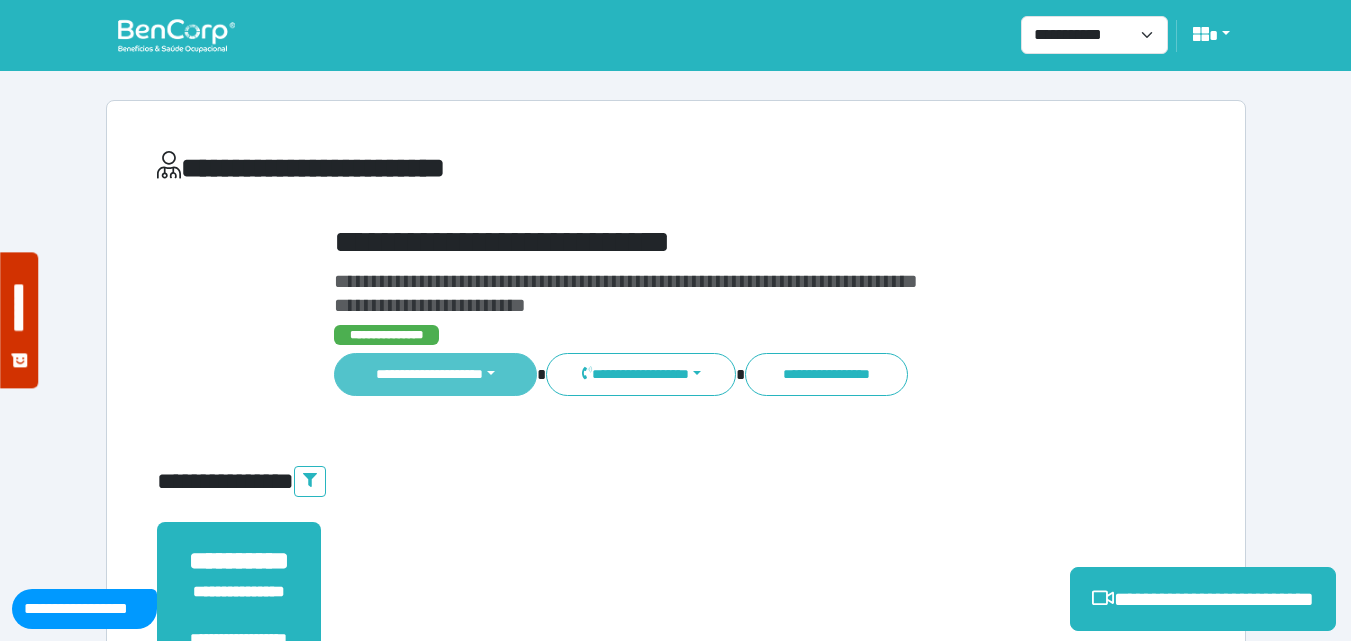 click on "**********" at bounding box center (436, 374) 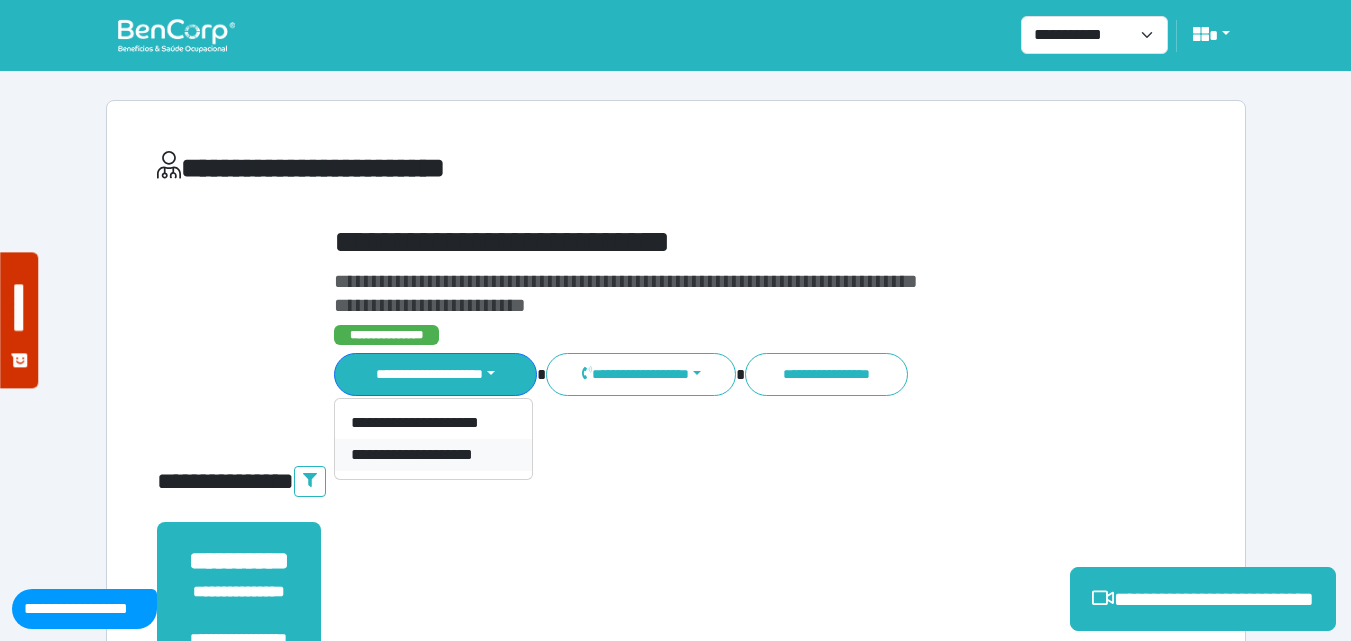 click on "**********" at bounding box center (433, 455) 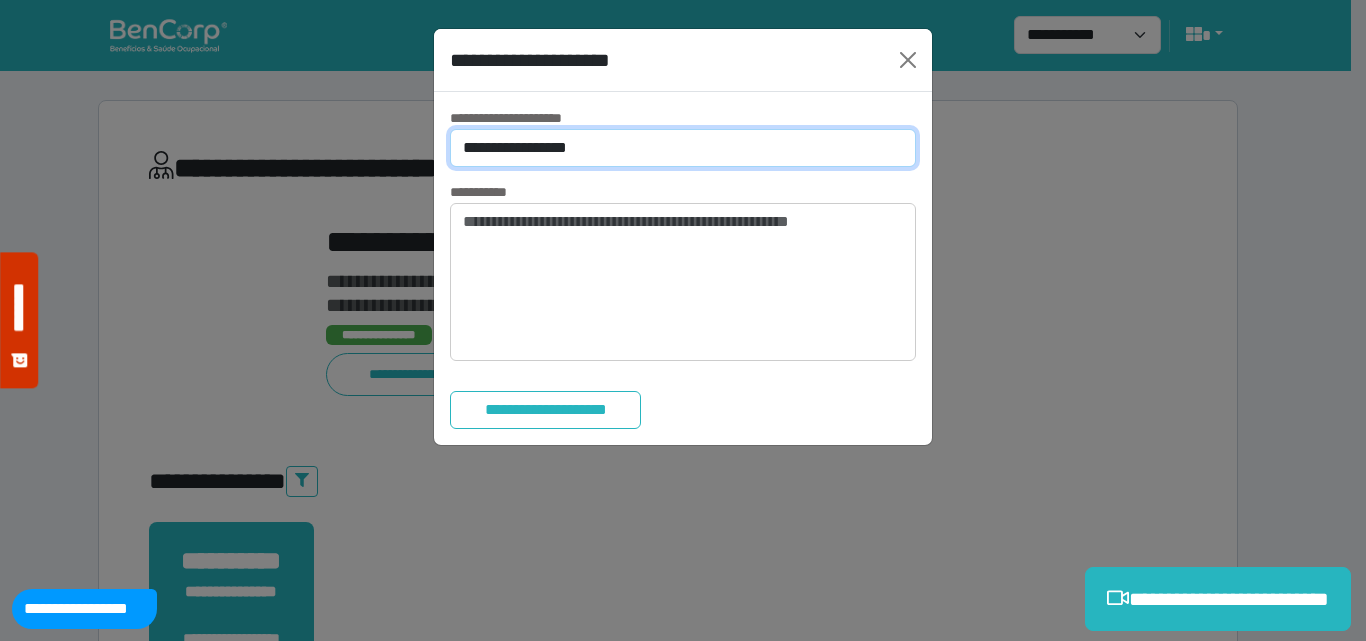 click on "**********" at bounding box center [683, 148] 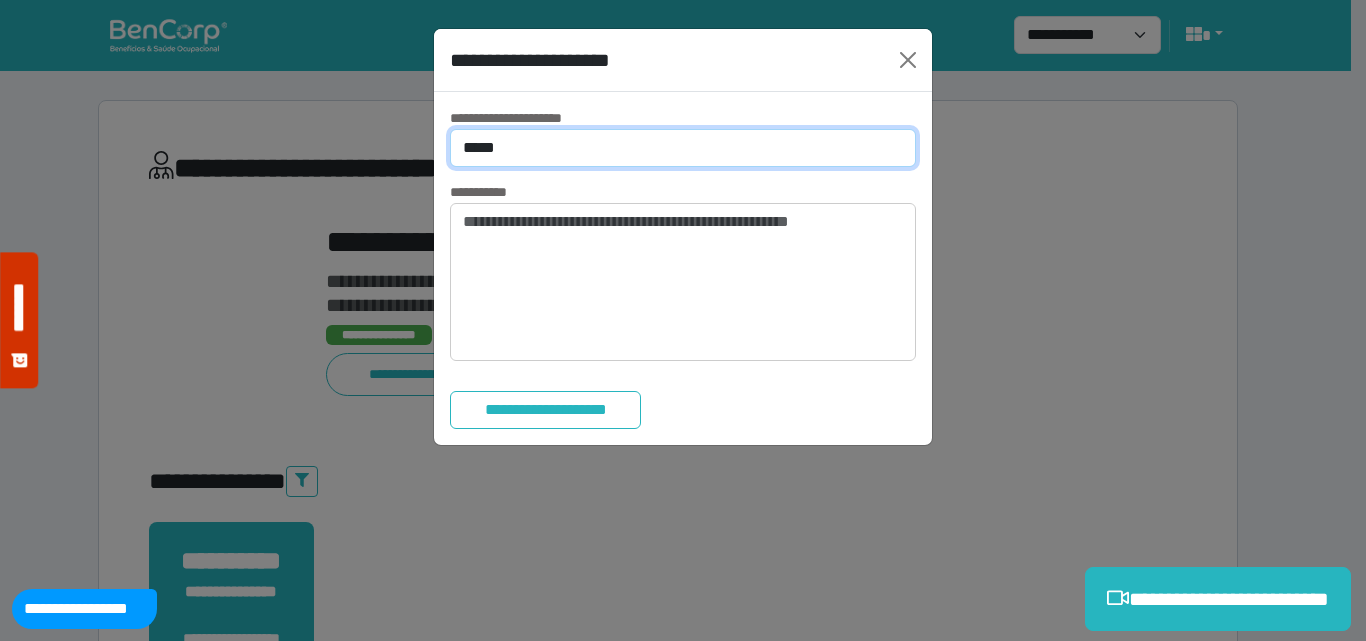 click on "**********" at bounding box center (683, 148) 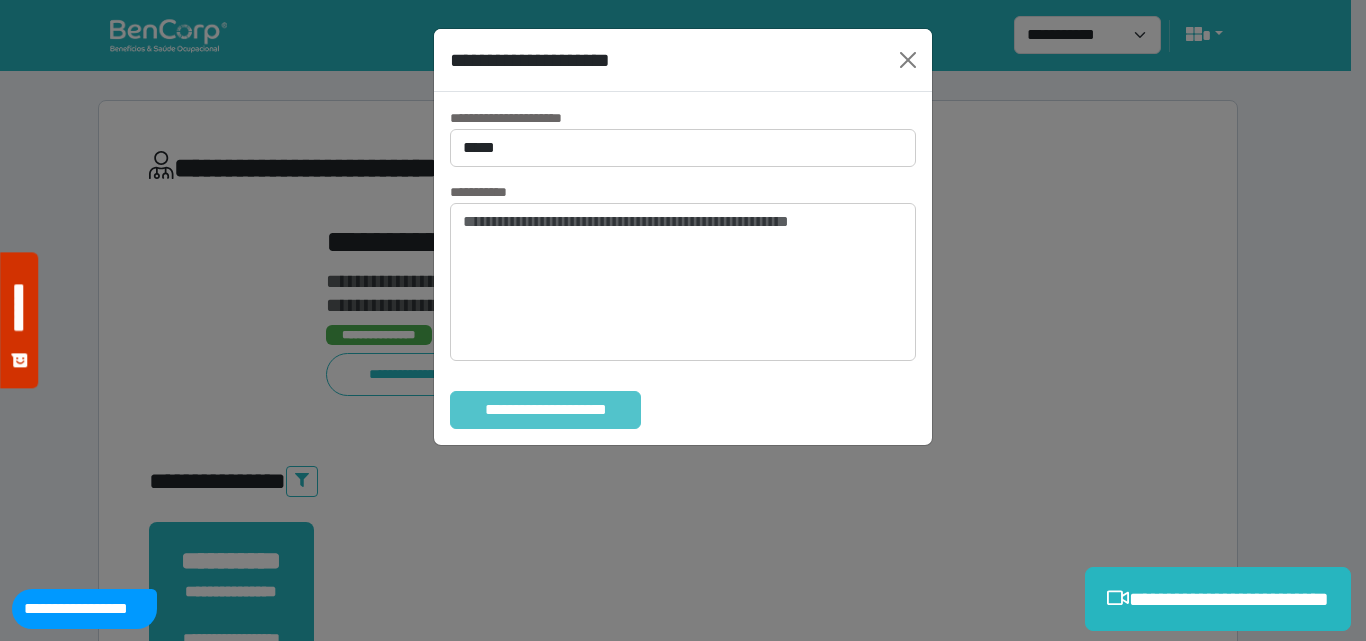 click on "**********" at bounding box center [545, 410] 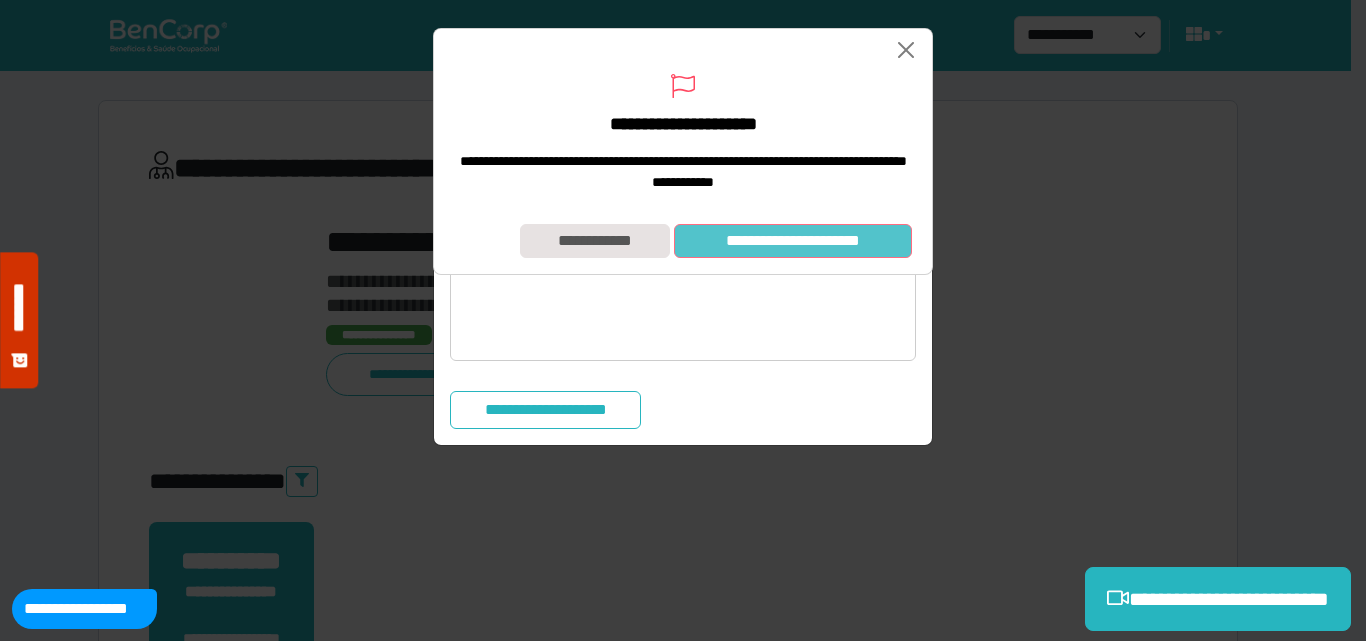 click on "**********" at bounding box center [793, 241] 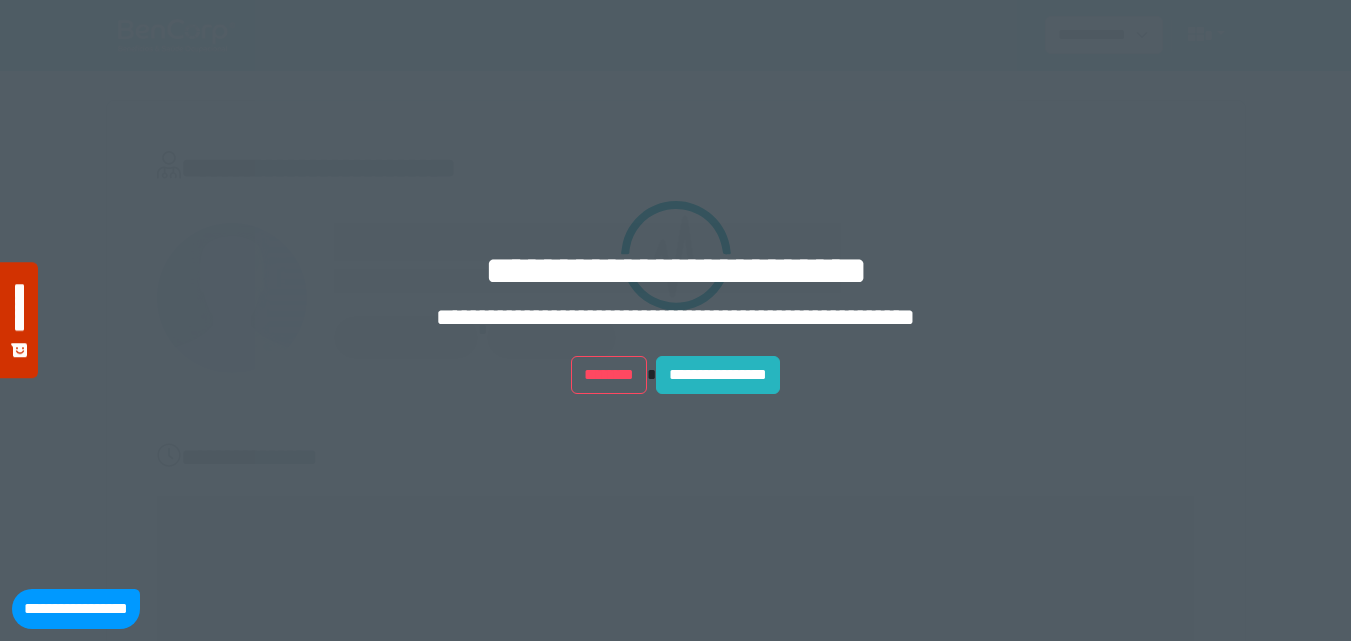 scroll, scrollTop: 0, scrollLeft: 0, axis: both 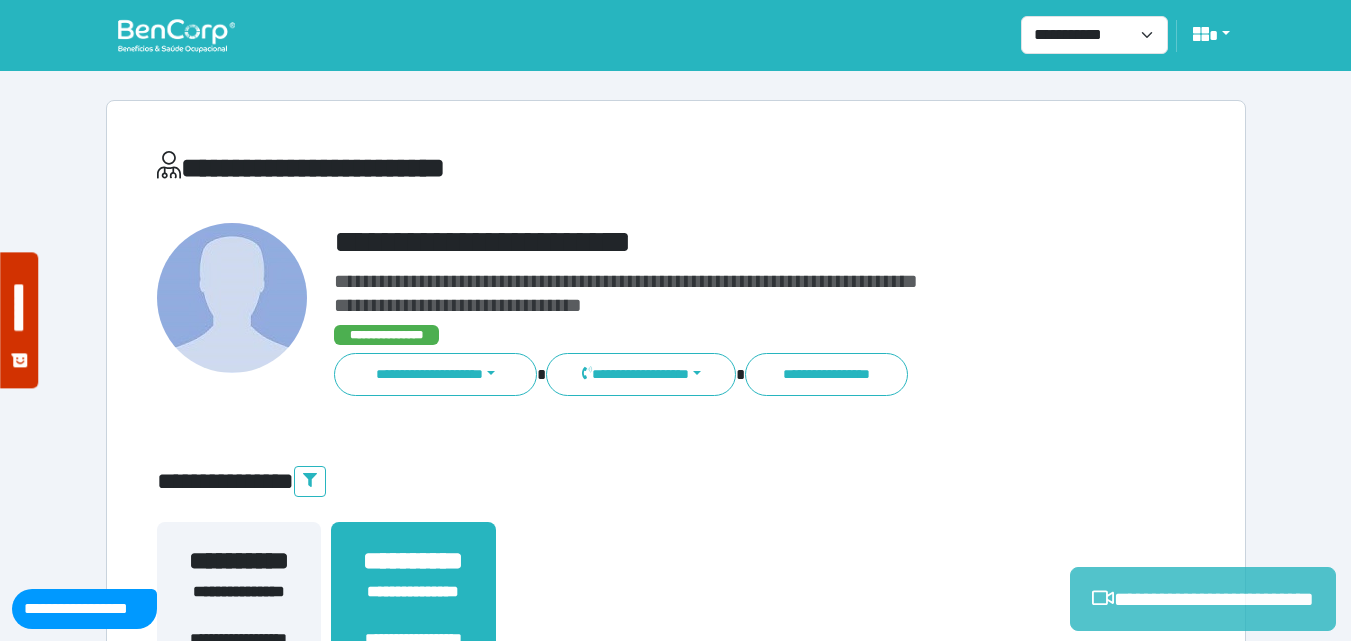 click on "**********" at bounding box center [1203, 599] 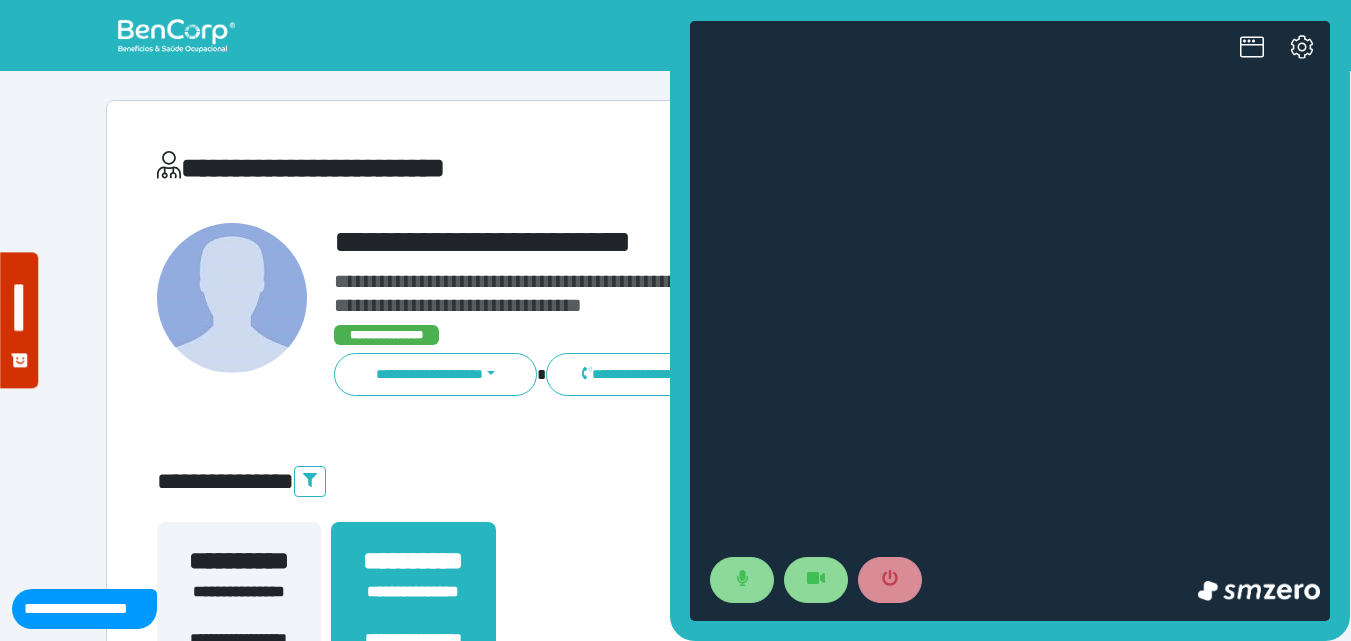 scroll, scrollTop: 0, scrollLeft: 0, axis: both 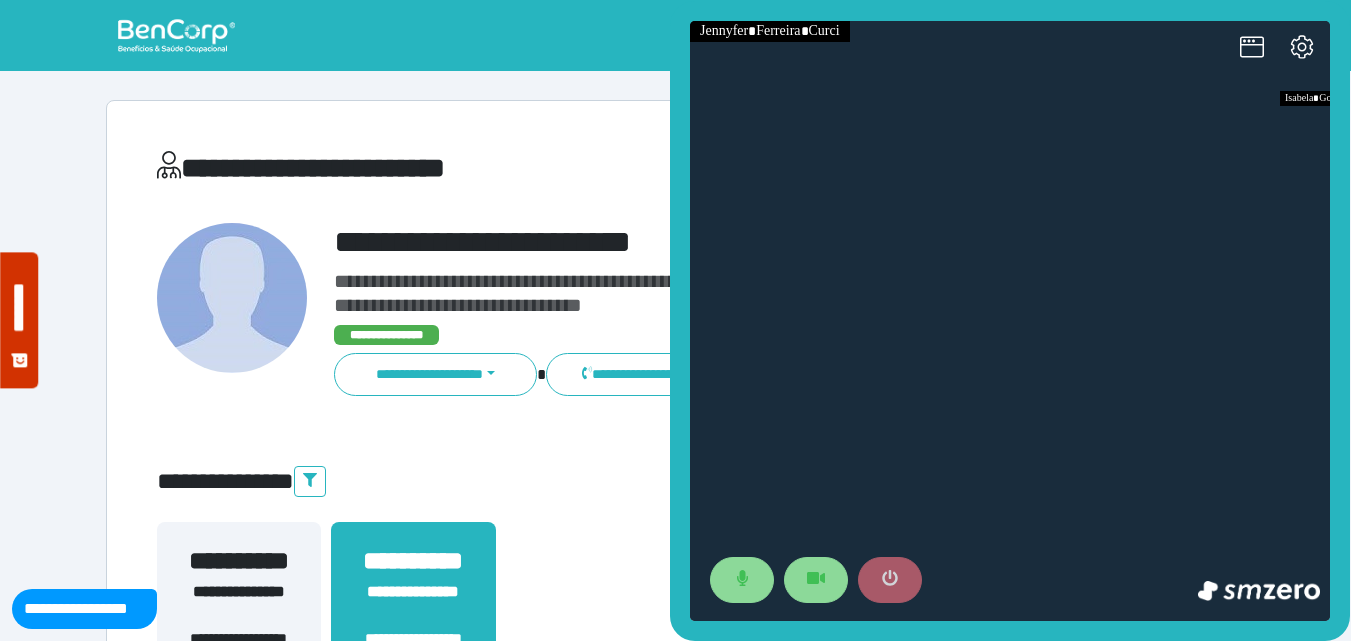 click at bounding box center (890, 580) 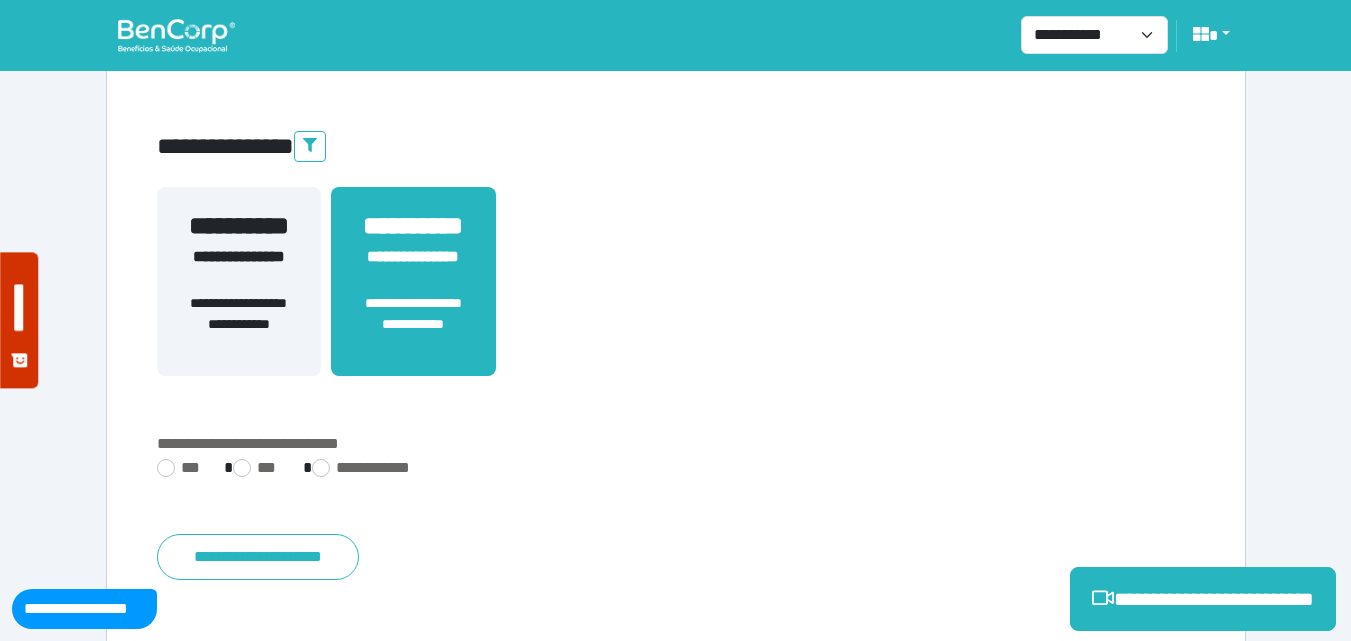 scroll, scrollTop: 495, scrollLeft: 0, axis: vertical 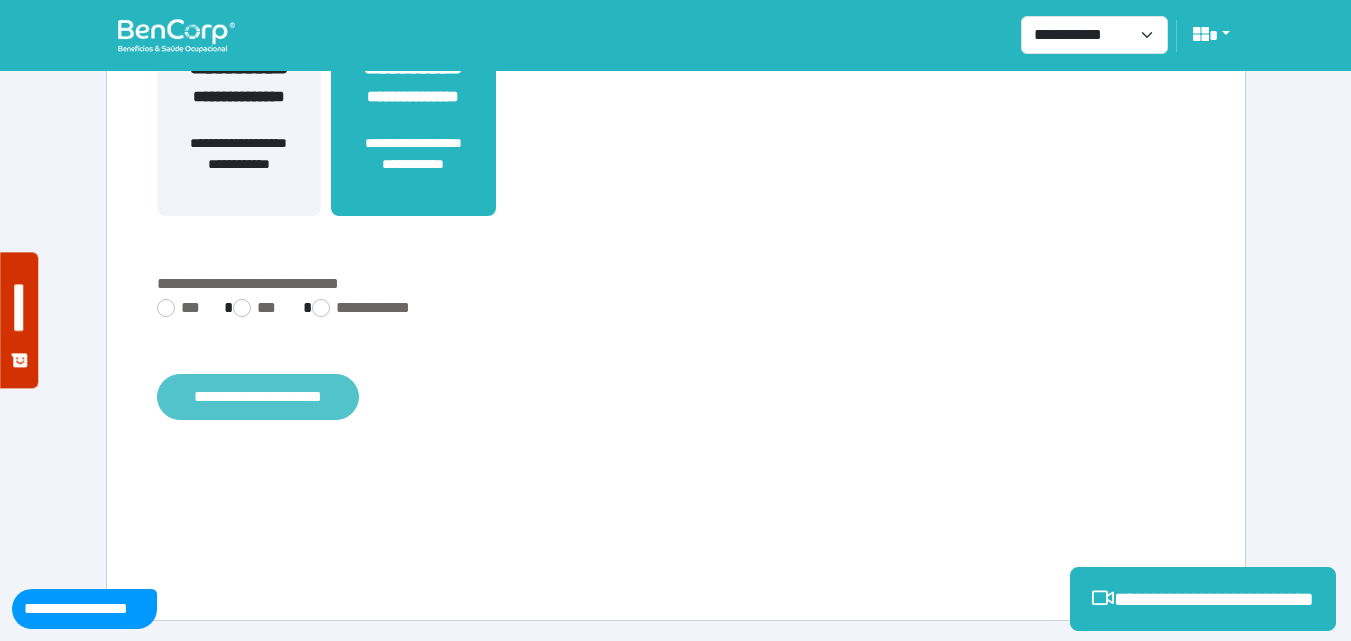 click on "**********" at bounding box center (258, 397) 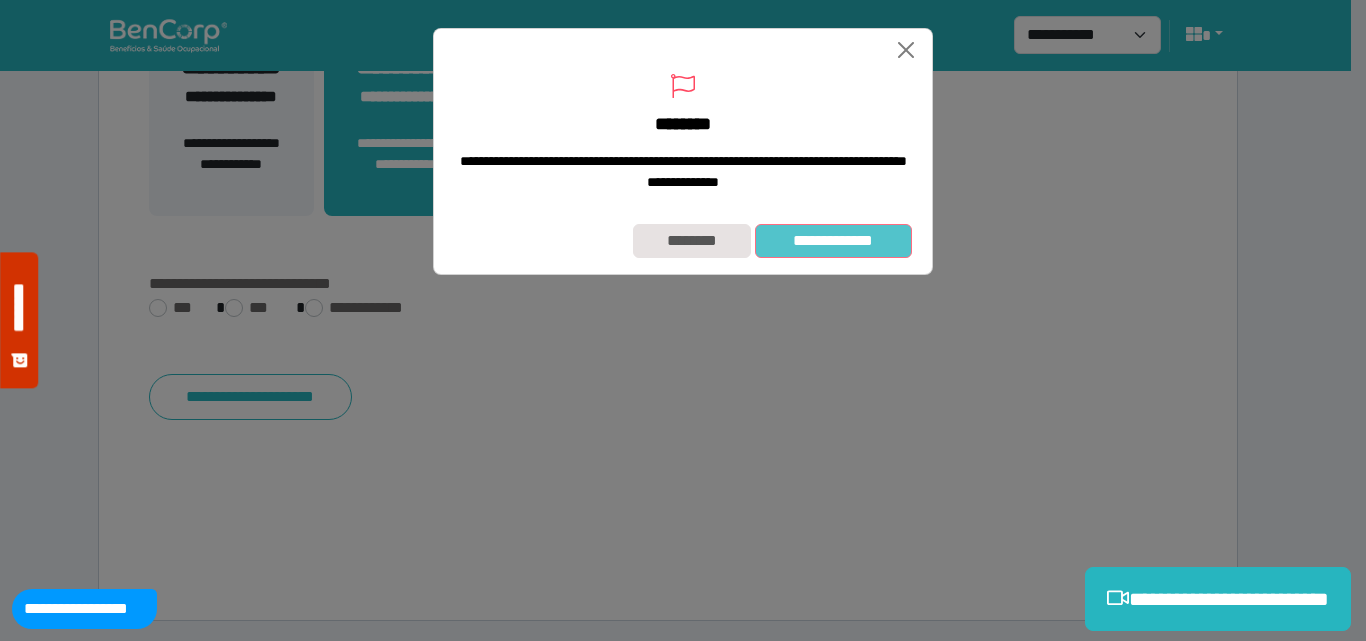 click on "**********" at bounding box center [833, 241] 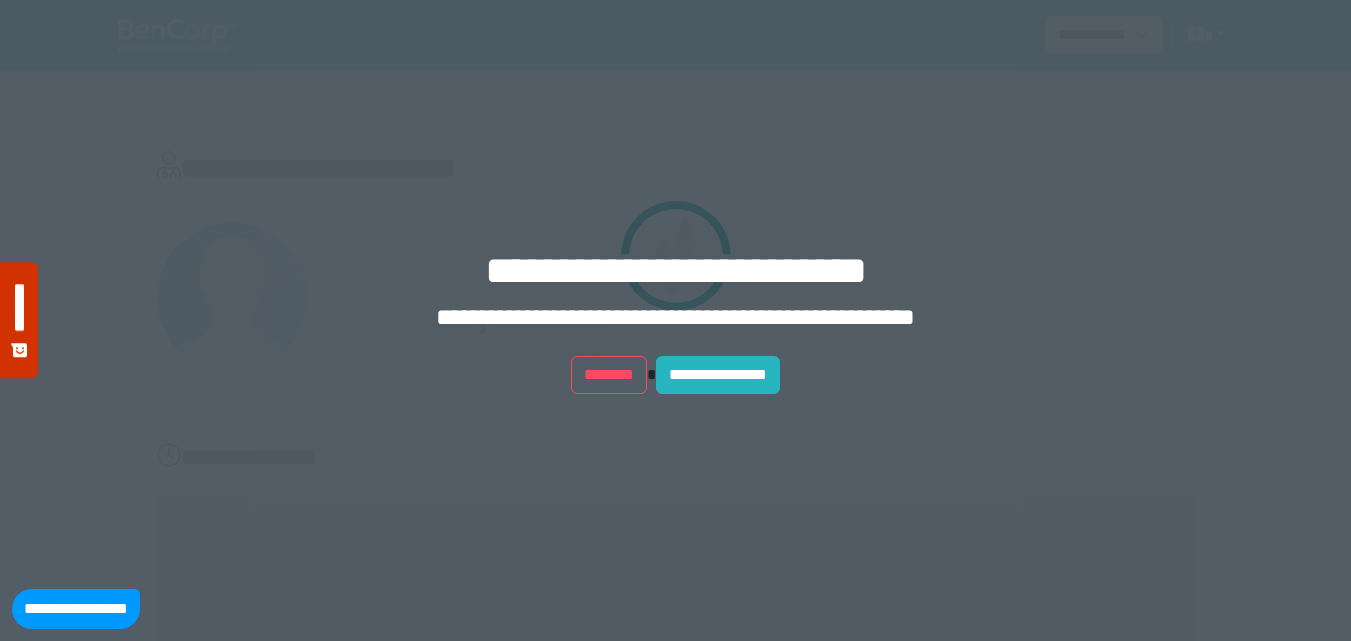 scroll, scrollTop: 0, scrollLeft: 0, axis: both 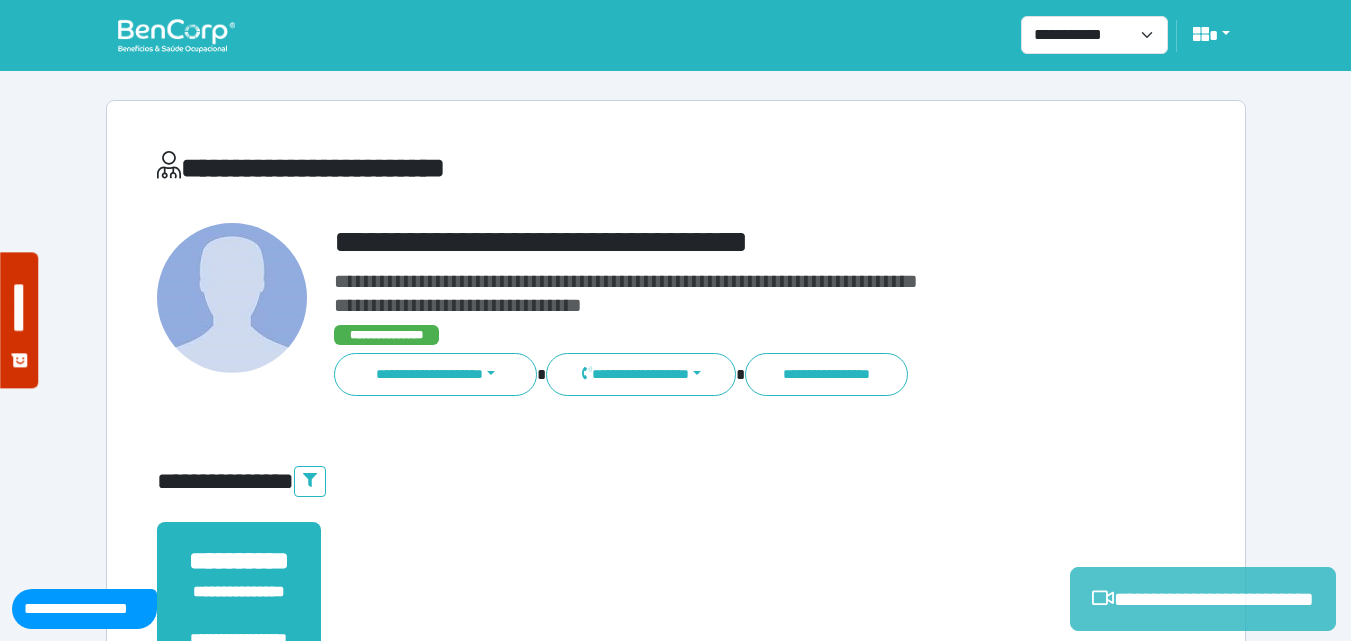 click on "**********" at bounding box center (1203, 599) 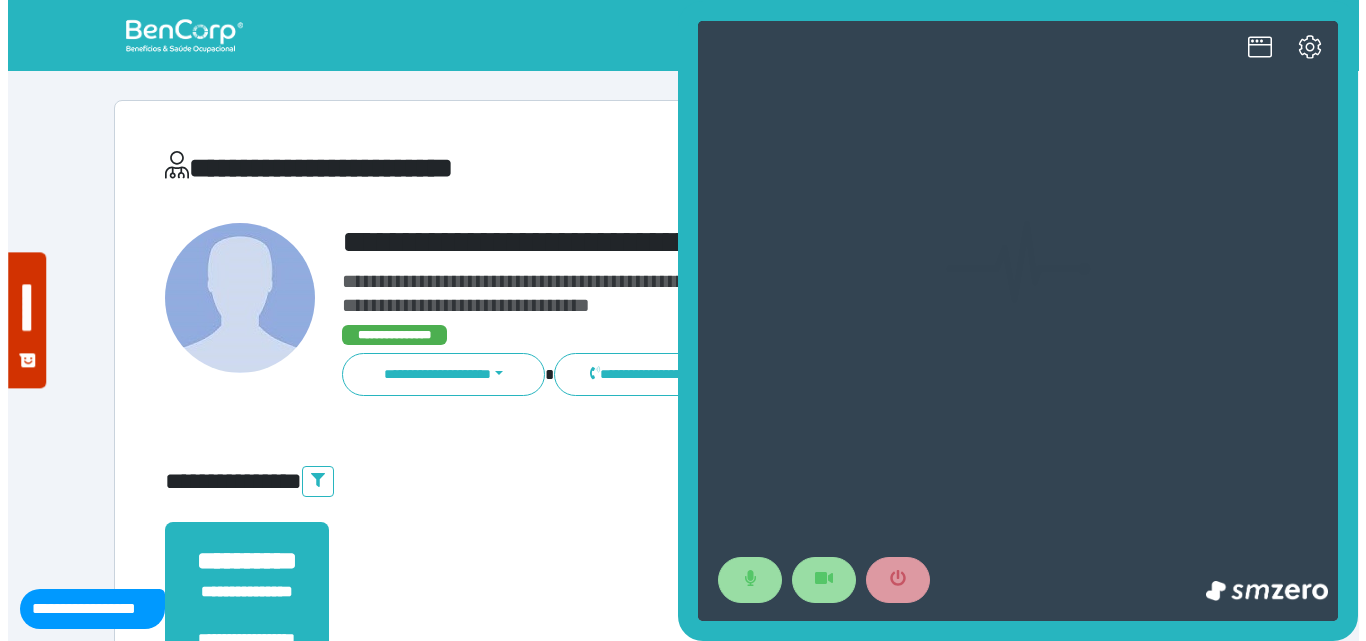 scroll, scrollTop: 0, scrollLeft: 0, axis: both 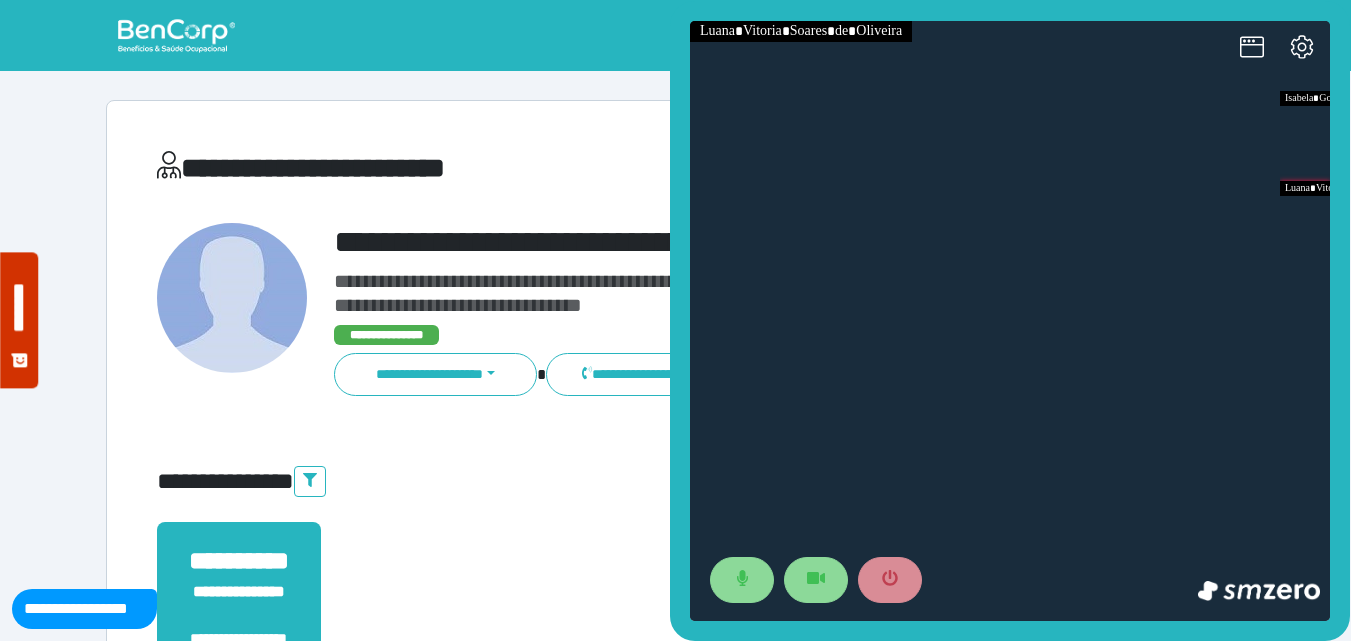 click on "**********" at bounding box center (676, 608) 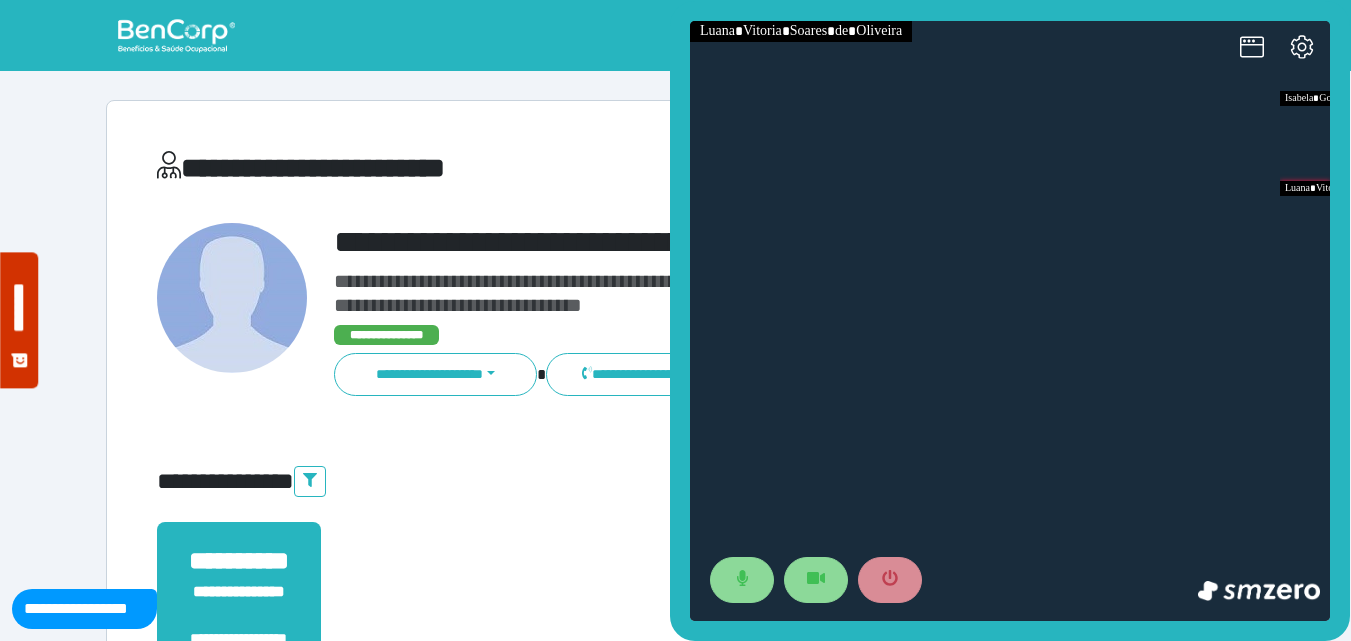 click on "**********" at bounding box center [742, 36] 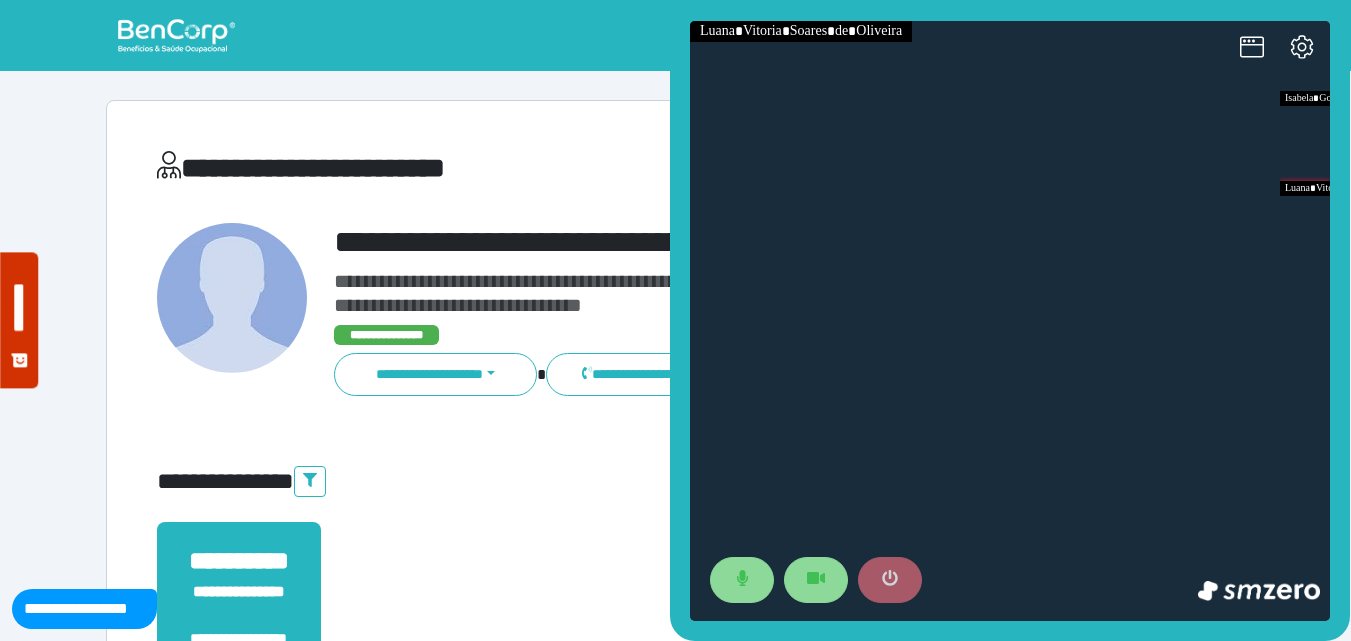 click at bounding box center (890, 580) 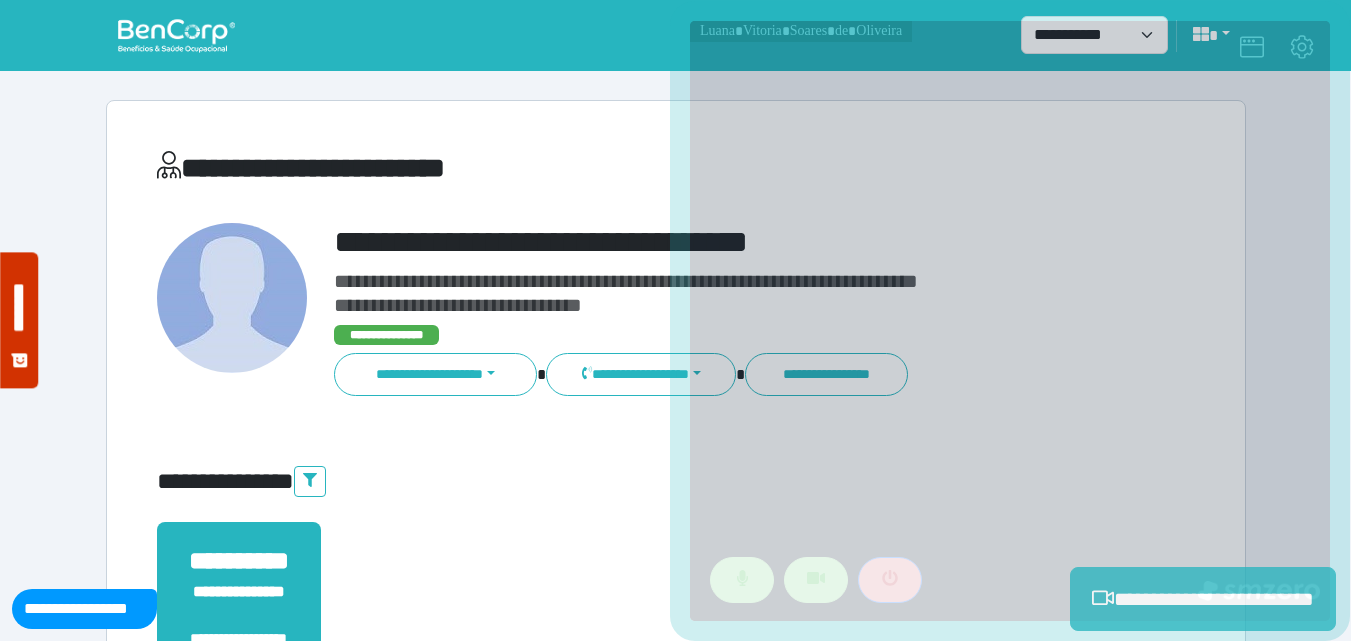 click on "**********" at bounding box center [676, 600] 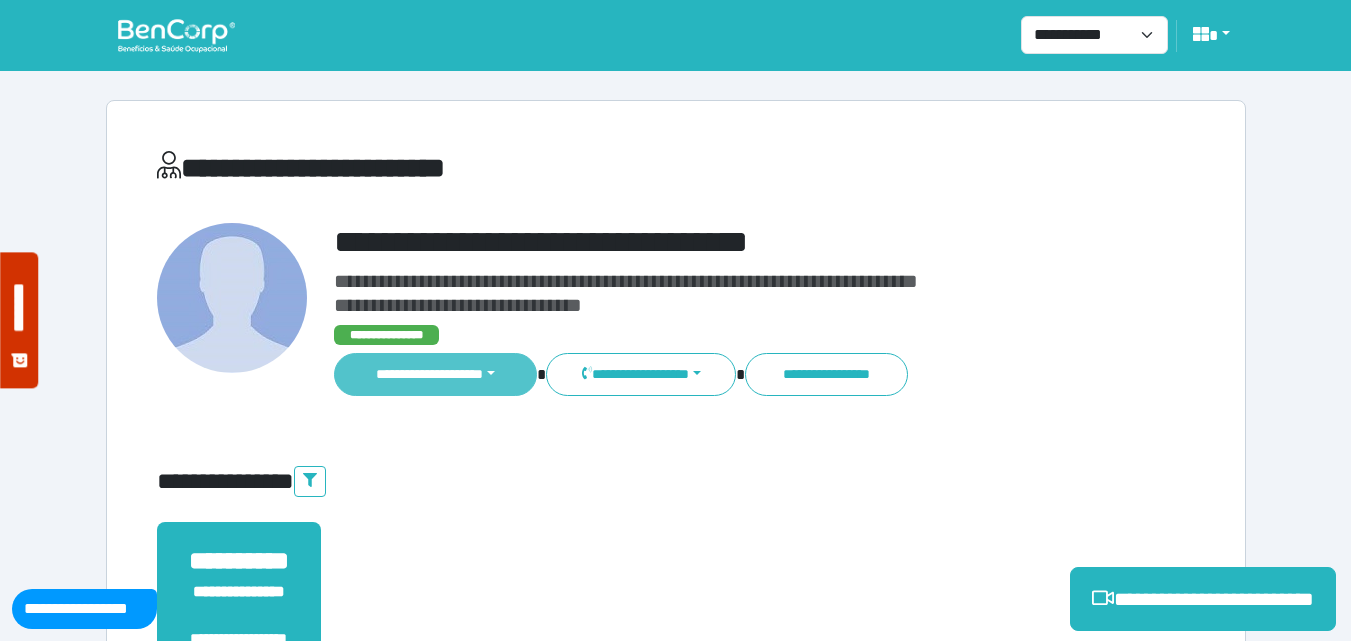 click on "**********" at bounding box center (436, 374) 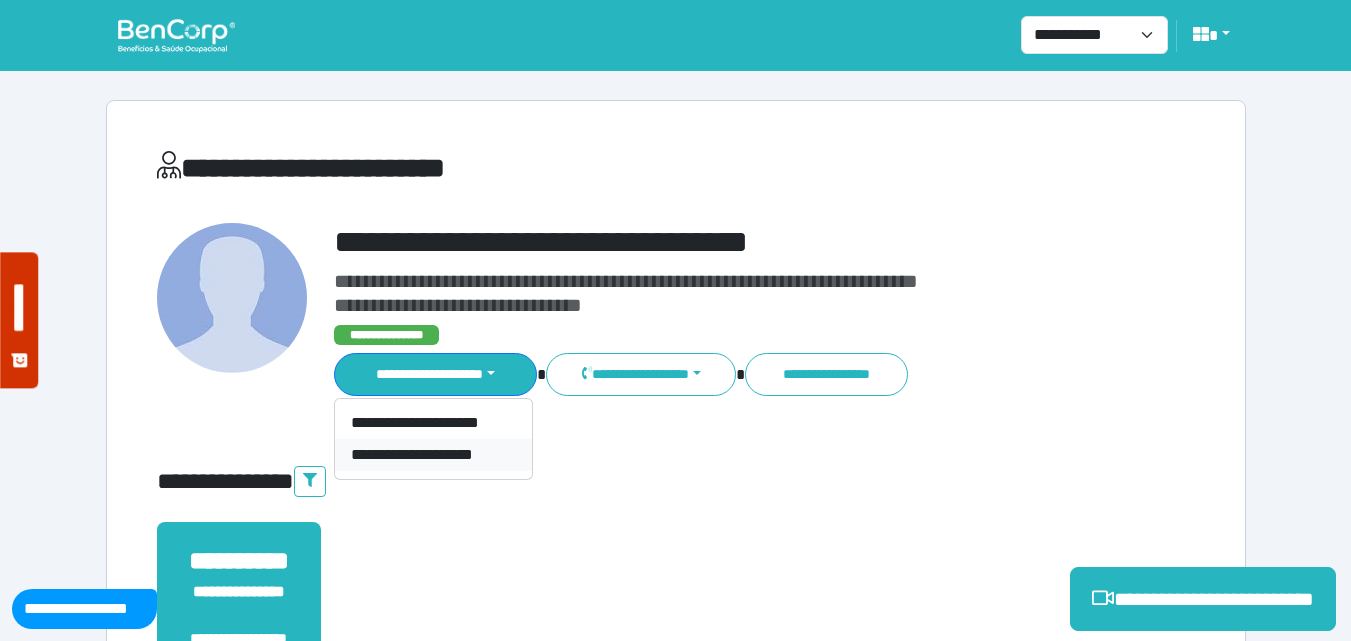 click on "**********" at bounding box center (433, 455) 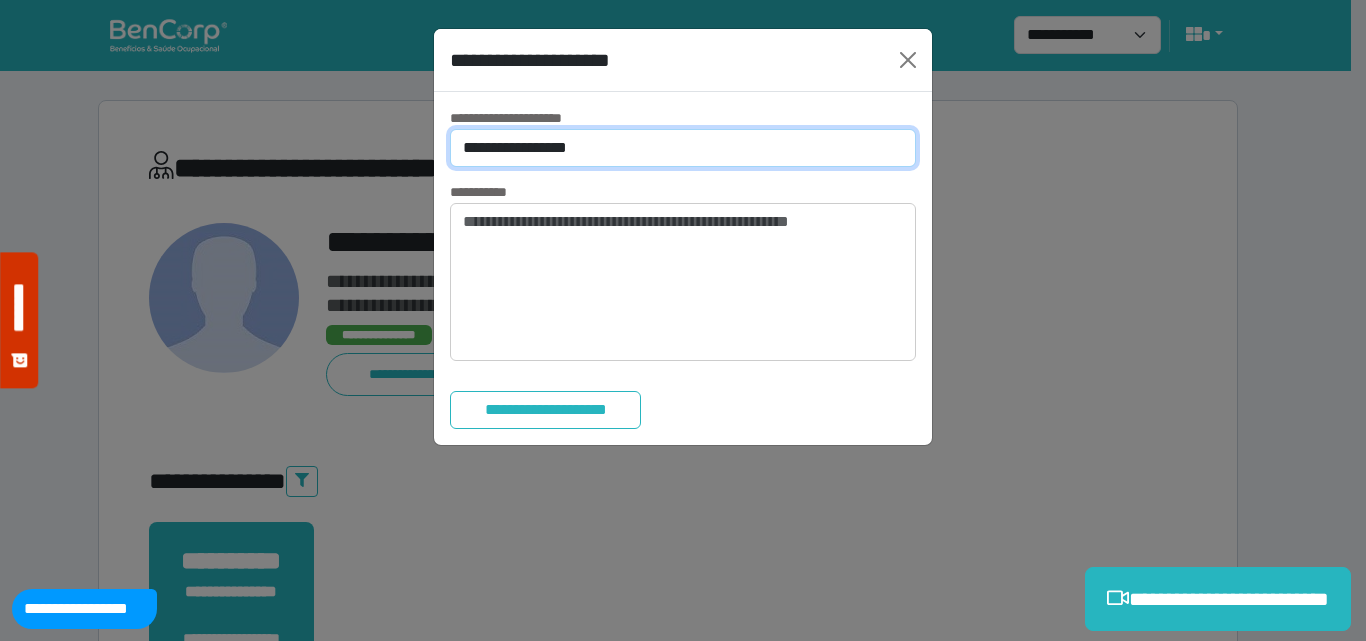 click on "**********" at bounding box center [683, 148] 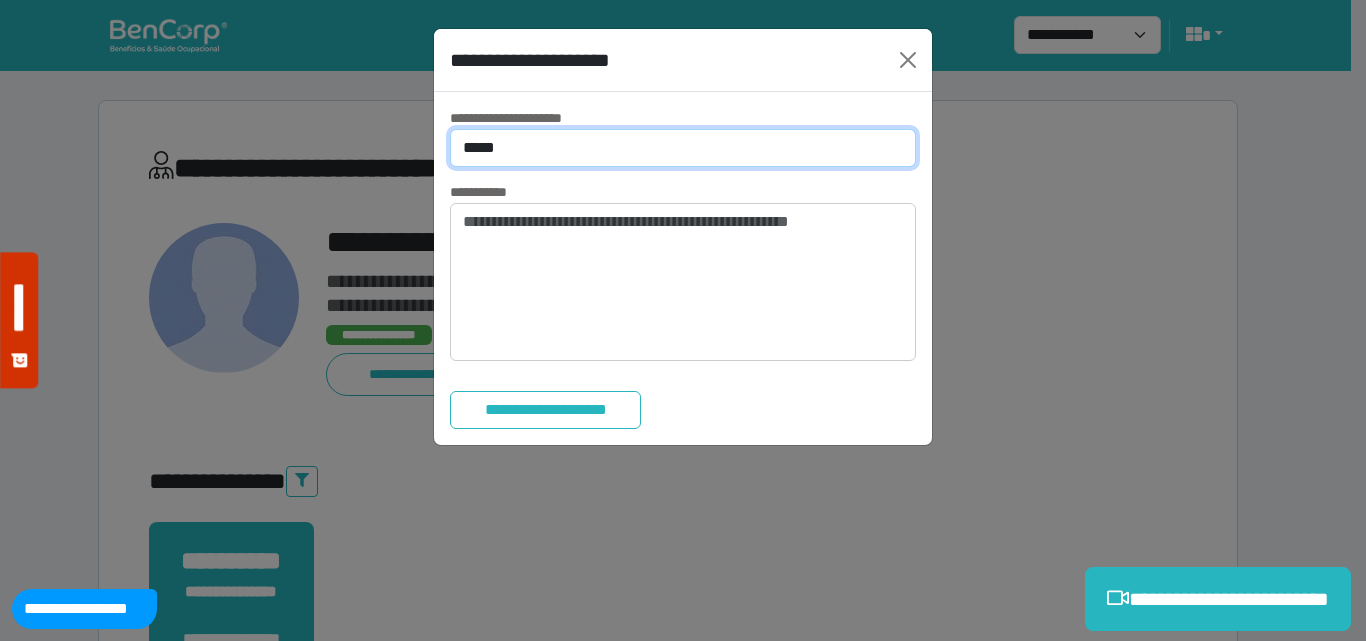 click on "**********" at bounding box center [683, 148] 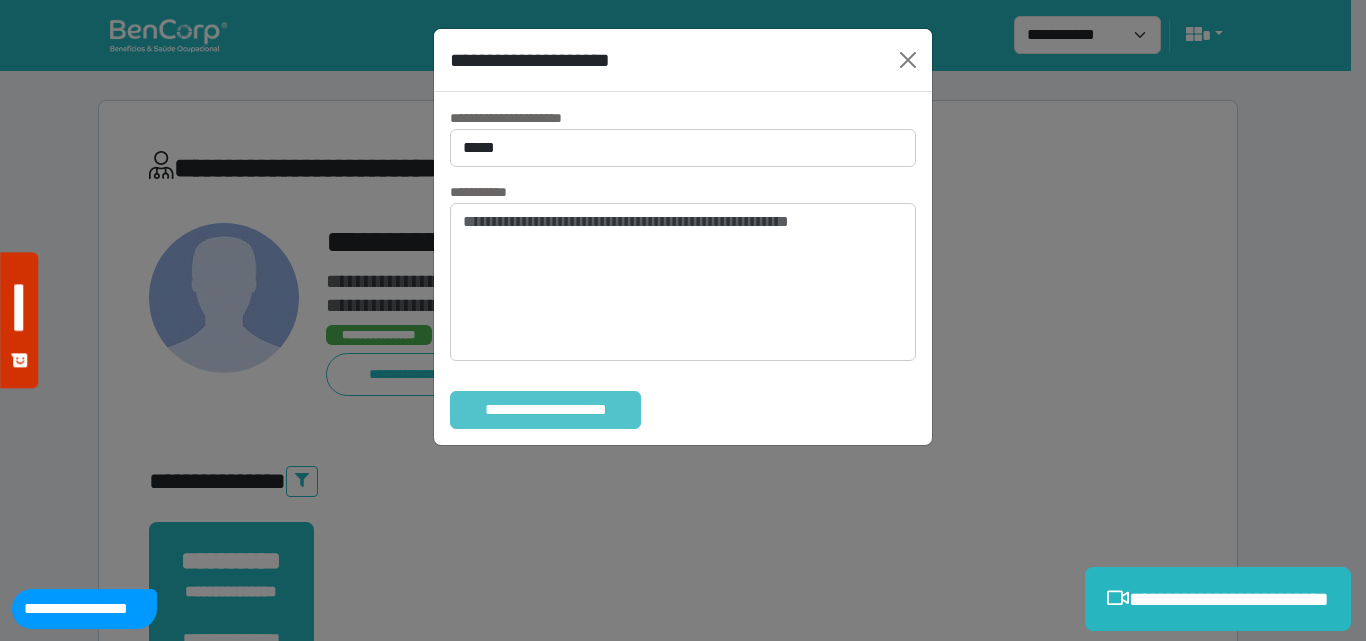 click on "**********" at bounding box center [545, 410] 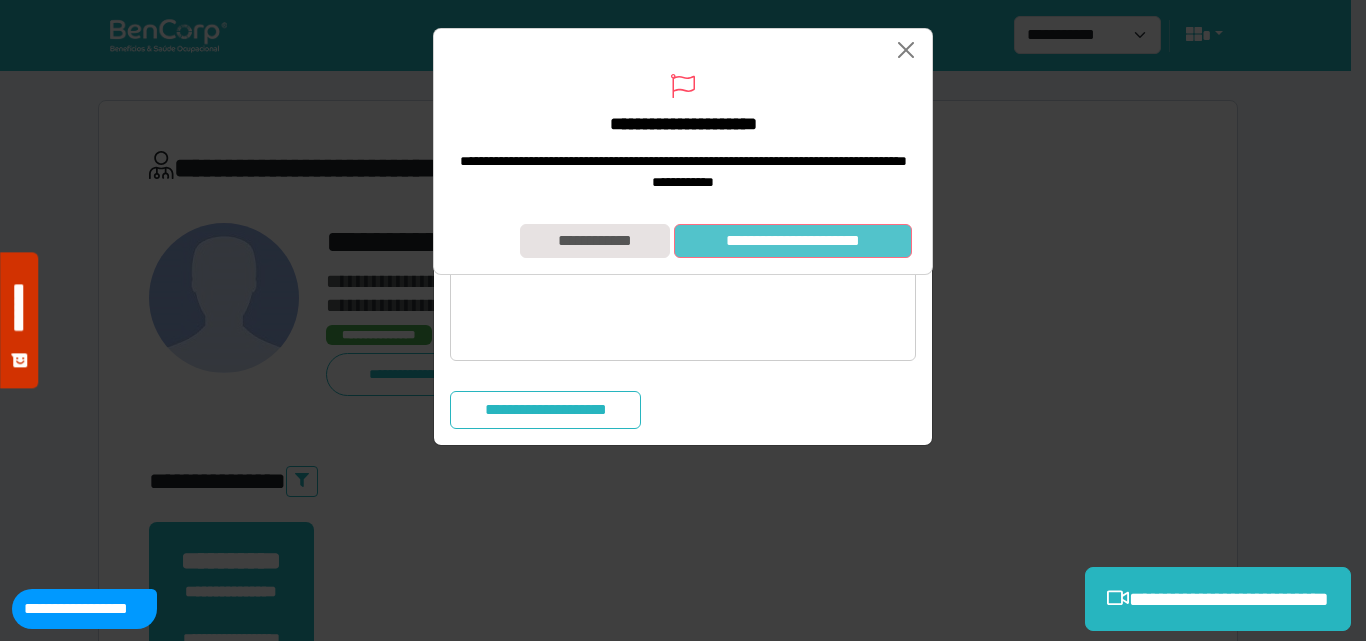 click on "**********" at bounding box center [793, 241] 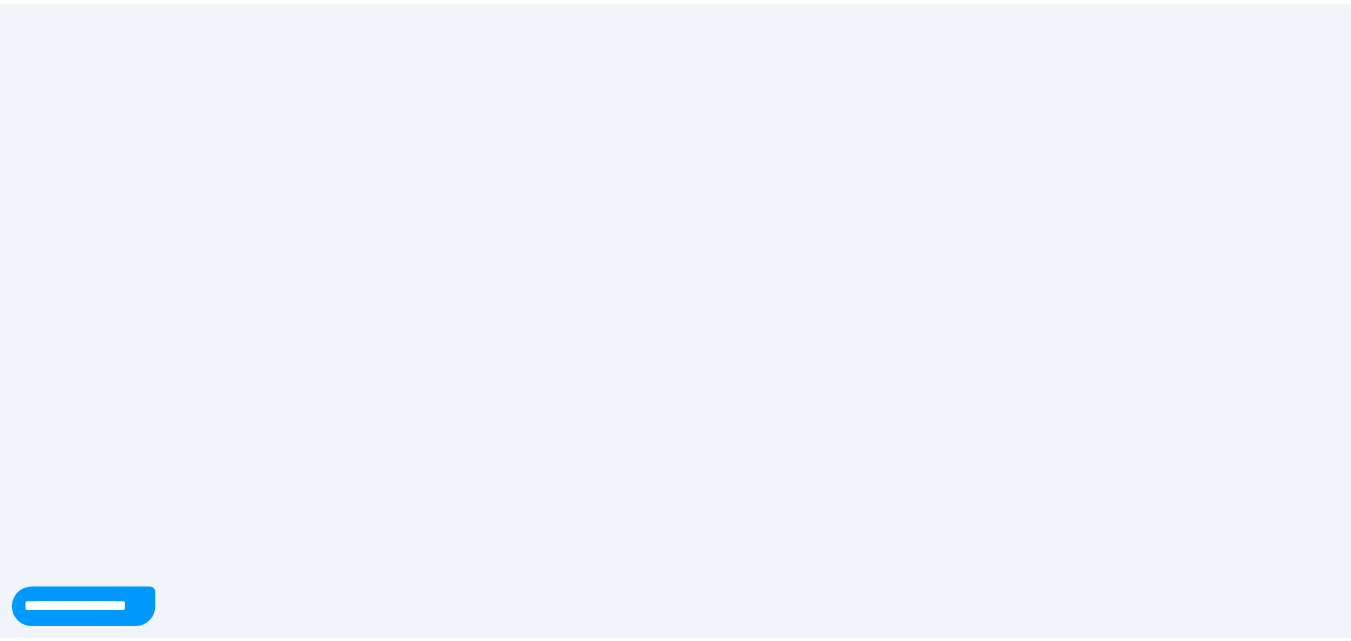 scroll, scrollTop: 0, scrollLeft: 0, axis: both 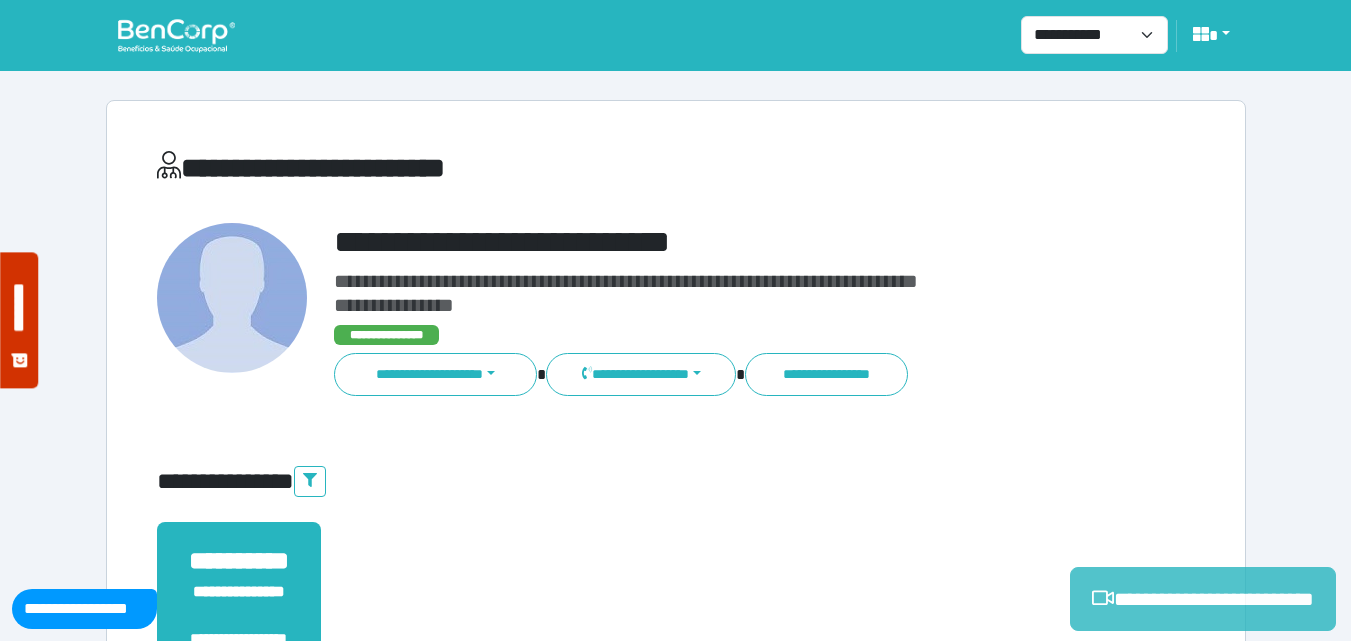 click on "**********" at bounding box center [1203, 599] 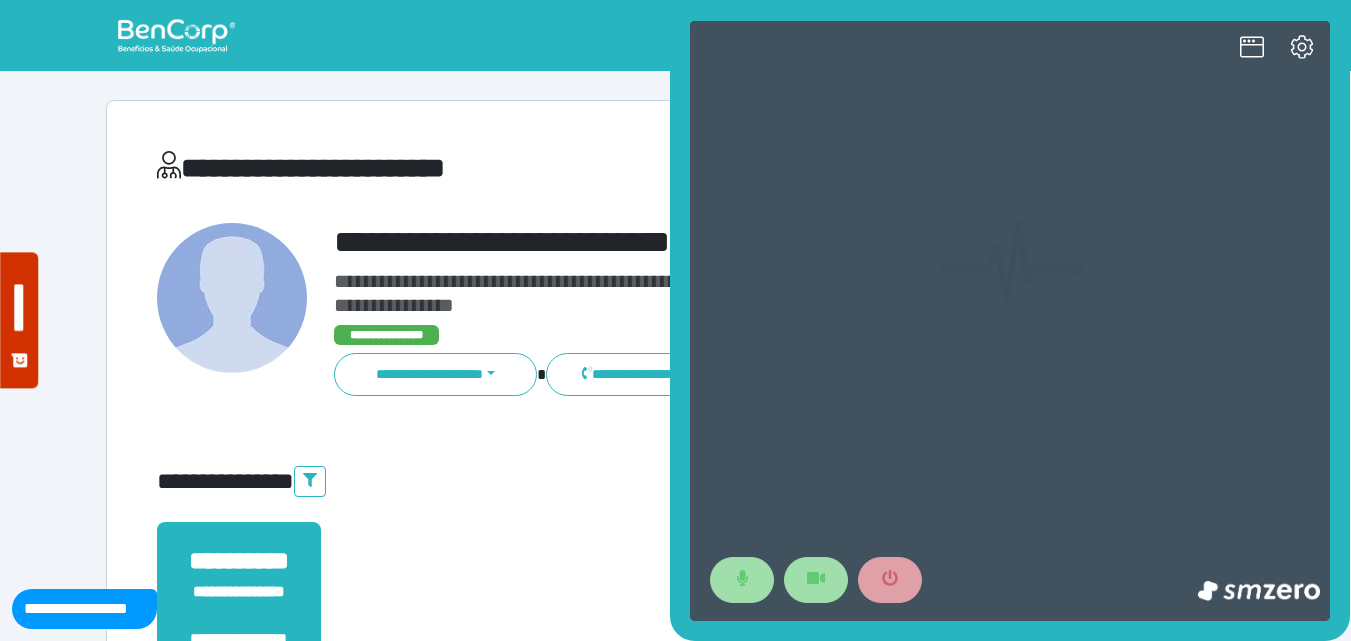 scroll, scrollTop: 0, scrollLeft: 0, axis: both 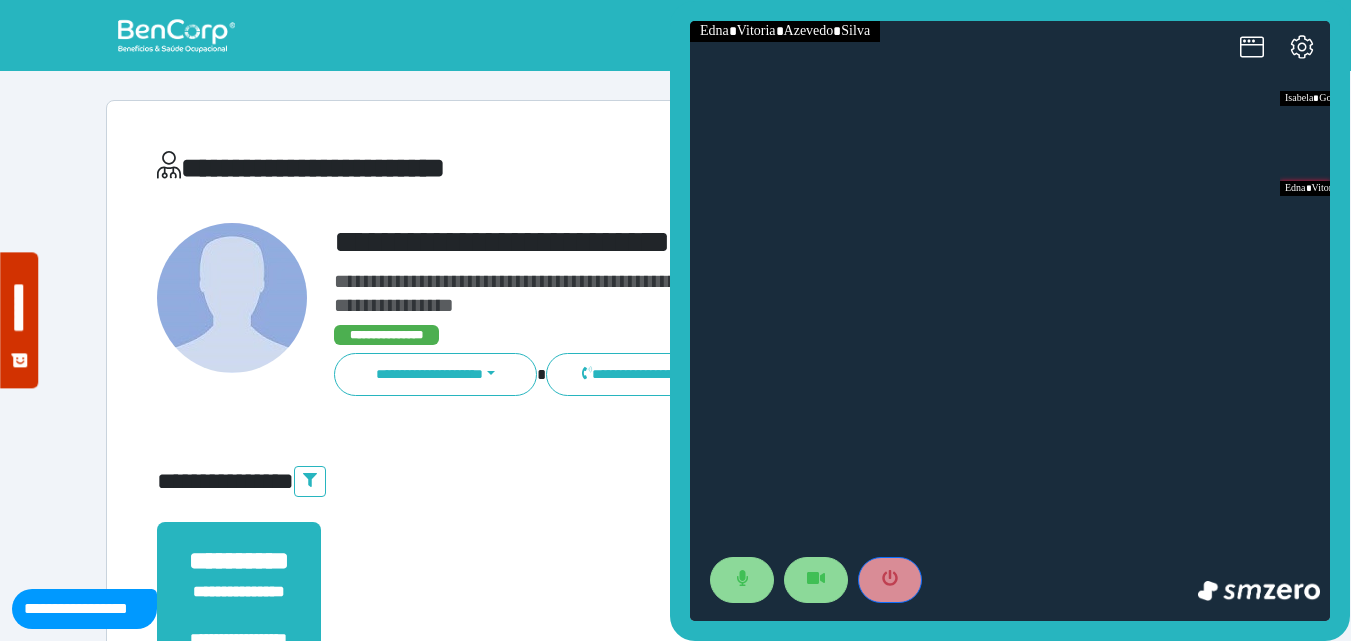 drag, startPoint x: 889, startPoint y: 567, endPoint x: 865, endPoint y: 550, distance: 29.410883 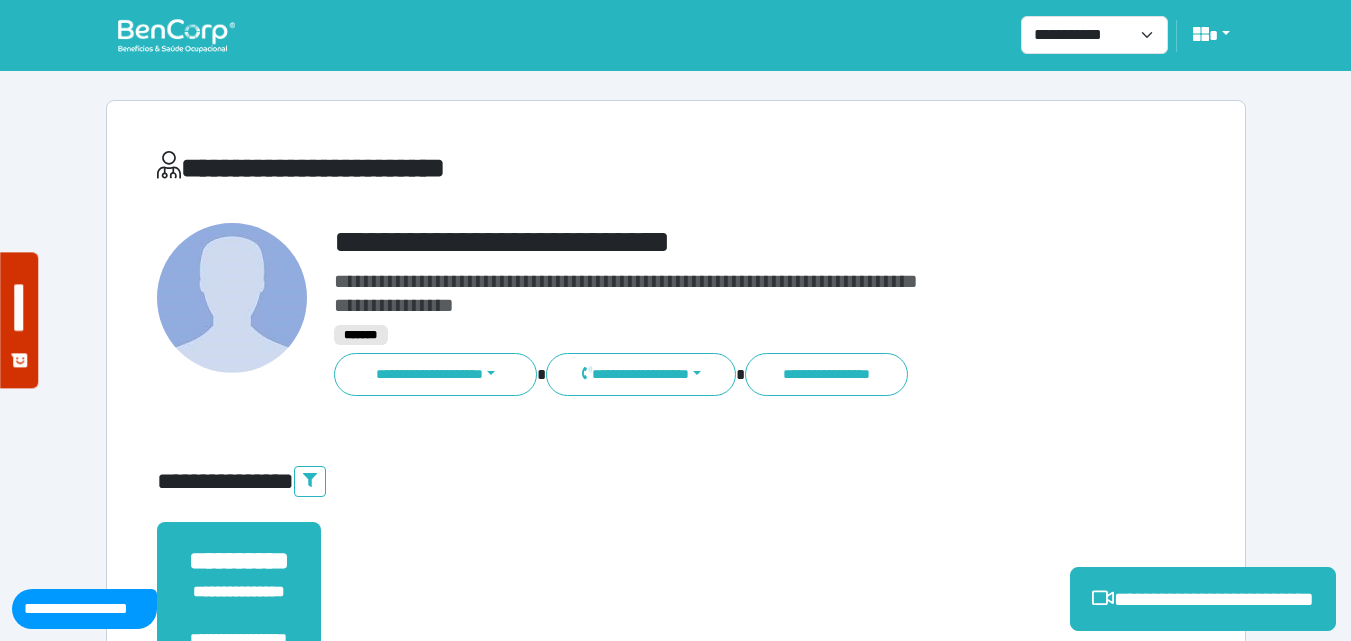 scroll, scrollTop: 495, scrollLeft: 0, axis: vertical 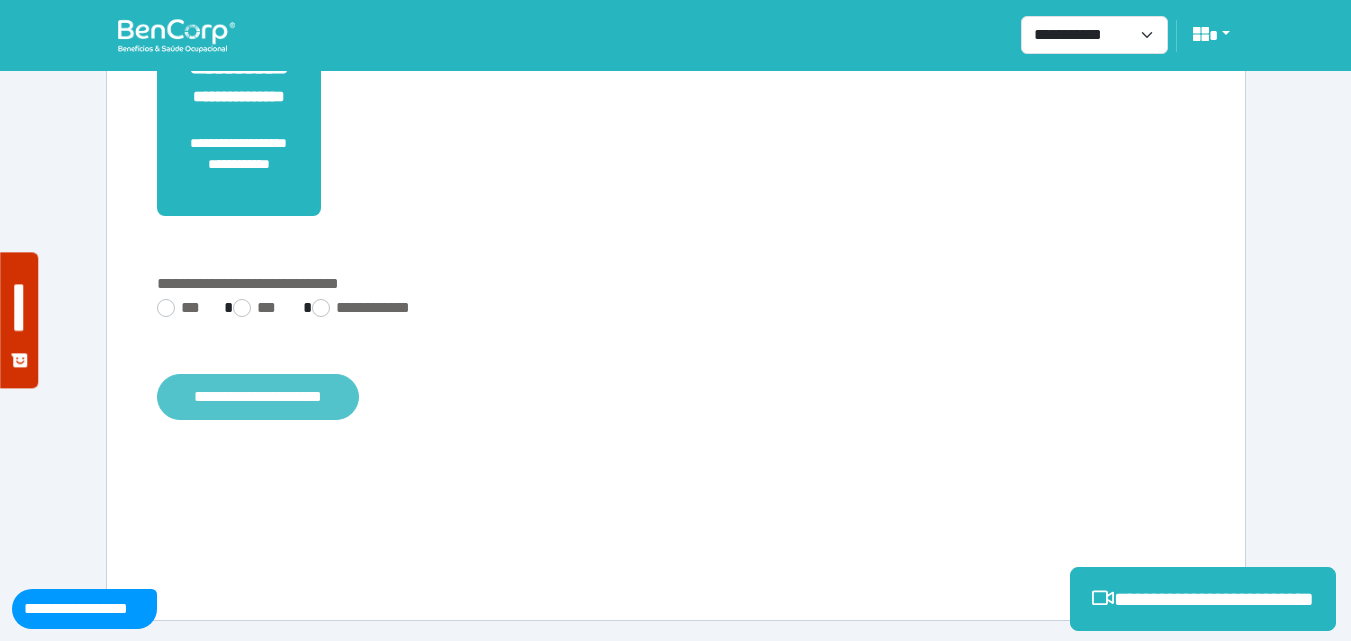 click on "**********" at bounding box center (258, 397) 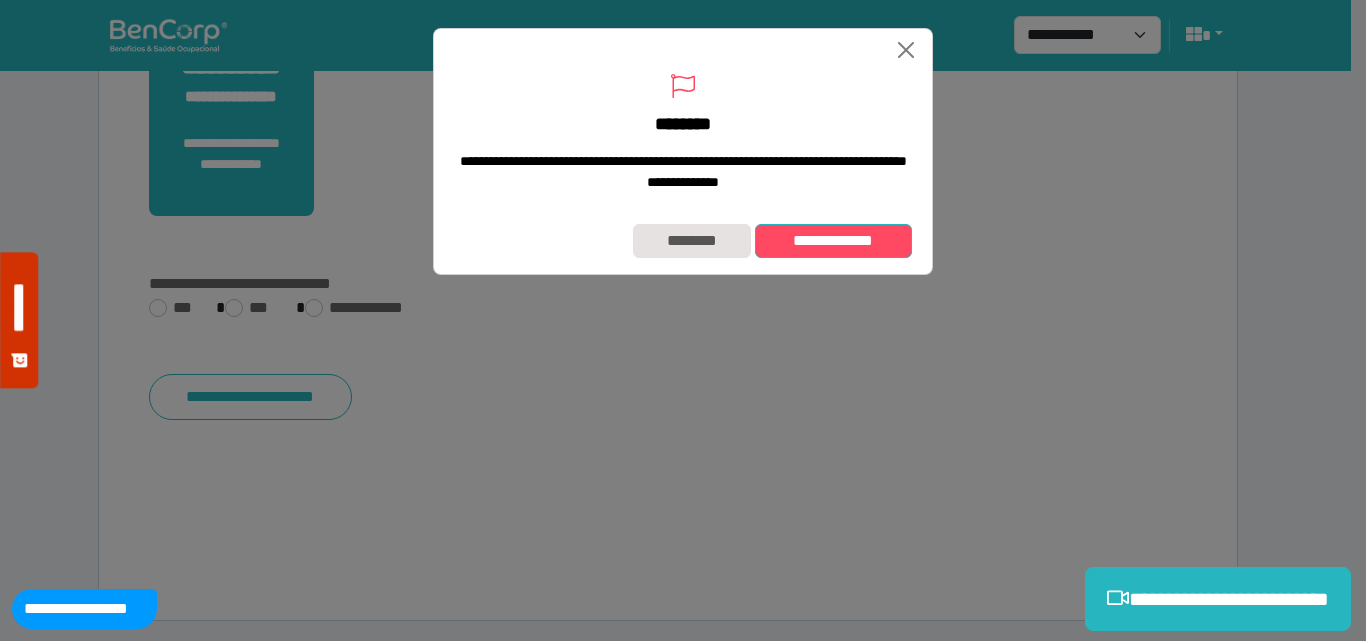 click on "**********" at bounding box center (833, 241) 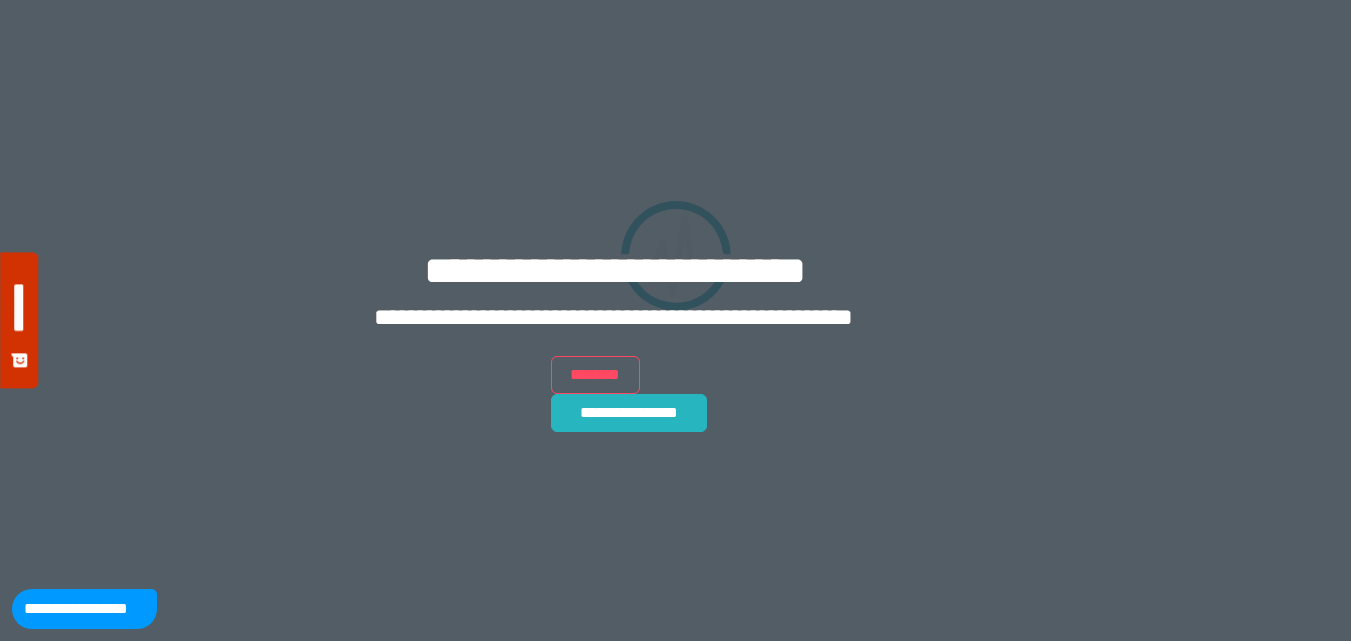 scroll, scrollTop: 0, scrollLeft: 0, axis: both 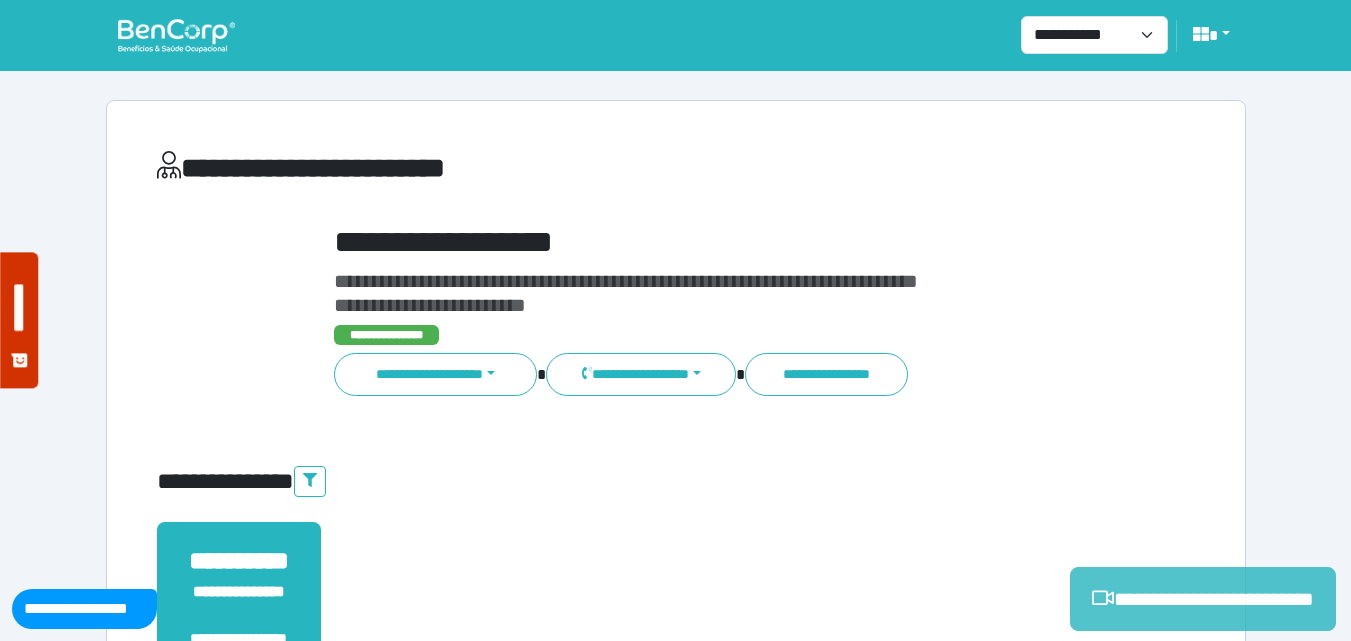 click on "**********" at bounding box center [1203, 599] 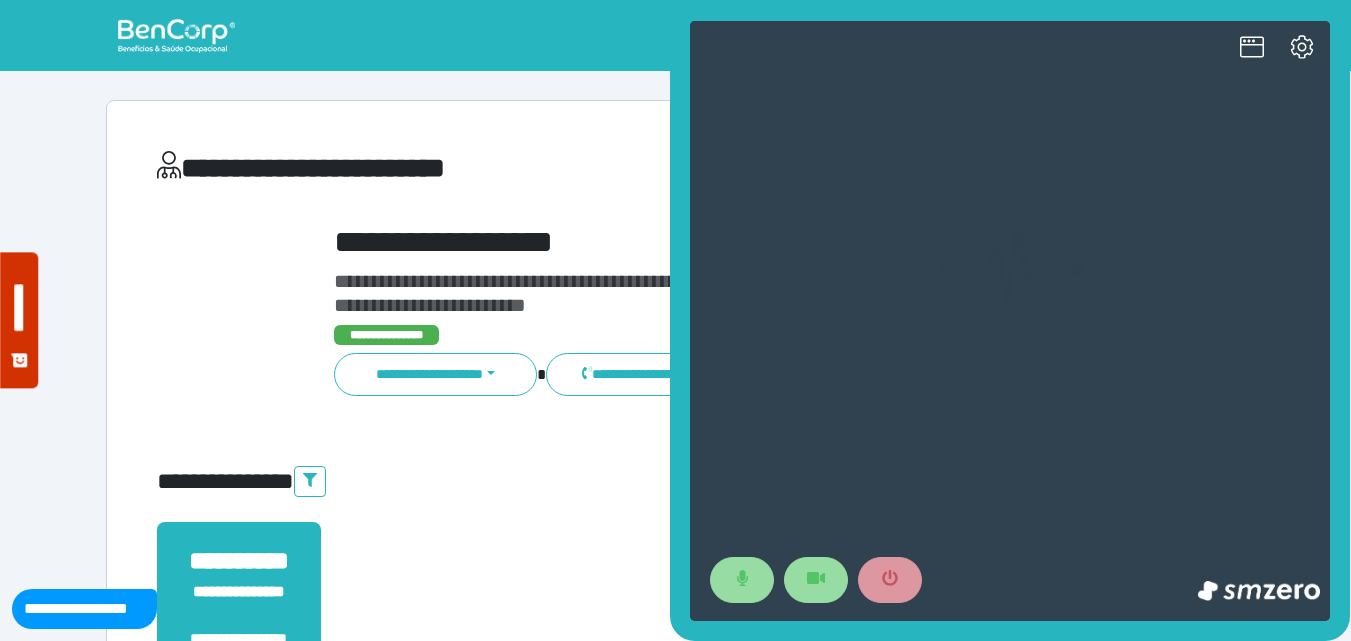 scroll, scrollTop: 0, scrollLeft: 0, axis: both 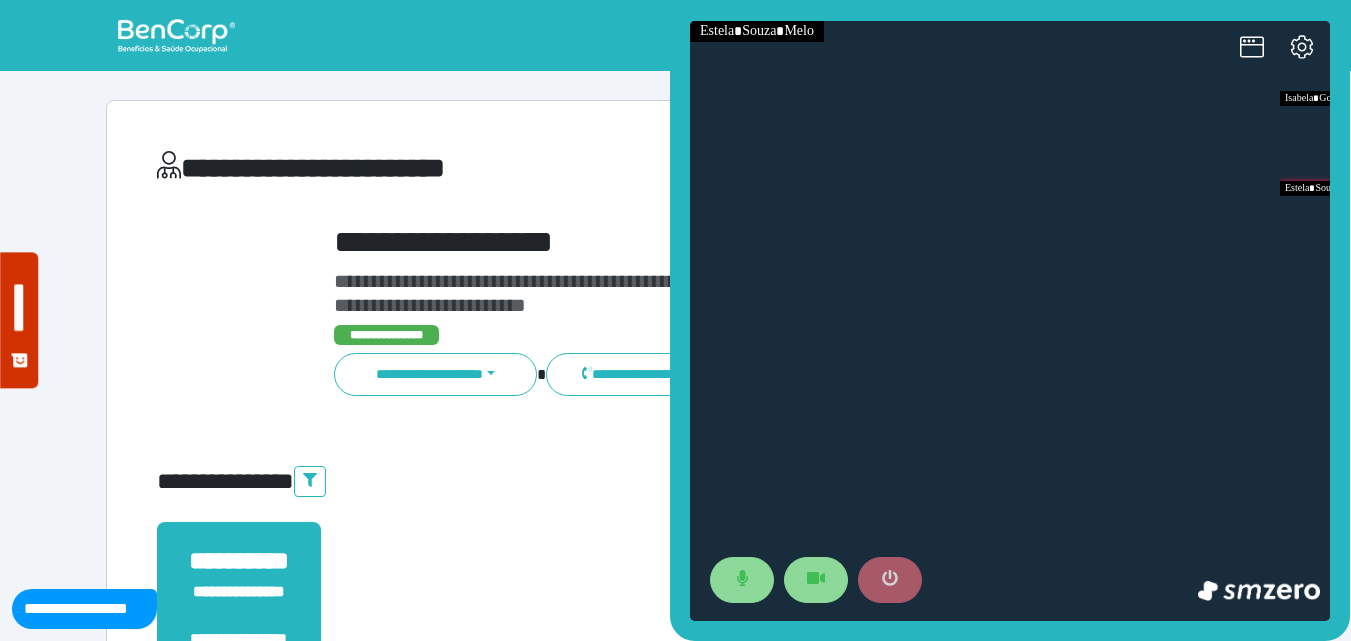 drag, startPoint x: 890, startPoint y: 581, endPoint x: 883, endPoint y: 560, distance: 22.135944 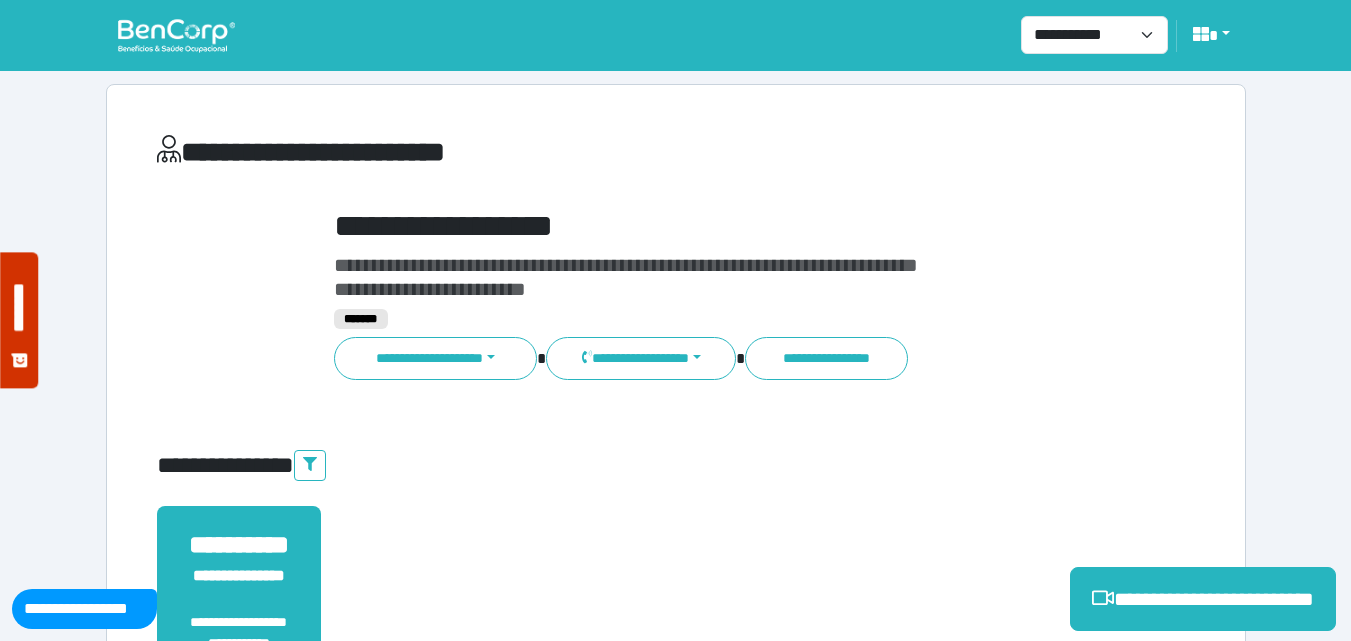 scroll, scrollTop: 495, scrollLeft: 0, axis: vertical 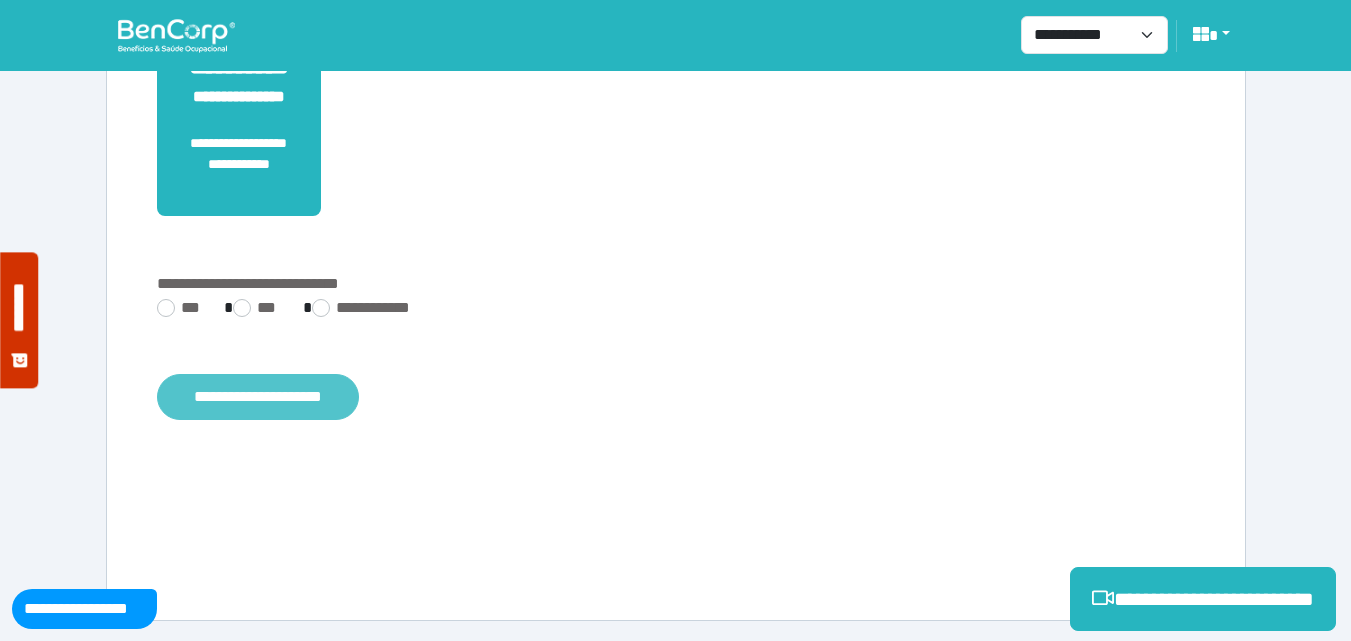 click on "**********" at bounding box center [258, 397] 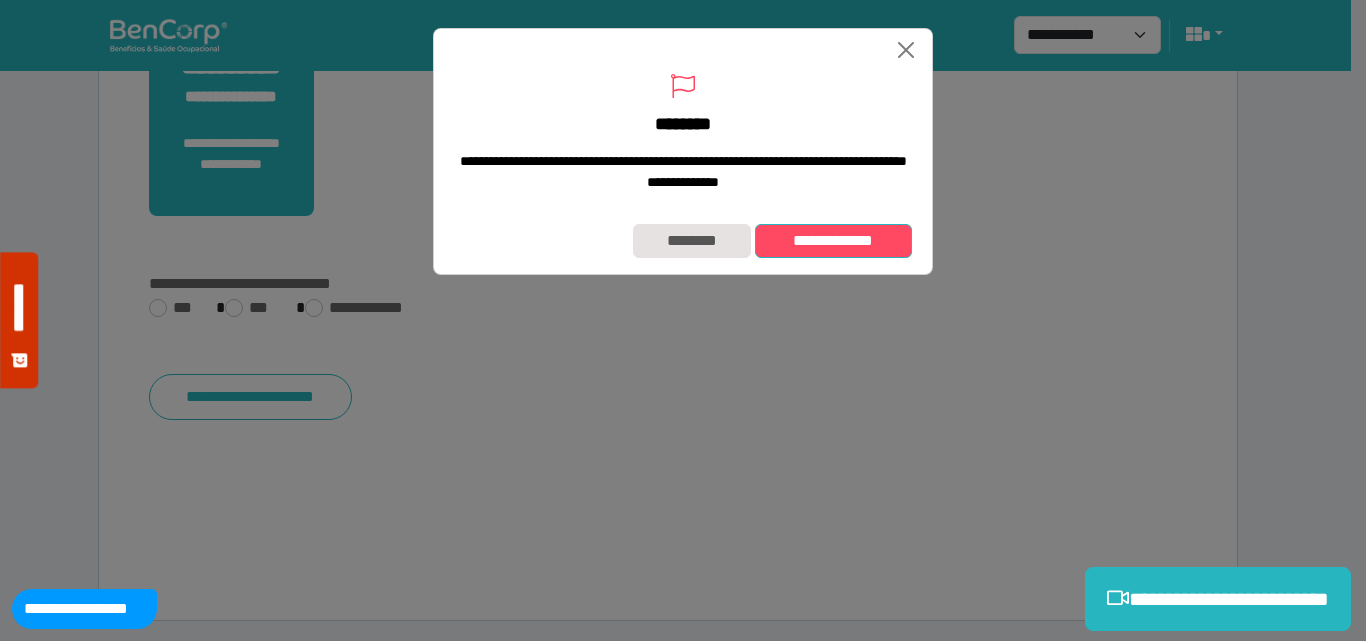 click on "**********" at bounding box center [833, 241] 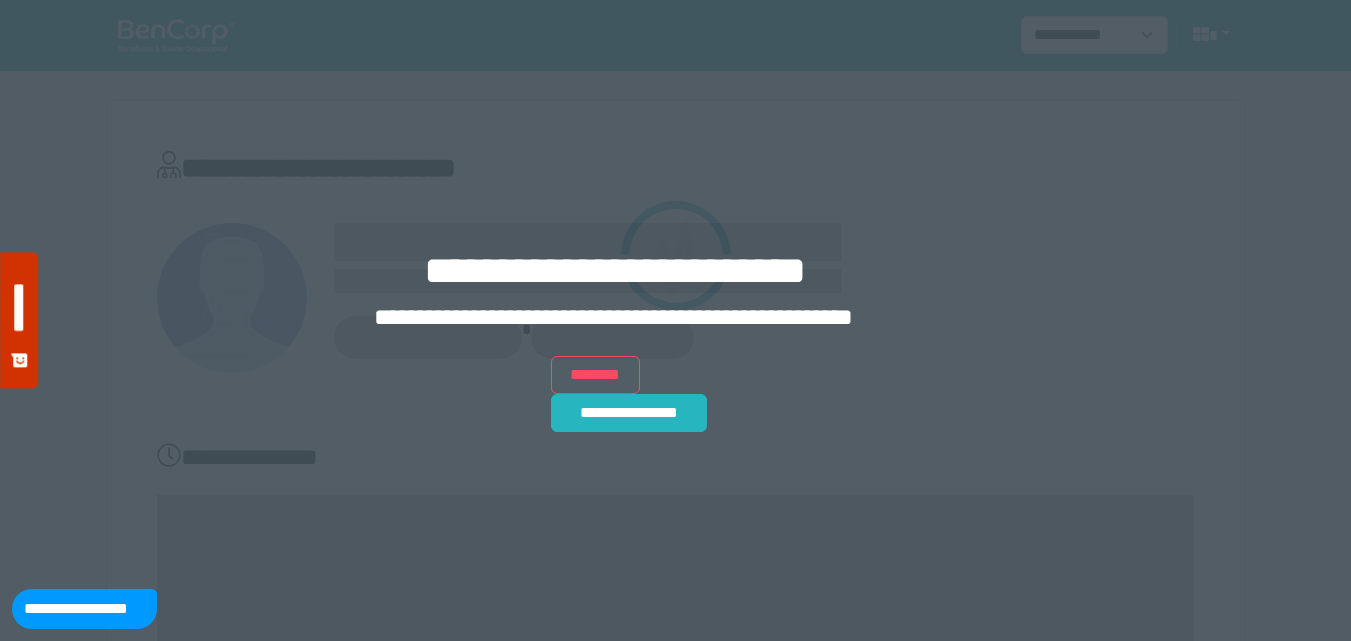 scroll, scrollTop: 0, scrollLeft: 0, axis: both 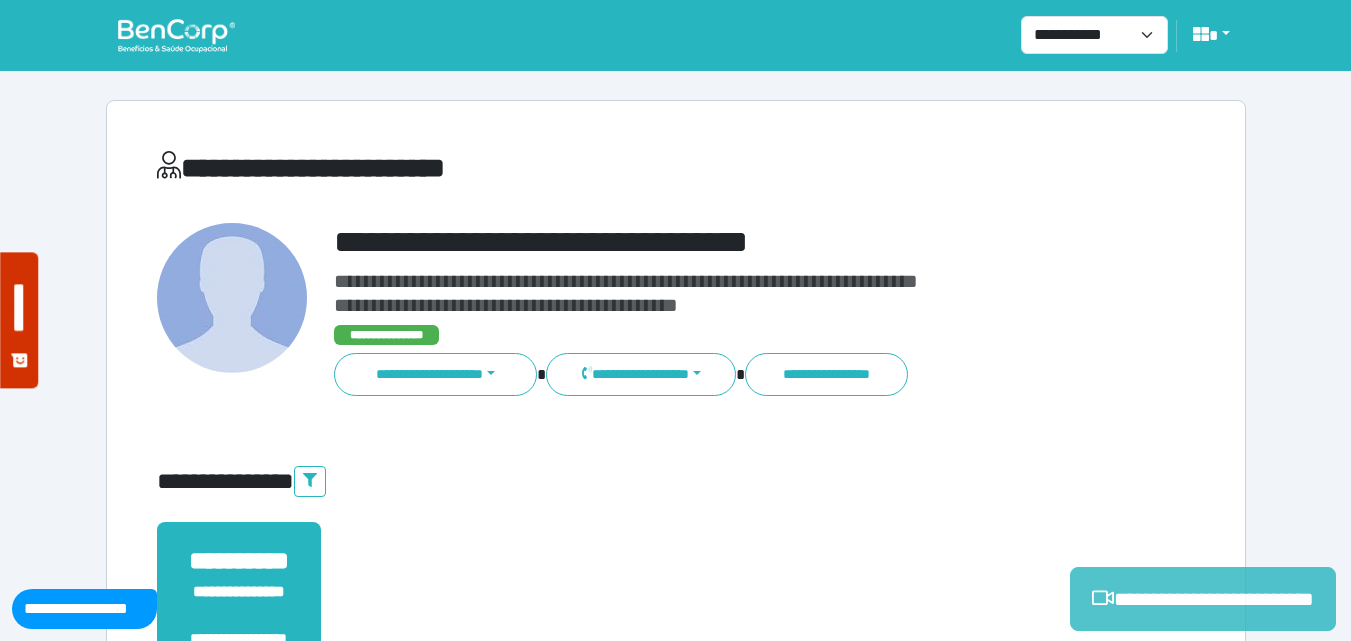 click on "**********" at bounding box center [1203, 599] 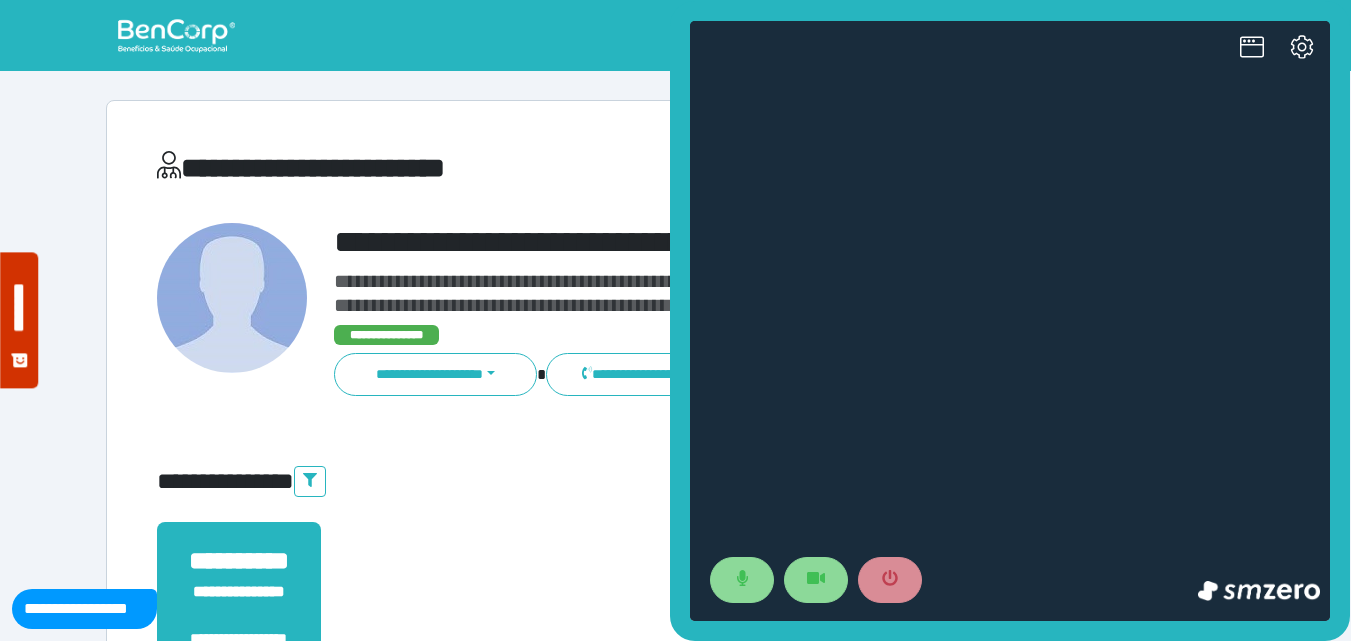 scroll, scrollTop: 0, scrollLeft: 0, axis: both 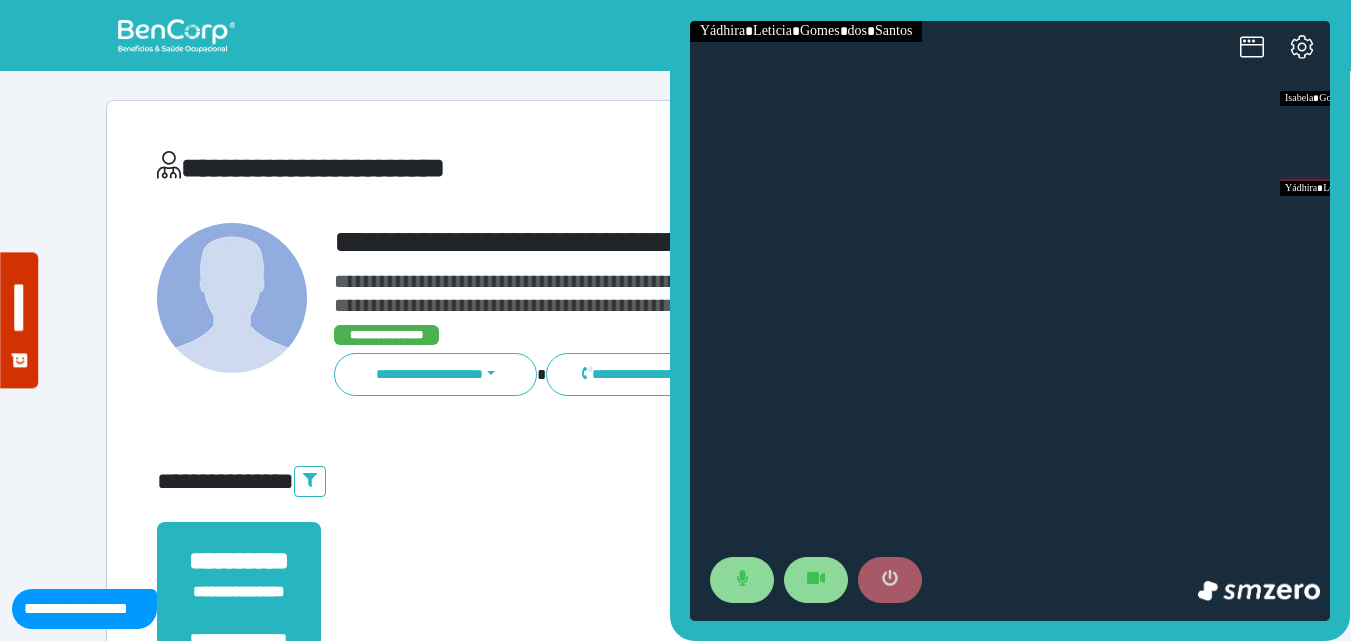 click at bounding box center [890, 580] 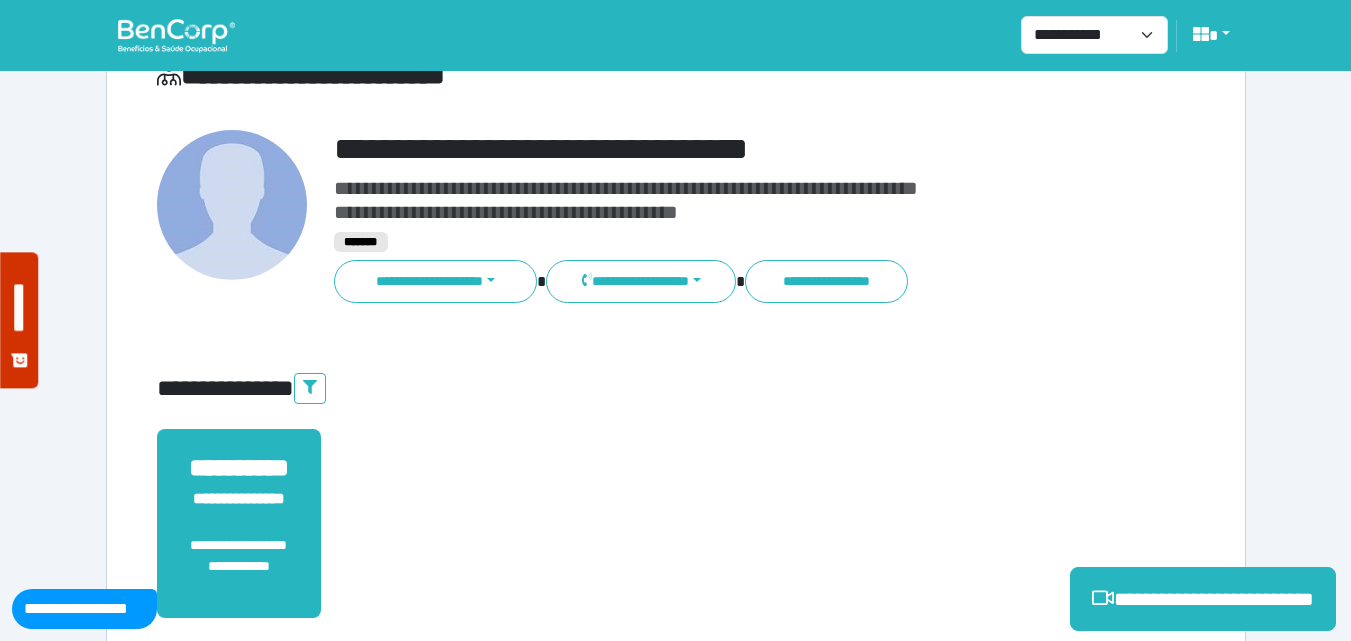 scroll, scrollTop: 495, scrollLeft: 0, axis: vertical 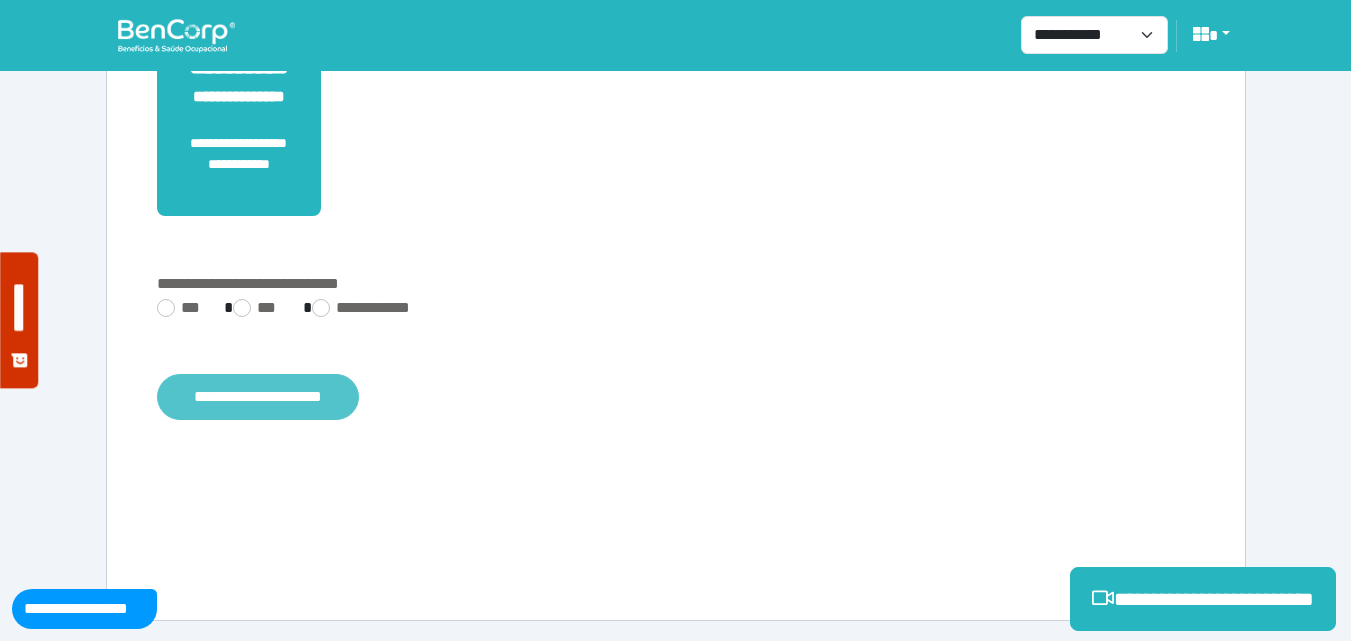 click on "**********" at bounding box center [258, 397] 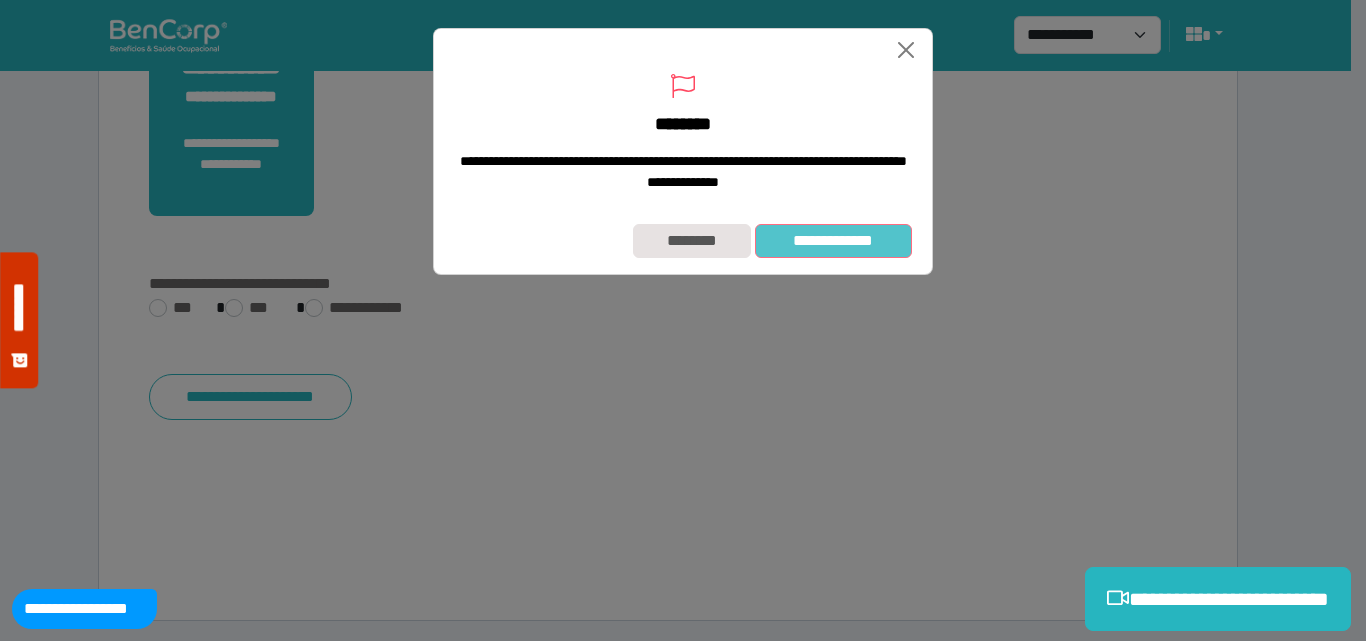 click on "**********" at bounding box center (833, 241) 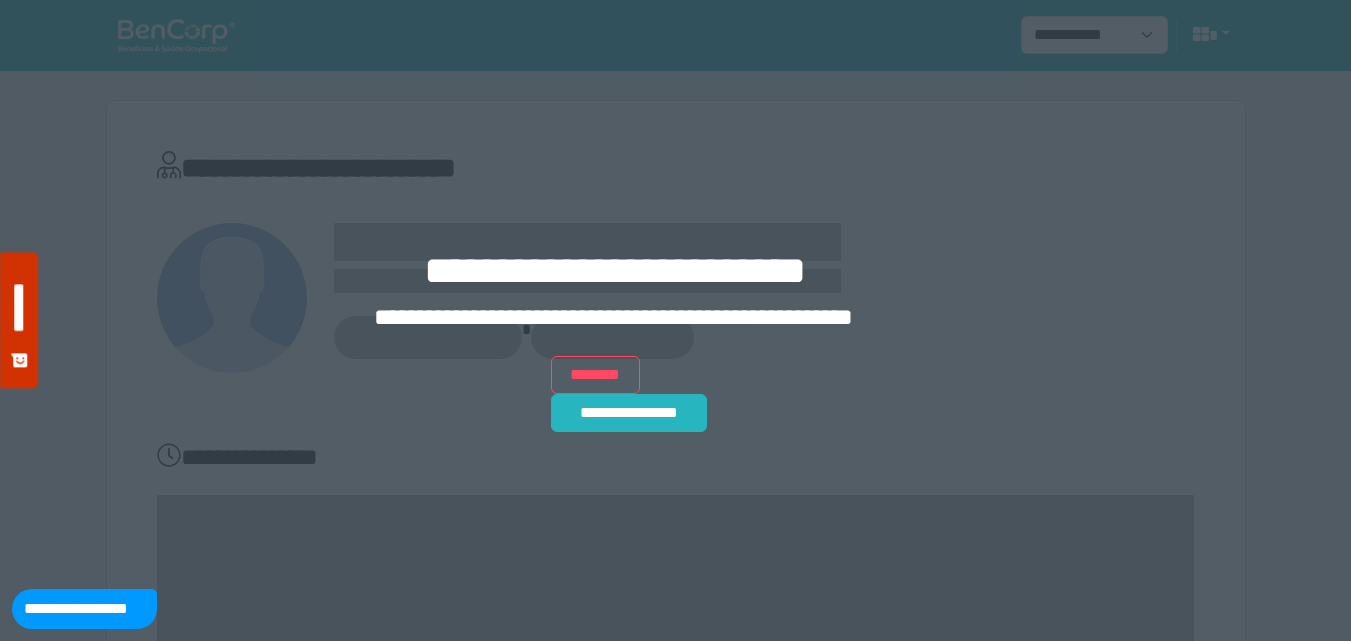 scroll, scrollTop: 0, scrollLeft: 0, axis: both 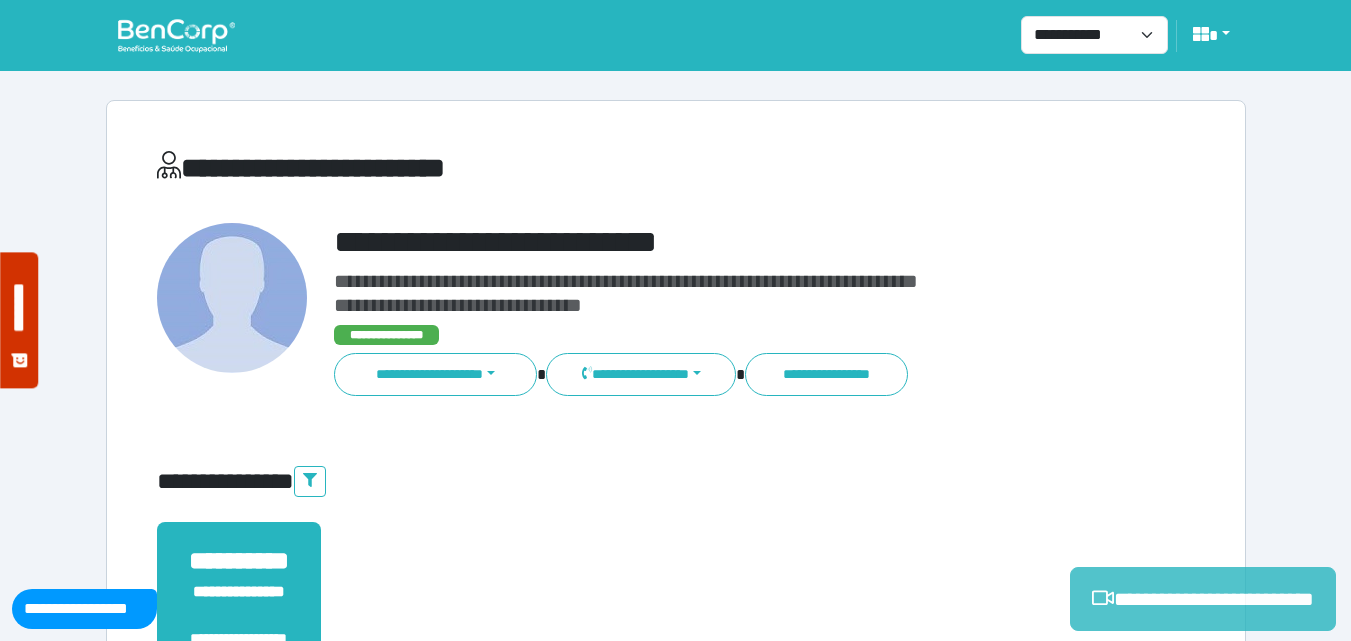 click on "**********" at bounding box center [1203, 599] 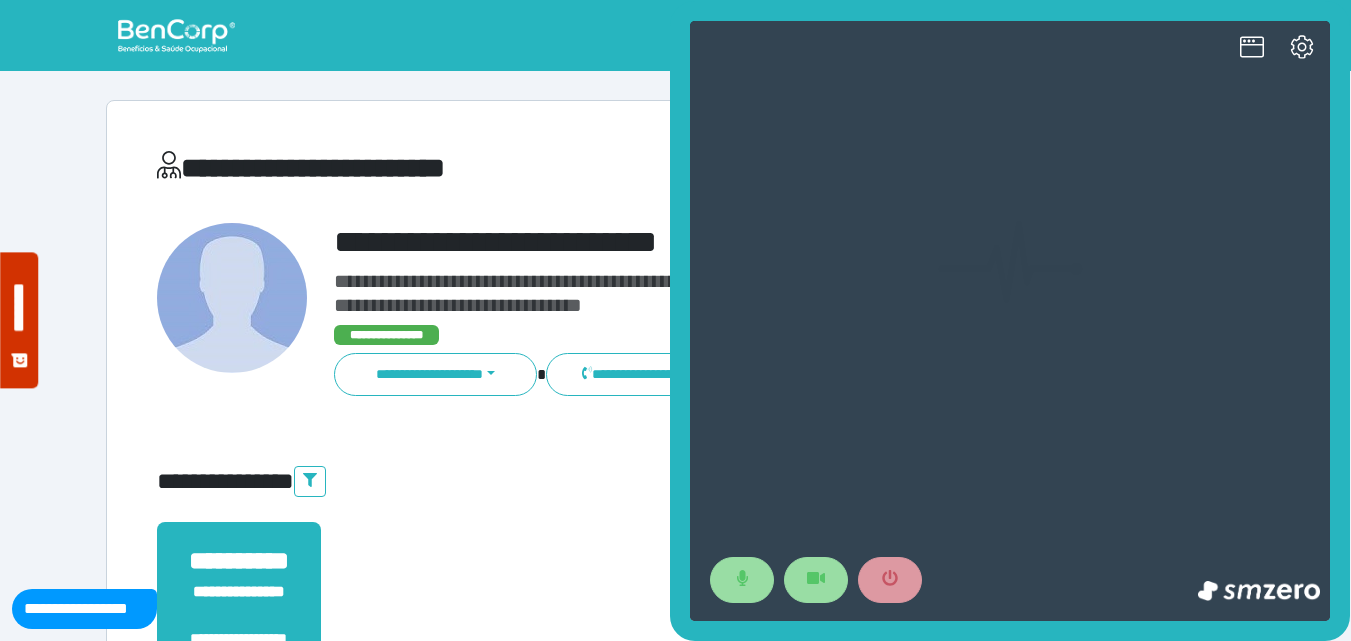 scroll, scrollTop: 0, scrollLeft: 0, axis: both 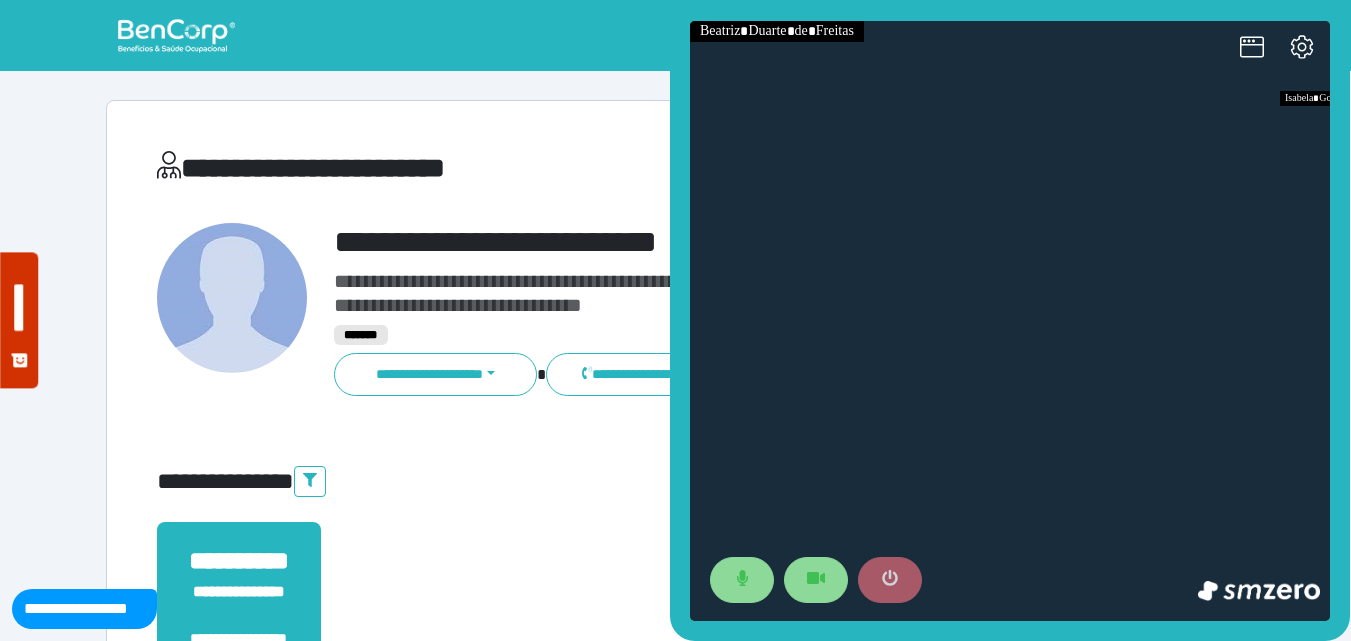 click 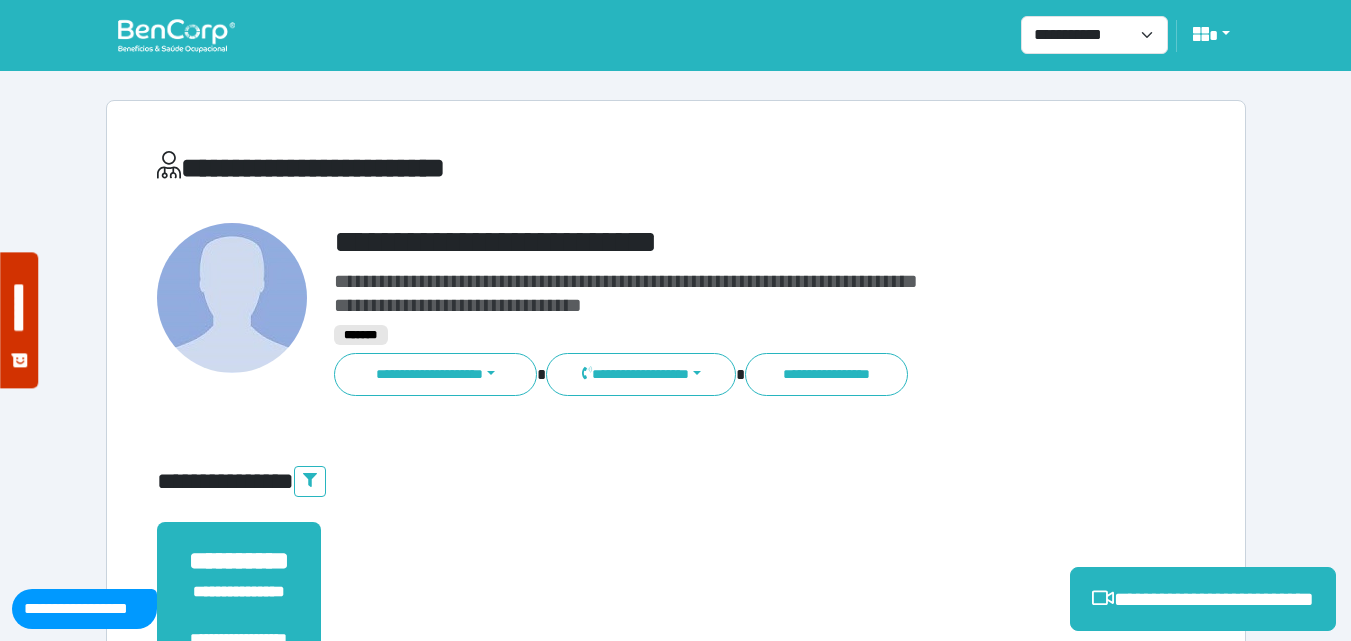 scroll, scrollTop: 495, scrollLeft: 0, axis: vertical 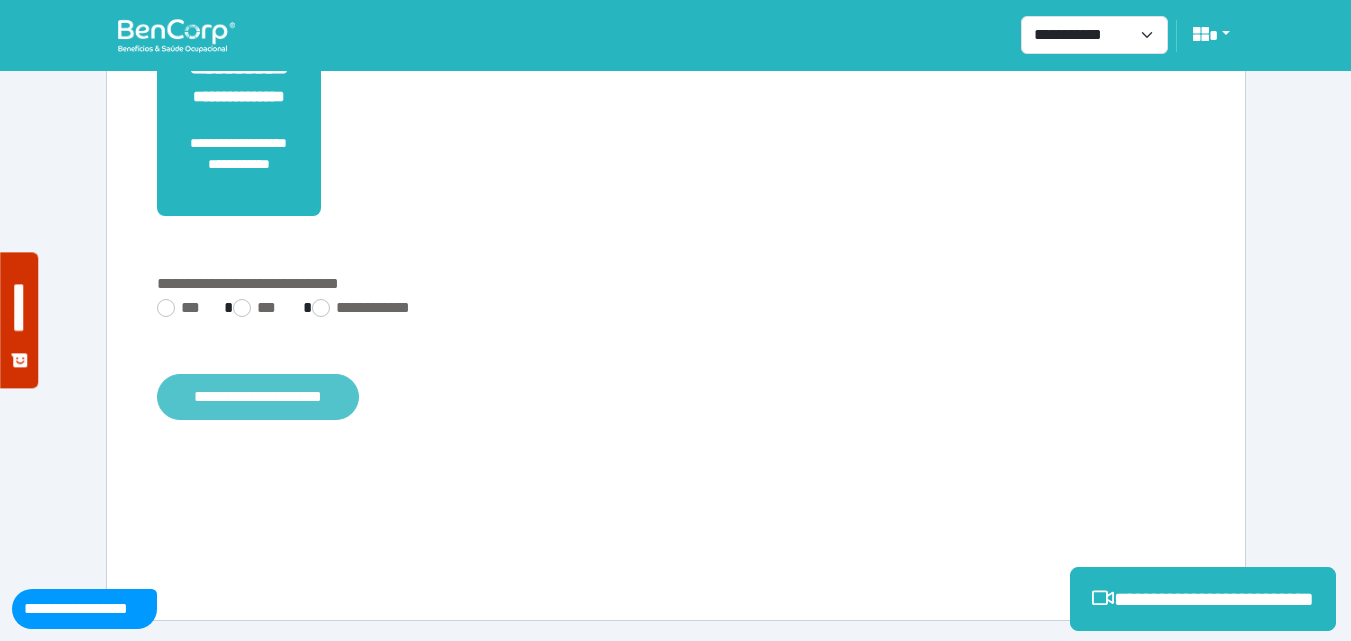 click on "**********" at bounding box center [258, 397] 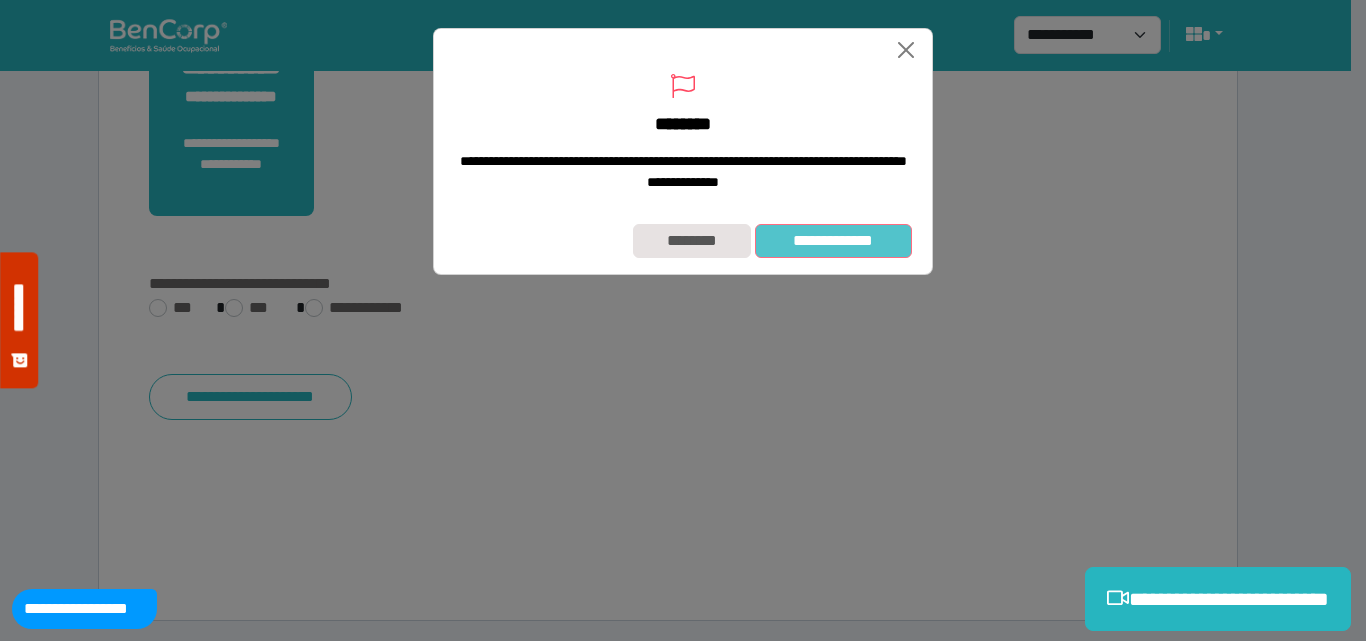 click on "**********" at bounding box center [833, 241] 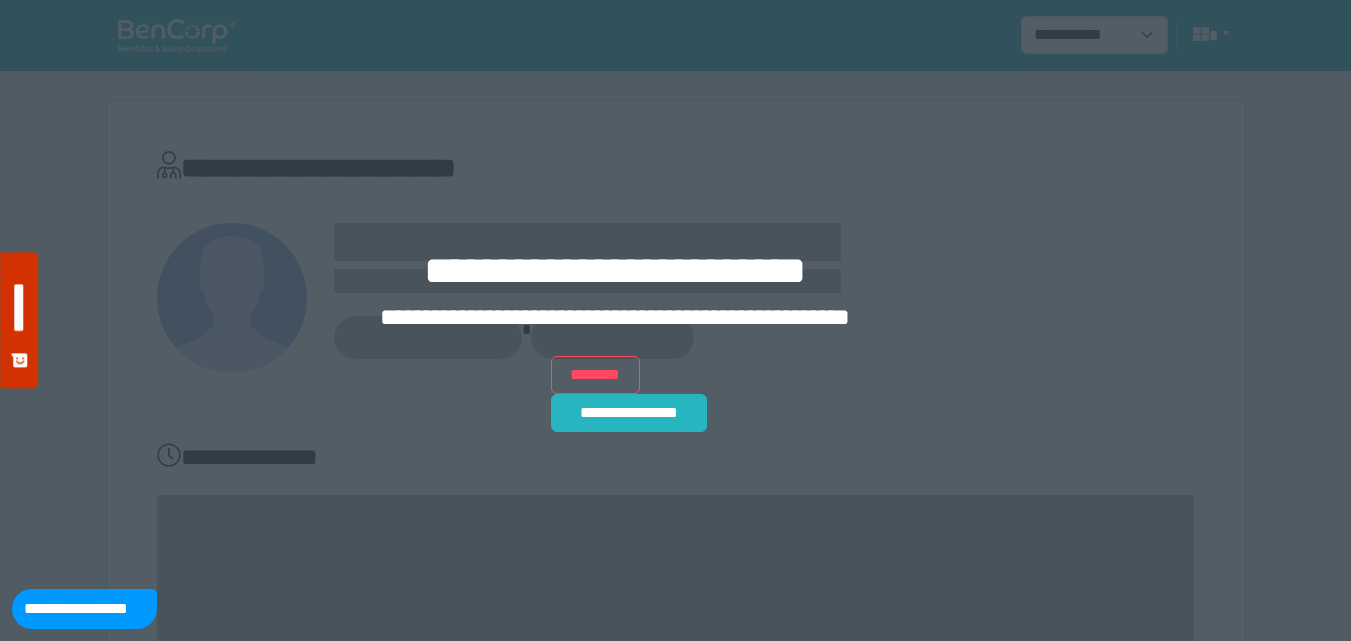 scroll, scrollTop: 0, scrollLeft: 0, axis: both 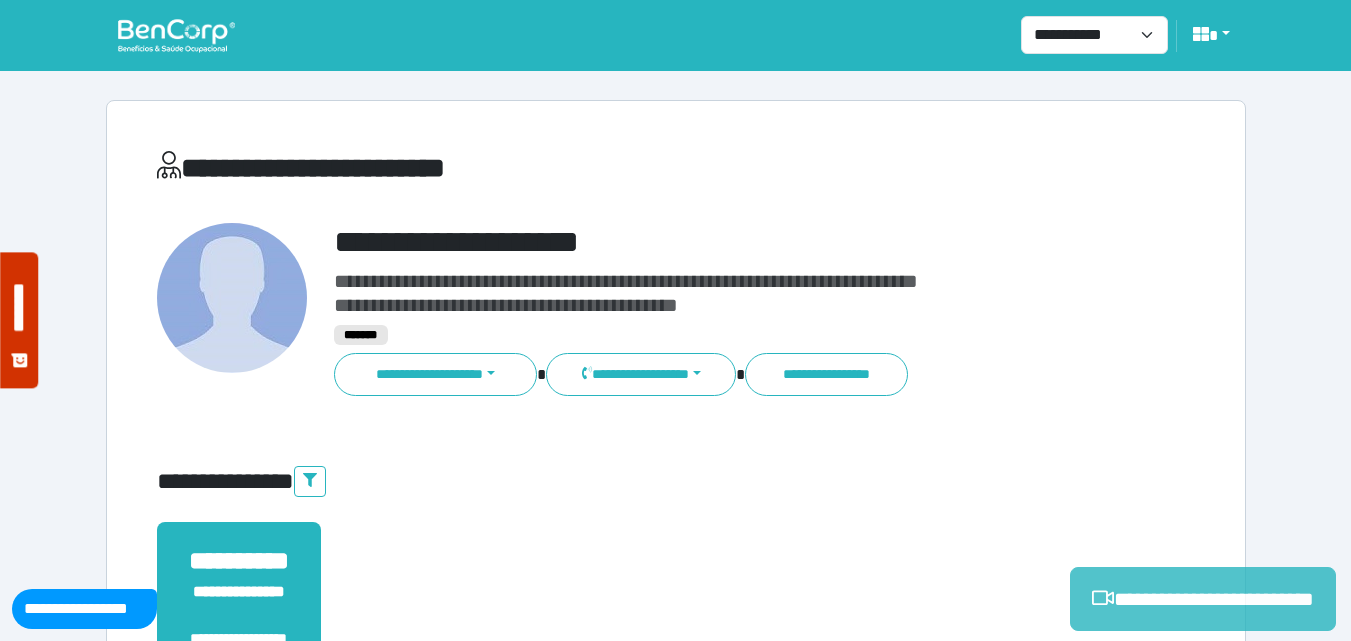 click on "**********" at bounding box center [1203, 599] 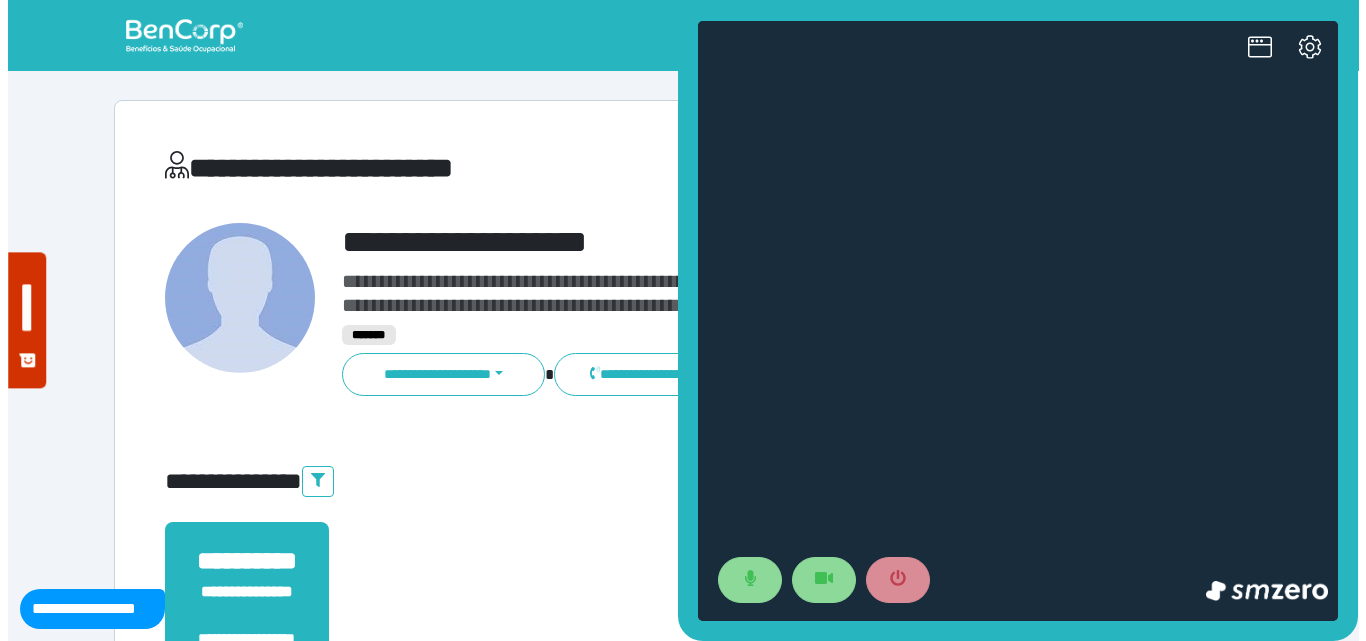 scroll, scrollTop: 0, scrollLeft: 0, axis: both 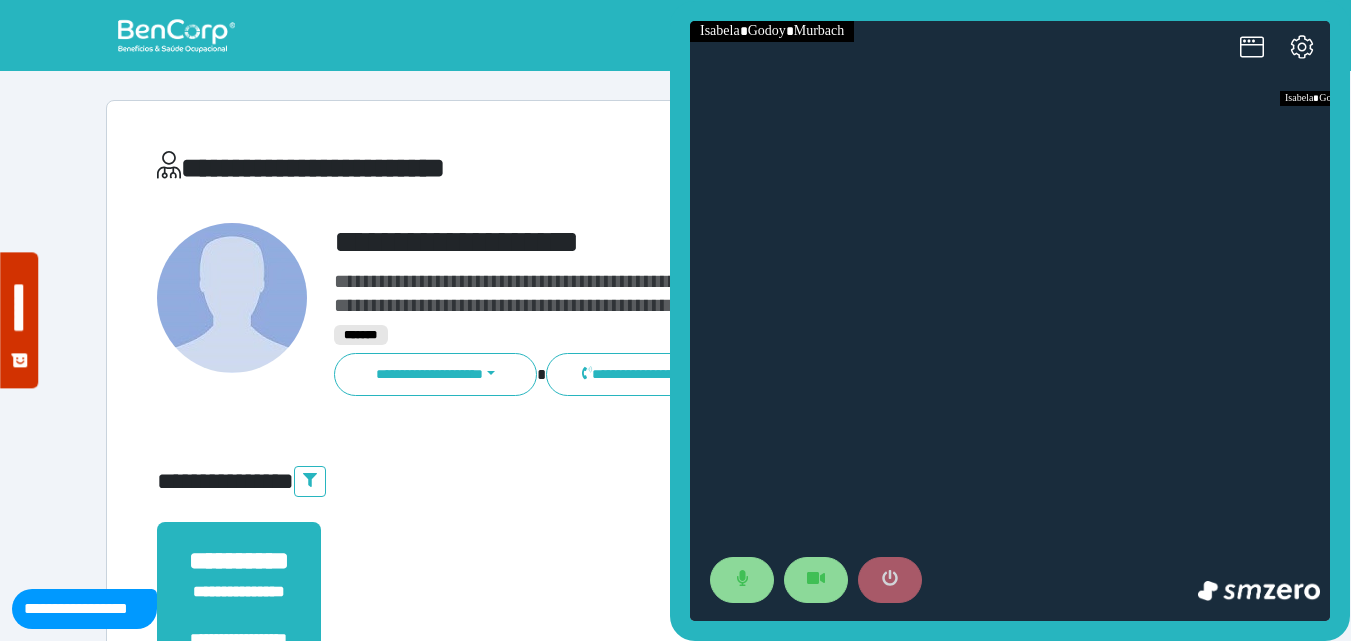 click at bounding box center (890, 580) 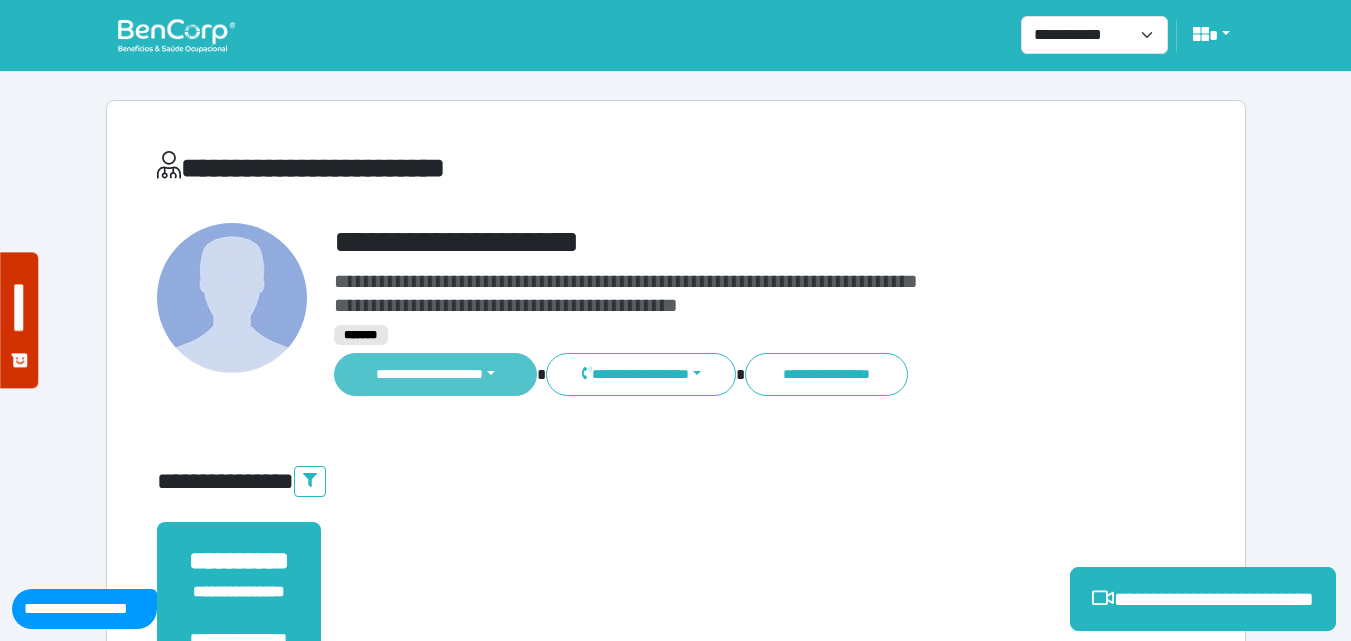 click on "**********" at bounding box center [436, 374] 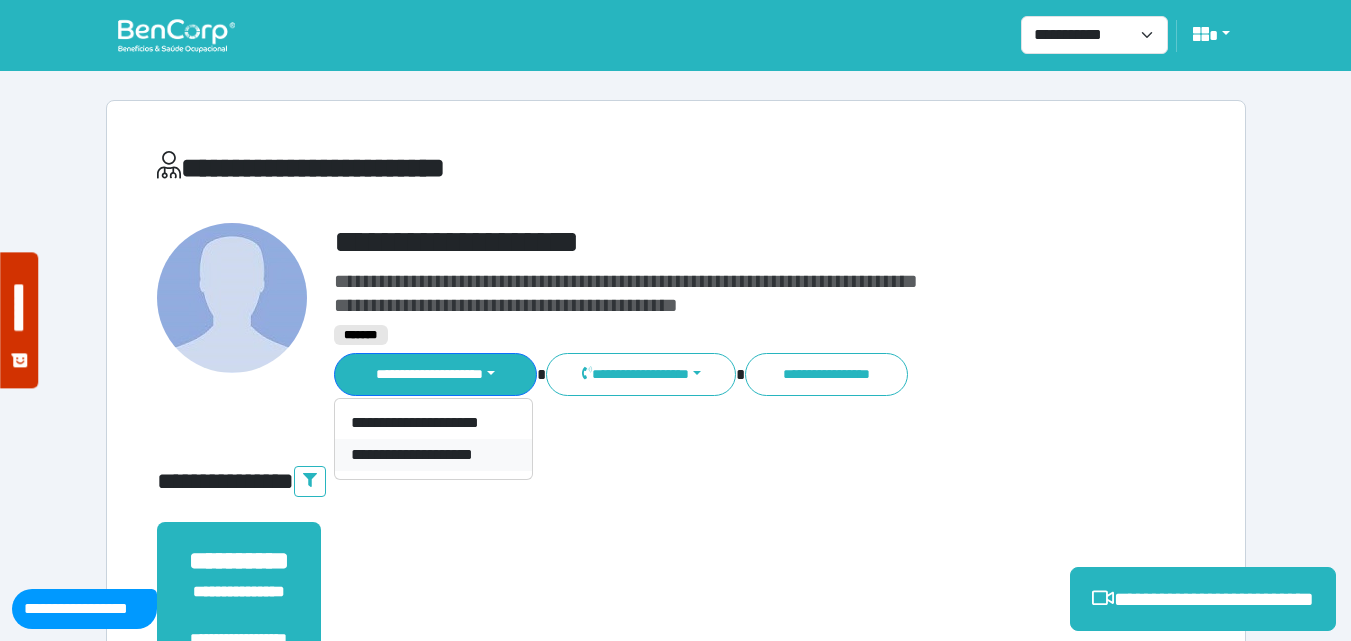 click on "**********" at bounding box center (433, 455) 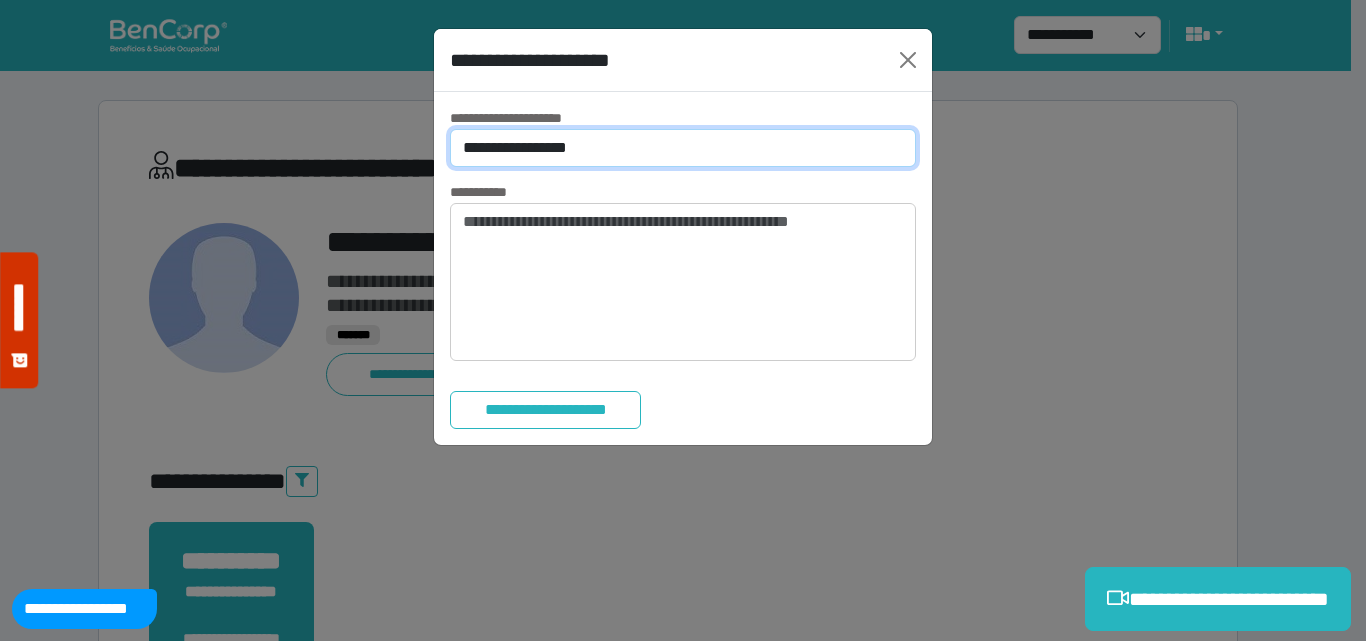 click on "**********" at bounding box center (683, 148) 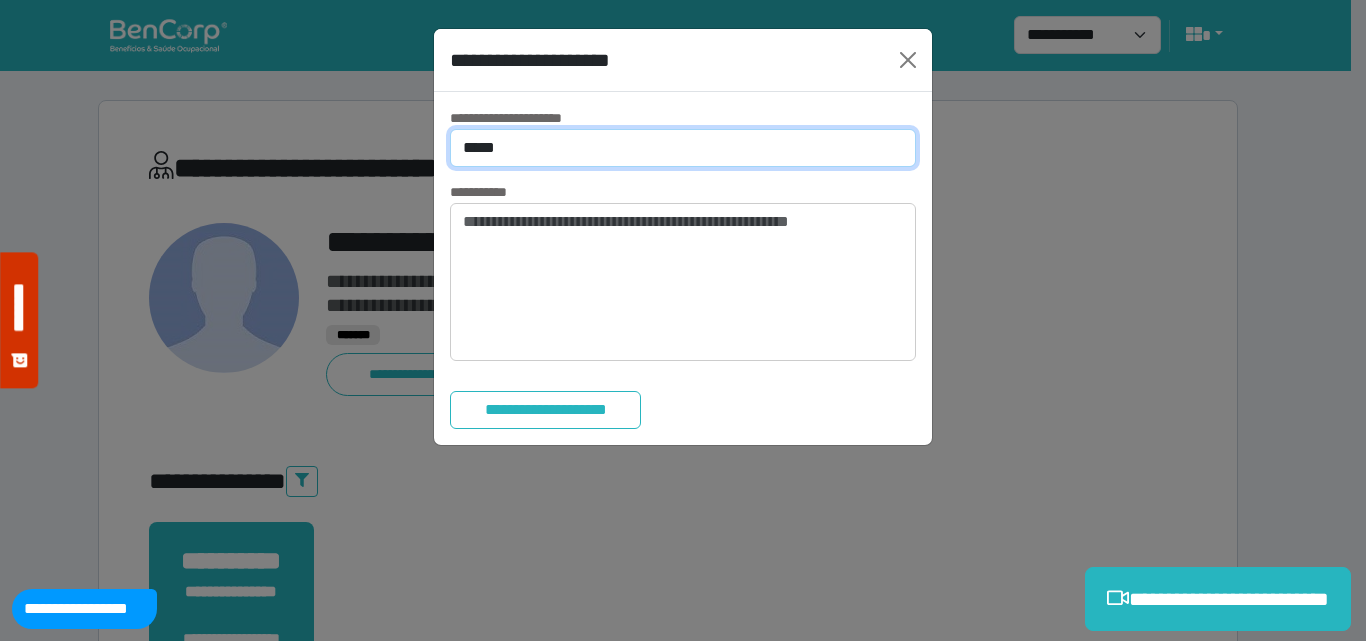 click on "**********" at bounding box center (683, 148) 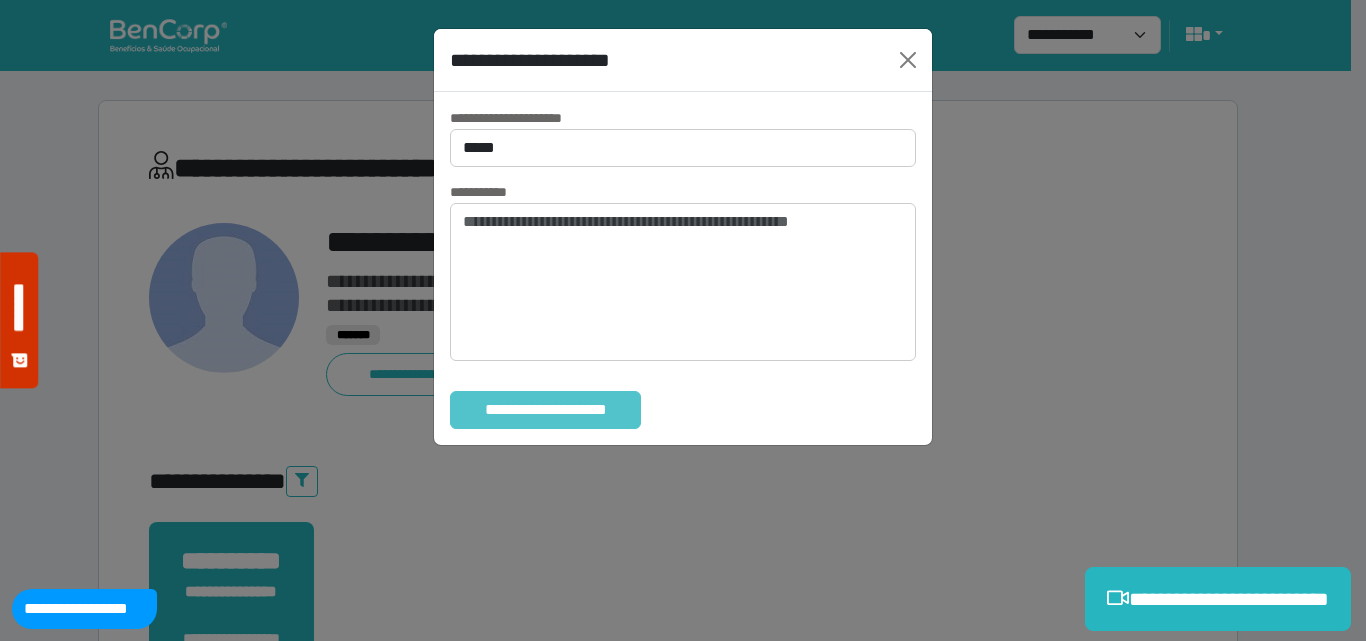 click on "**********" at bounding box center (545, 410) 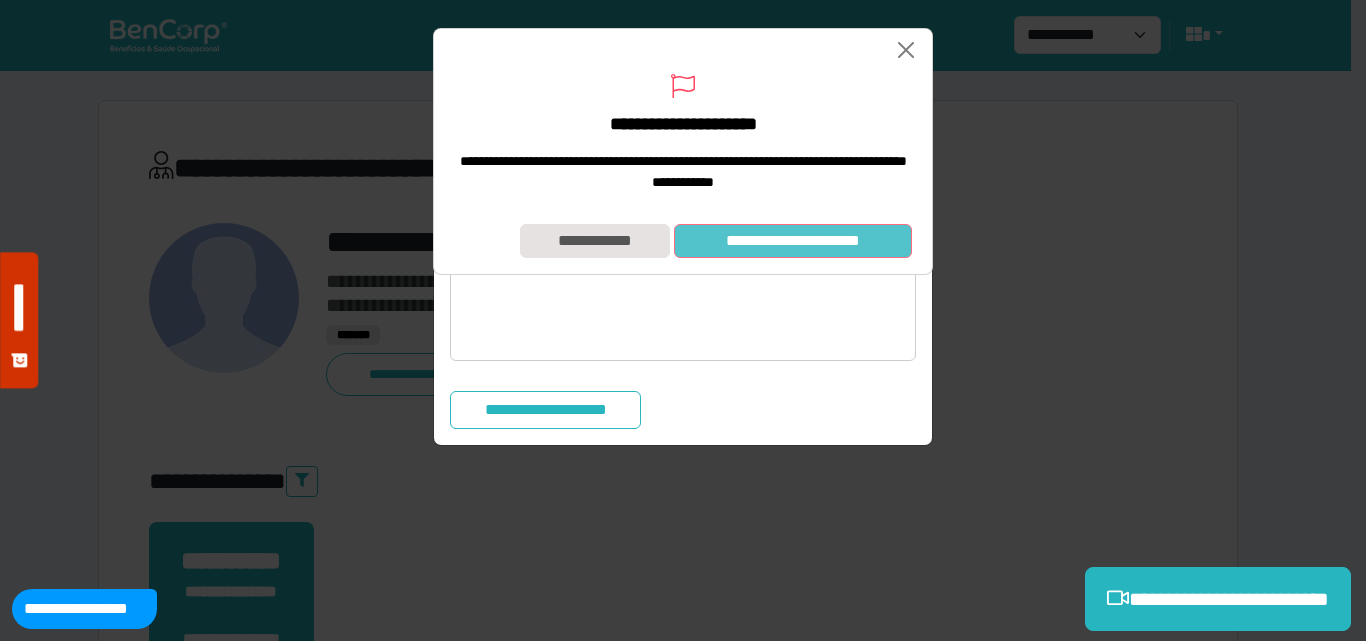 click on "**********" at bounding box center [793, 241] 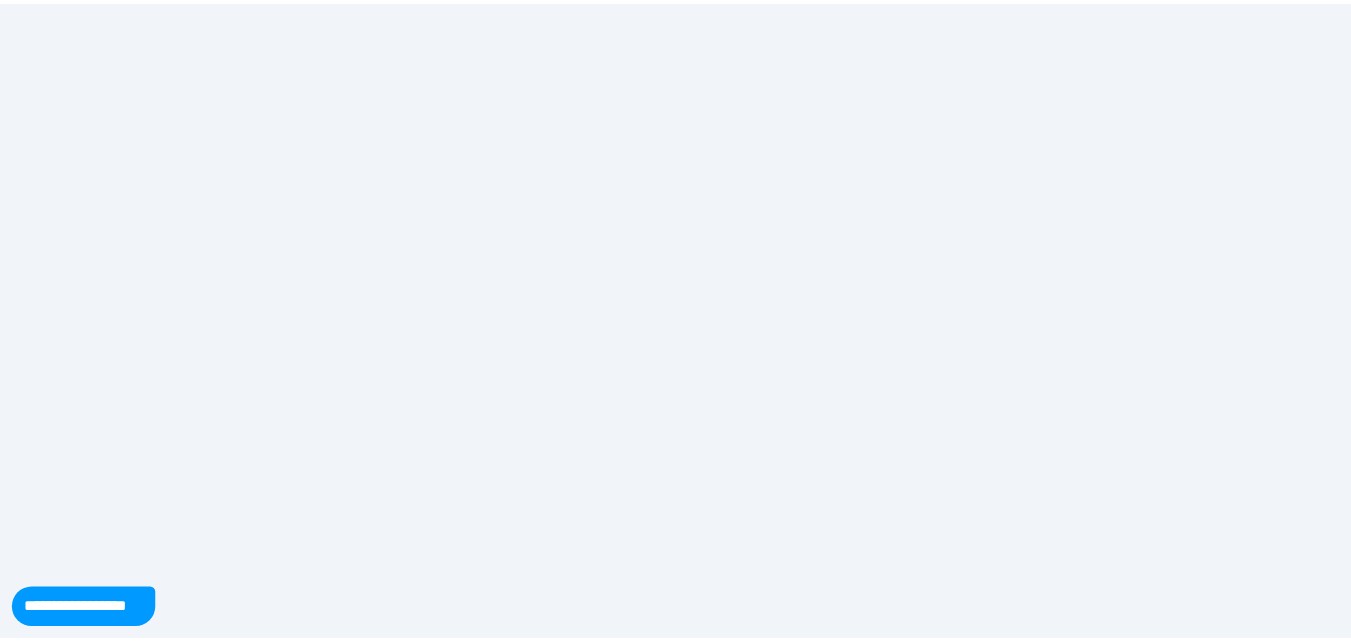 scroll, scrollTop: 0, scrollLeft: 0, axis: both 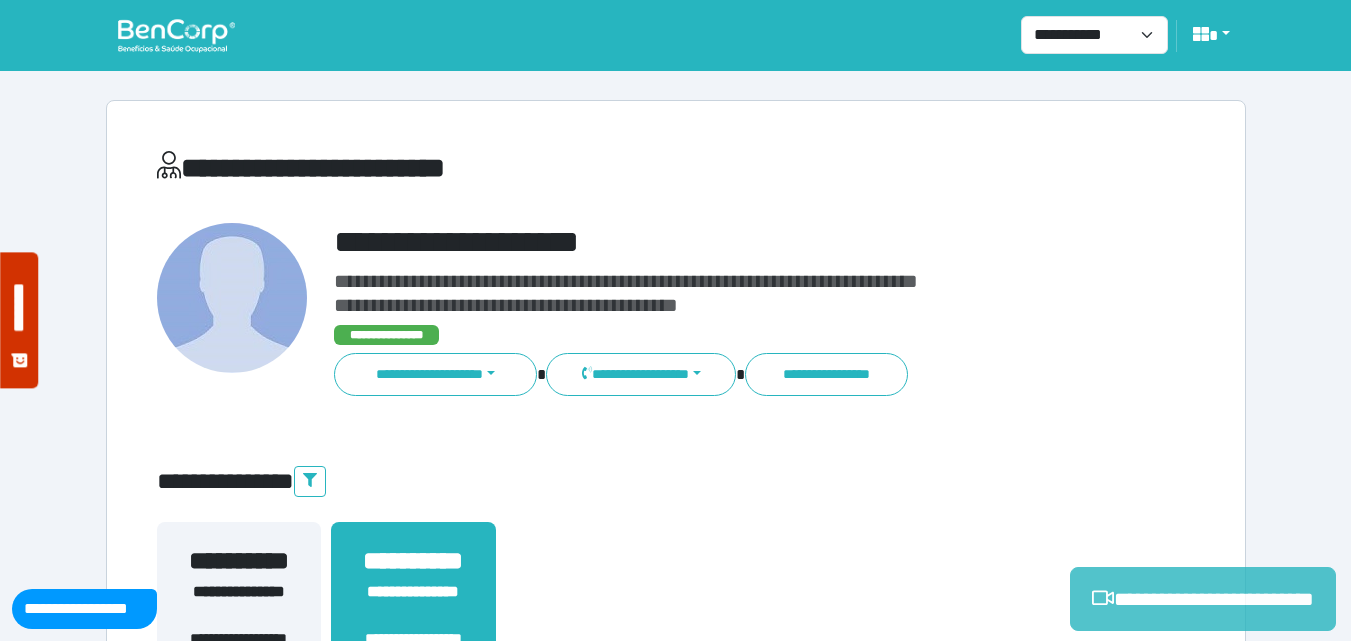 click on "**********" at bounding box center [1203, 599] 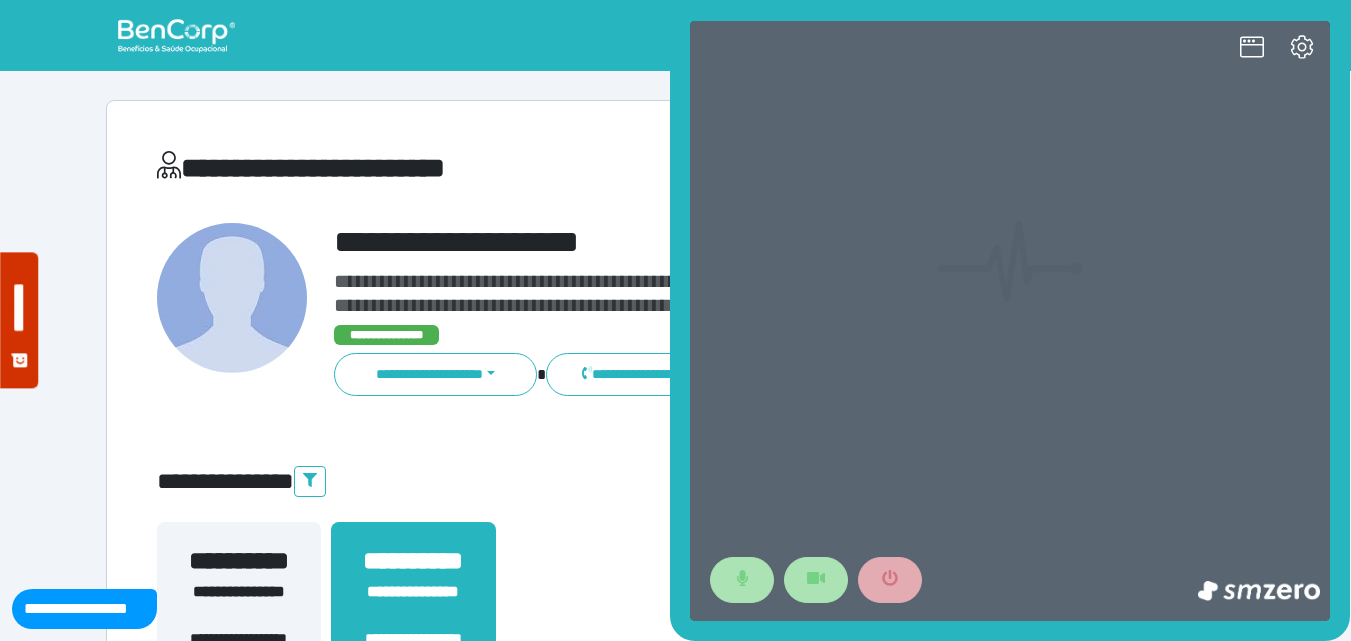 scroll, scrollTop: 0, scrollLeft: 0, axis: both 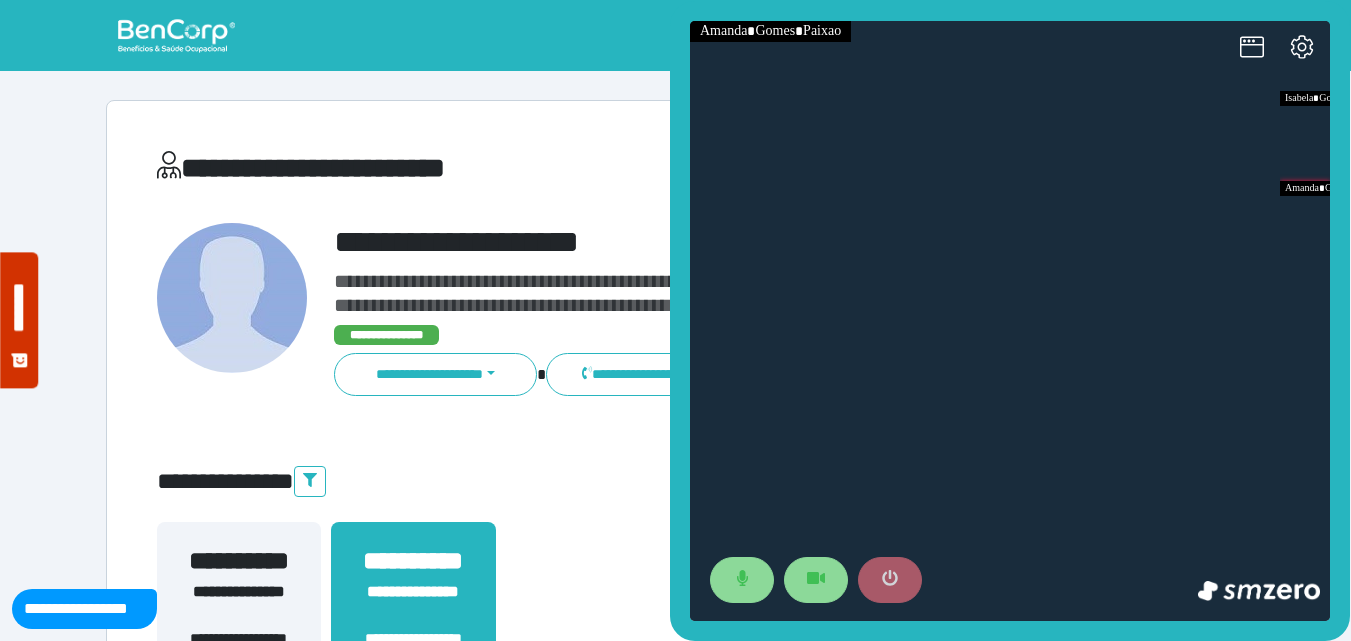 click at bounding box center [890, 580] 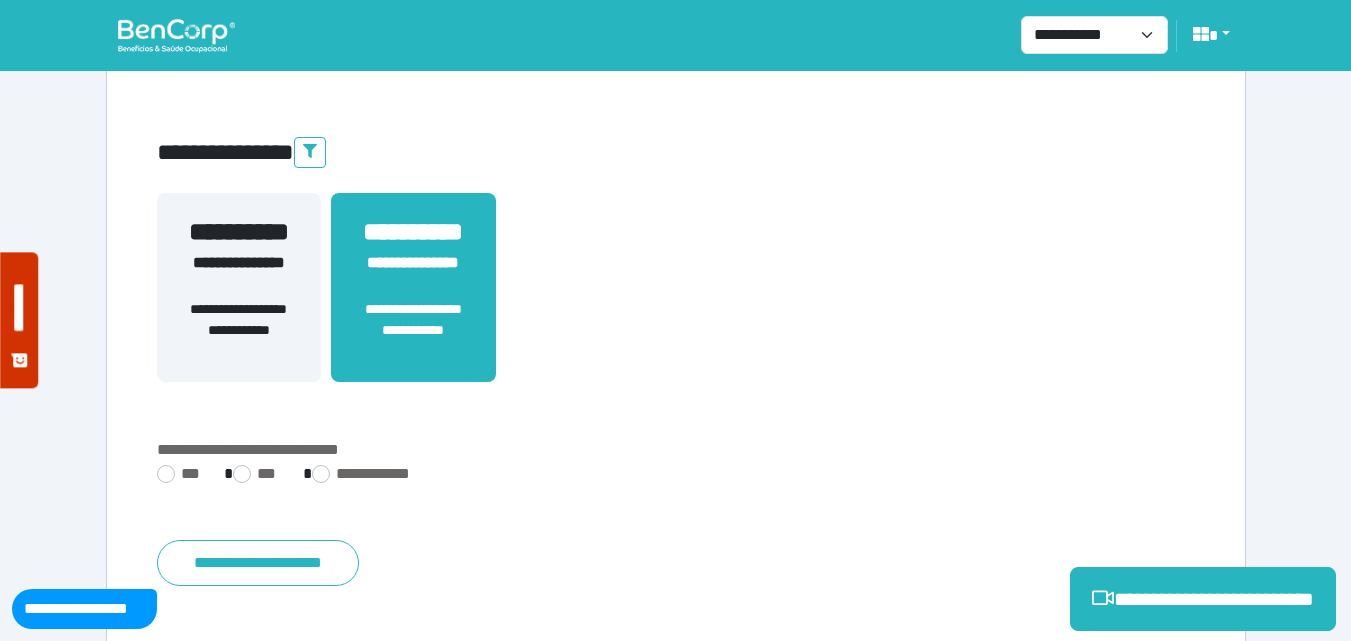 scroll, scrollTop: 495, scrollLeft: 0, axis: vertical 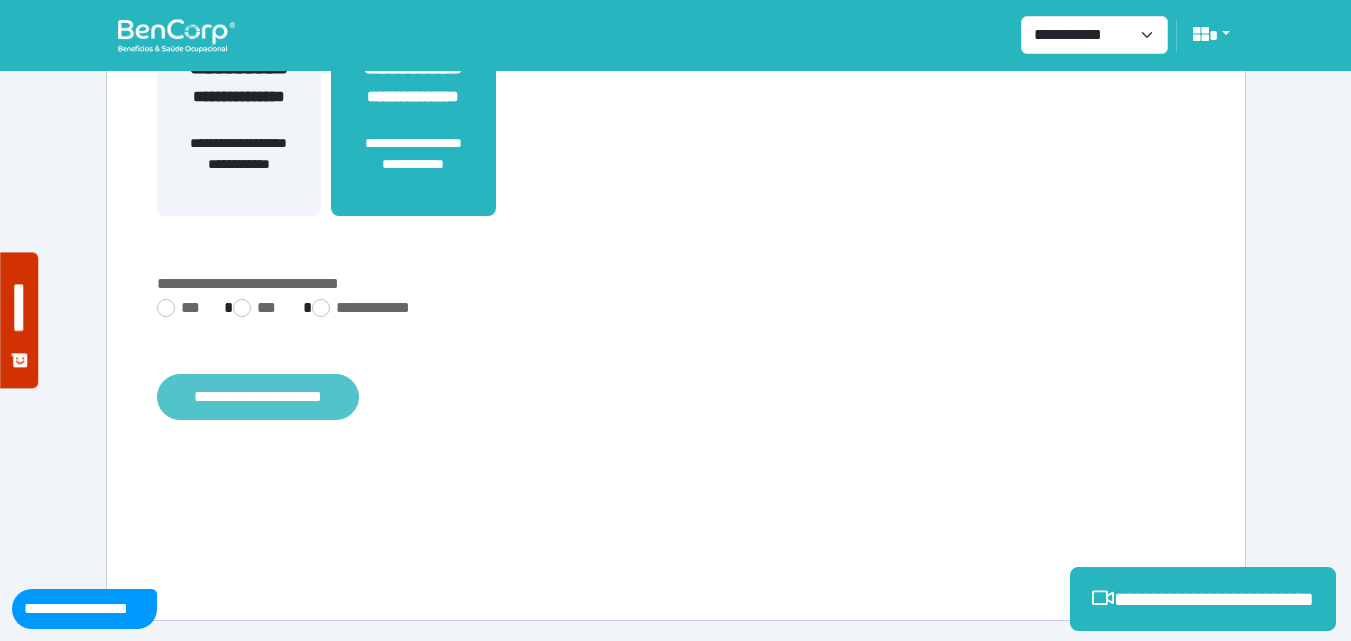 click on "**********" at bounding box center [258, 397] 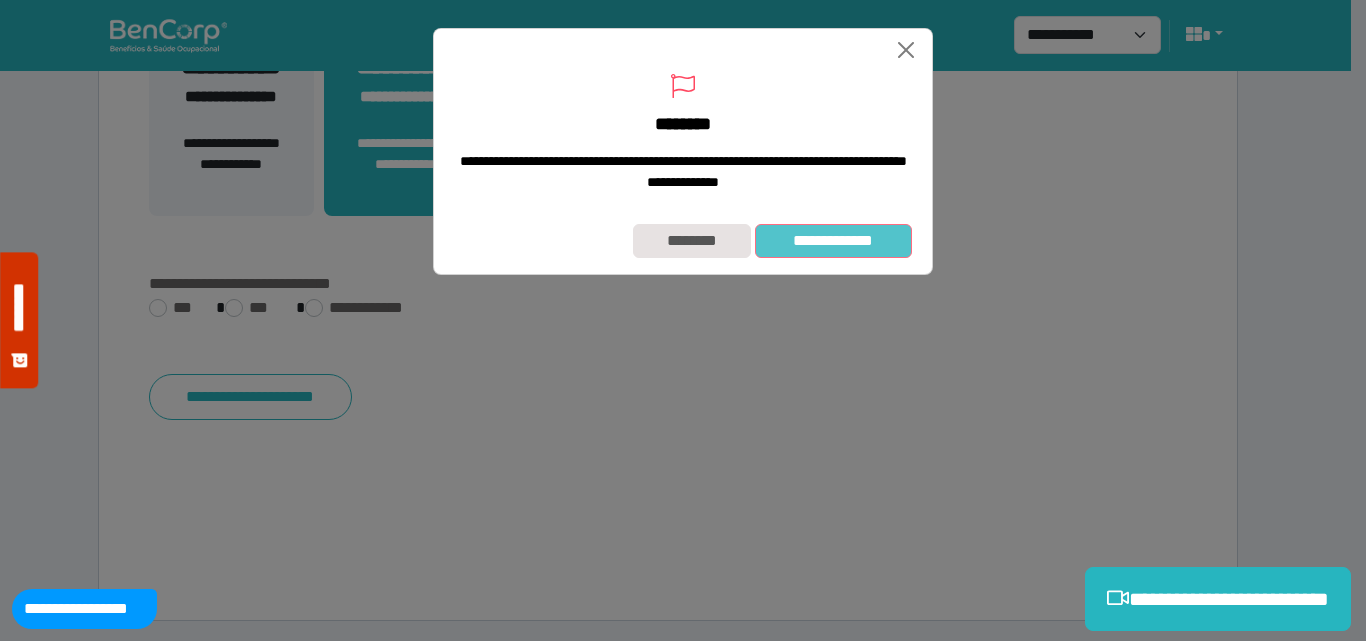 click on "**********" at bounding box center (833, 241) 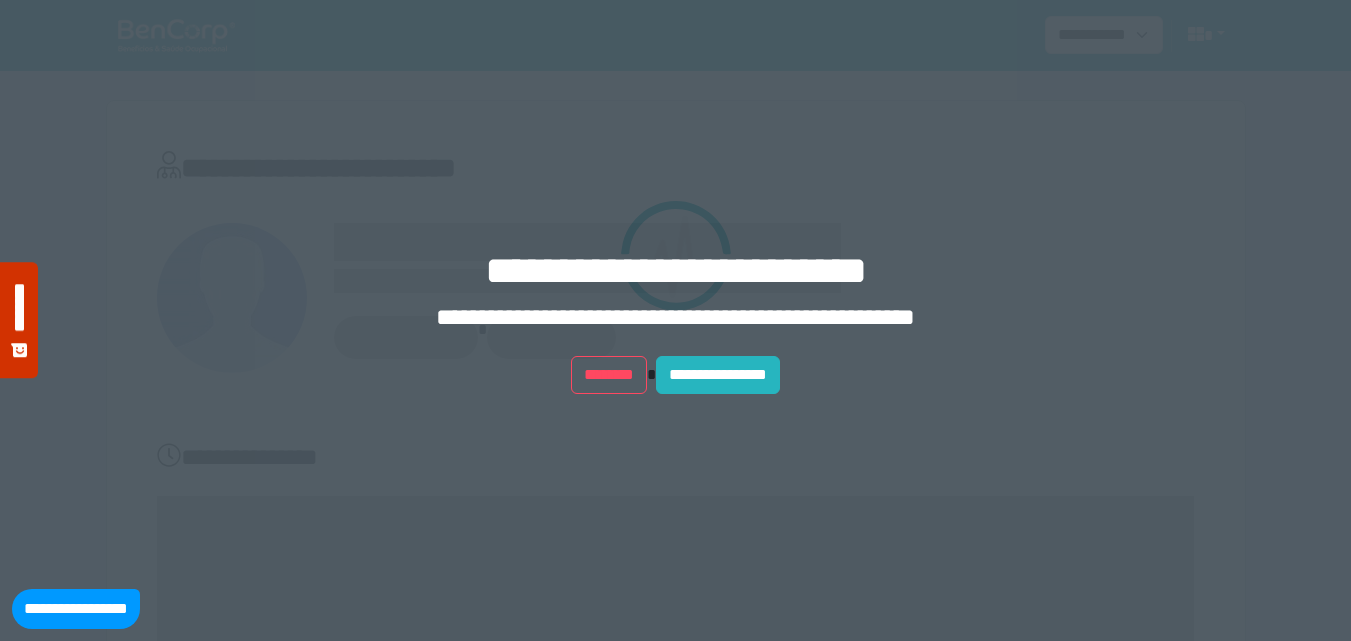 scroll, scrollTop: 0, scrollLeft: 0, axis: both 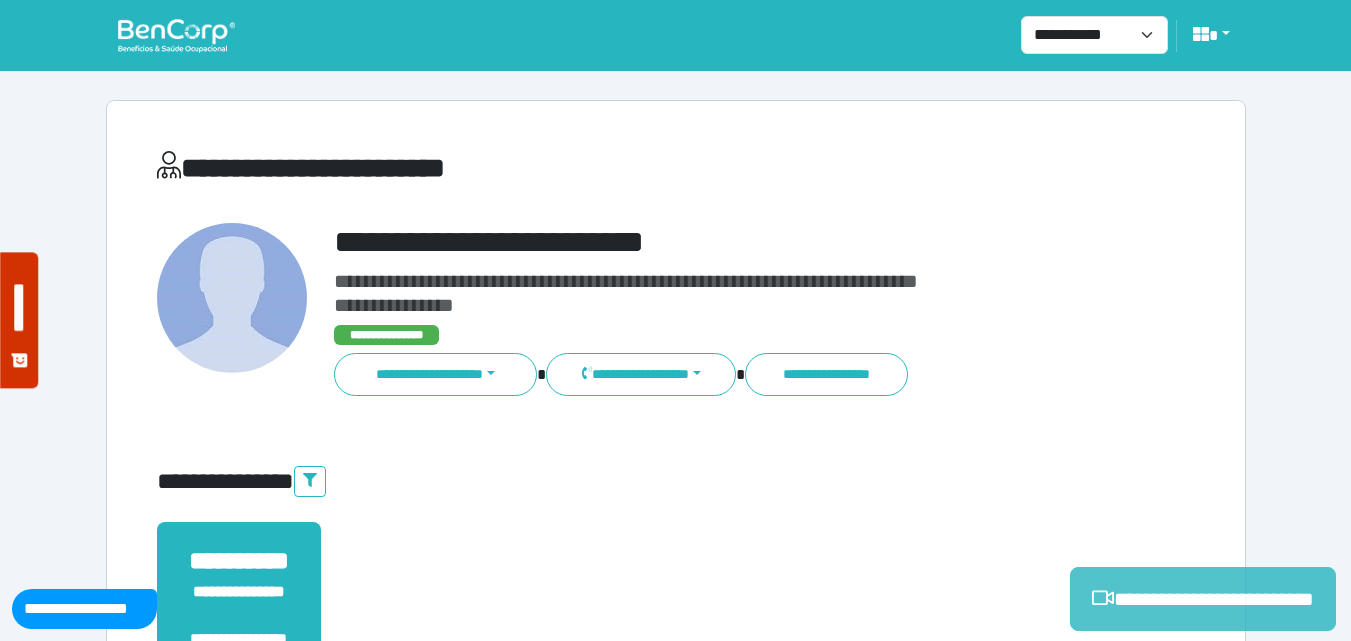 click on "**********" at bounding box center [1203, 599] 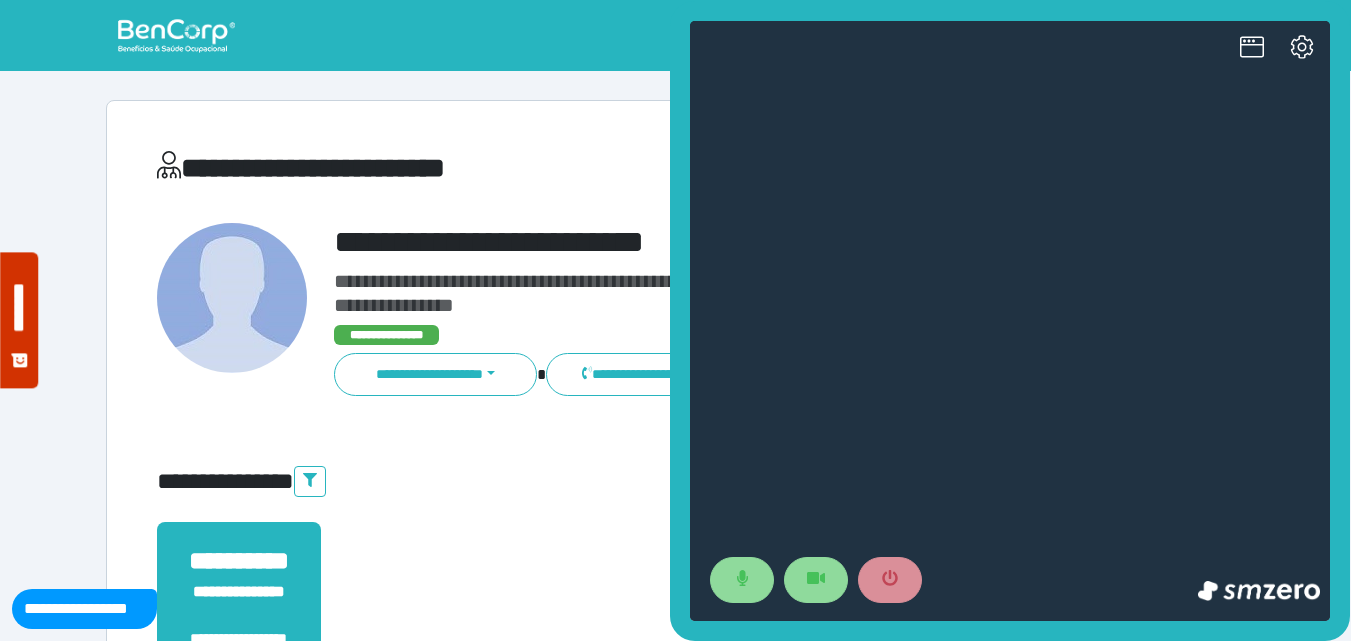 scroll, scrollTop: 0, scrollLeft: 0, axis: both 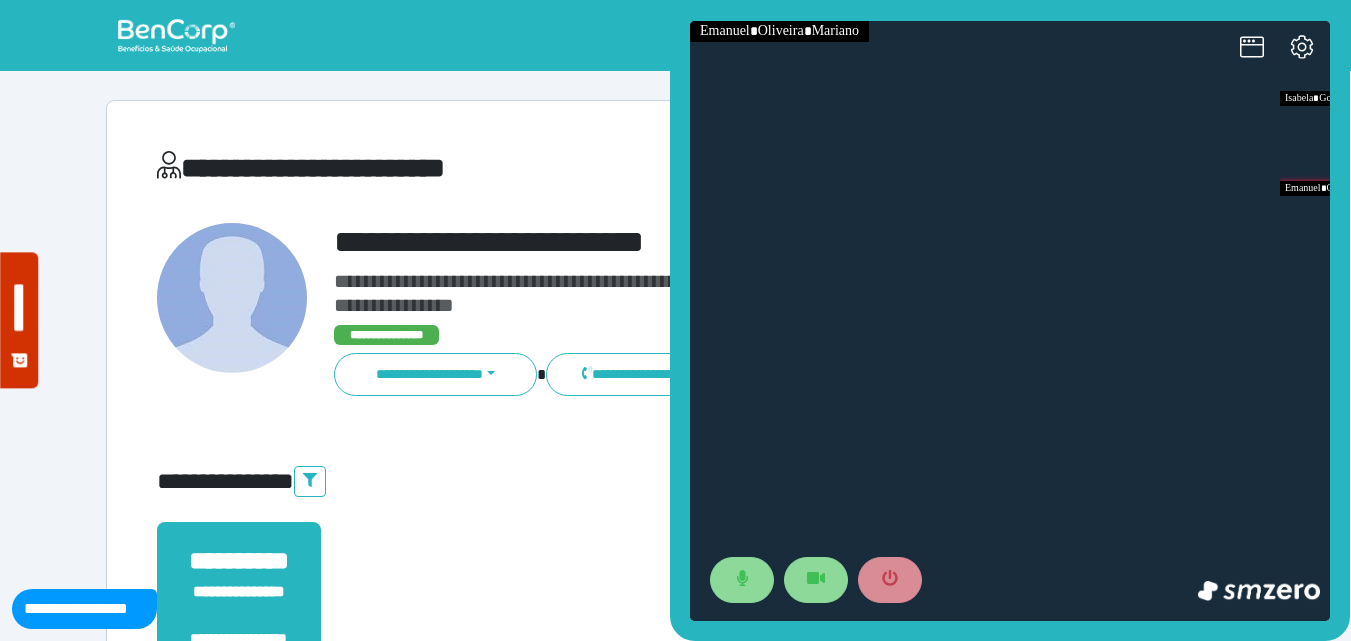 click on "**********" at bounding box center [742, 36] 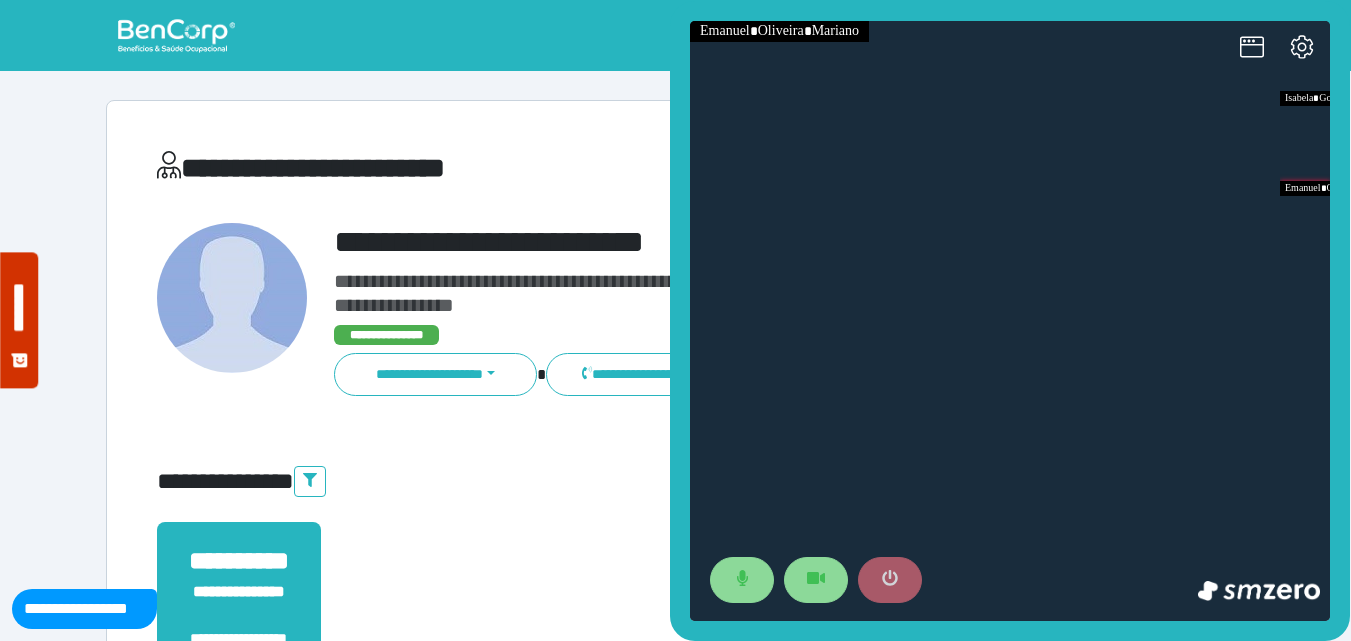 click at bounding box center (890, 580) 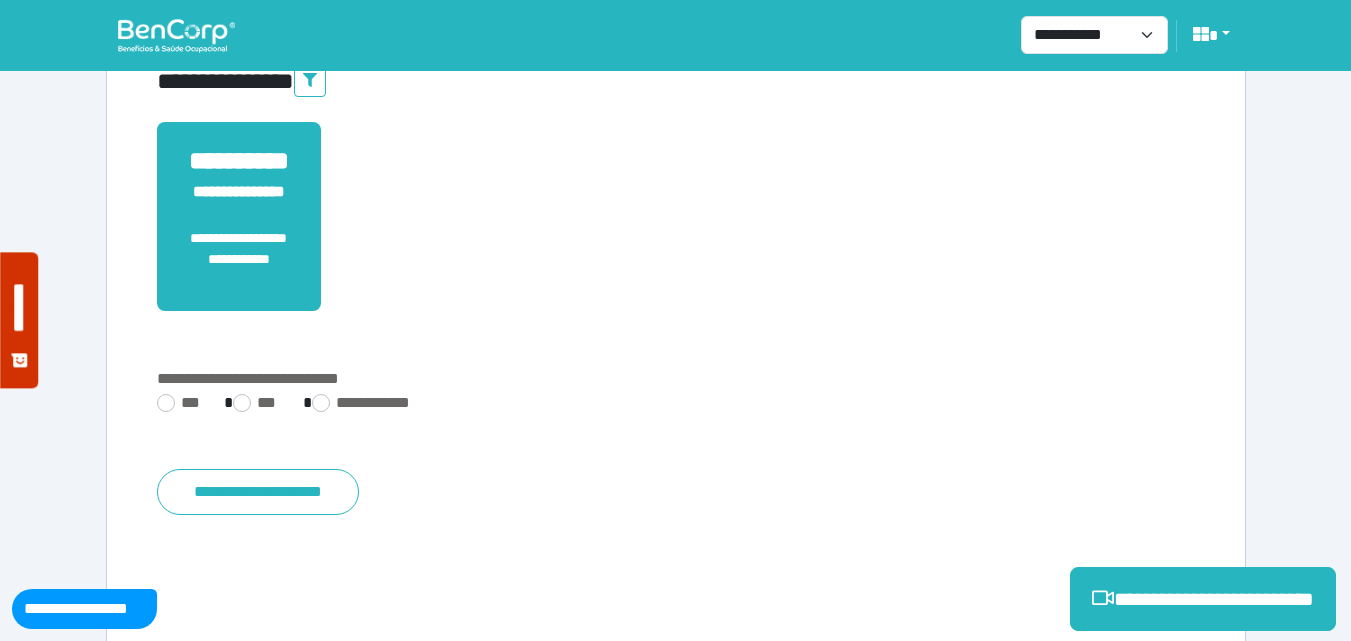 scroll, scrollTop: 495, scrollLeft: 0, axis: vertical 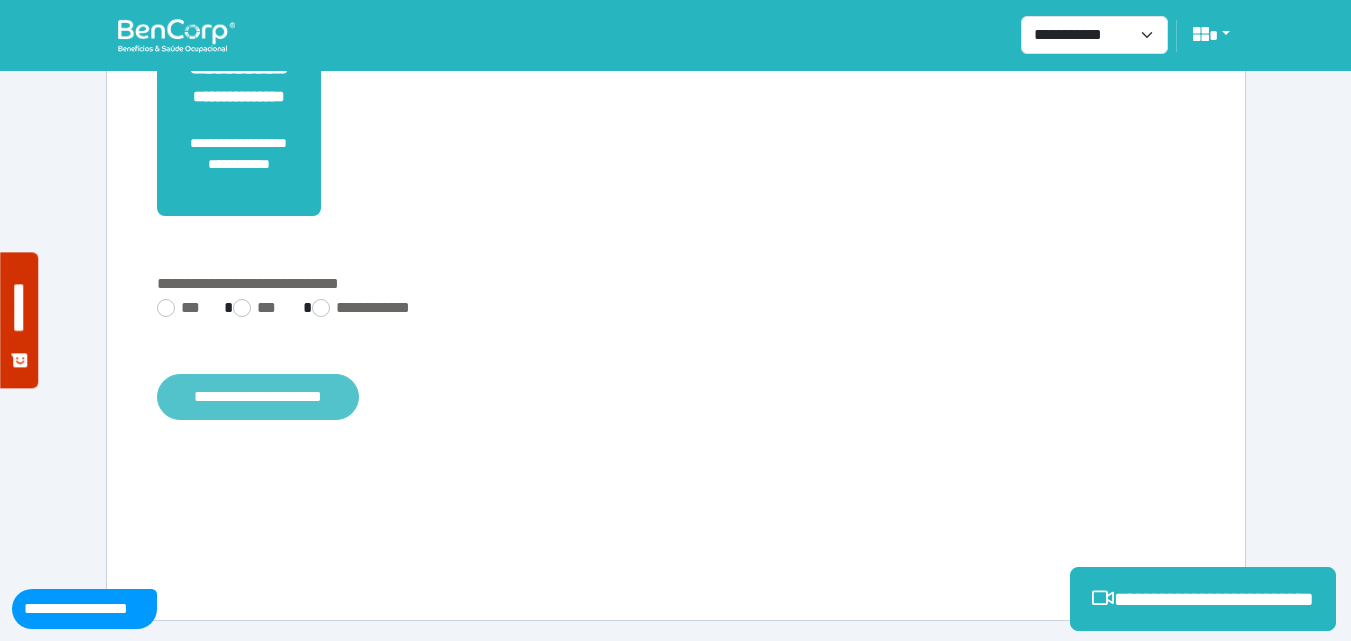 click on "**********" at bounding box center [258, 397] 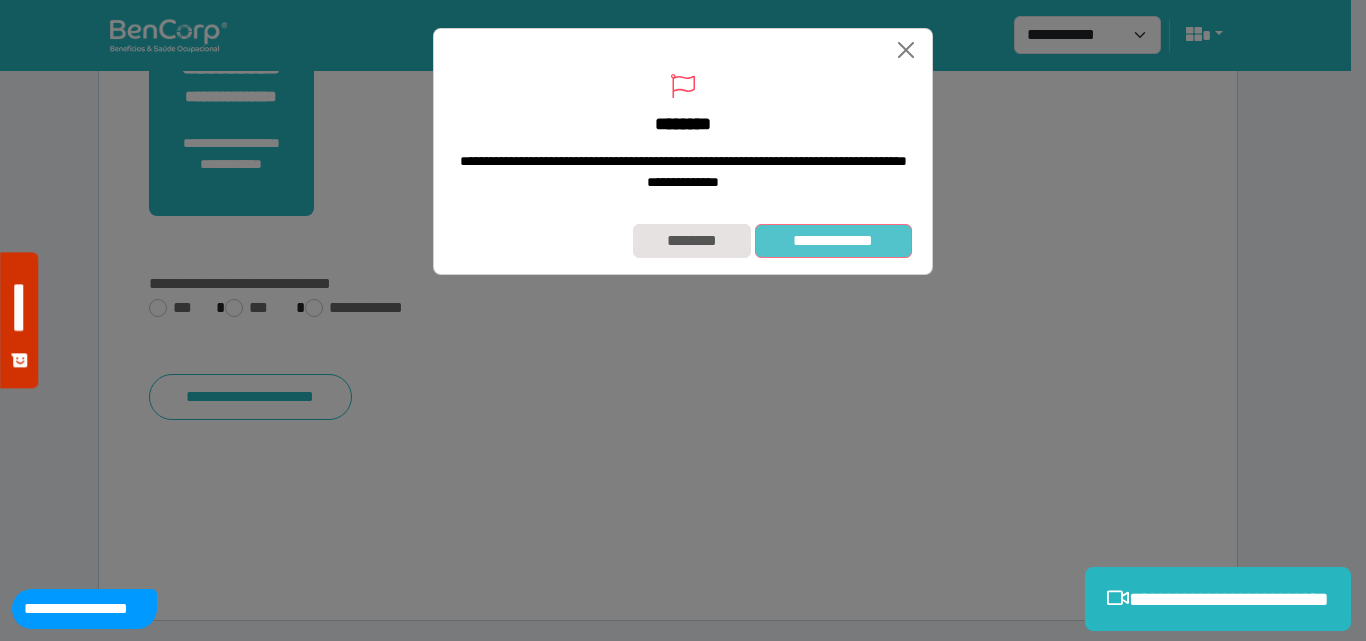 click on "**********" at bounding box center [833, 241] 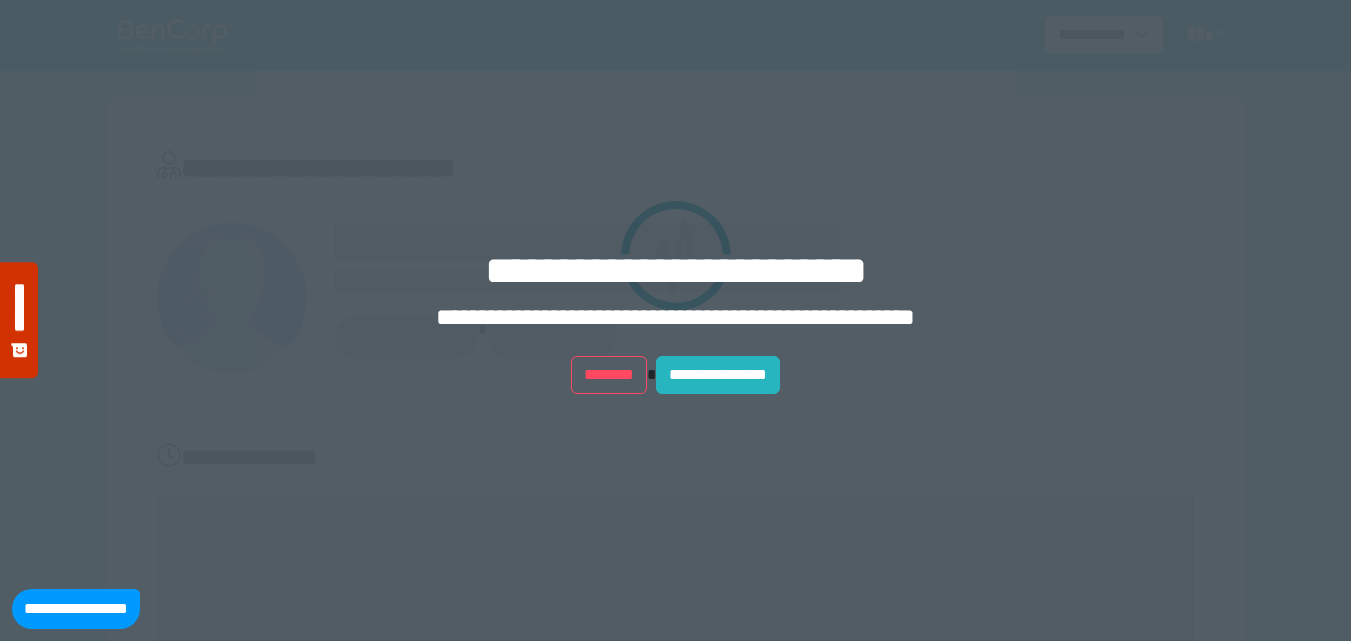 scroll, scrollTop: 0, scrollLeft: 0, axis: both 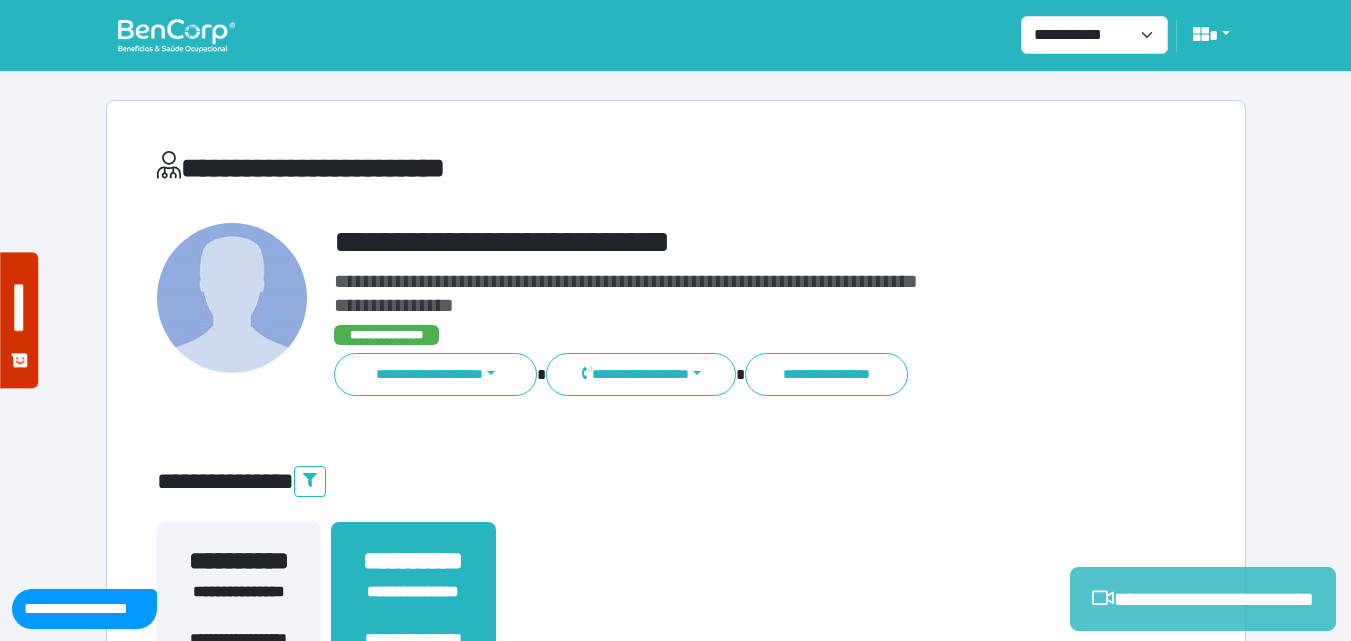 click on "**********" at bounding box center [1203, 599] 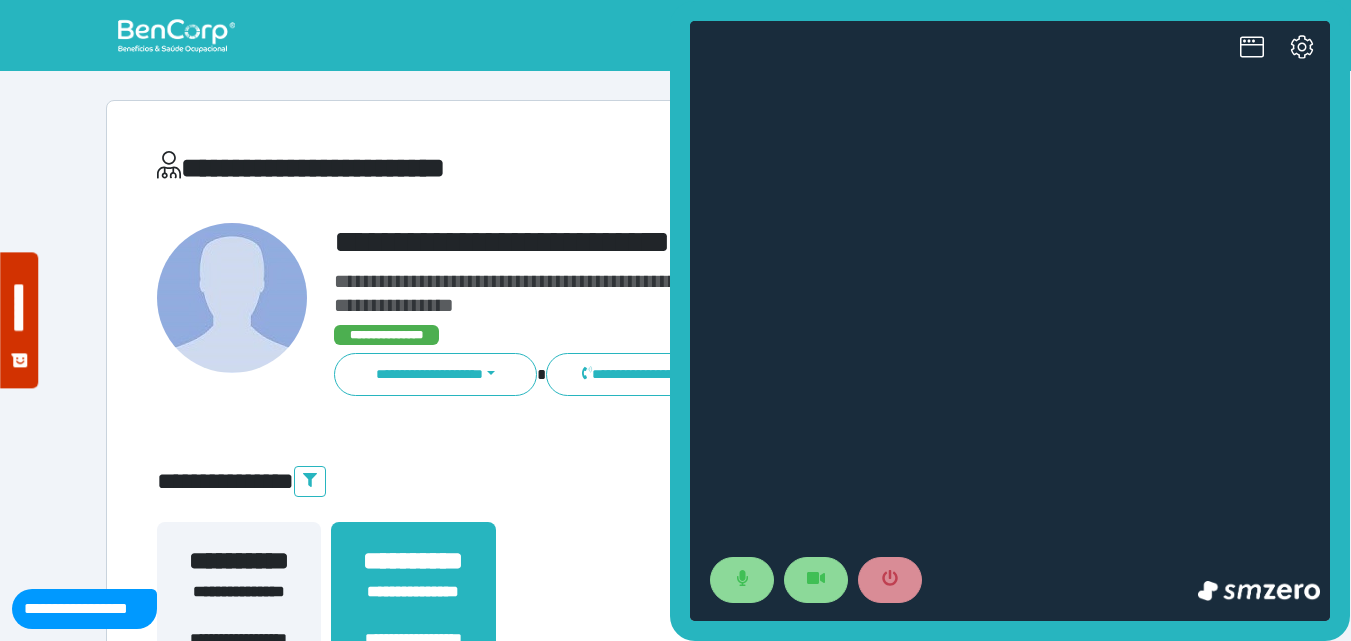 scroll, scrollTop: 0, scrollLeft: 0, axis: both 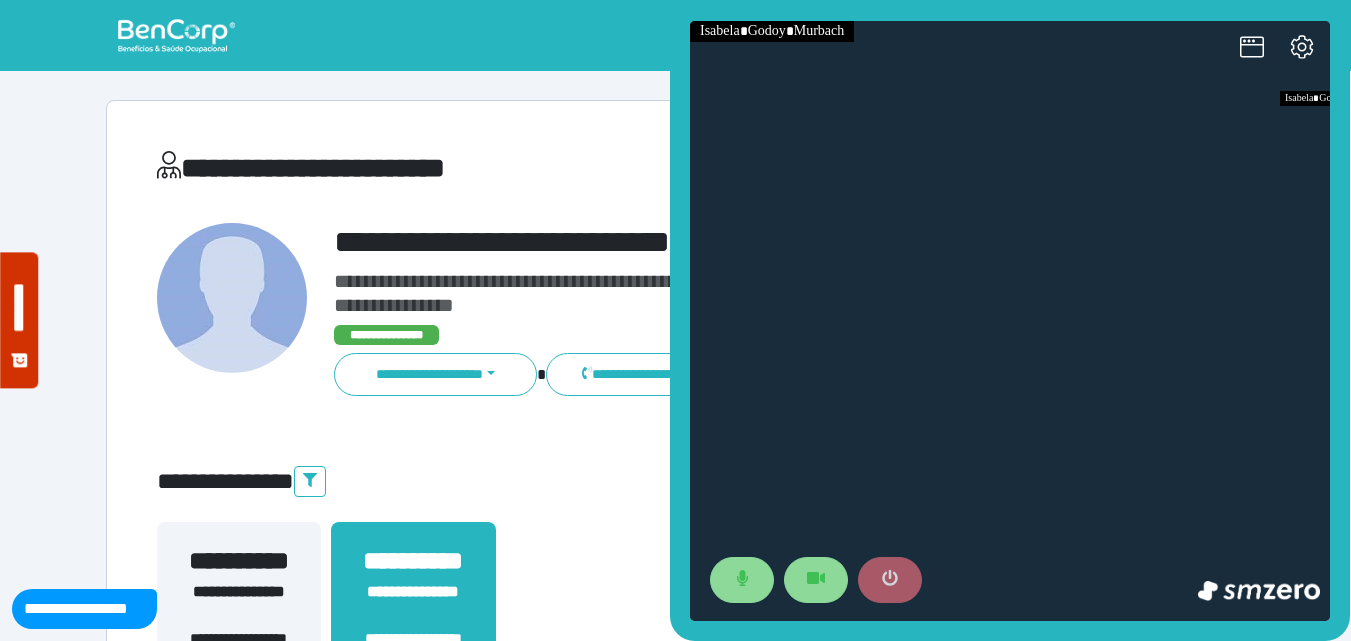 click at bounding box center (890, 580) 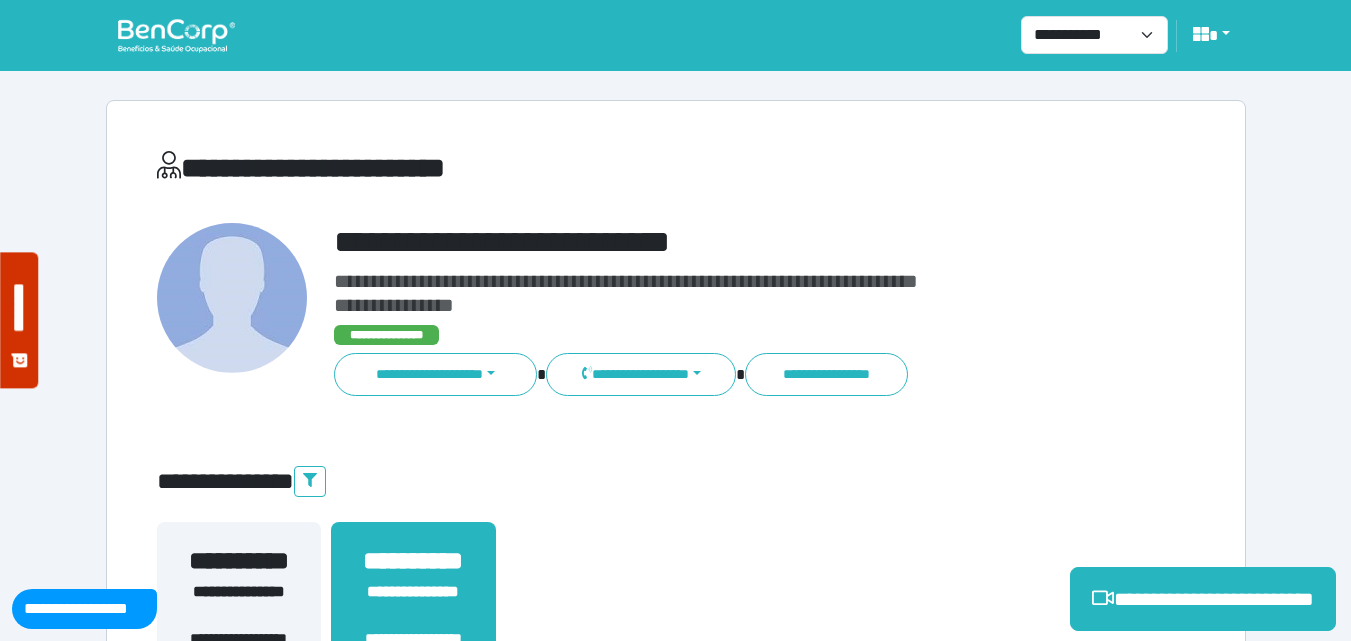 click on "**********" at bounding box center (1203, 599) 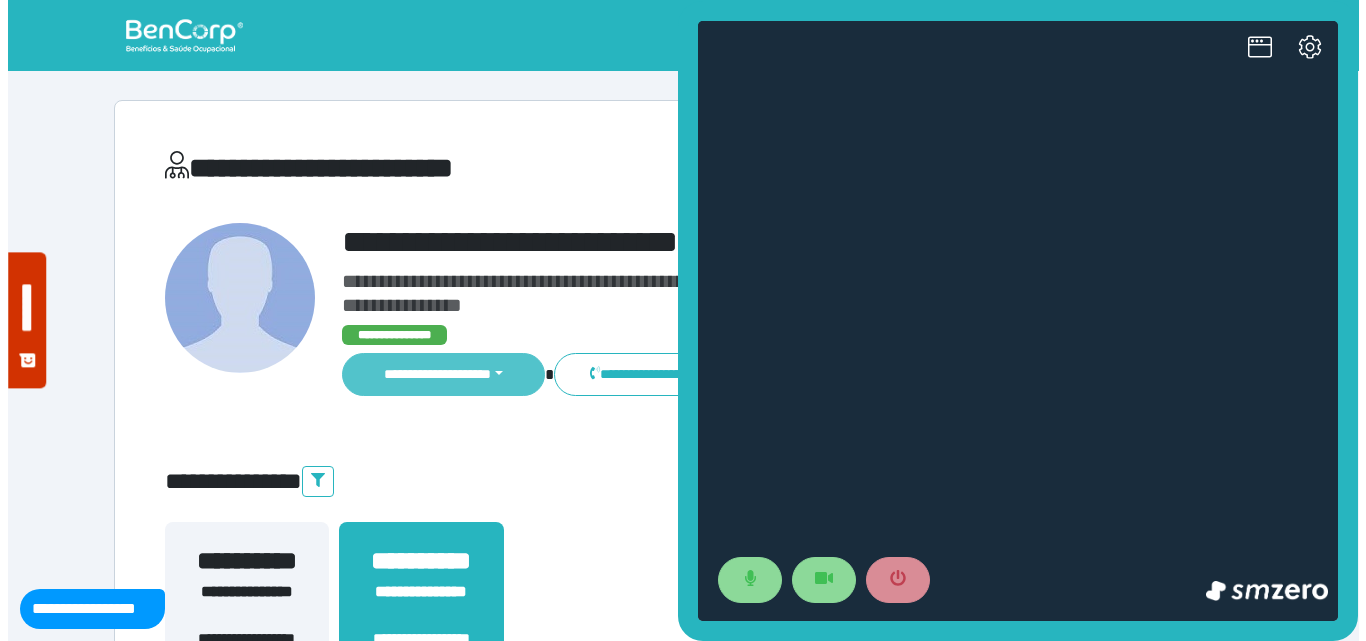 scroll, scrollTop: 0, scrollLeft: 0, axis: both 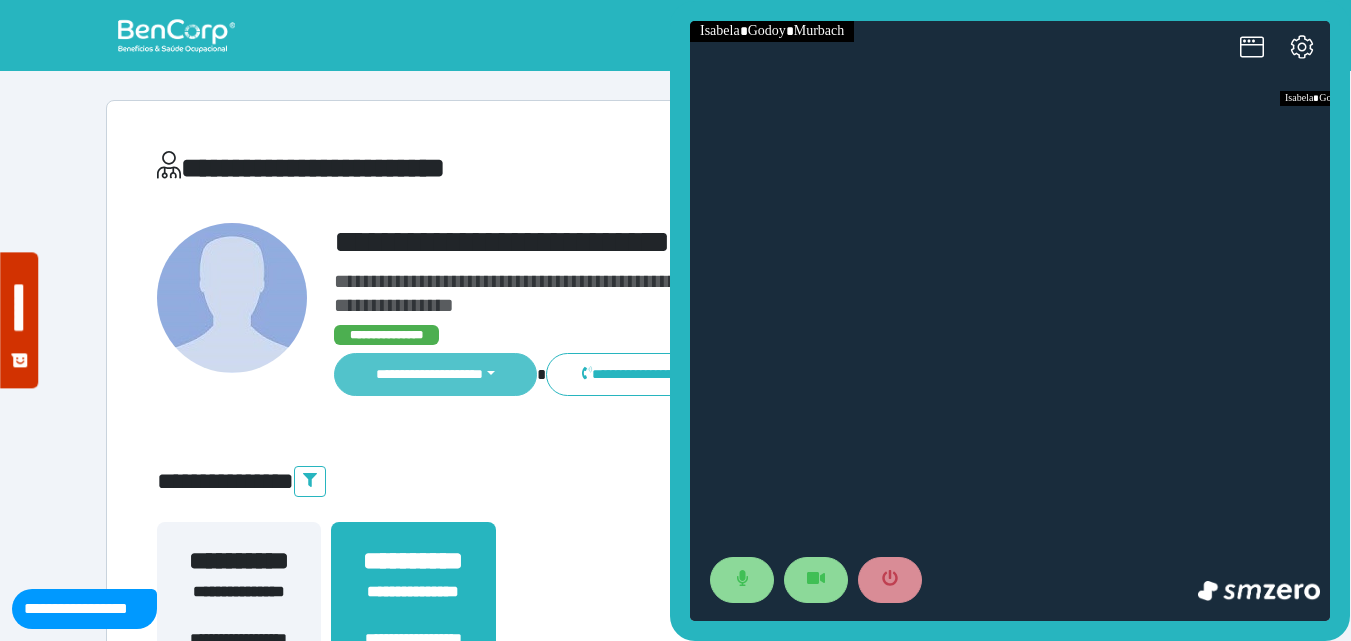 click on "**********" at bounding box center [436, 374] 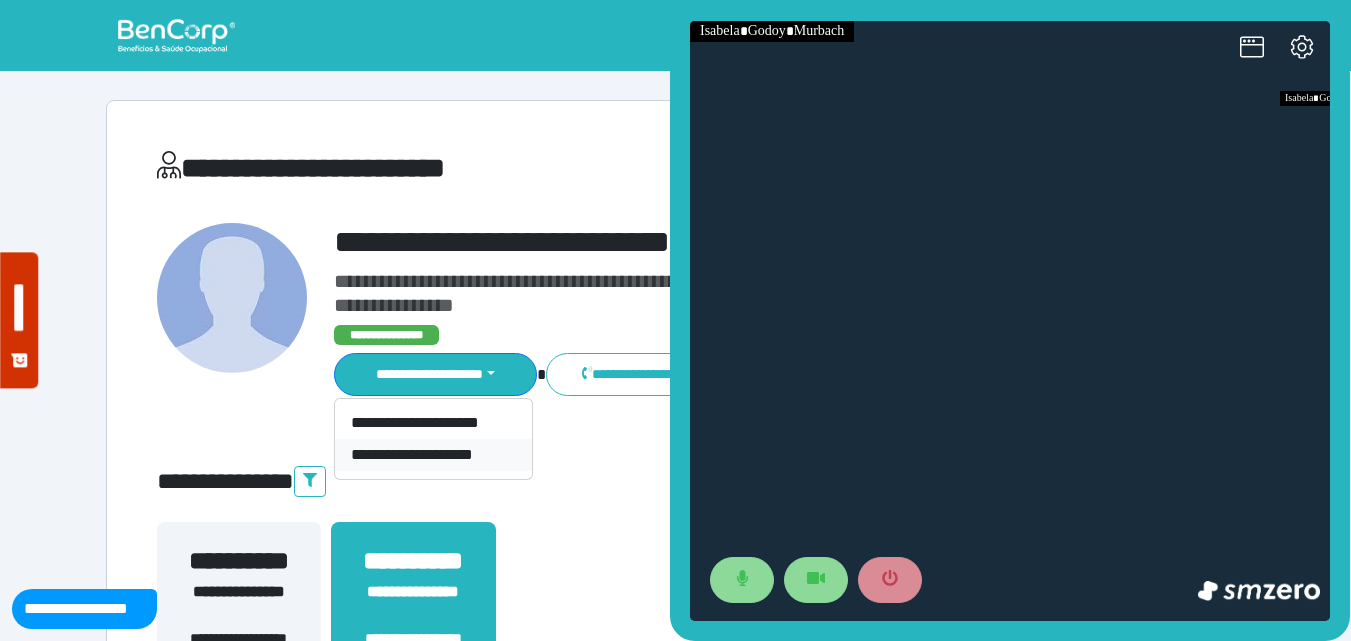 click on "**********" at bounding box center (433, 455) 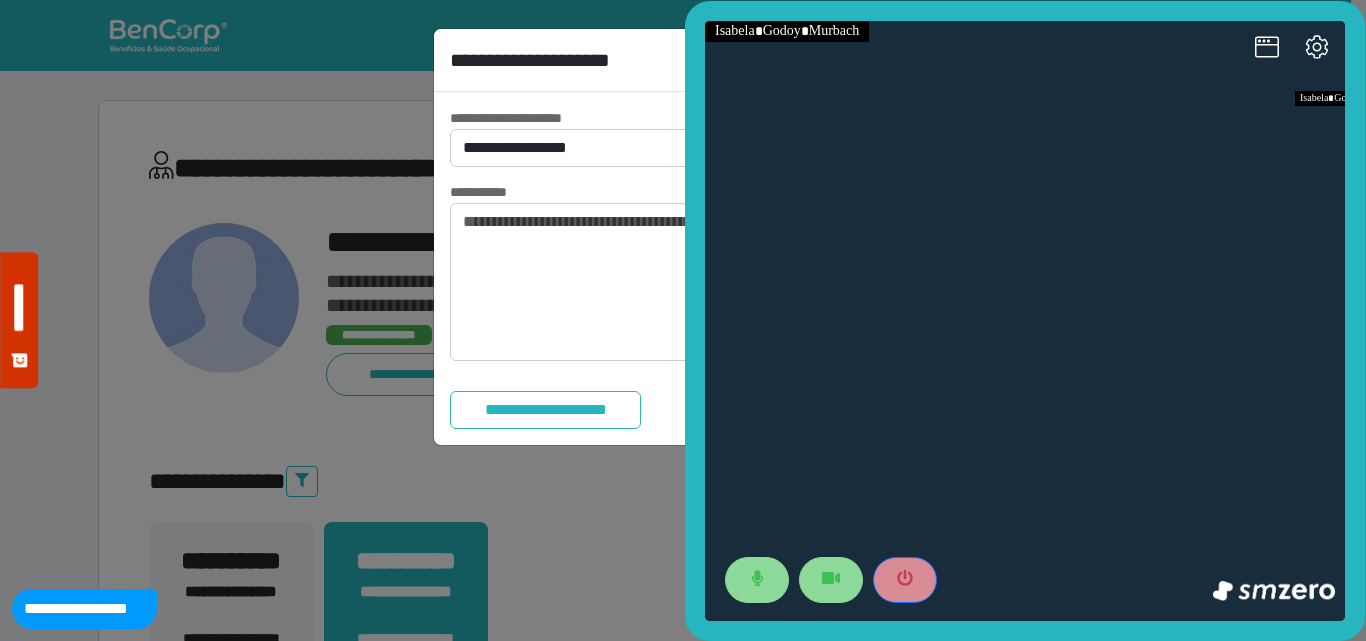 click at bounding box center [905, 580] 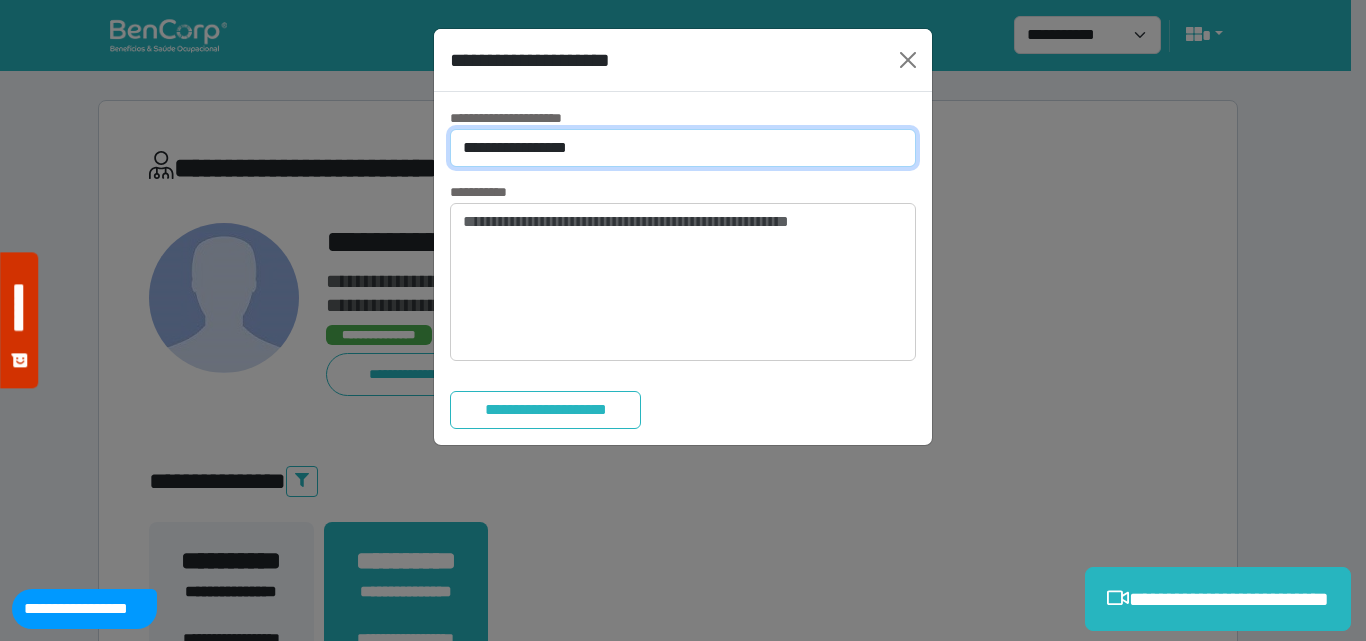 click on "**********" at bounding box center (683, 148) 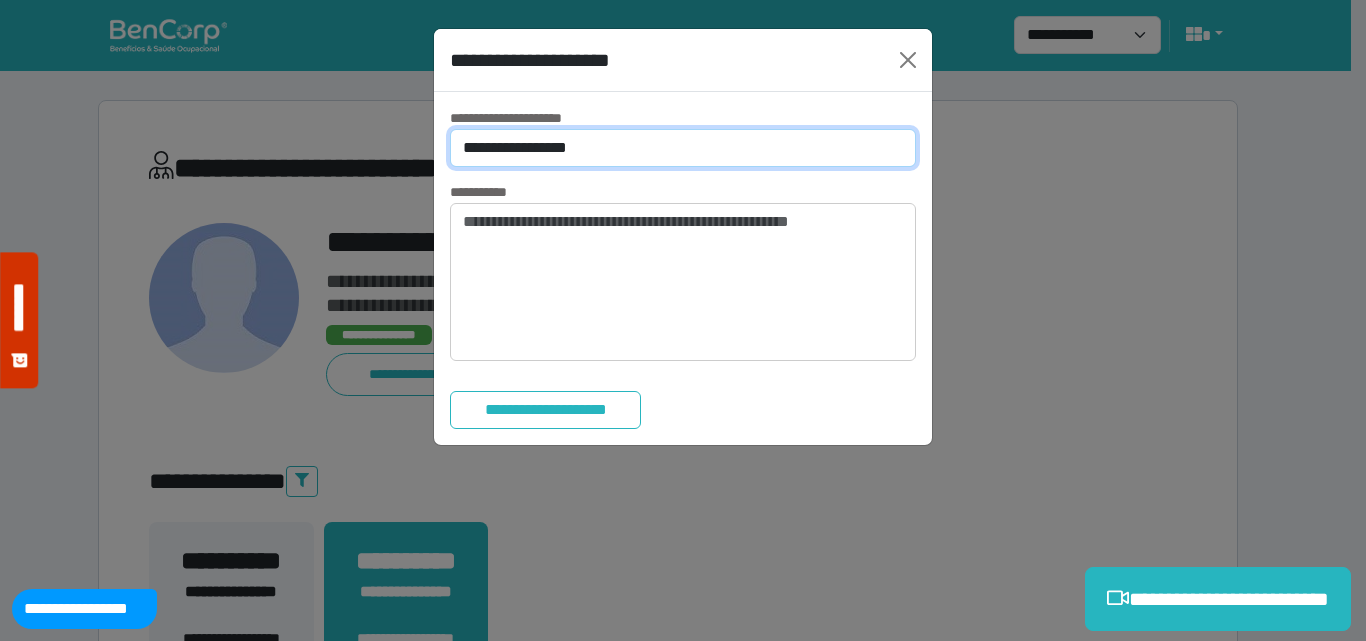 select on "*" 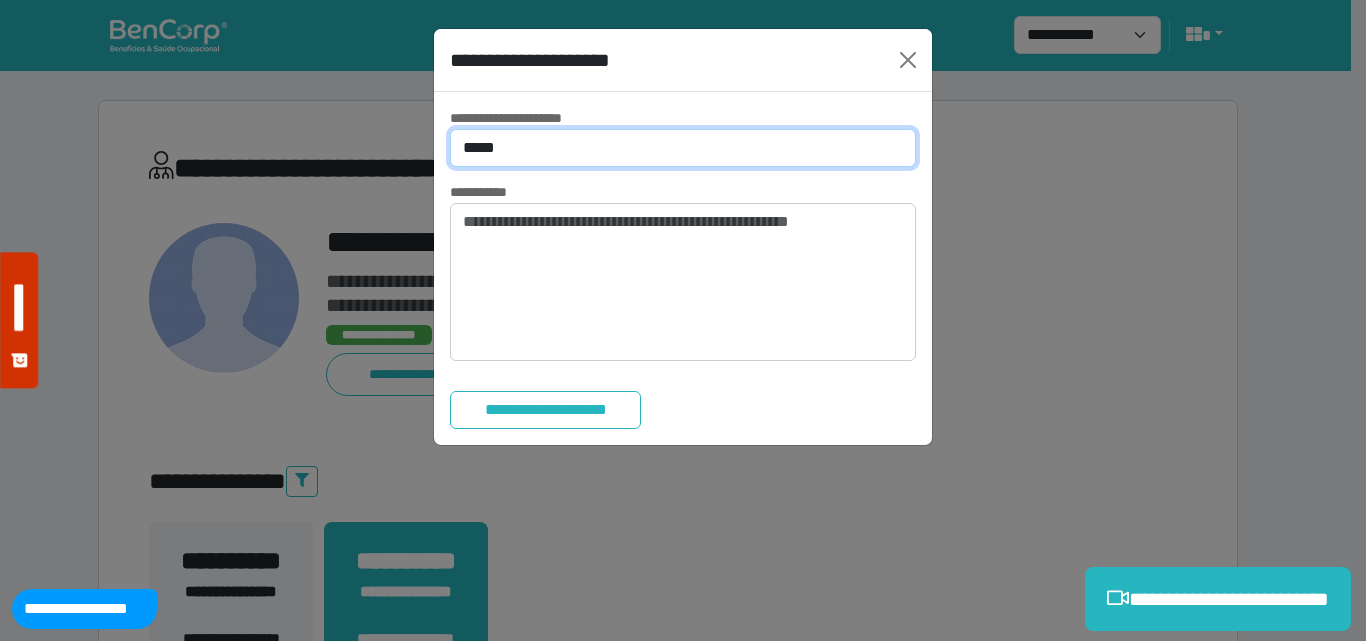 click on "**********" at bounding box center (683, 148) 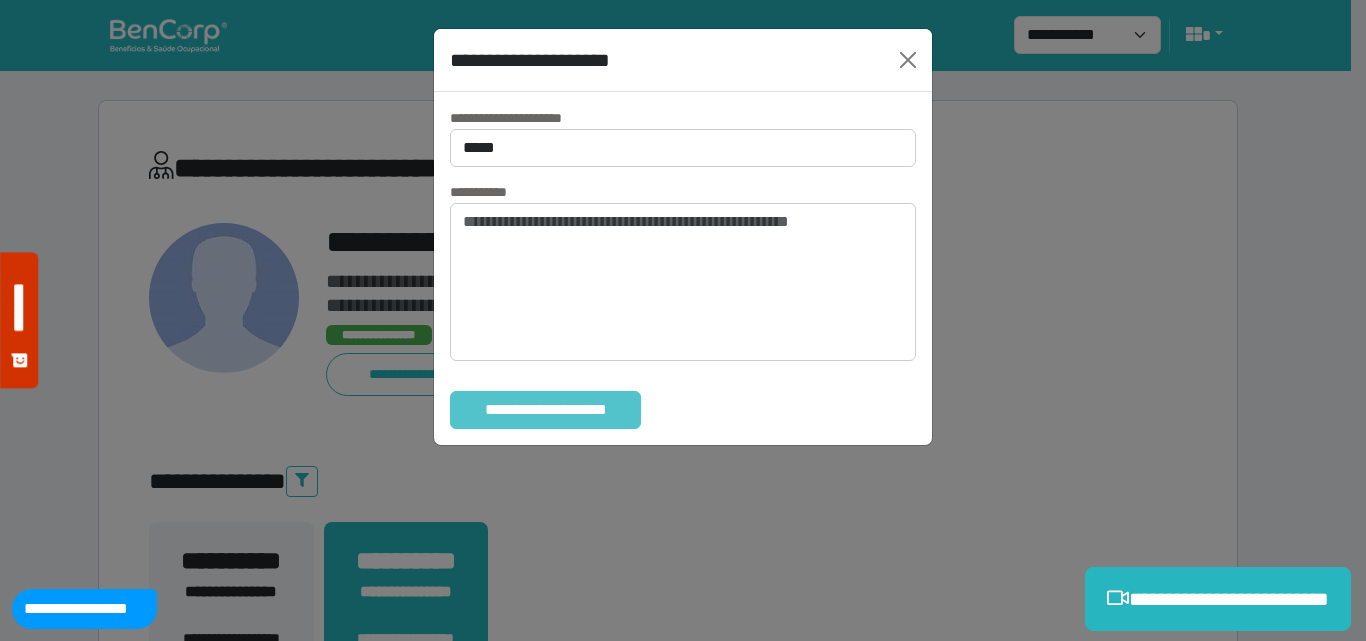 click on "**********" at bounding box center (545, 410) 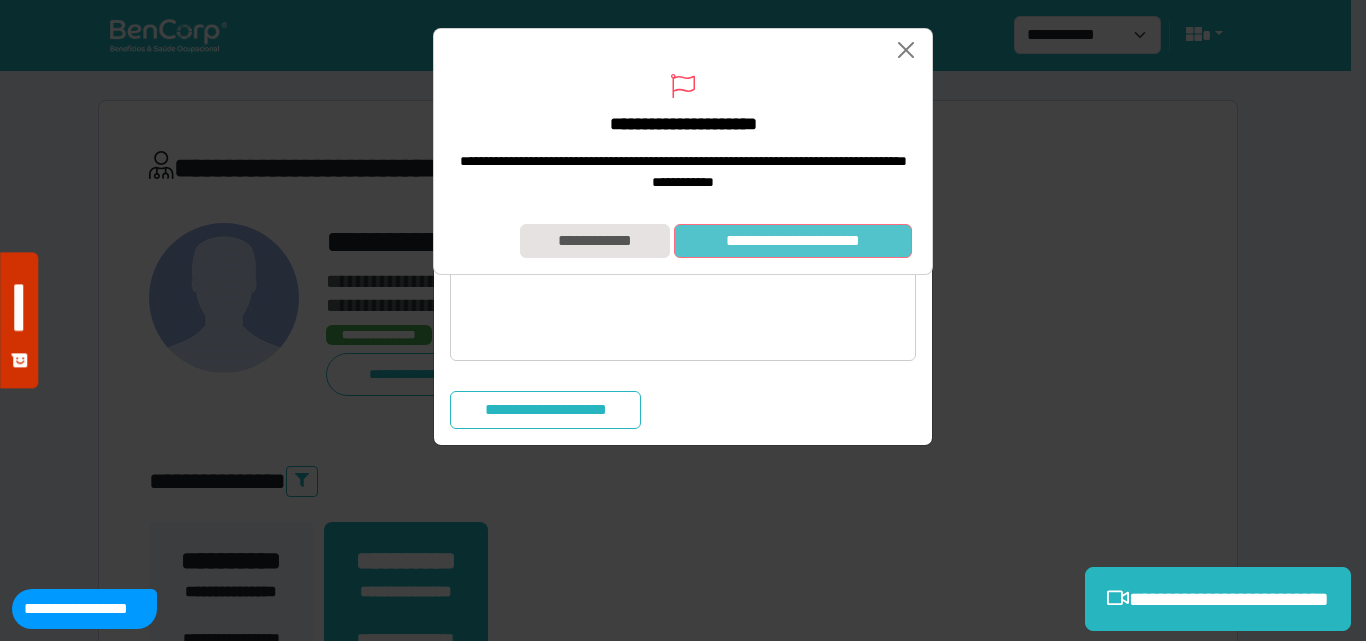 click on "**********" at bounding box center (793, 241) 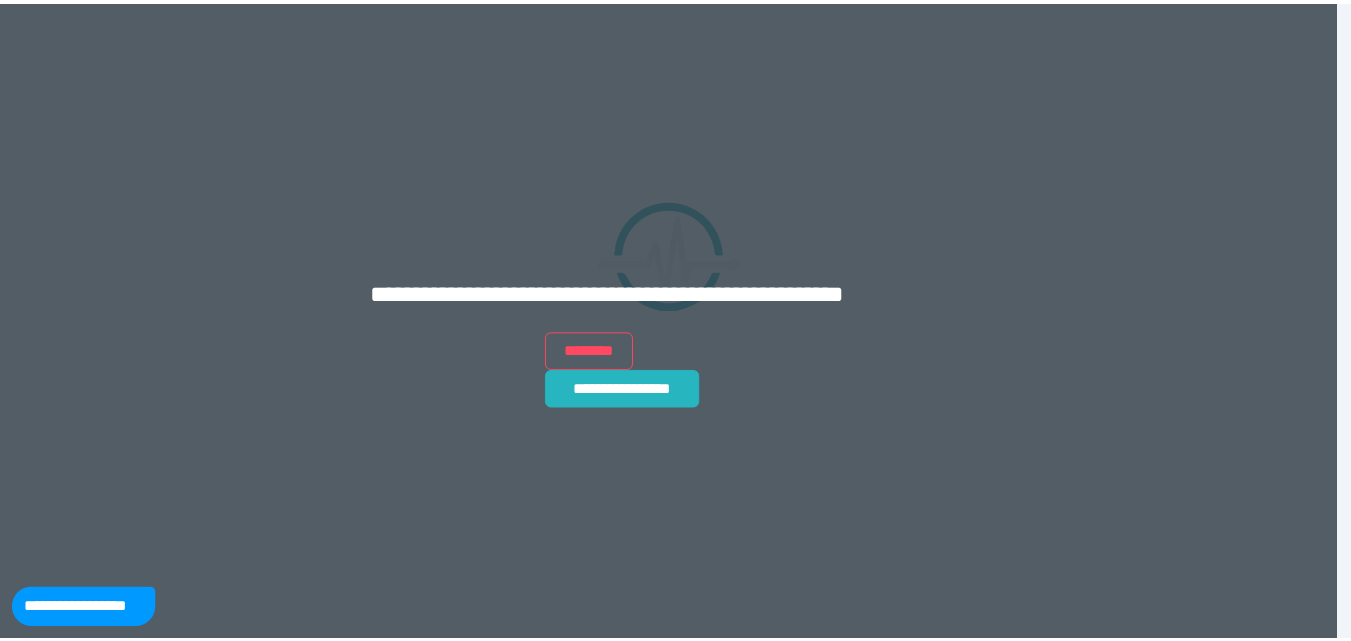 scroll, scrollTop: 0, scrollLeft: 0, axis: both 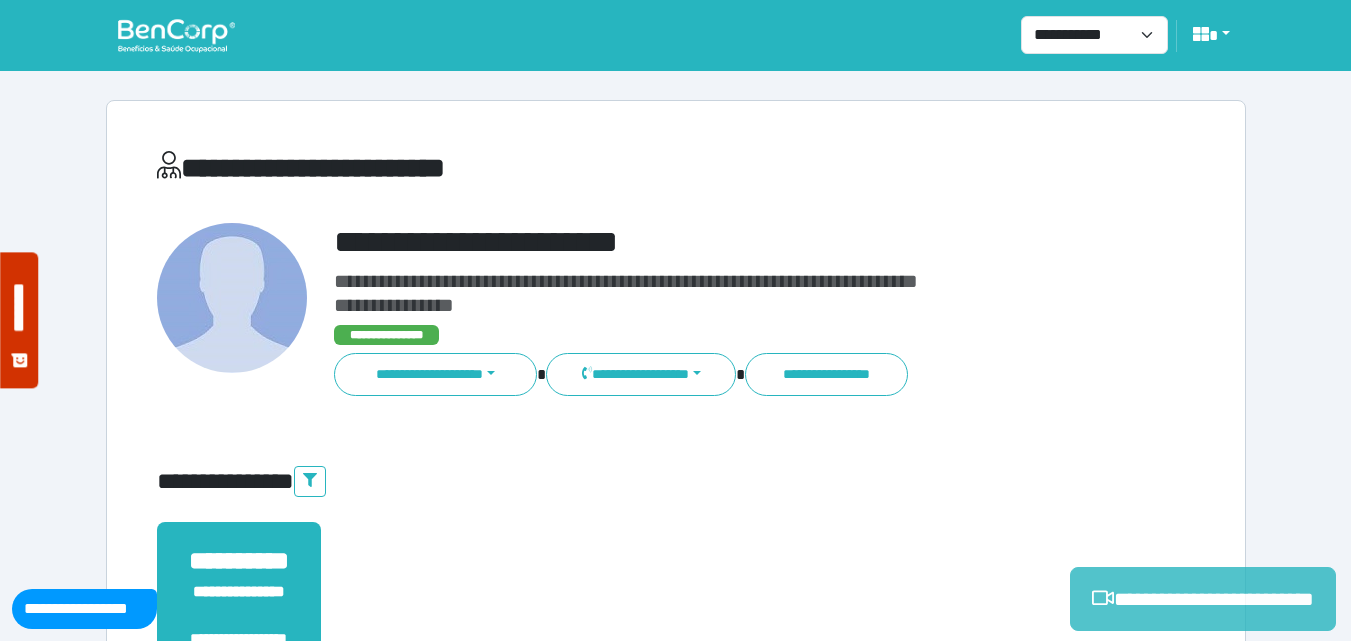 click on "**********" at bounding box center [1203, 599] 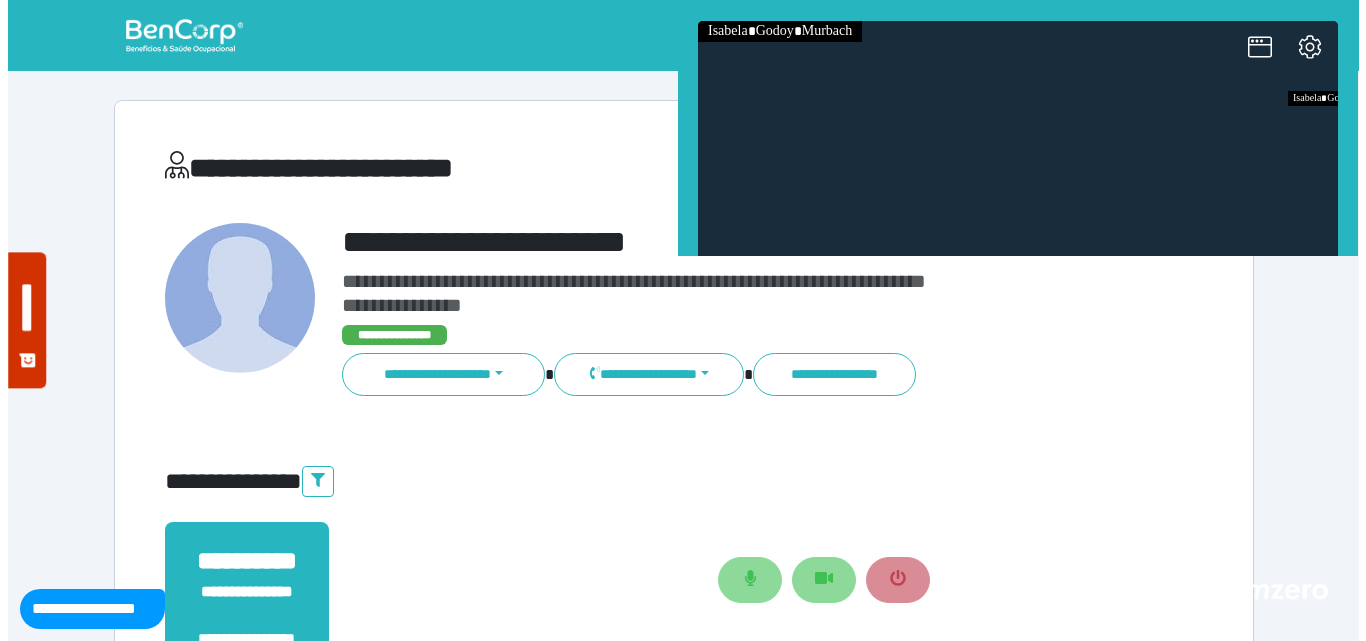 scroll, scrollTop: 0, scrollLeft: 0, axis: both 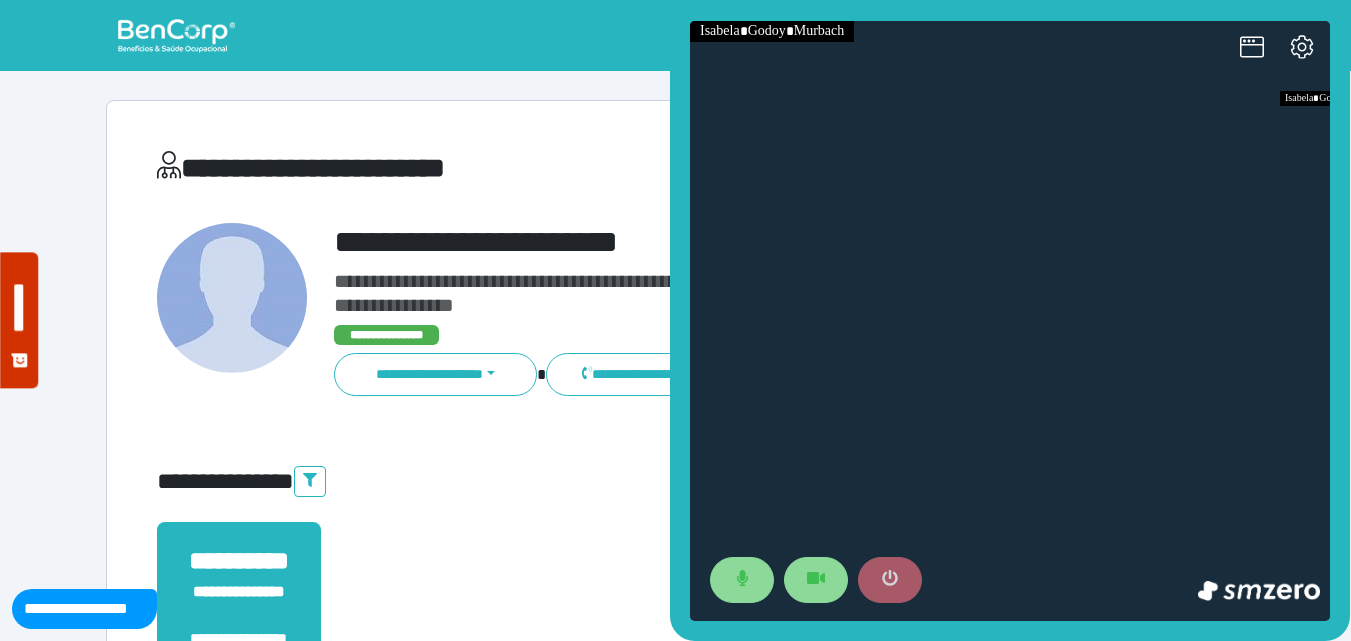 click at bounding box center [890, 580] 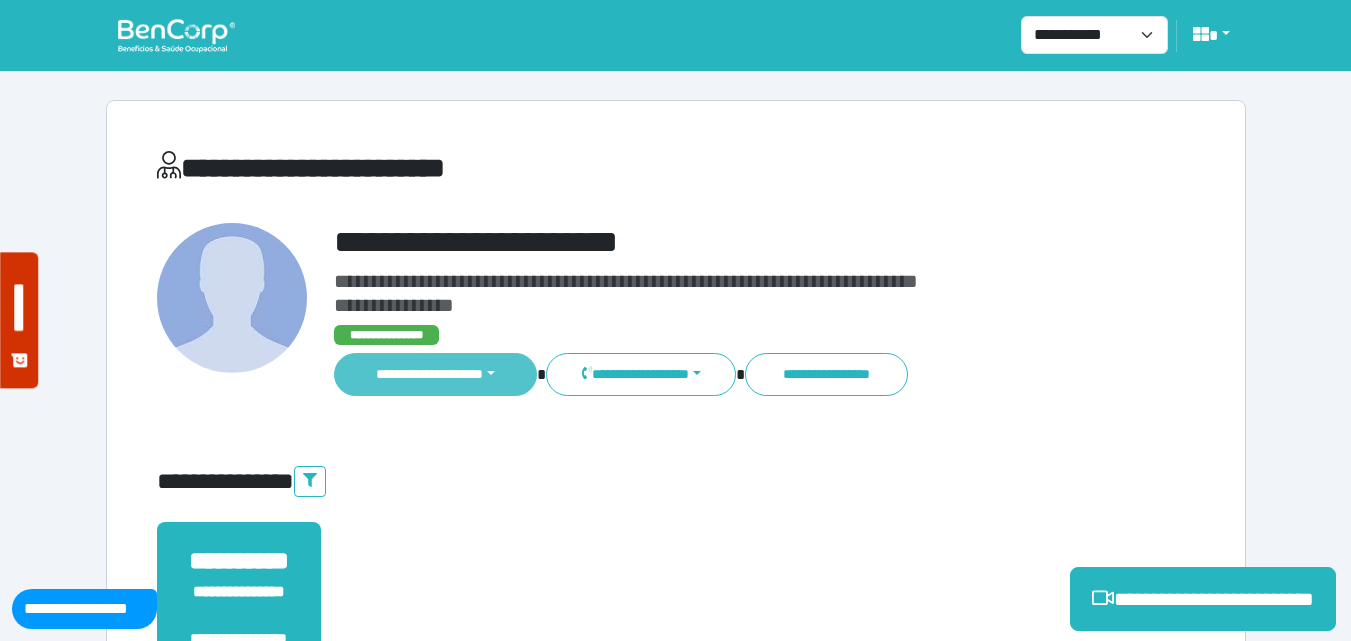 click on "**********" at bounding box center [436, 374] 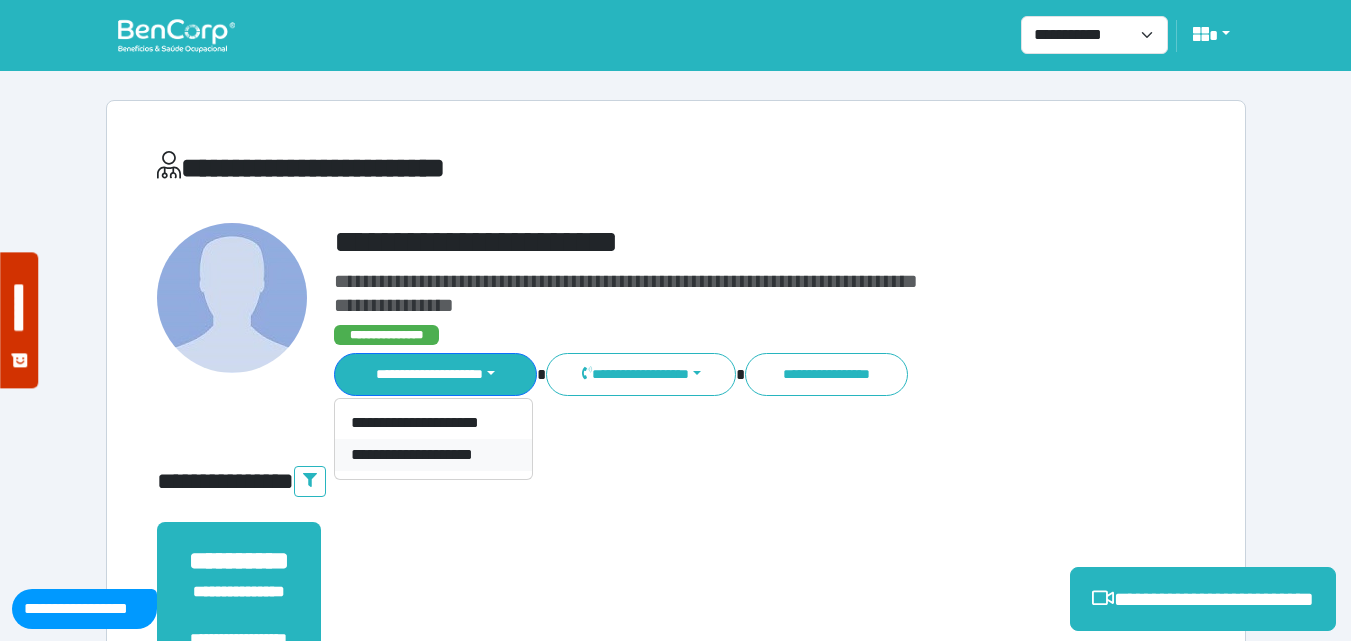 click on "**********" at bounding box center [433, 455] 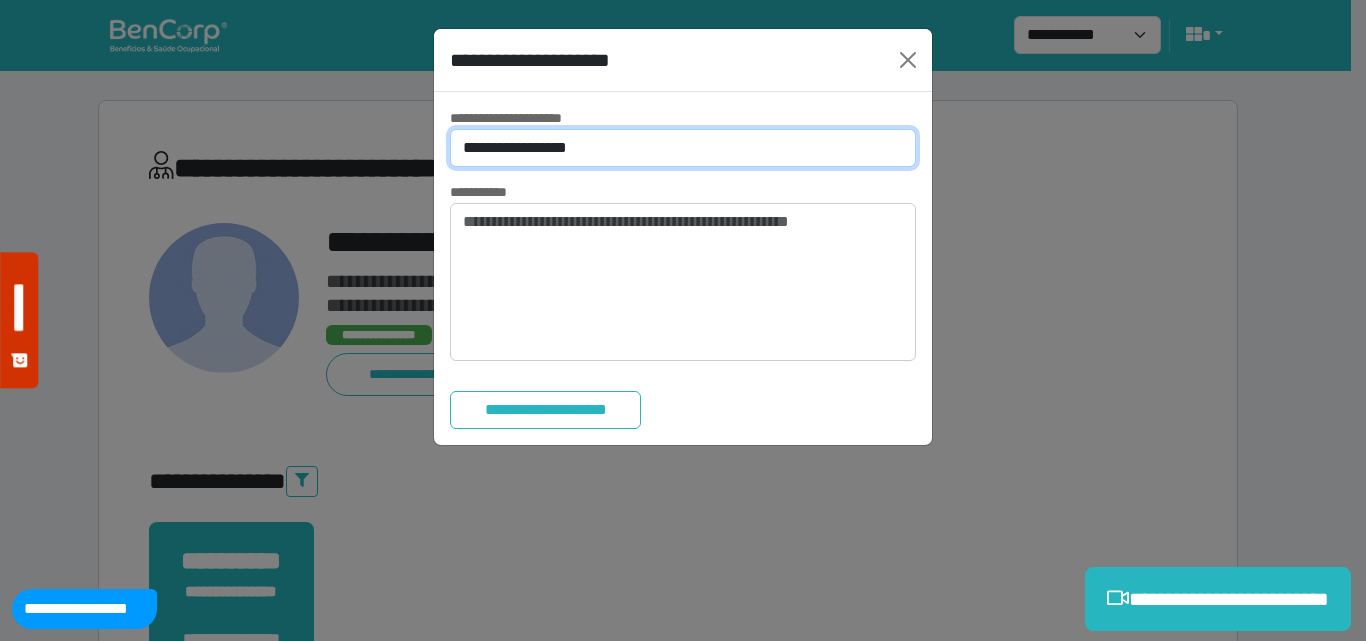 click on "**********" at bounding box center (683, 148) 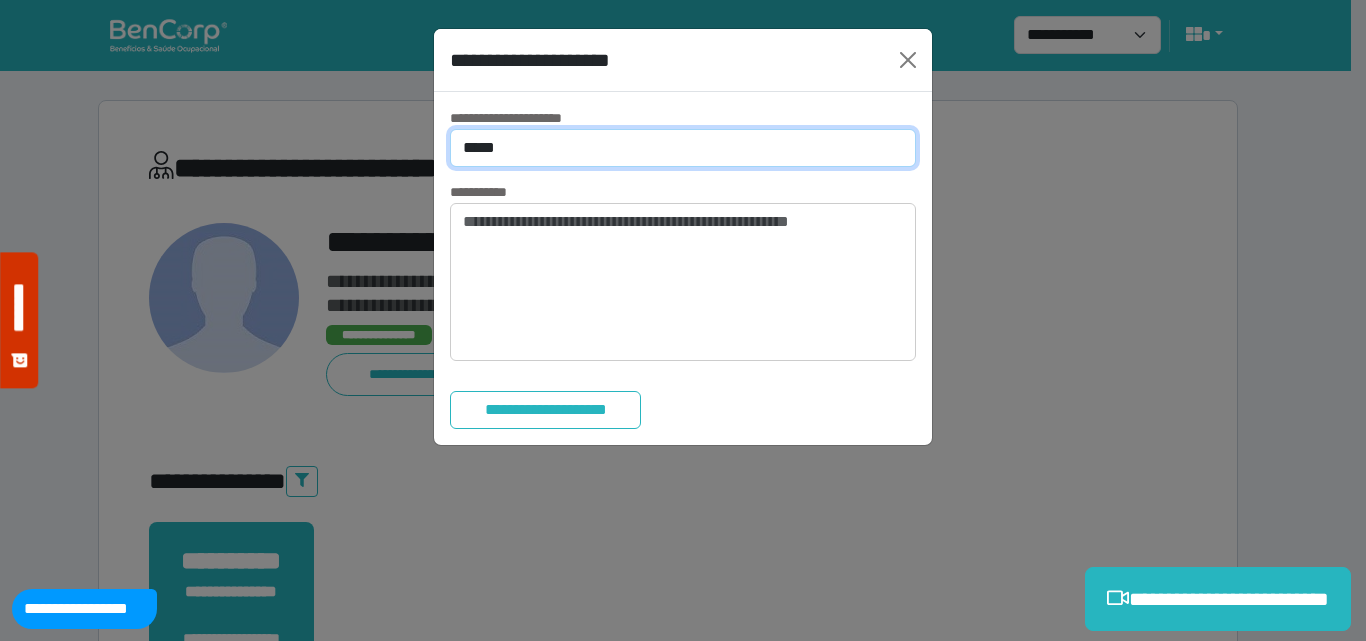click on "**********" at bounding box center [683, 148] 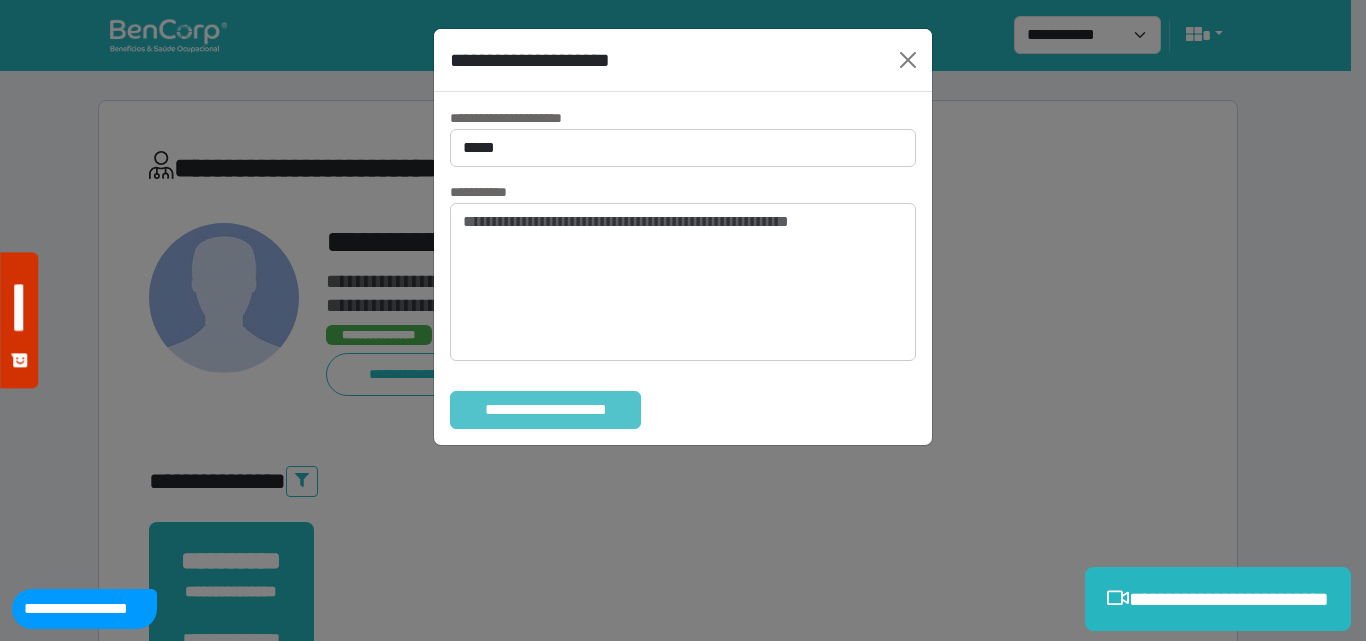 click on "**********" at bounding box center (545, 410) 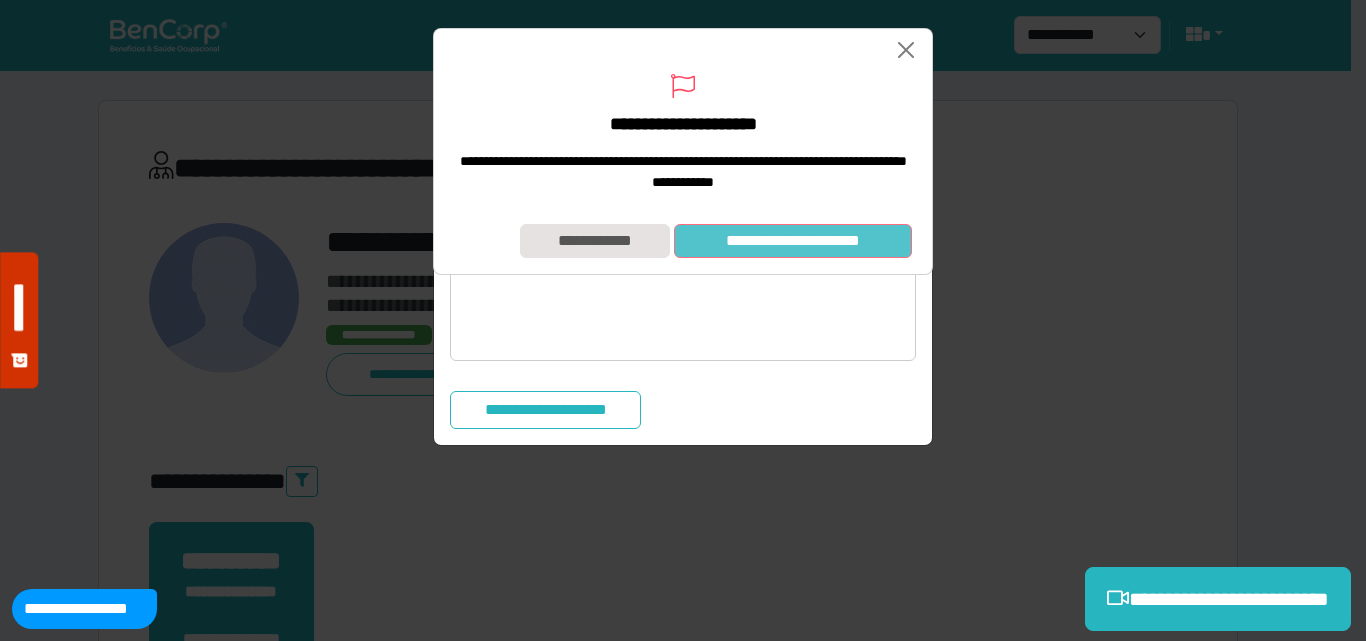 click on "**********" at bounding box center [793, 241] 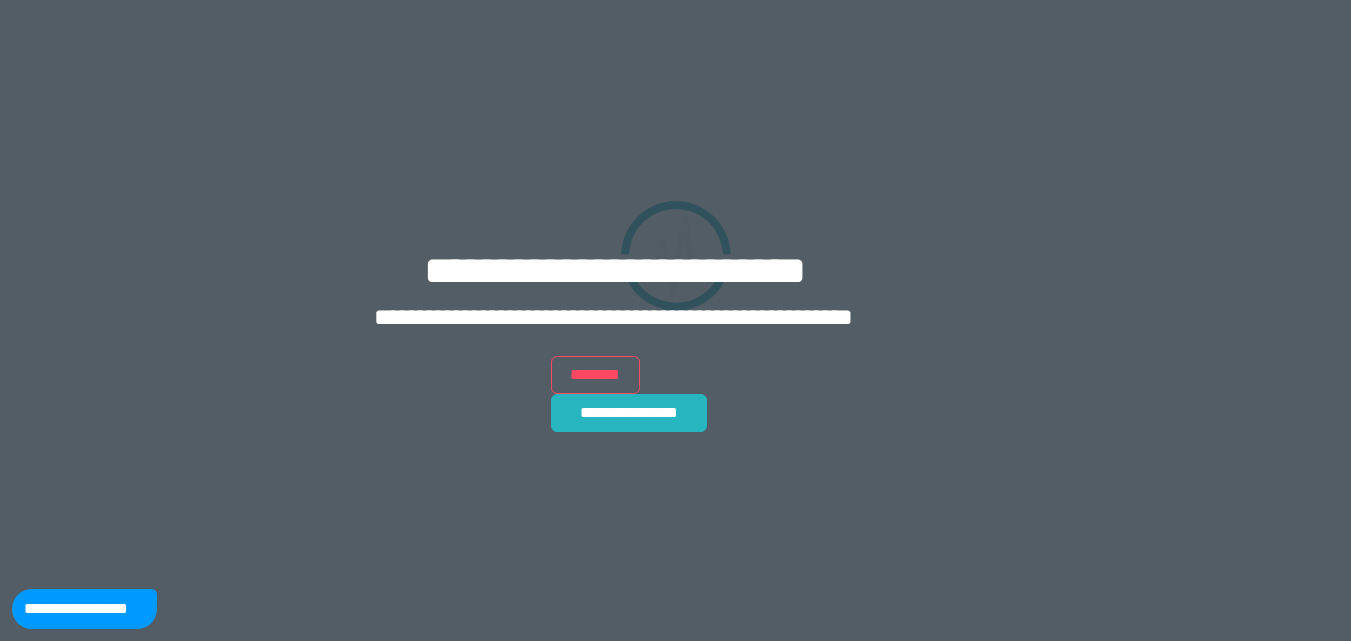 scroll, scrollTop: 0, scrollLeft: 0, axis: both 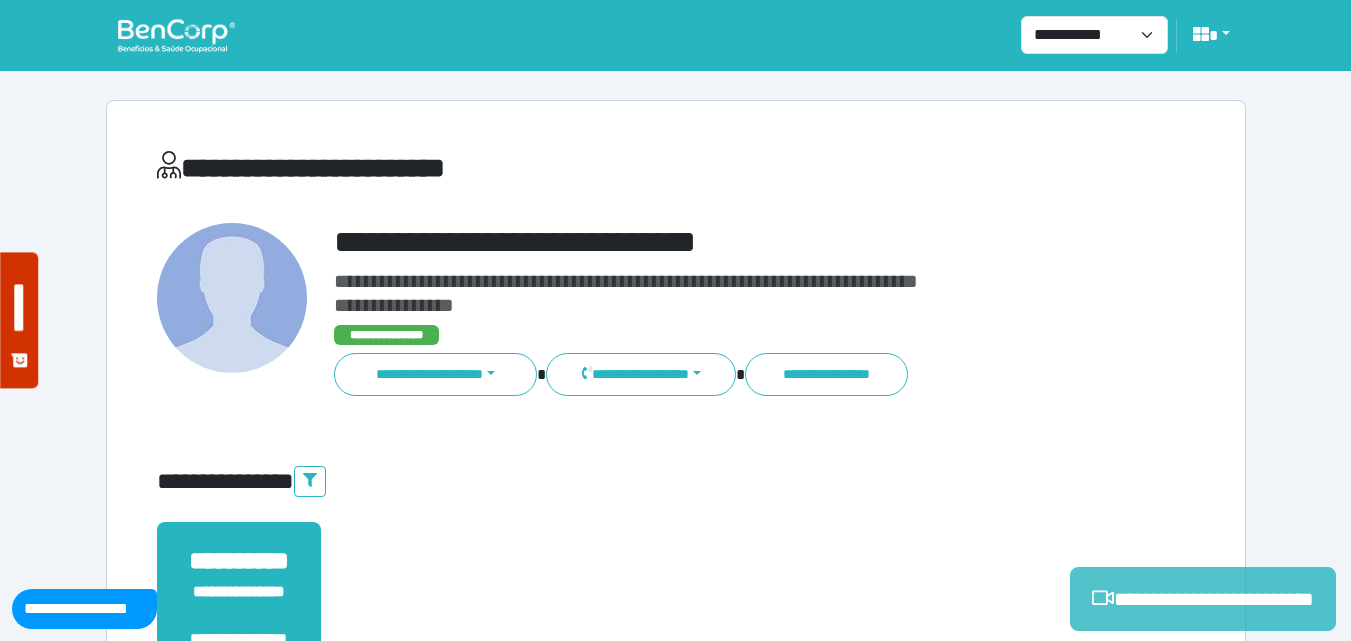 click on "**********" at bounding box center [1203, 599] 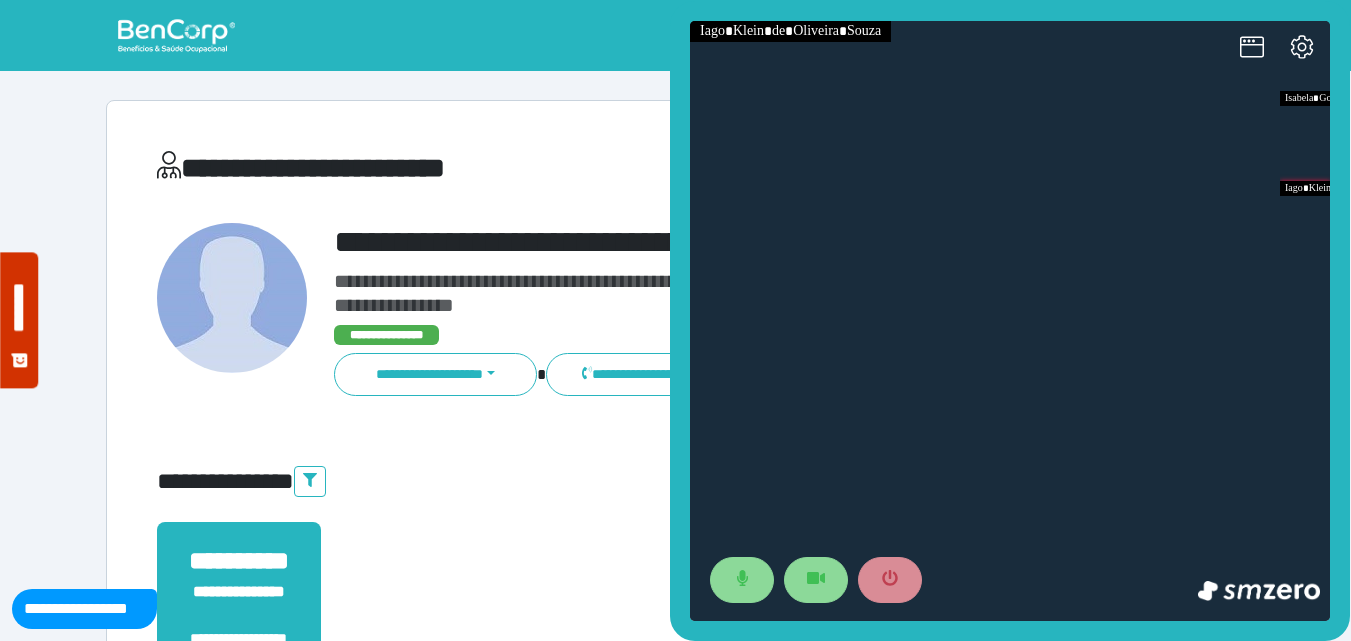 scroll, scrollTop: 0, scrollLeft: 0, axis: both 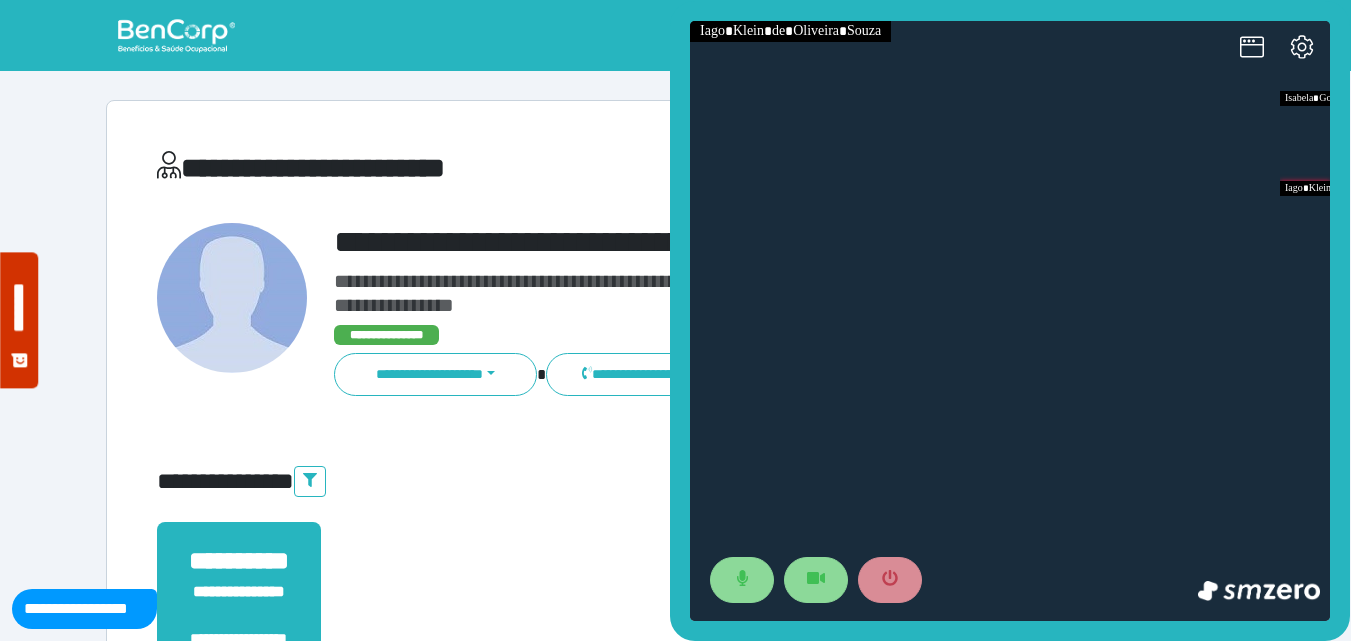 click on "**********" at bounding box center (499, 168) 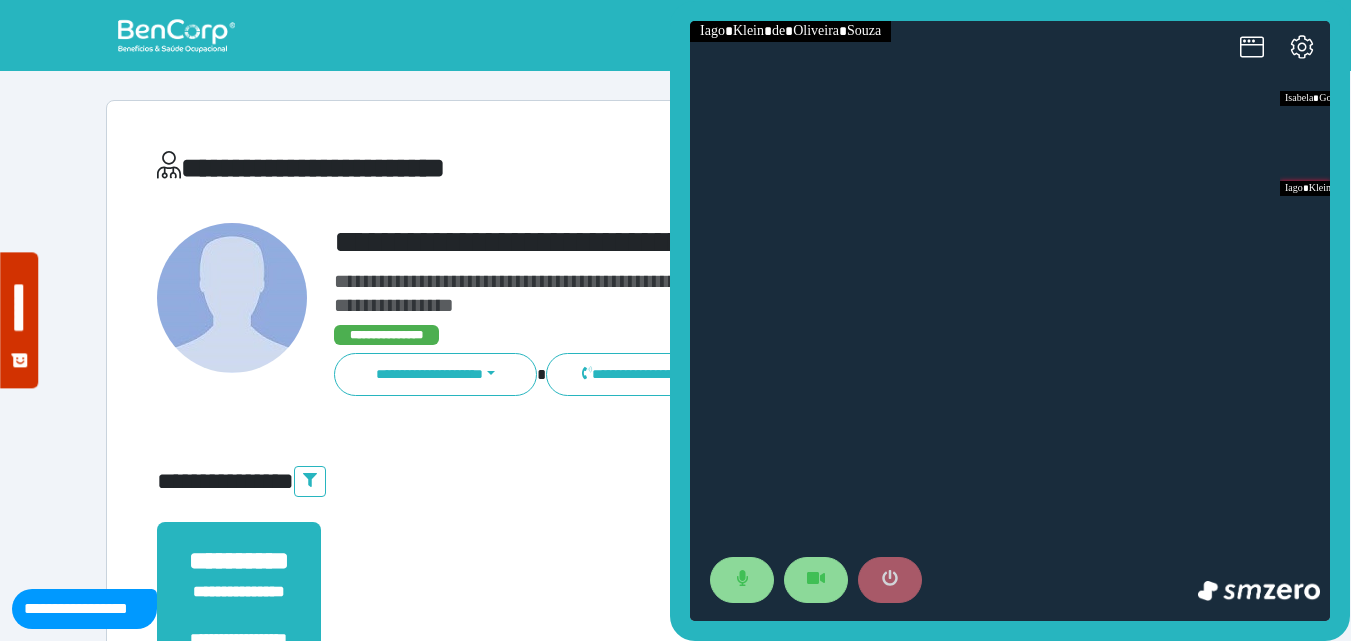 drag, startPoint x: 880, startPoint y: 571, endPoint x: 869, endPoint y: 464, distance: 107.563934 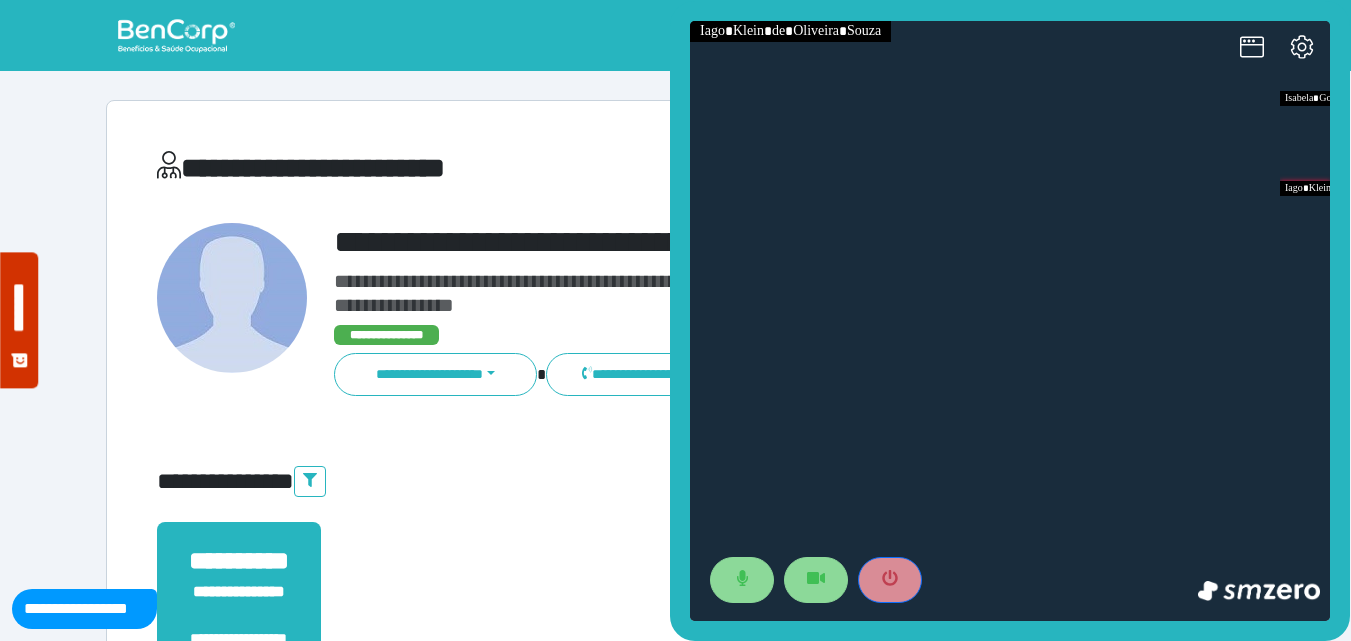 click at bounding box center [890, 580] 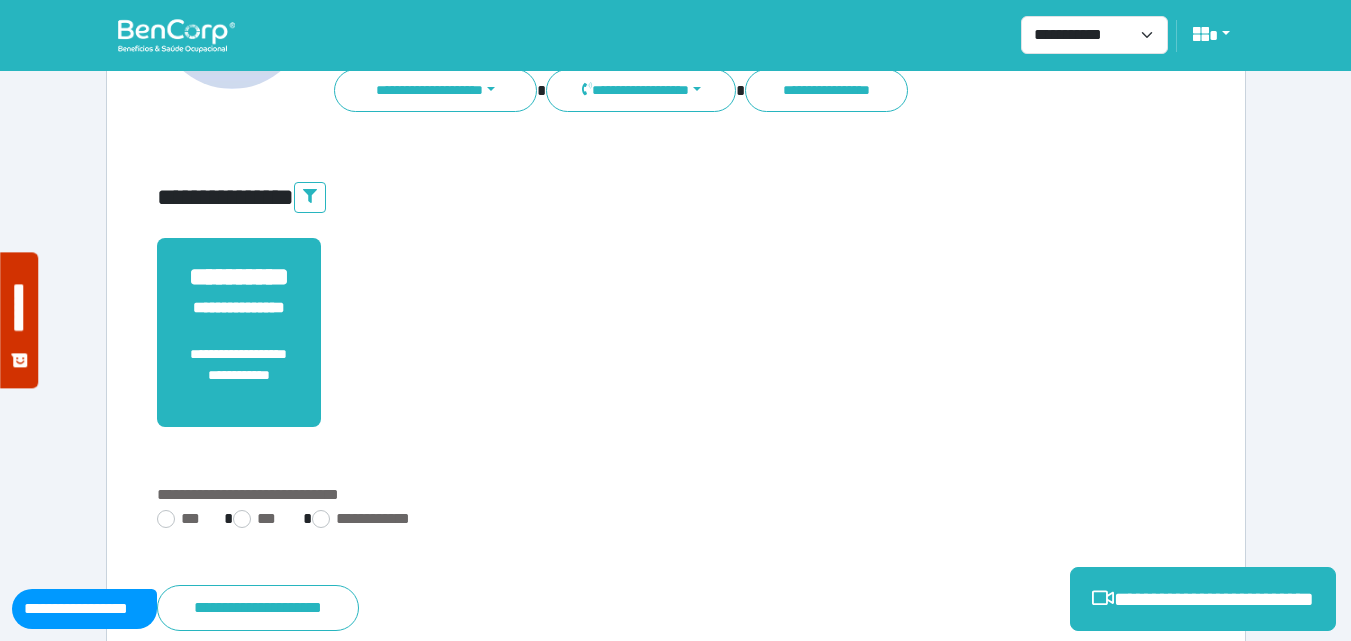 scroll, scrollTop: 495, scrollLeft: 0, axis: vertical 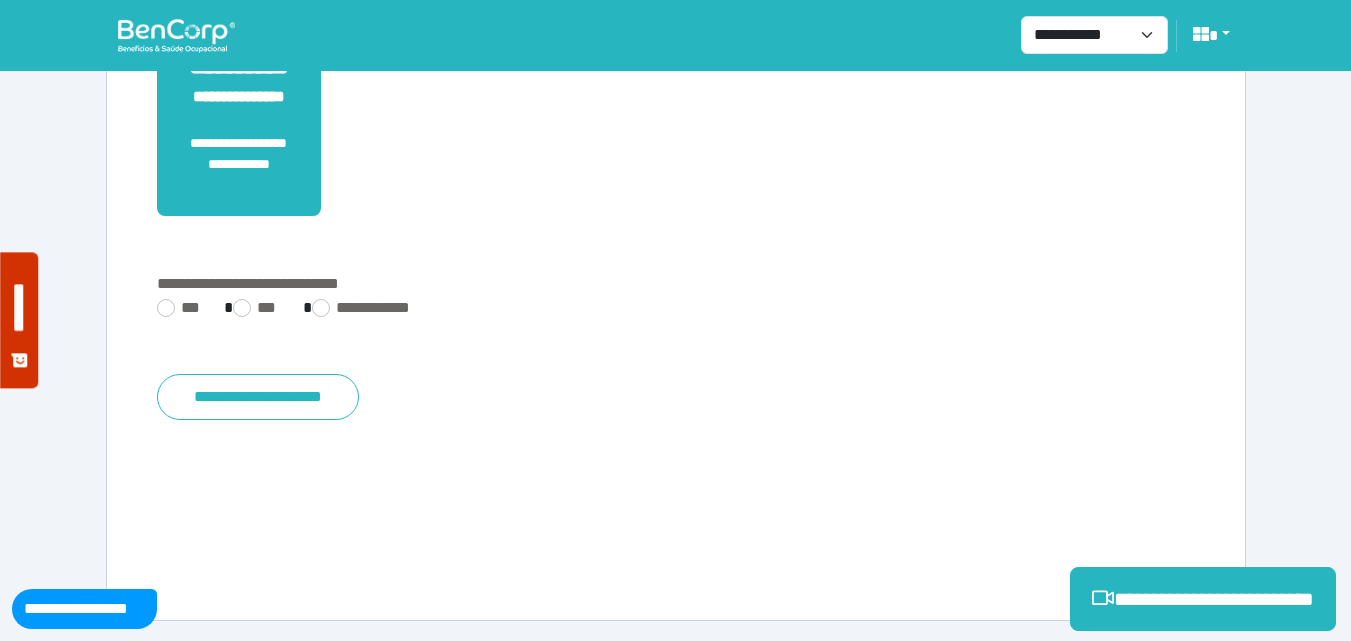 click on "**********" at bounding box center [676, 340] 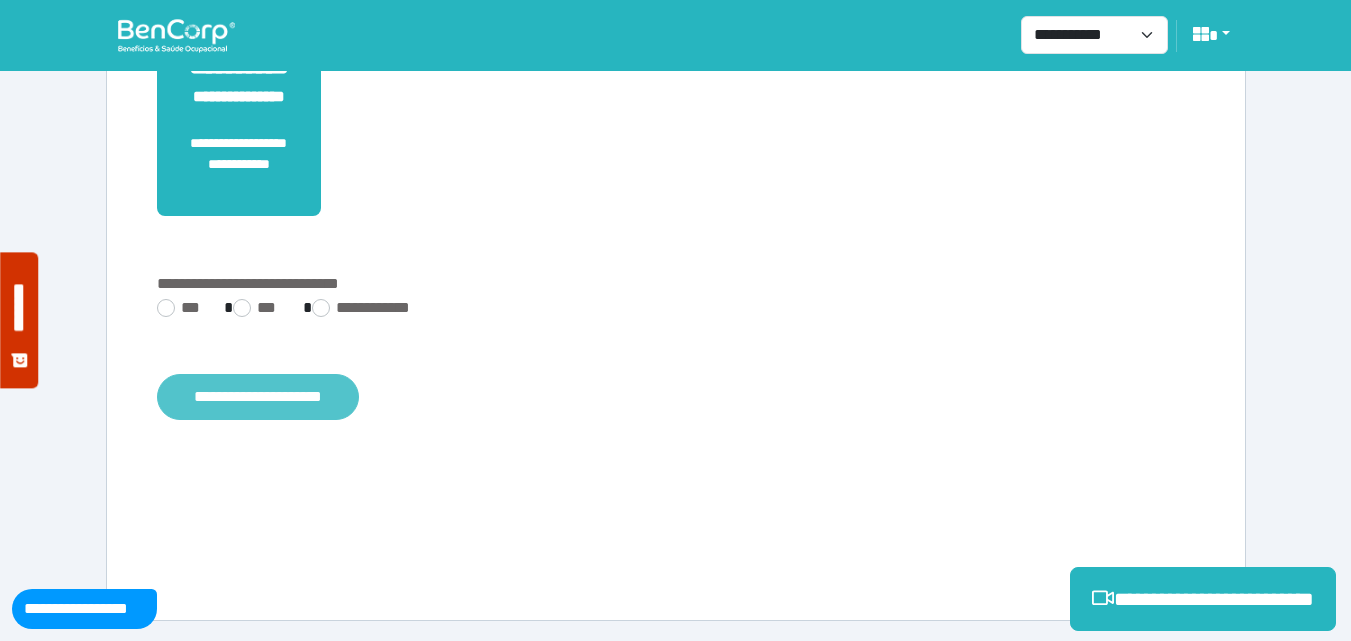 click on "**********" at bounding box center (258, 397) 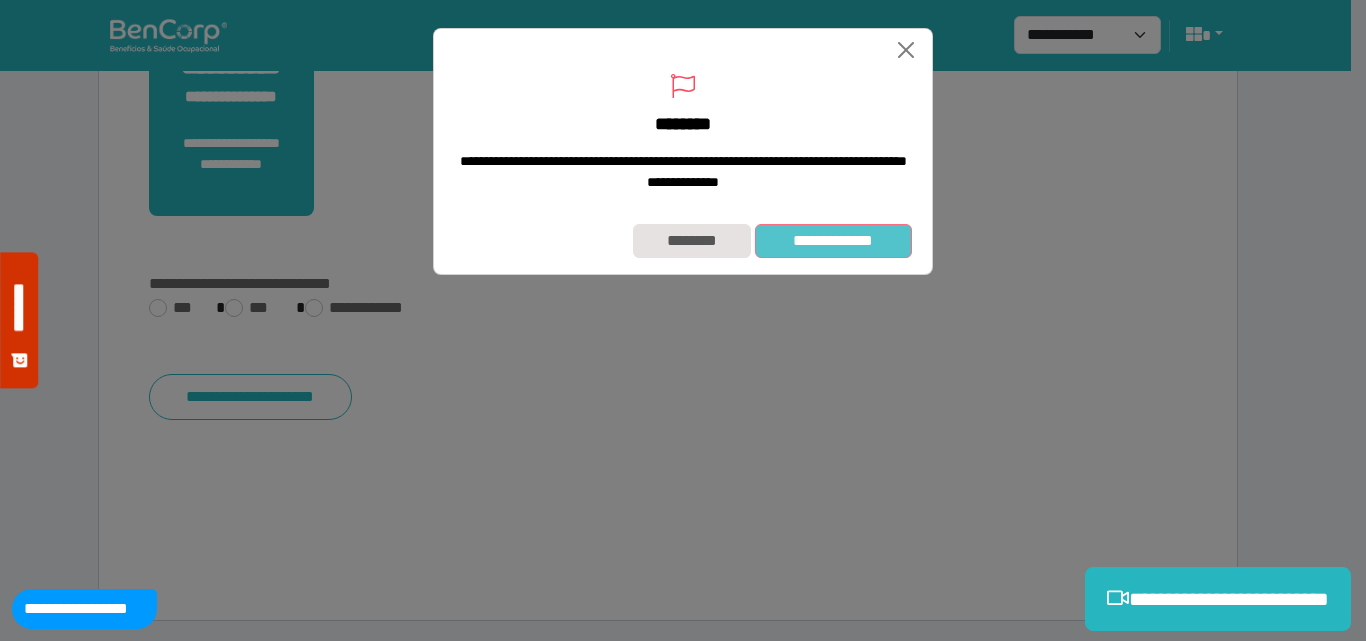 click on "**********" at bounding box center [833, 241] 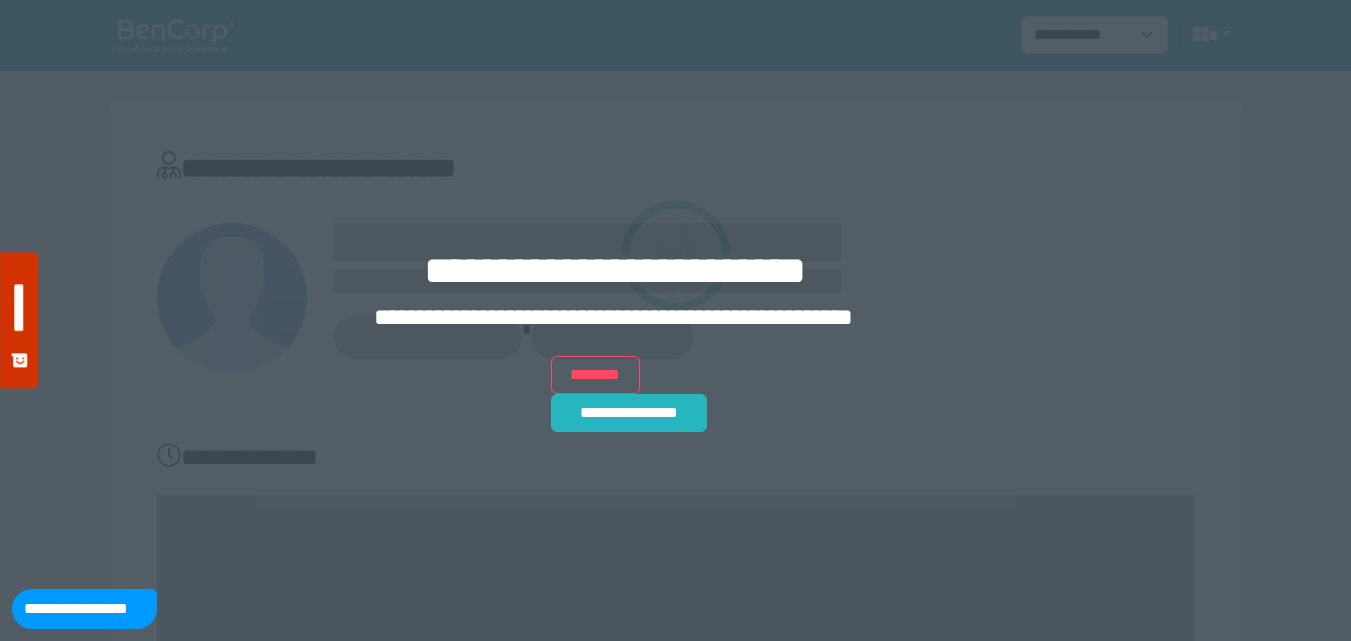 scroll, scrollTop: 0, scrollLeft: 0, axis: both 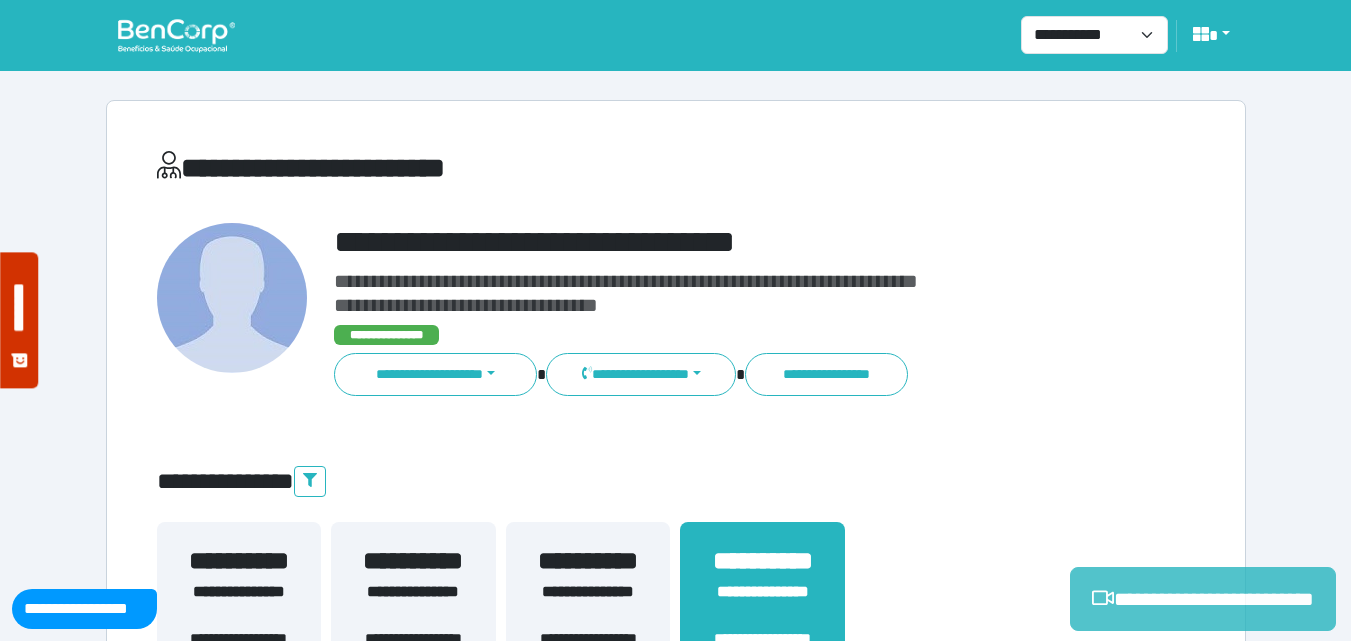 click on "**********" at bounding box center [1203, 599] 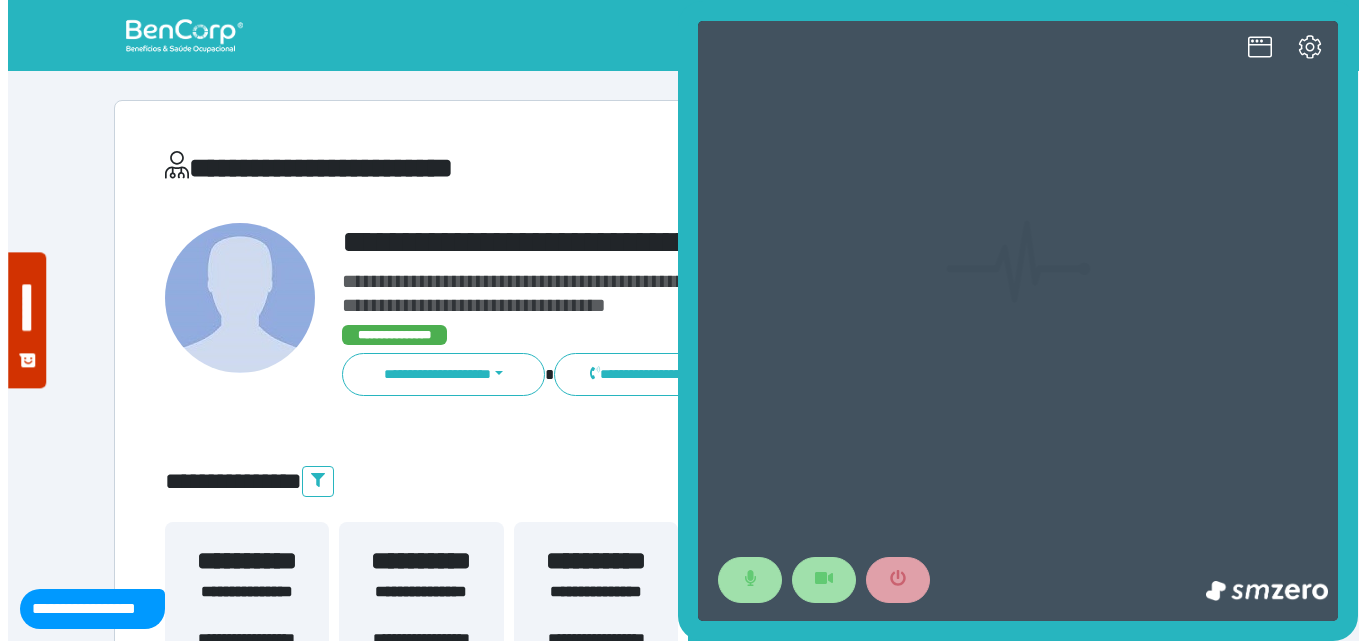 scroll, scrollTop: 0, scrollLeft: 0, axis: both 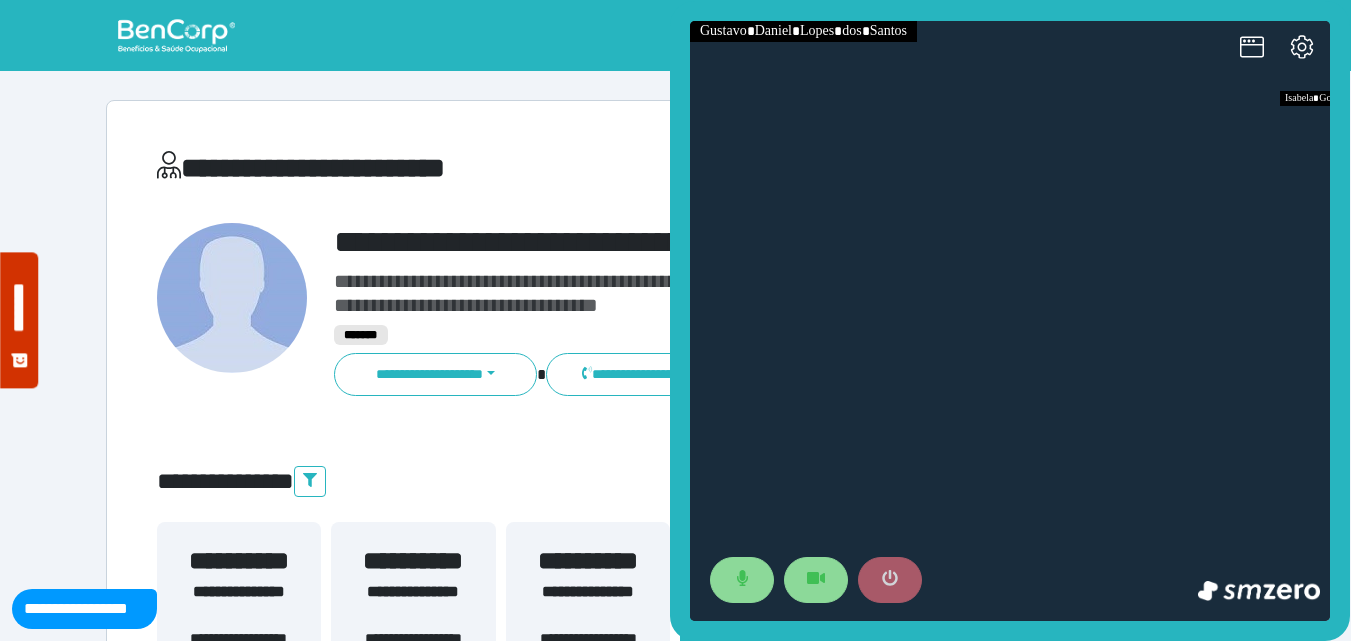 click at bounding box center (890, 580) 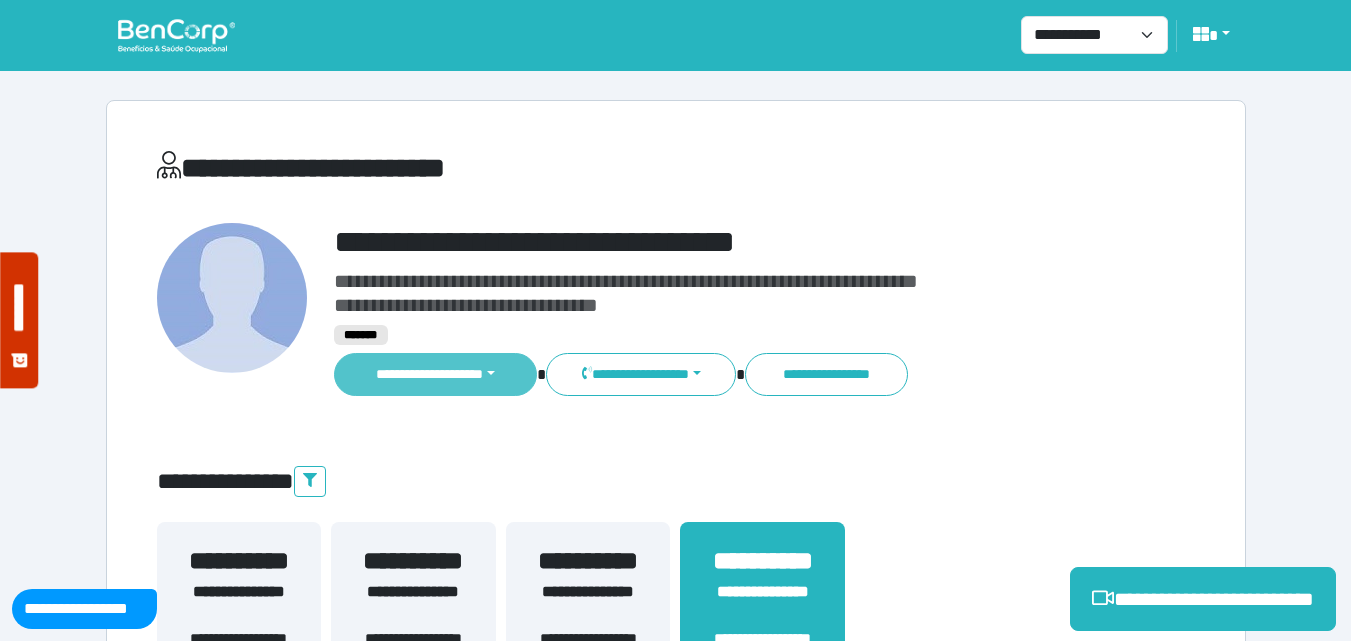 click on "**********" at bounding box center [436, 374] 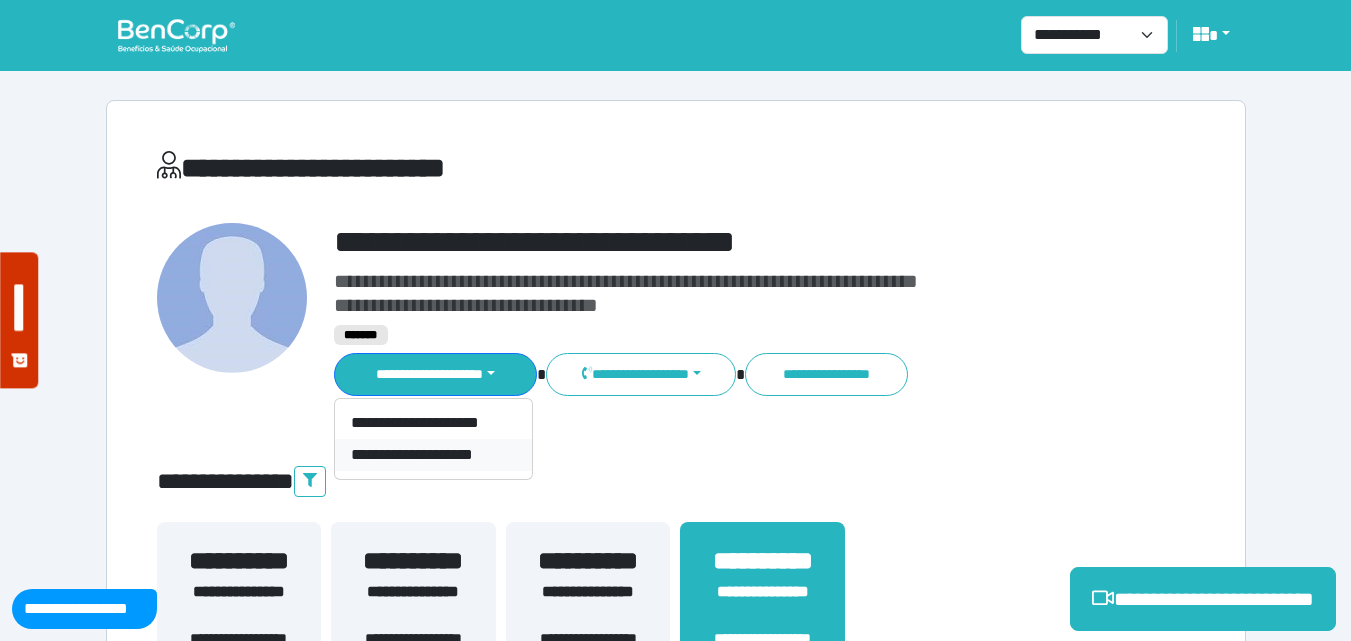 click on "**********" at bounding box center (433, 455) 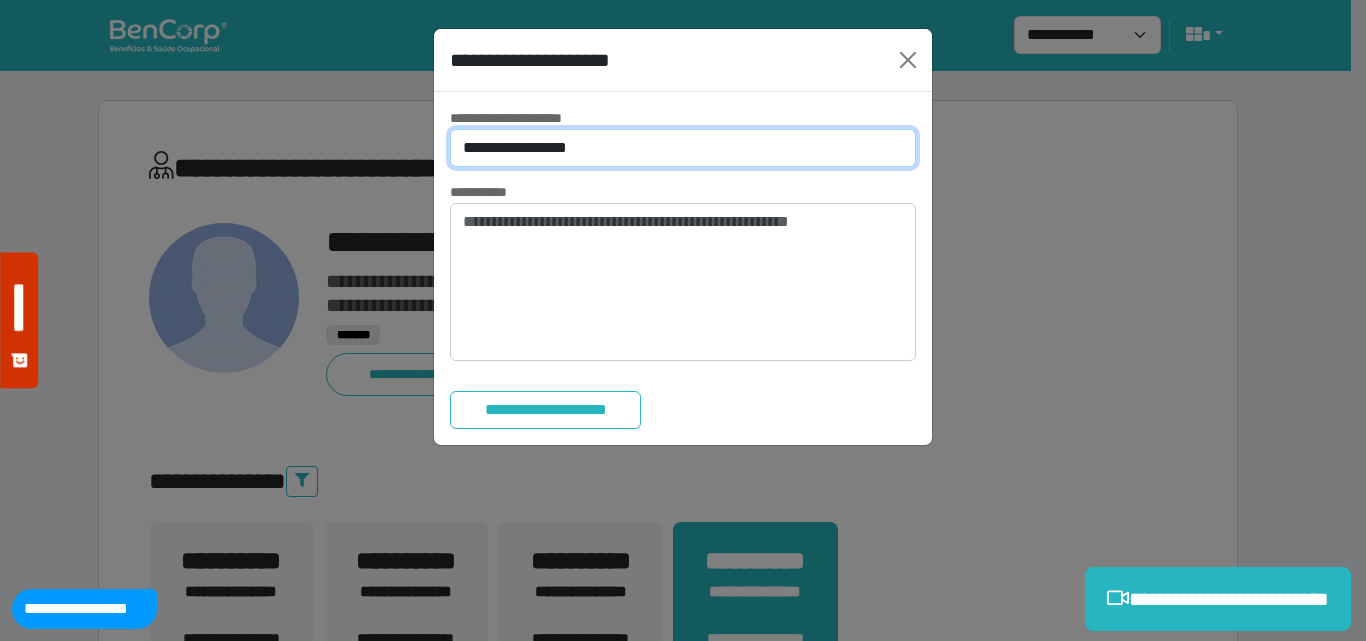 click on "**********" at bounding box center (683, 148) 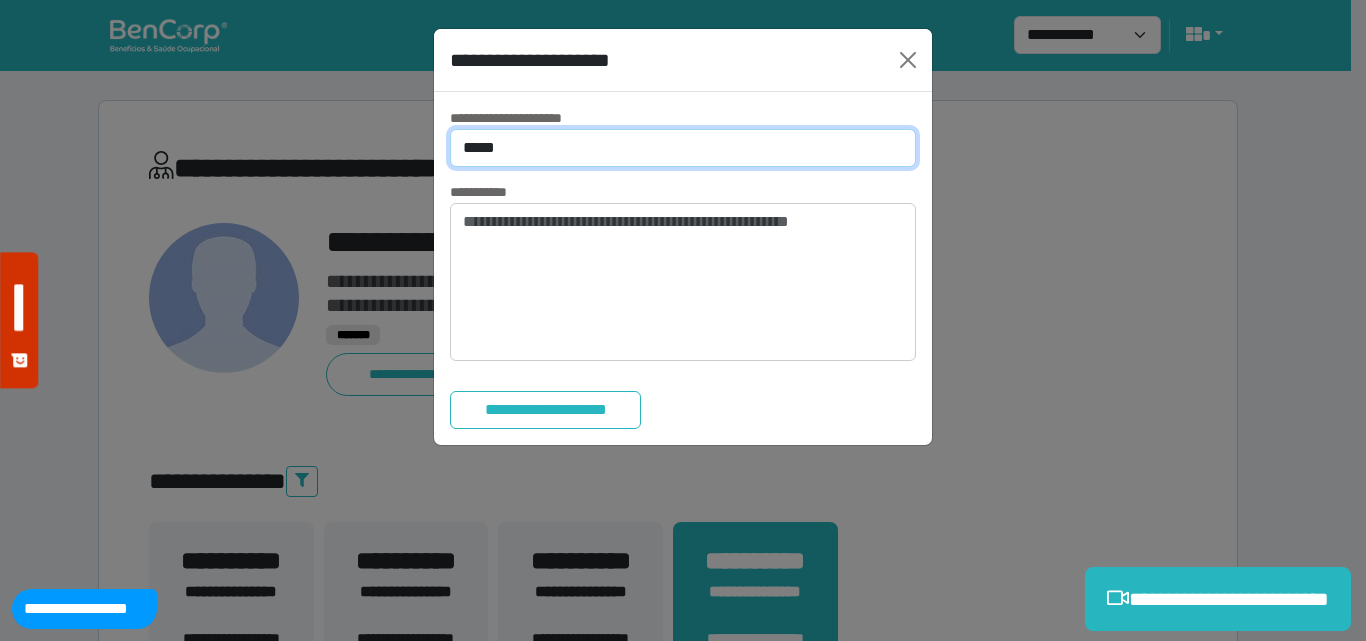 click on "**********" at bounding box center (683, 148) 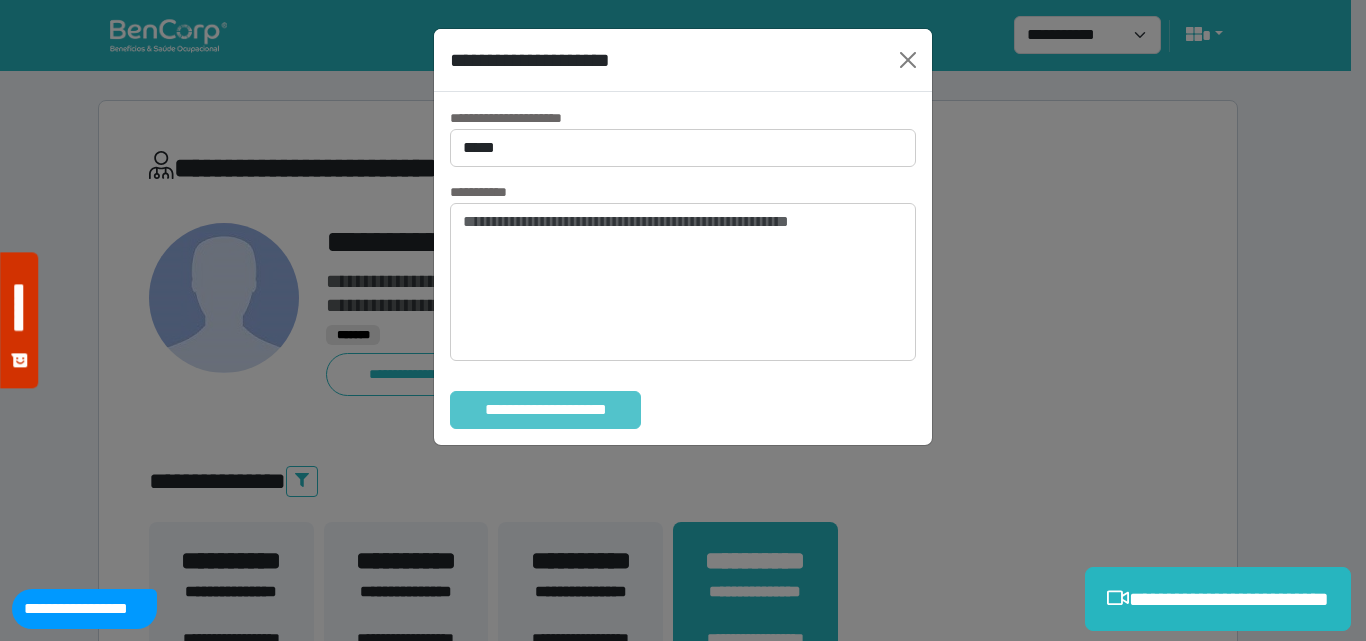 click on "**********" at bounding box center [545, 410] 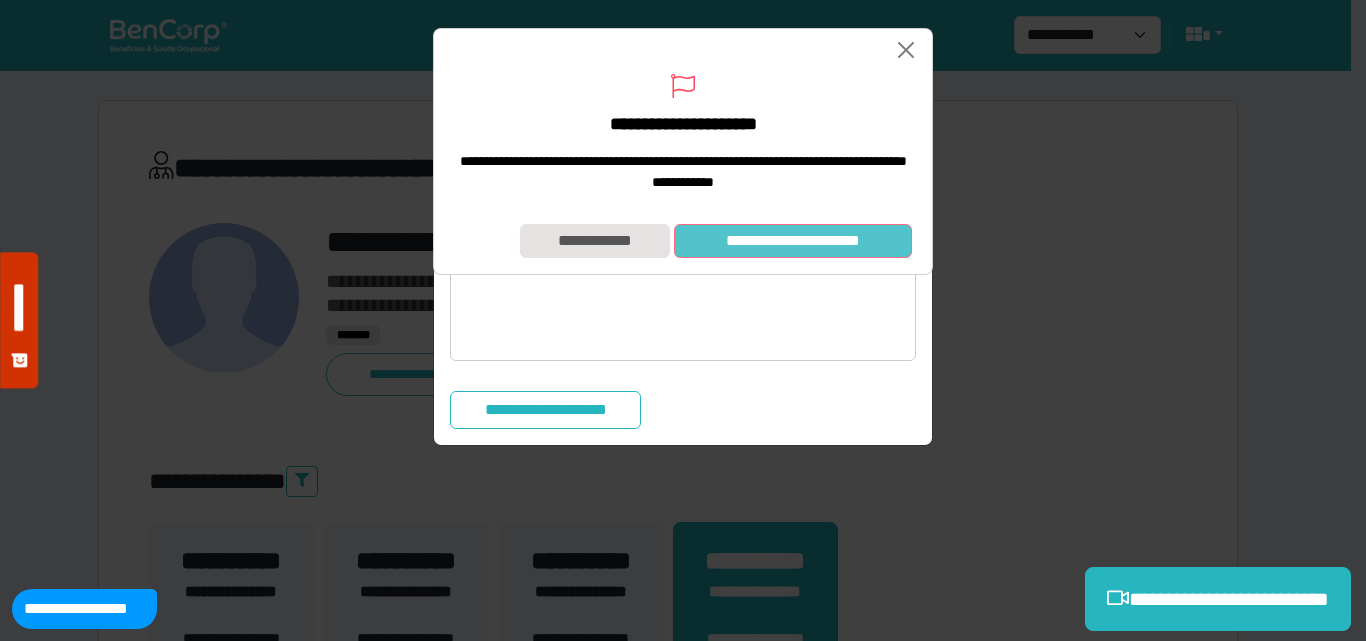 click on "**********" at bounding box center [793, 241] 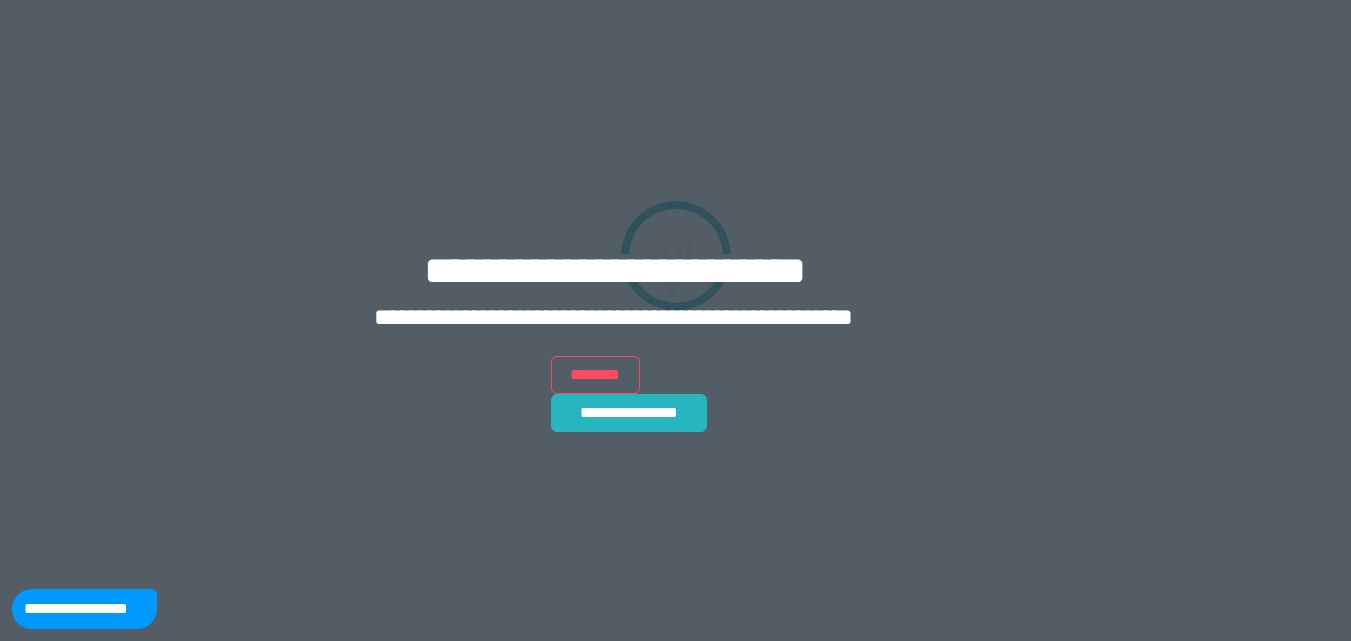 scroll, scrollTop: 0, scrollLeft: 0, axis: both 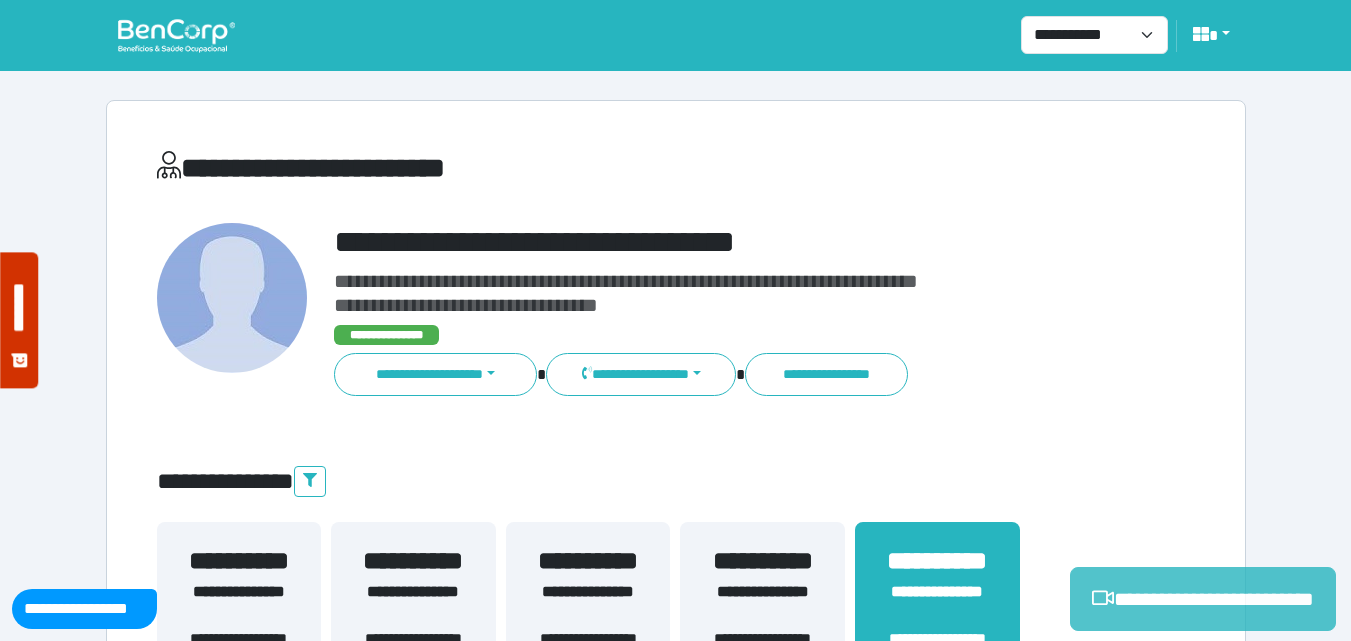 drag, startPoint x: 1179, startPoint y: 596, endPoint x: 1158, endPoint y: 498, distance: 100.22475 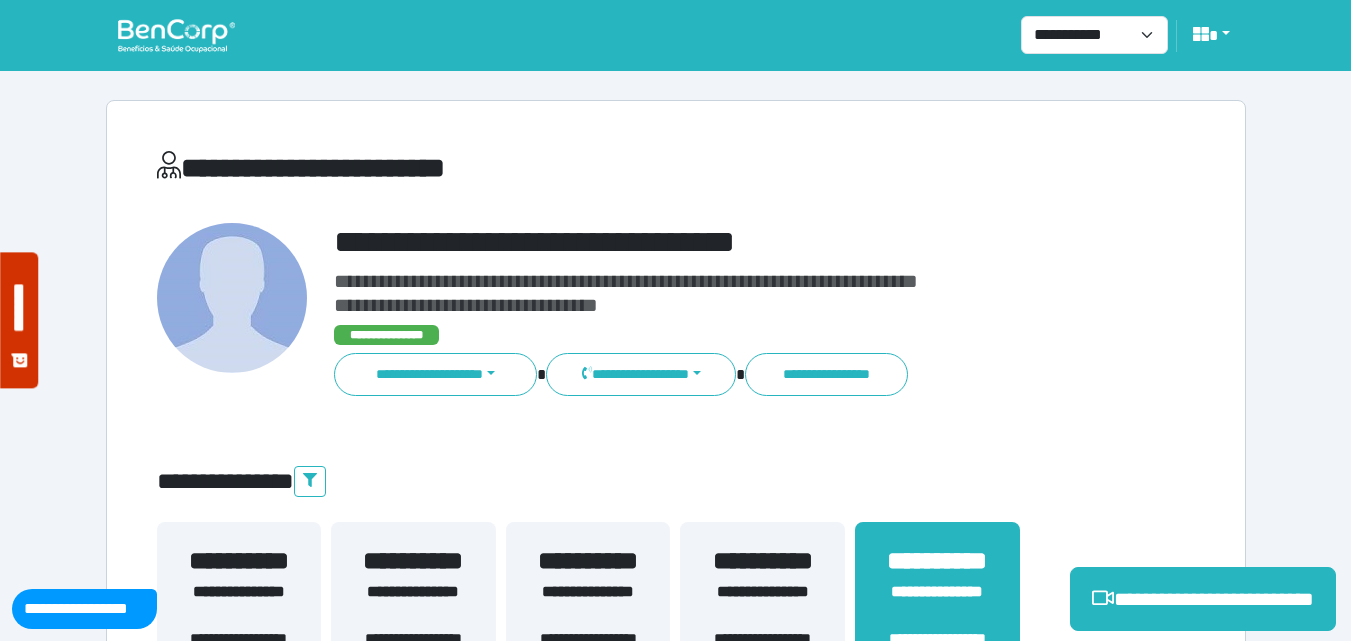 click on "**********" at bounding box center [1203, 599] 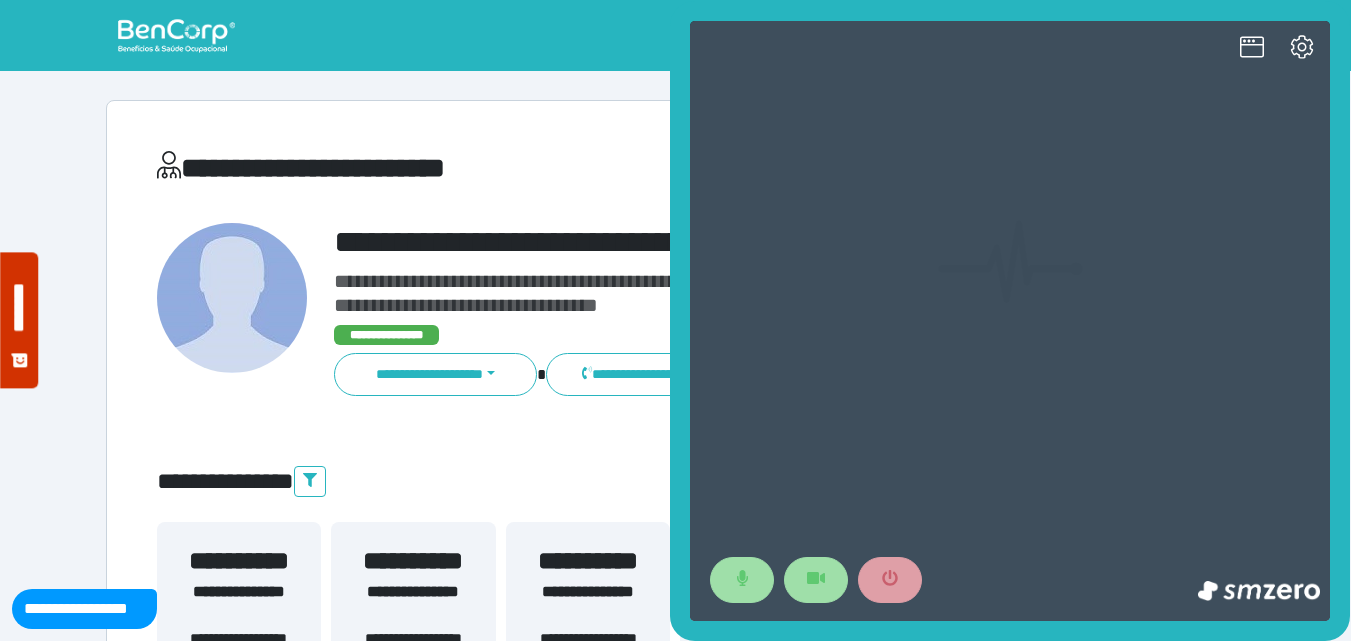 scroll, scrollTop: 0, scrollLeft: 0, axis: both 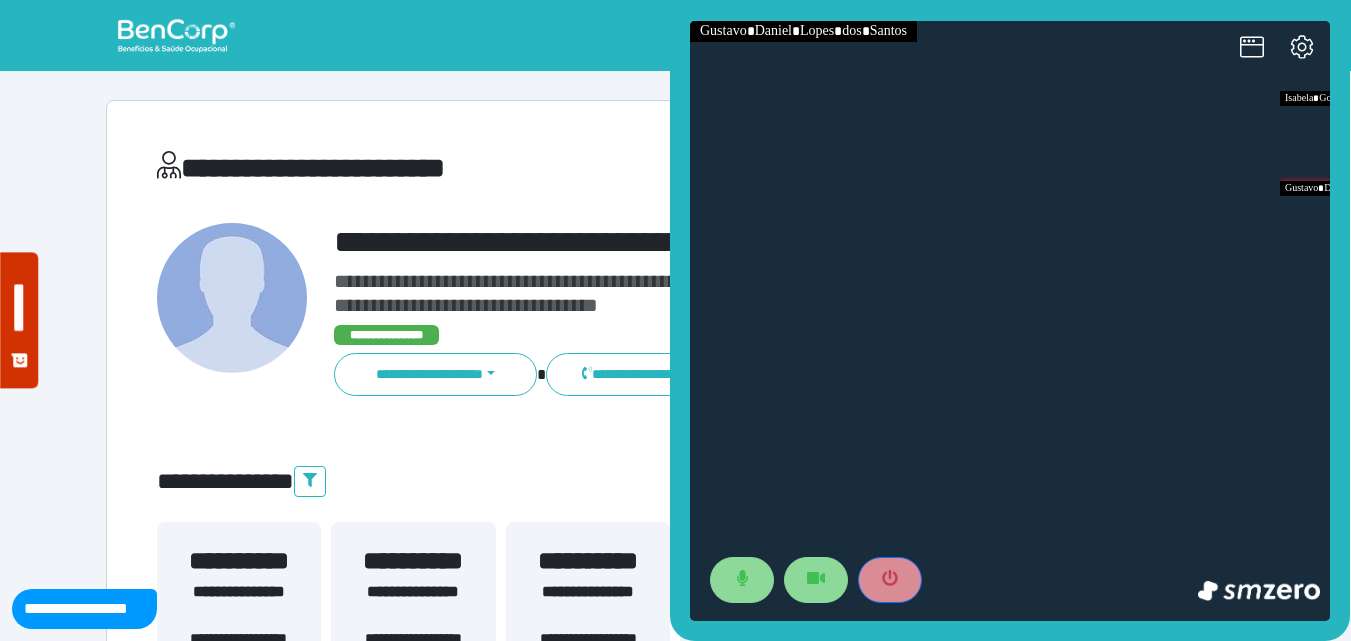 drag, startPoint x: 908, startPoint y: 570, endPoint x: 903, endPoint y: 530, distance: 40.311287 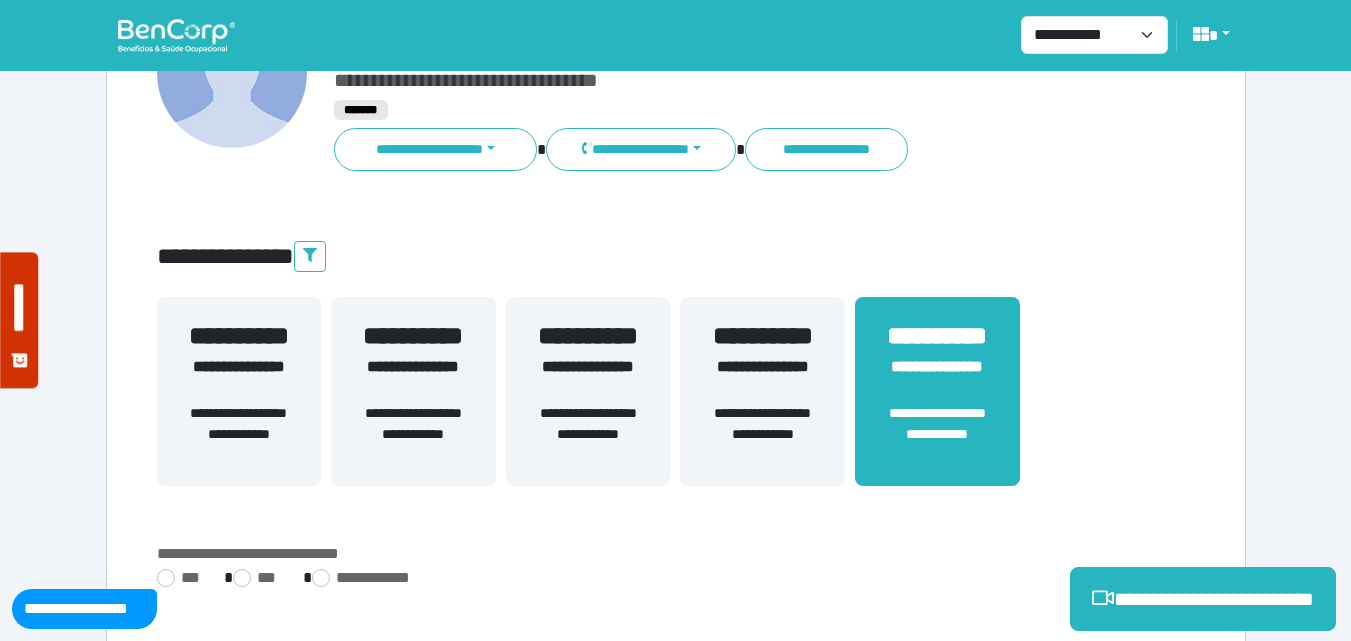 scroll, scrollTop: 495, scrollLeft: 0, axis: vertical 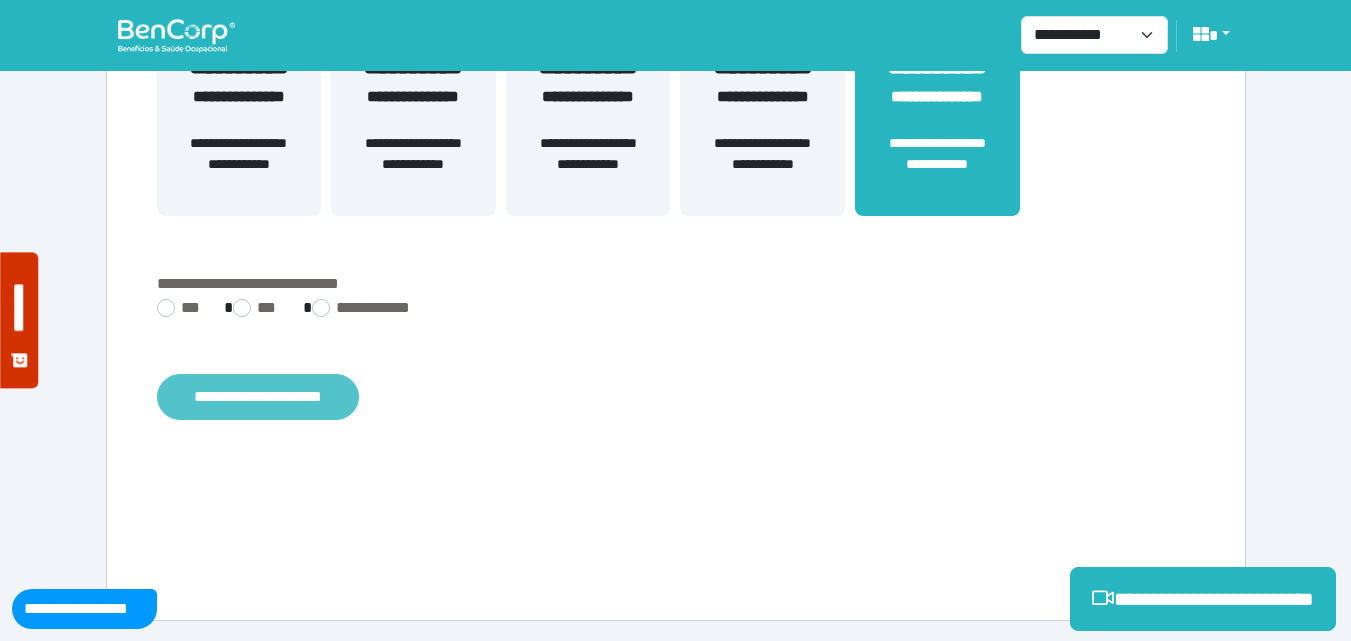 click on "**********" at bounding box center (258, 397) 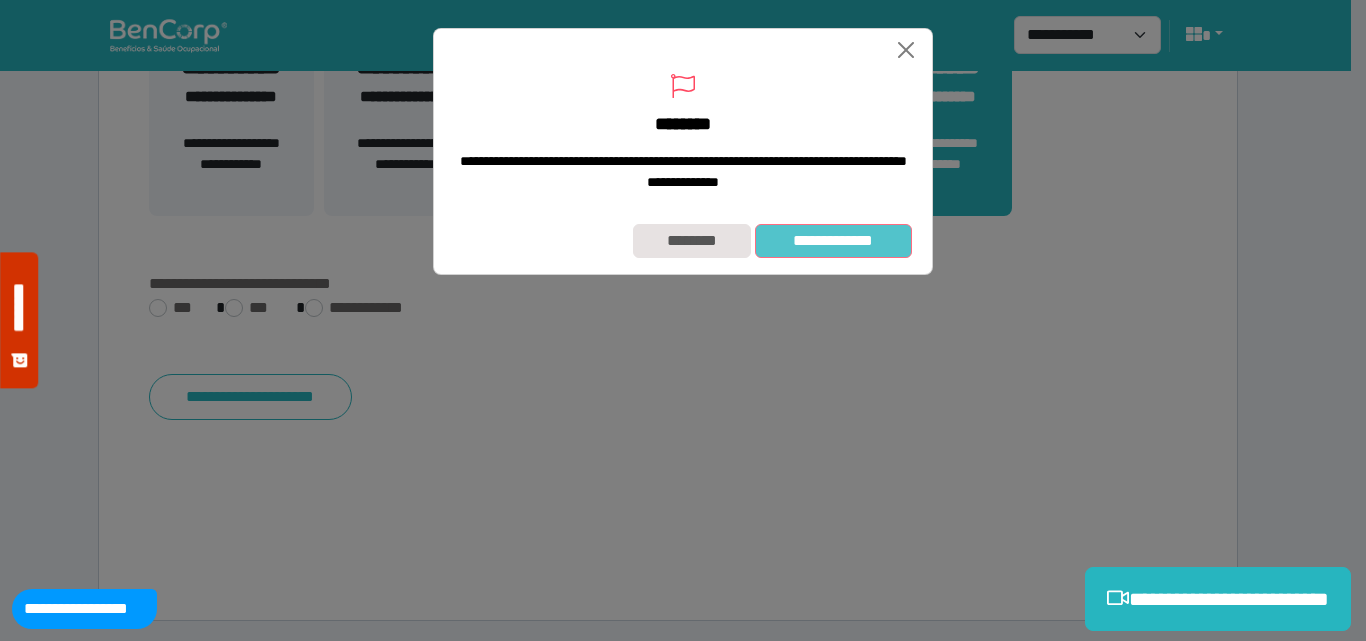 click on "**********" at bounding box center (833, 241) 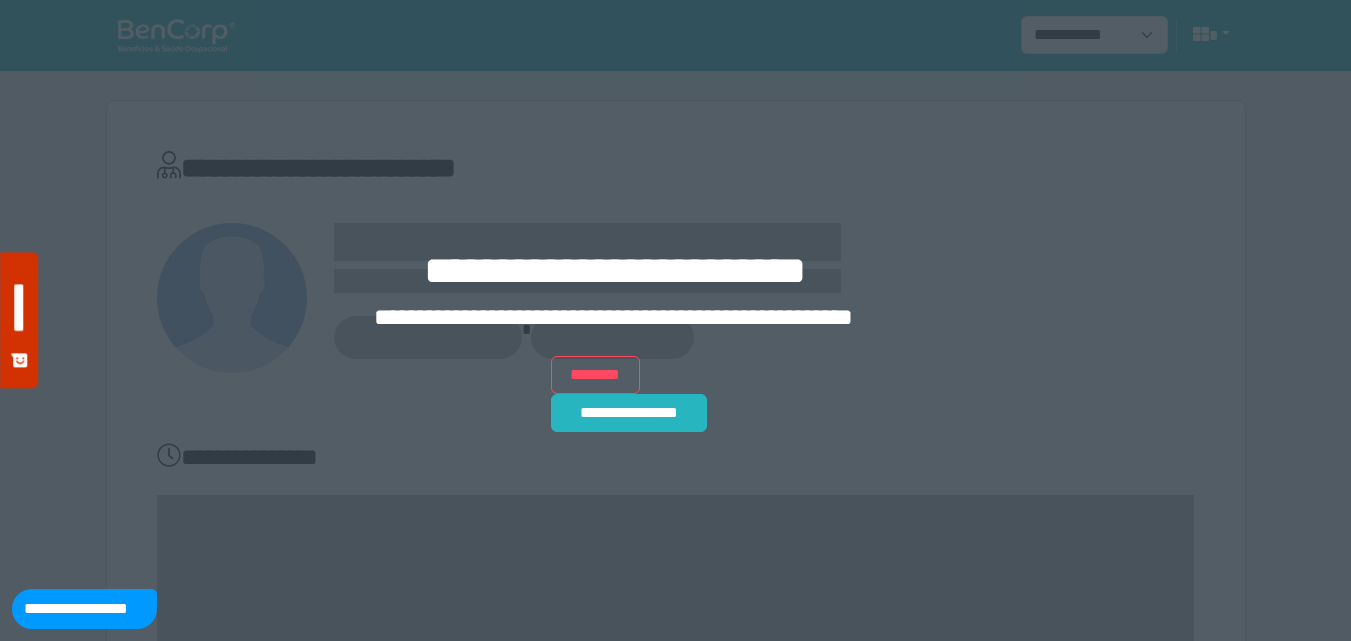 scroll, scrollTop: 0, scrollLeft: 0, axis: both 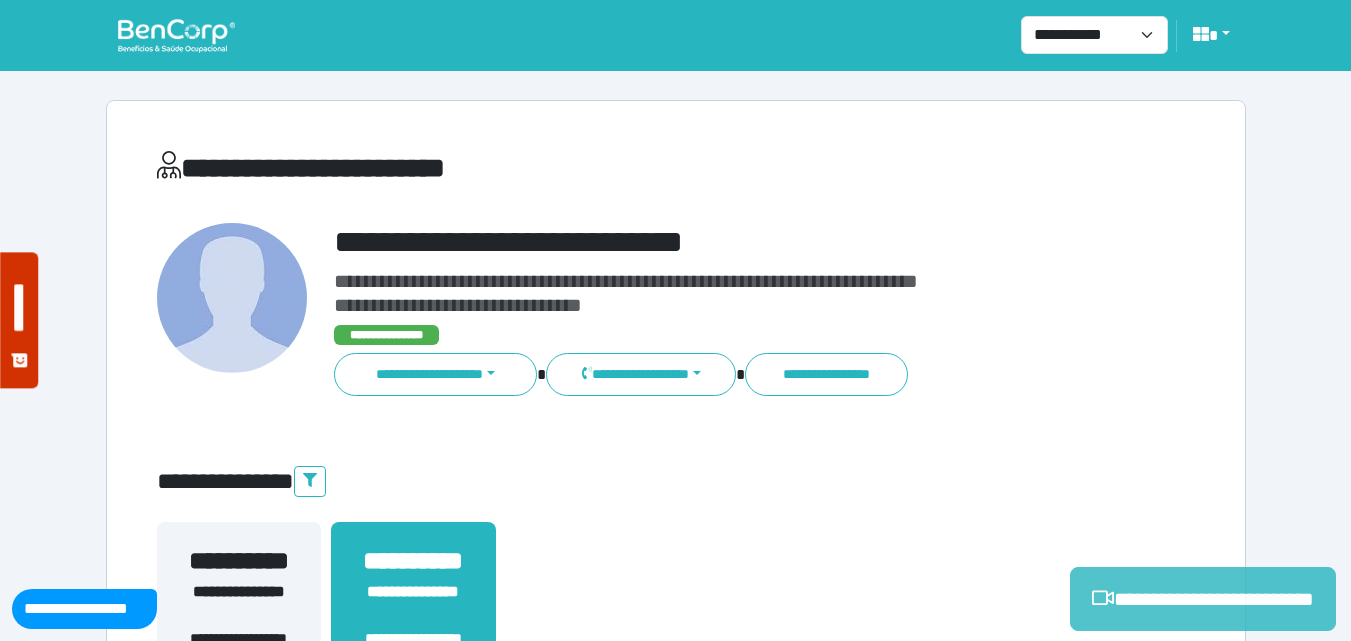 click on "**********" at bounding box center [1203, 599] 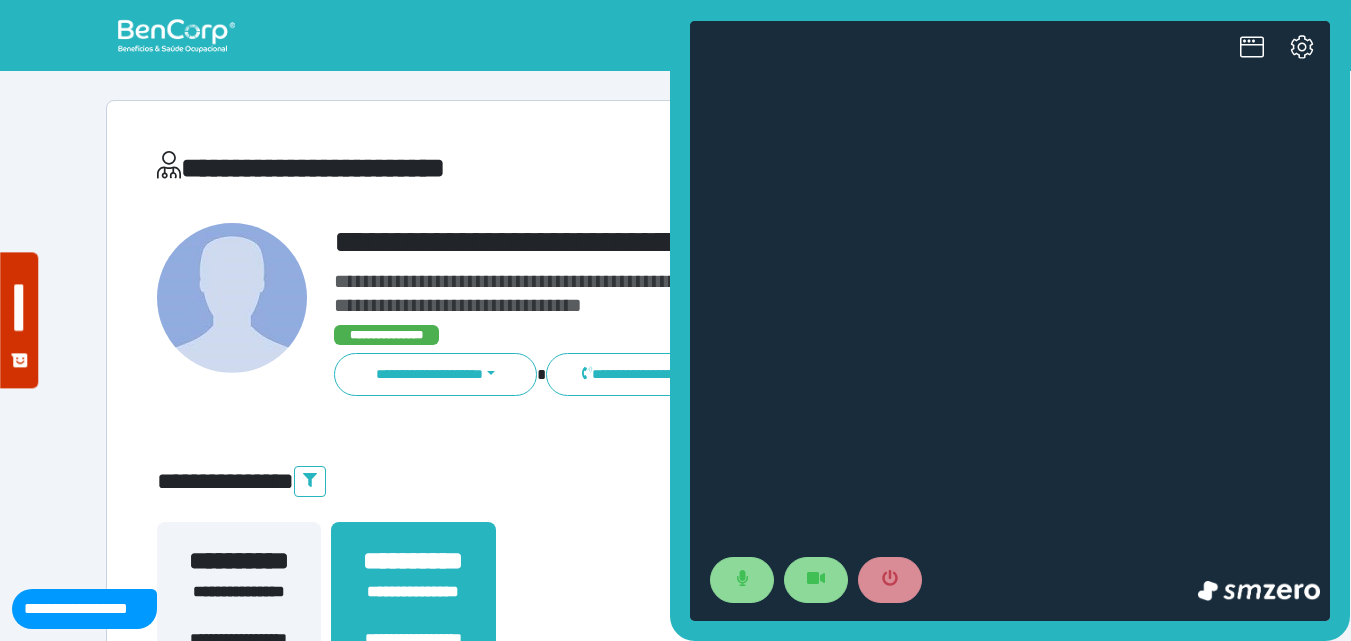 scroll, scrollTop: 0, scrollLeft: 0, axis: both 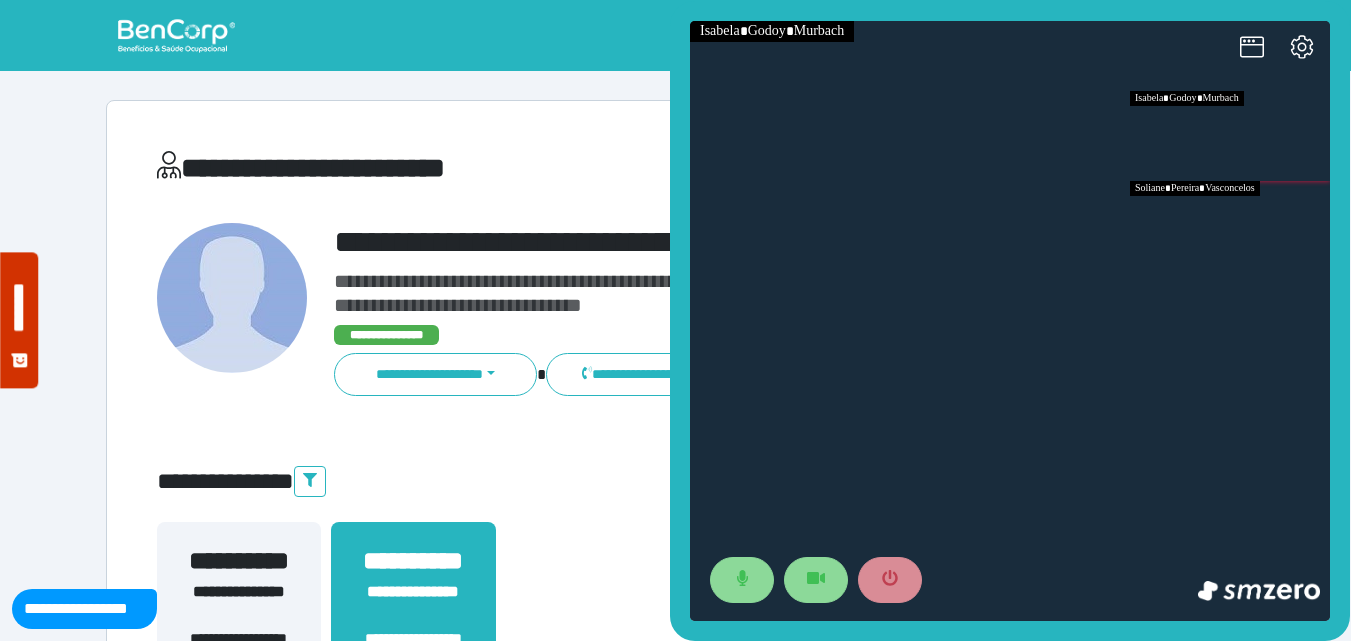 click at bounding box center (1230, 226) 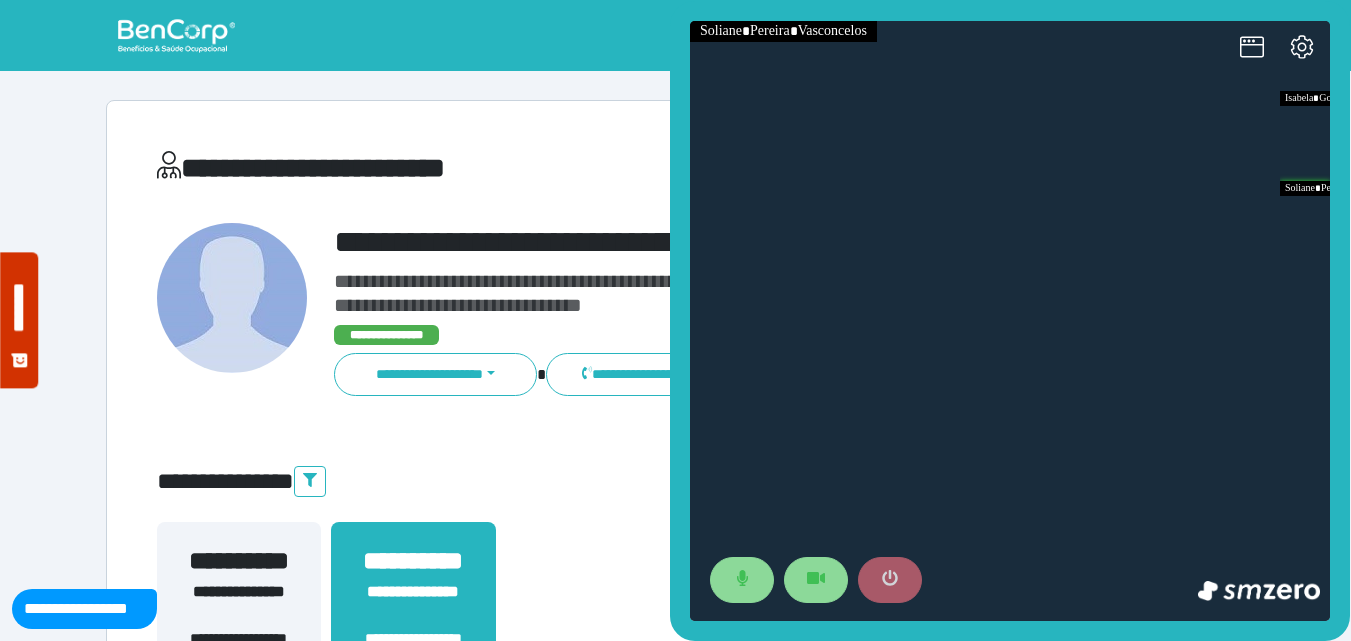 click at bounding box center [890, 580] 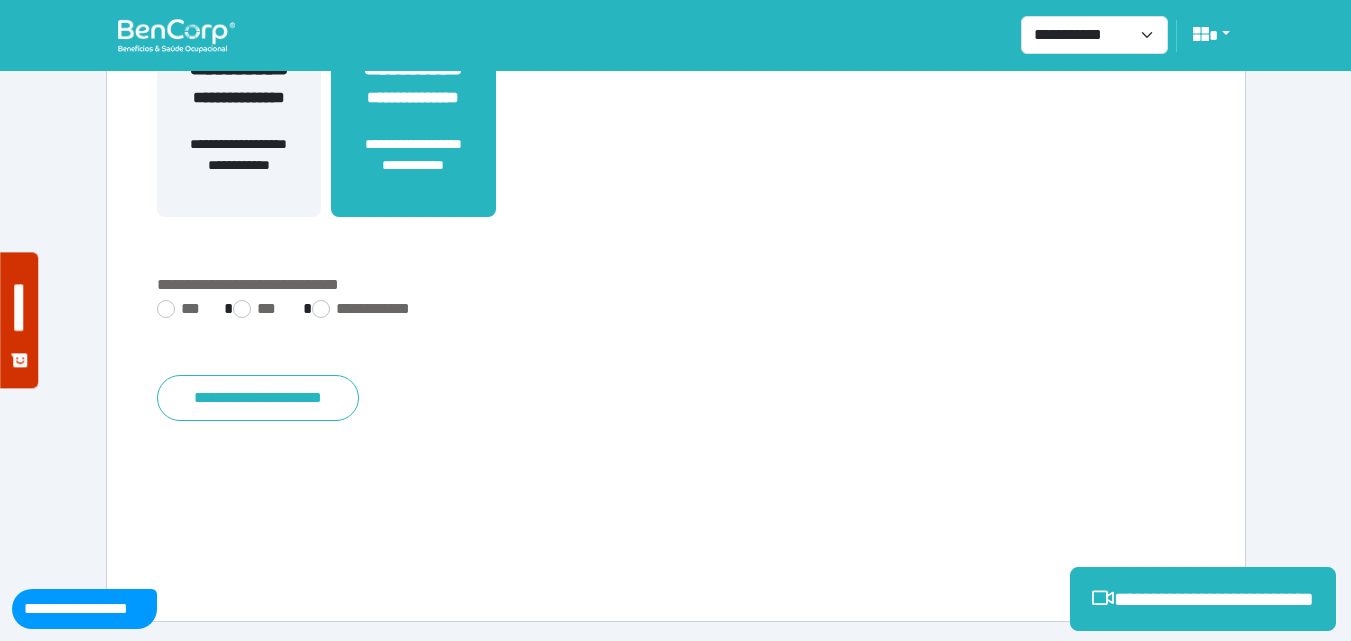 scroll, scrollTop: 495, scrollLeft: 0, axis: vertical 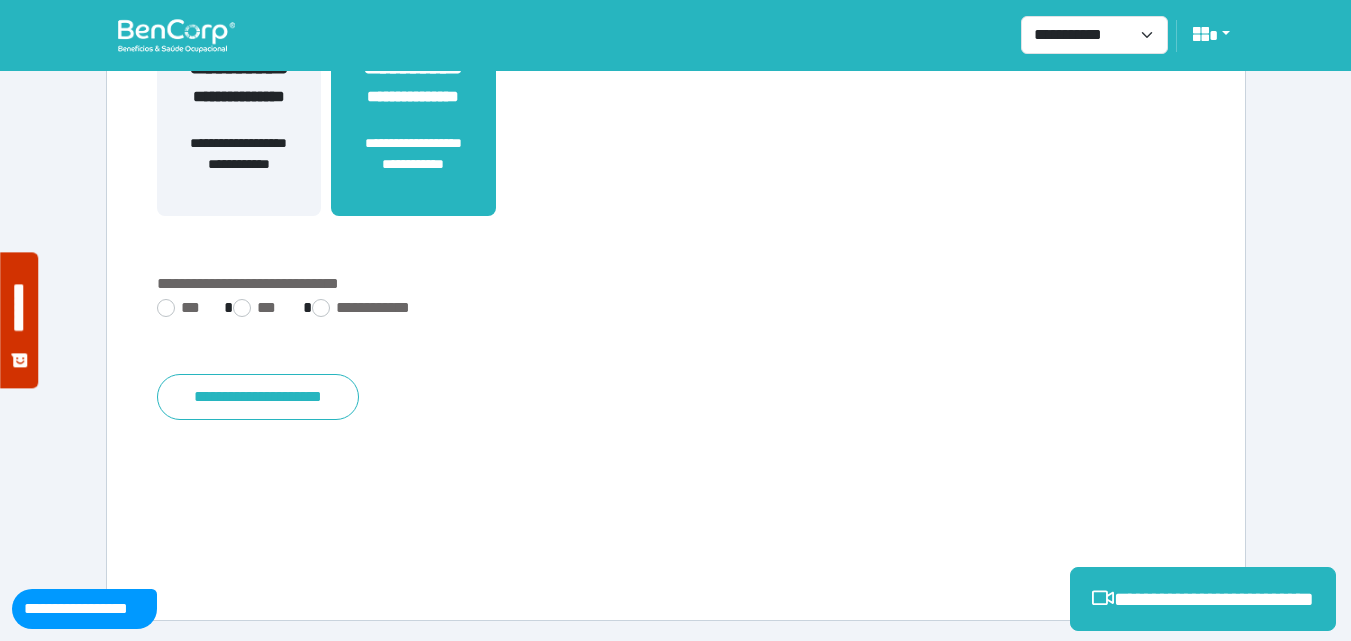 click on "***" at bounding box center [182, 308] 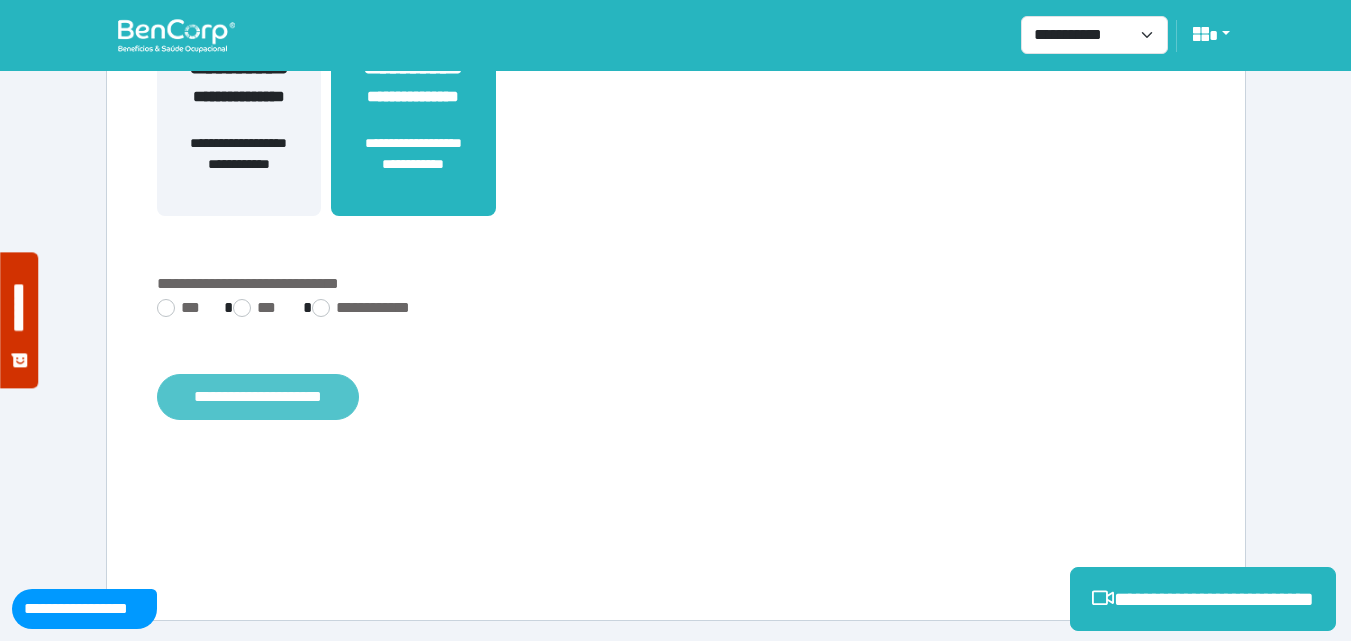 click on "**********" at bounding box center [258, 397] 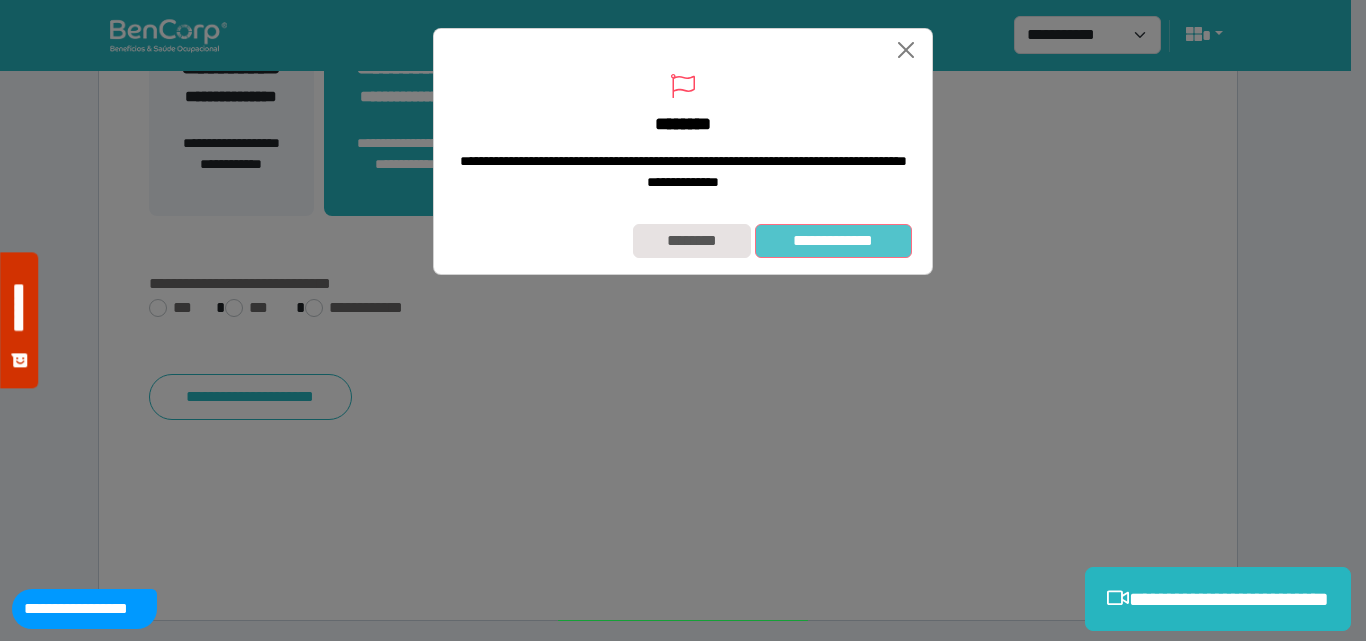 click on "**********" at bounding box center (833, 241) 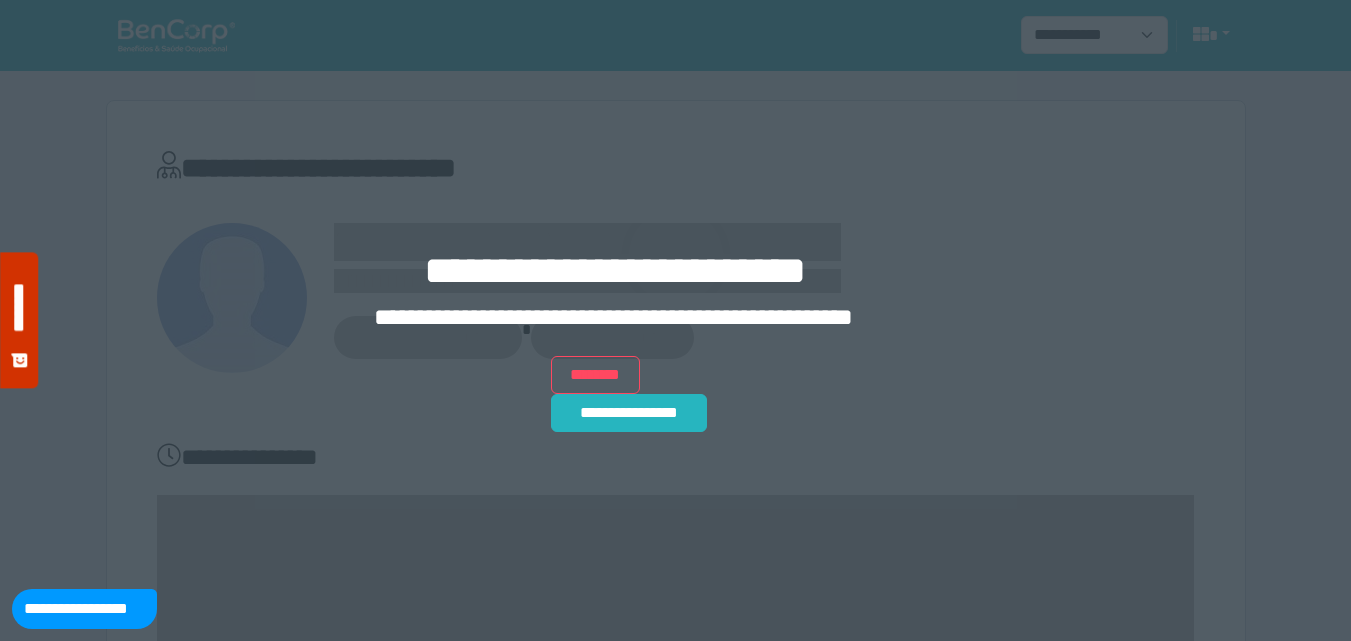 scroll, scrollTop: 0, scrollLeft: 0, axis: both 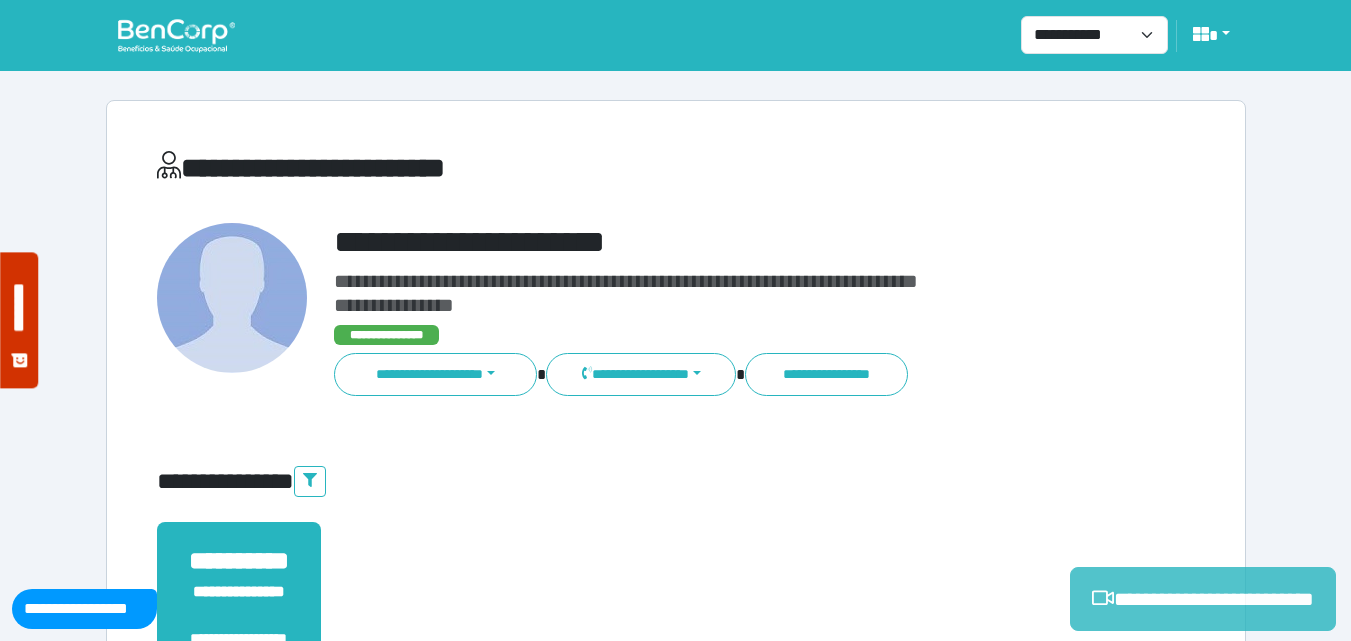 click on "**********" at bounding box center [1203, 599] 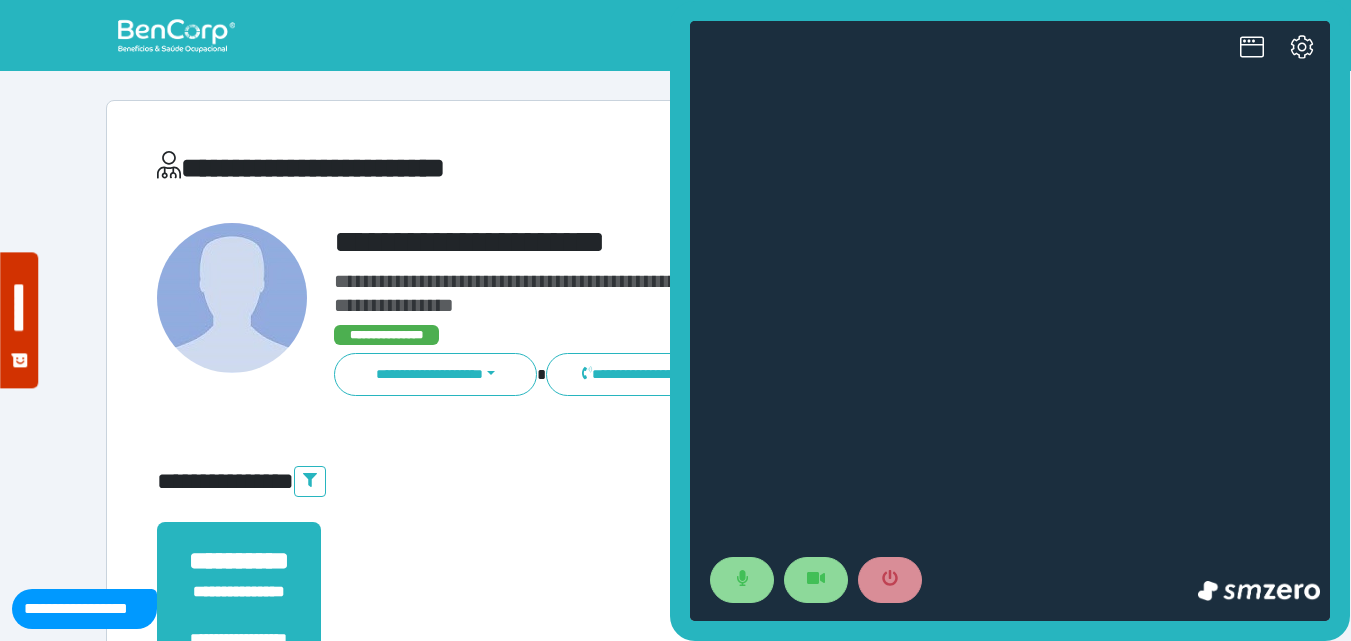 scroll, scrollTop: 0, scrollLeft: 0, axis: both 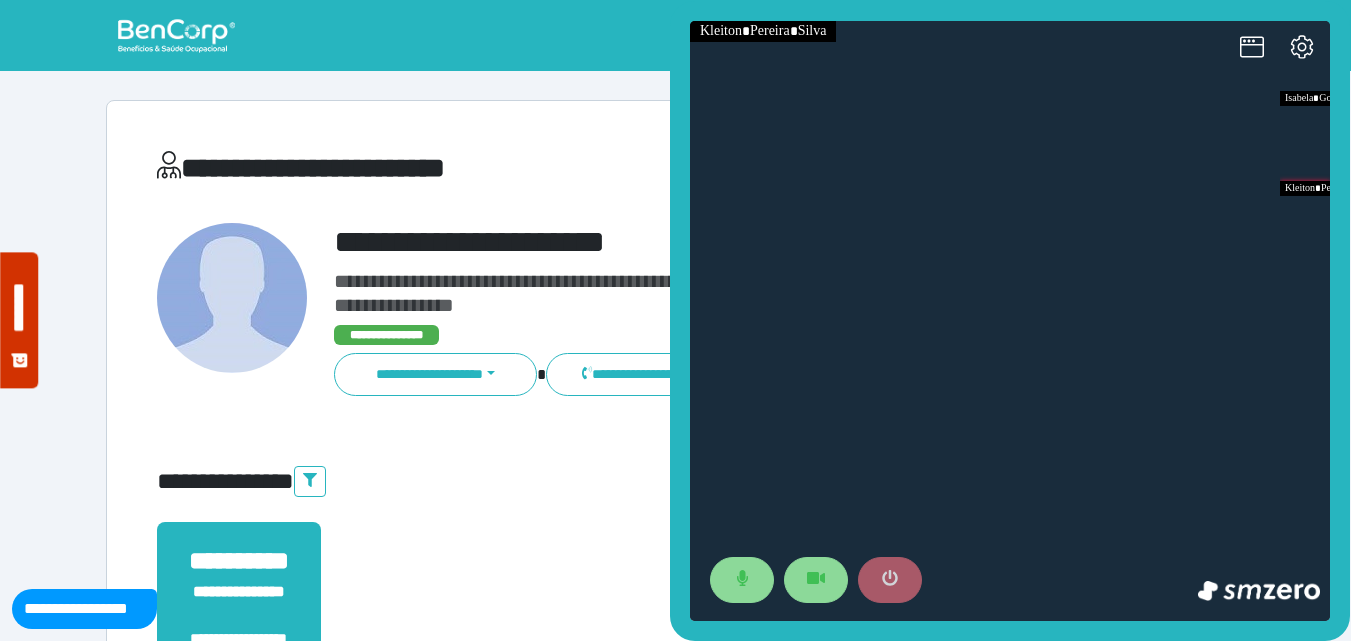 click at bounding box center [890, 580] 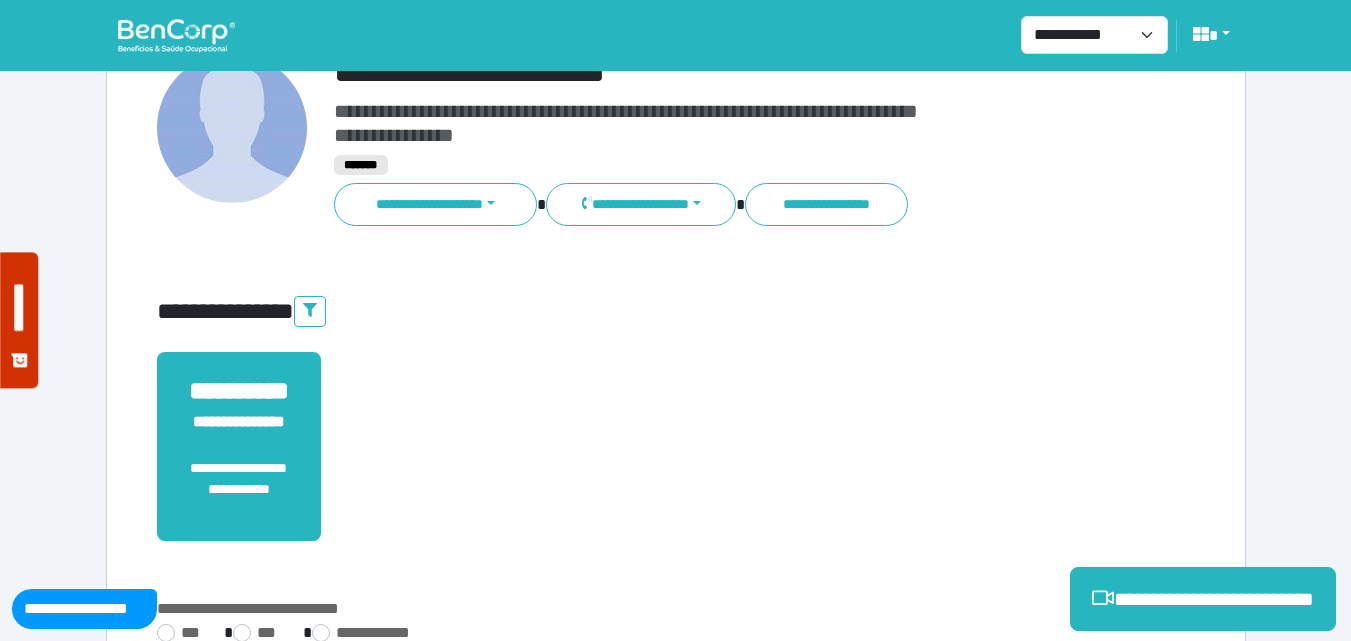 scroll, scrollTop: 495, scrollLeft: 0, axis: vertical 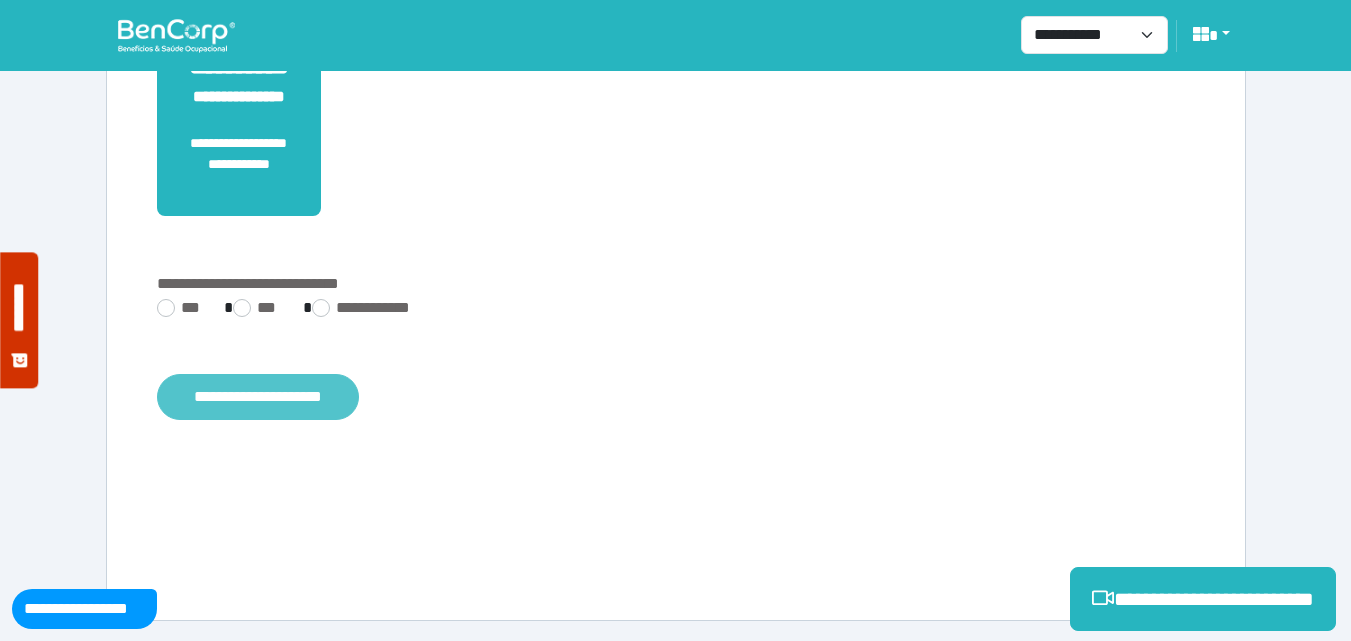 click on "**********" at bounding box center [258, 397] 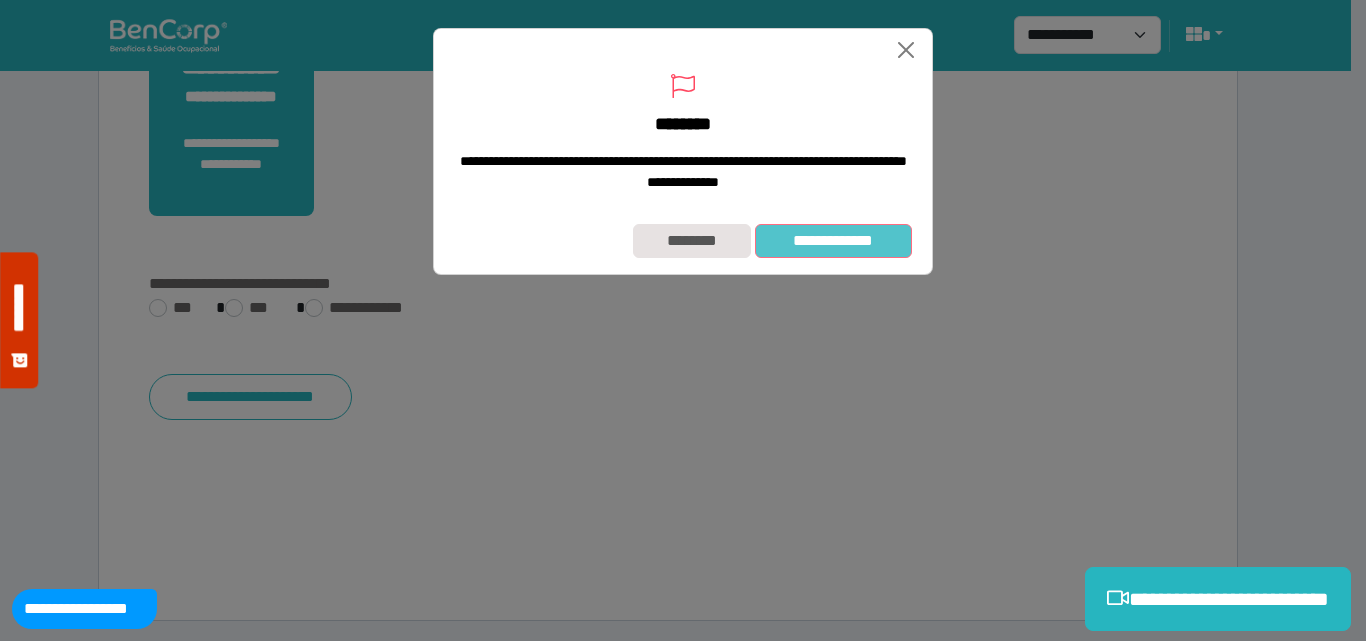 click on "**********" at bounding box center [833, 241] 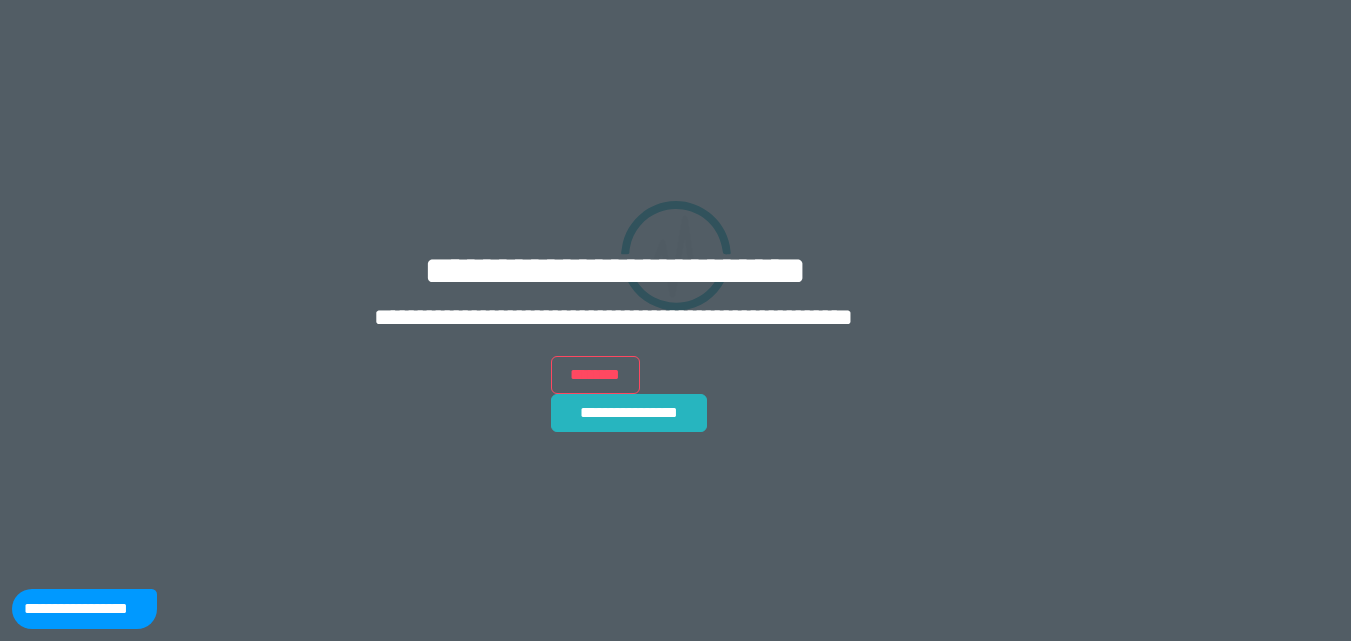 scroll, scrollTop: 0, scrollLeft: 0, axis: both 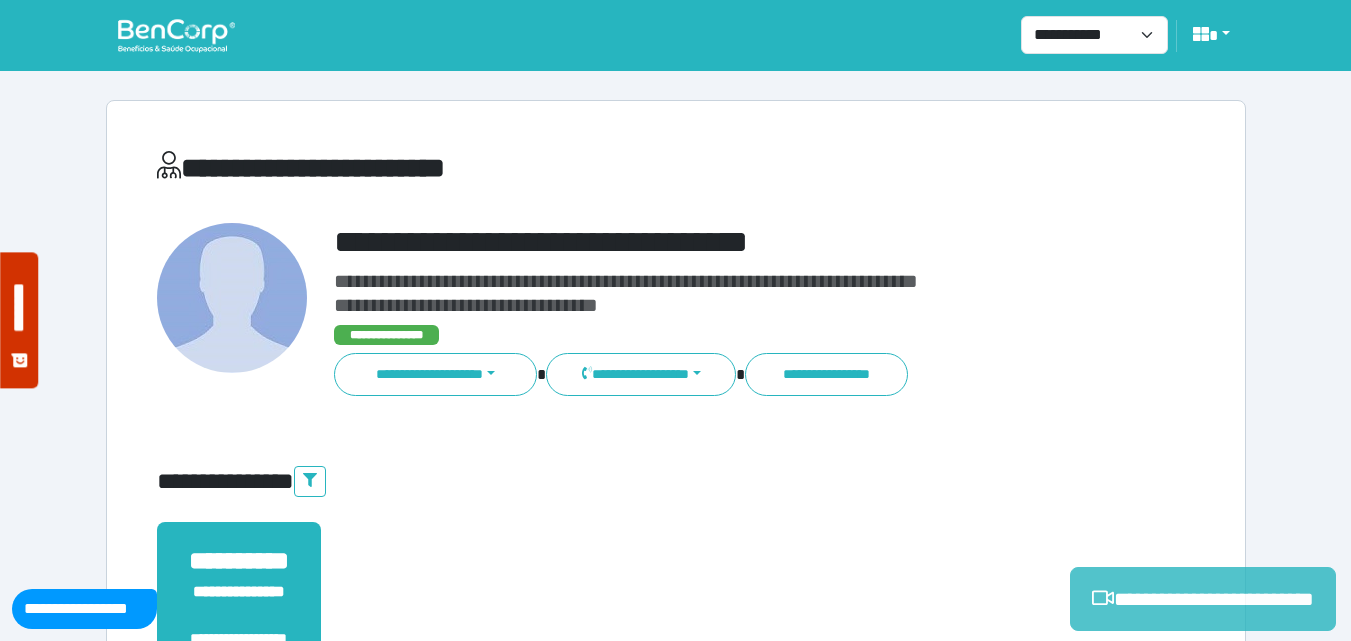 click on "**********" at bounding box center (1203, 599) 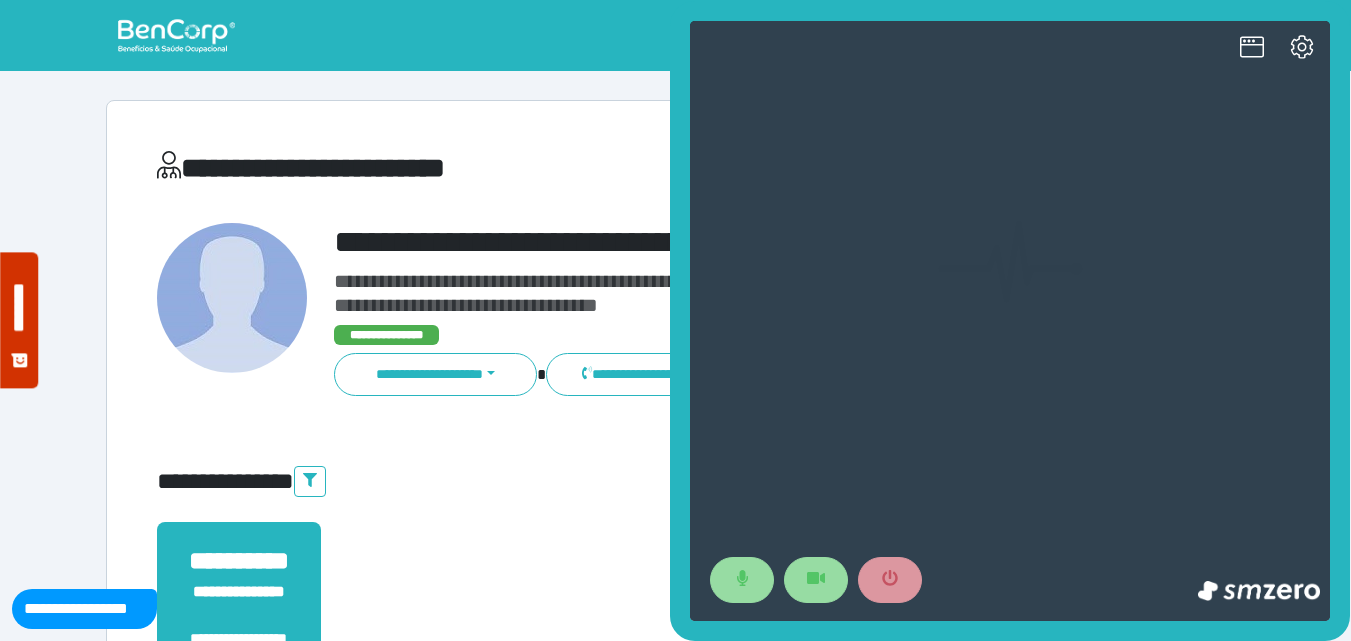 scroll, scrollTop: 0, scrollLeft: 0, axis: both 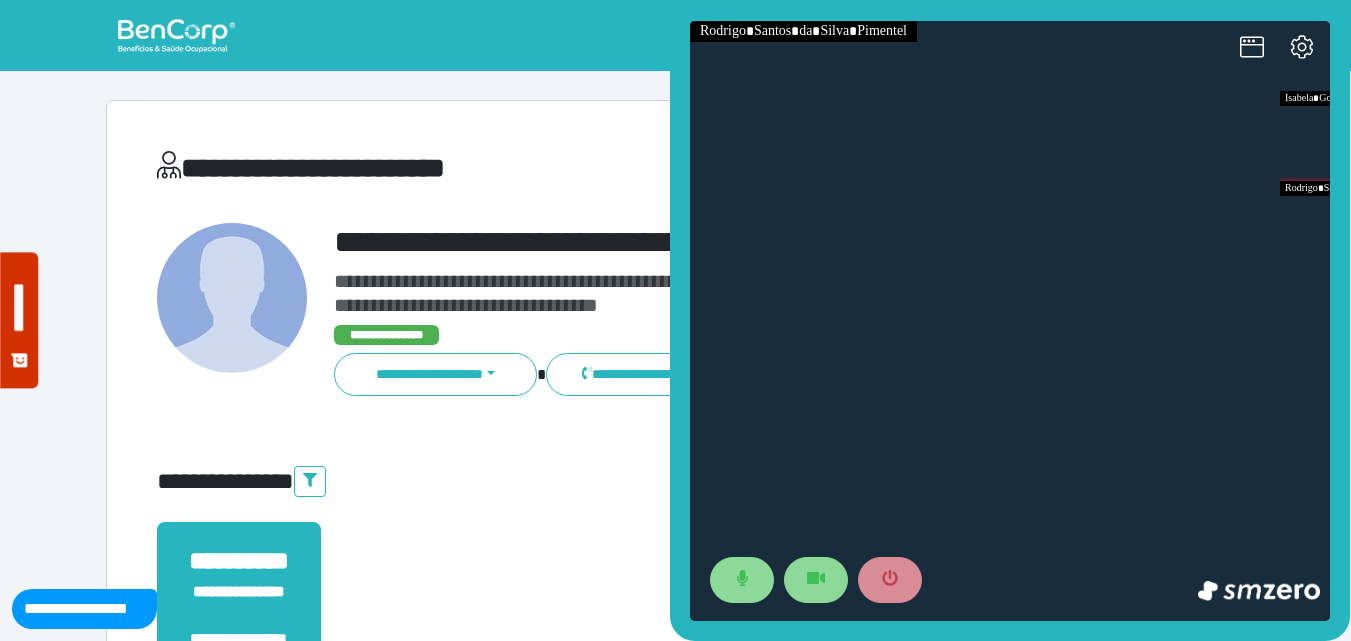 click on "**********" at bounding box center (742, 36) 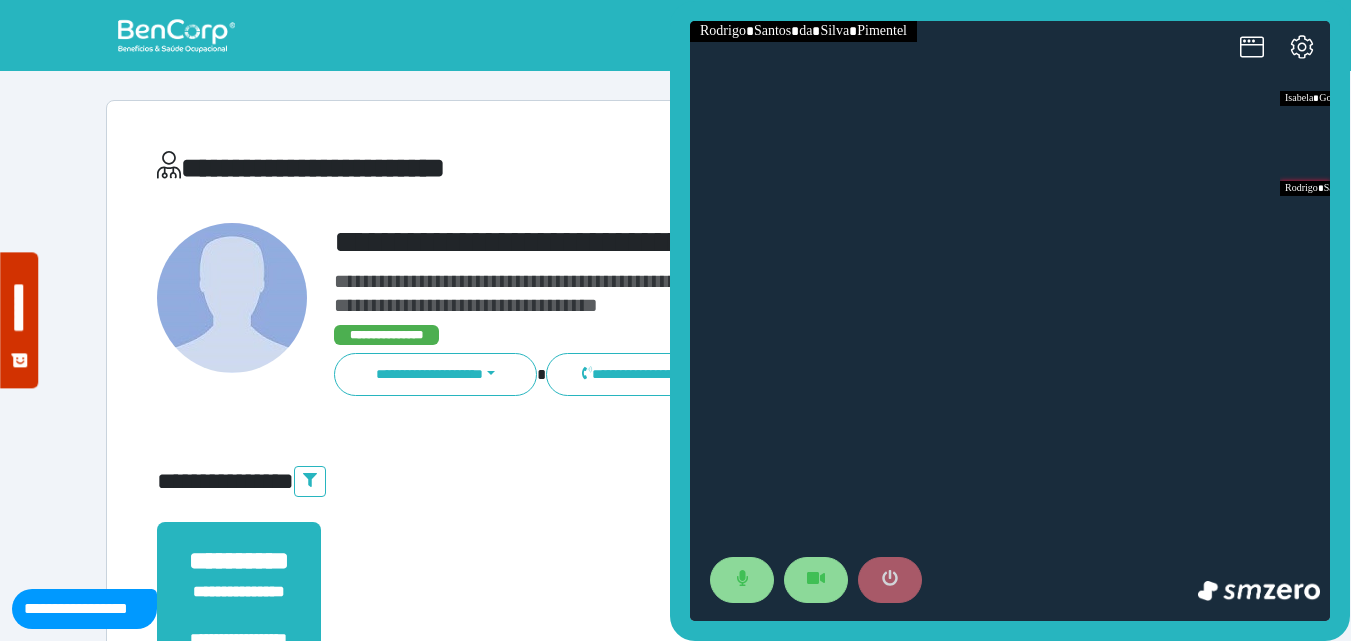 click 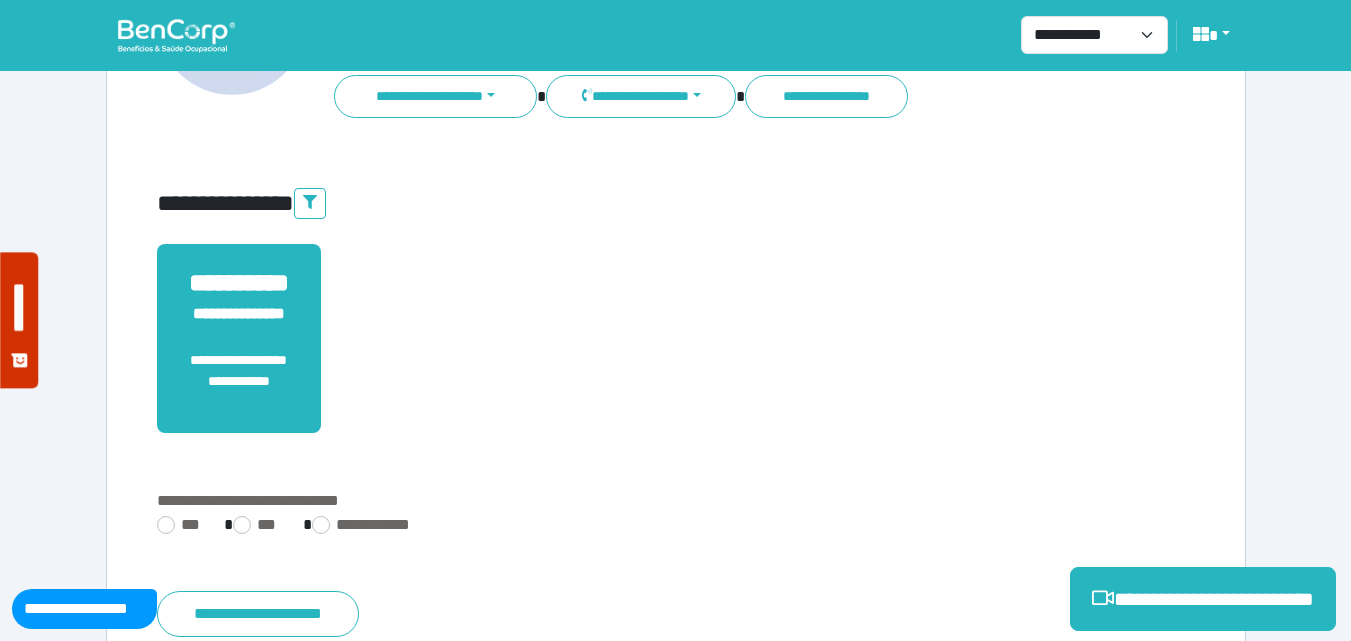 scroll, scrollTop: 495, scrollLeft: 0, axis: vertical 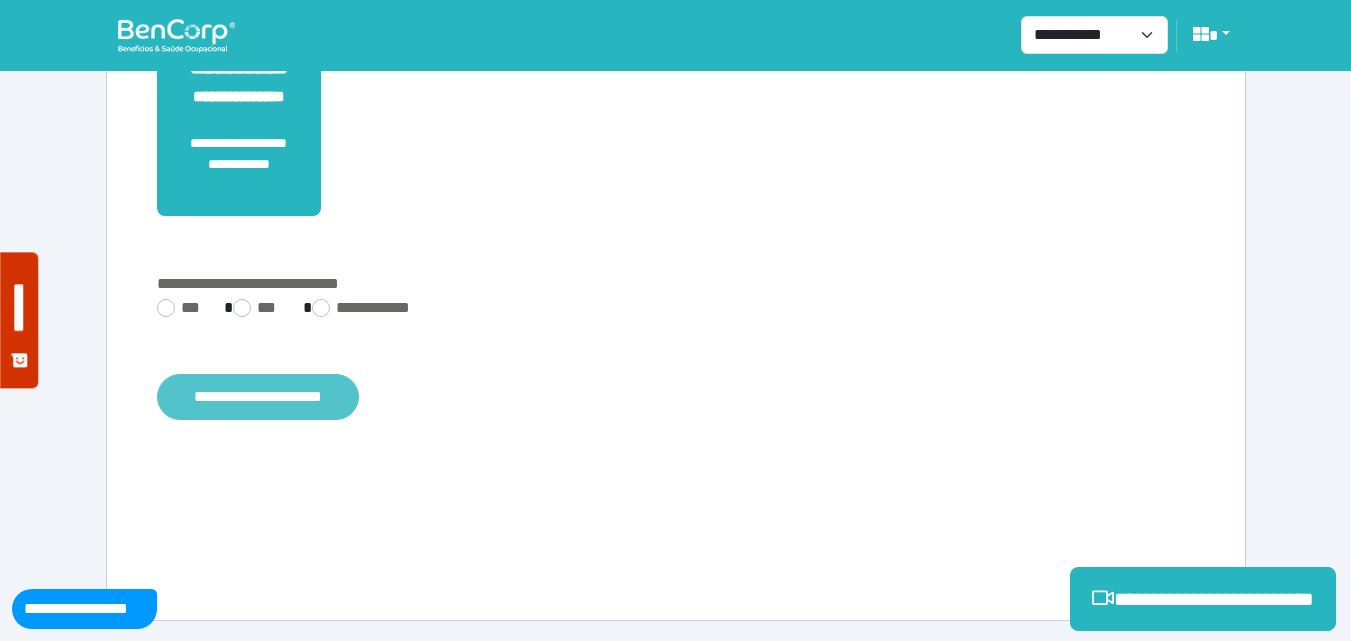 click on "**********" at bounding box center [258, 397] 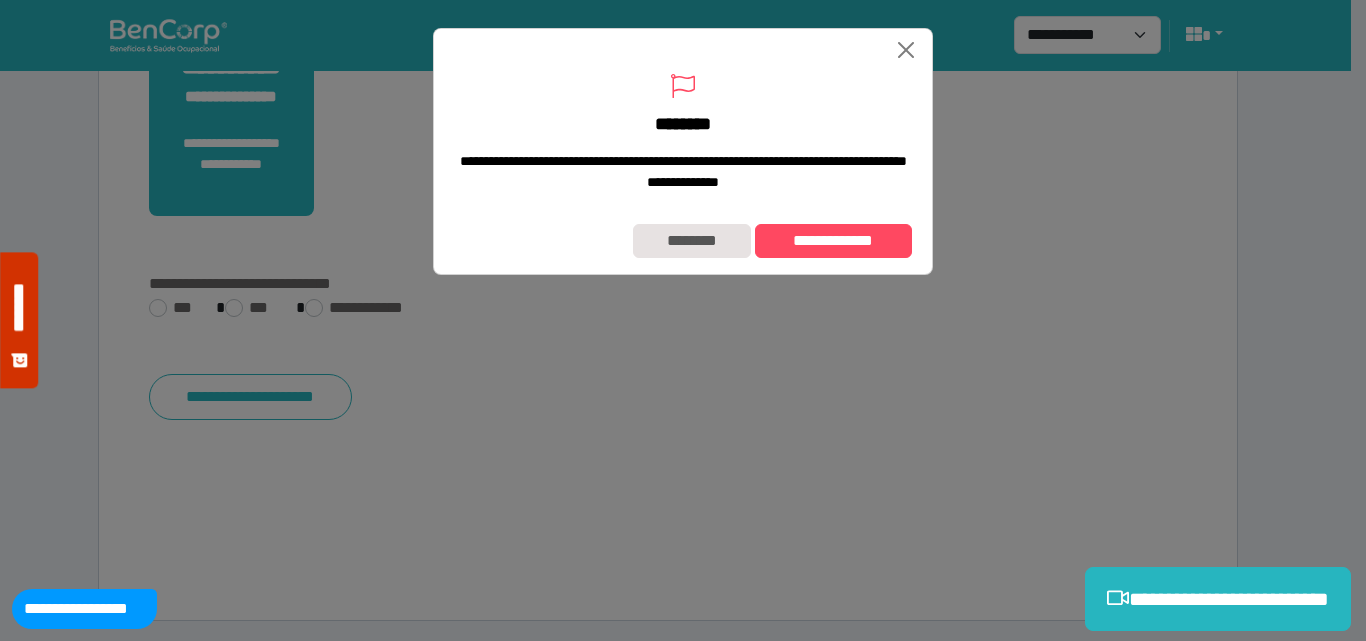 click on "**********" at bounding box center (683, 241) 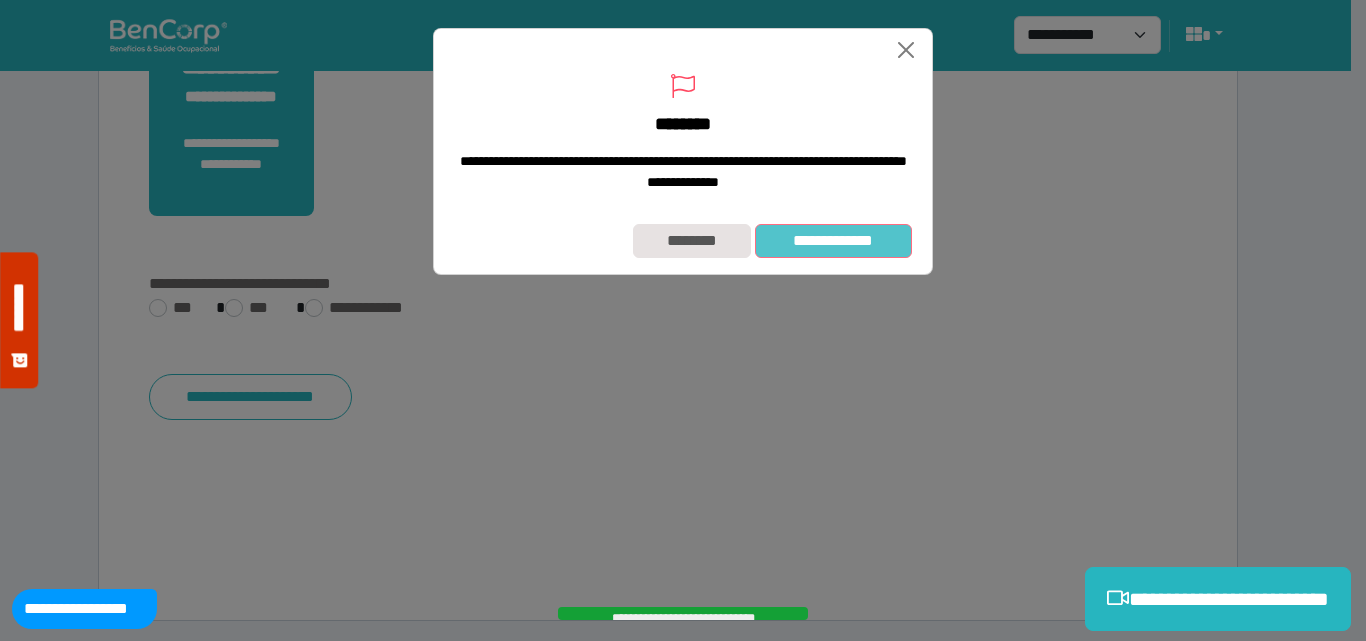 click on "**********" at bounding box center (833, 241) 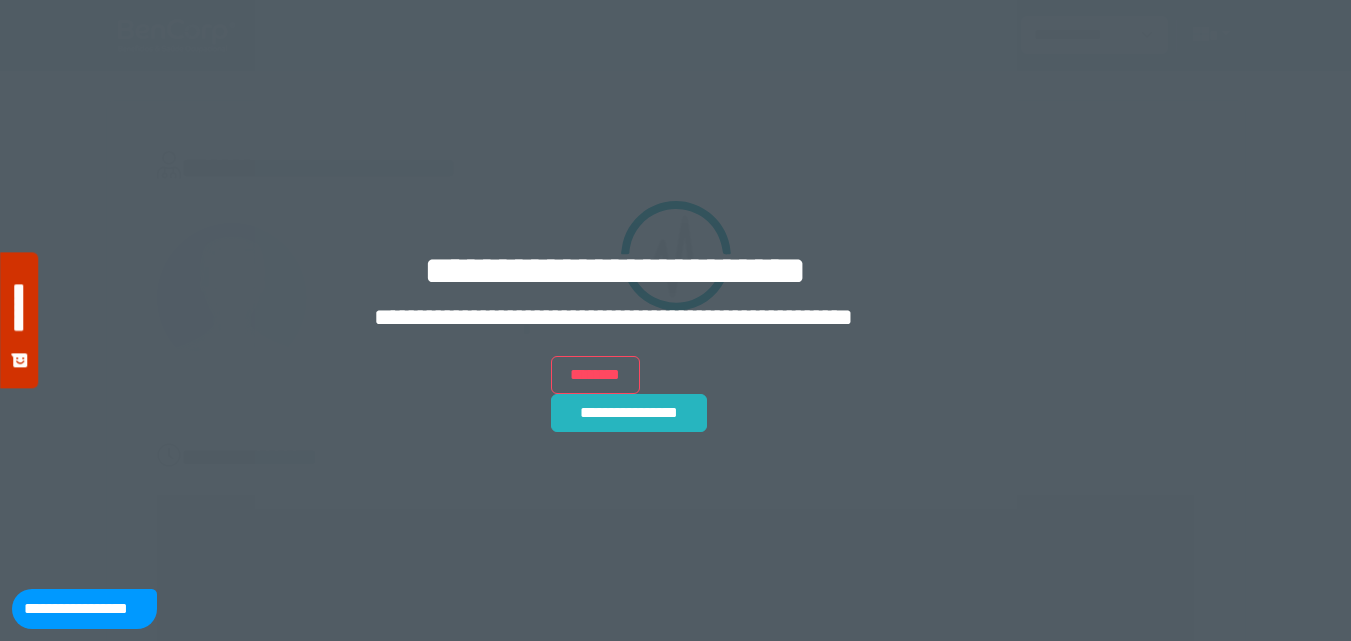 scroll, scrollTop: 0, scrollLeft: 0, axis: both 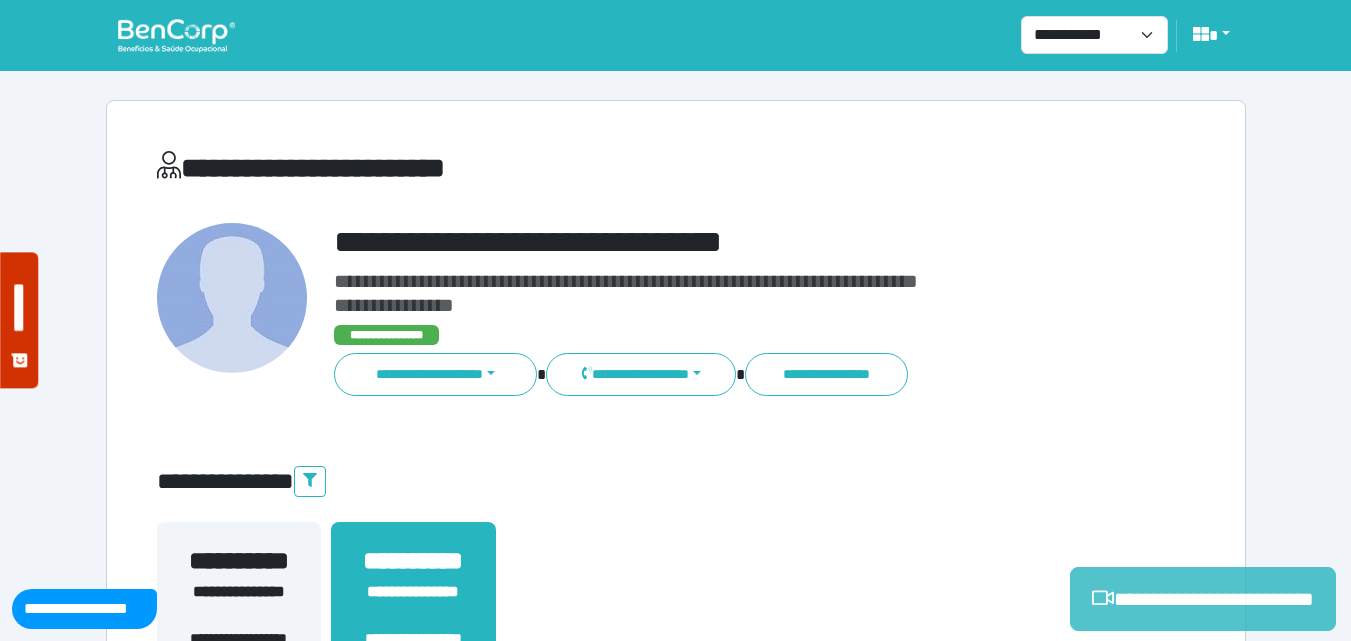 click on "**********" at bounding box center [1203, 599] 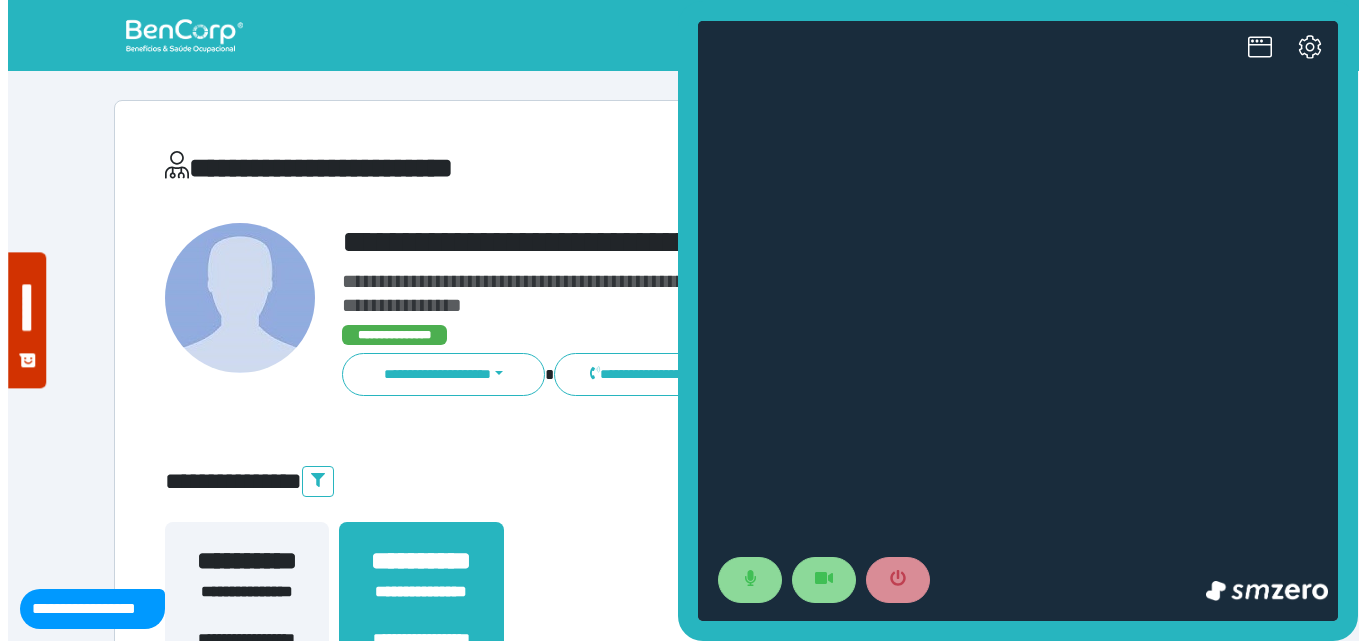 scroll, scrollTop: 0, scrollLeft: 0, axis: both 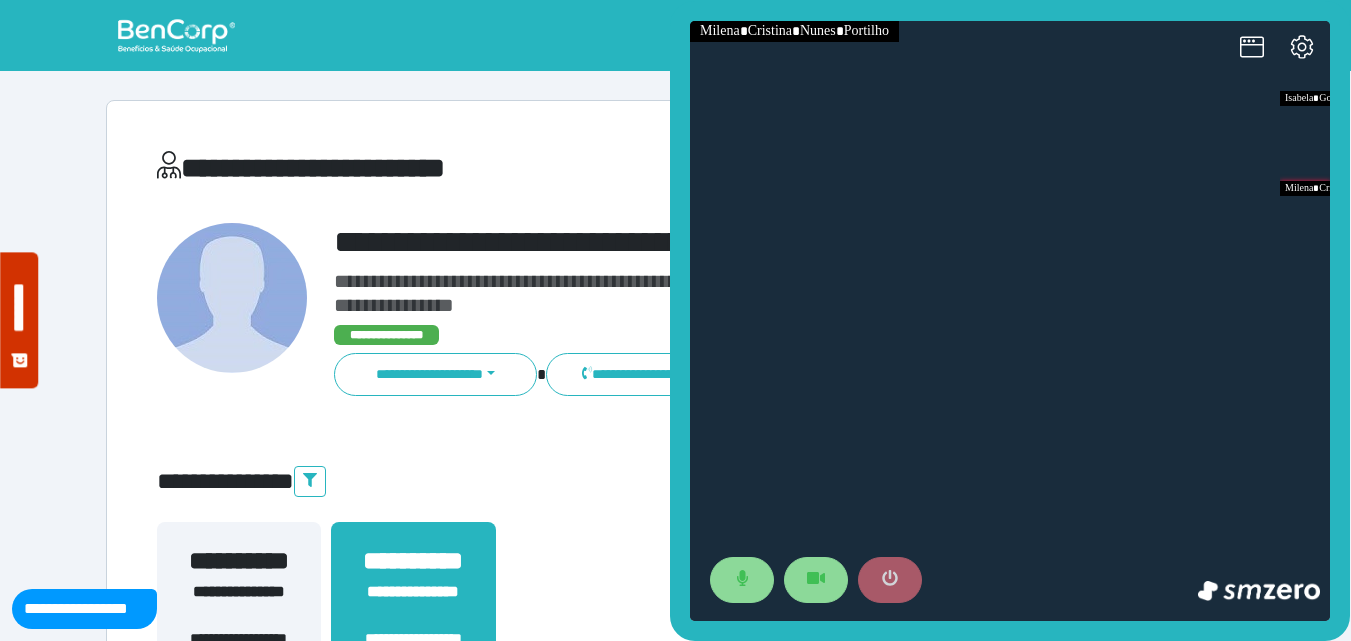click at bounding box center [890, 580] 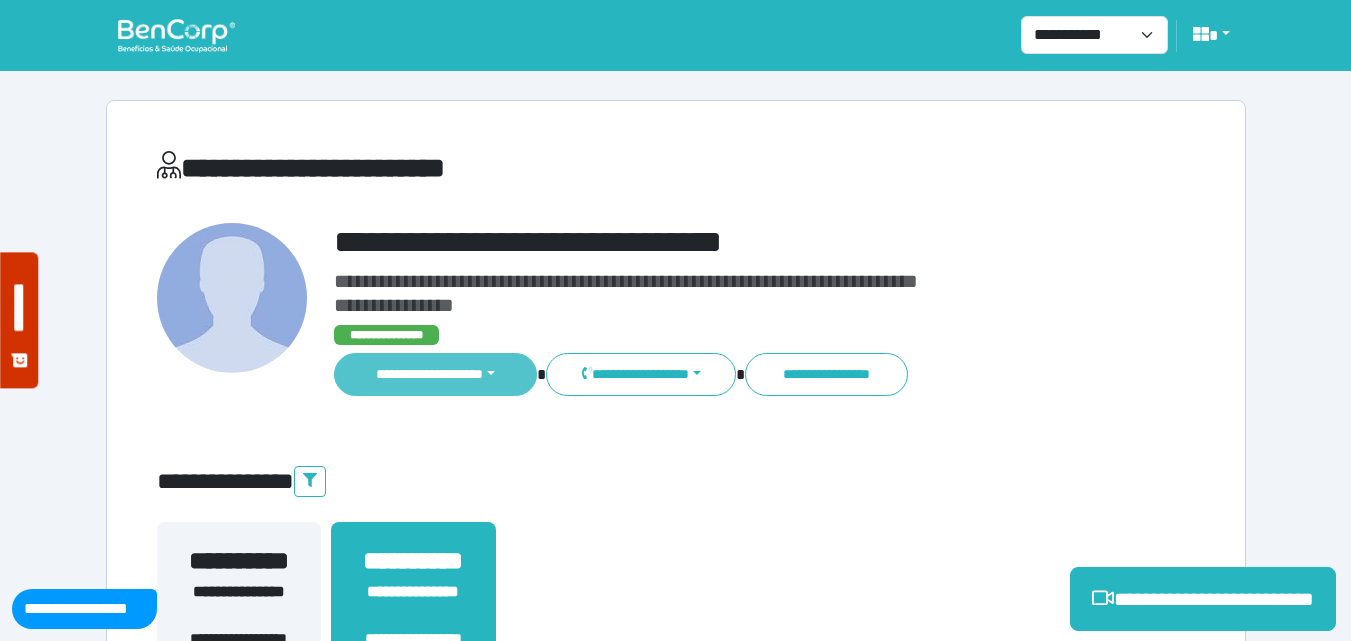 click on "**********" at bounding box center [436, 374] 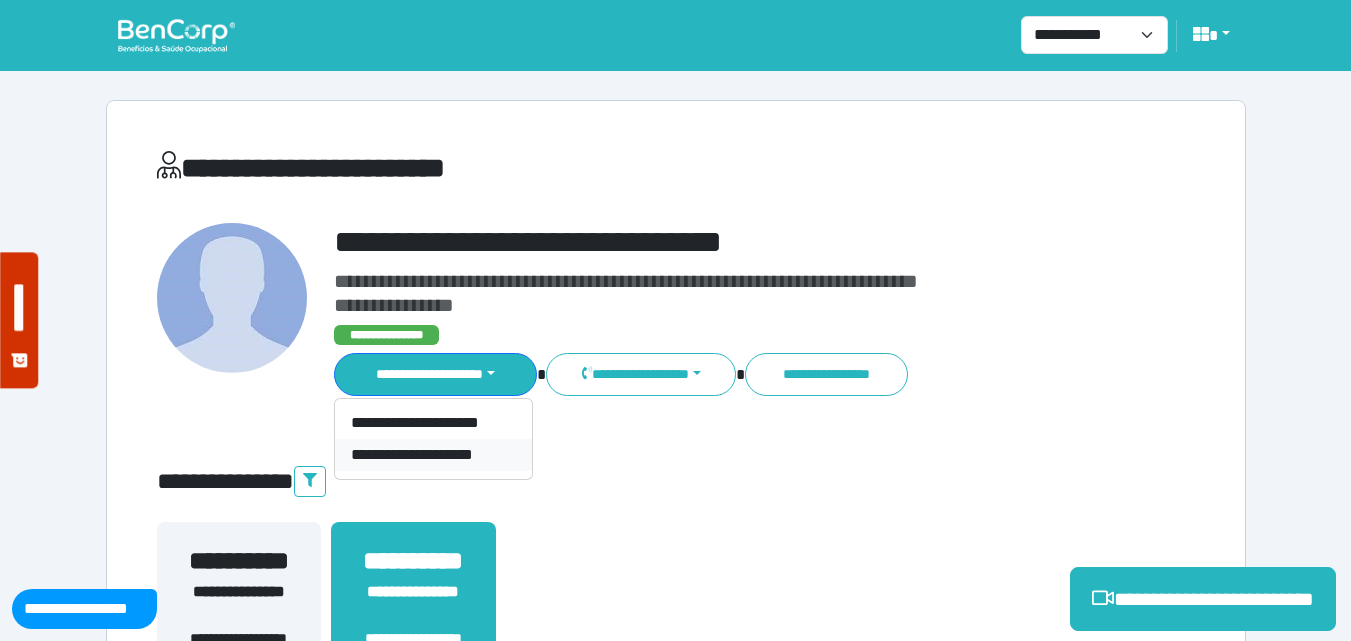 click on "**********" at bounding box center [433, 455] 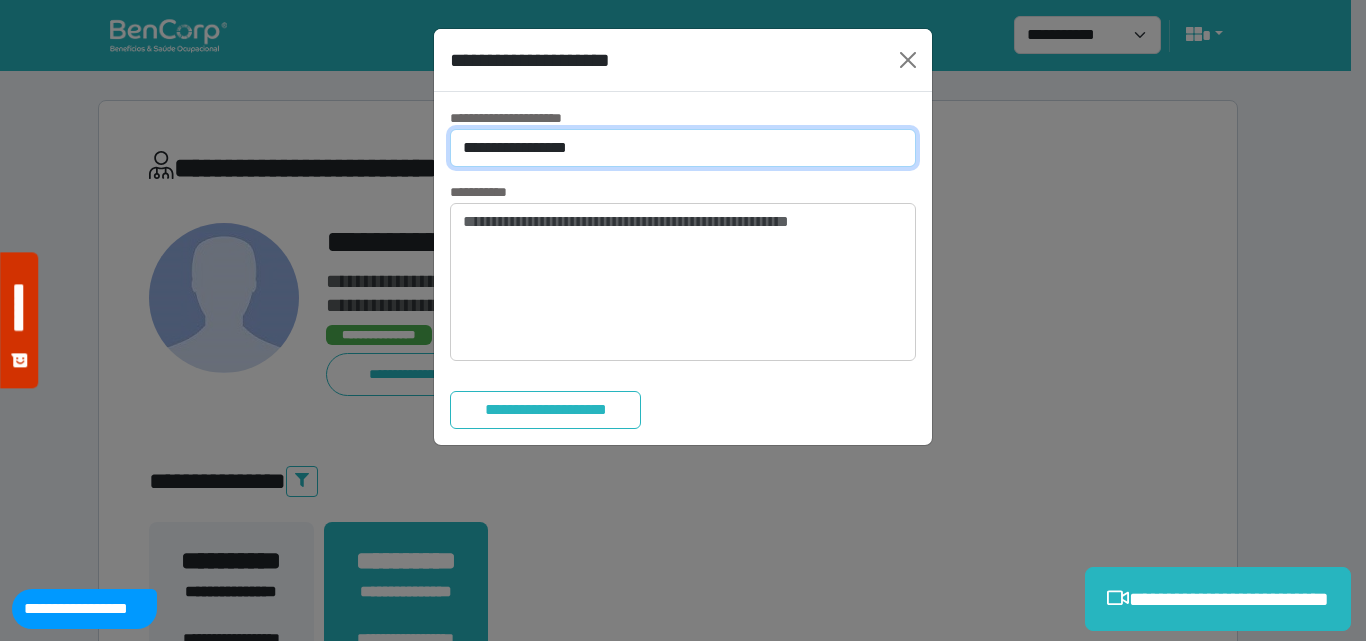 click on "**********" at bounding box center (683, 148) 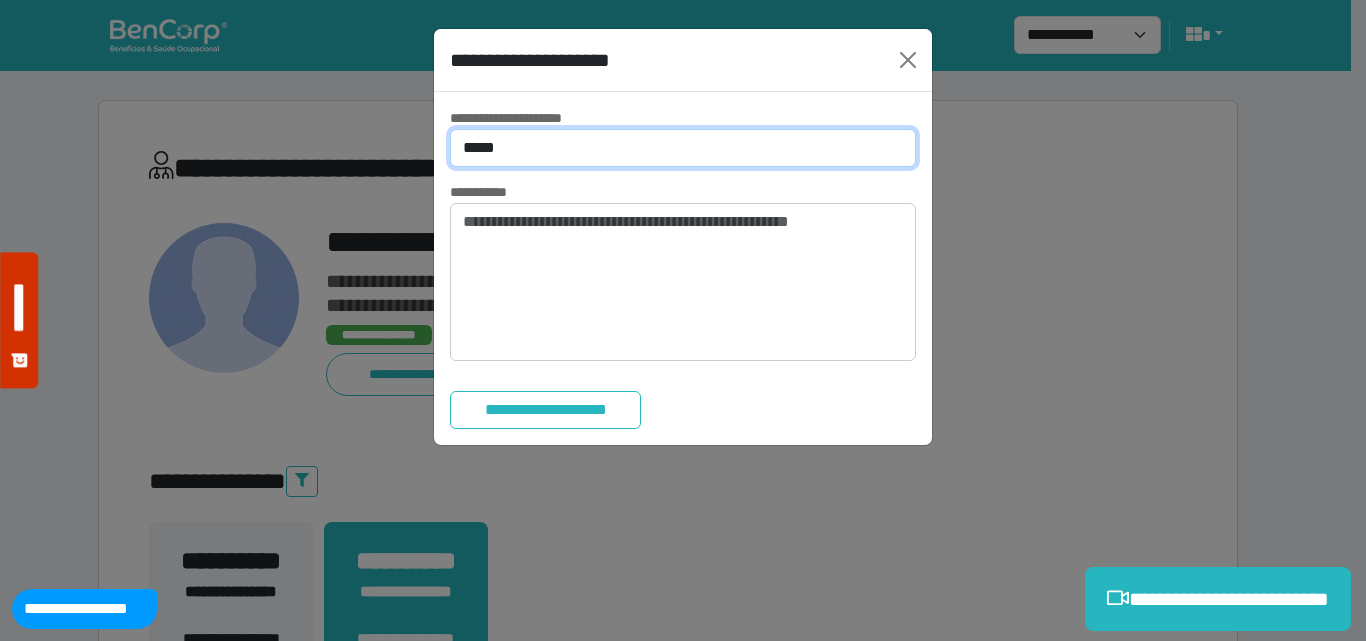 click on "**********" at bounding box center (683, 148) 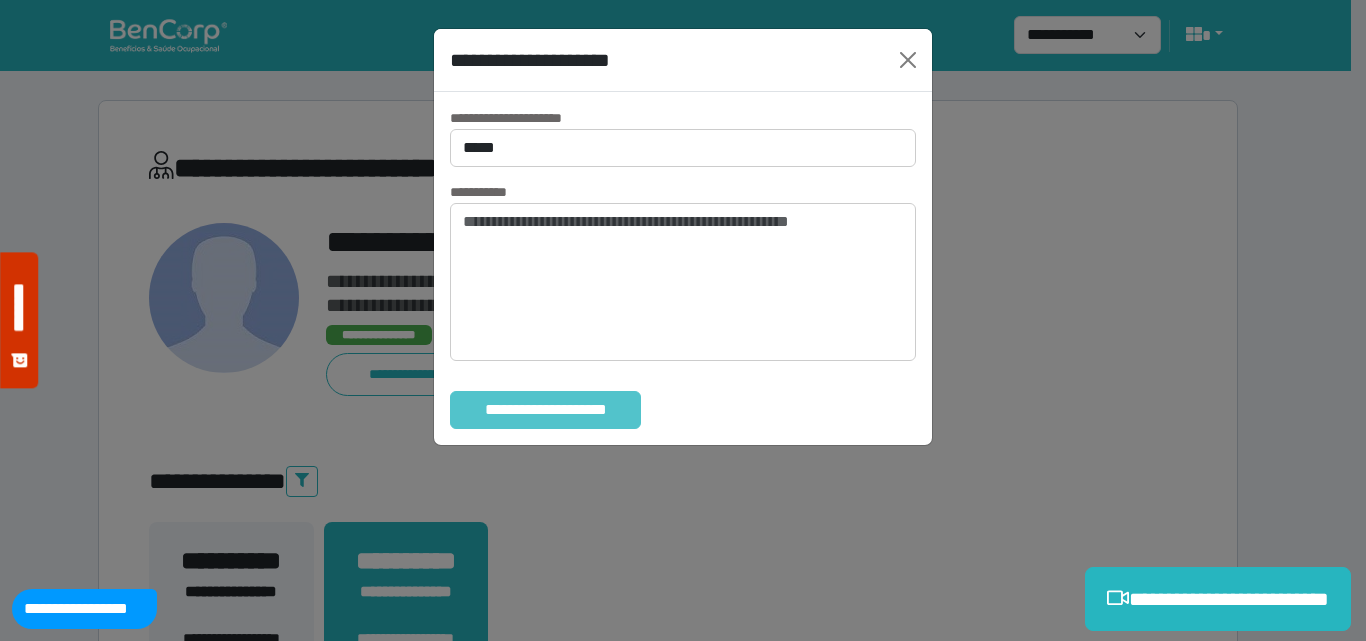 click on "**********" at bounding box center (545, 410) 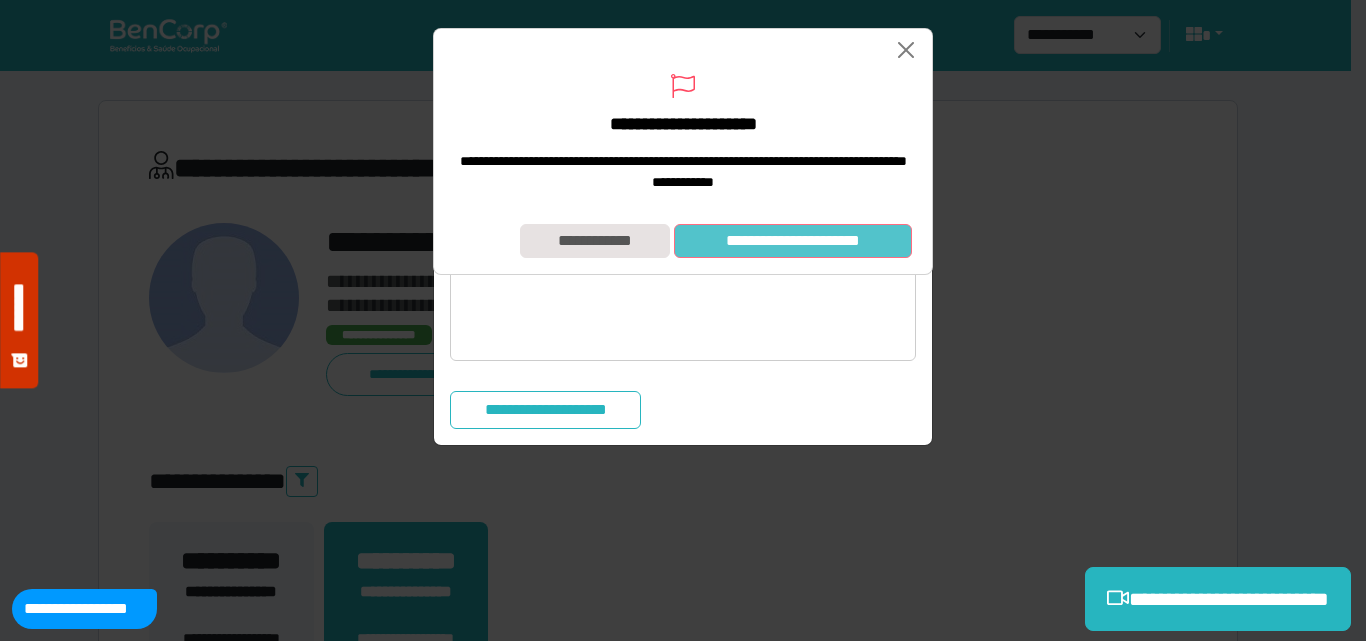 click on "**********" at bounding box center (793, 241) 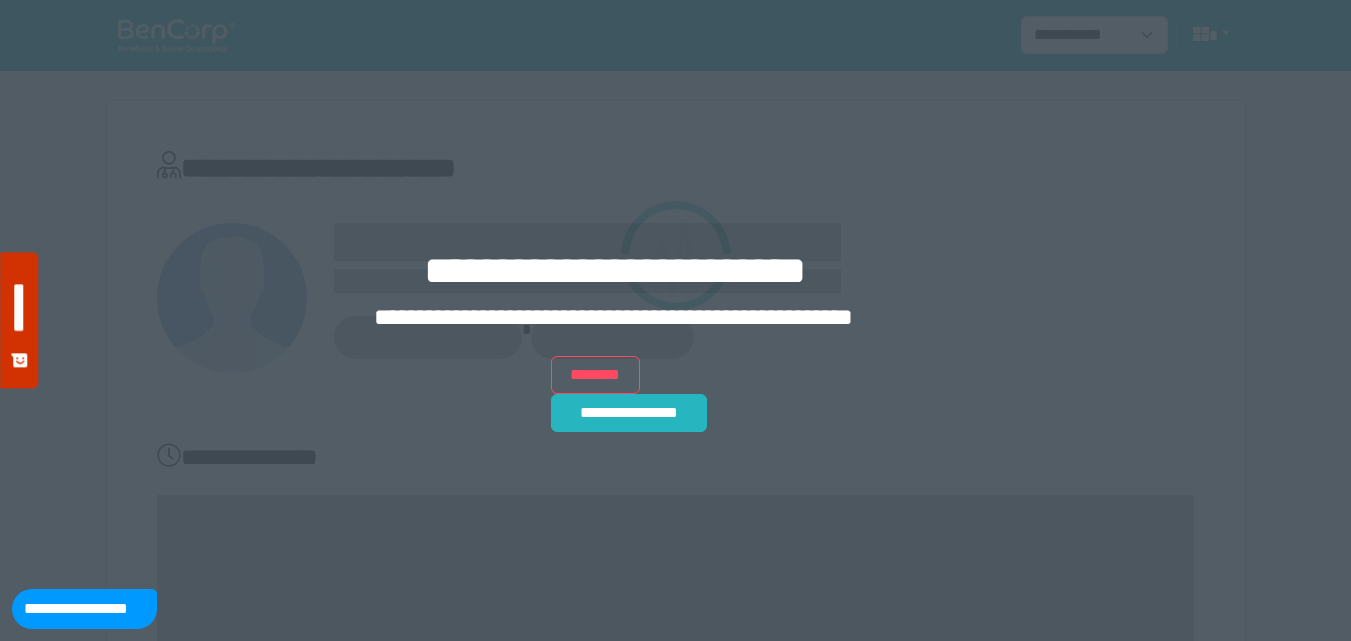 scroll, scrollTop: 0, scrollLeft: 0, axis: both 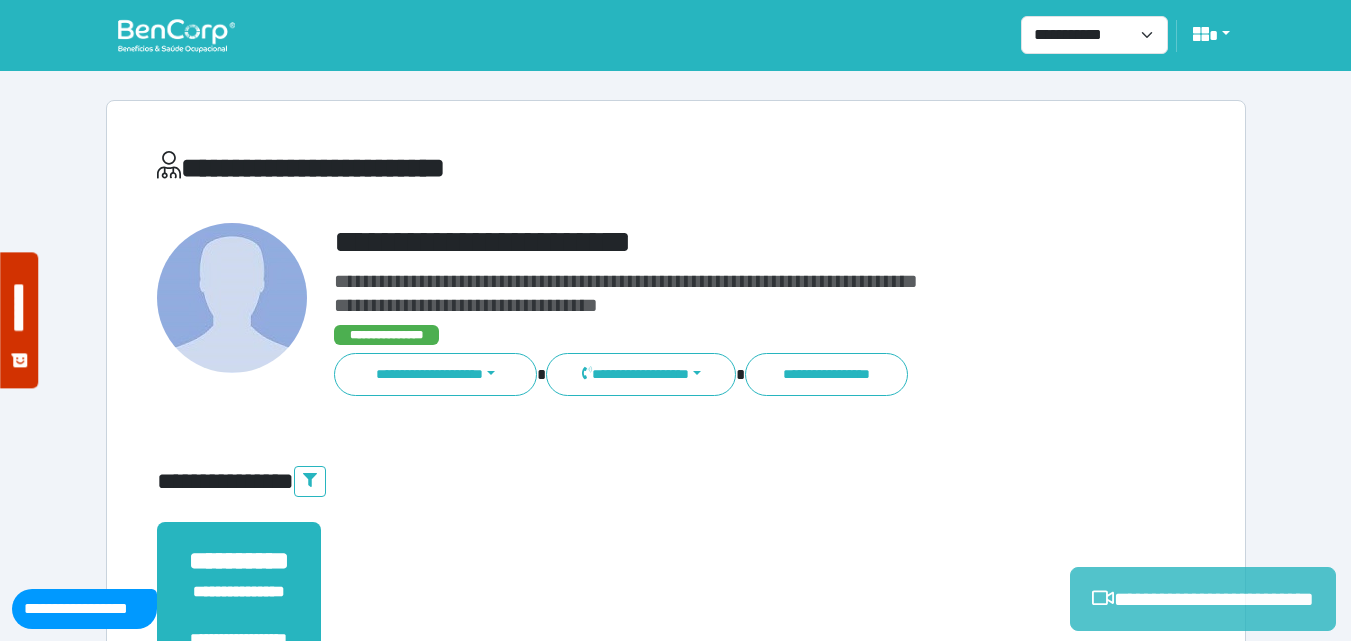 click on "**********" at bounding box center (1203, 599) 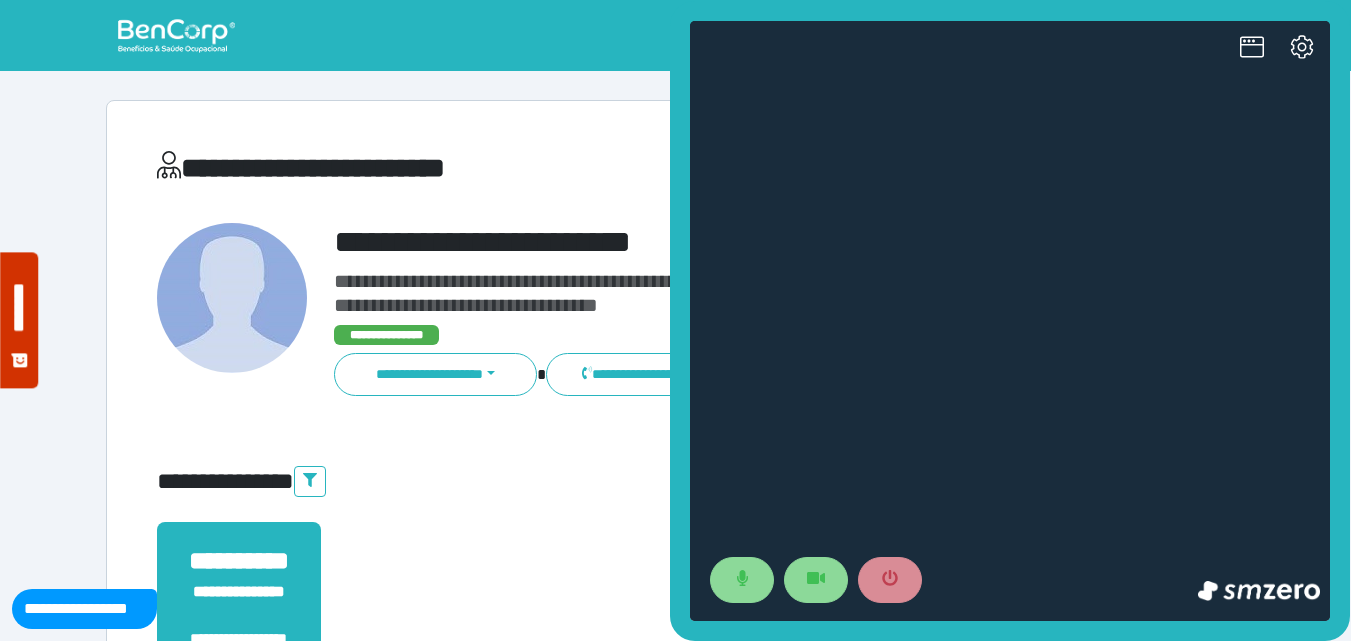 scroll, scrollTop: 0, scrollLeft: 0, axis: both 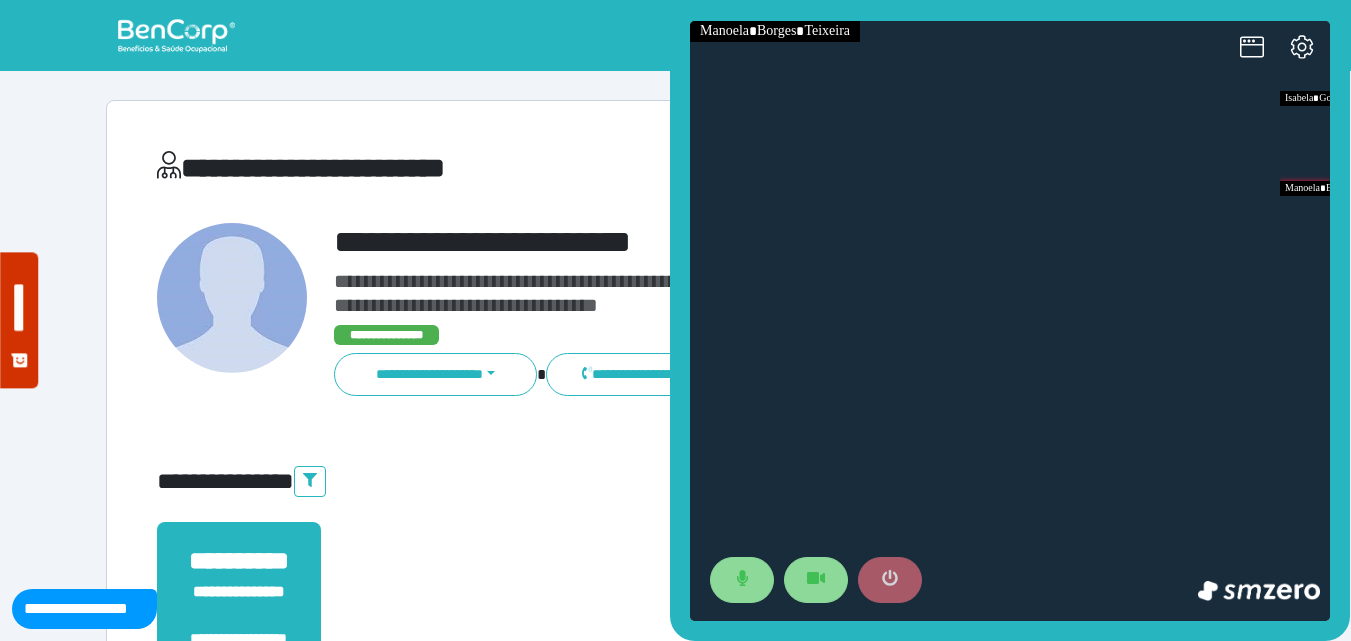 click at bounding box center [890, 580] 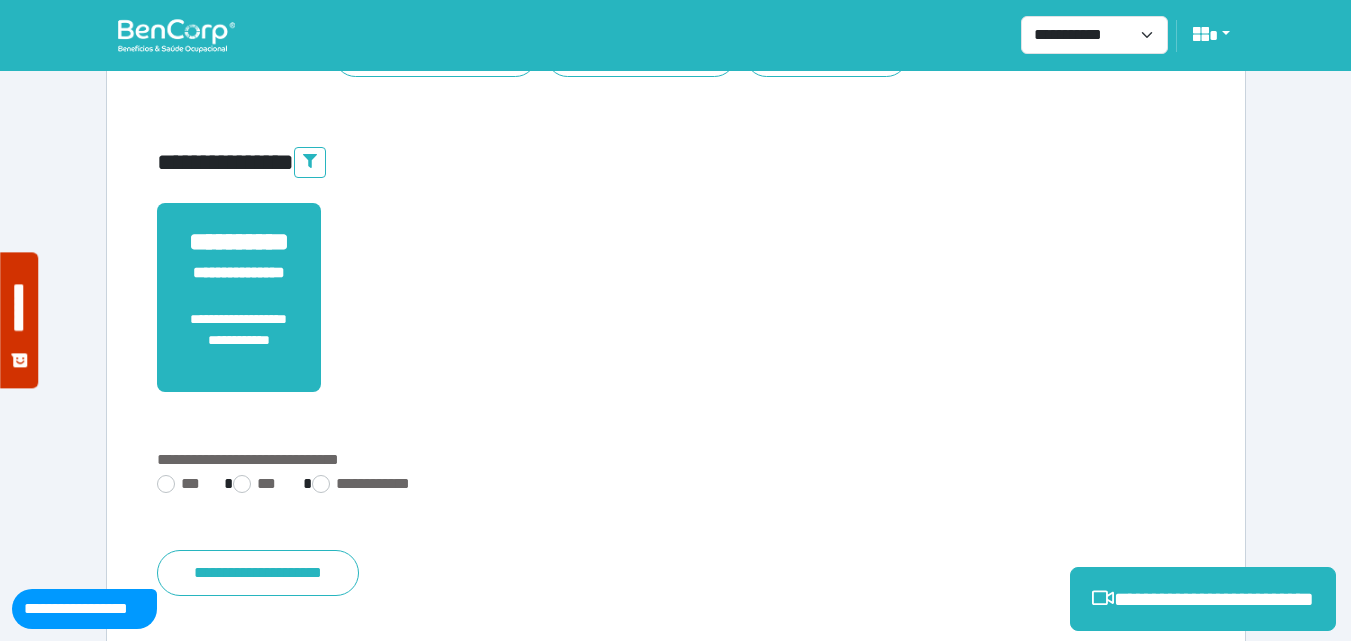 scroll, scrollTop: 495, scrollLeft: 0, axis: vertical 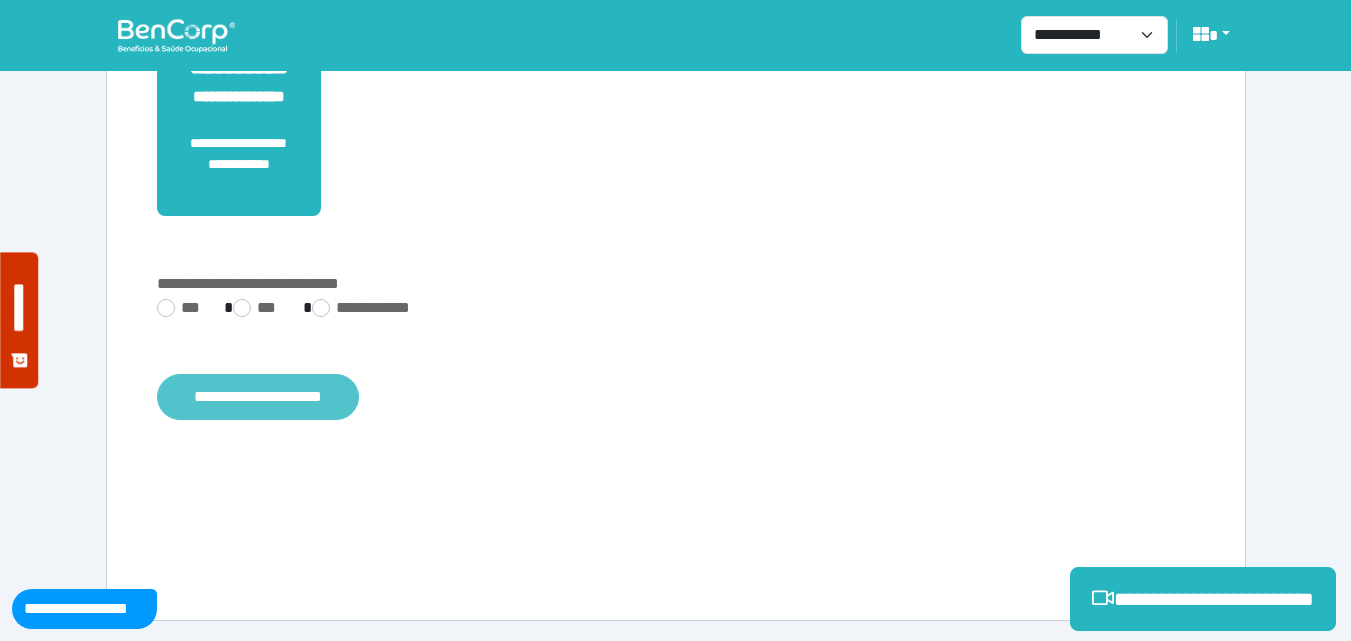 click on "**********" at bounding box center (258, 397) 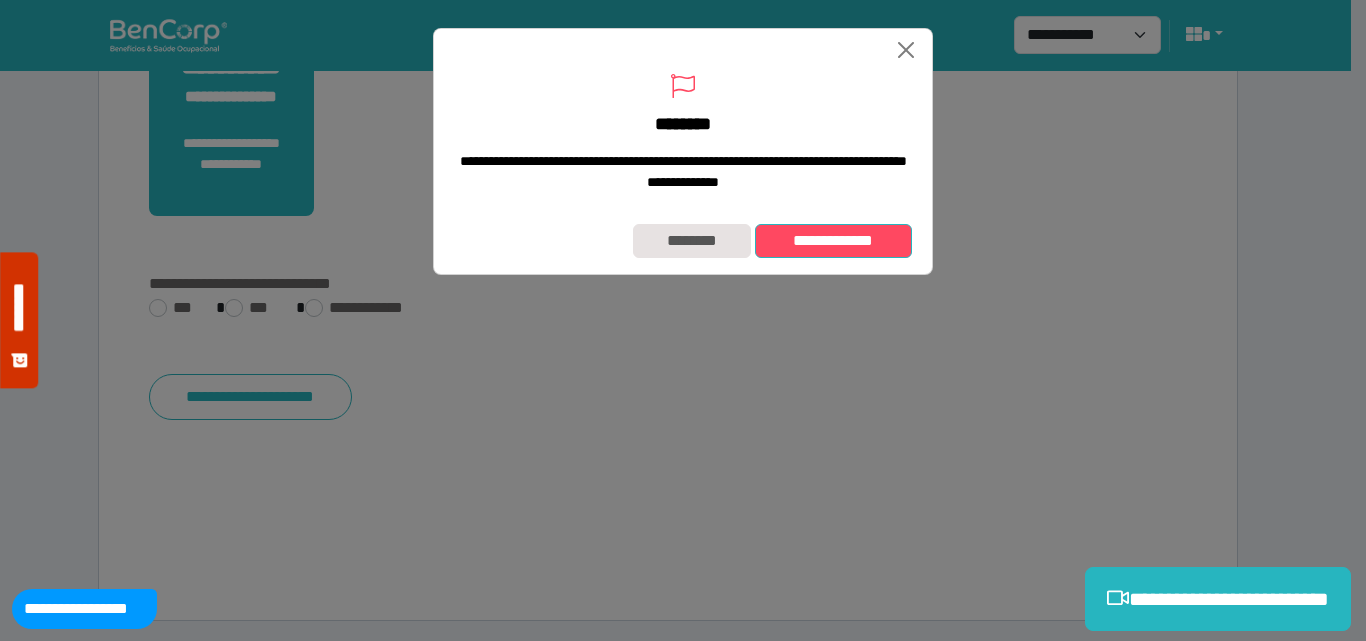 drag, startPoint x: 846, startPoint y: 247, endPoint x: 842, endPoint y: 234, distance: 13.601471 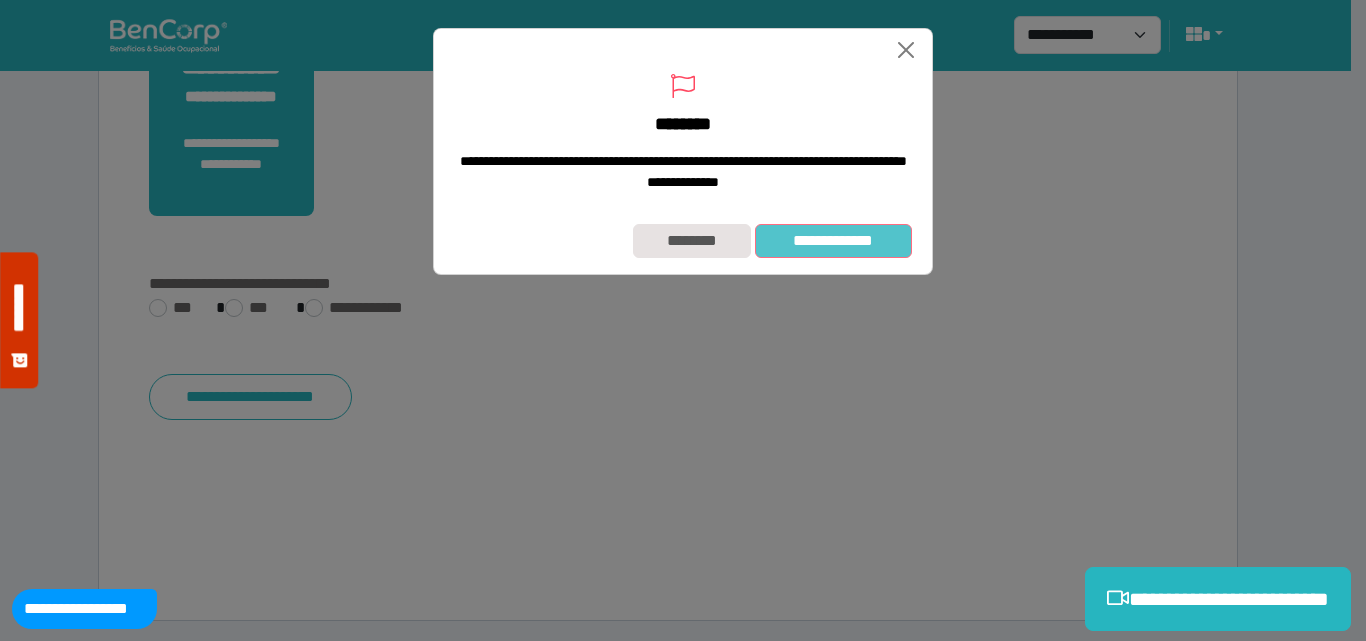 click on "**********" at bounding box center (833, 241) 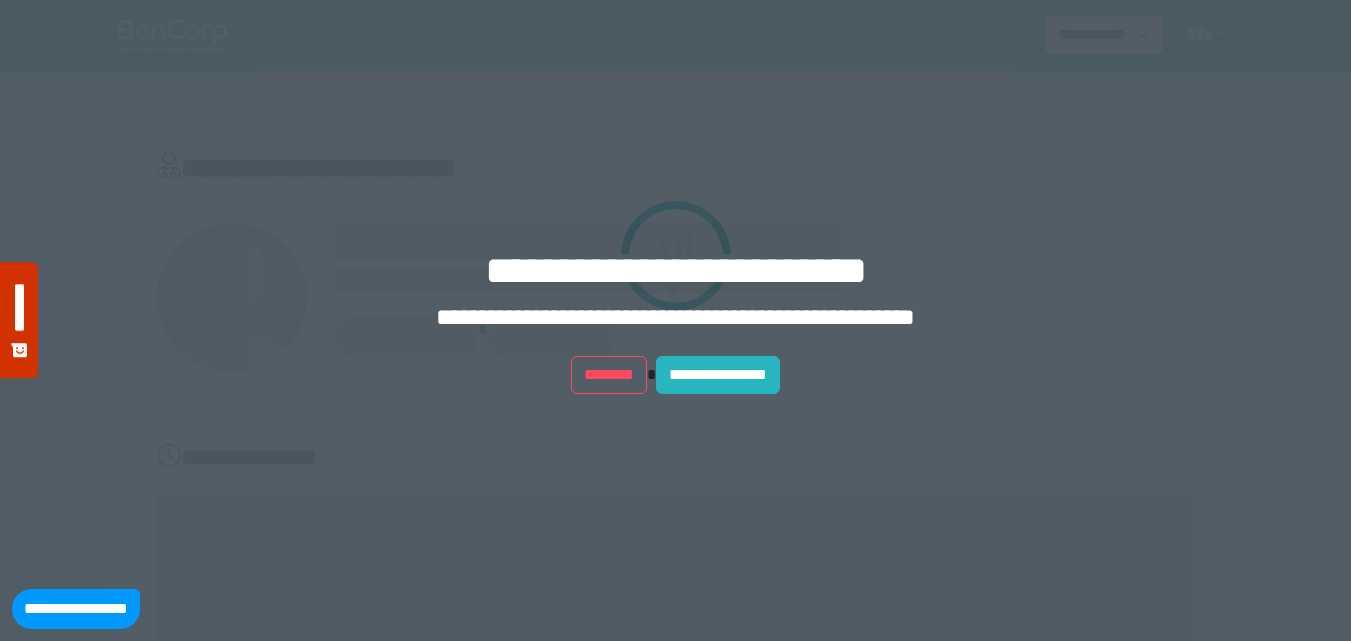 scroll, scrollTop: 0, scrollLeft: 0, axis: both 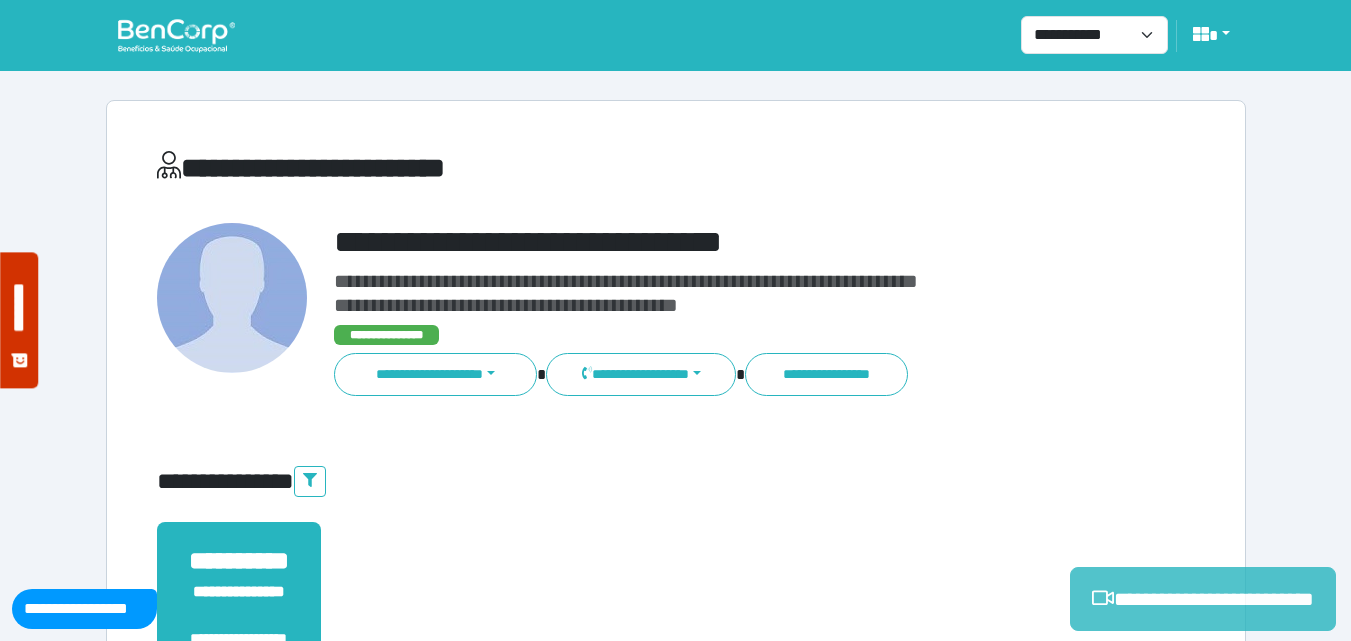 click on "**********" at bounding box center [1203, 599] 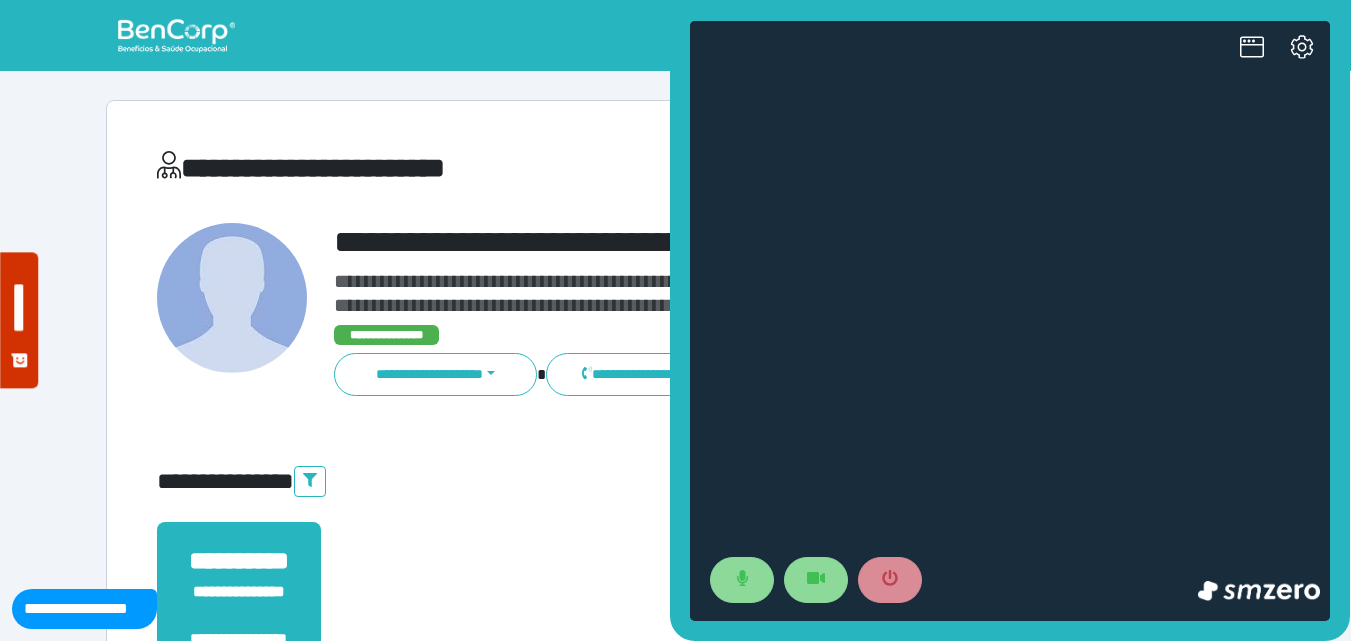 scroll, scrollTop: 0, scrollLeft: 0, axis: both 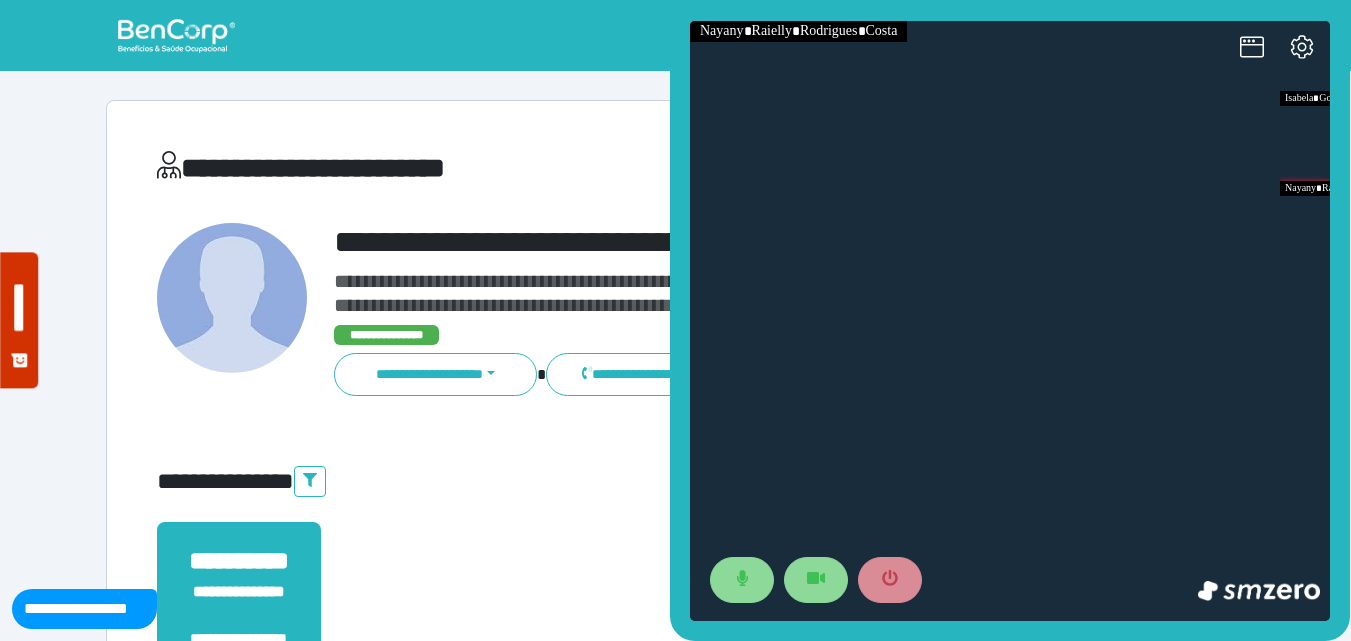 click on "**********" at bounding box center (742, 36) 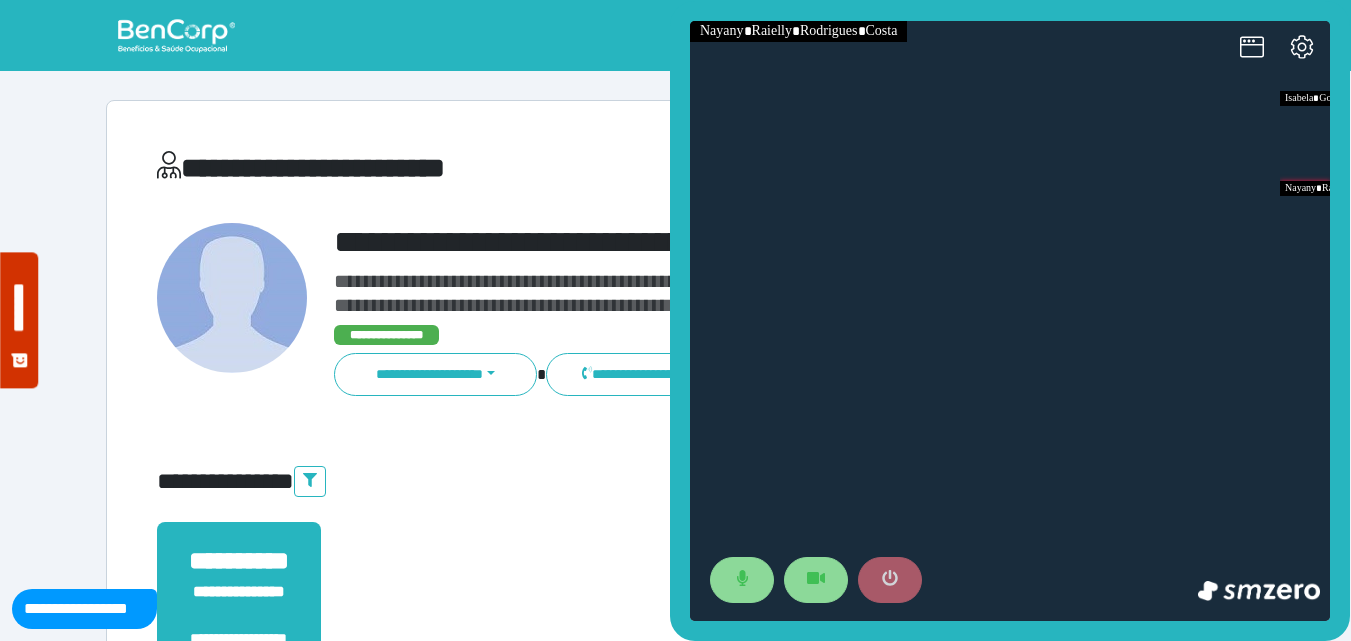 click 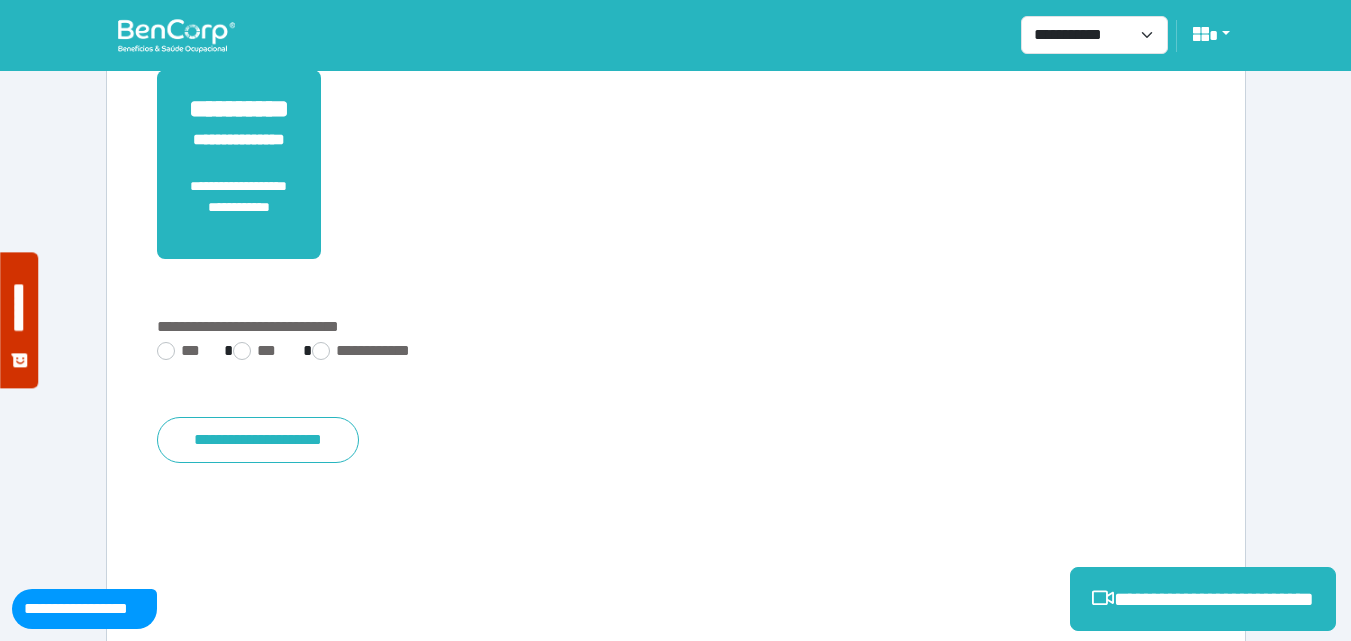 scroll, scrollTop: 495, scrollLeft: 0, axis: vertical 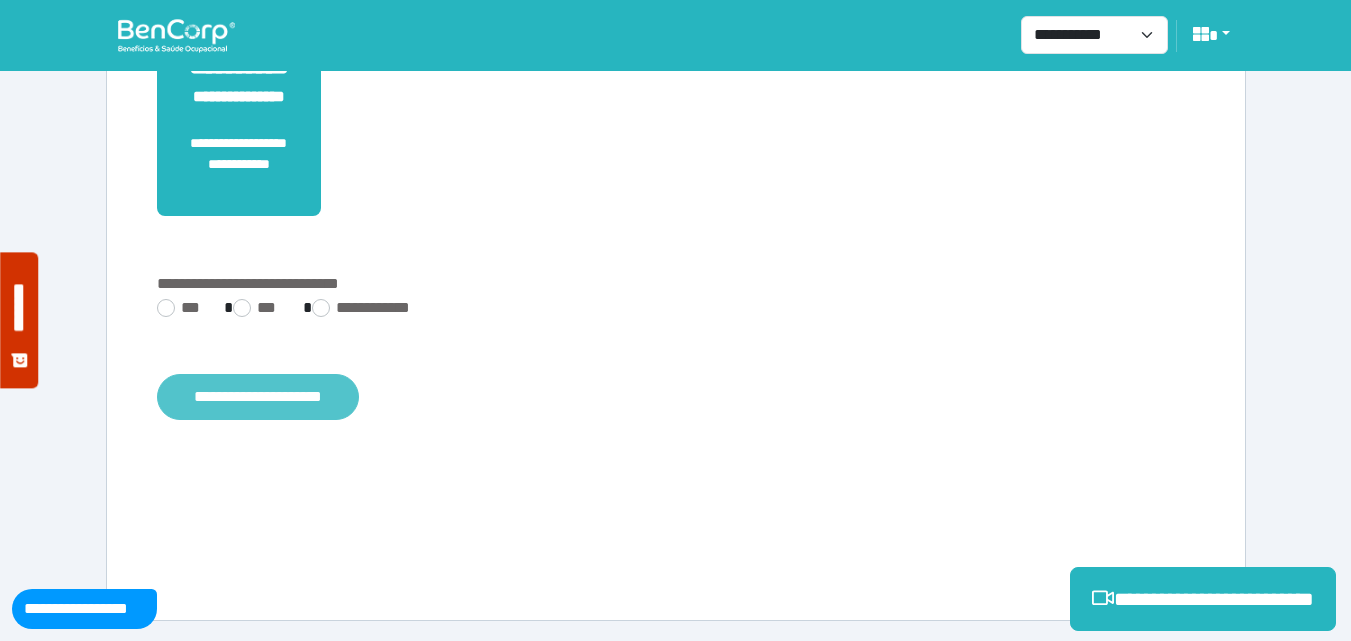click on "**********" at bounding box center [258, 397] 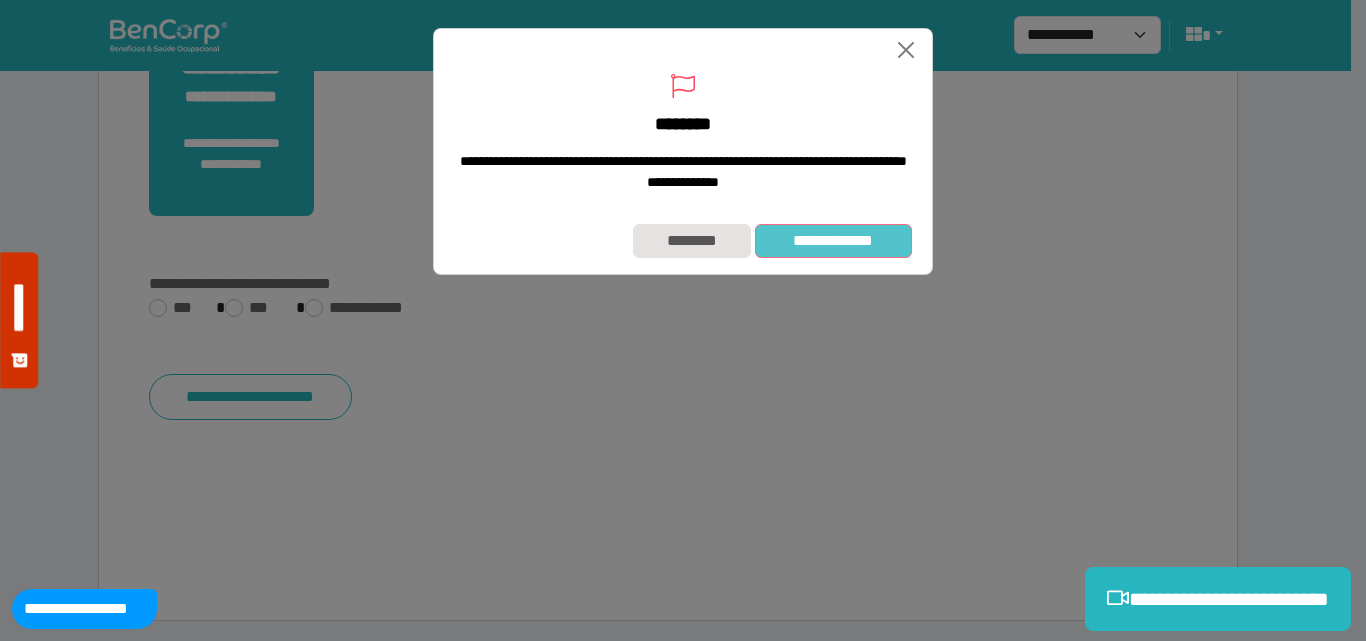 click on "**********" at bounding box center (833, 241) 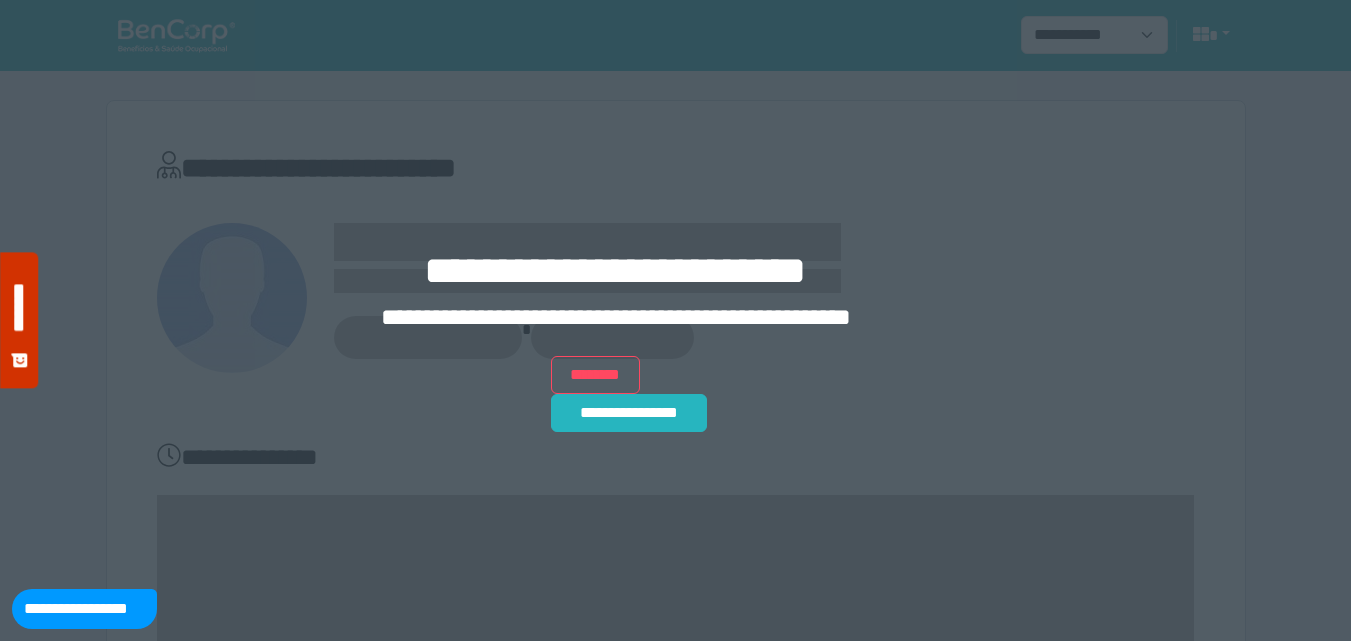 scroll, scrollTop: 0, scrollLeft: 0, axis: both 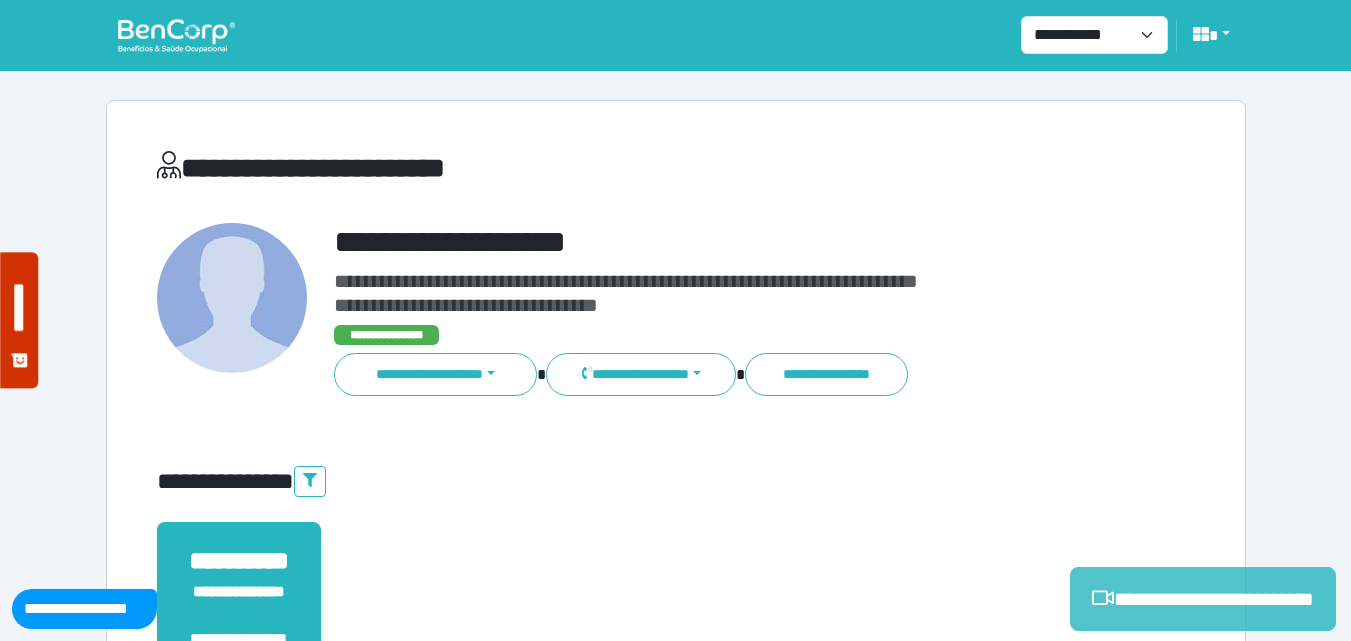 click on "**********" at bounding box center (1203, 599) 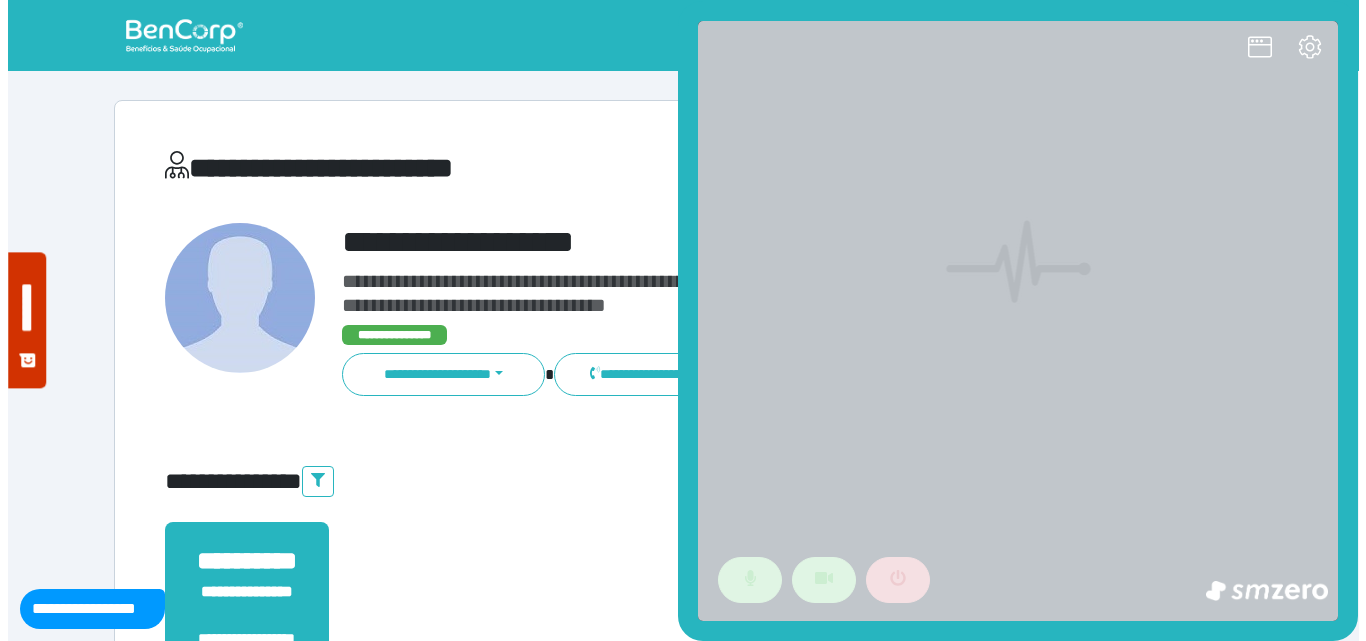 scroll, scrollTop: 0, scrollLeft: 0, axis: both 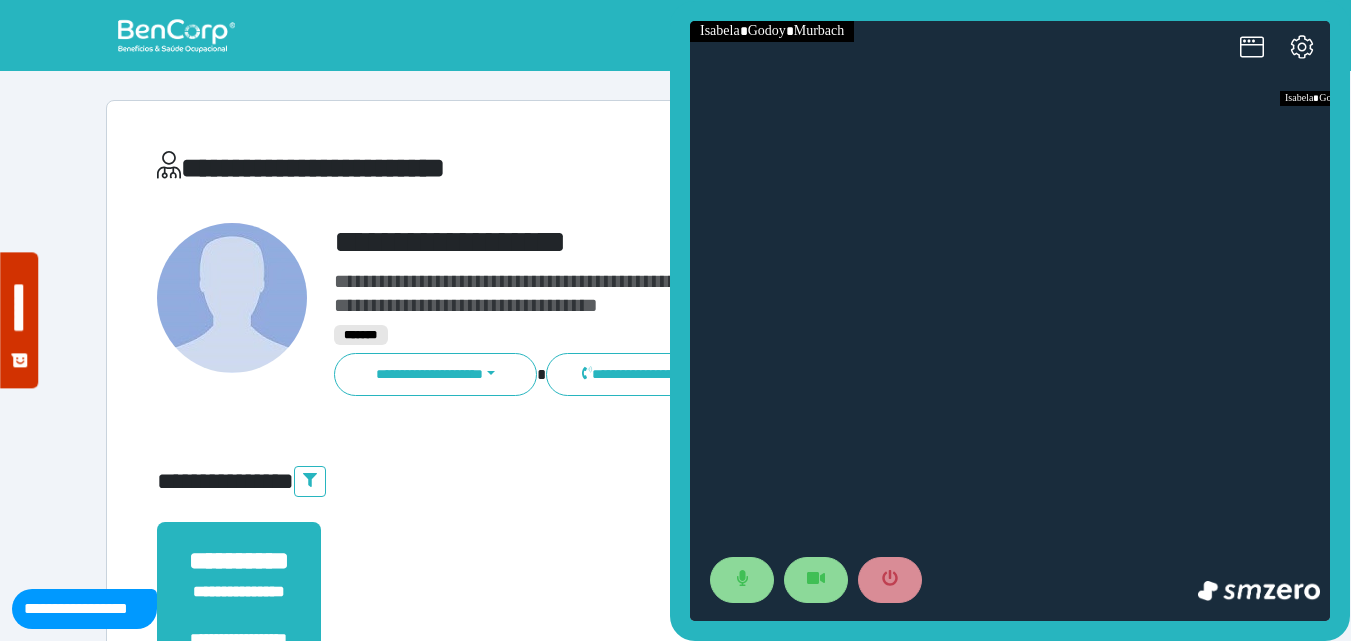 click on "**********" at bounding box center [742, 36] 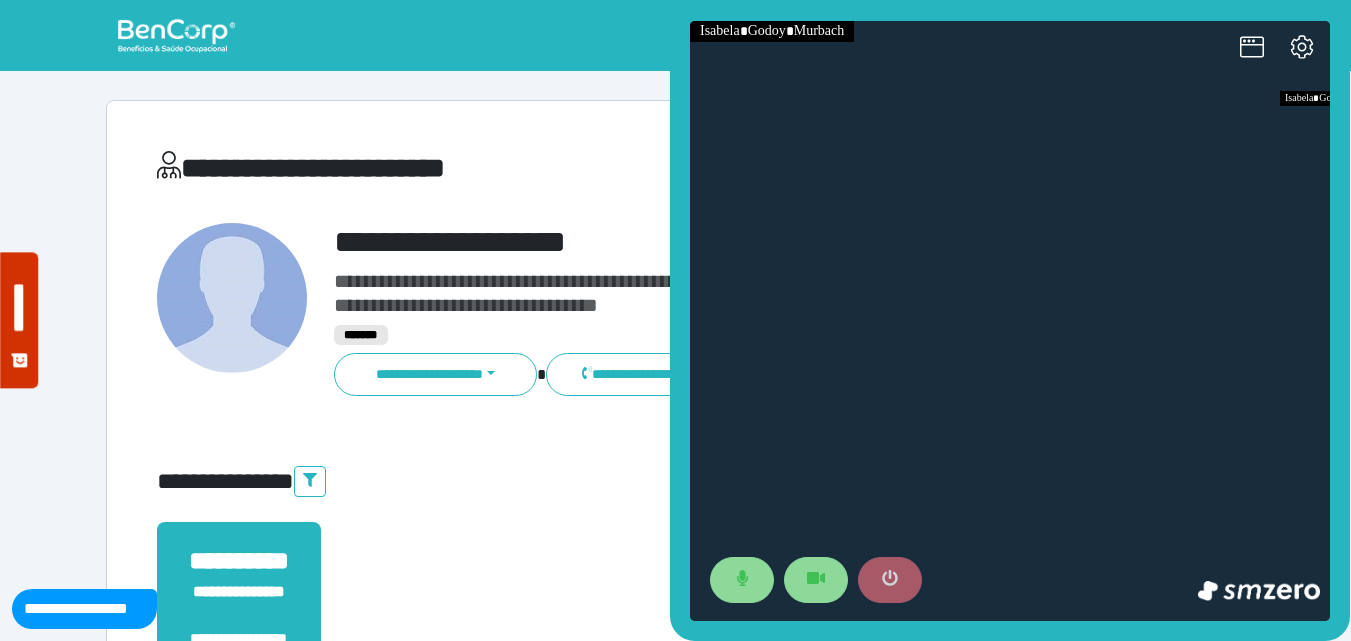 click at bounding box center (890, 580) 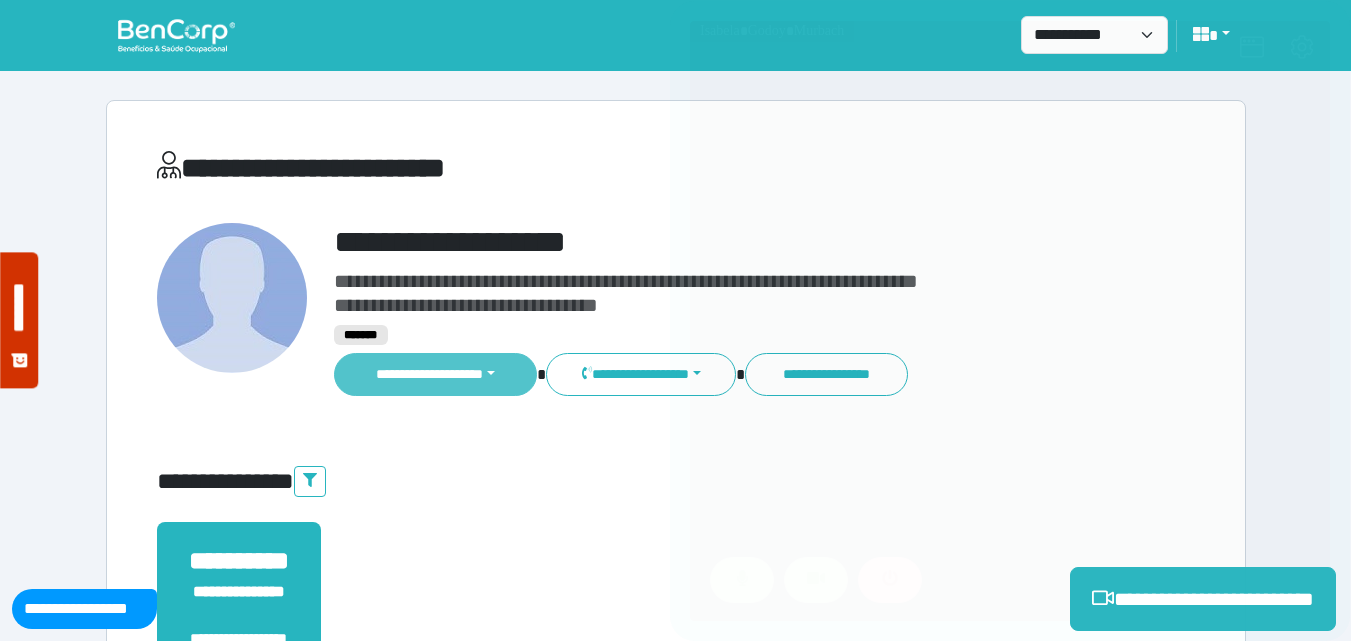 click on "**********" at bounding box center [436, 374] 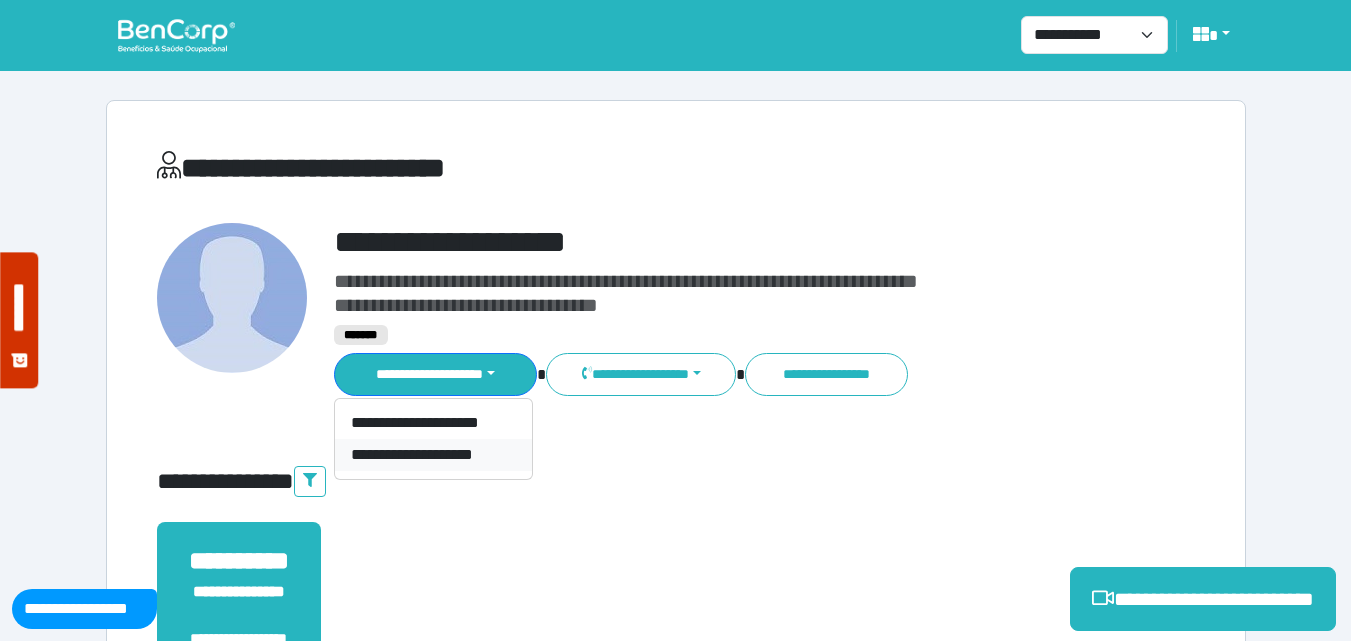 click on "**********" at bounding box center [433, 455] 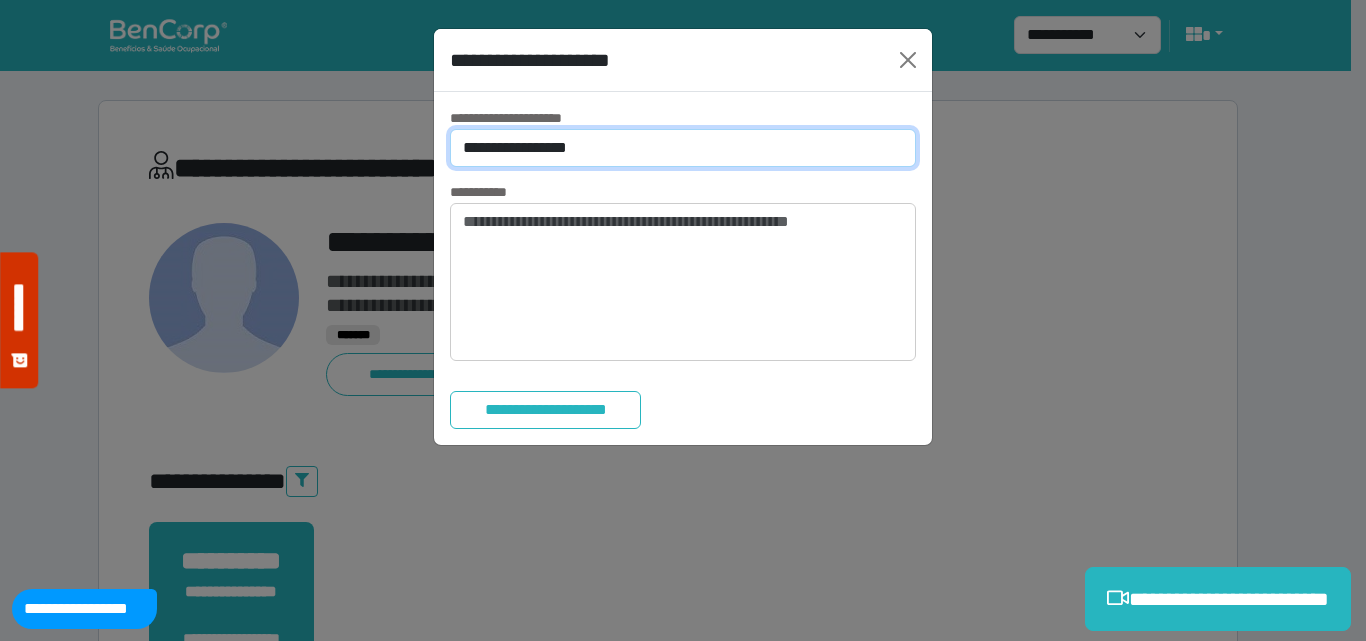 click on "**********" at bounding box center (683, 148) 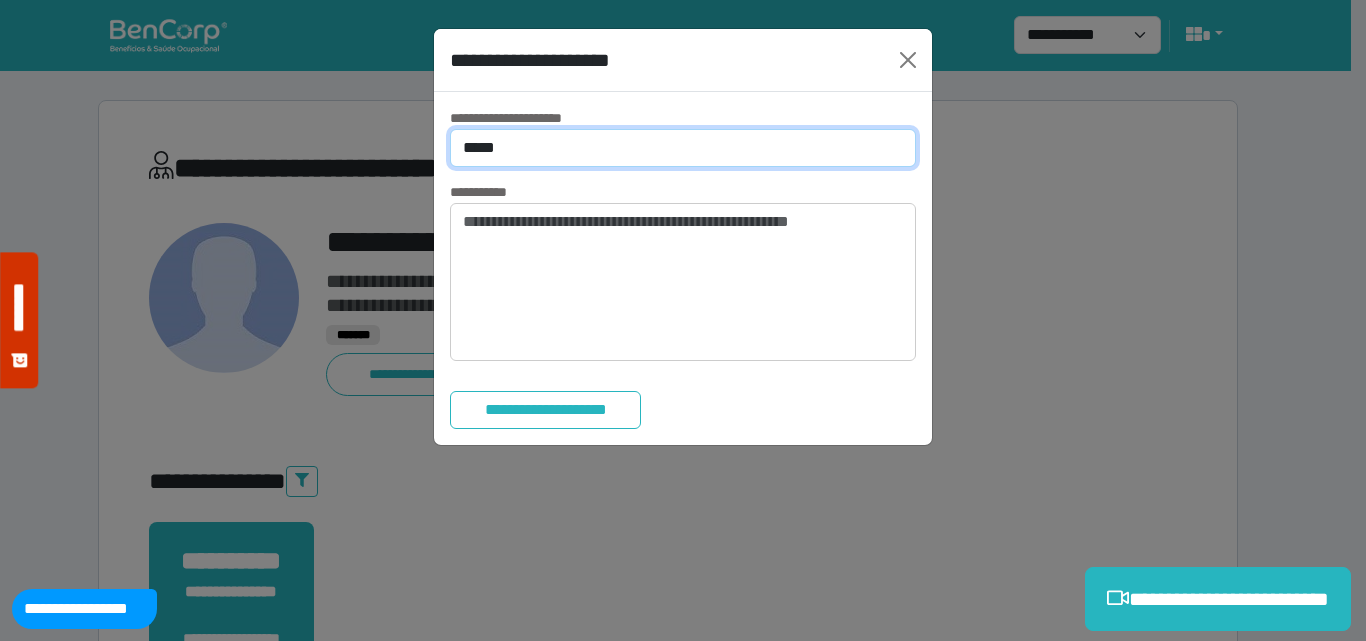 click on "**********" at bounding box center (683, 148) 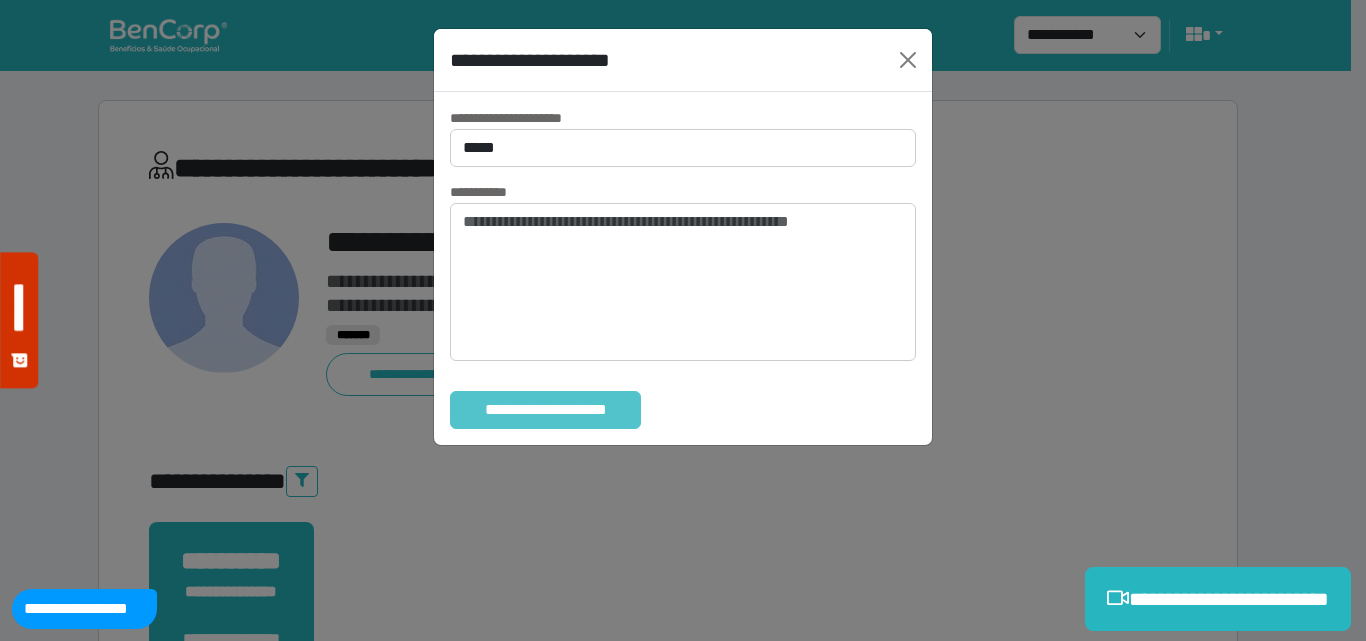 click on "**********" at bounding box center [545, 410] 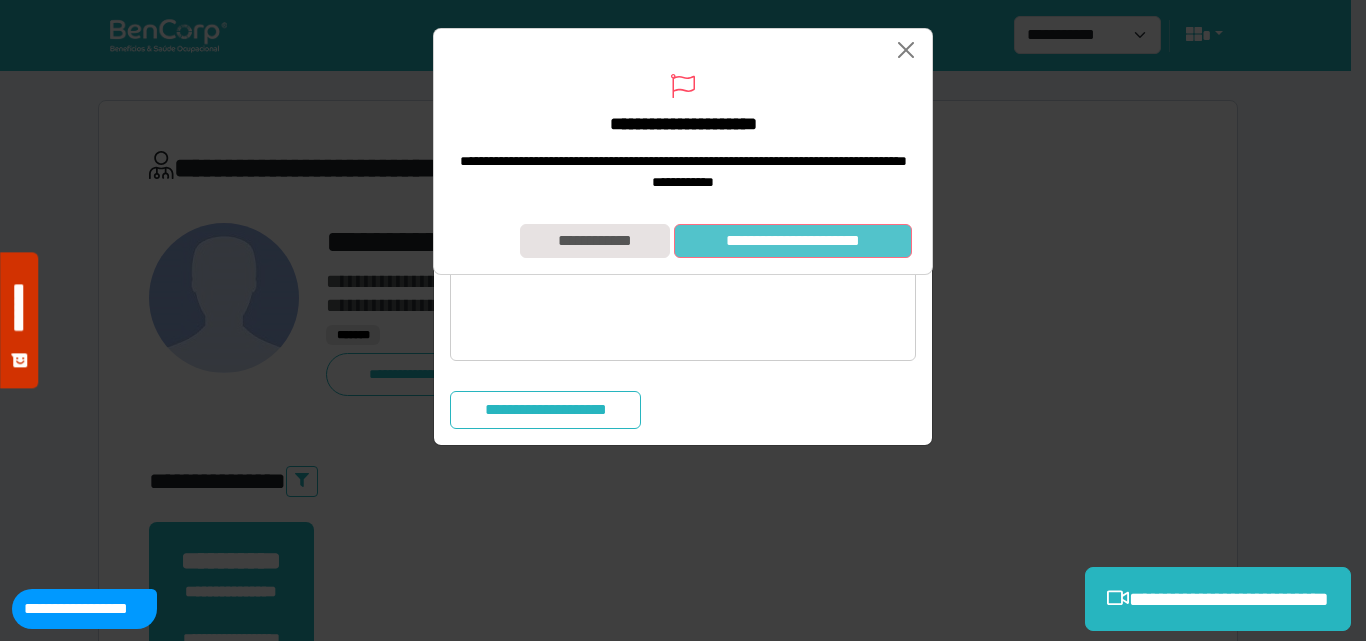 click on "**********" at bounding box center (793, 241) 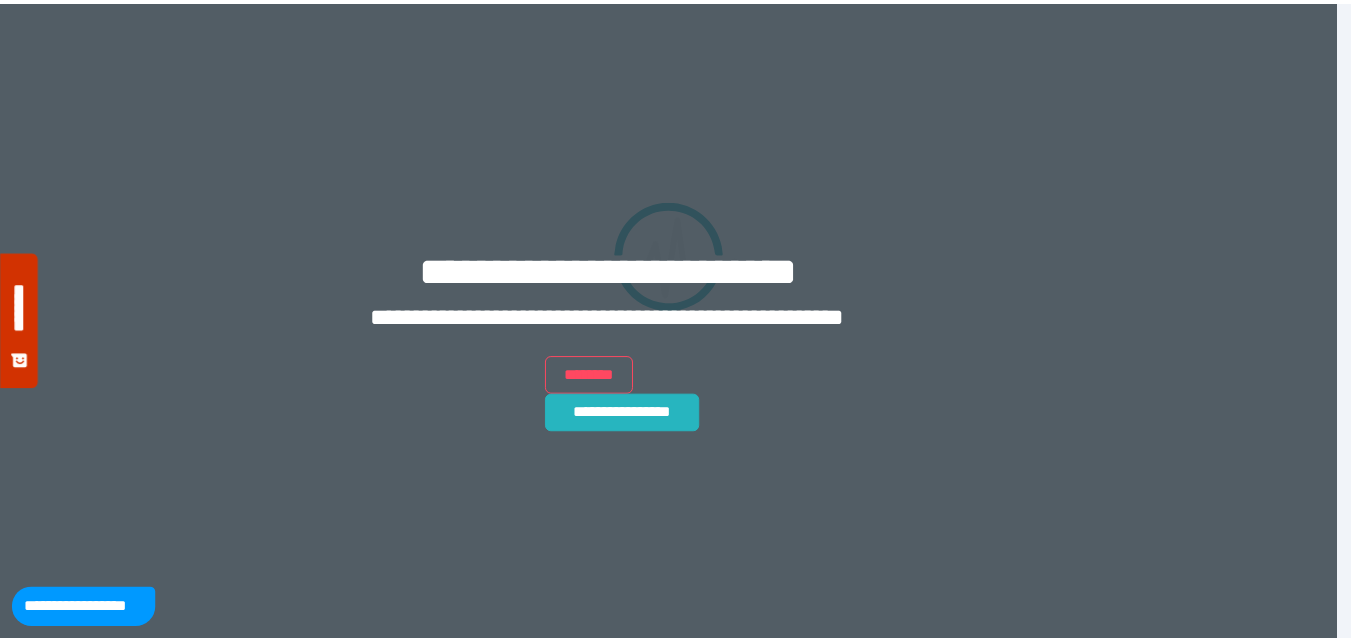 scroll, scrollTop: 0, scrollLeft: 0, axis: both 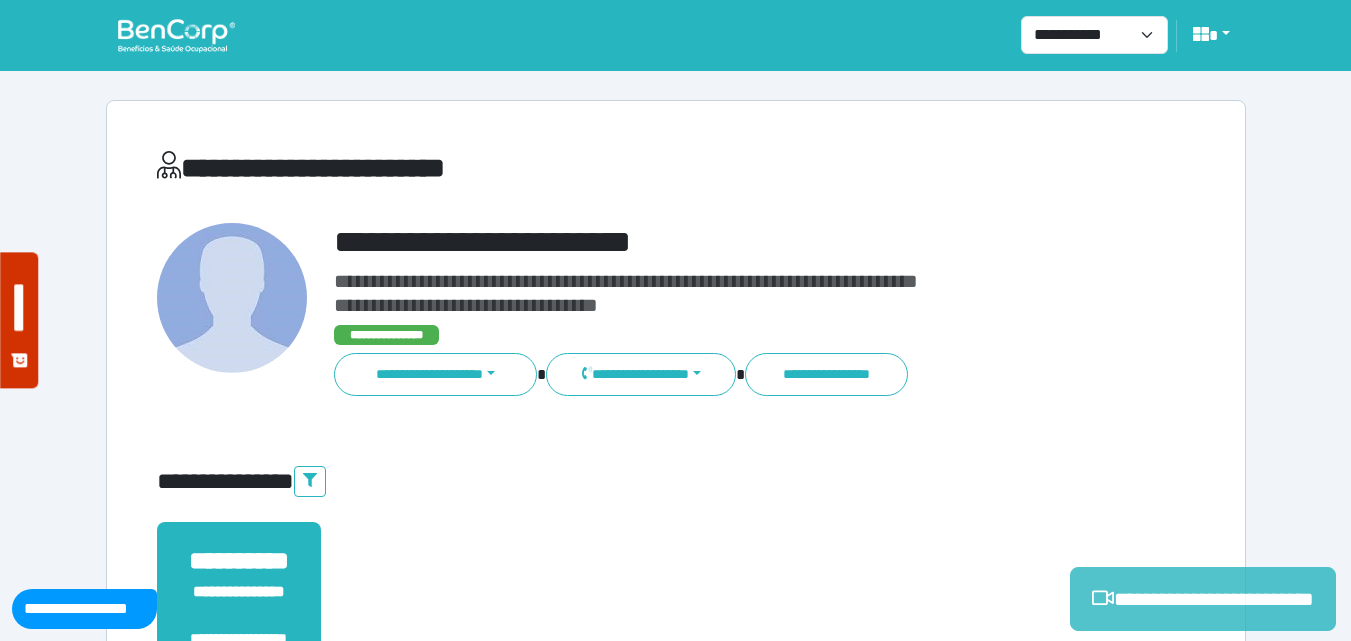 click on "**********" at bounding box center (1203, 599) 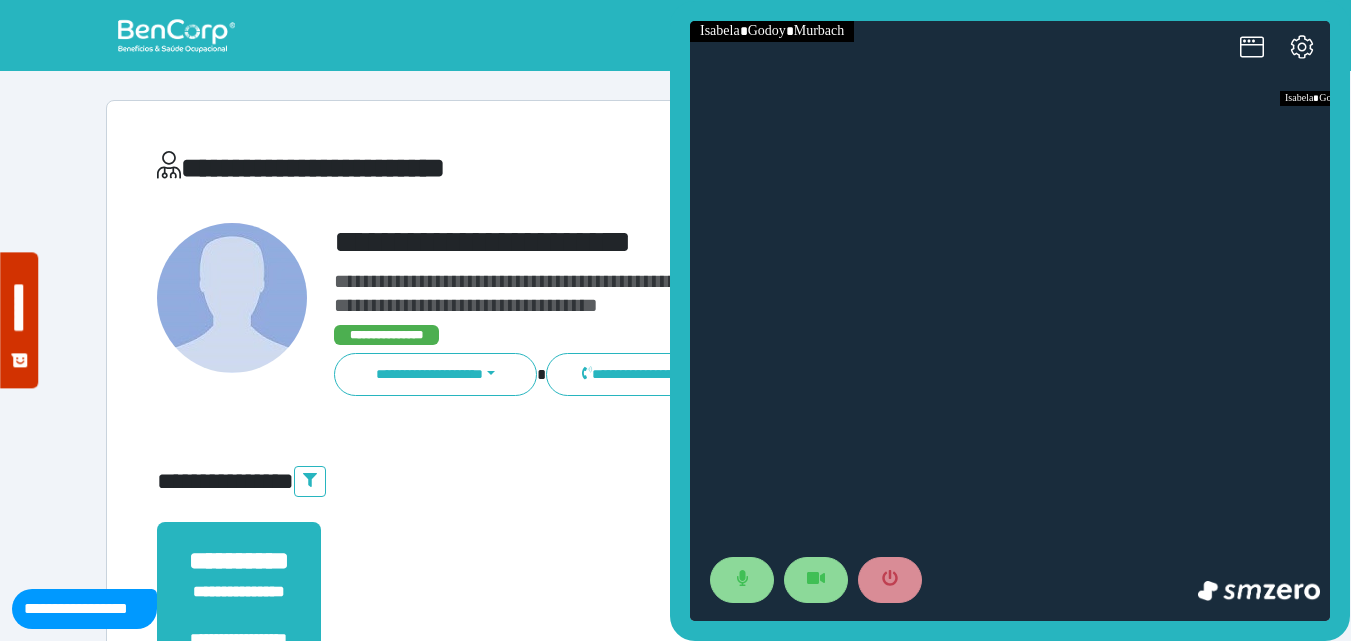 scroll, scrollTop: 0, scrollLeft: 0, axis: both 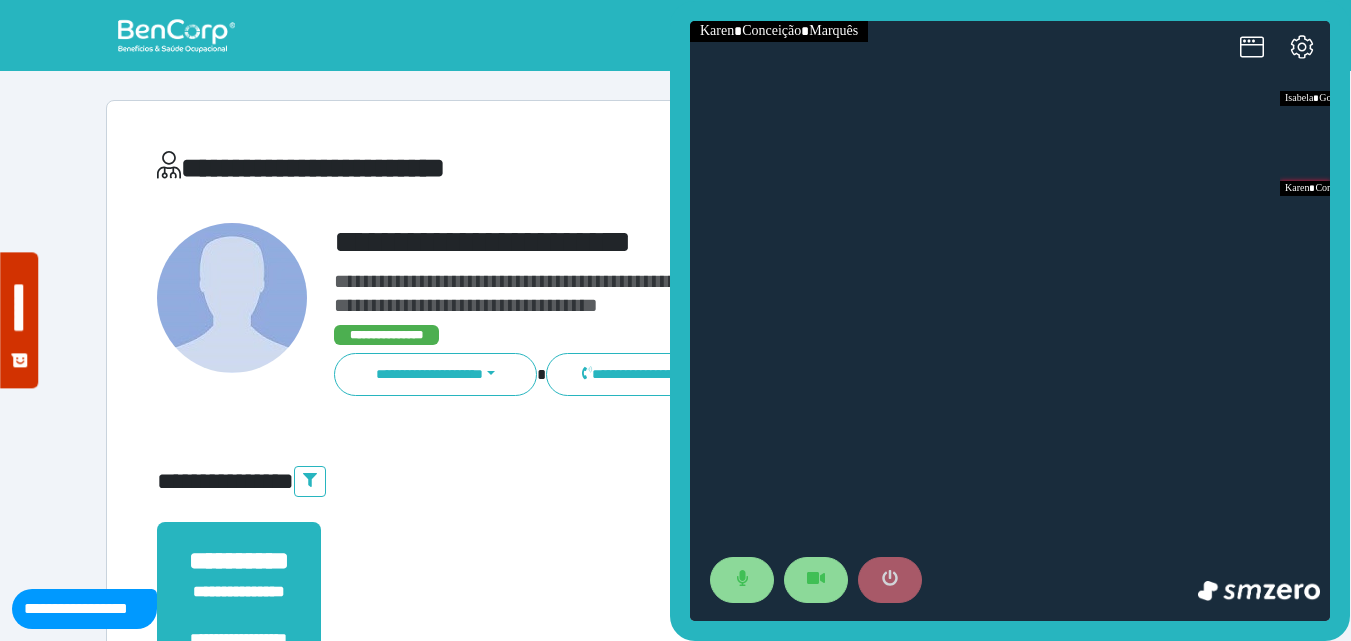 click 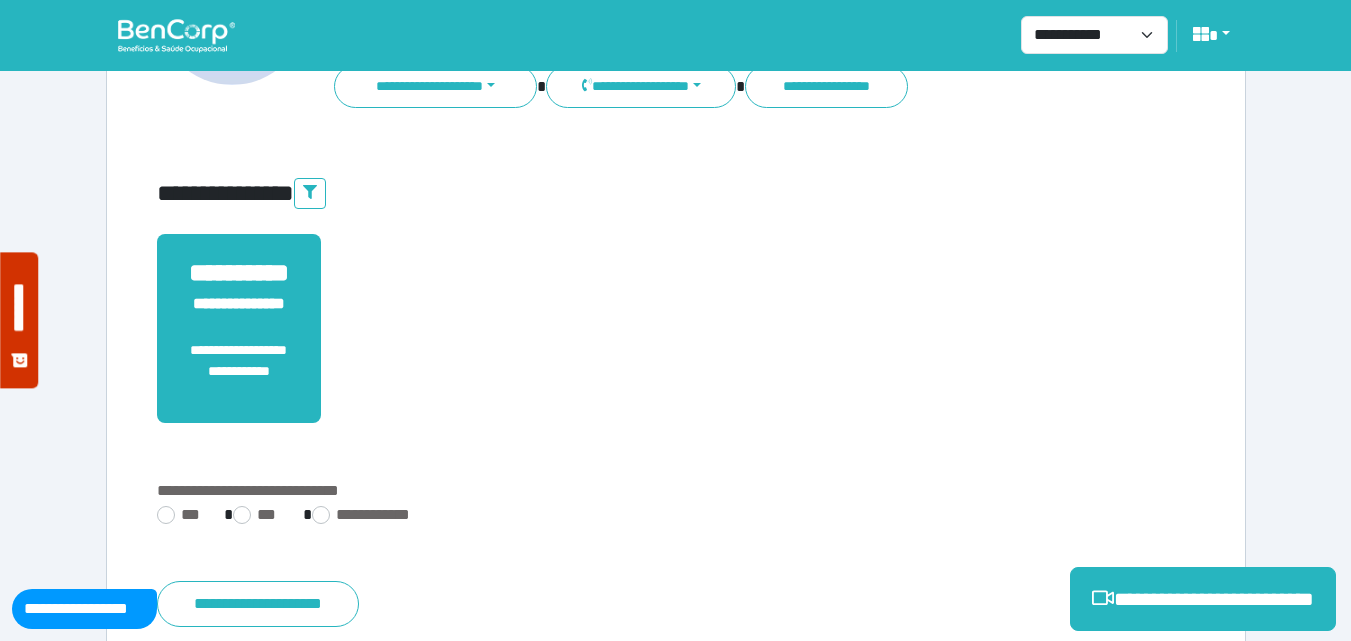 scroll, scrollTop: 495, scrollLeft: 0, axis: vertical 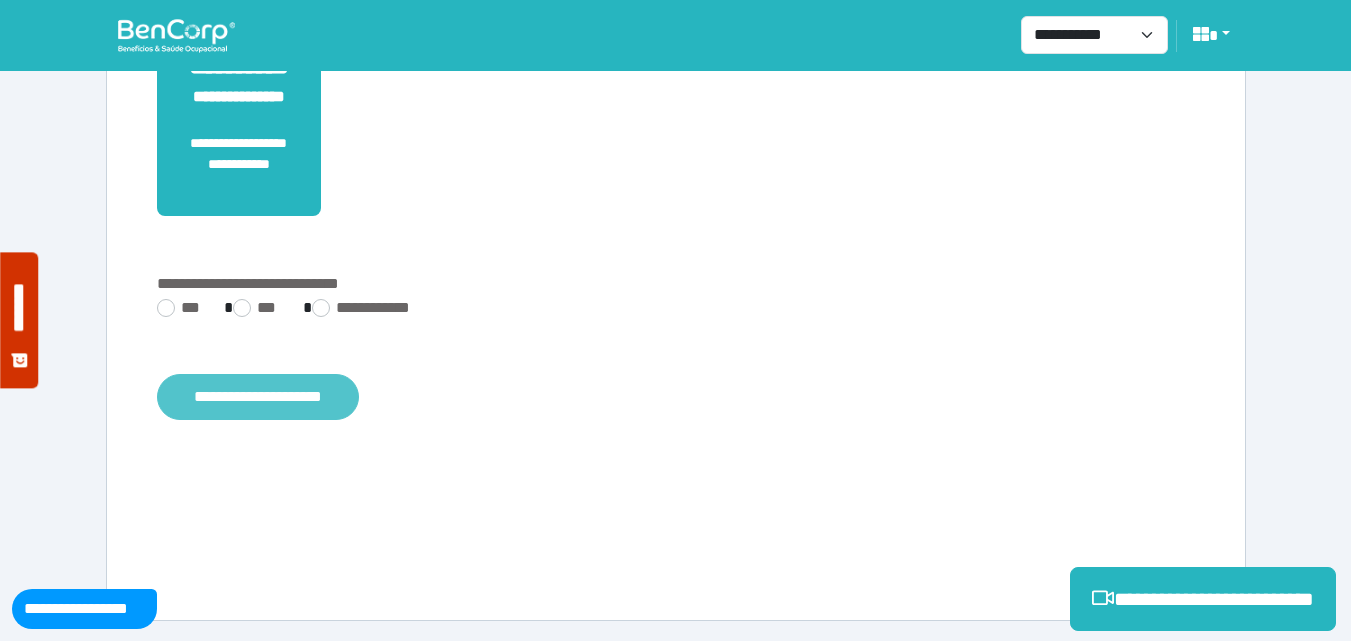 click on "**********" at bounding box center [258, 397] 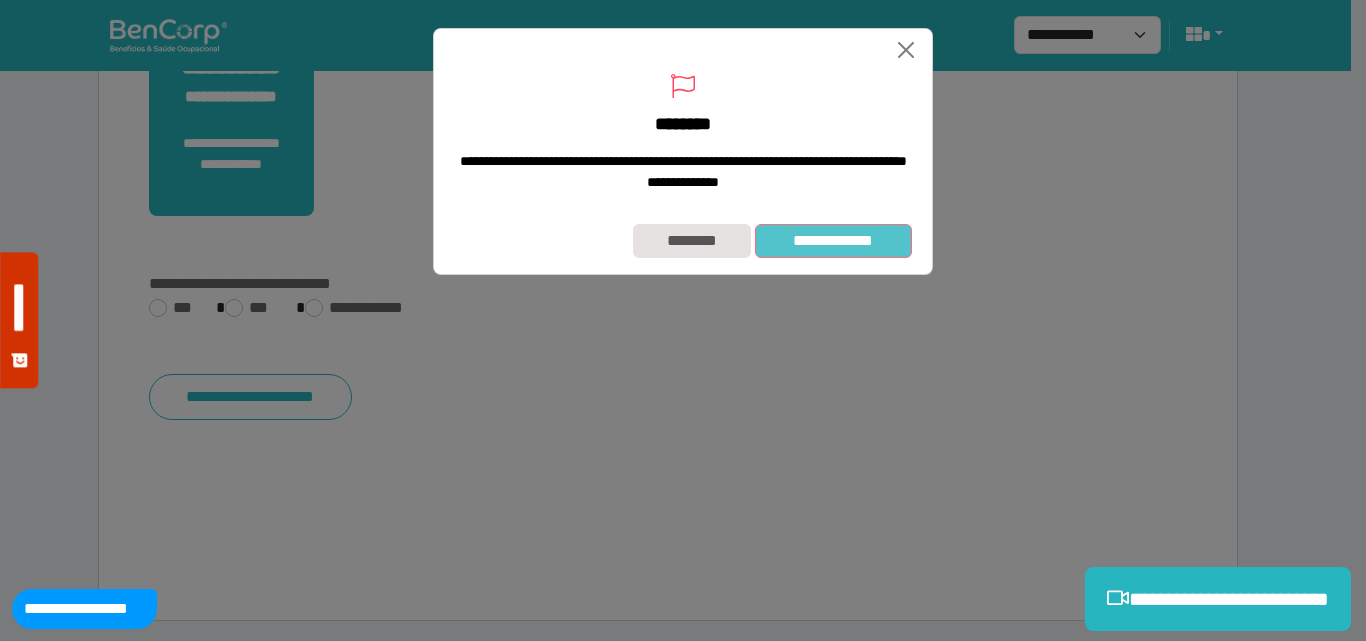 click on "**********" at bounding box center (833, 241) 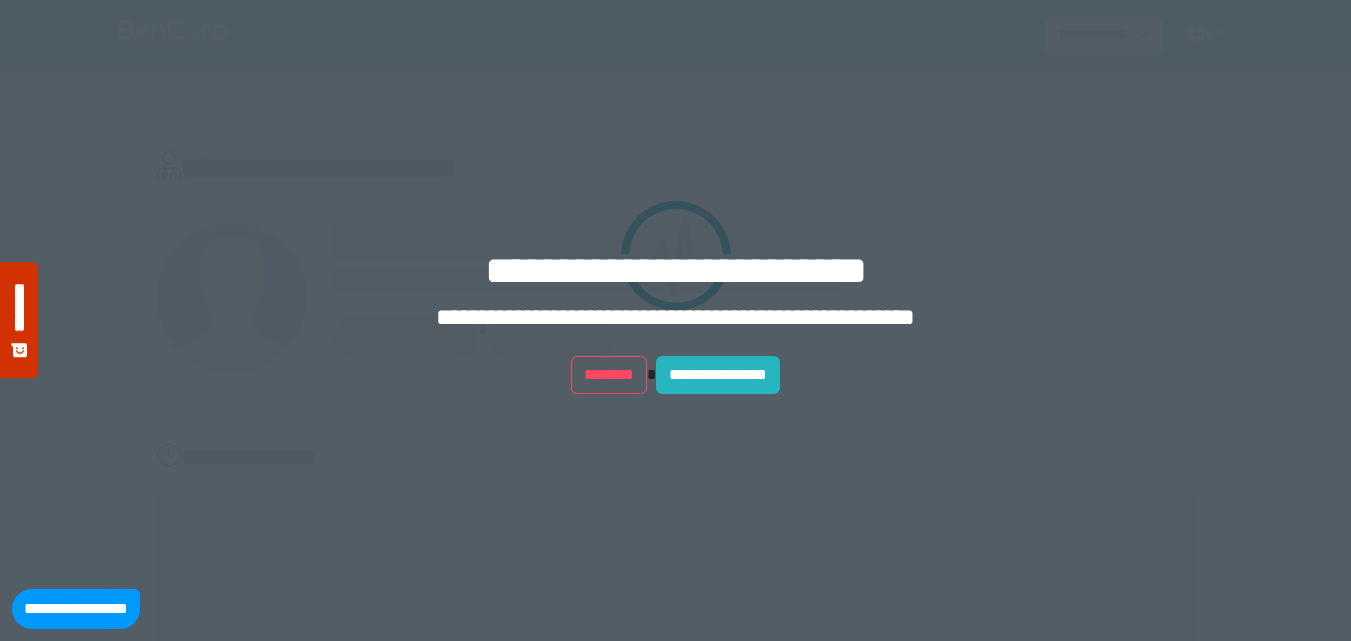 scroll, scrollTop: 0, scrollLeft: 0, axis: both 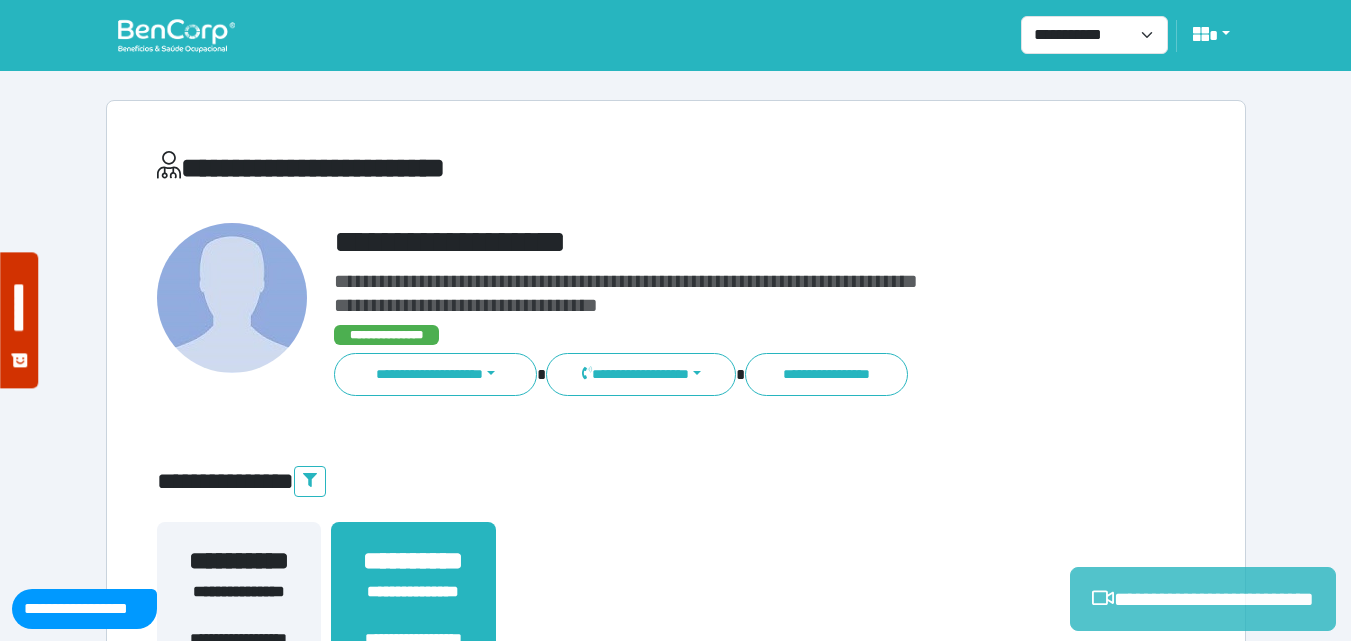 click on "**********" at bounding box center [1203, 599] 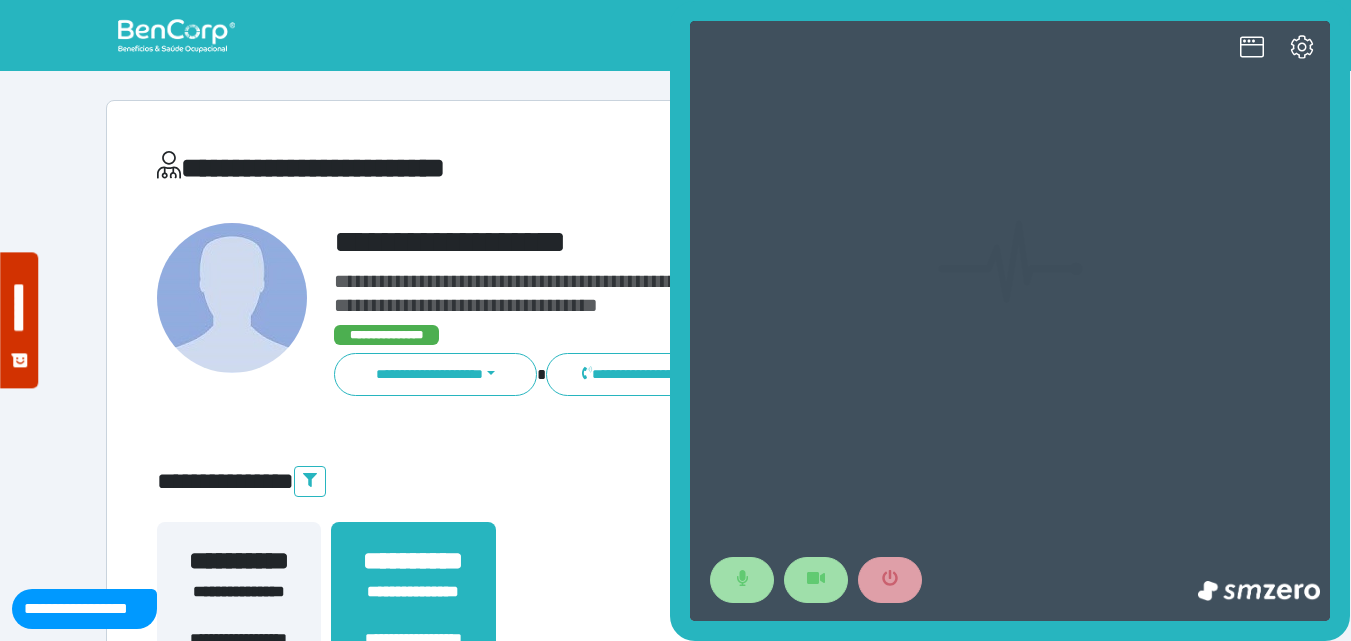 scroll, scrollTop: 0, scrollLeft: 0, axis: both 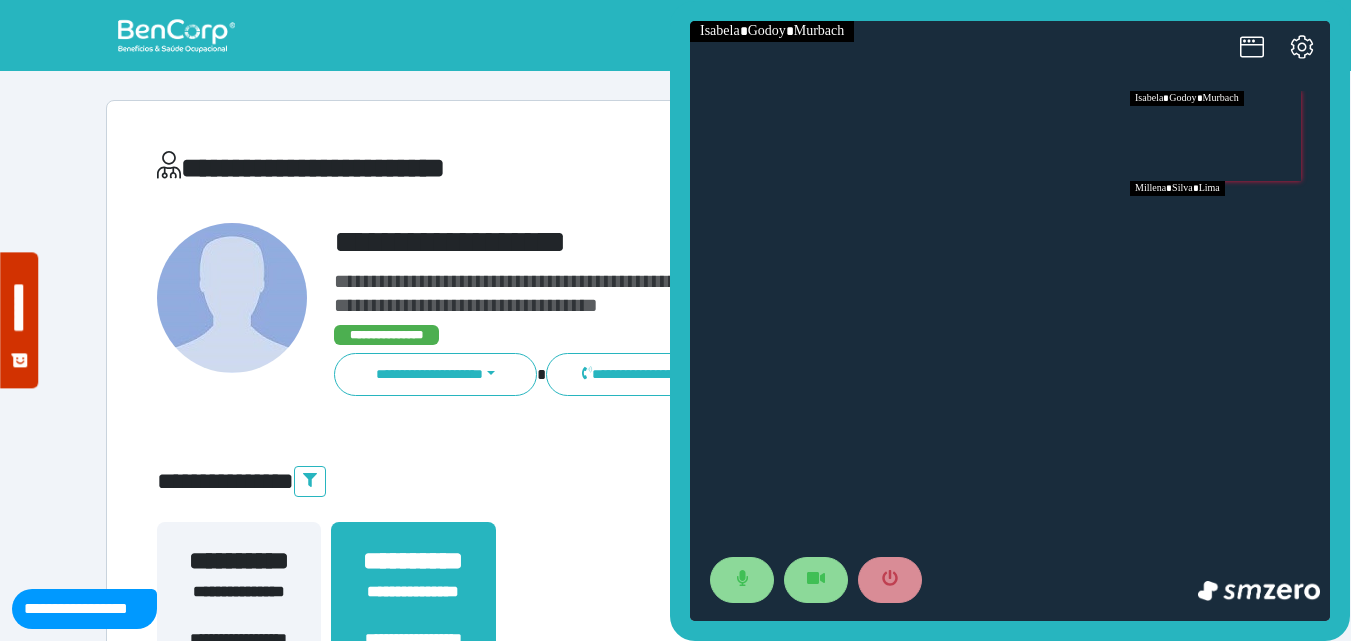 click at bounding box center [1230, 226] 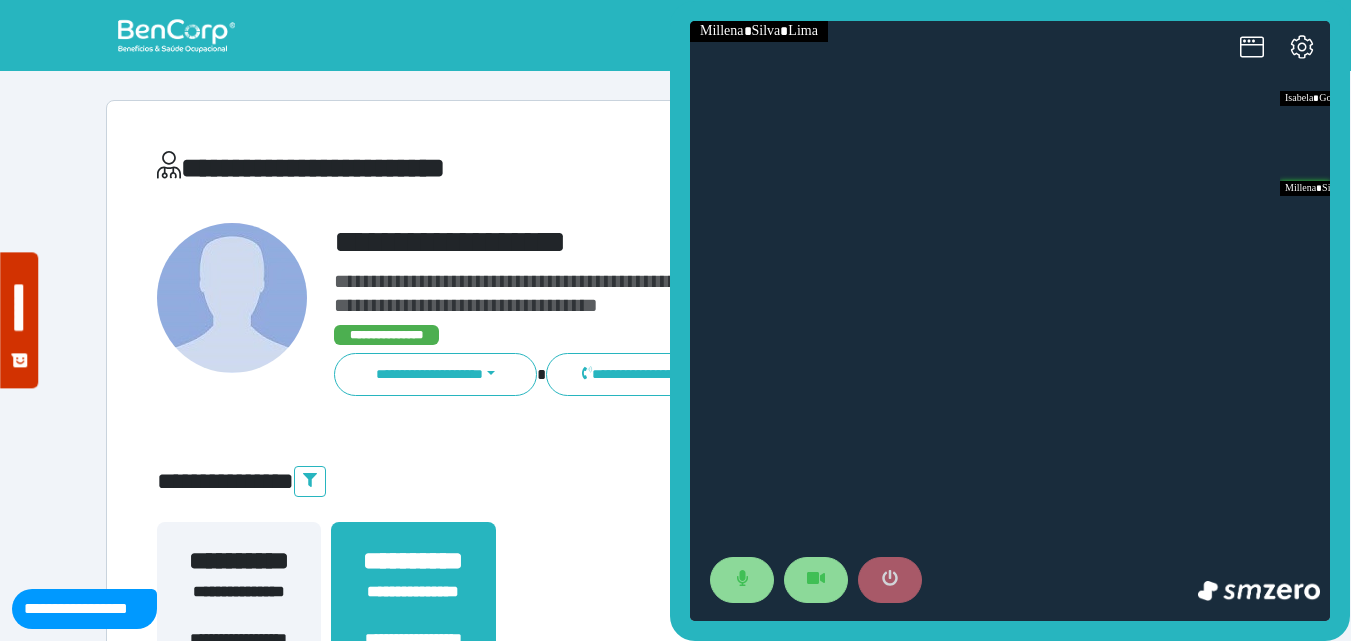 click at bounding box center (890, 580) 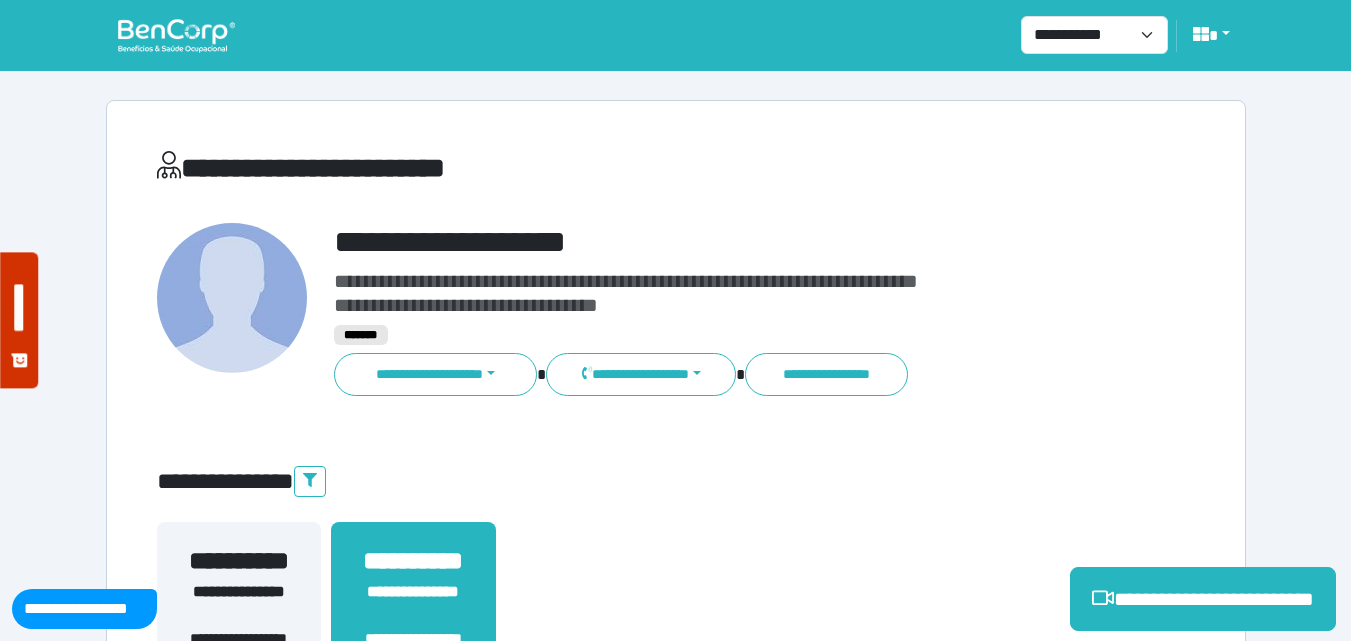 scroll, scrollTop: 495, scrollLeft: 0, axis: vertical 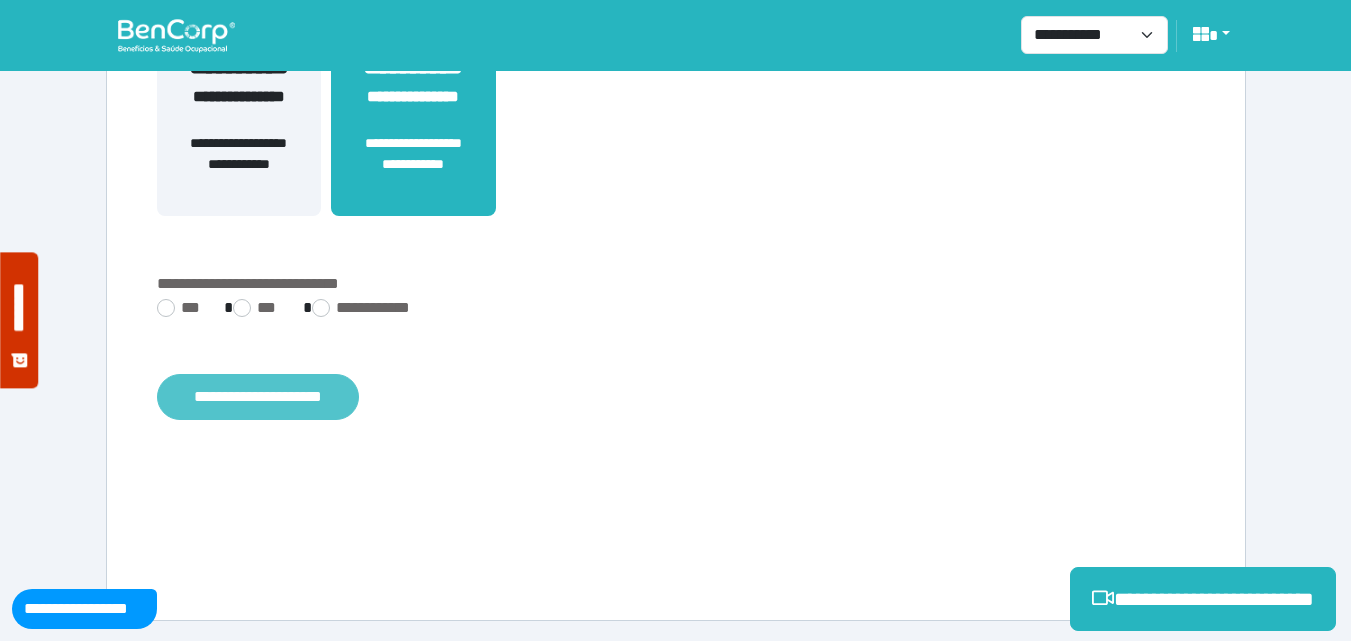 click on "**********" at bounding box center [258, 397] 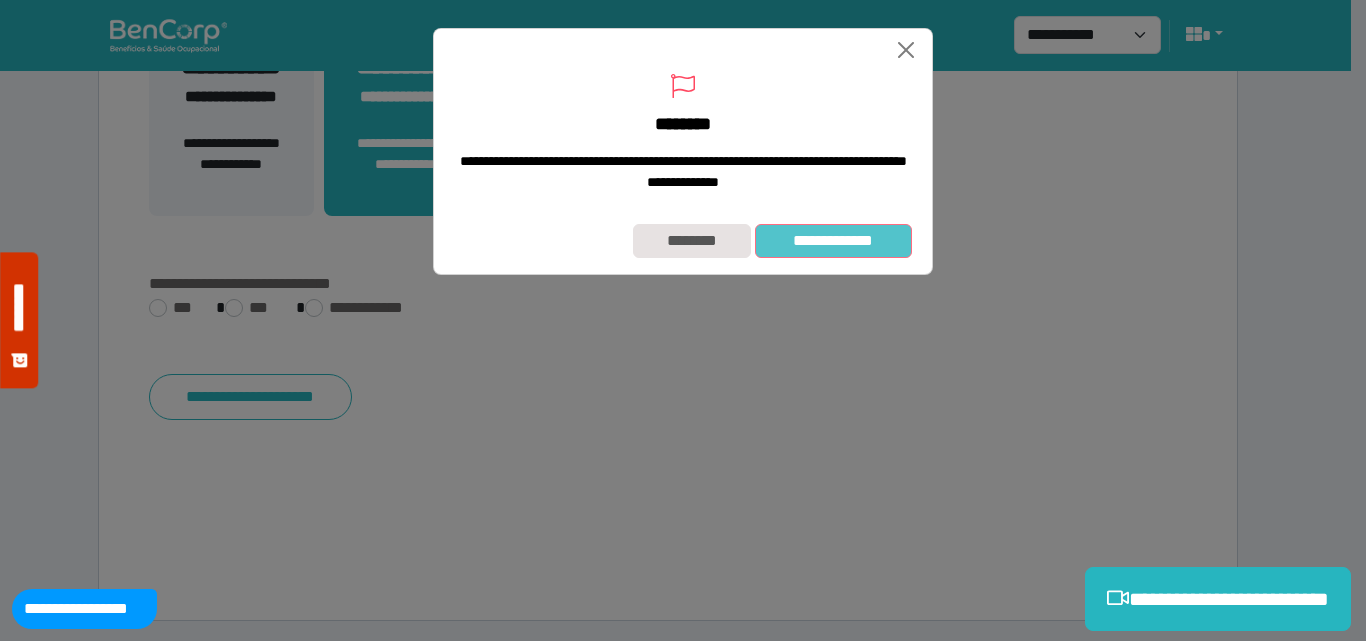 click on "**********" at bounding box center (833, 241) 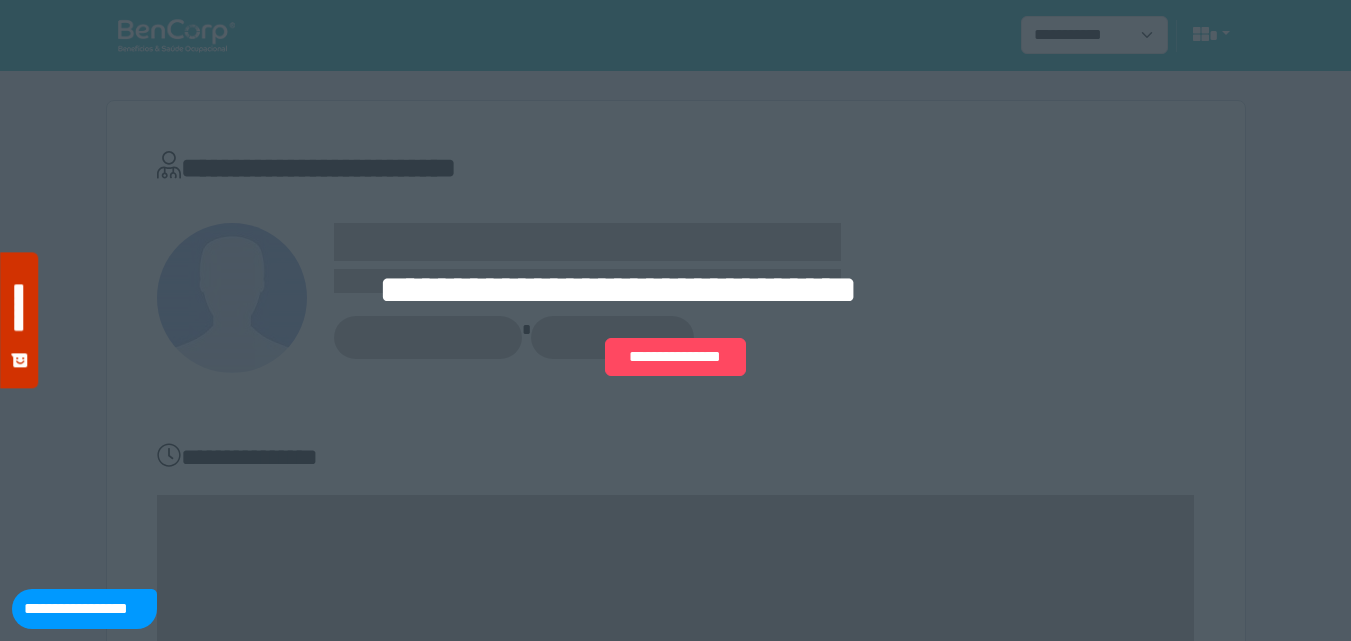 scroll, scrollTop: 0, scrollLeft: 0, axis: both 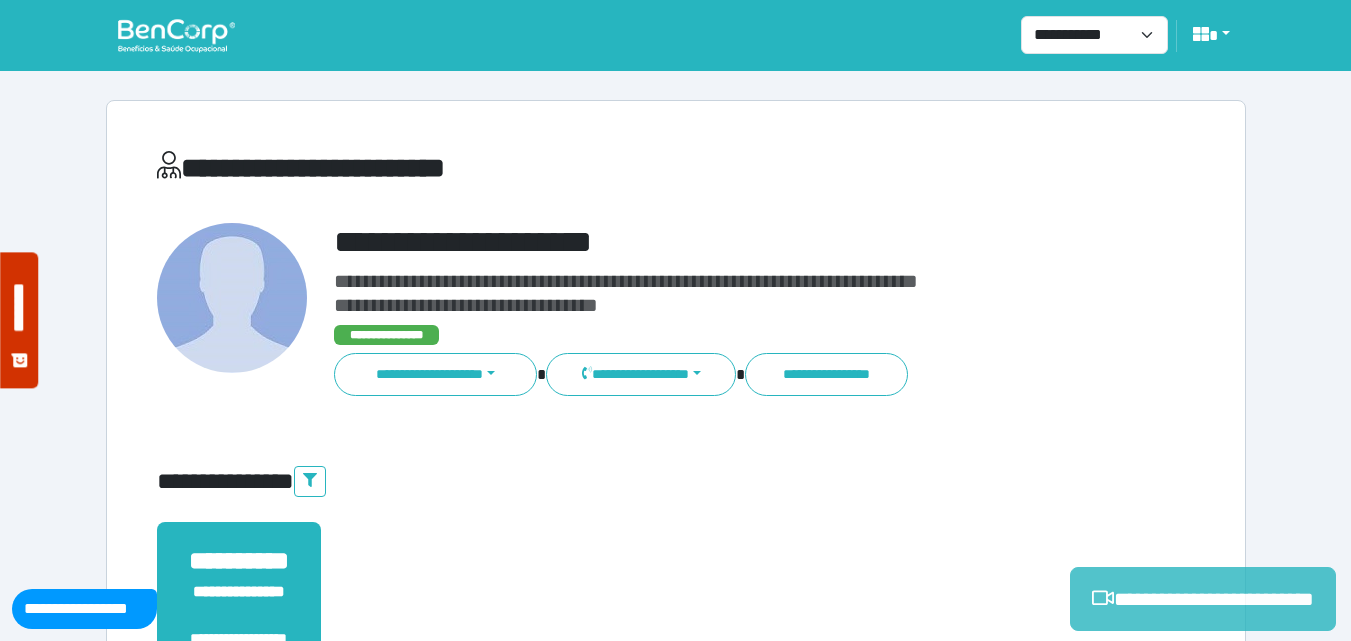 click on "**********" at bounding box center [1203, 599] 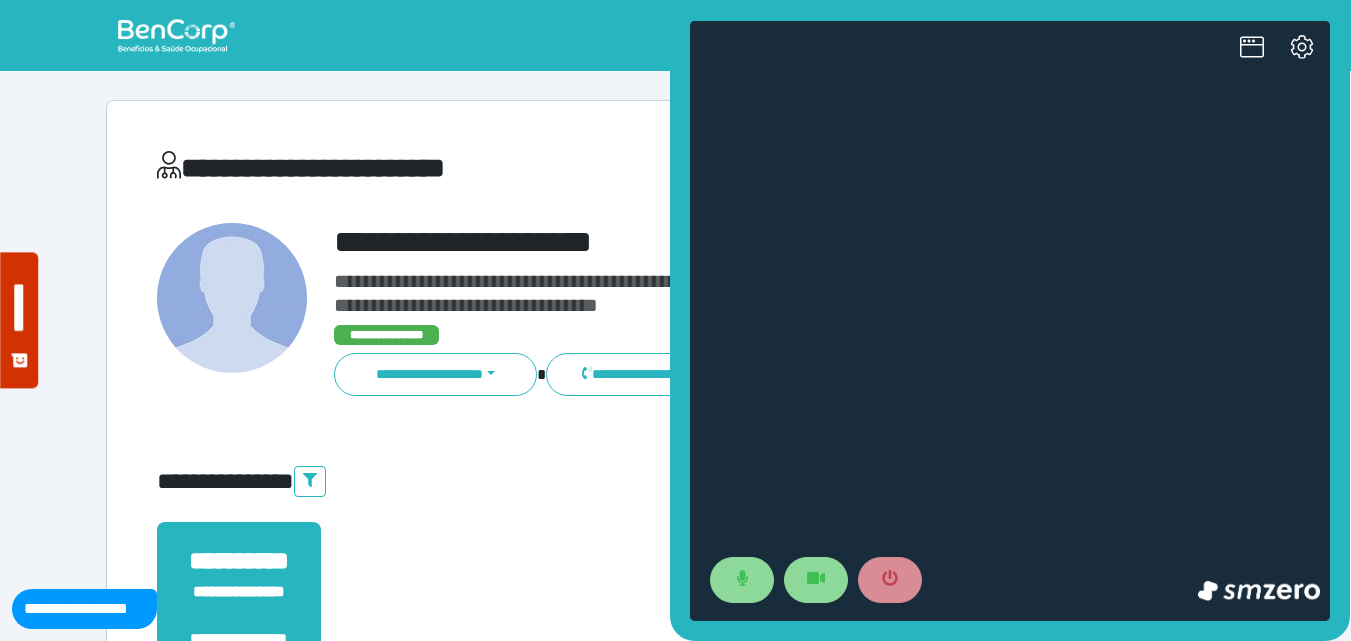 scroll, scrollTop: 0, scrollLeft: 0, axis: both 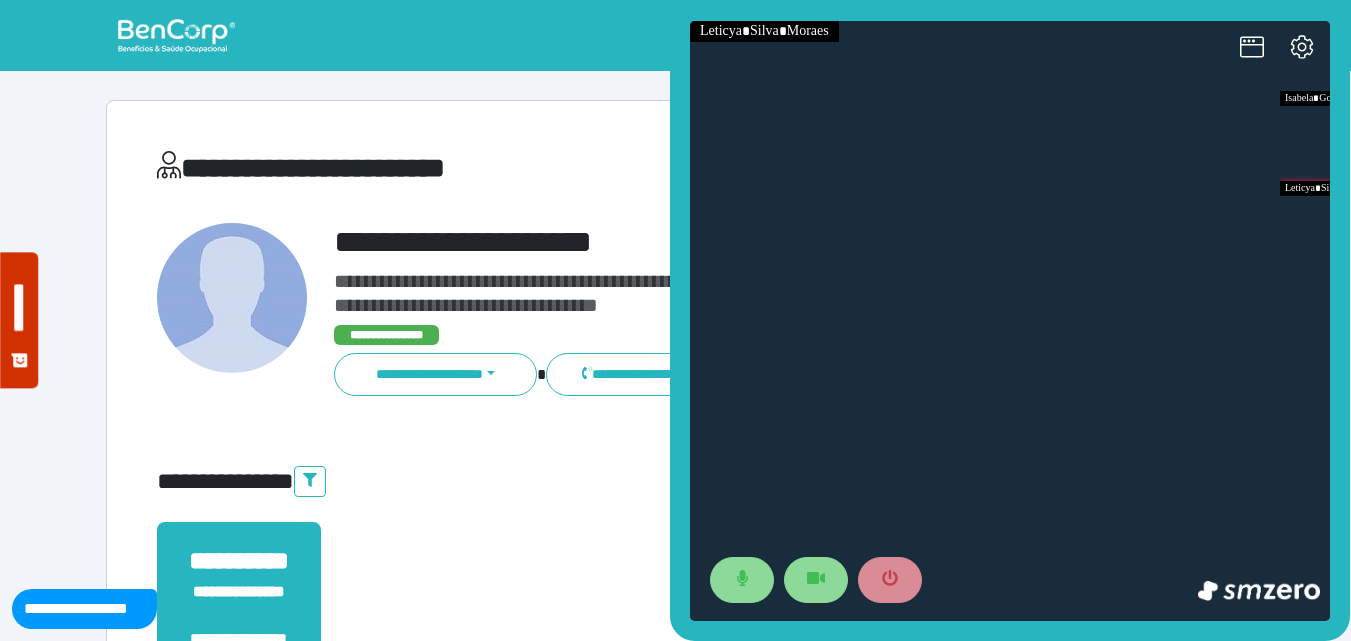 click on "**********" at bounding box center [676, 628] 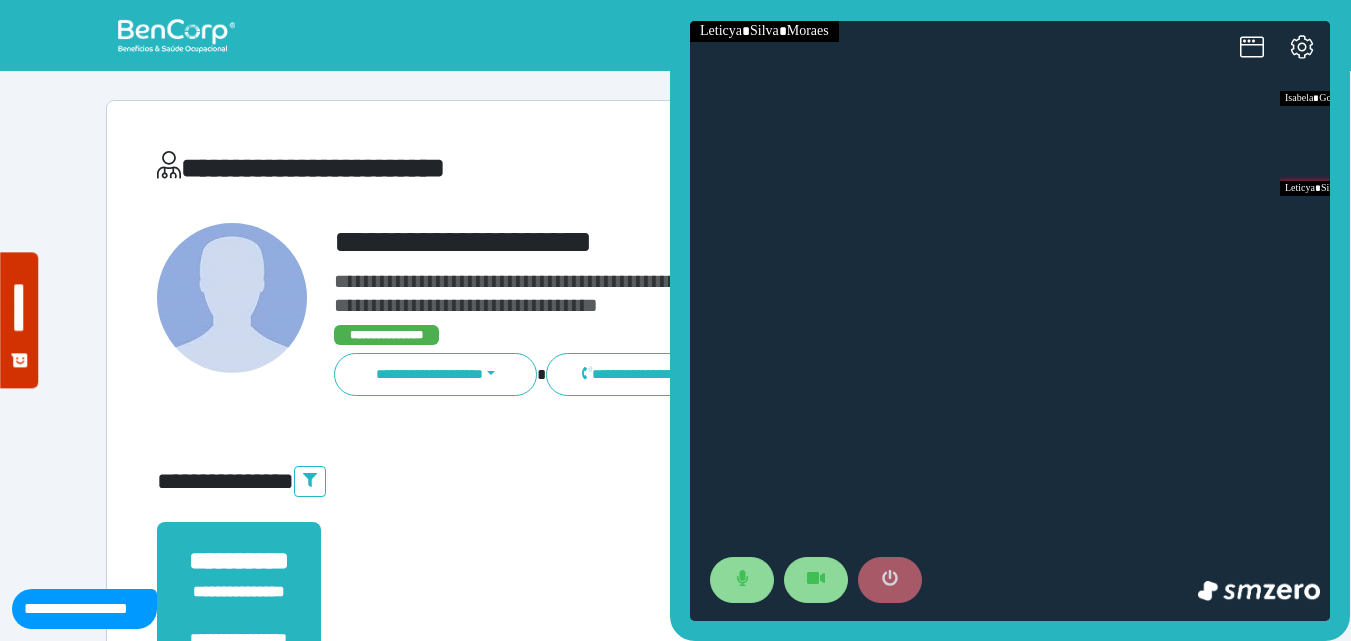 click at bounding box center [890, 580] 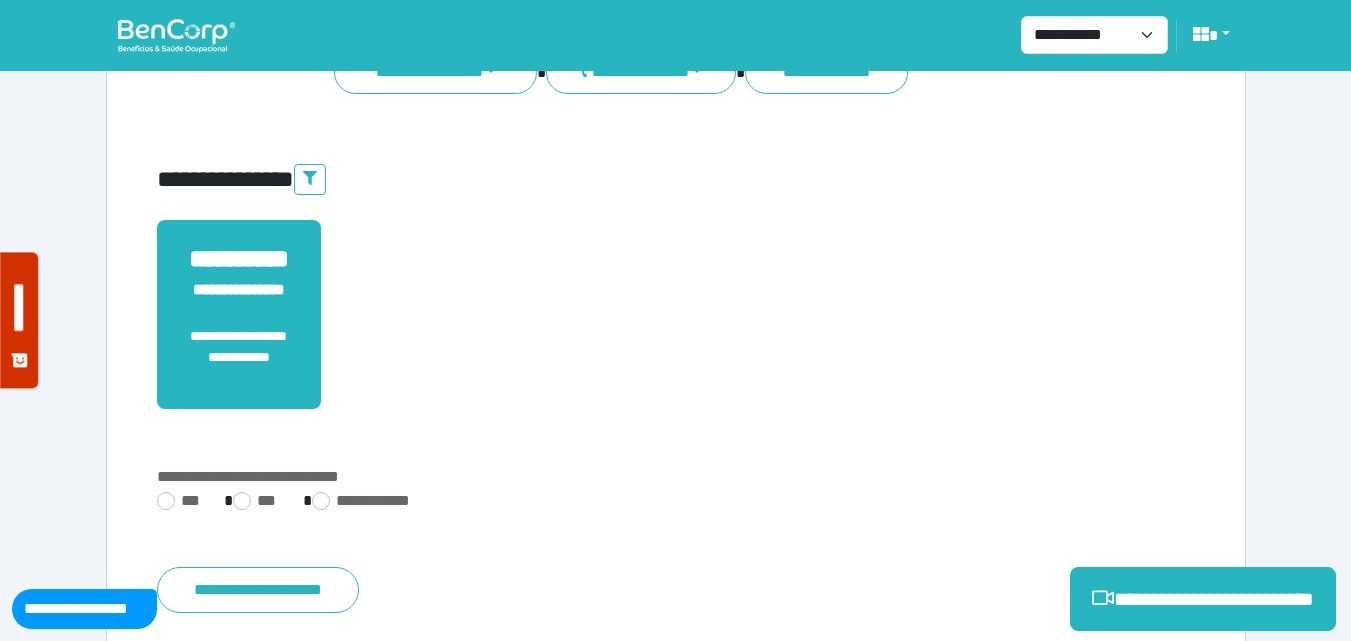 scroll, scrollTop: 495, scrollLeft: 0, axis: vertical 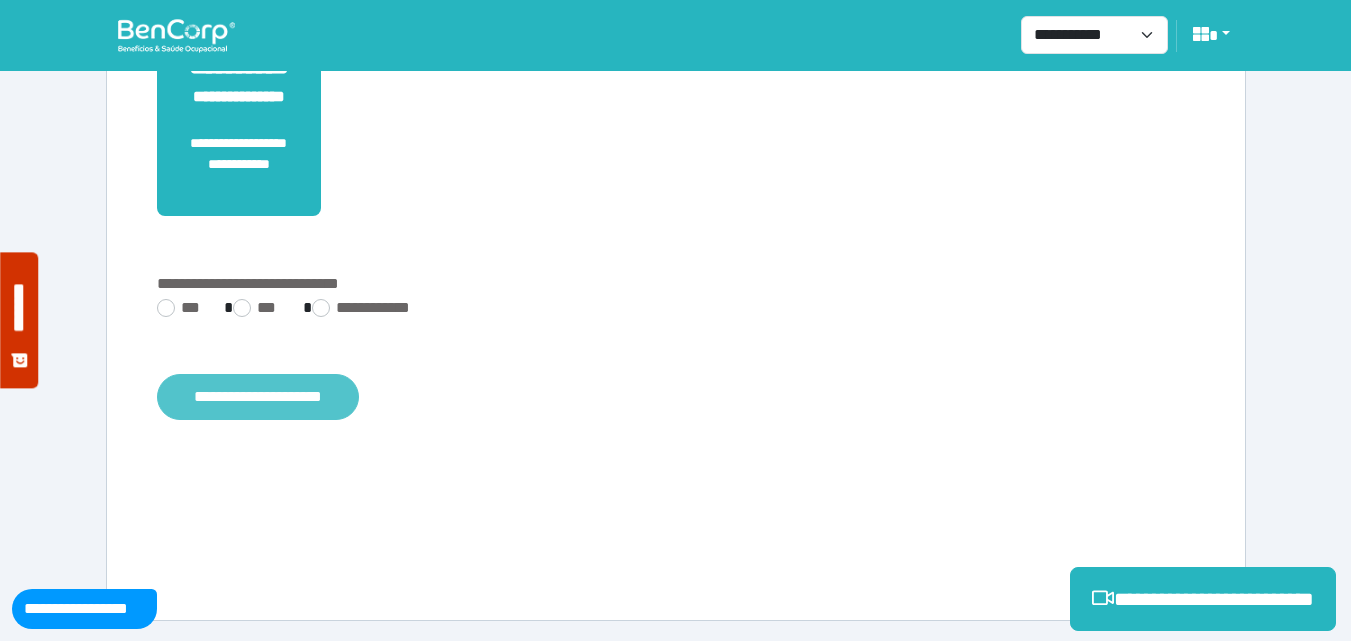click on "**********" at bounding box center (258, 397) 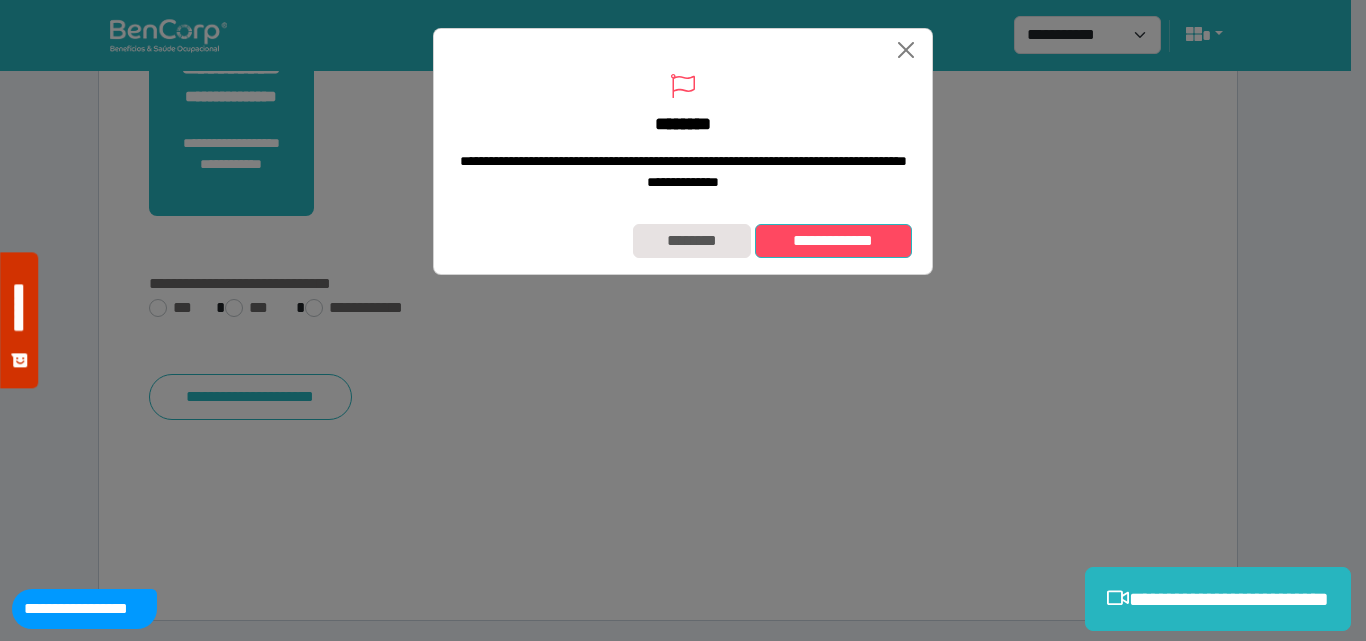 click on "**********" at bounding box center [833, 241] 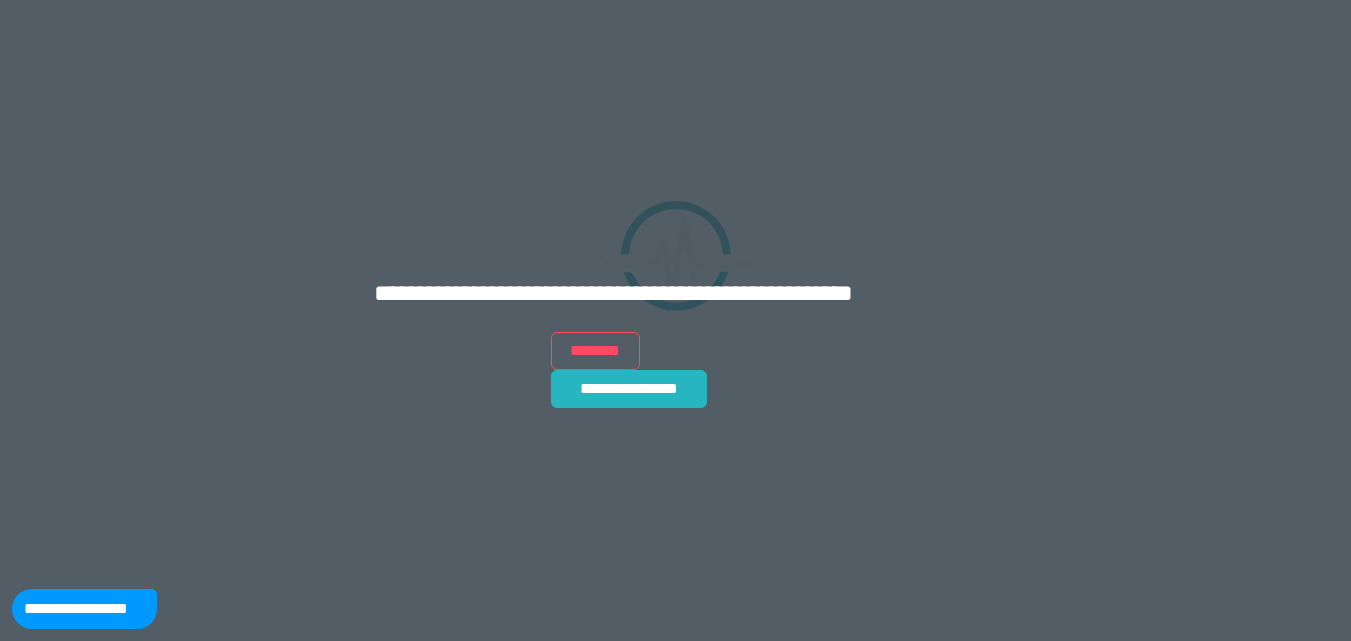 scroll, scrollTop: 0, scrollLeft: 0, axis: both 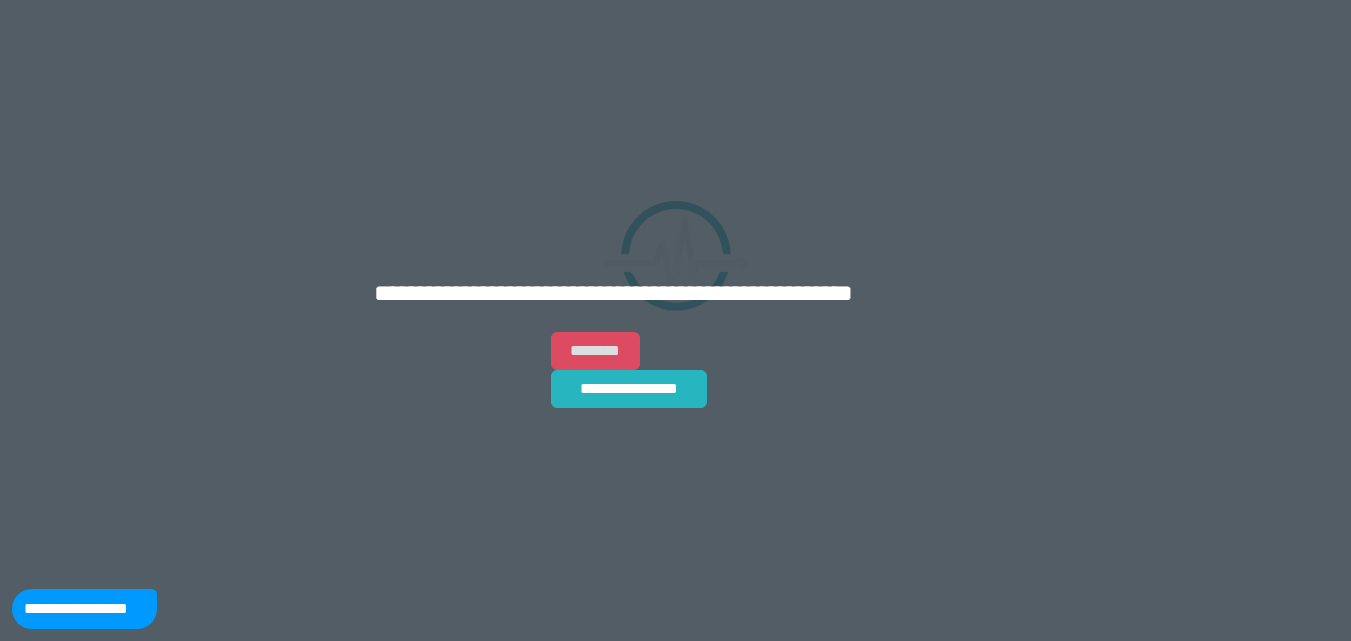 click on "********" at bounding box center (595, 351) 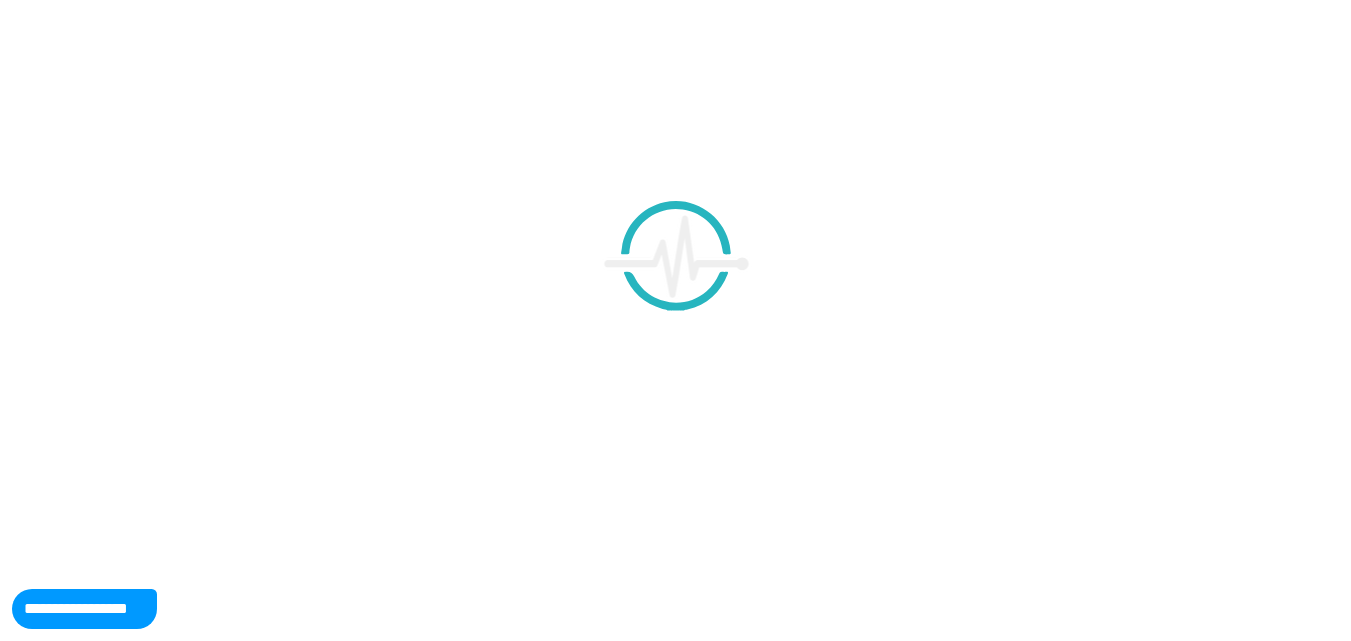 scroll, scrollTop: 0, scrollLeft: 0, axis: both 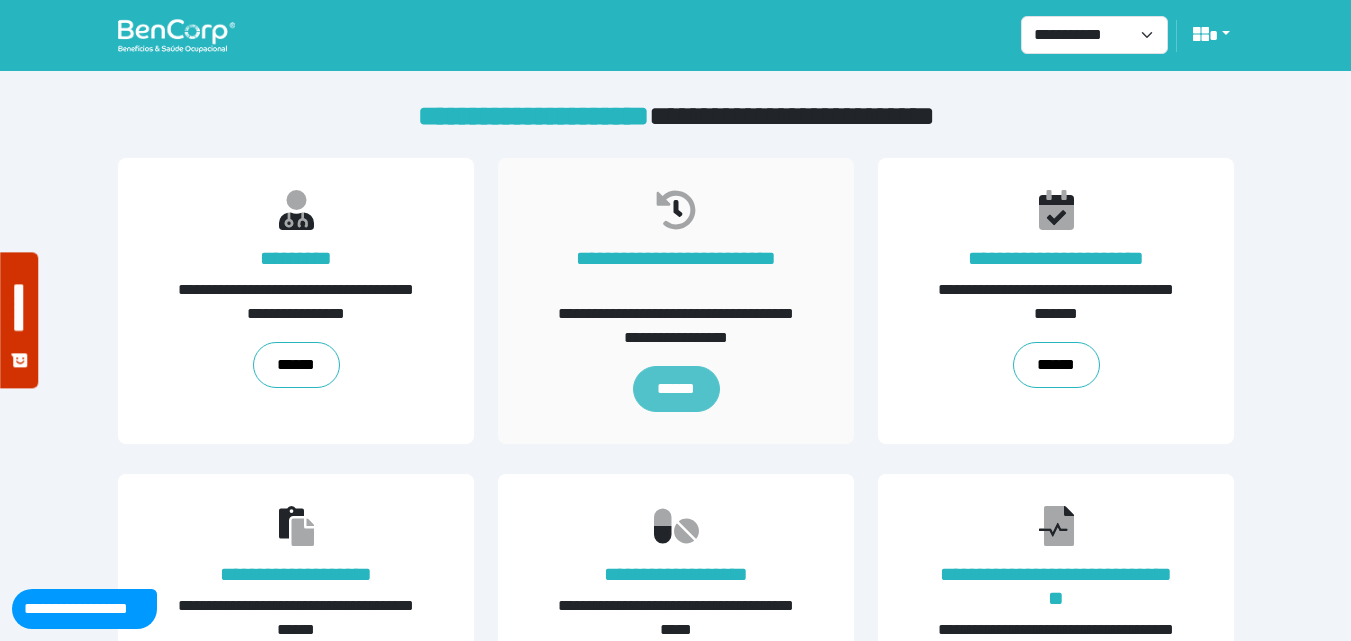 click on "******" at bounding box center [675, 389] 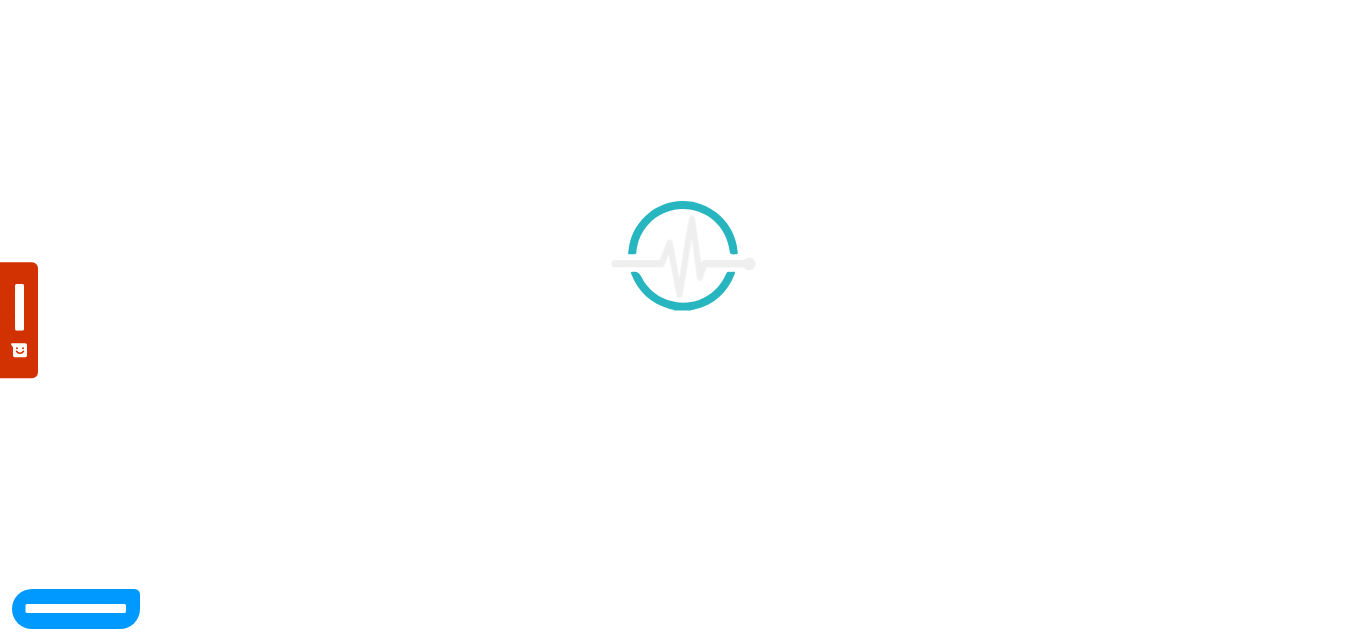select on "**" 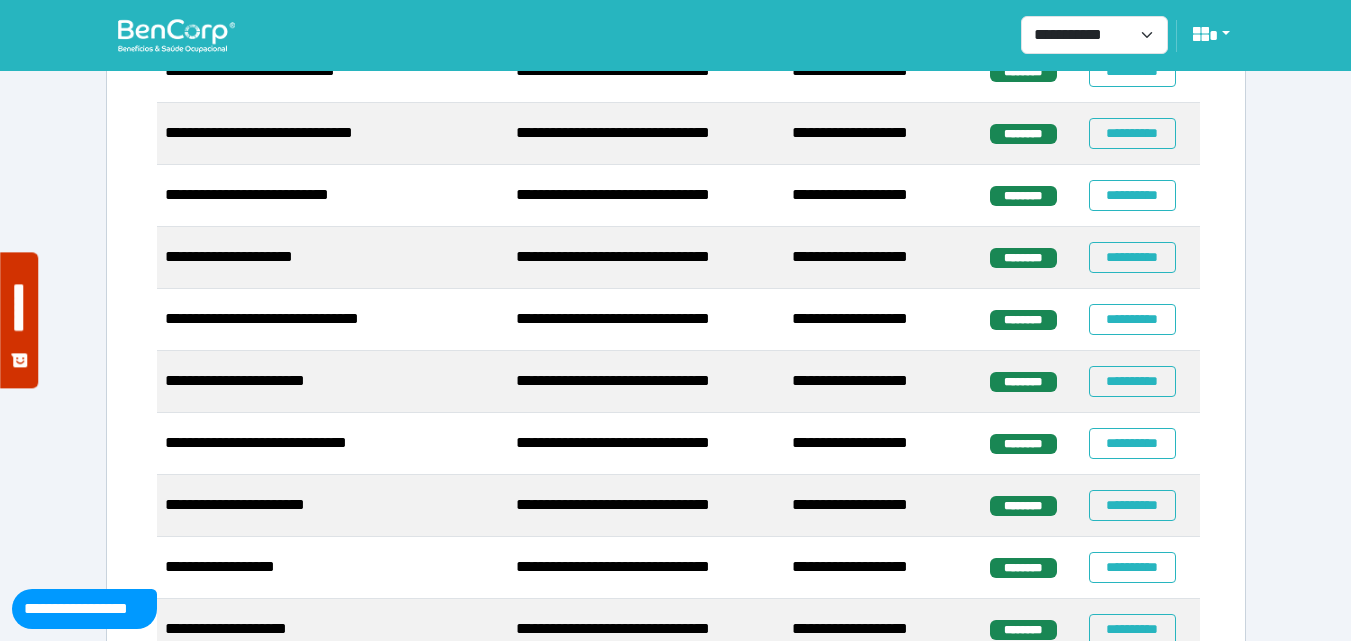 scroll, scrollTop: 2836, scrollLeft: 0, axis: vertical 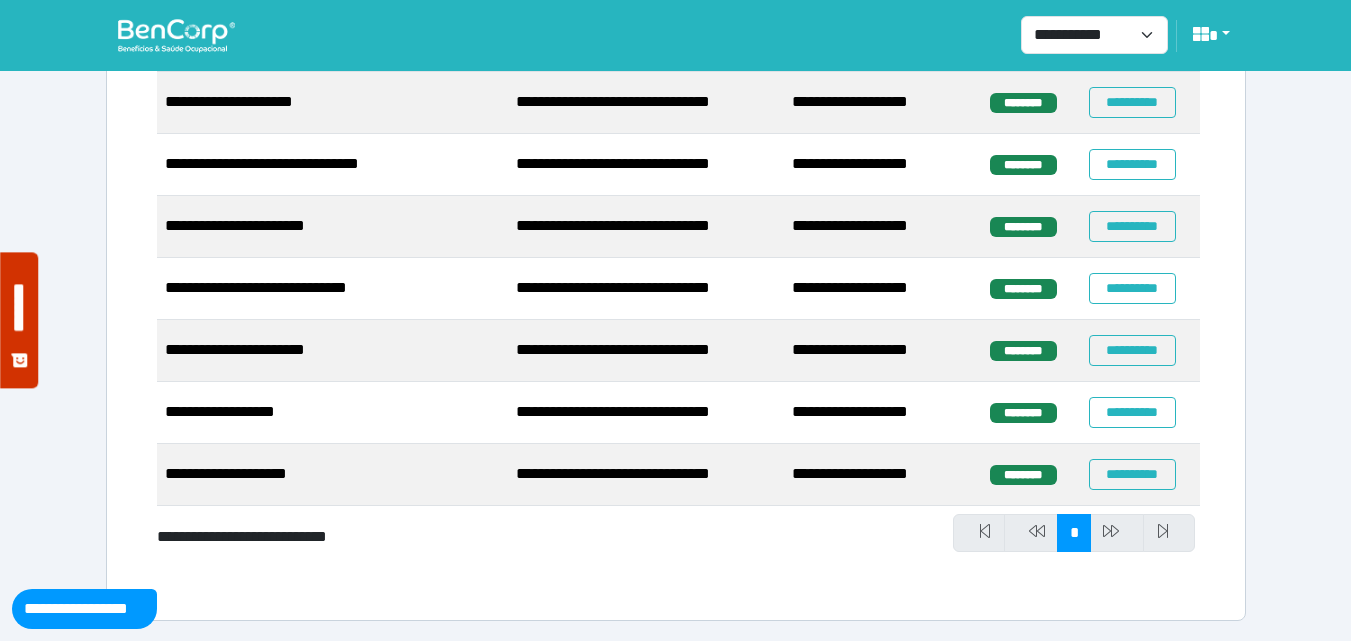 click at bounding box center (176, 35) 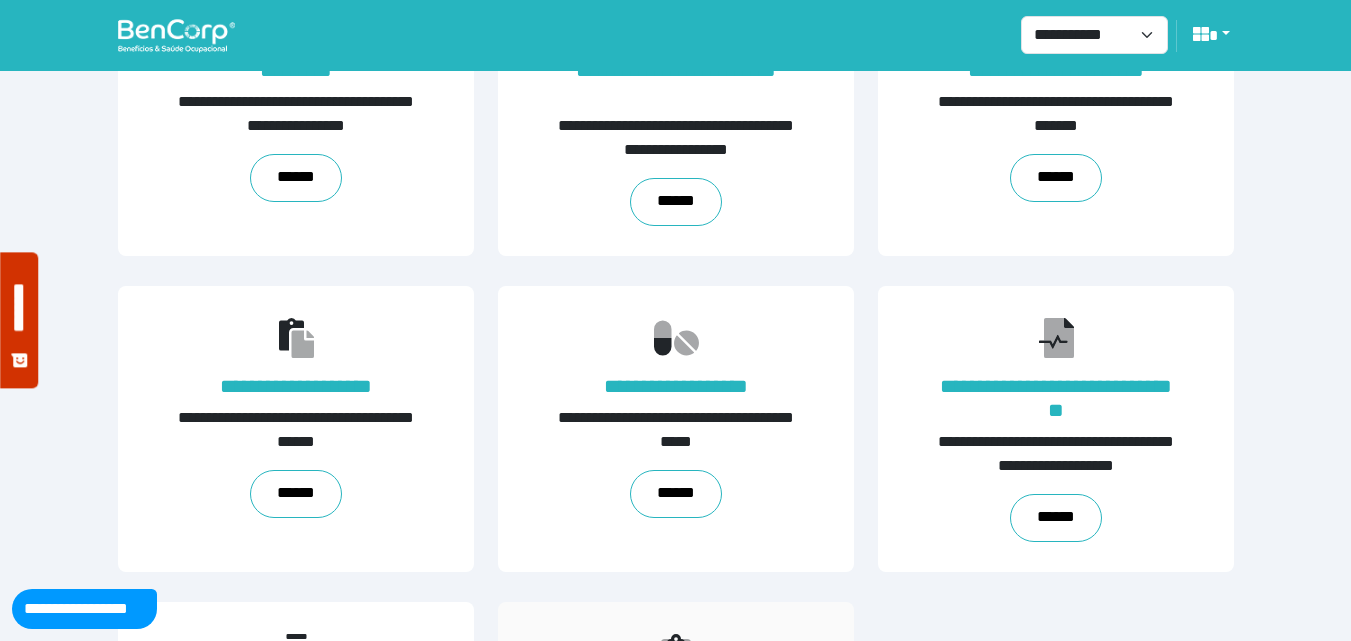 scroll, scrollTop: 455, scrollLeft: 0, axis: vertical 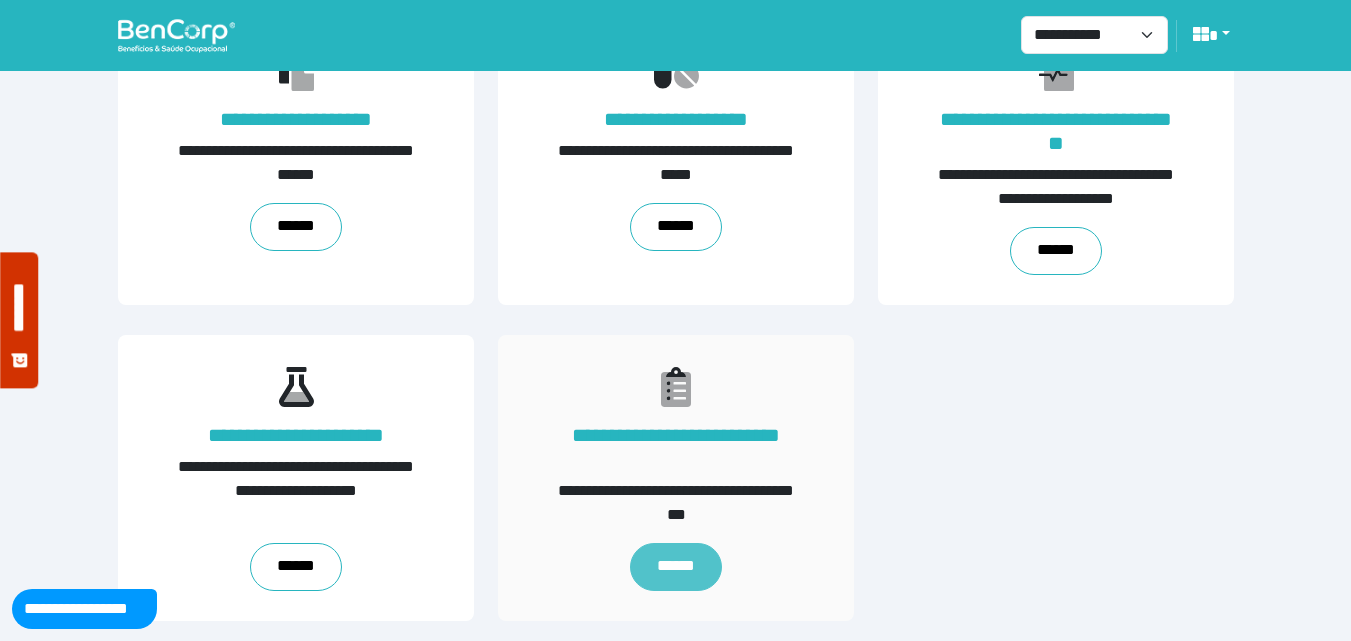 click on "******" at bounding box center (675, 567) 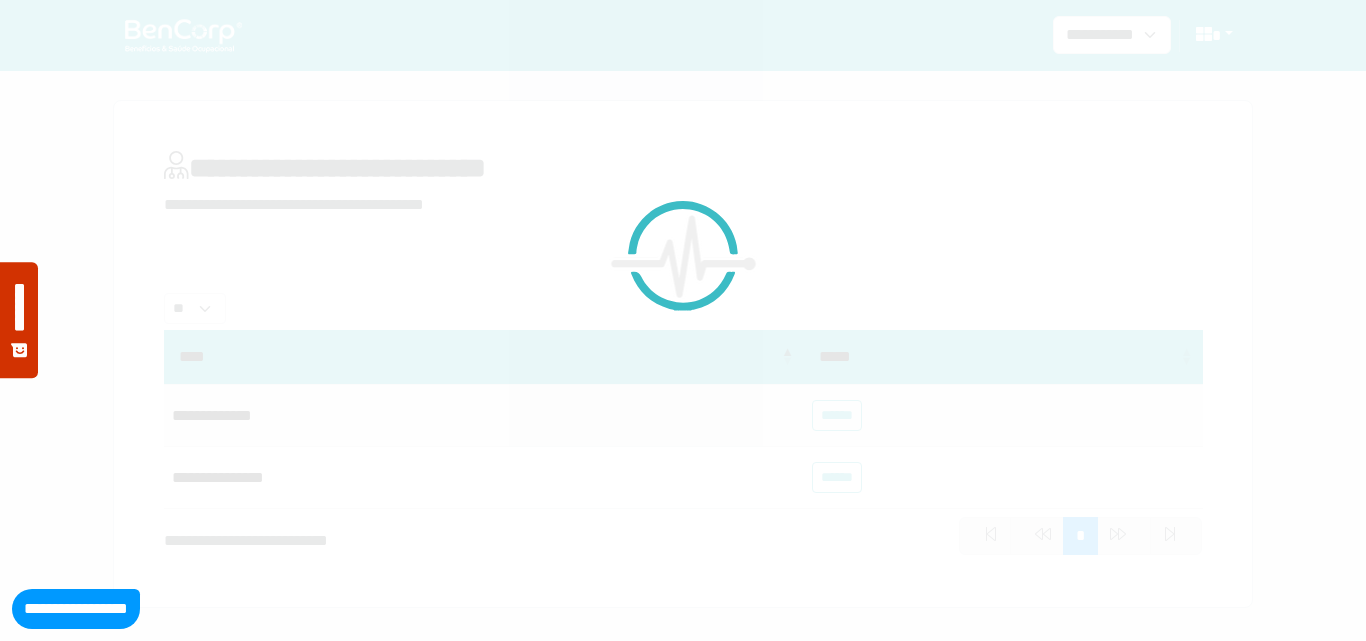 scroll, scrollTop: 0, scrollLeft: 0, axis: both 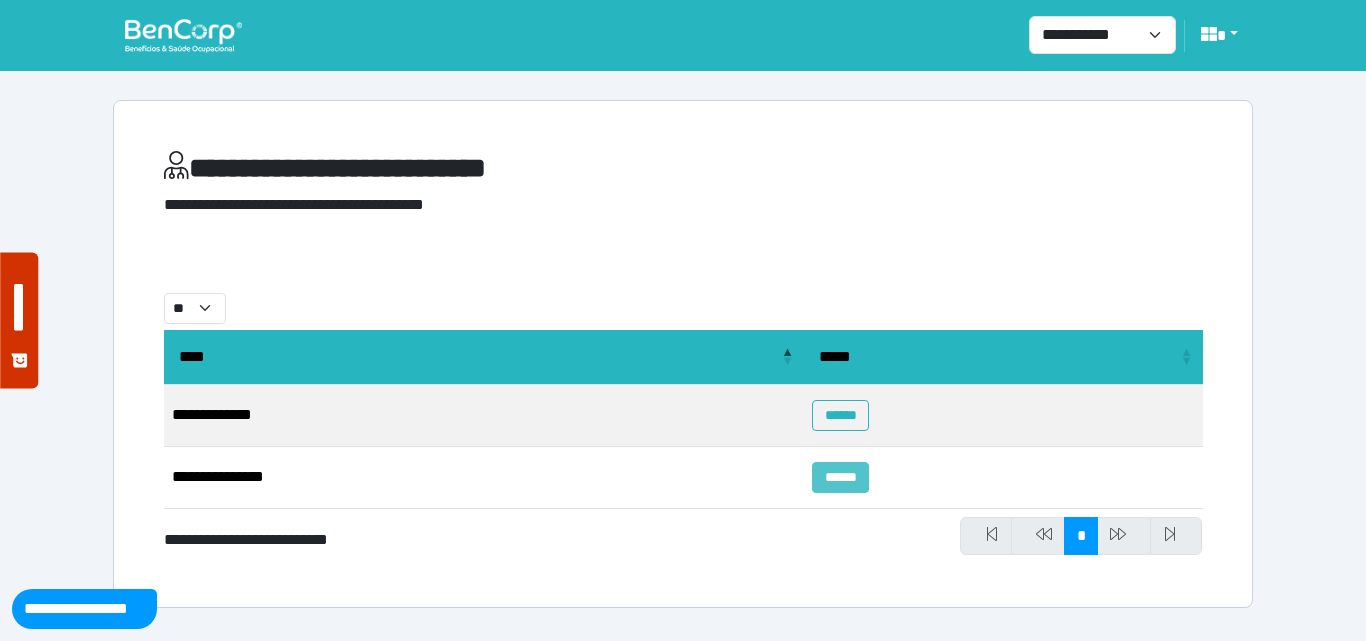 click on "******" at bounding box center [840, 477] 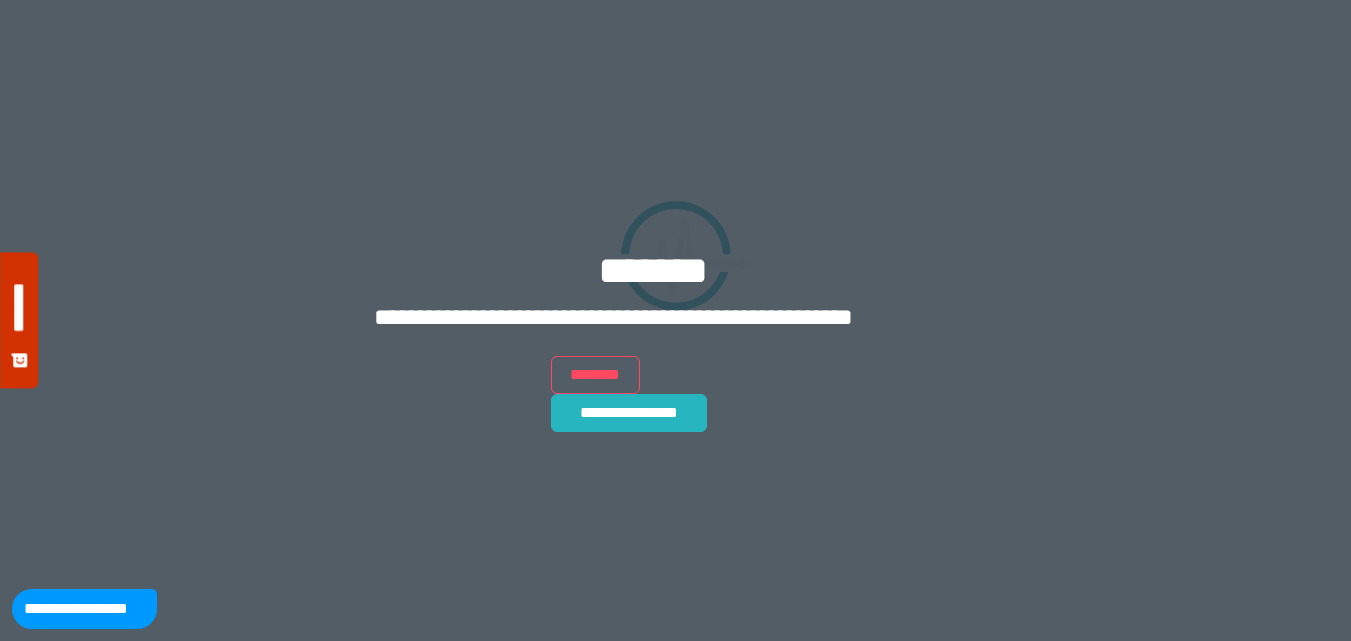 scroll, scrollTop: 0, scrollLeft: 0, axis: both 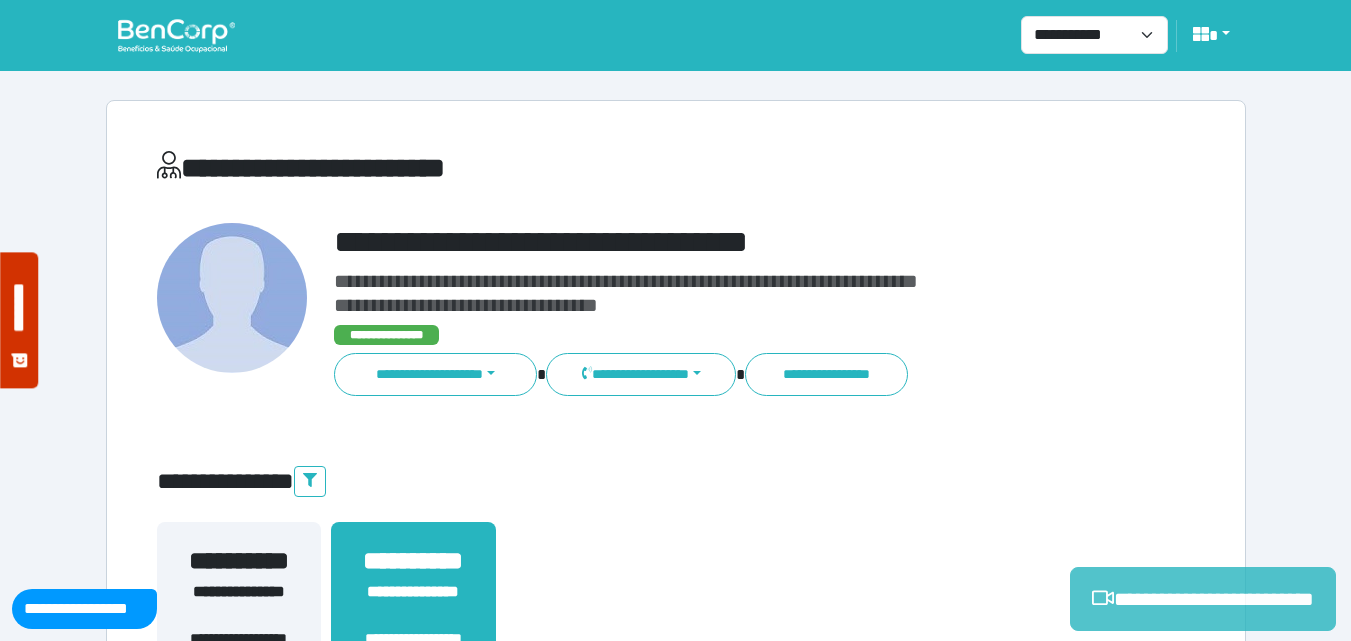 click on "**********" at bounding box center [1203, 599] 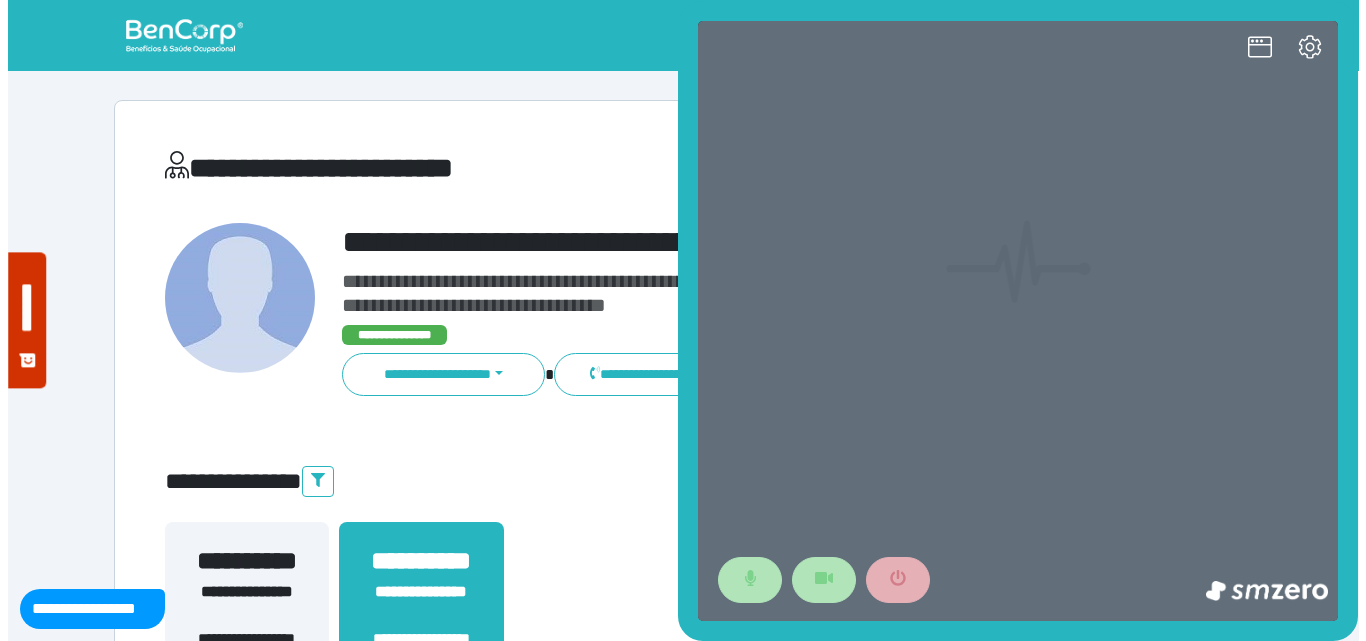 scroll, scrollTop: 0, scrollLeft: 0, axis: both 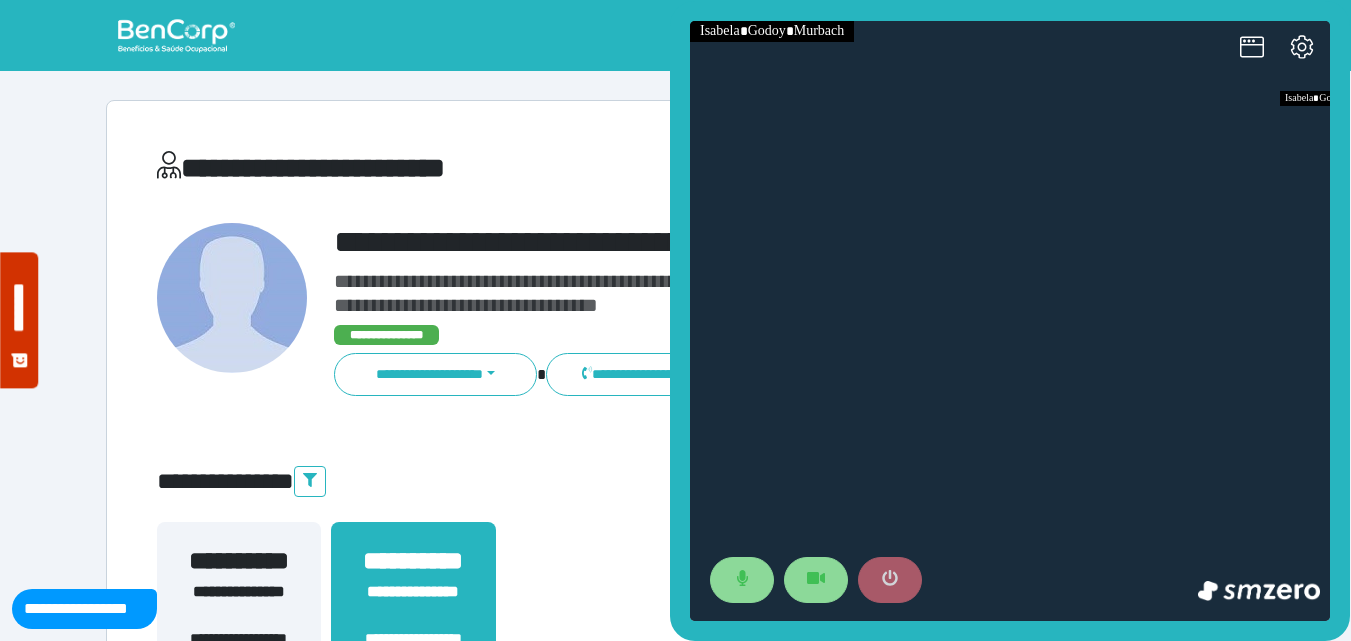 click 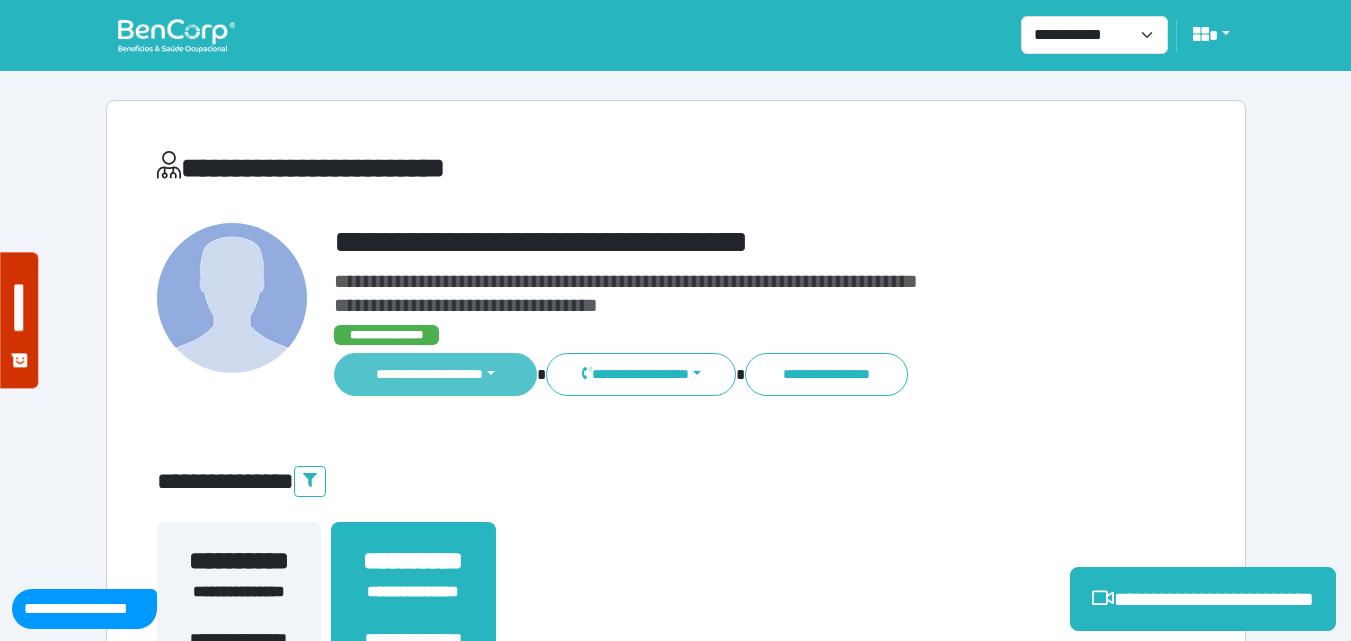 click on "**********" at bounding box center (436, 374) 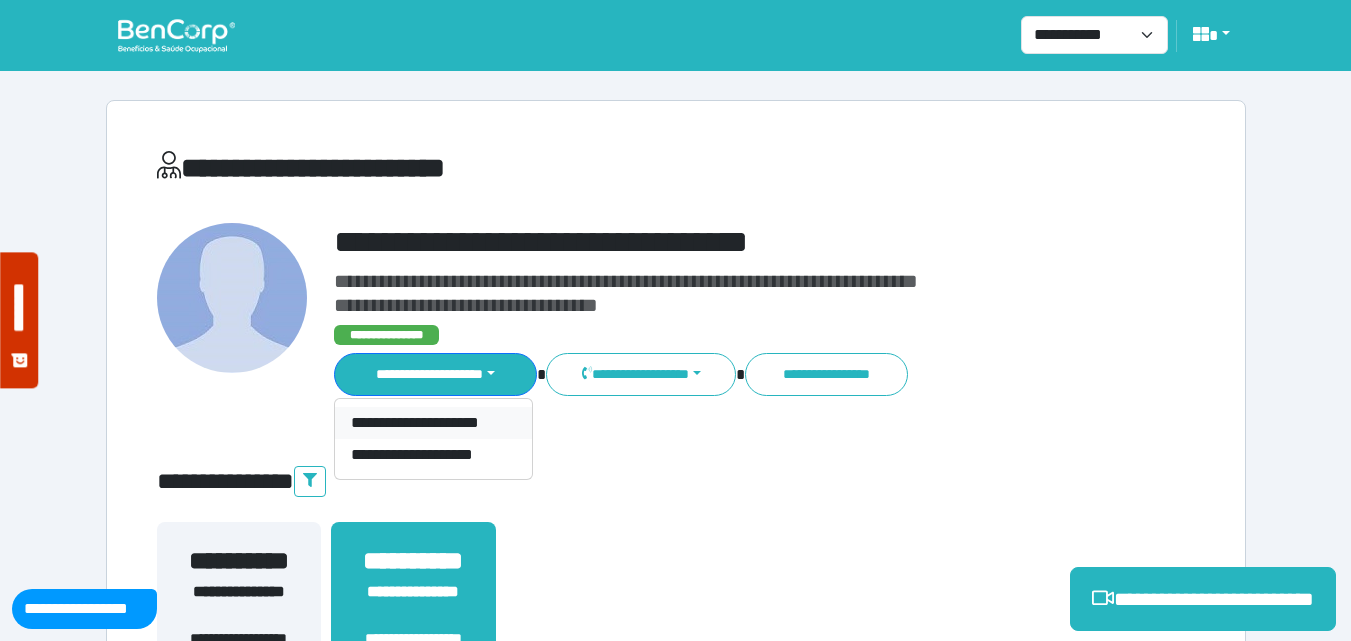 click on "**********" at bounding box center [433, 423] 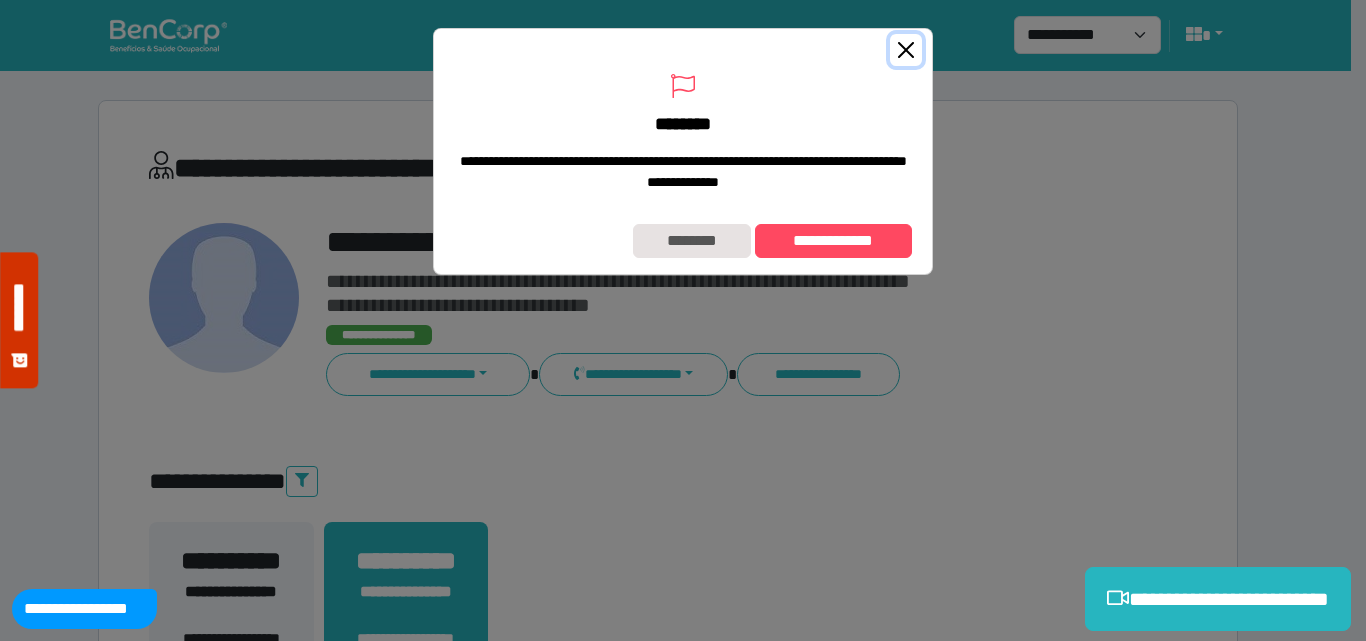 click at bounding box center [906, 50] 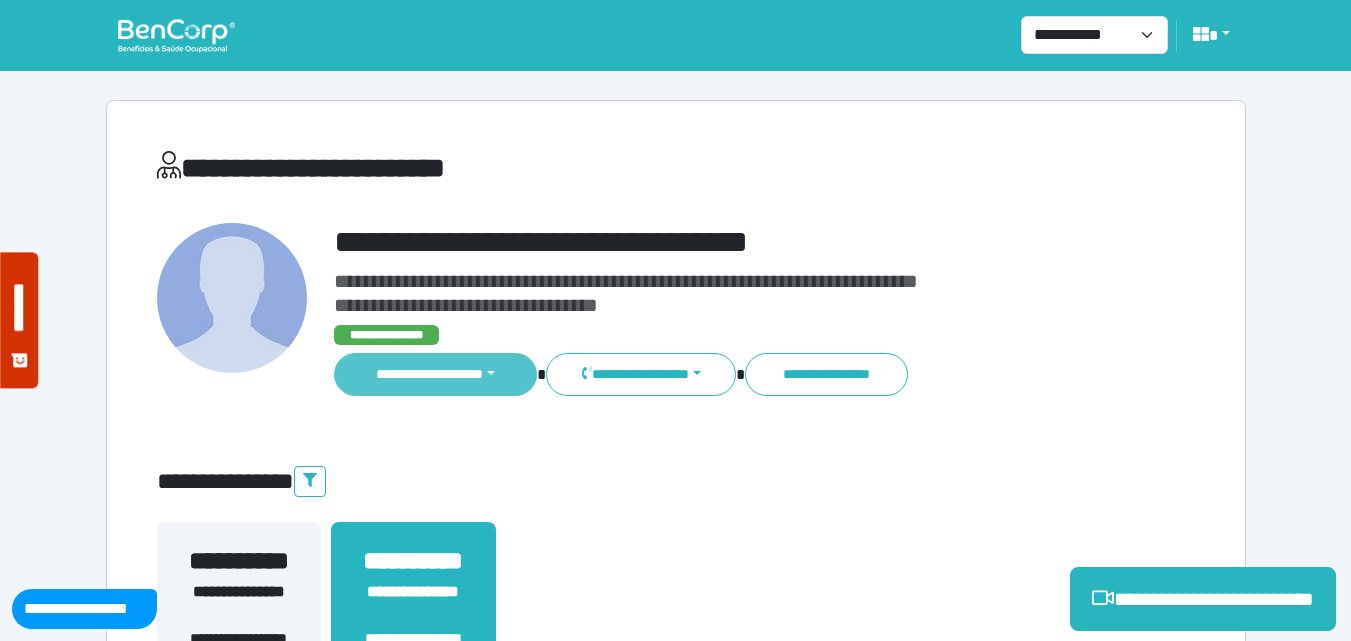 click on "**********" at bounding box center (436, 374) 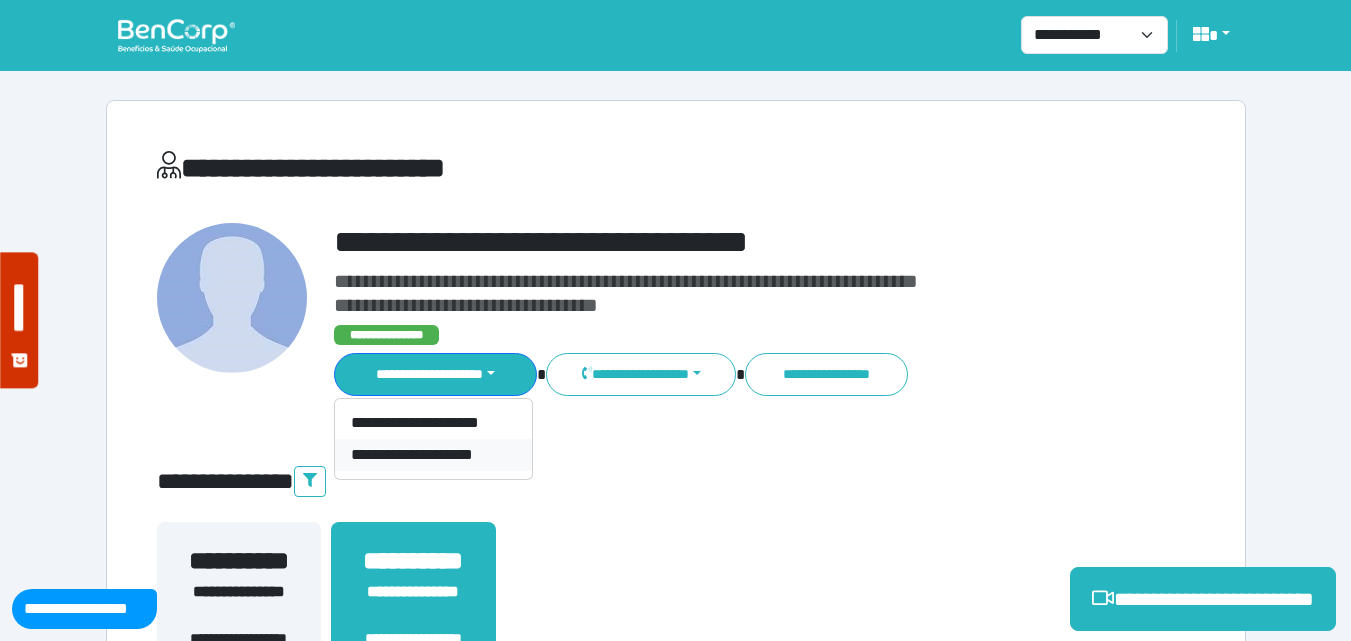 click on "**********" at bounding box center (433, 455) 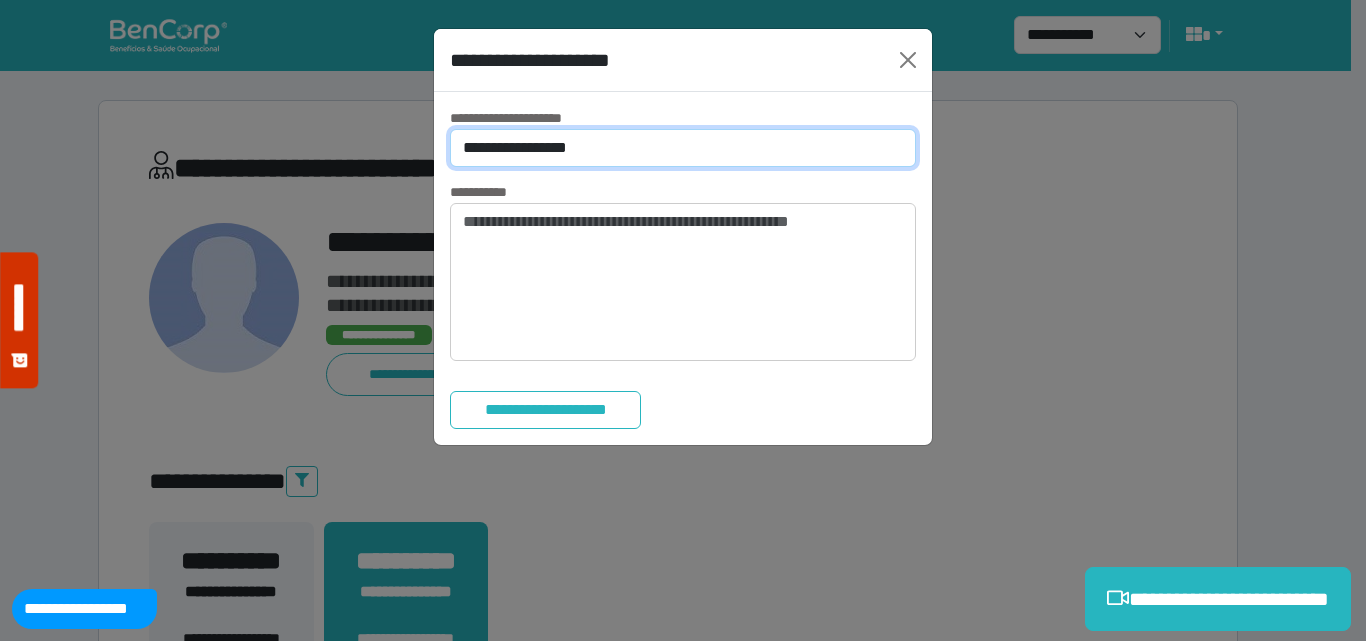 click on "**********" at bounding box center [683, 148] 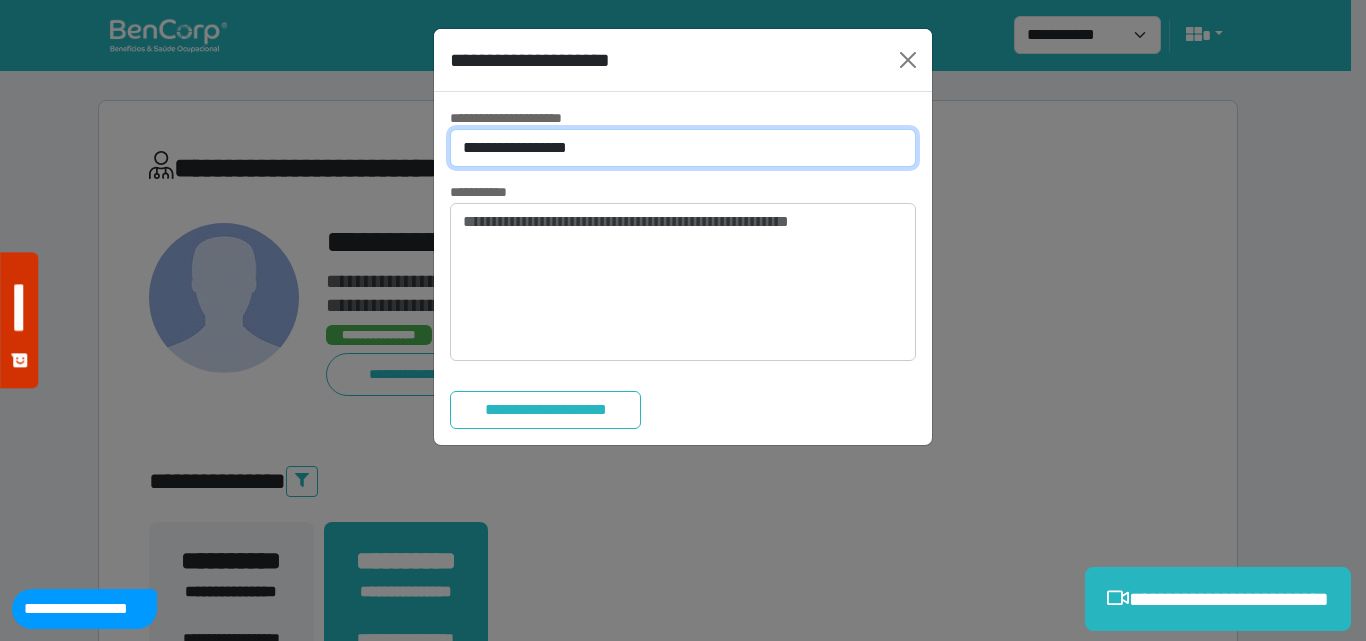 select on "*" 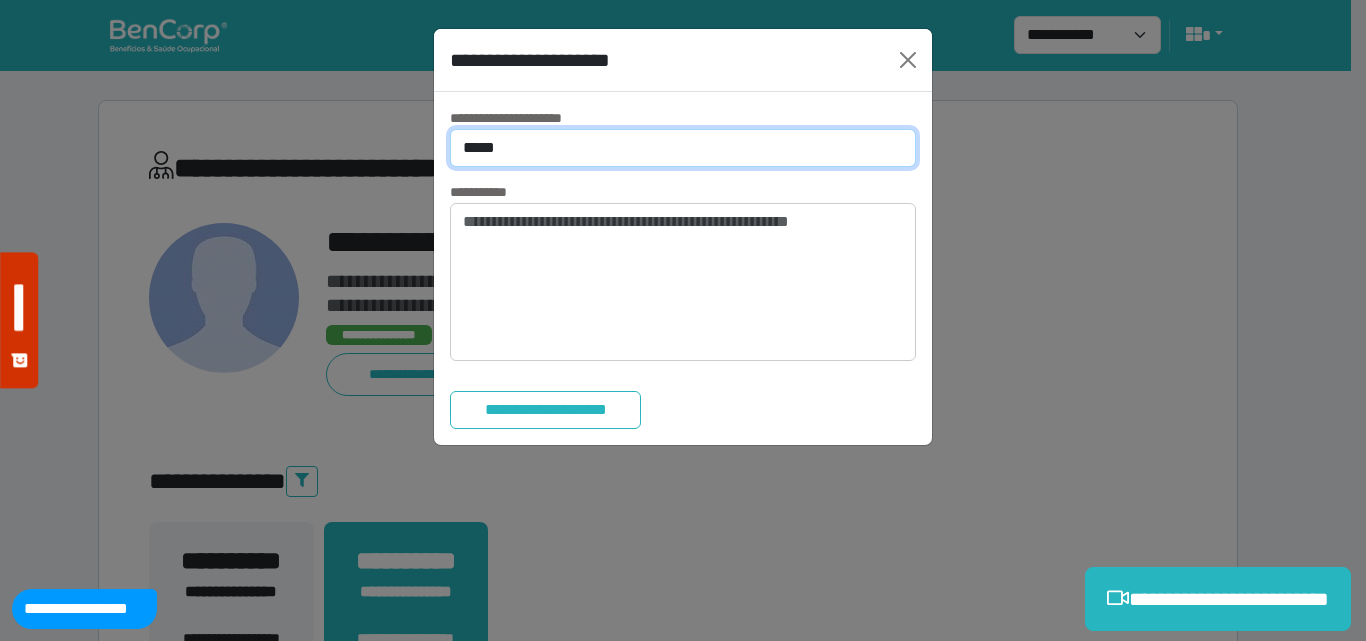 click on "**********" at bounding box center (683, 148) 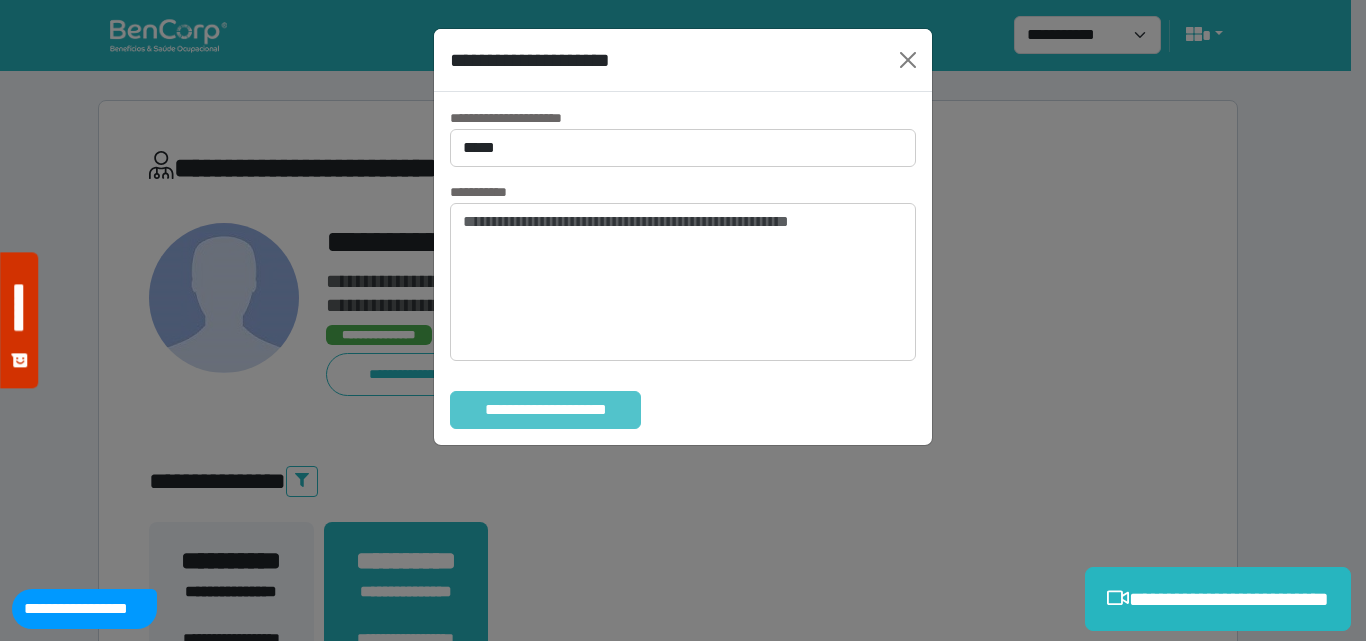 click on "**********" at bounding box center (545, 410) 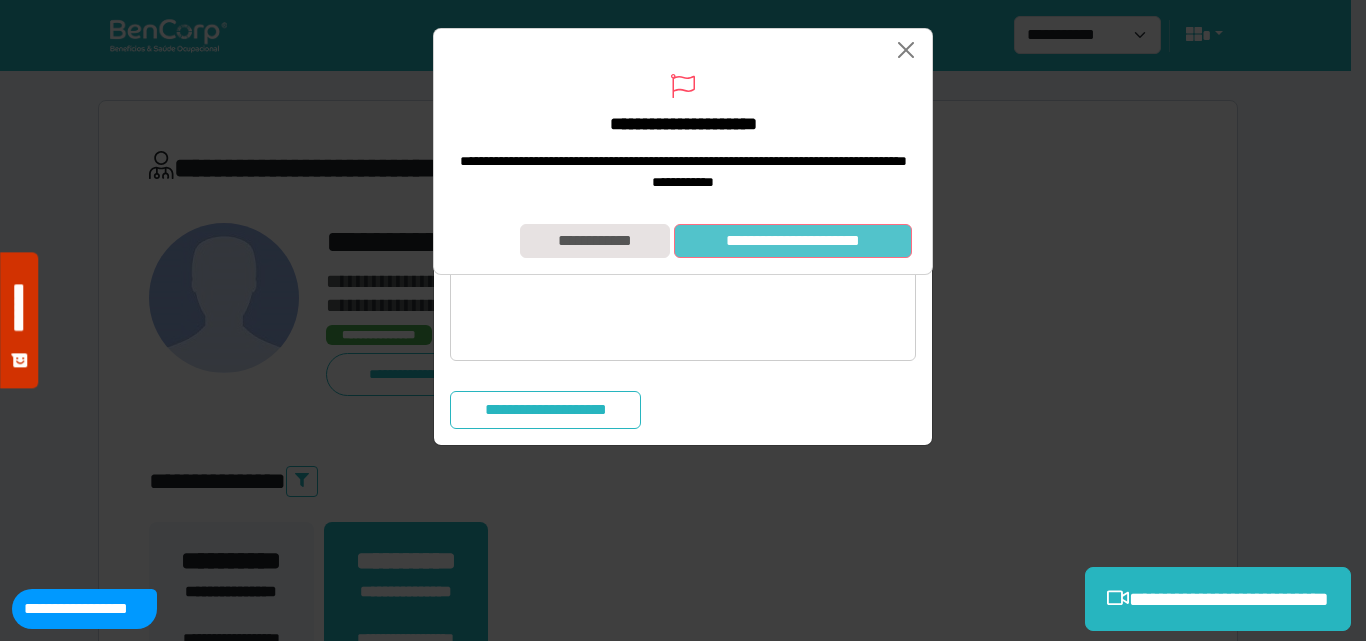 click on "**********" at bounding box center (793, 241) 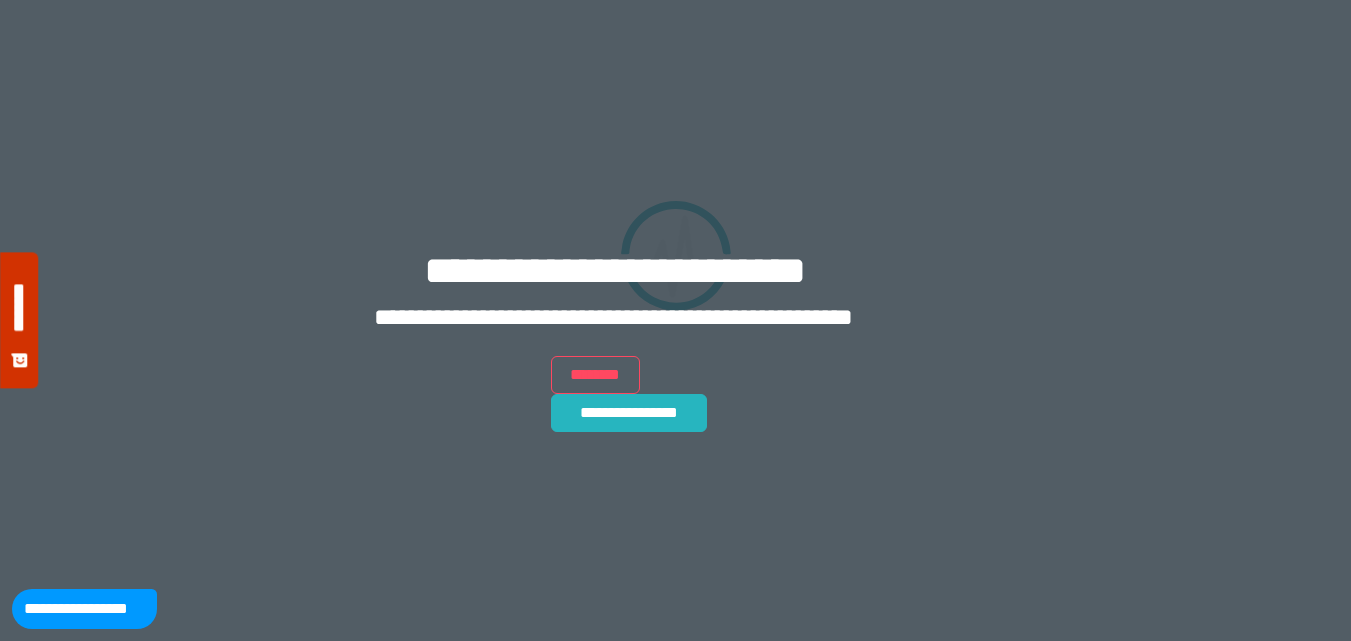 scroll, scrollTop: 0, scrollLeft: 0, axis: both 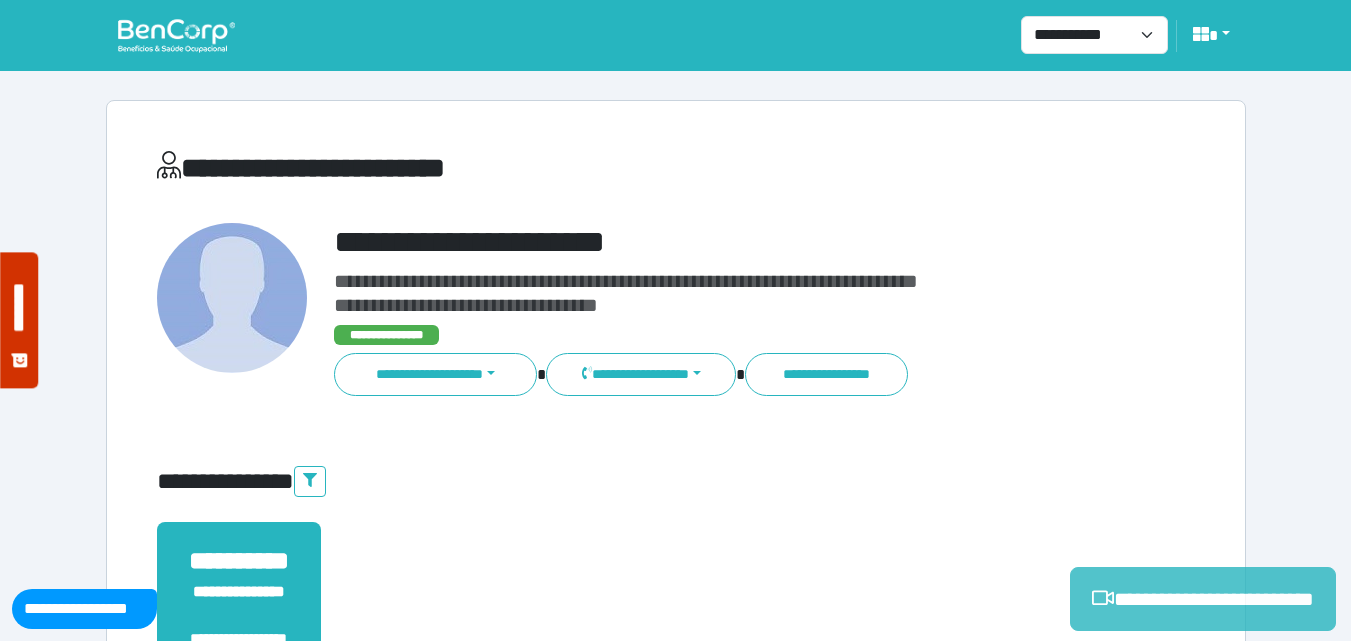 click on "**********" at bounding box center (1203, 599) 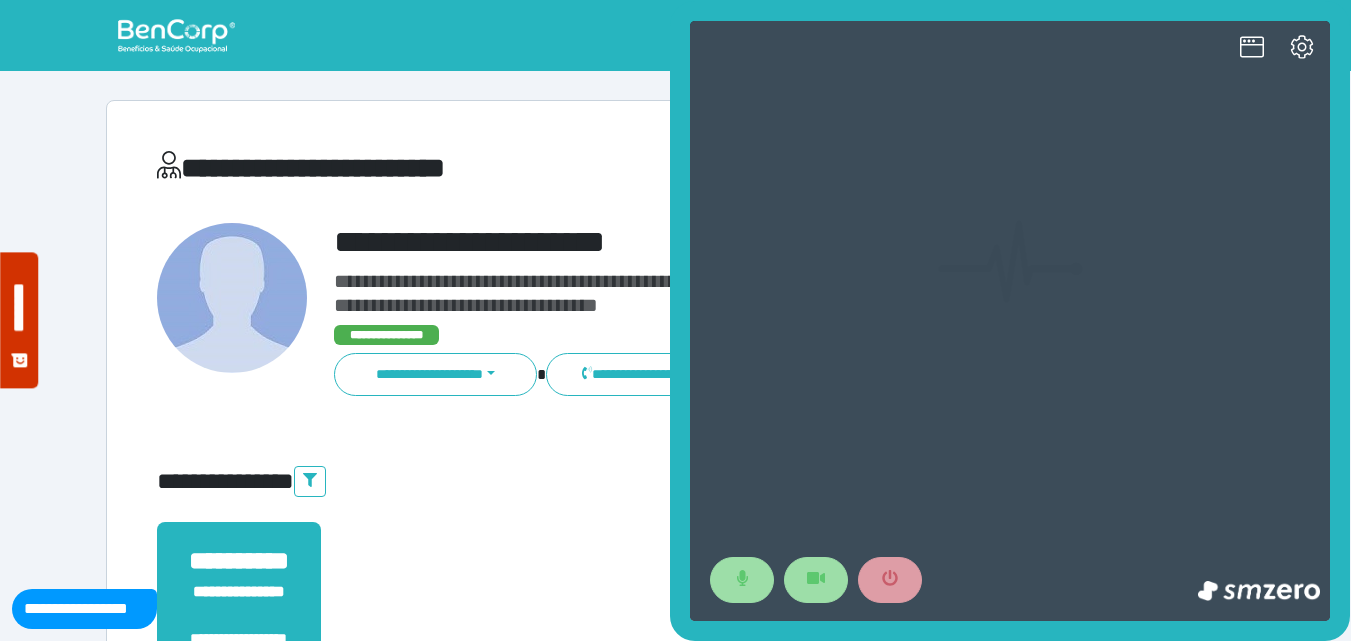 scroll, scrollTop: 0, scrollLeft: 0, axis: both 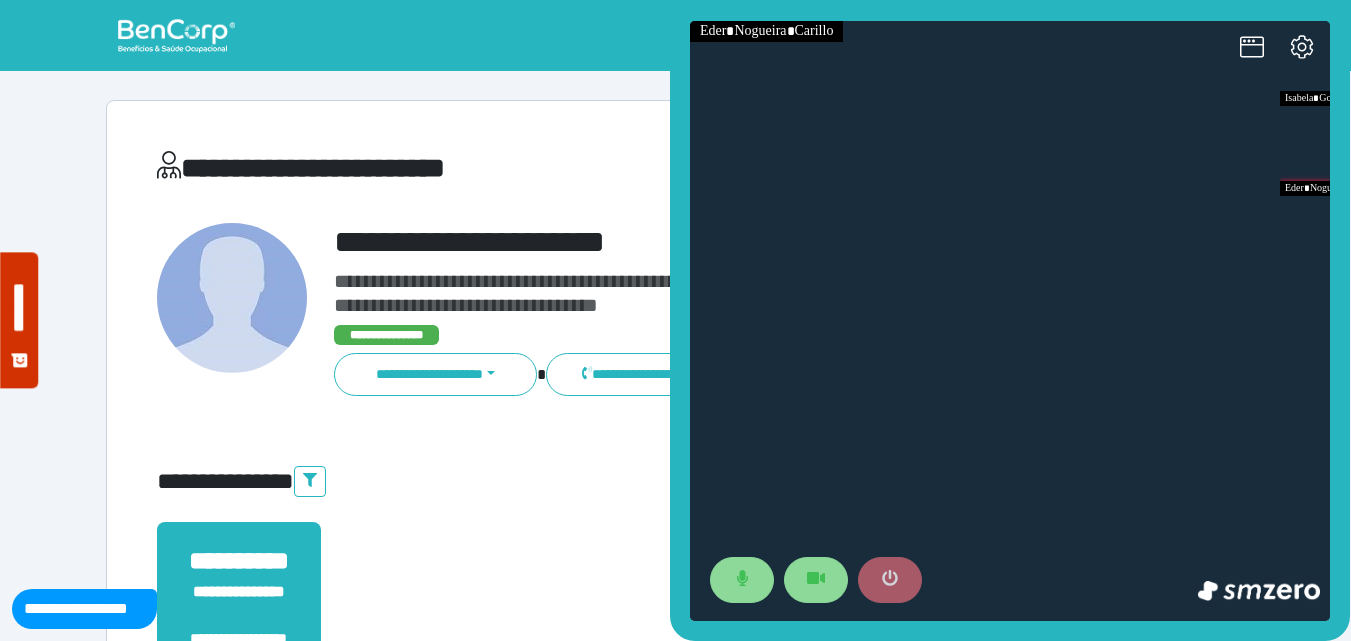 click 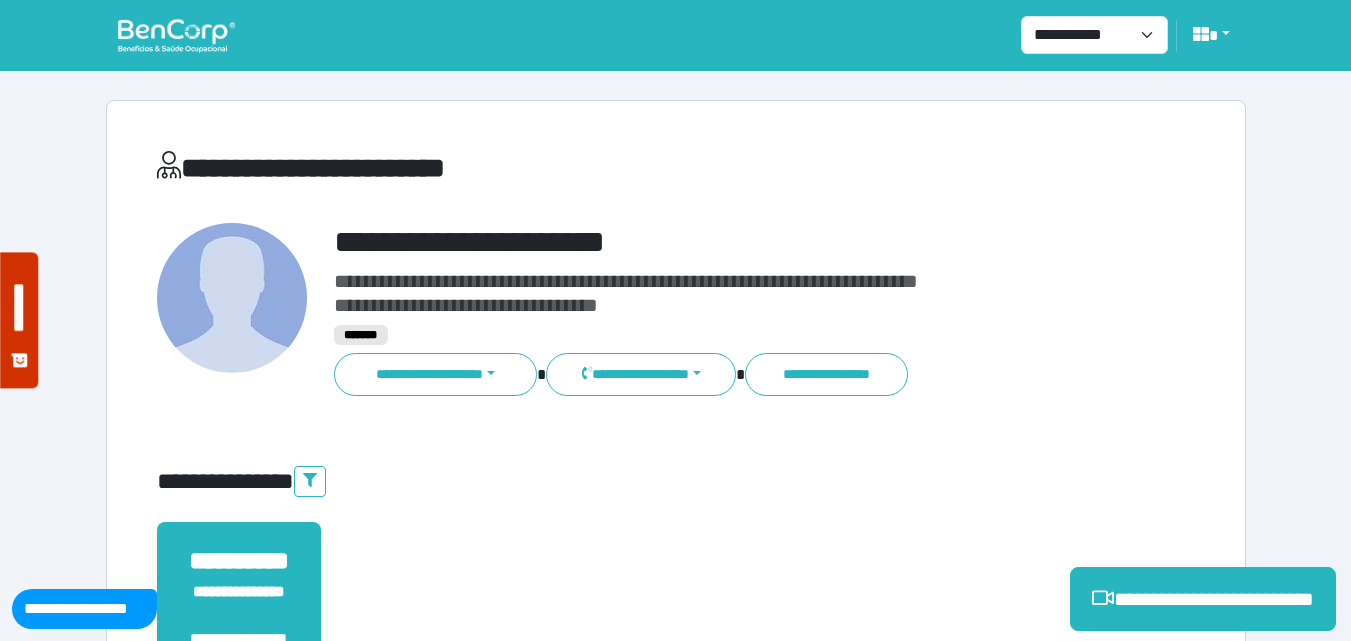 scroll, scrollTop: 495, scrollLeft: 0, axis: vertical 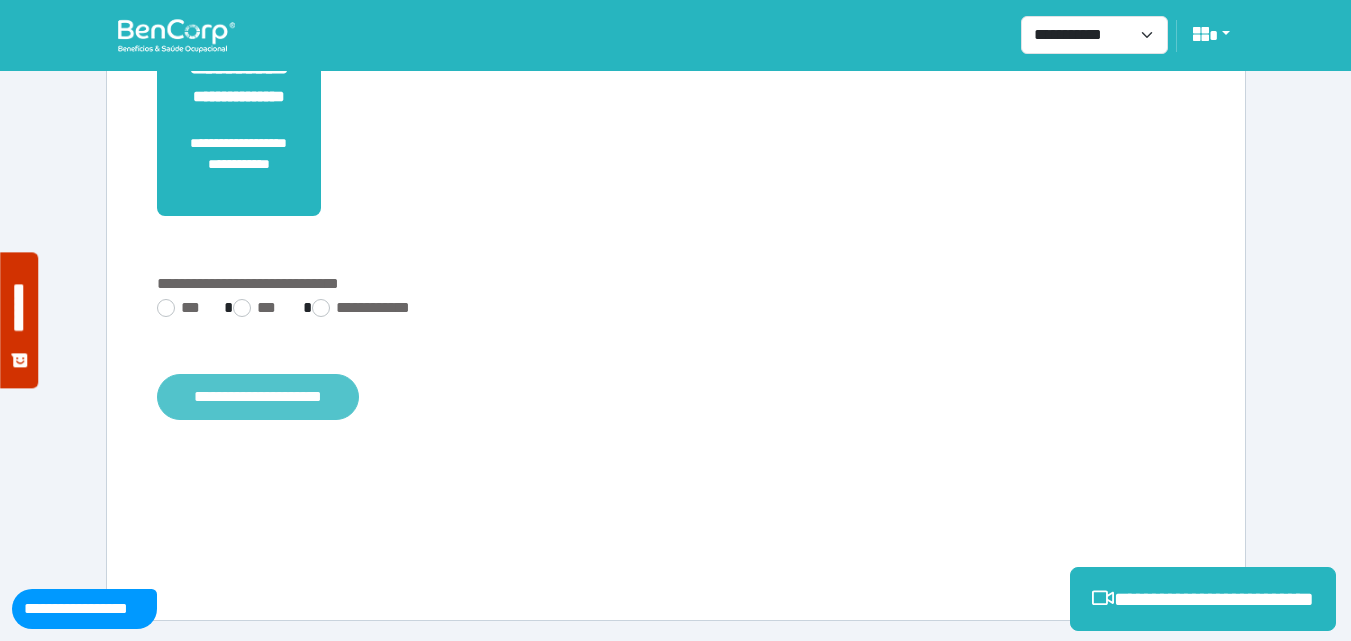 click on "**********" at bounding box center (258, 397) 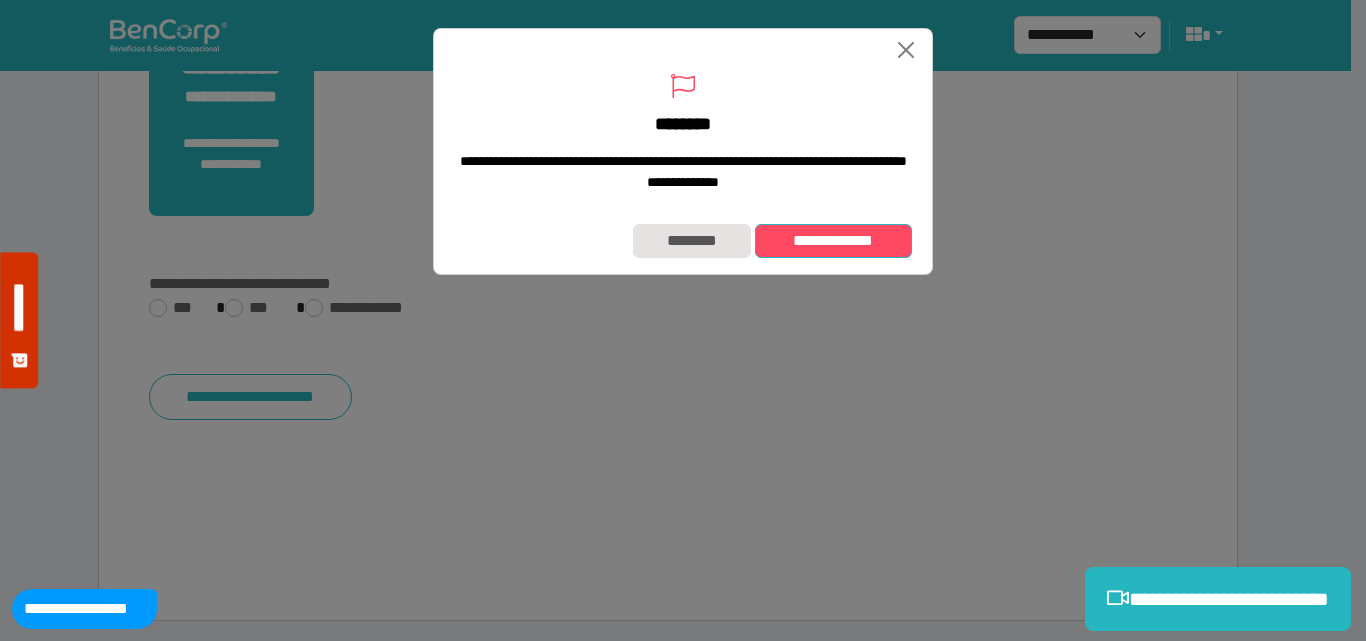 click on "**********" at bounding box center [833, 241] 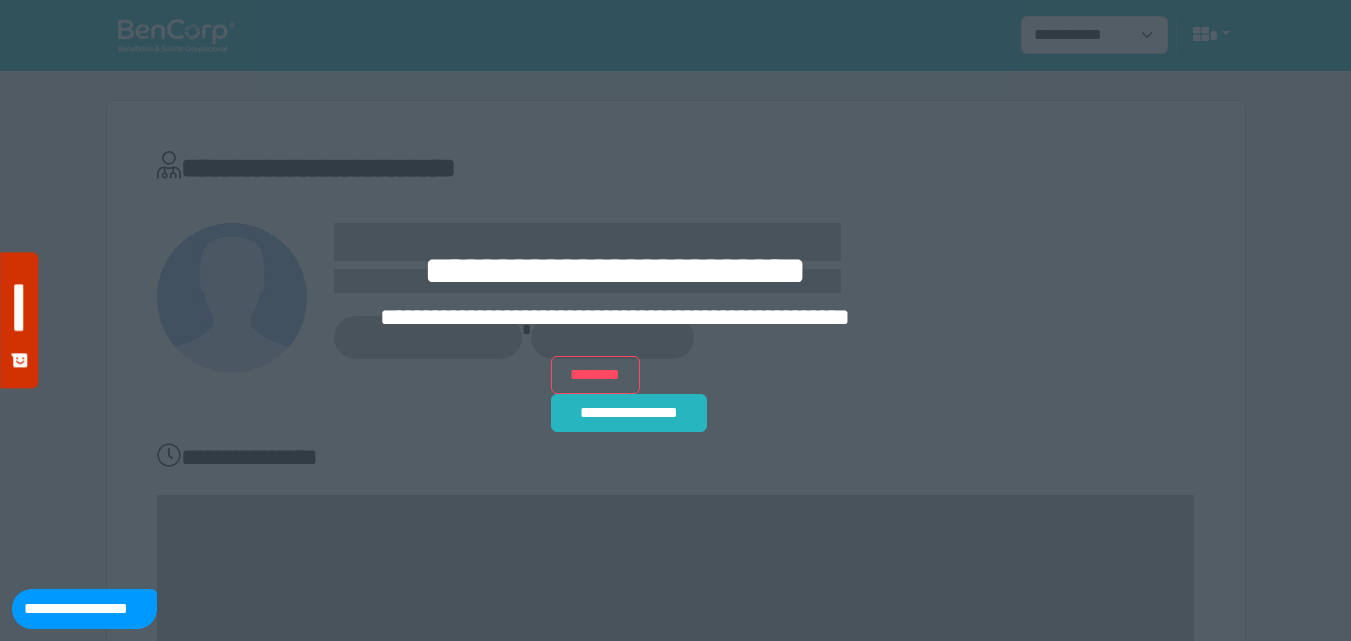 scroll, scrollTop: 0, scrollLeft: 0, axis: both 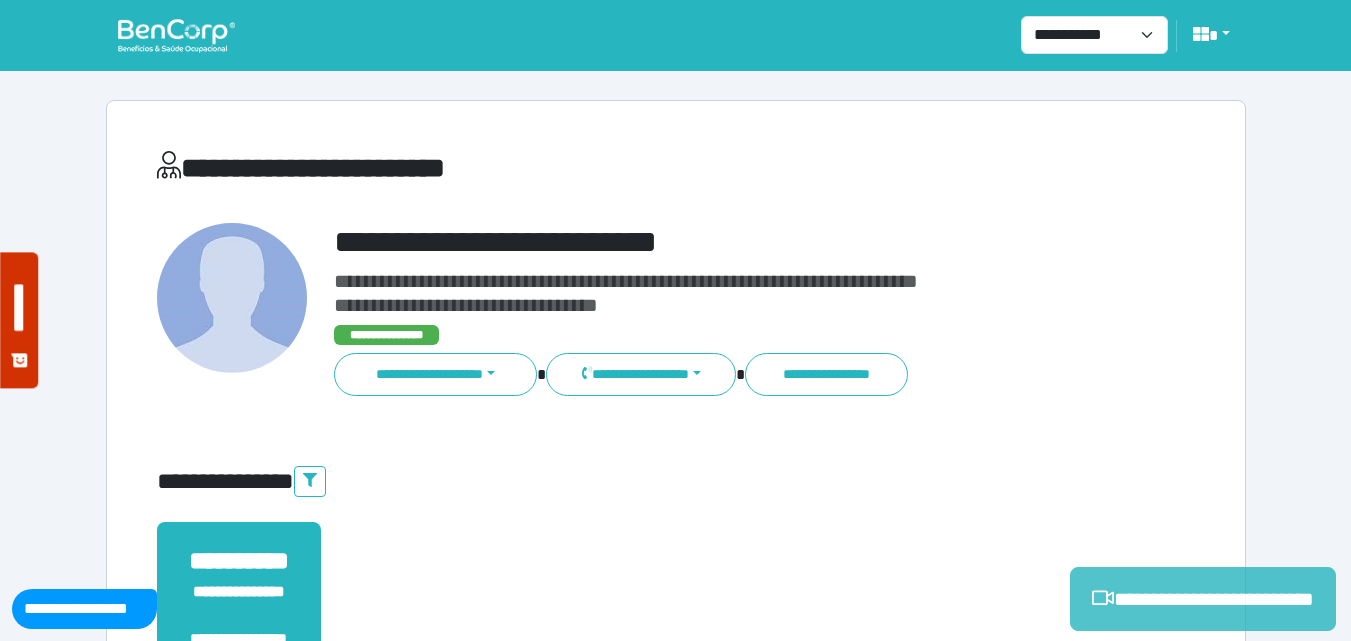 click on "**********" at bounding box center [1203, 599] 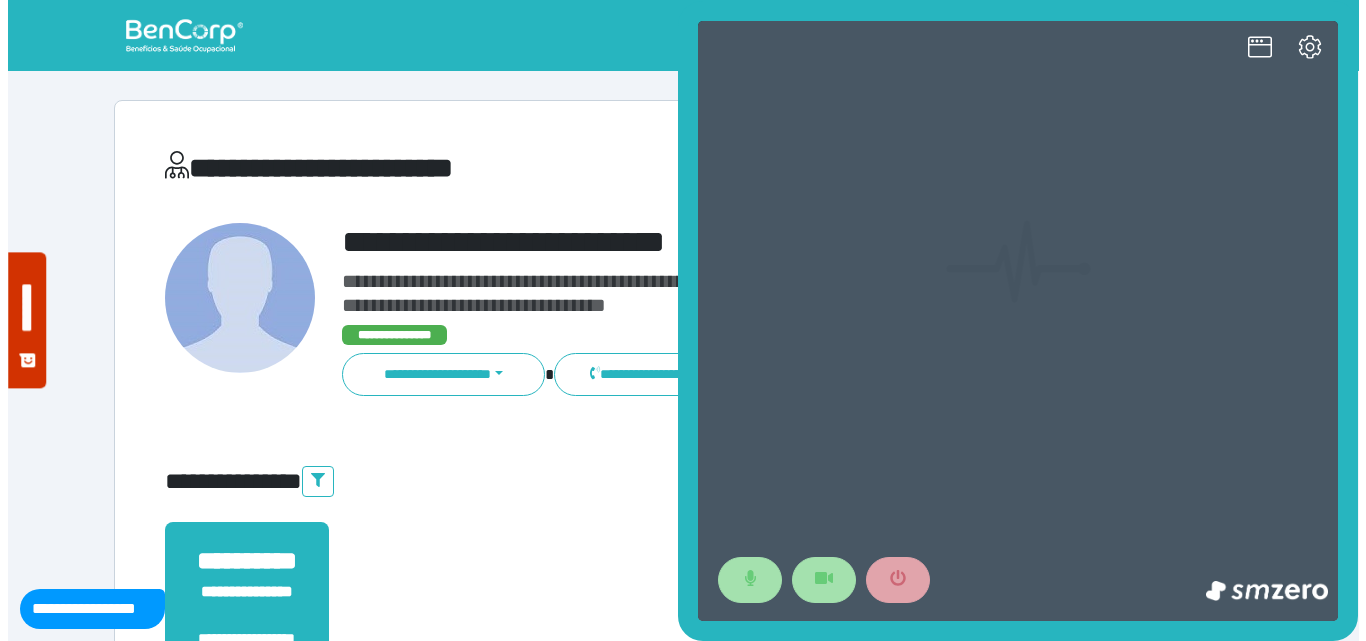 scroll, scrollTop: 0, scrollLeft: 0, axis: both 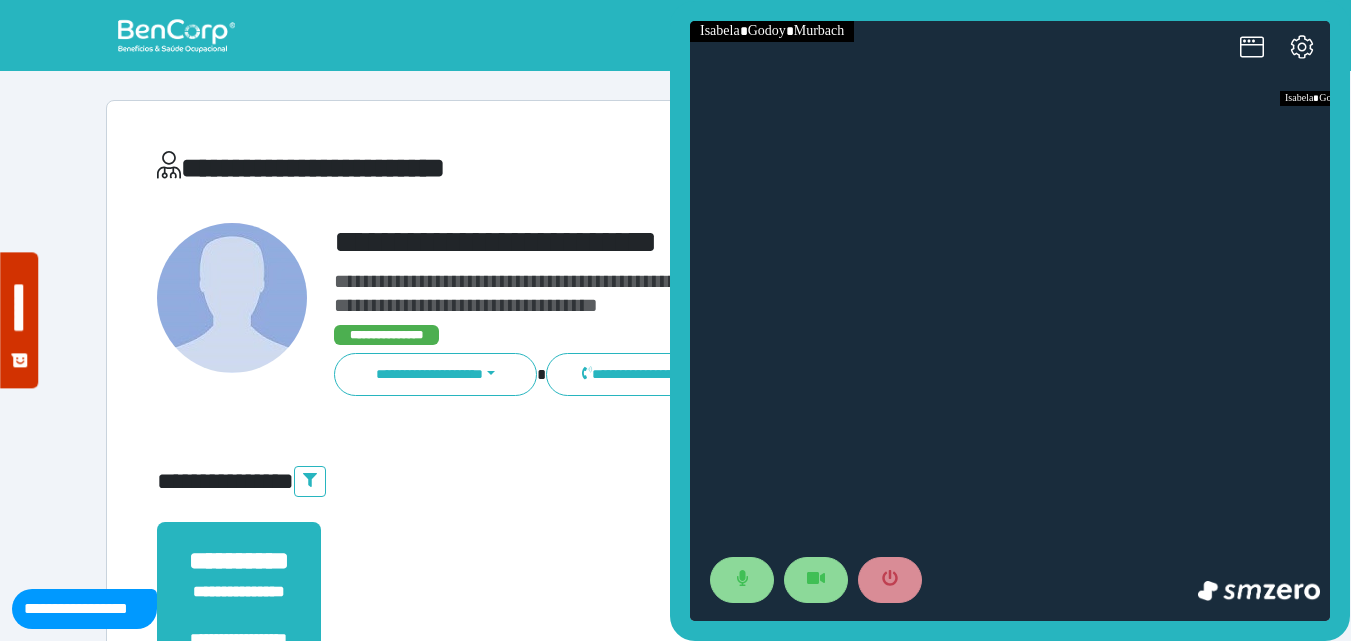 click on "**********" at bounding box center [676, 35] 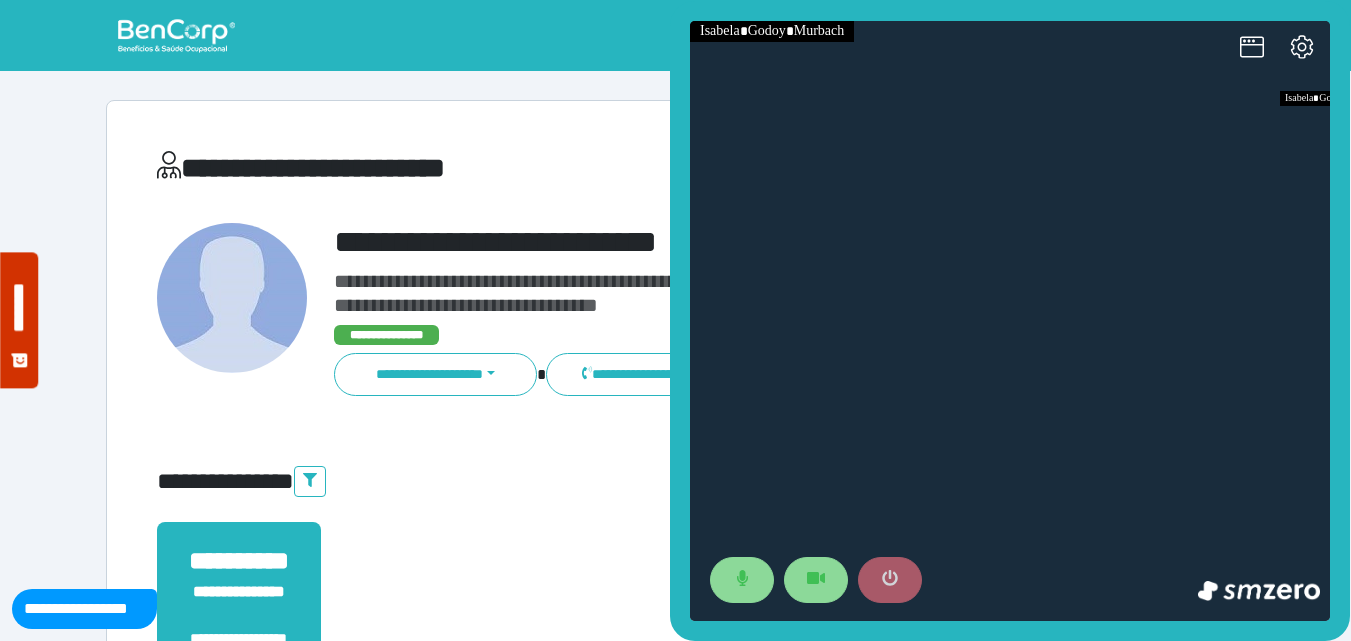 drag, startPoint x: 905, startPoint y: 582, endPoint x: 889, endPoint y: 566, distance: 22.627417 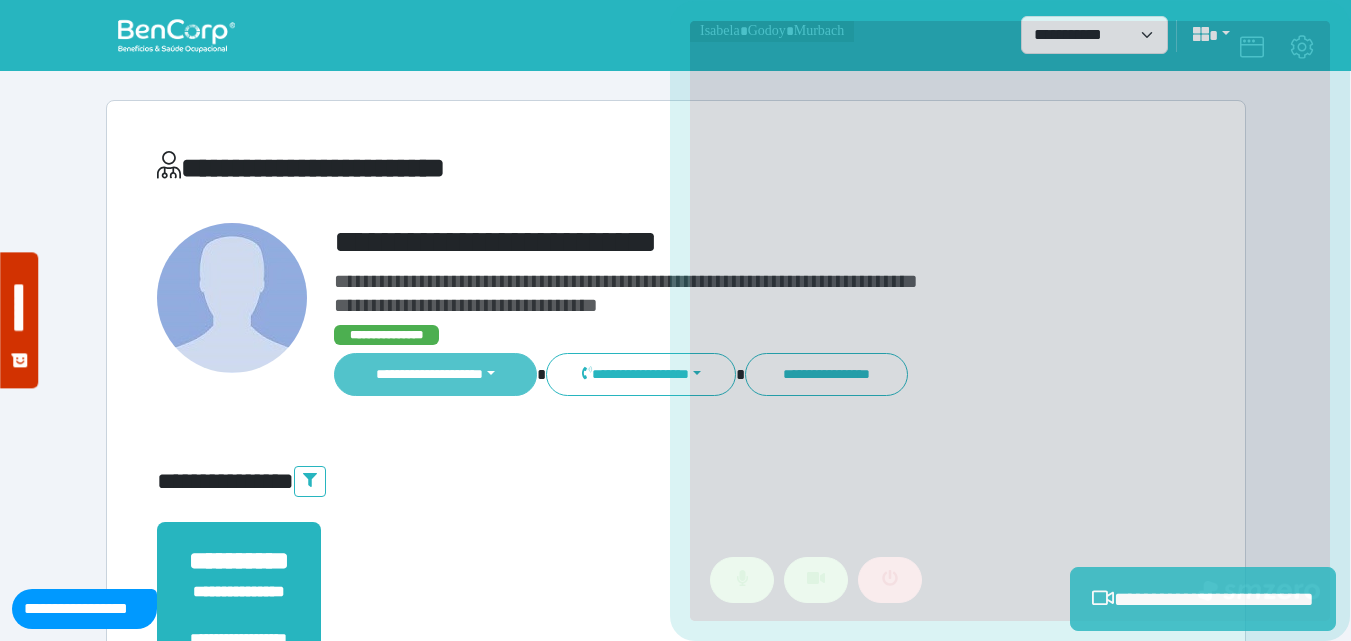 click on "**********" at bounding box center [436, 374] 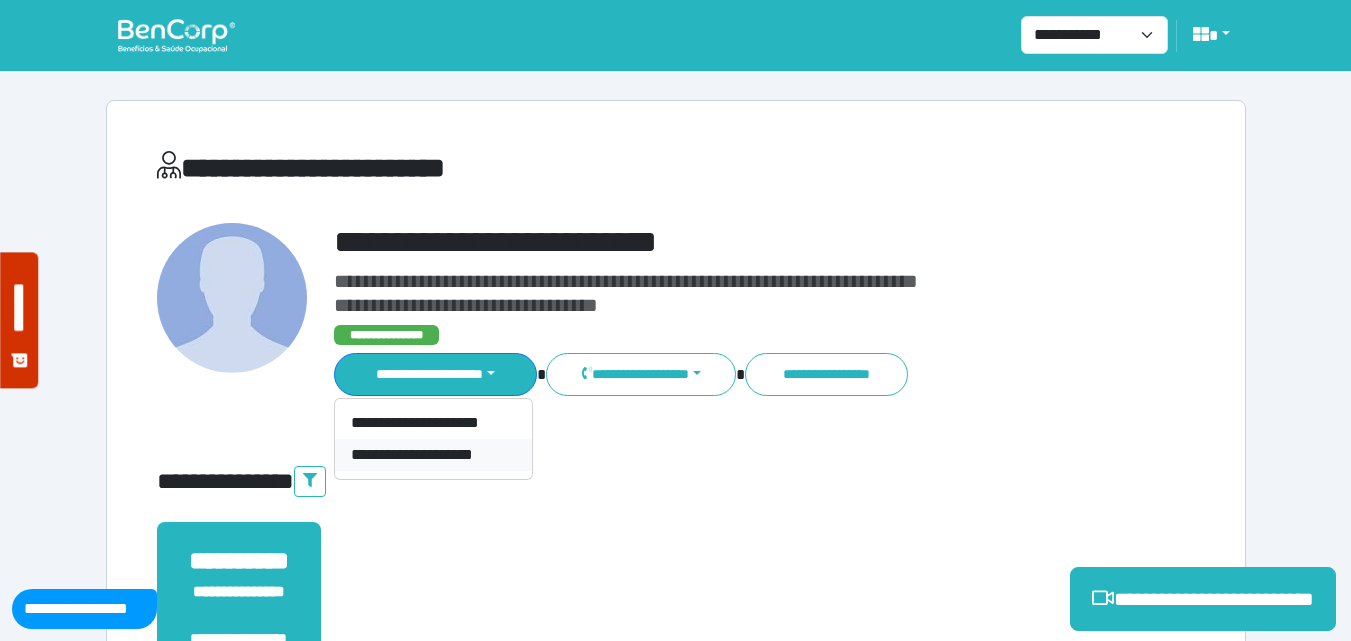 click on "**********" at bounding box center [433, 455] 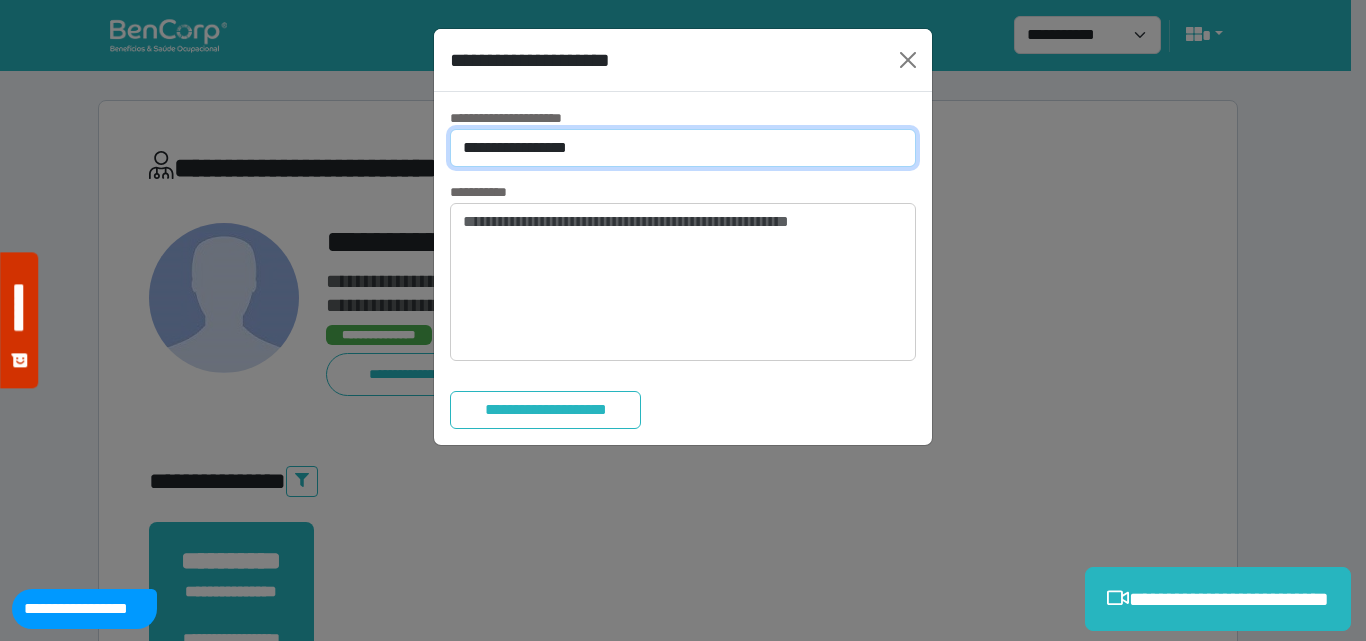 click on "**********" at bounding box center [683, 148] 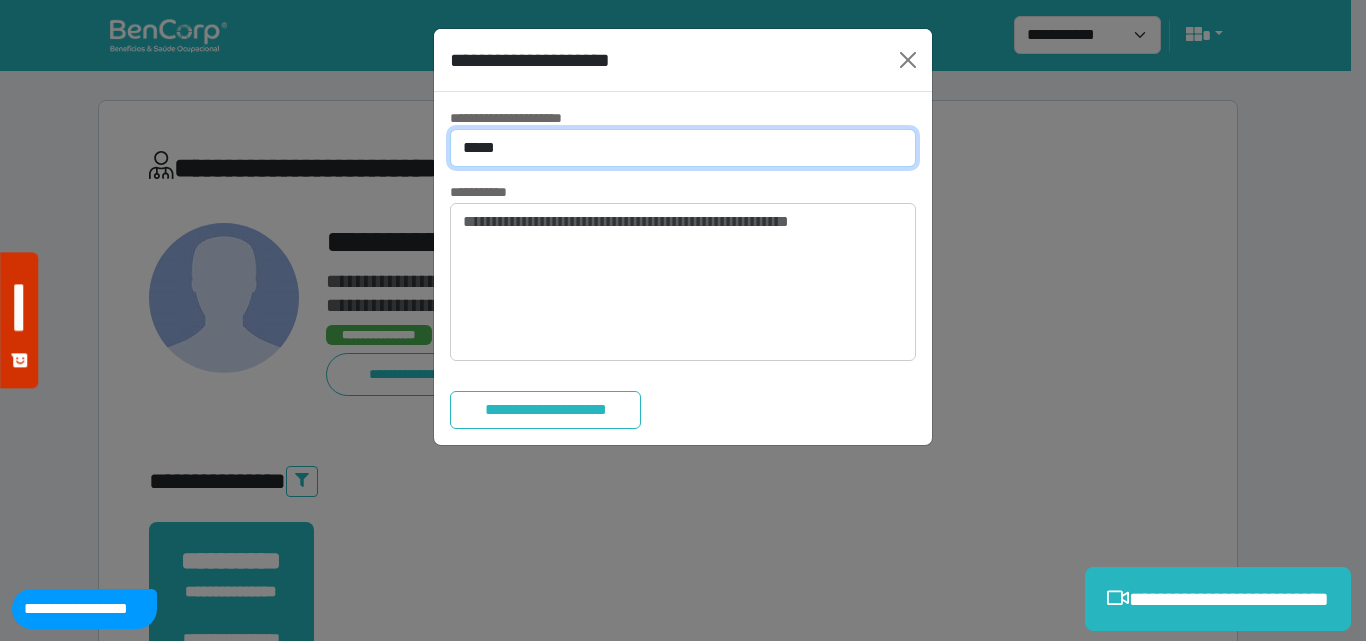 click on "**********" at bounding box center [683, 148] 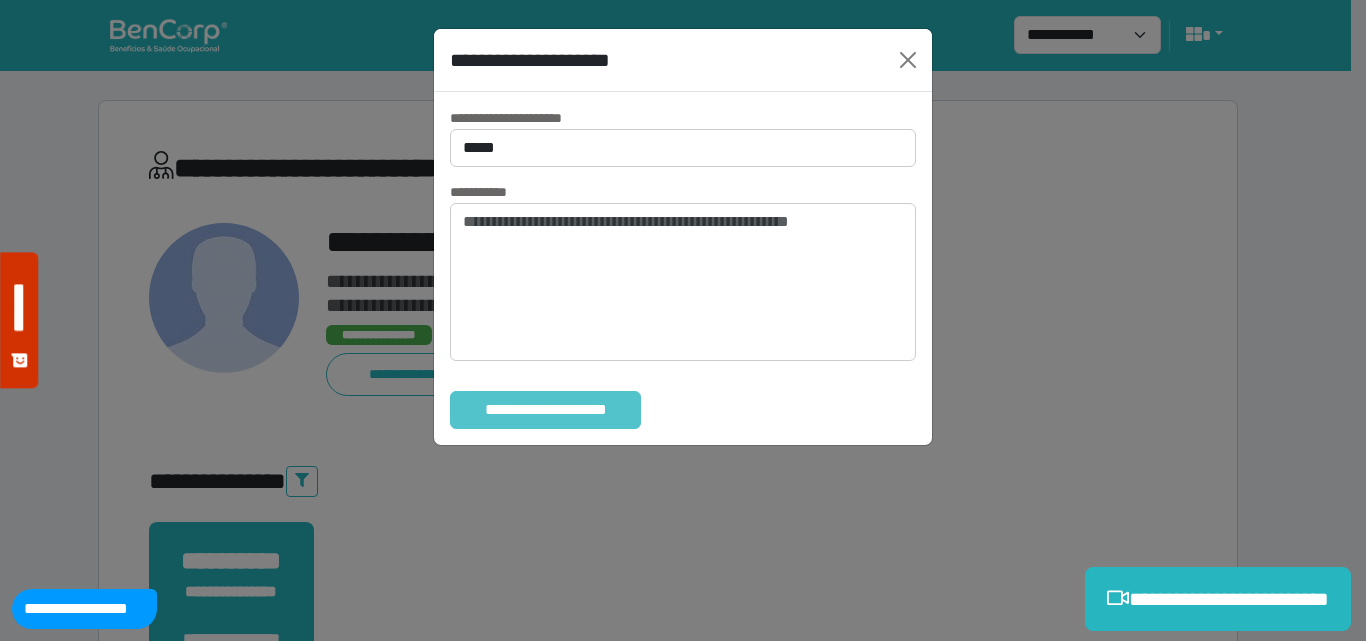 click on "**********" at bounding box center (545, 410) 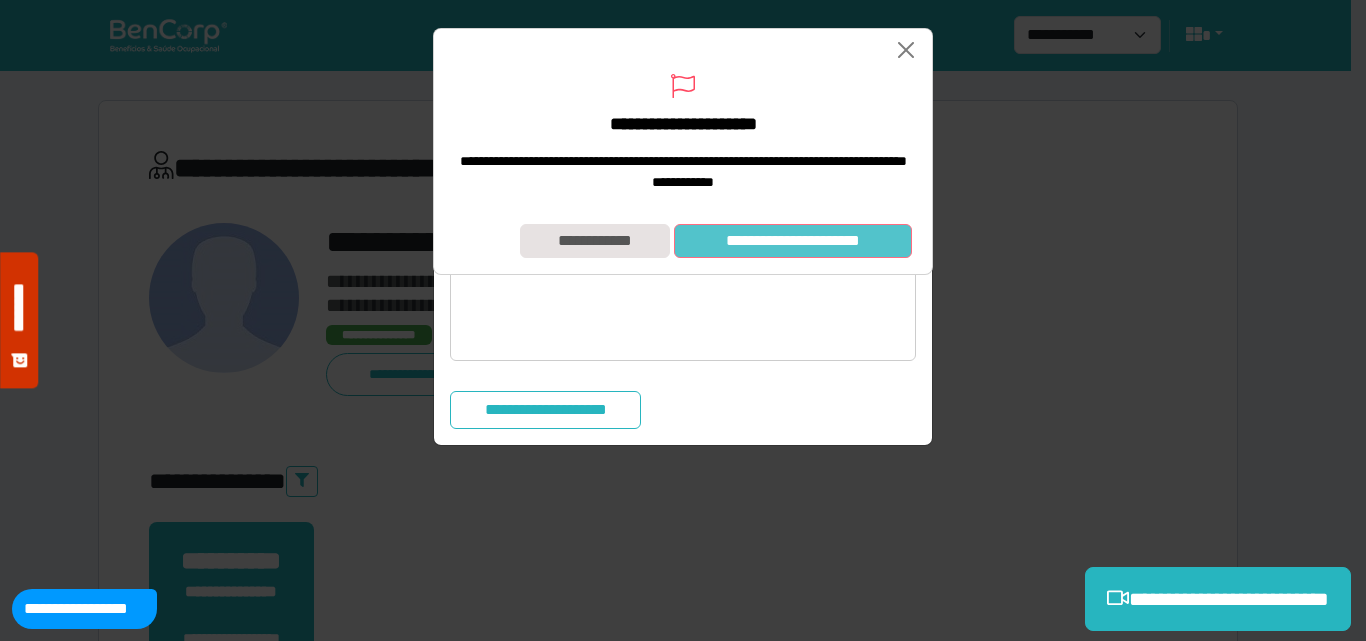 click on "**********" at bounding box center [793, 241] 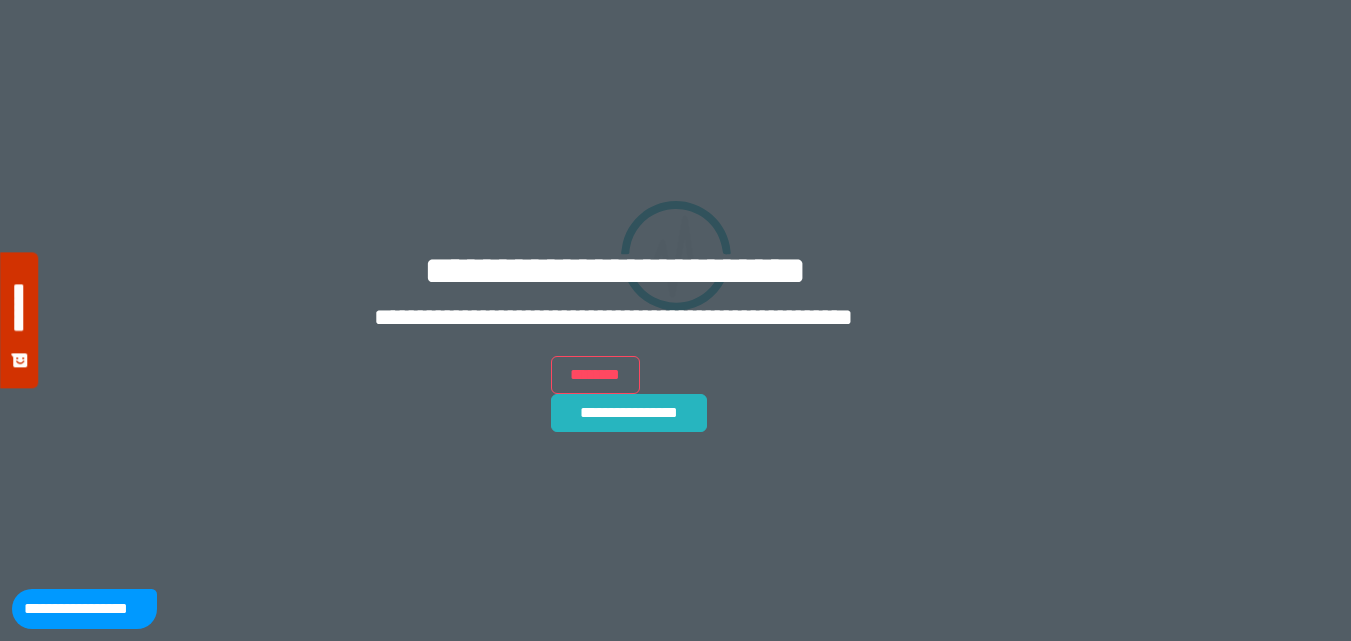 scroll, scrollTop: 0, scrollLeft: 0, axis: both 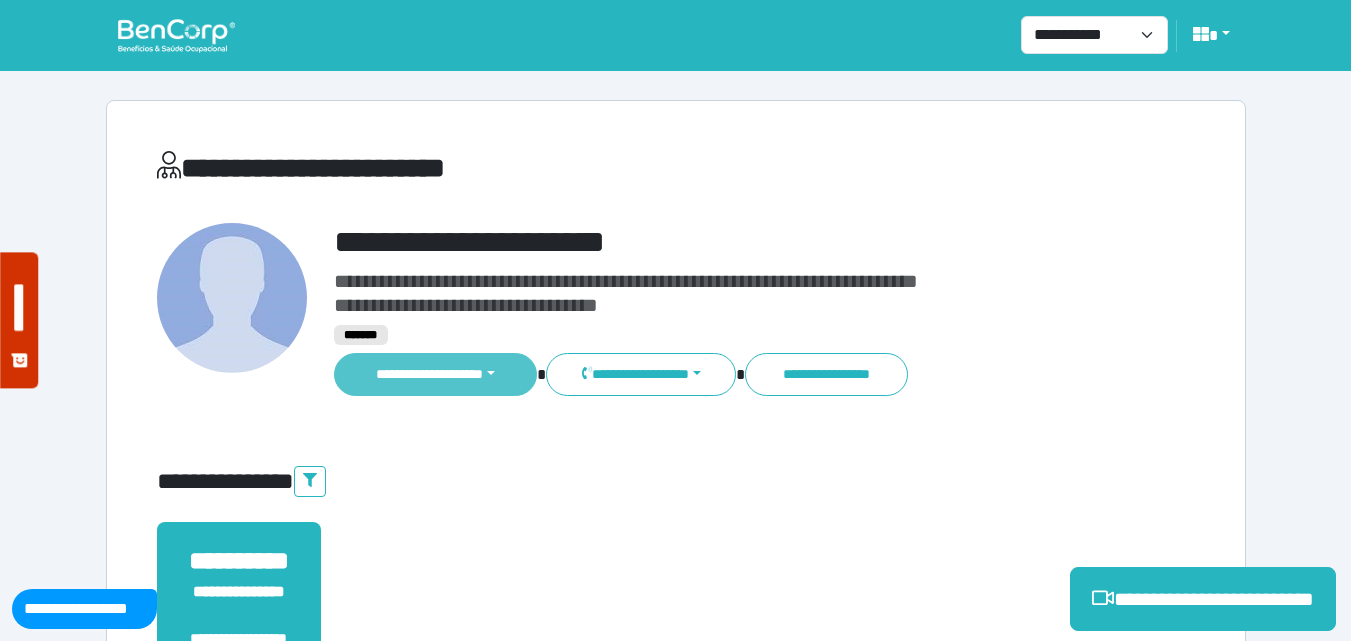 click on "**********" at bounding box center (436, 374) 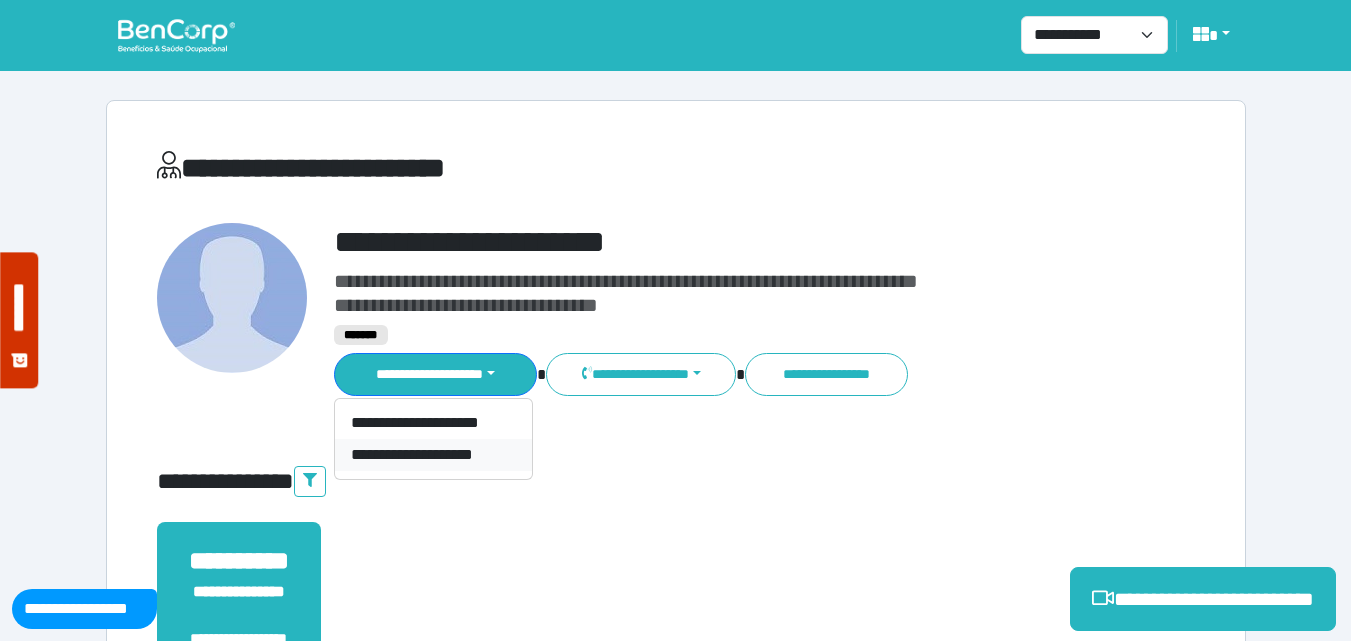 click on "**********" at bounding box center [433, 455] 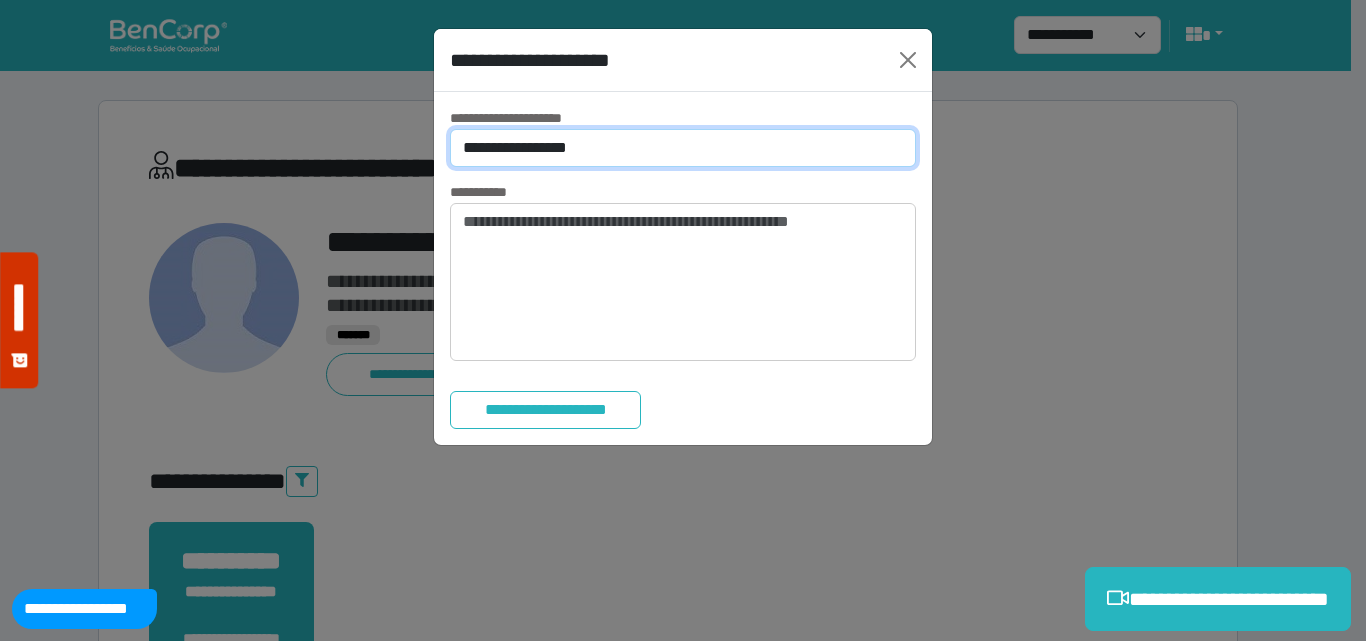 click on "**********" at bounding box center [683, 148] 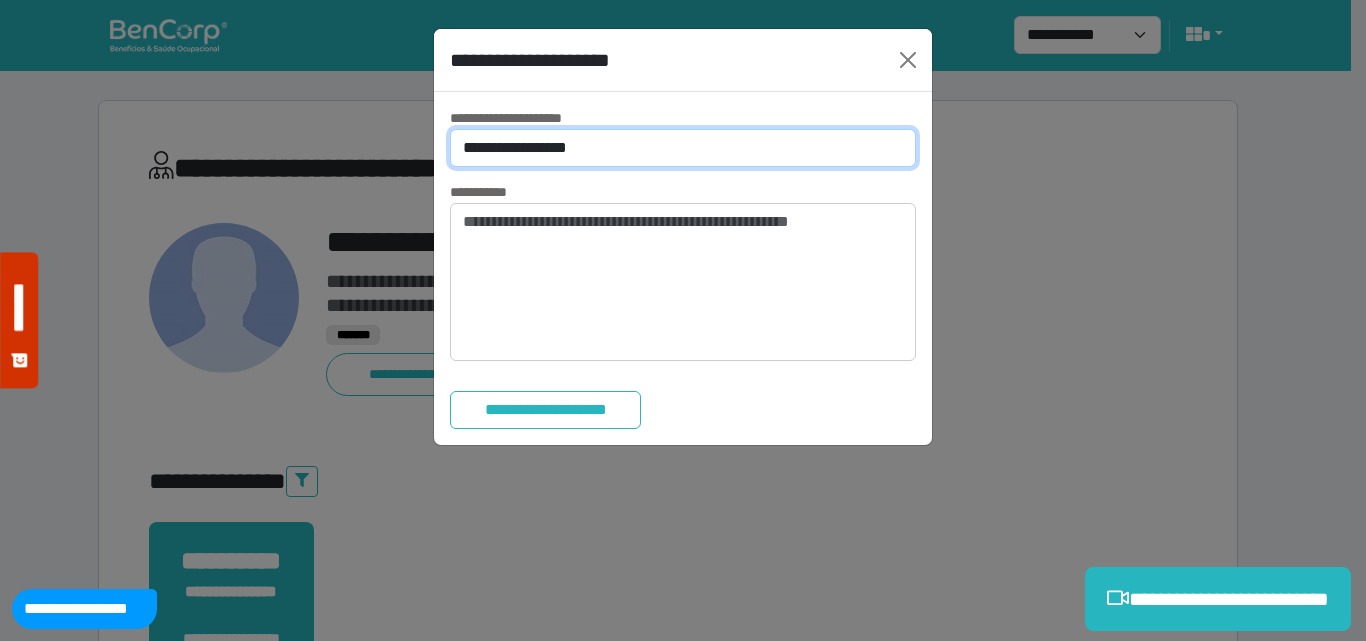 select on "*" 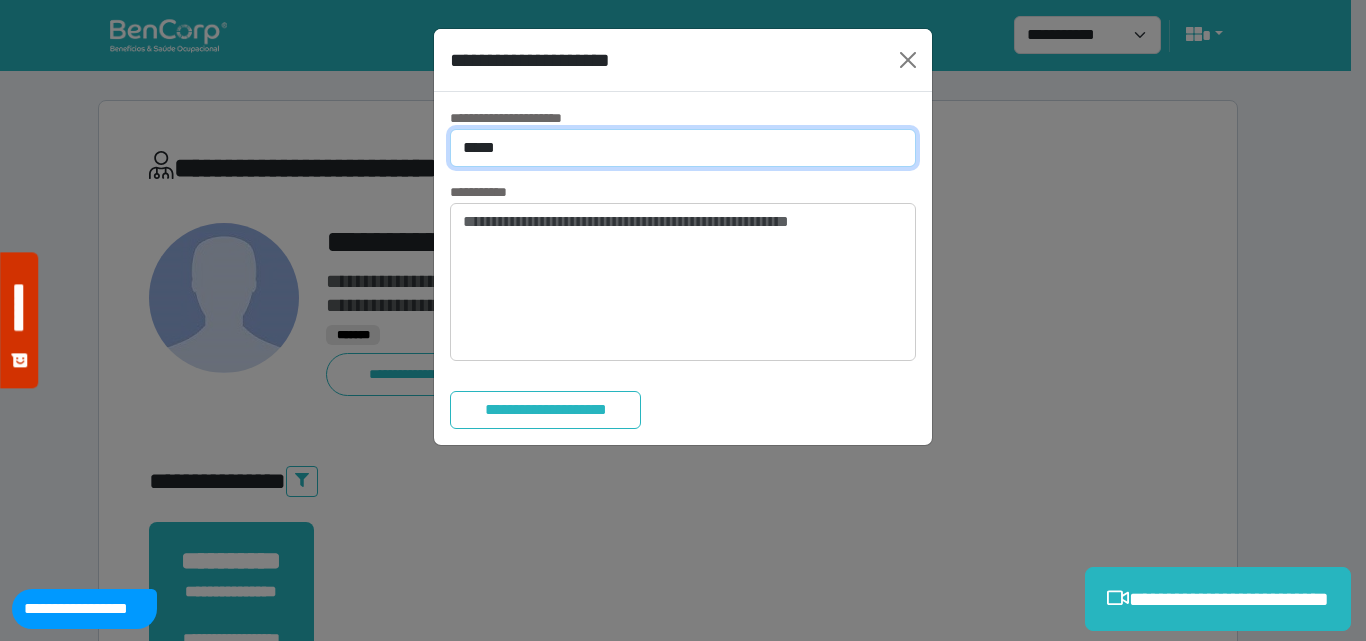 click on "**********" at bounding box center [683, 148] 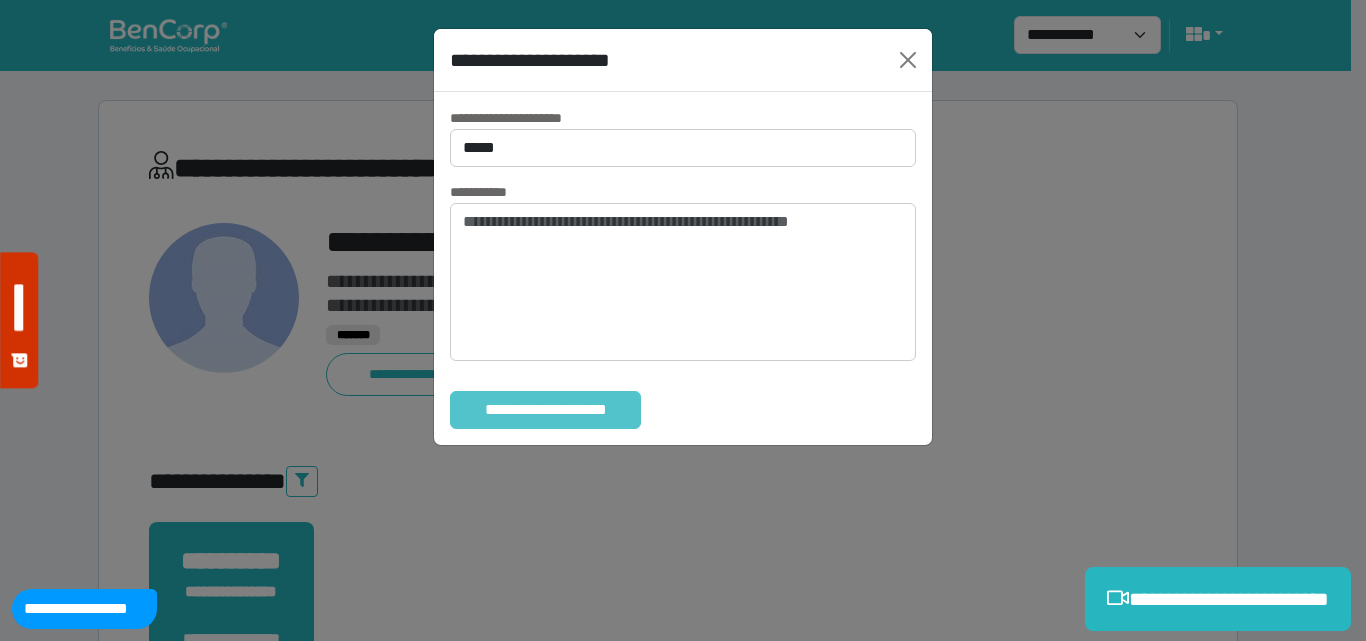 click on "**********" at bounding box center (545, 410) 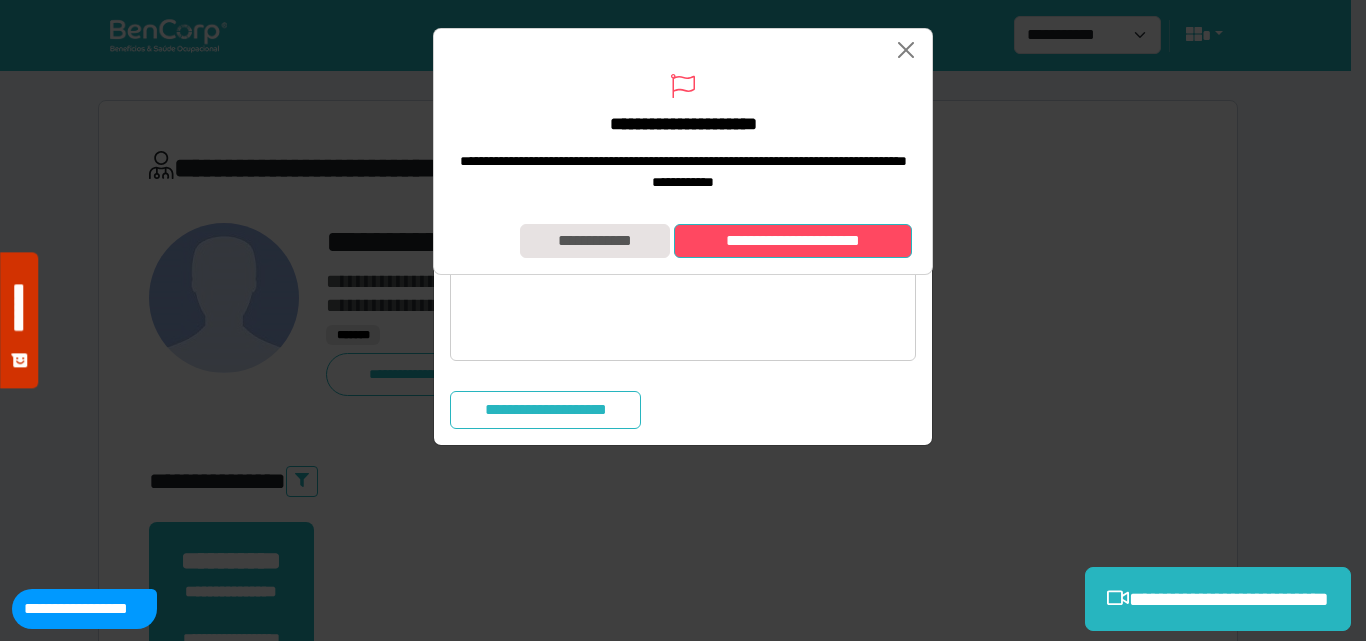click on "**********" at bounding box center [793, 241] 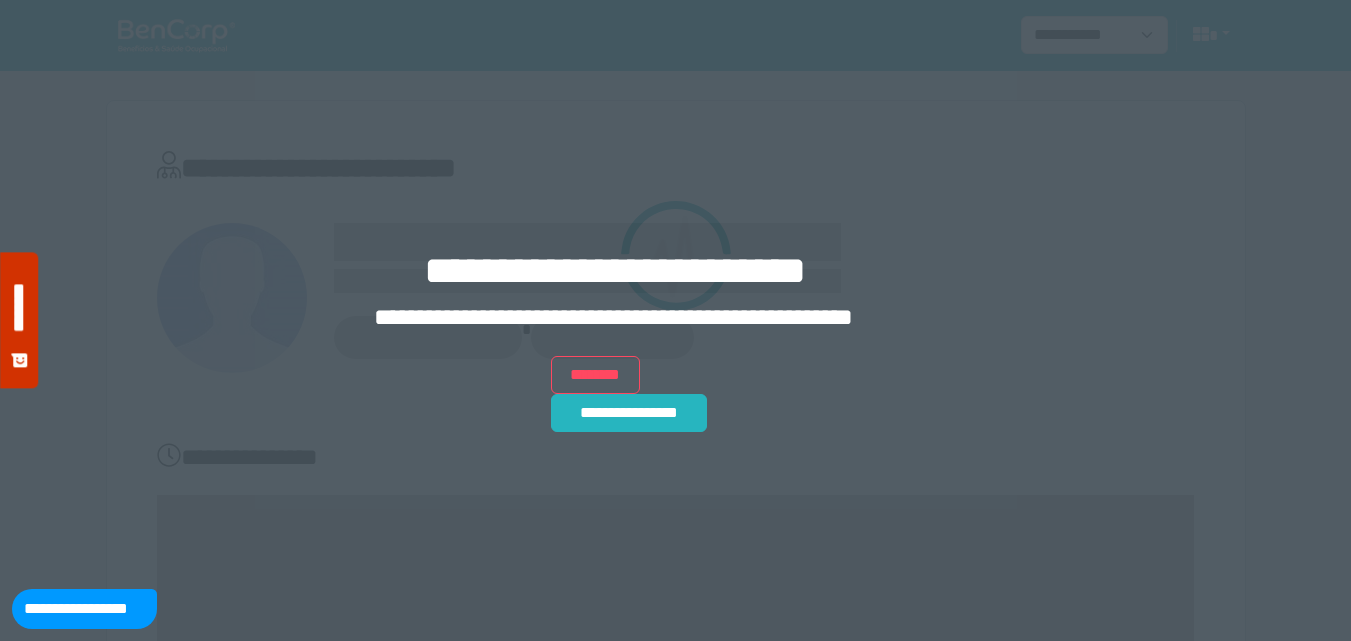 scroll, scrollTop: 0, scrollLeft: 0, axis: both 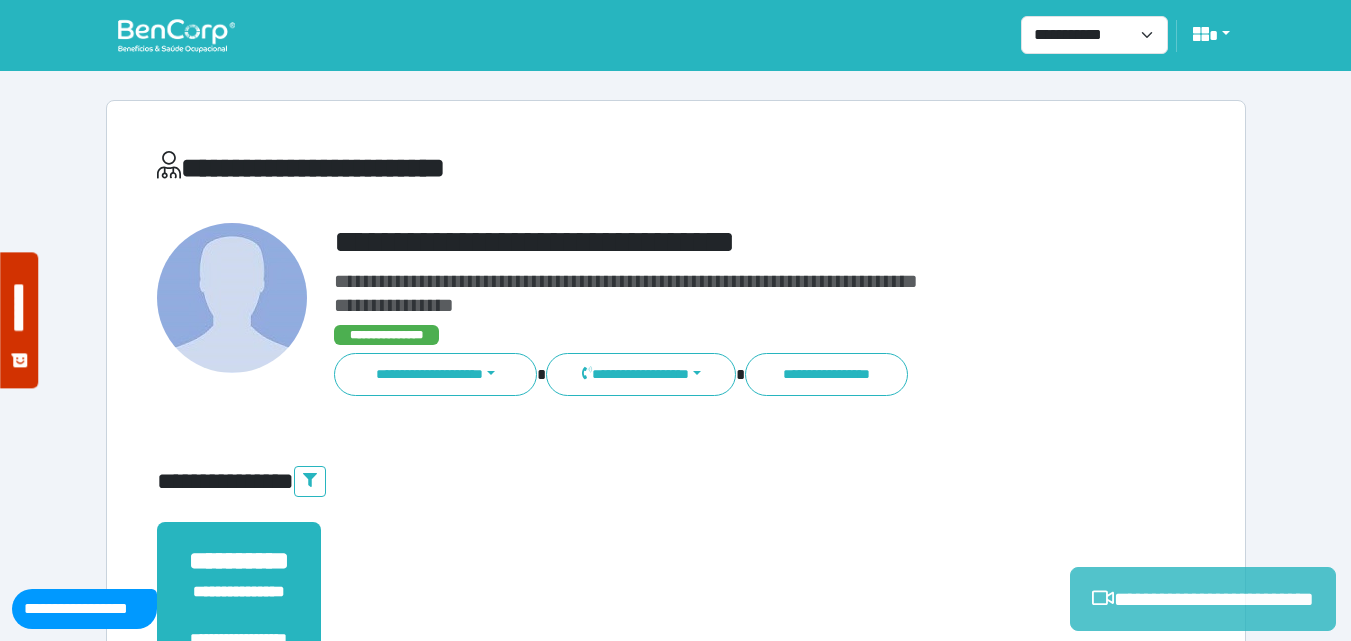 click on "**********" at bounding box center (1203, 599) 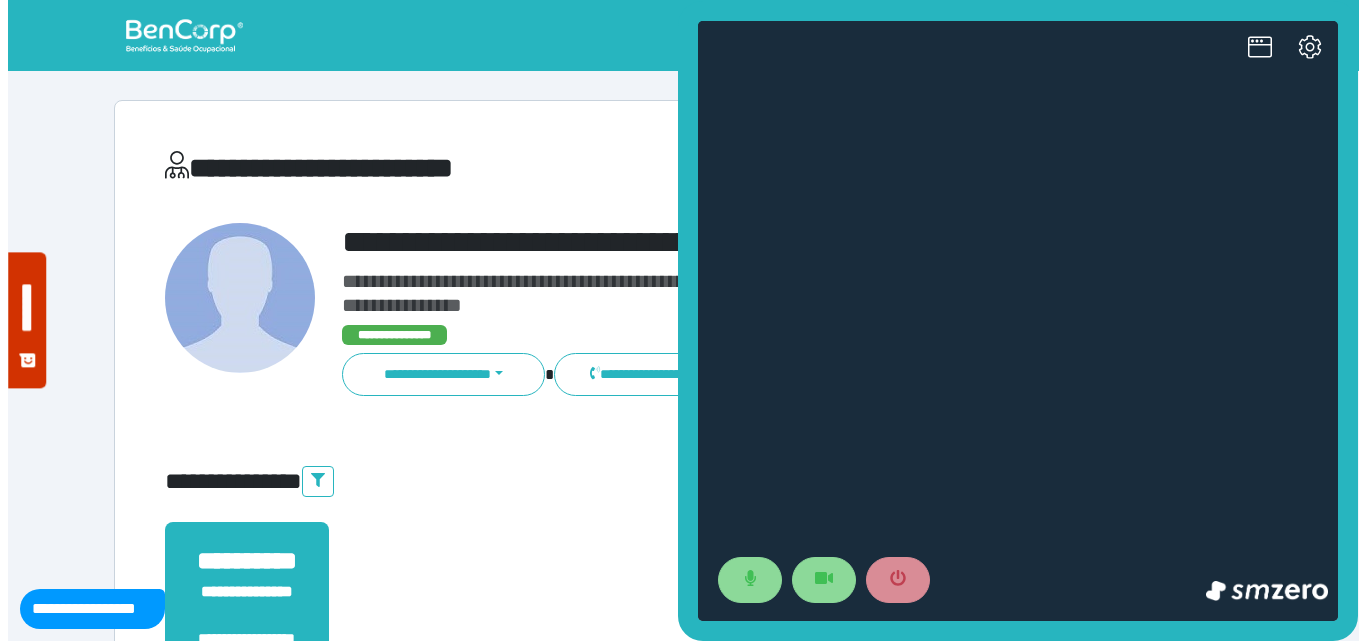 scroll, scrollTop: 0, scrollLeft: 0, axis: both 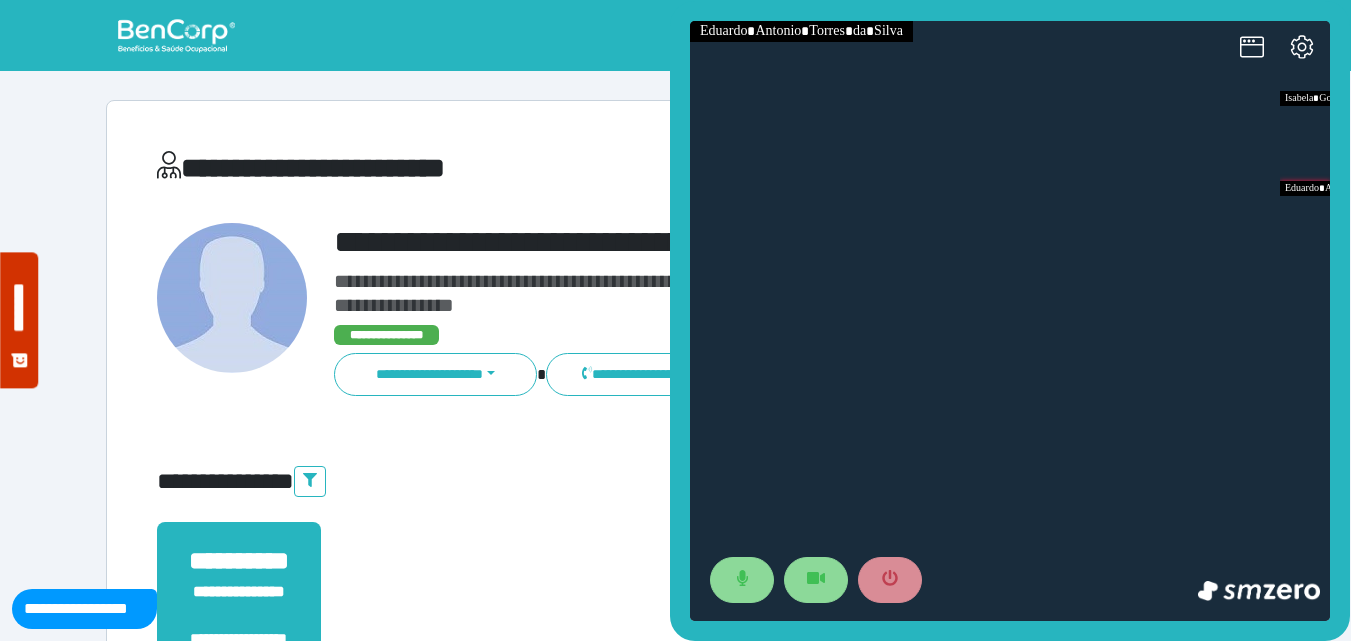 click on "**********" at bounding box center [499, 168] 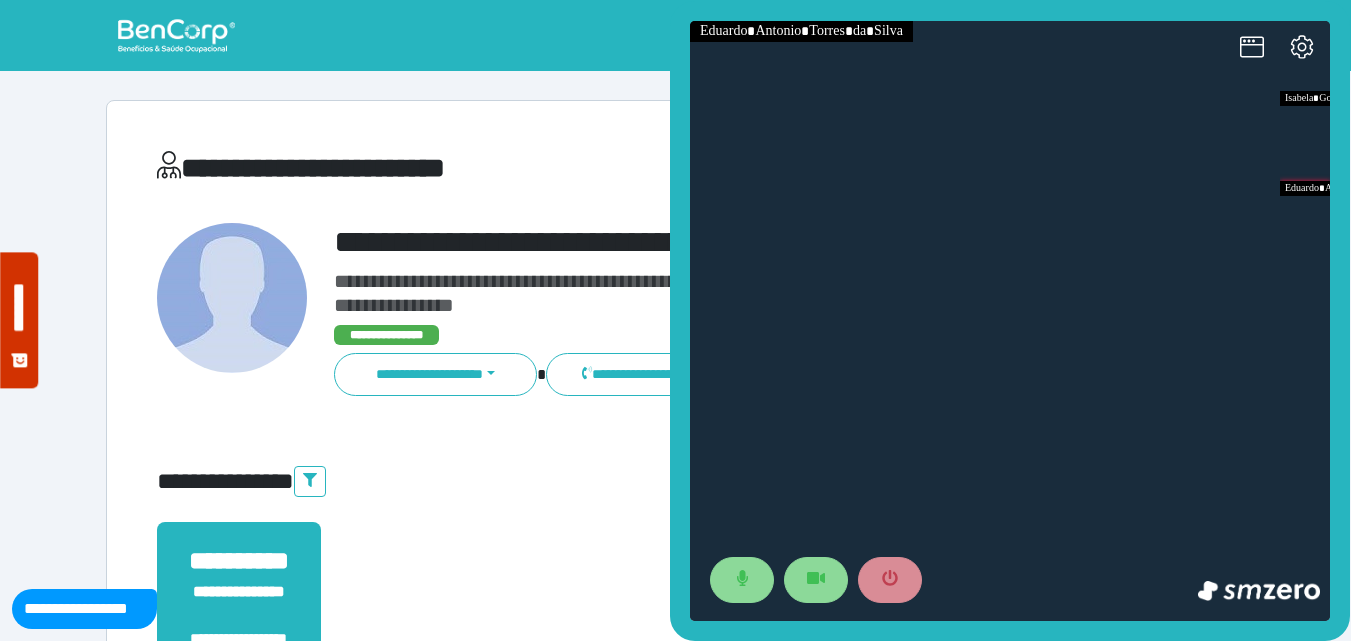 click on "**********" at bounding box center [499, 168] 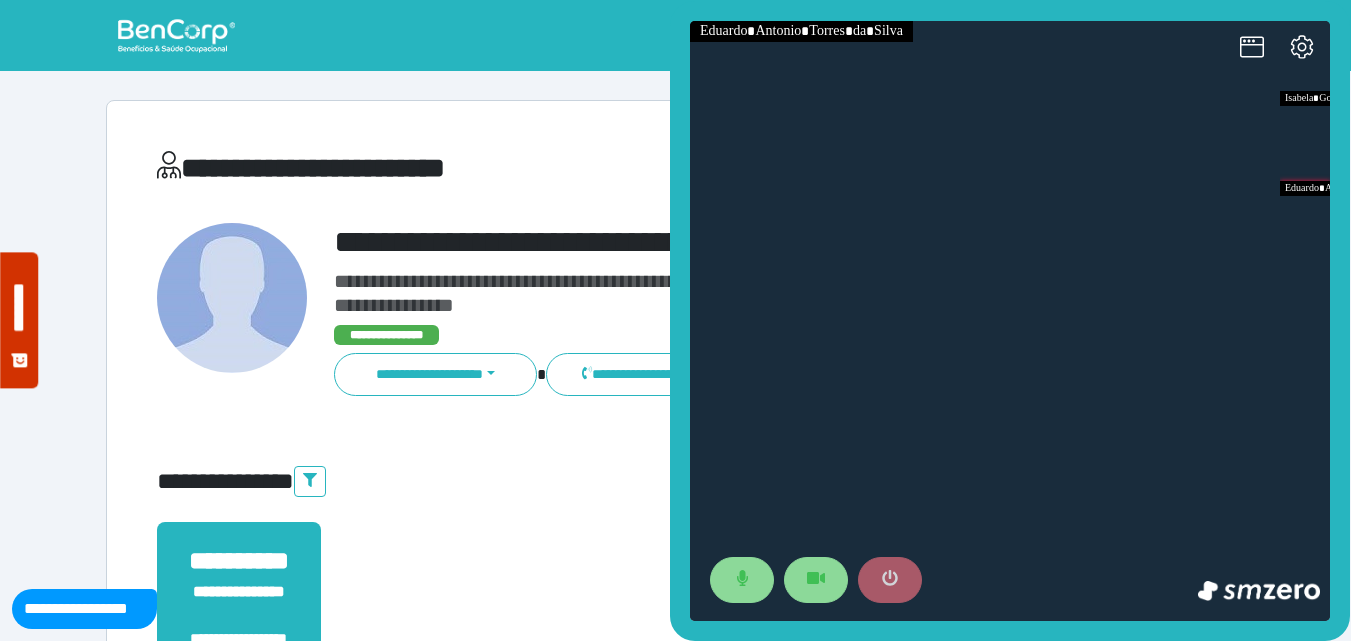 click at bounding box center [890, 580] 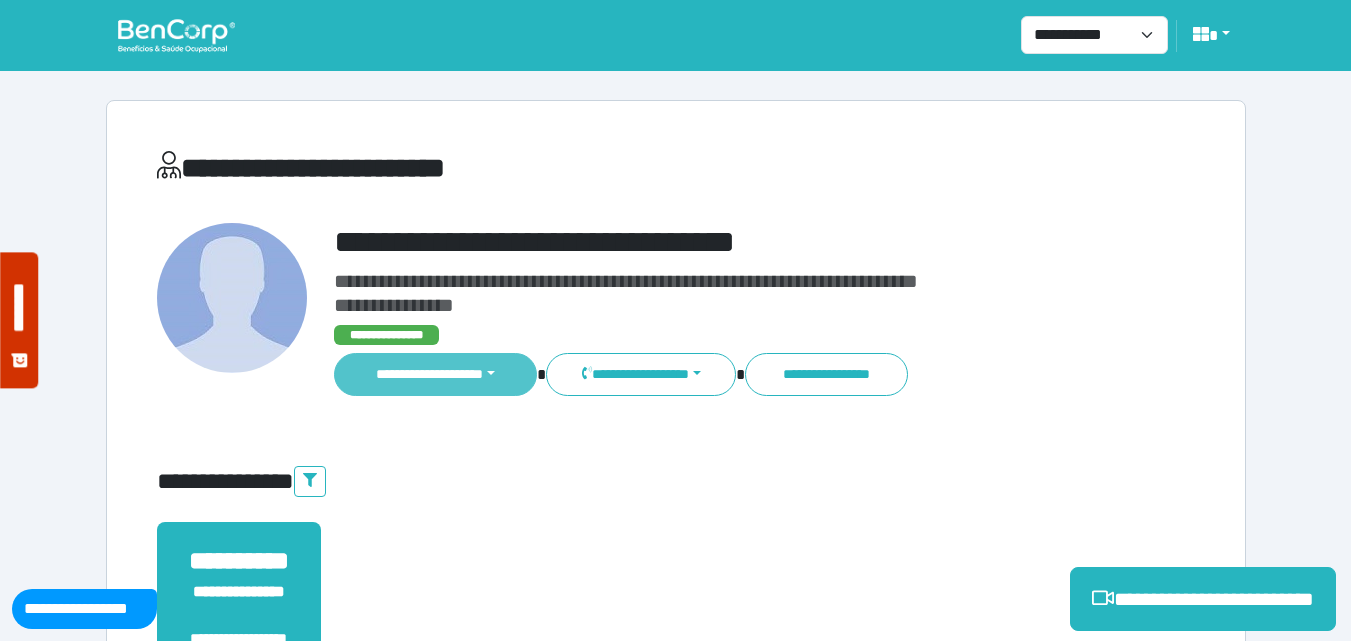 click on "**********" at bounding box center [436, 374] 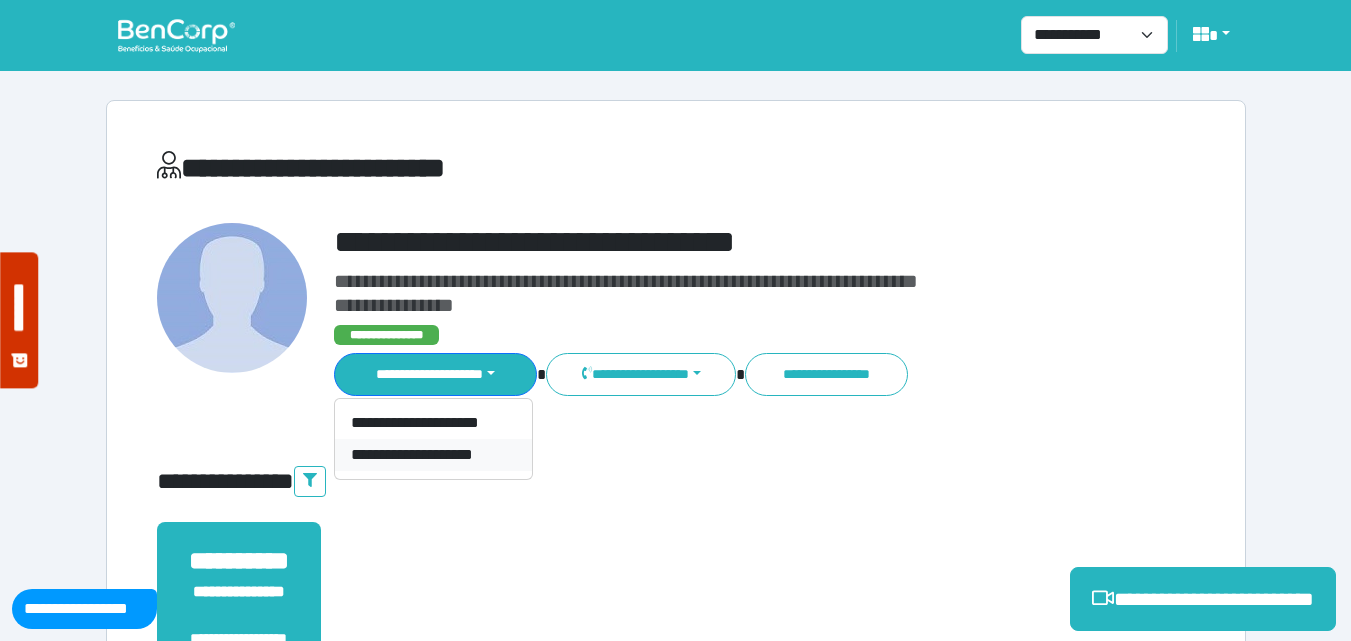 click on "**********" at bounding box center (433, 455) 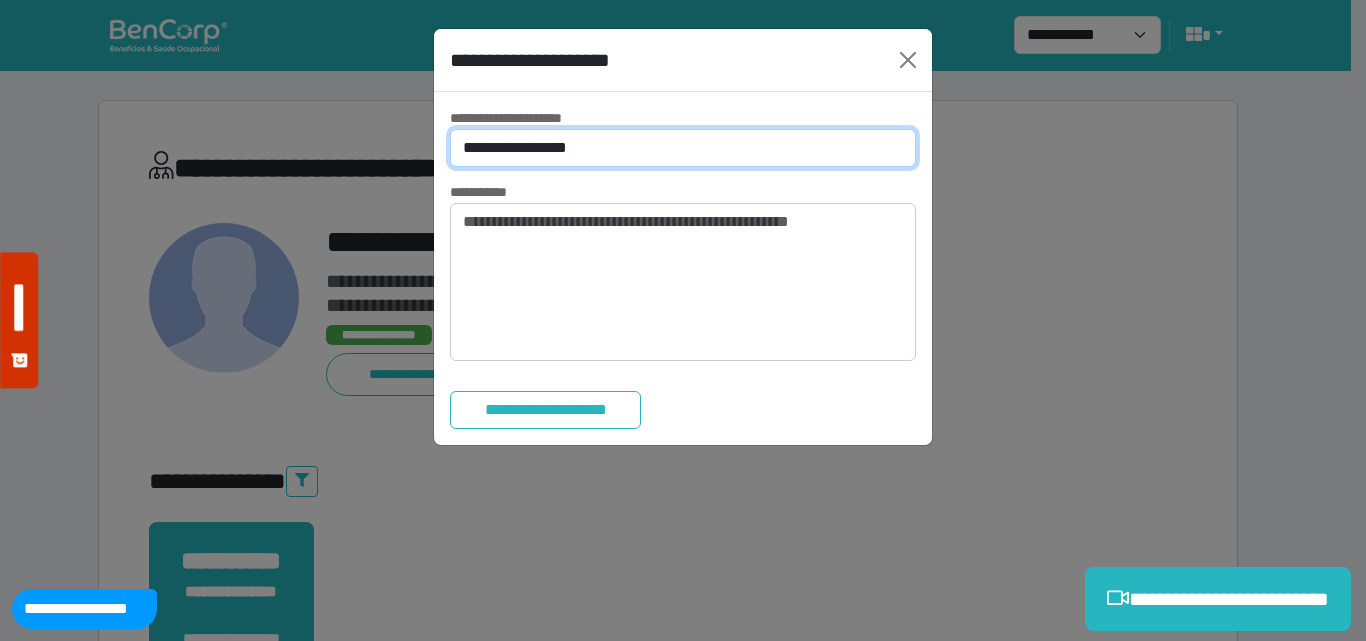 click on "**********" at bounding box center (683, 148) 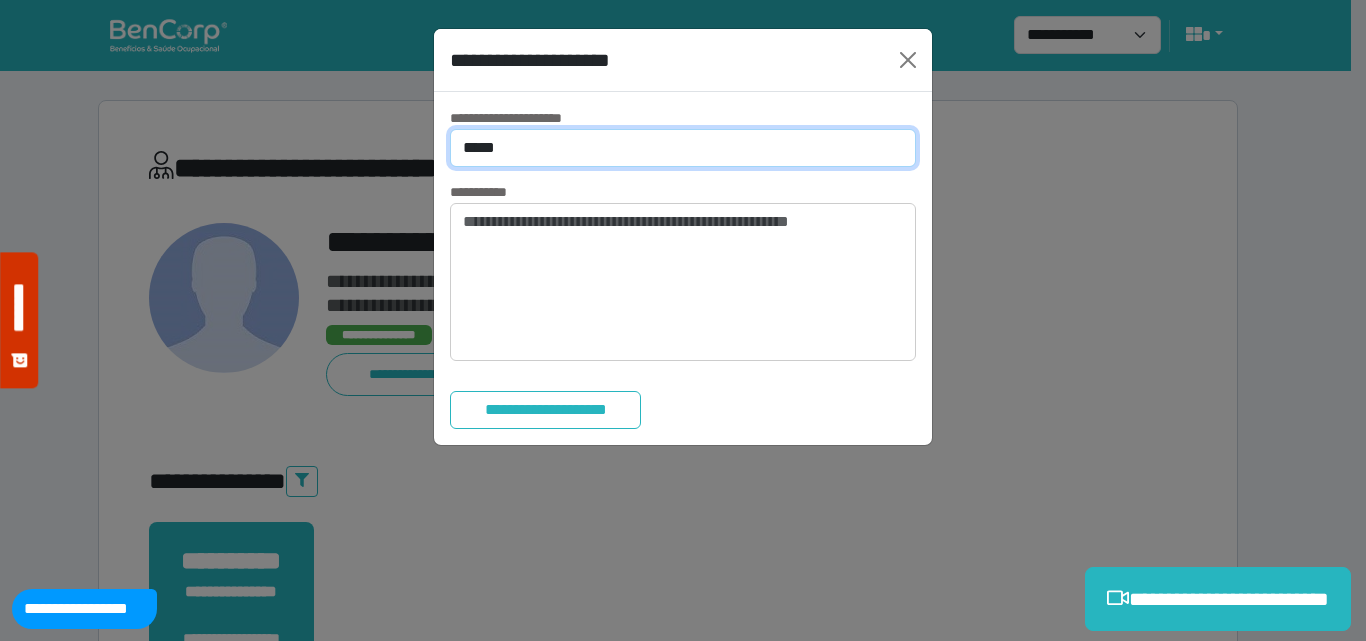 click on "**********" at bounding box center [683, 148] 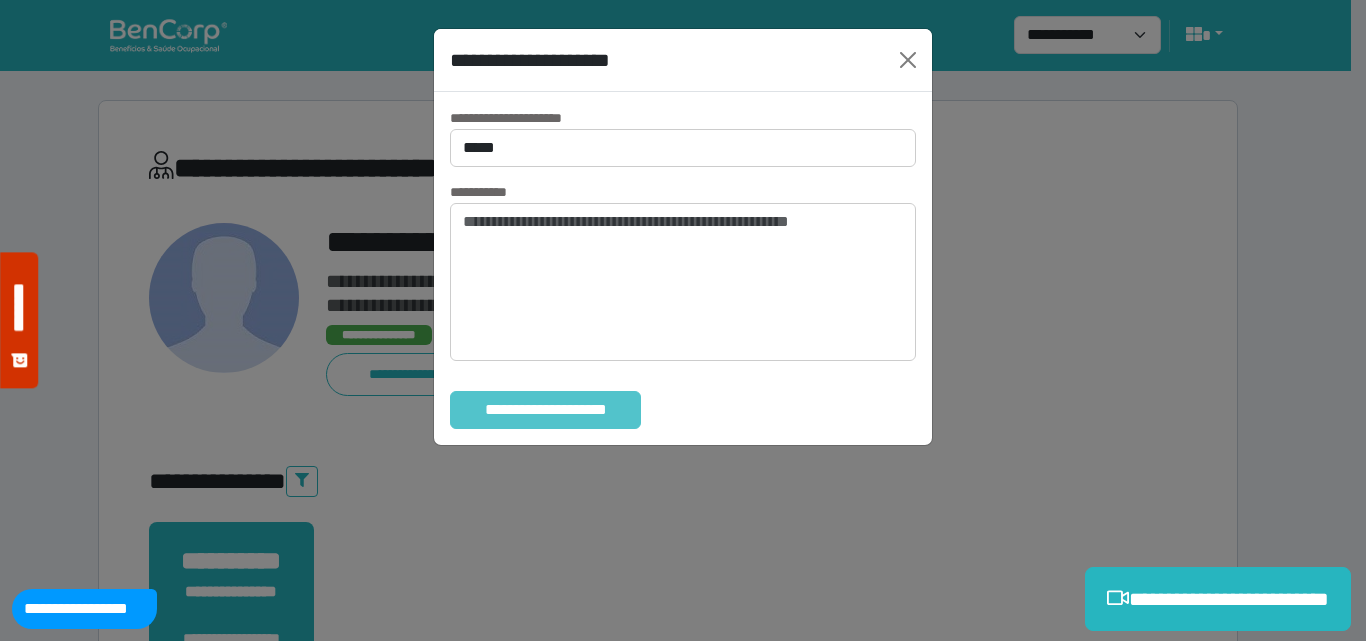 click on "**********" at bounding box center [545, 410] 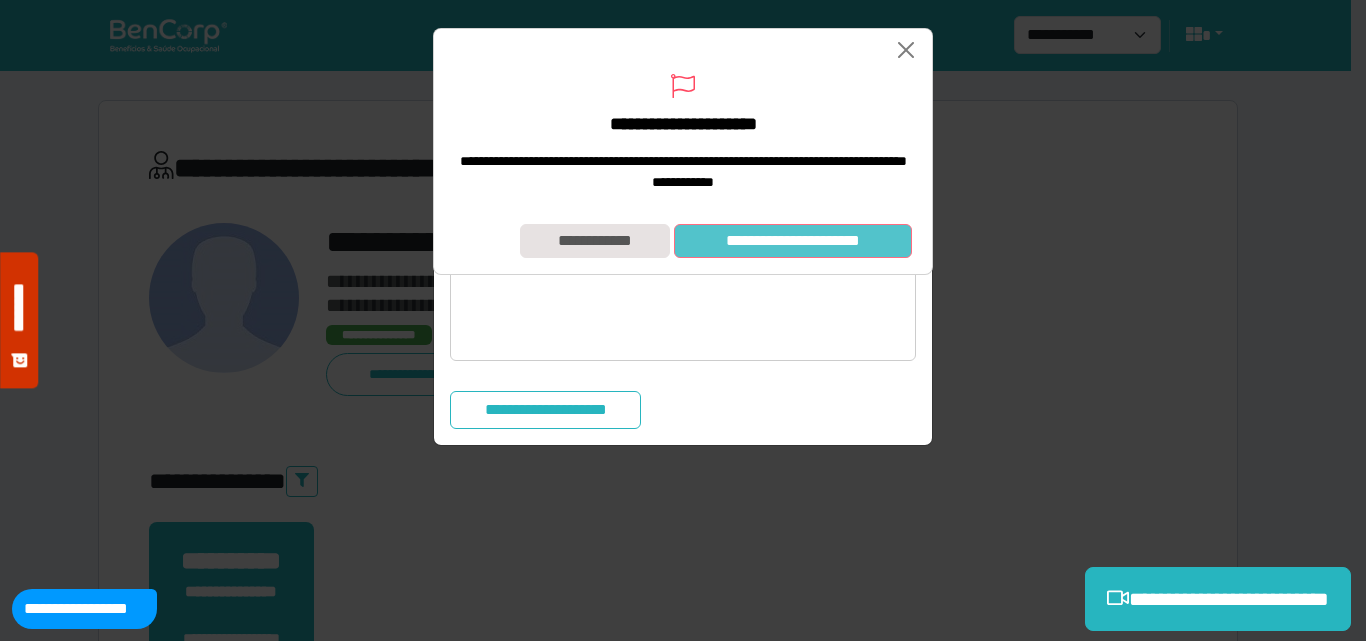 click on "**********" at bounding box center (793, 241) 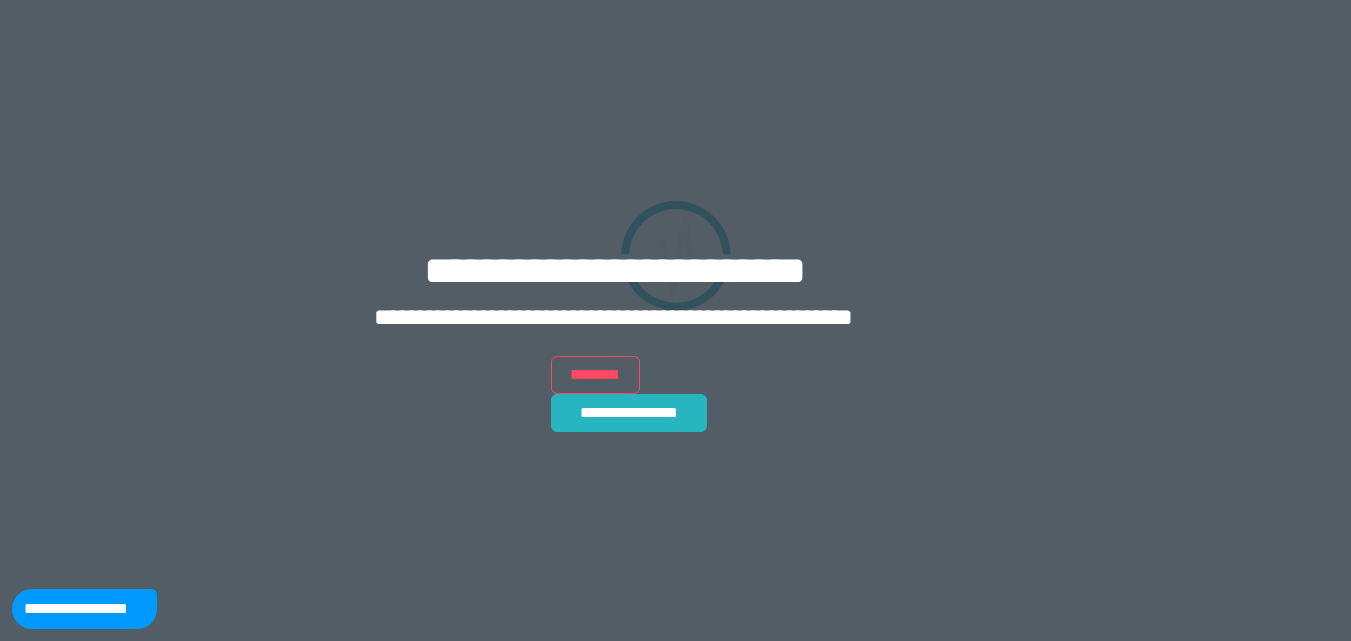 scroll, scrollTop: 0, scrollLeft: 0, axis: both 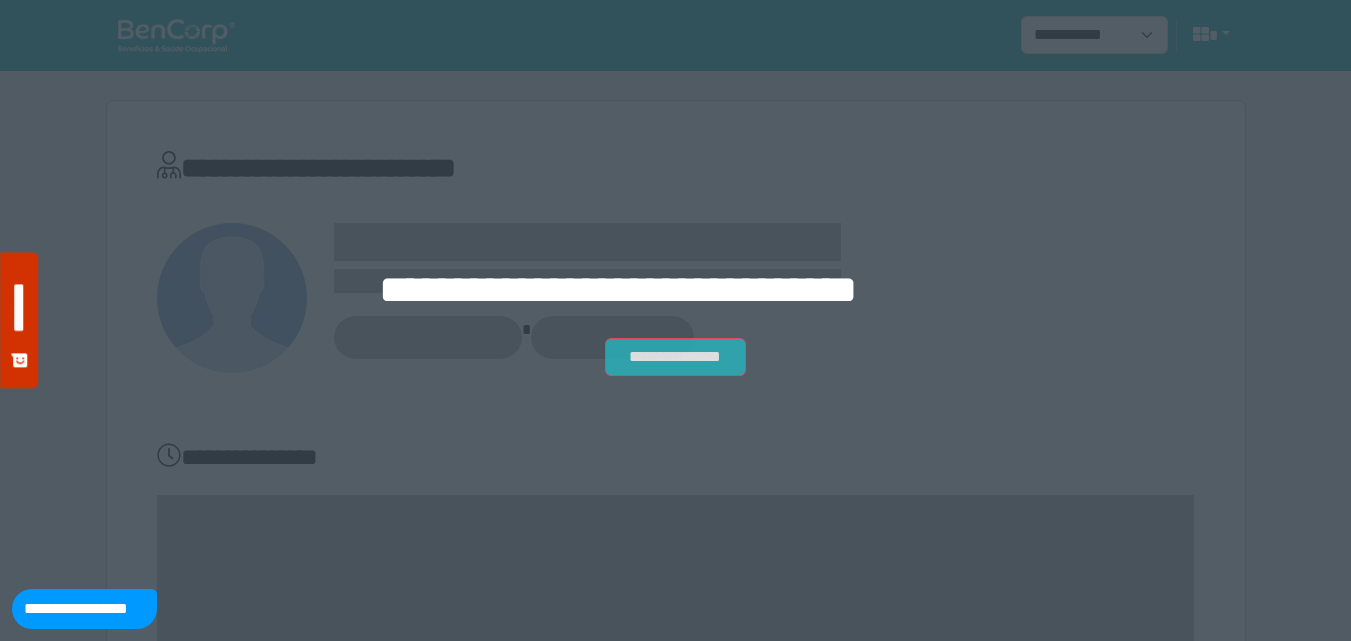 click on "**********" at bounding box center (675, 357) 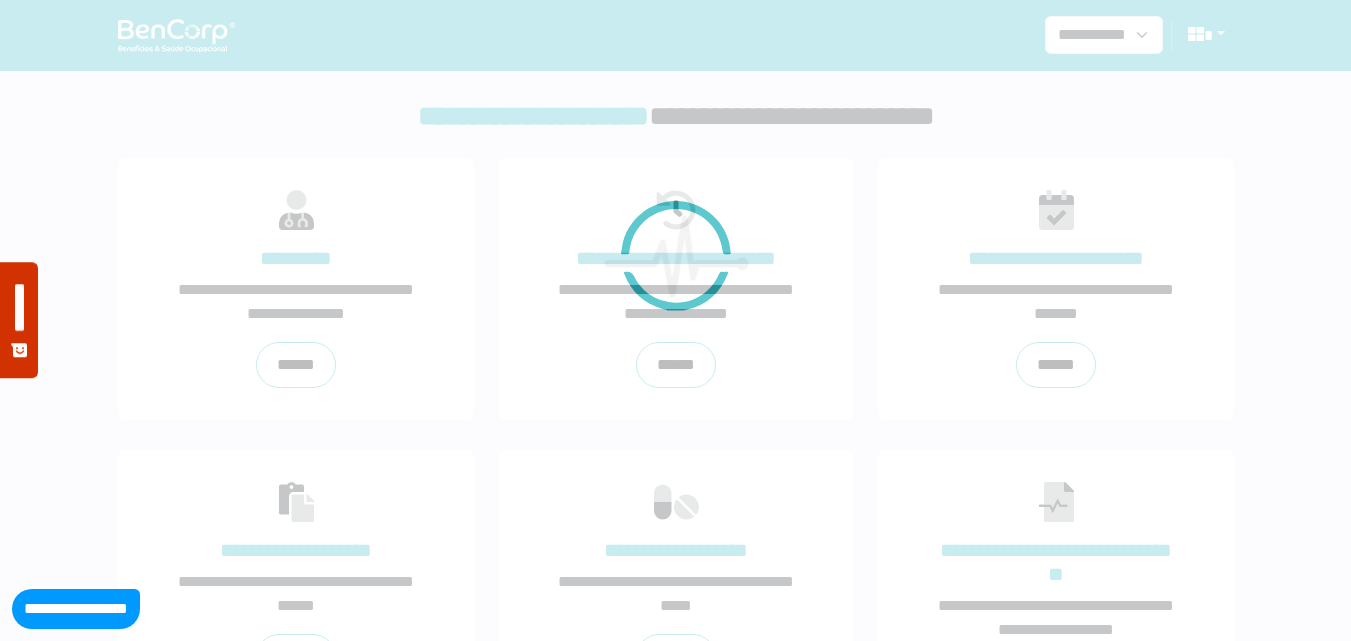 scroll, scrollTop: 0, scrollLeft: 0, axis: both 